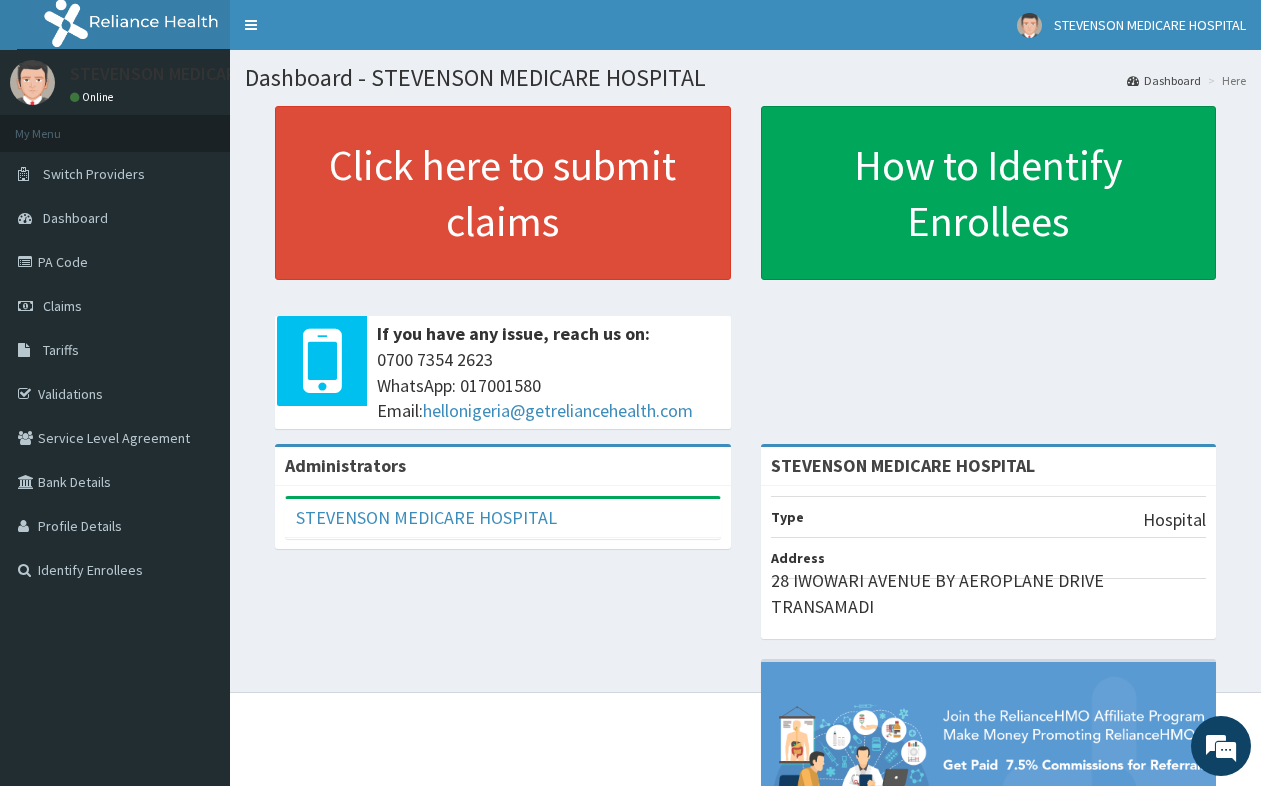 scroll, scrollTop: 0, scrollLeft: 0, axis: both 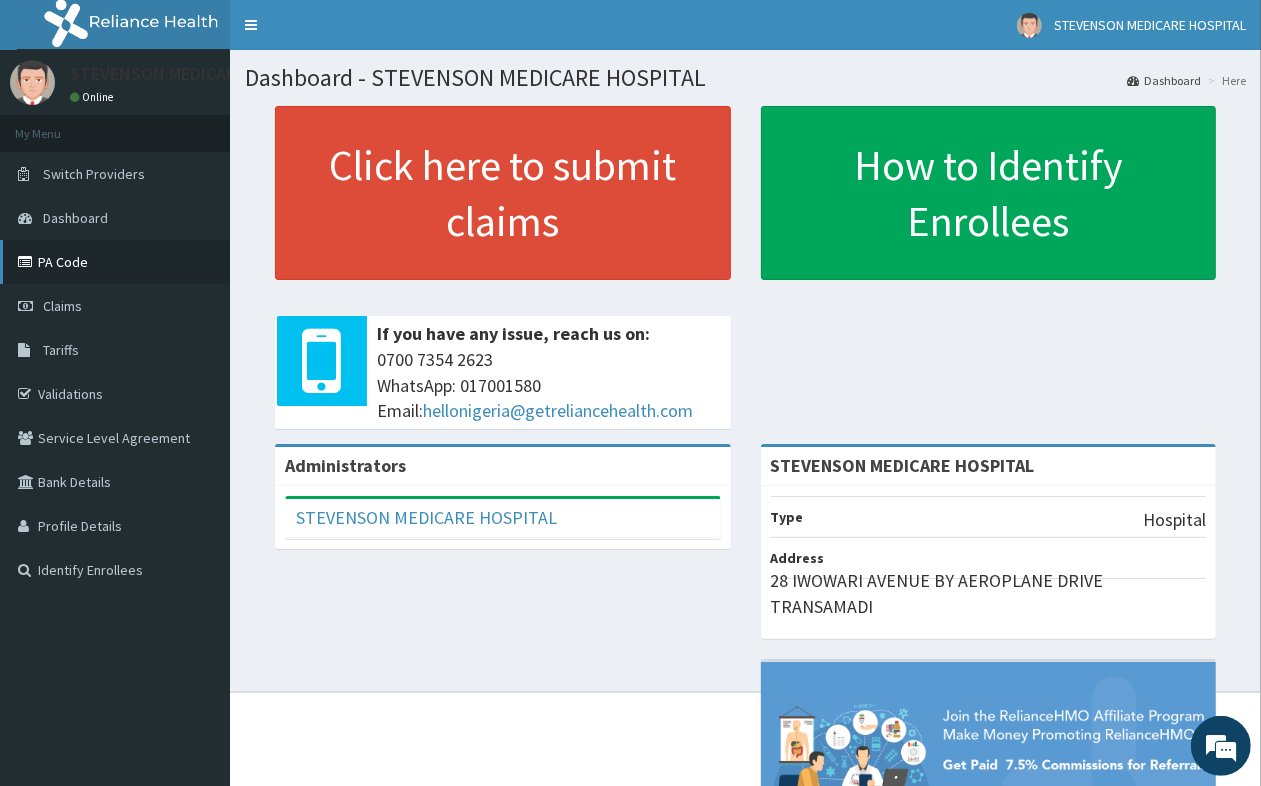 click on "PA Code" at bounding box center [115, 262] 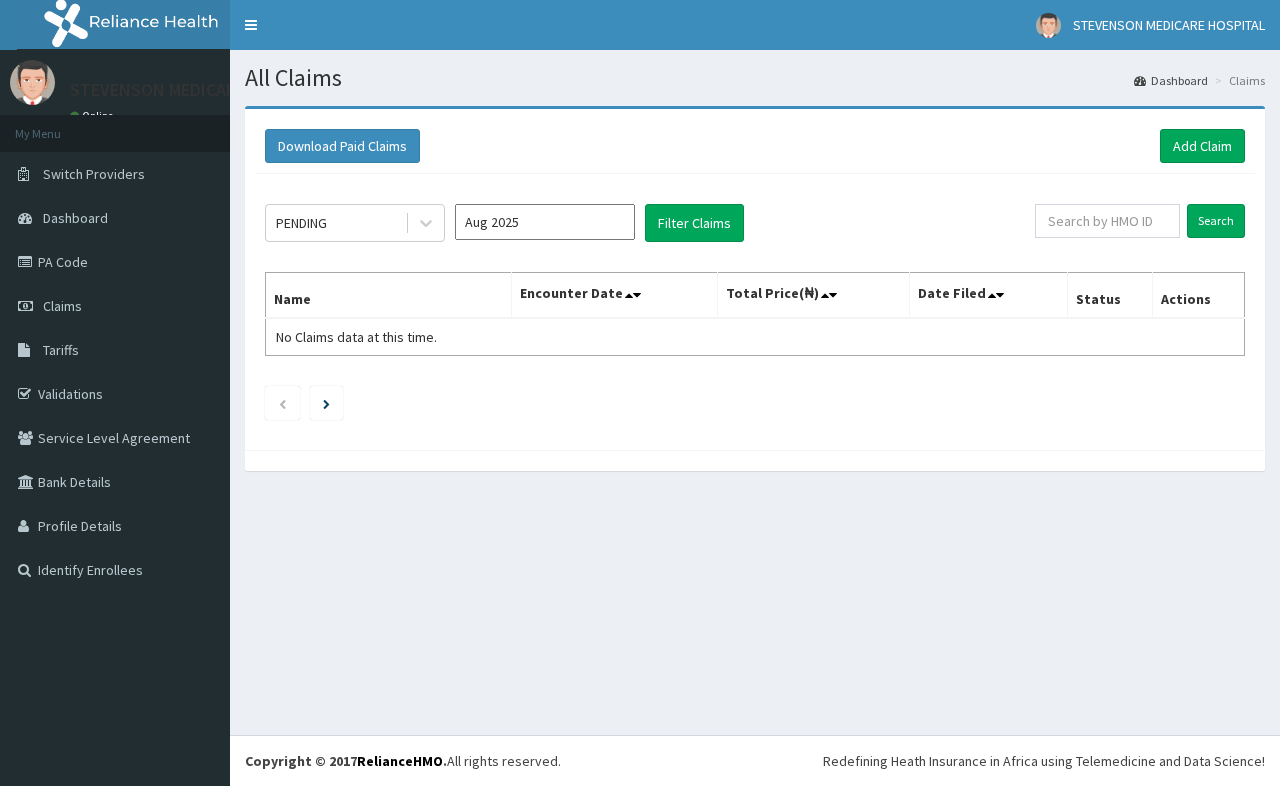 scroll, scrollTop: 0, scrollLeft: 0, axis: both 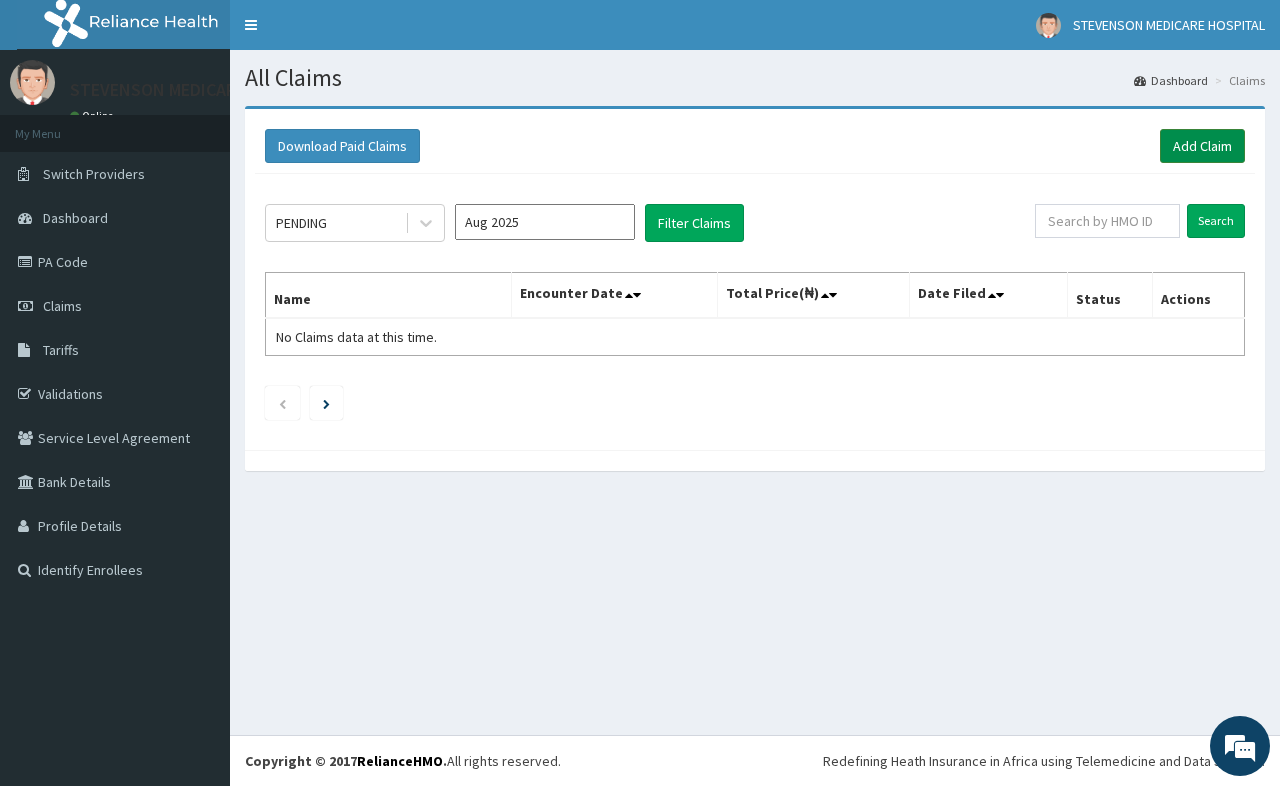 click on "Add Claim" at bounding box center (1202, 146) 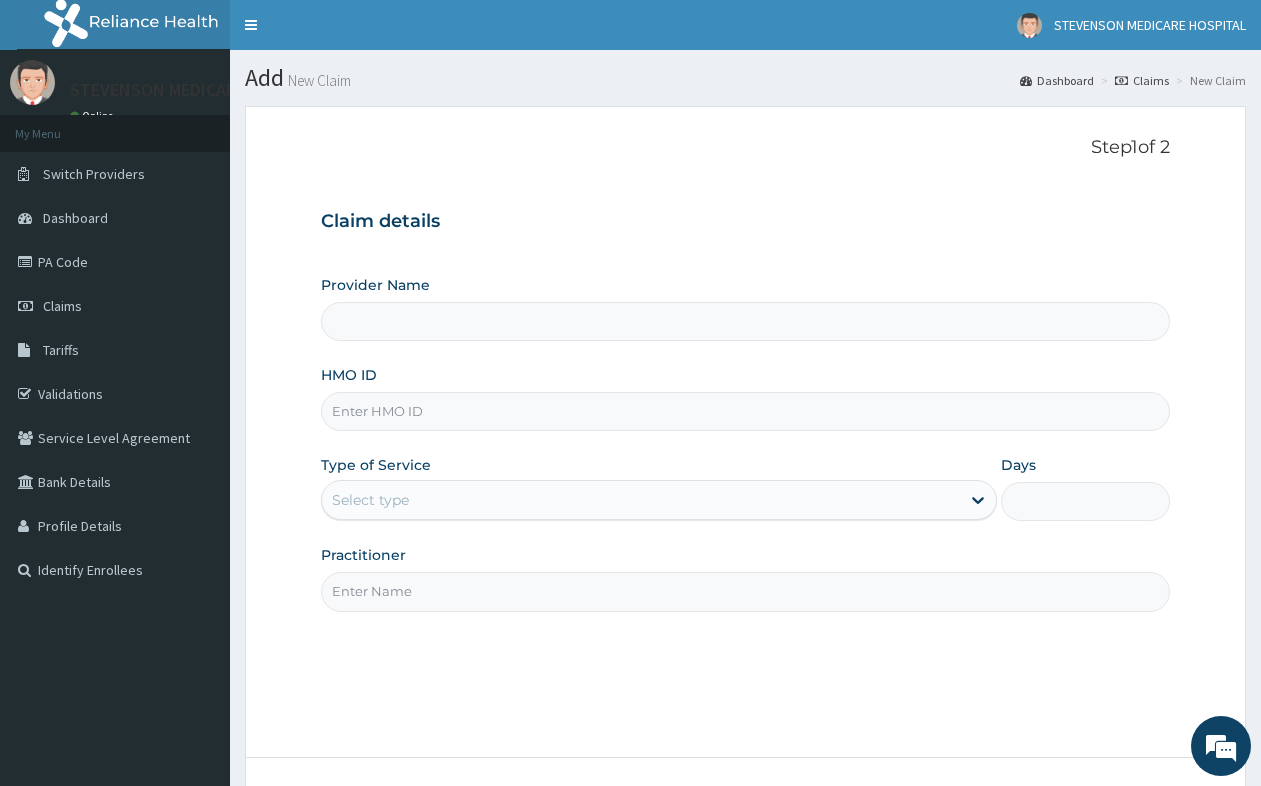 scroll, scrollTop: 0, scrollLeft: 0, axis: both 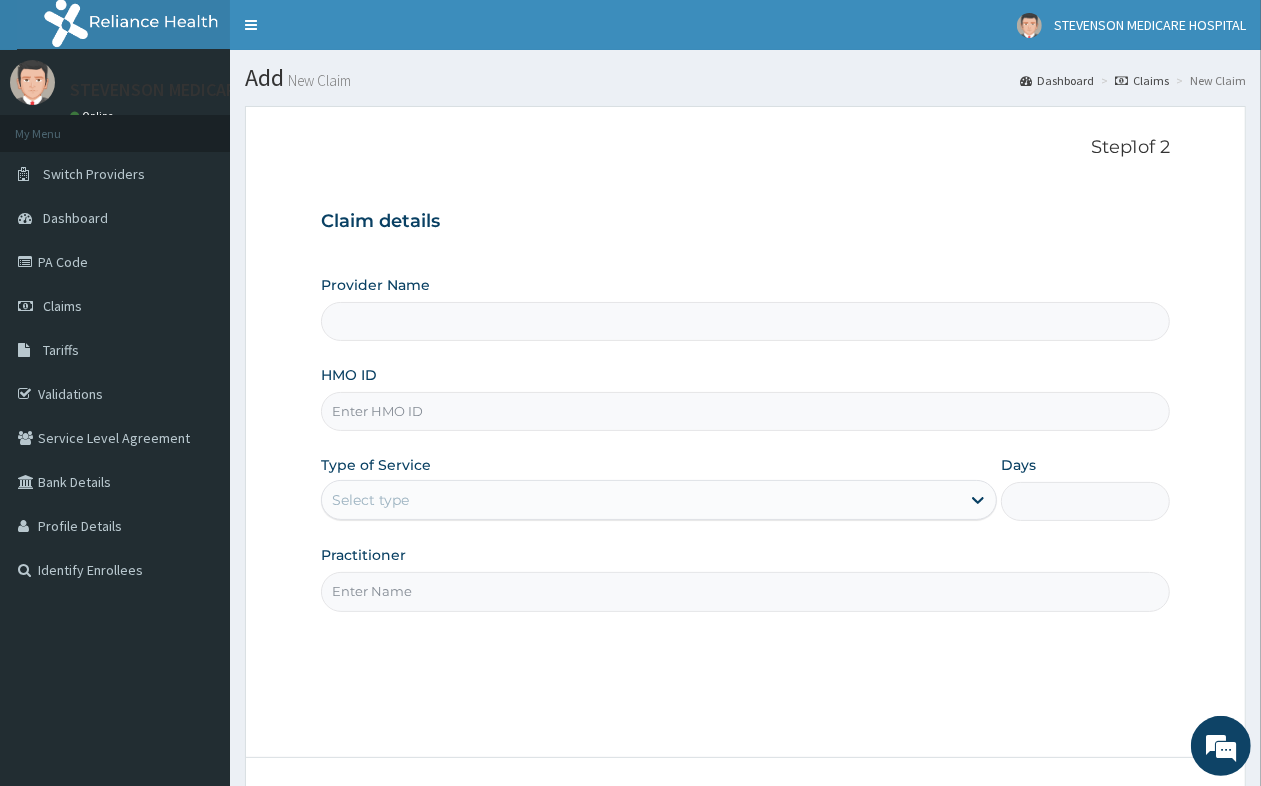 click on "Provider Name" at bounding box center [745, 321] 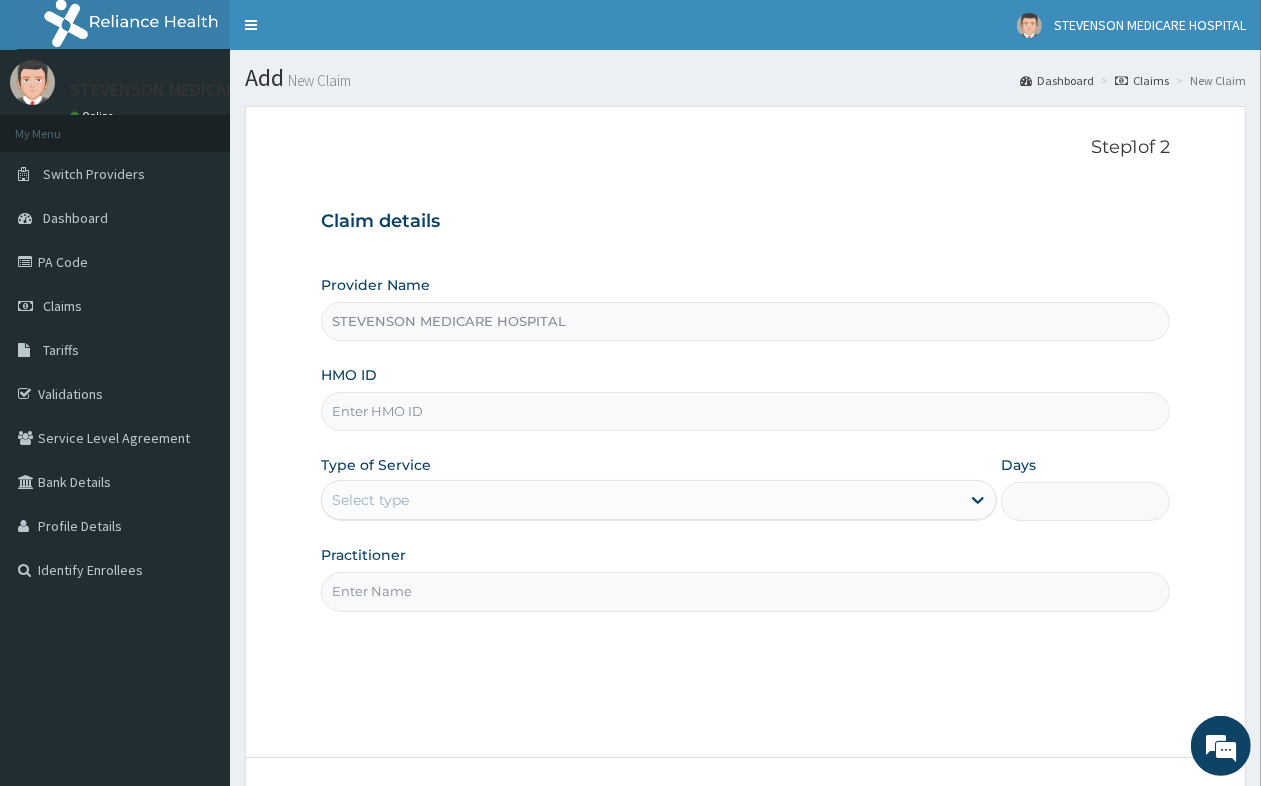 click on "Select type" at bounding box center [641, 500] 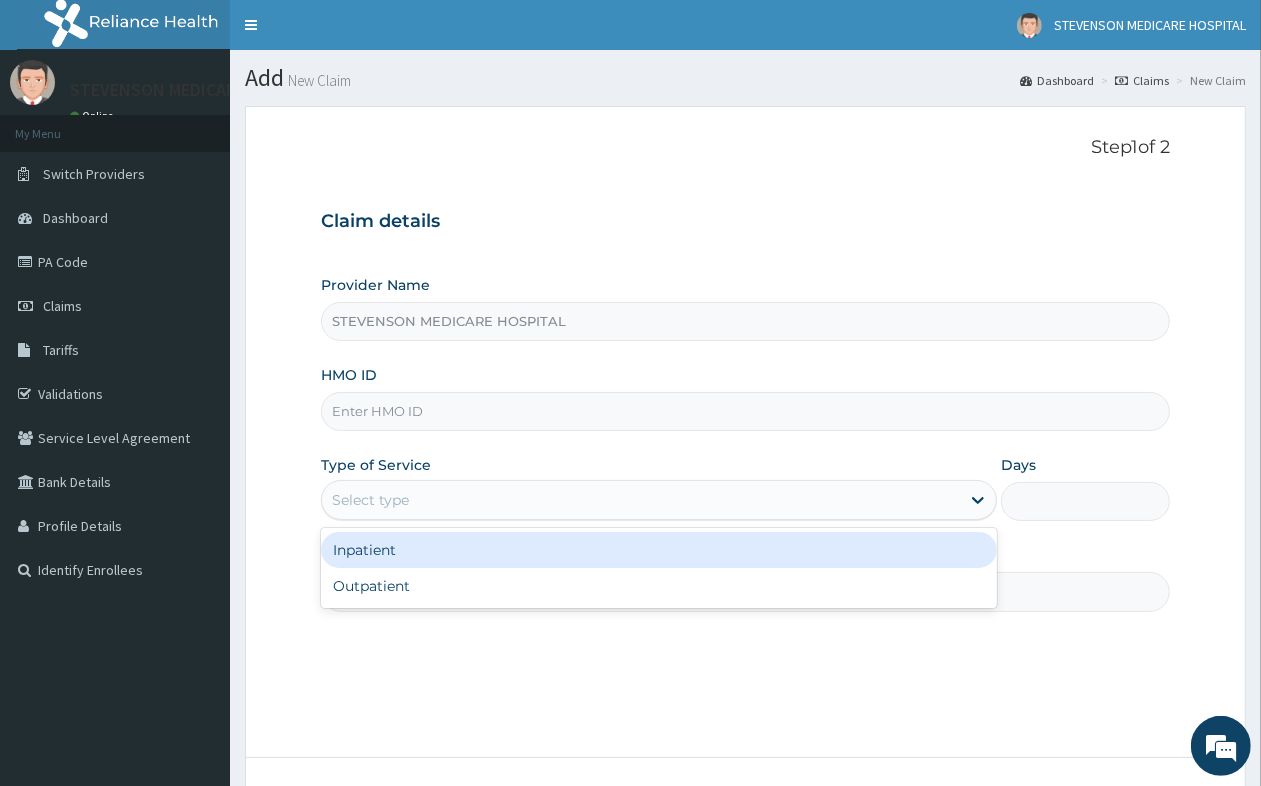 scroll, scrollTop: 0, scrollLeft: 0, axis: both 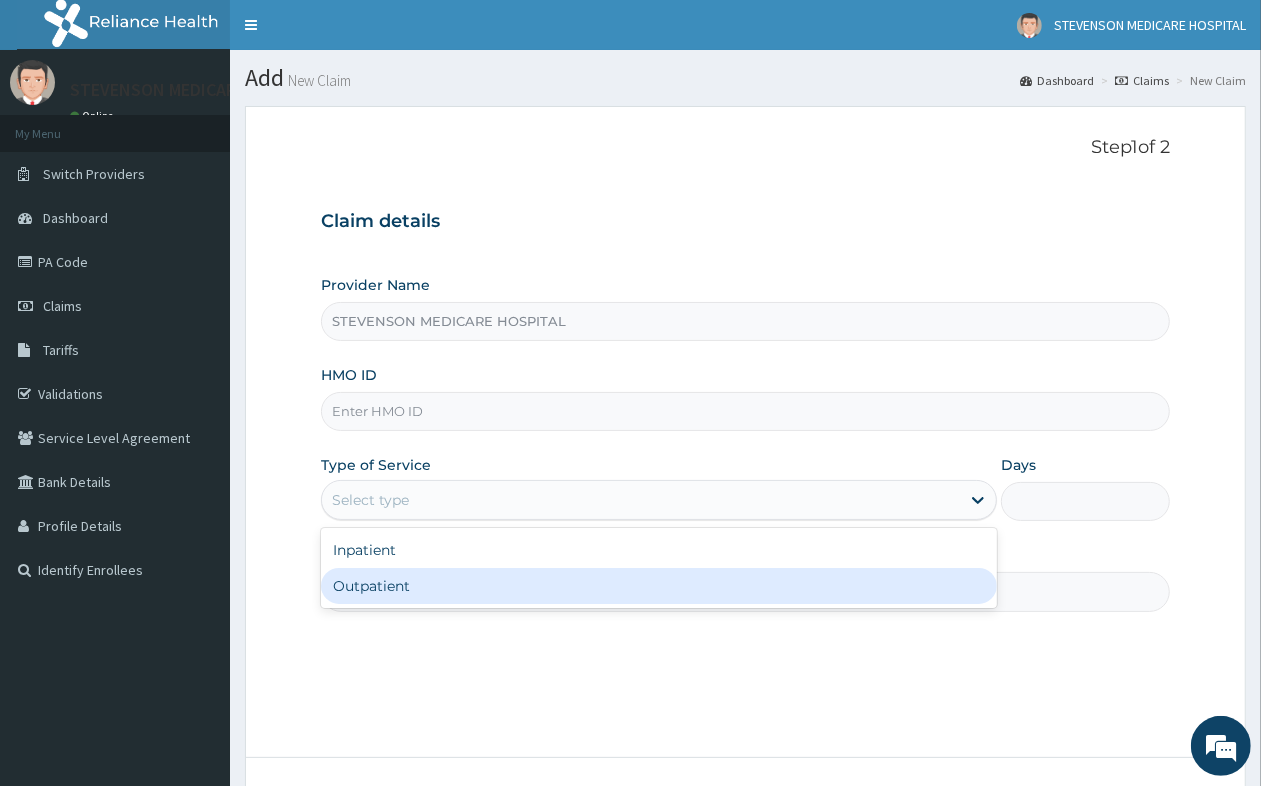click on "Outpatient" at bounding box center [659, 586] 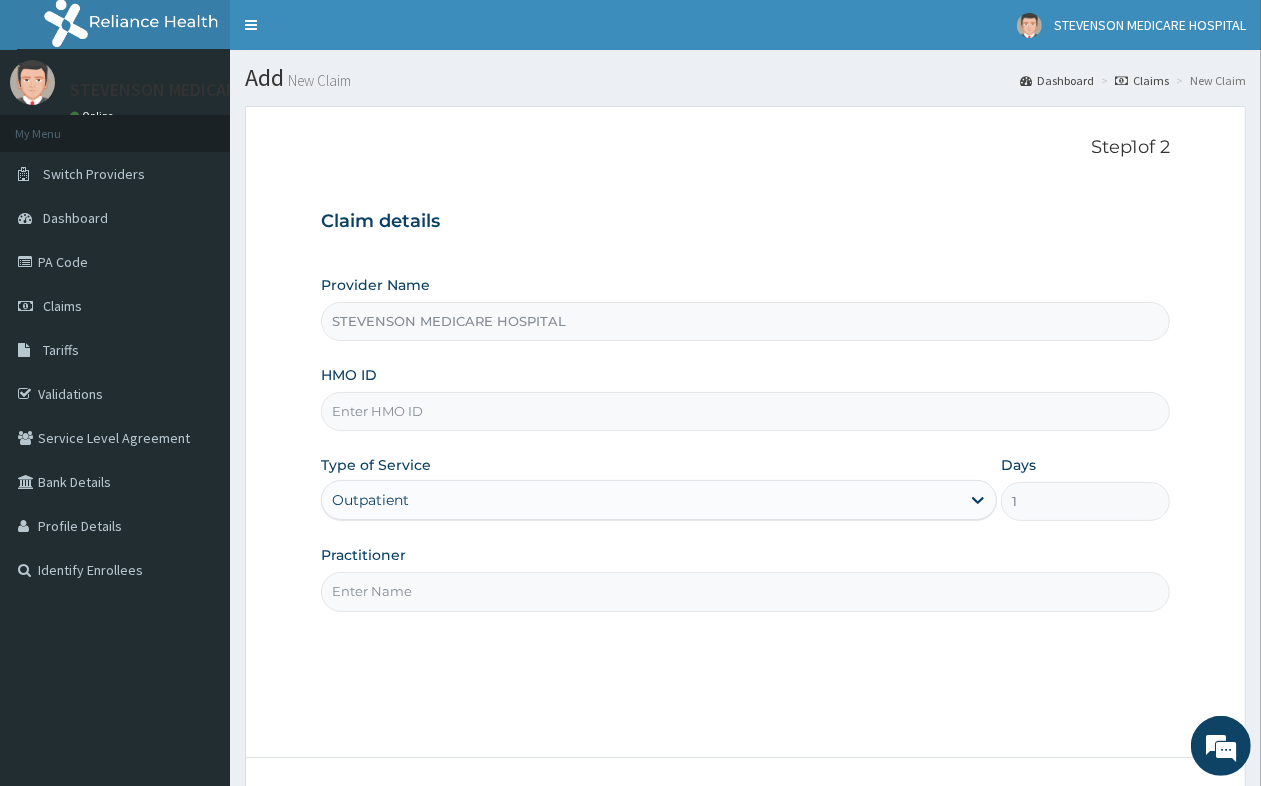 click on "Practitioner" at bounding box center (745, 591) 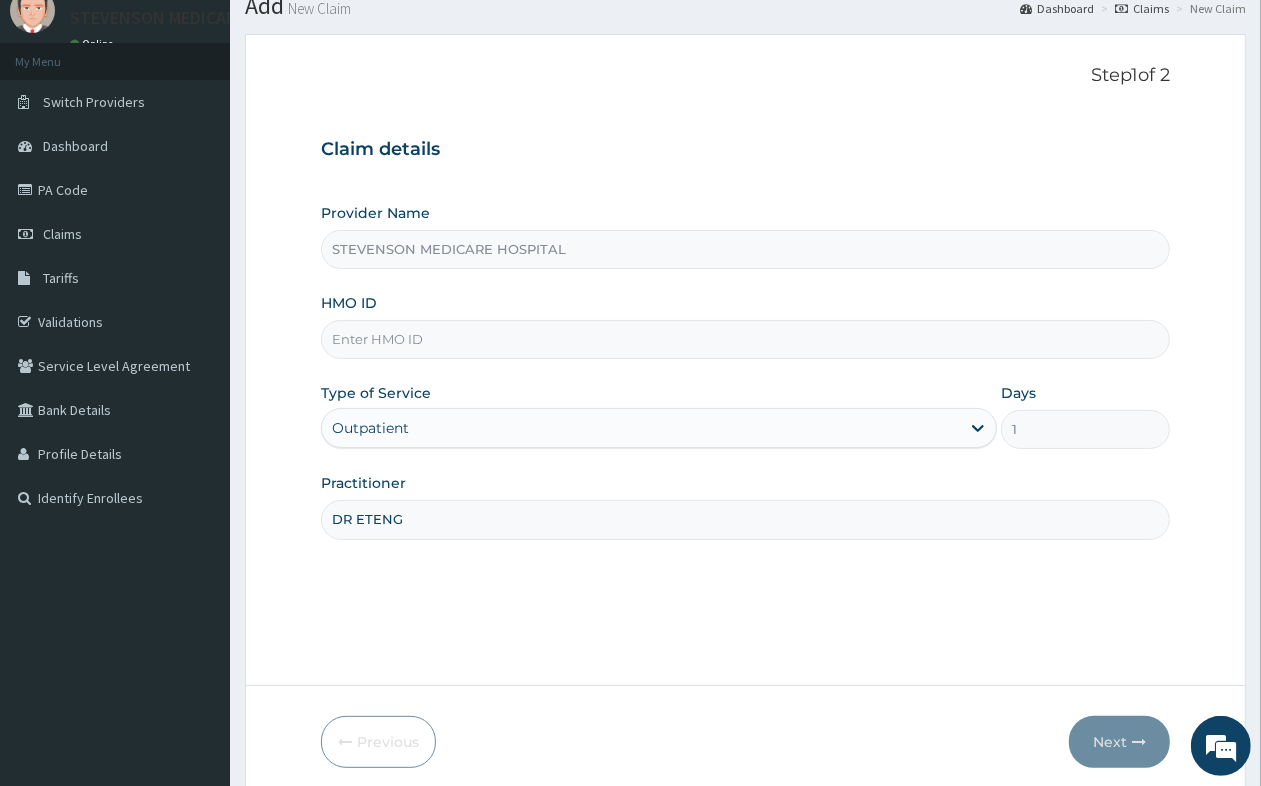 scroll, scrollTop: 151, scrollLeft: 0, axis: vertical 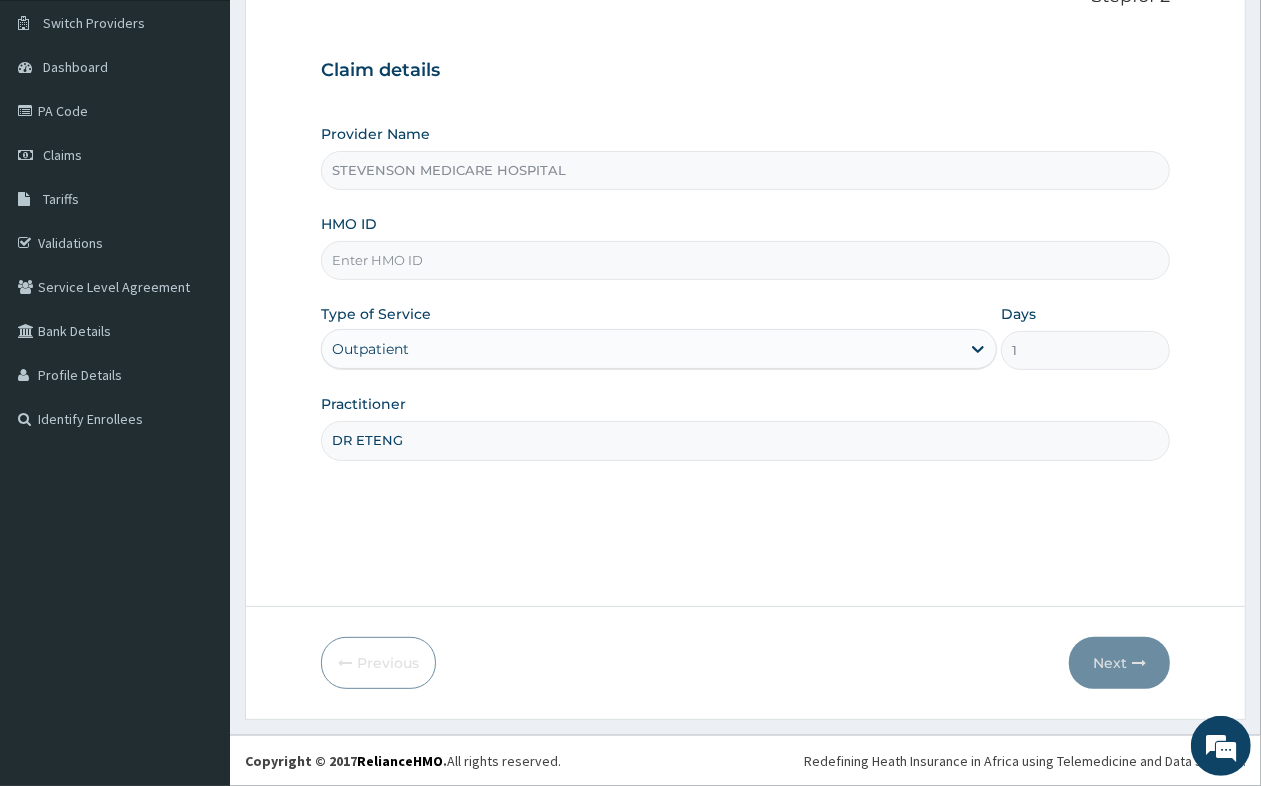 type on "DR ETENG" 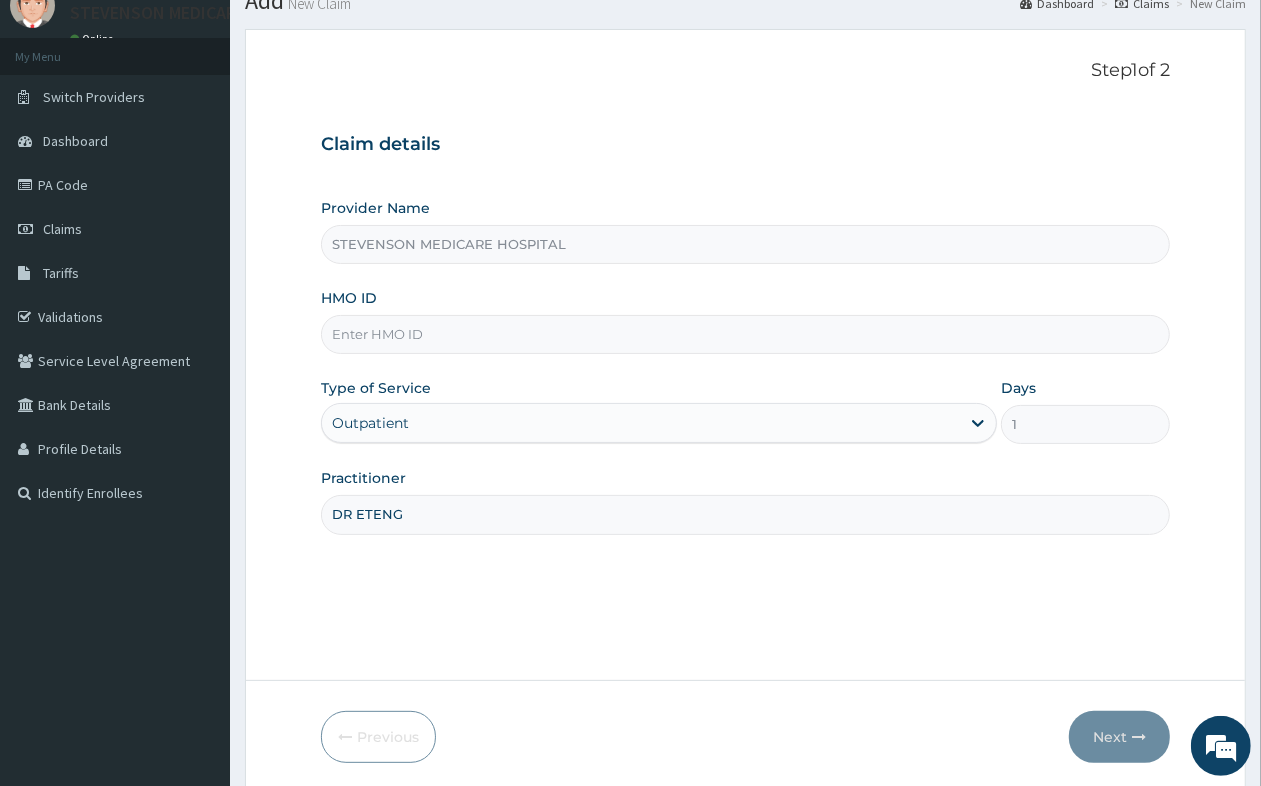 scroll, scrollTop: 0, scrollLeft: 0, axis: both 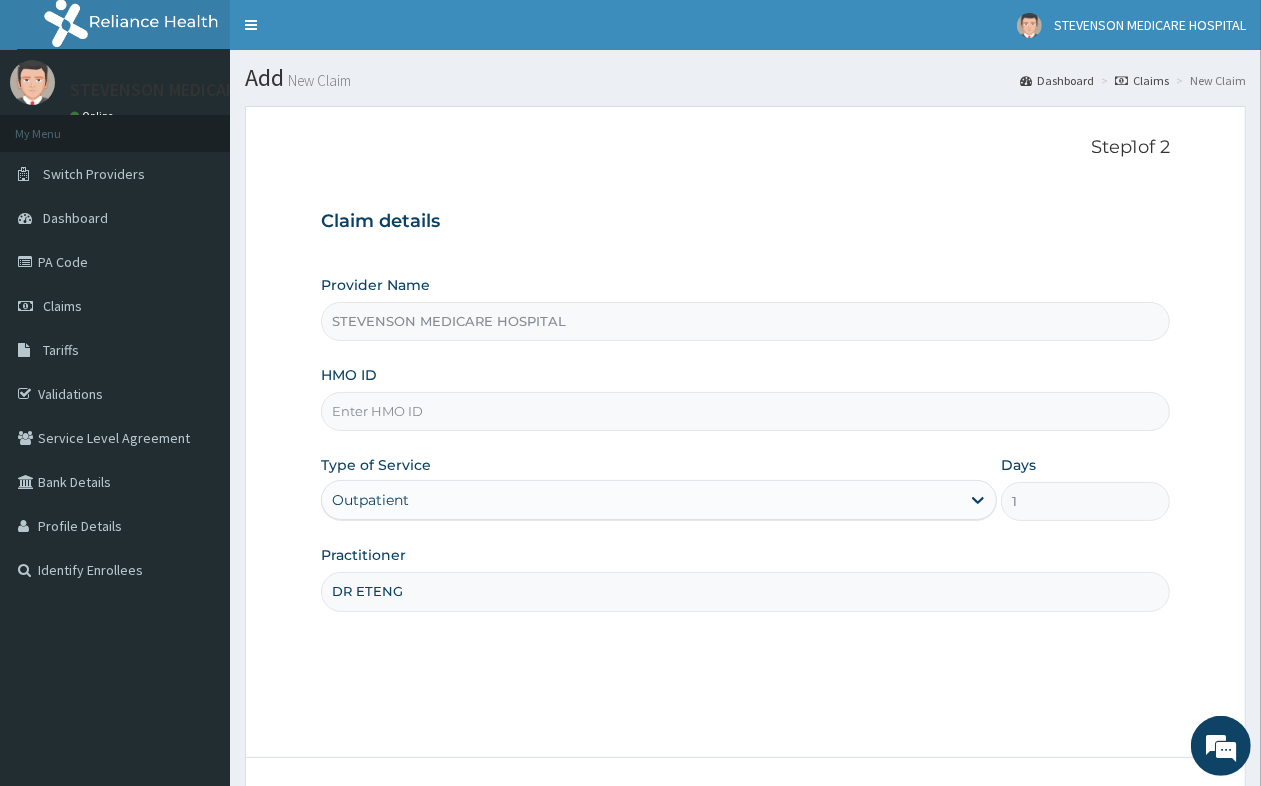 click on "HMO ID" at bounding box center [745, 411] 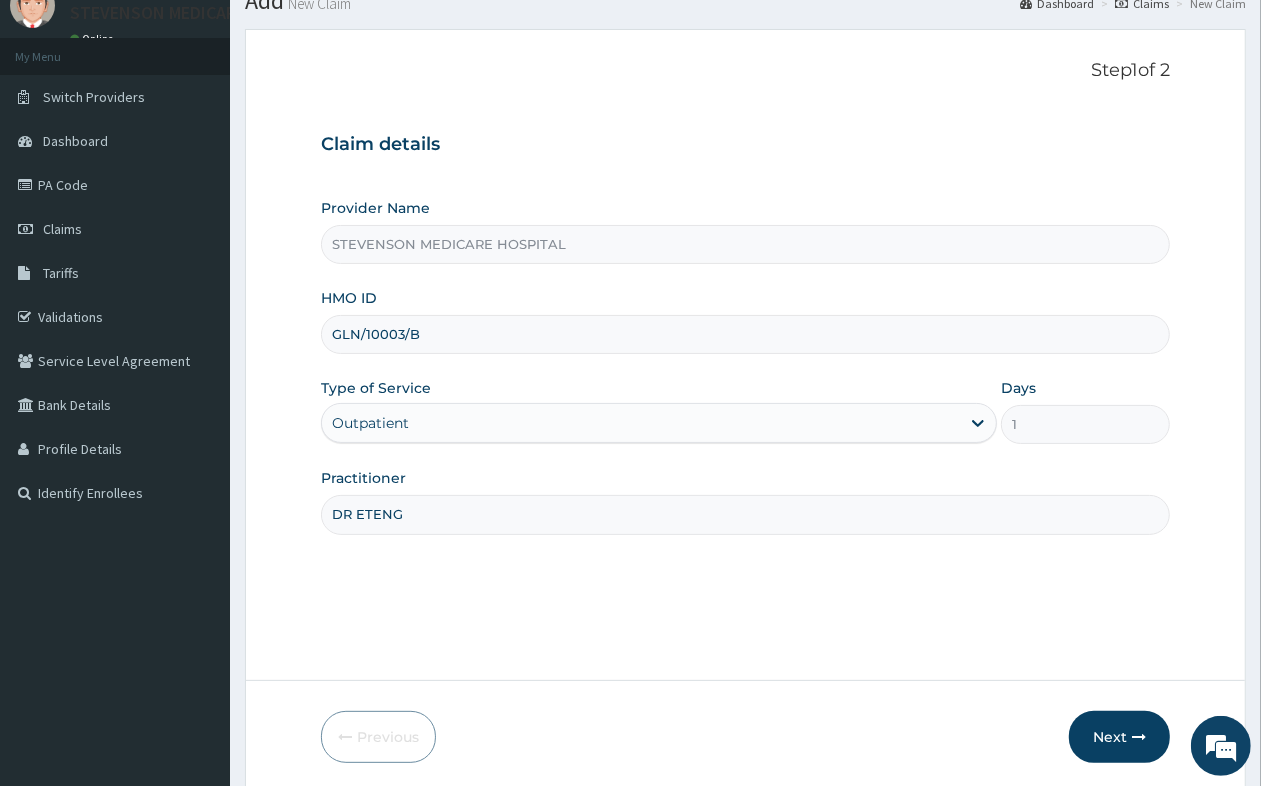 scroll, scrollTop: 151, scrollLeft: 0, axis: vertical 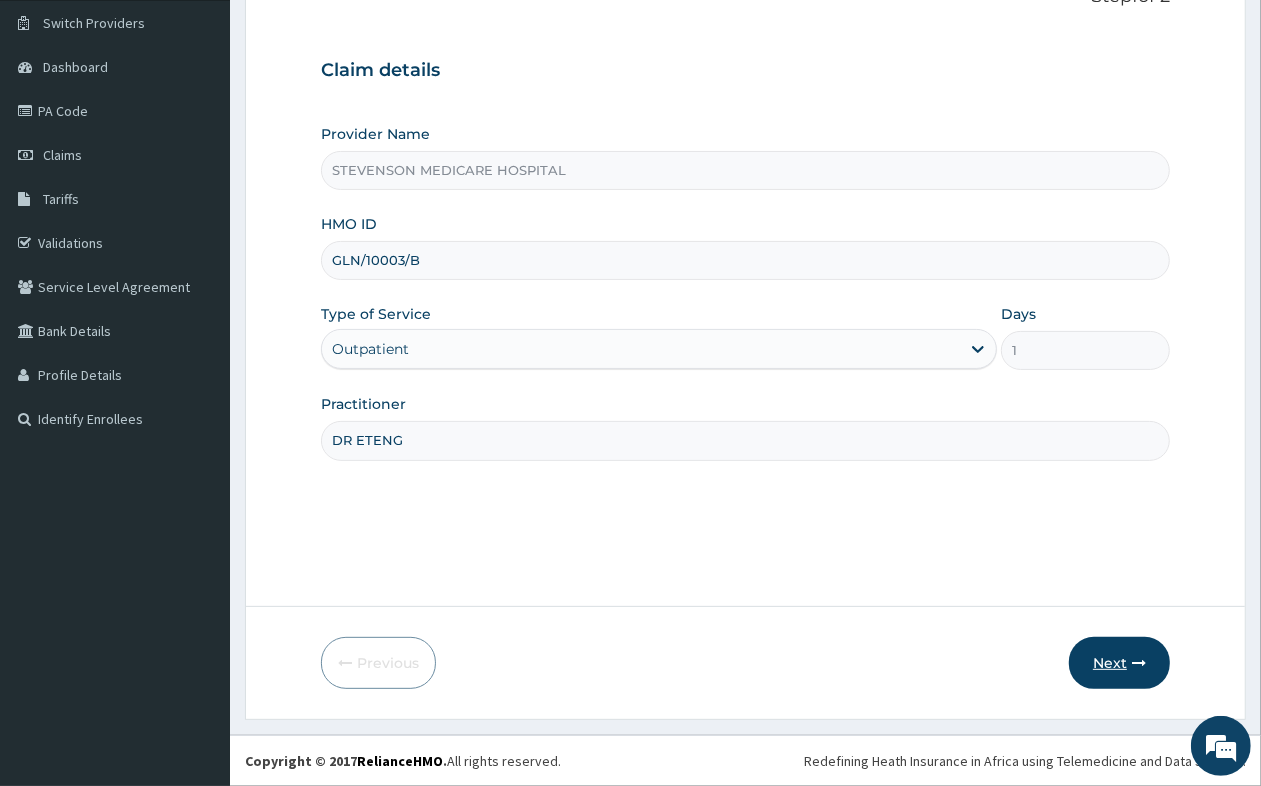 type on "GLN/10003/B" 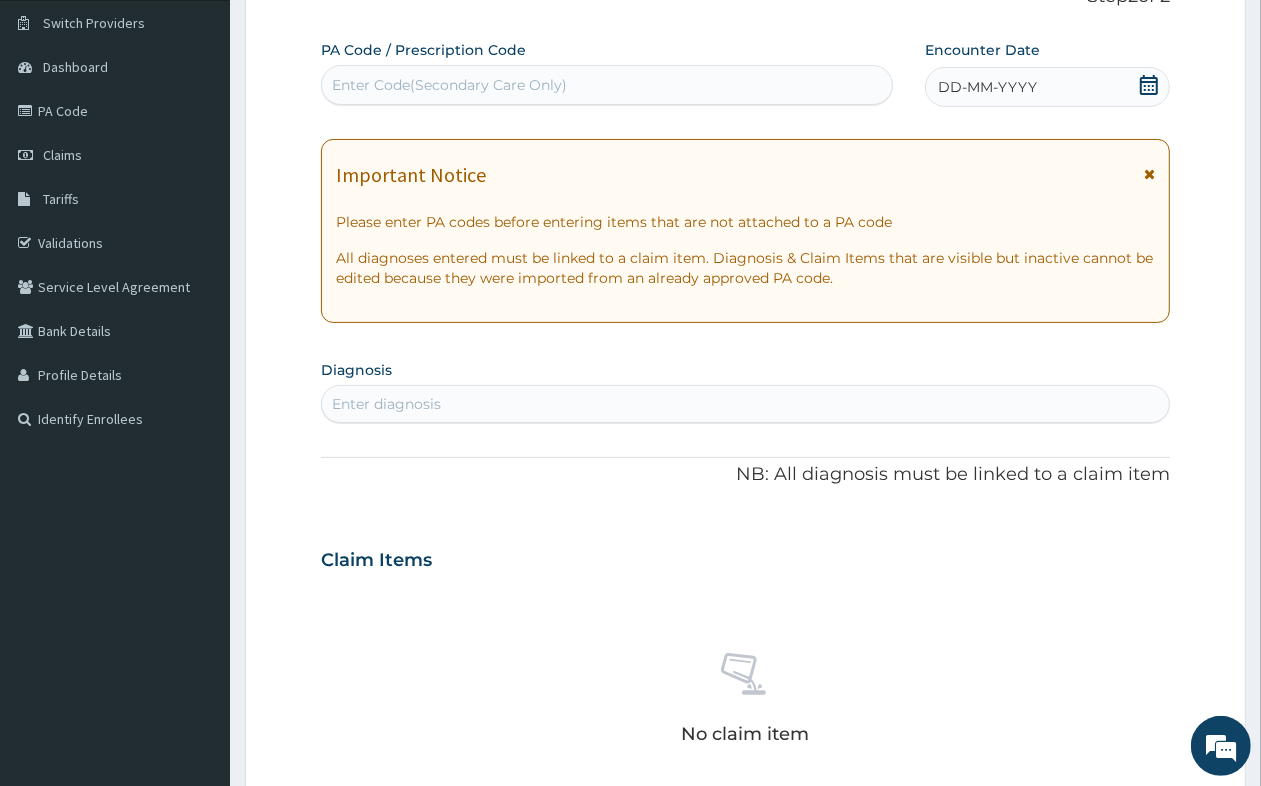 click 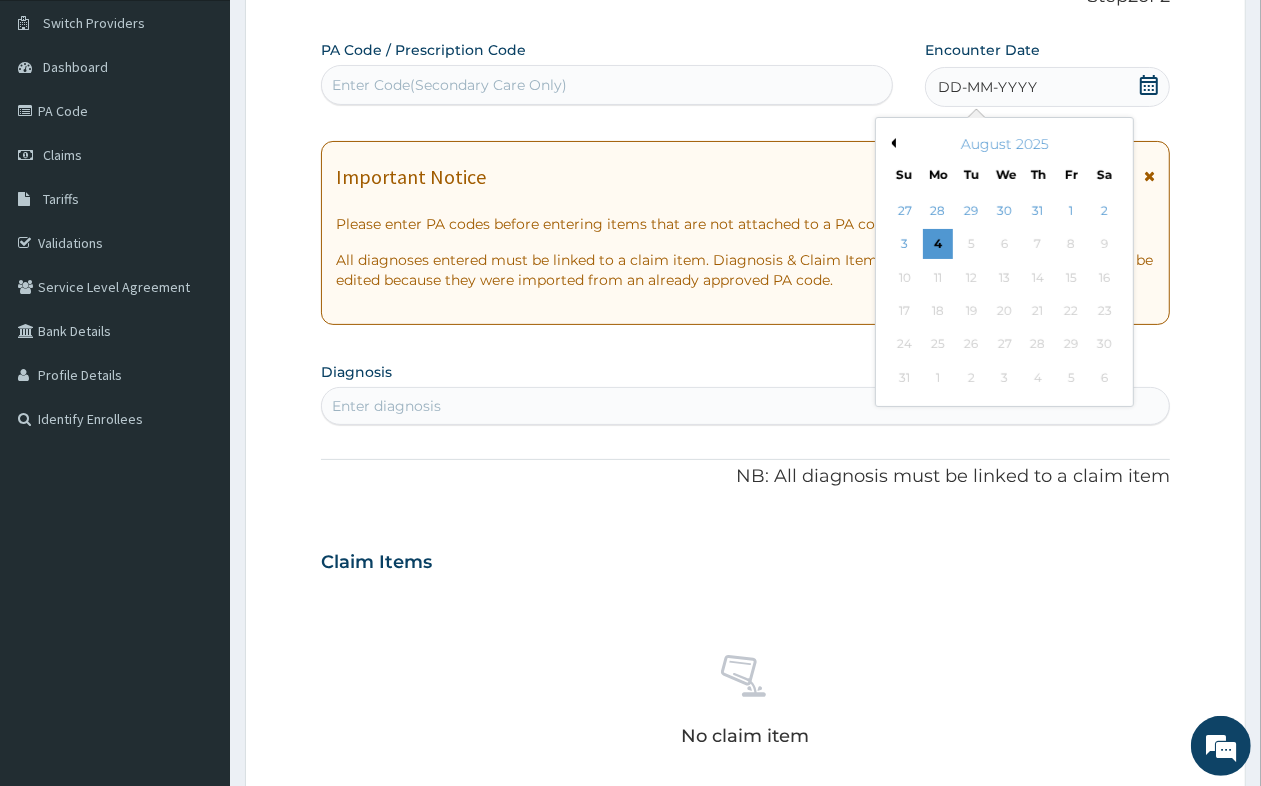 click on "Previous Month" at bounding box center (891, 143) 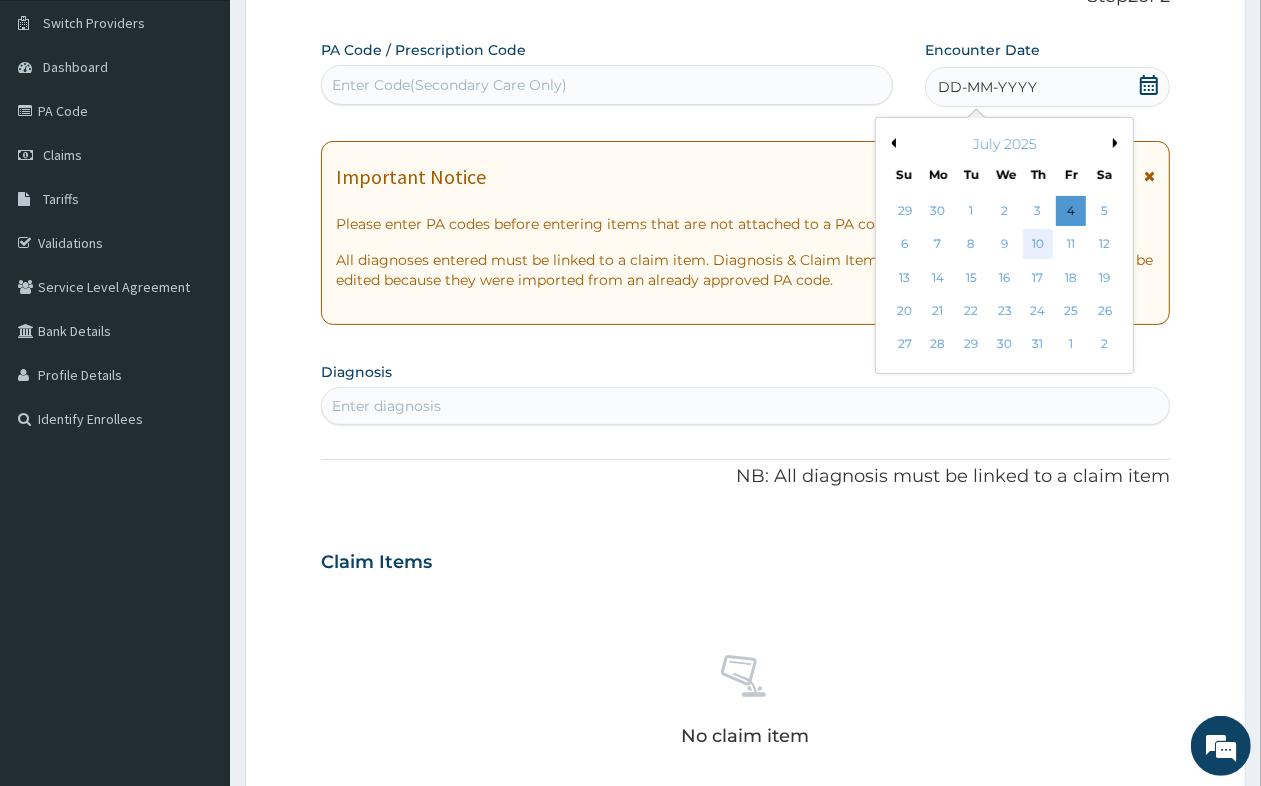 click on "10" at bounding box center (1038, 245) 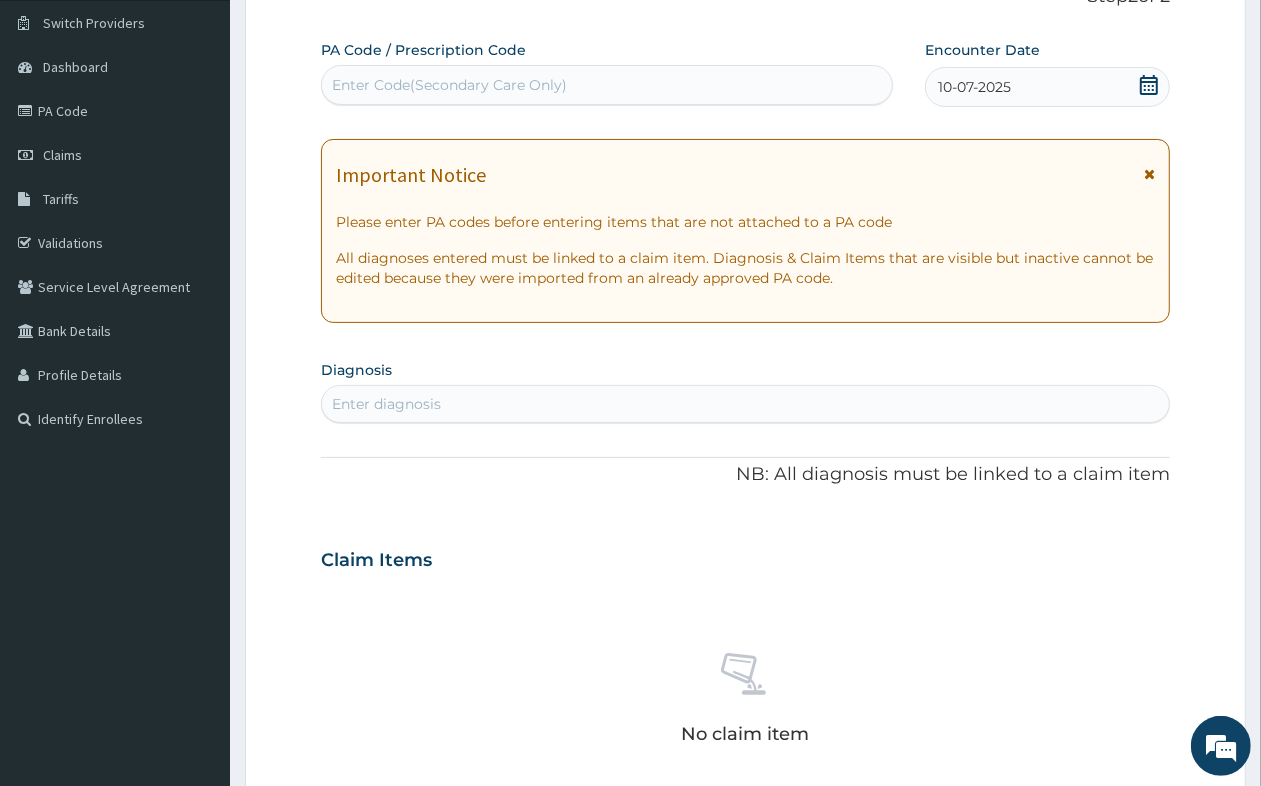 click on "Enter Code(Secondary Care Only)" at bounding box center (607, 85) 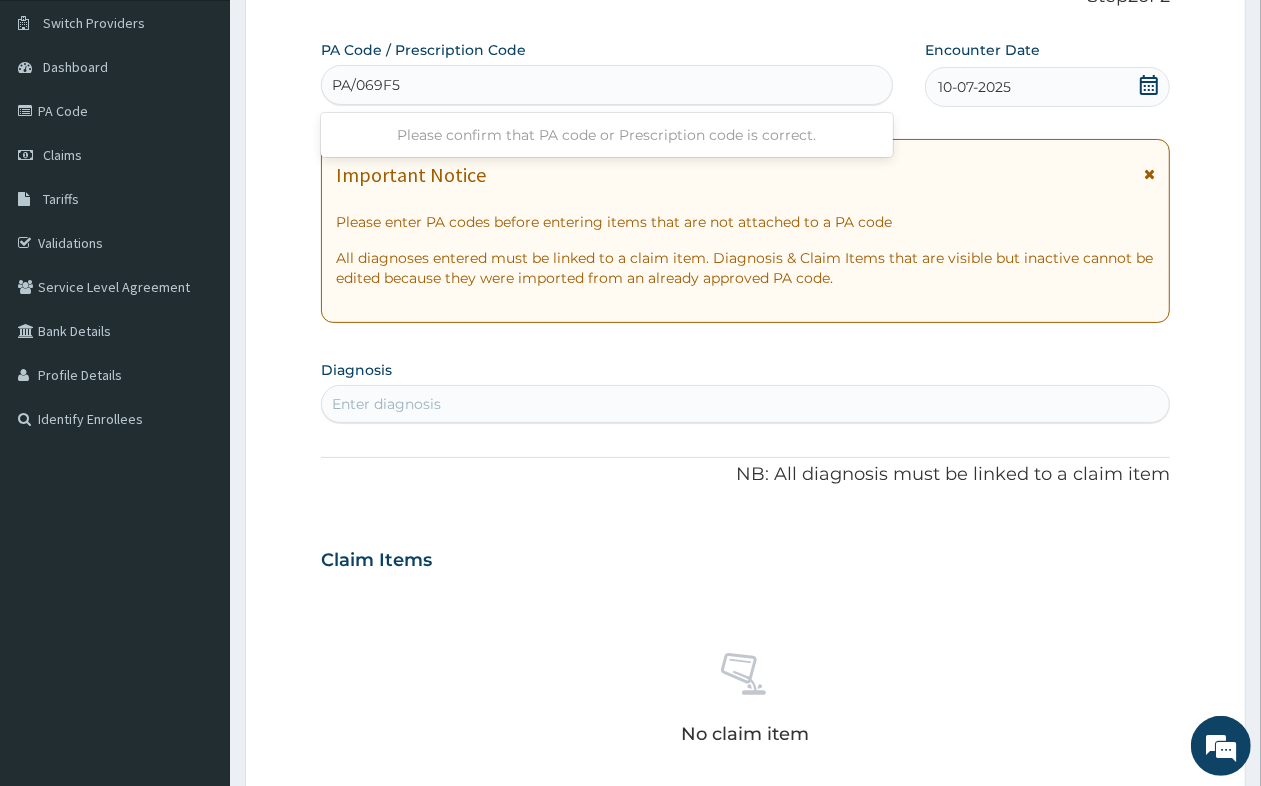 type on "PA/069F50" 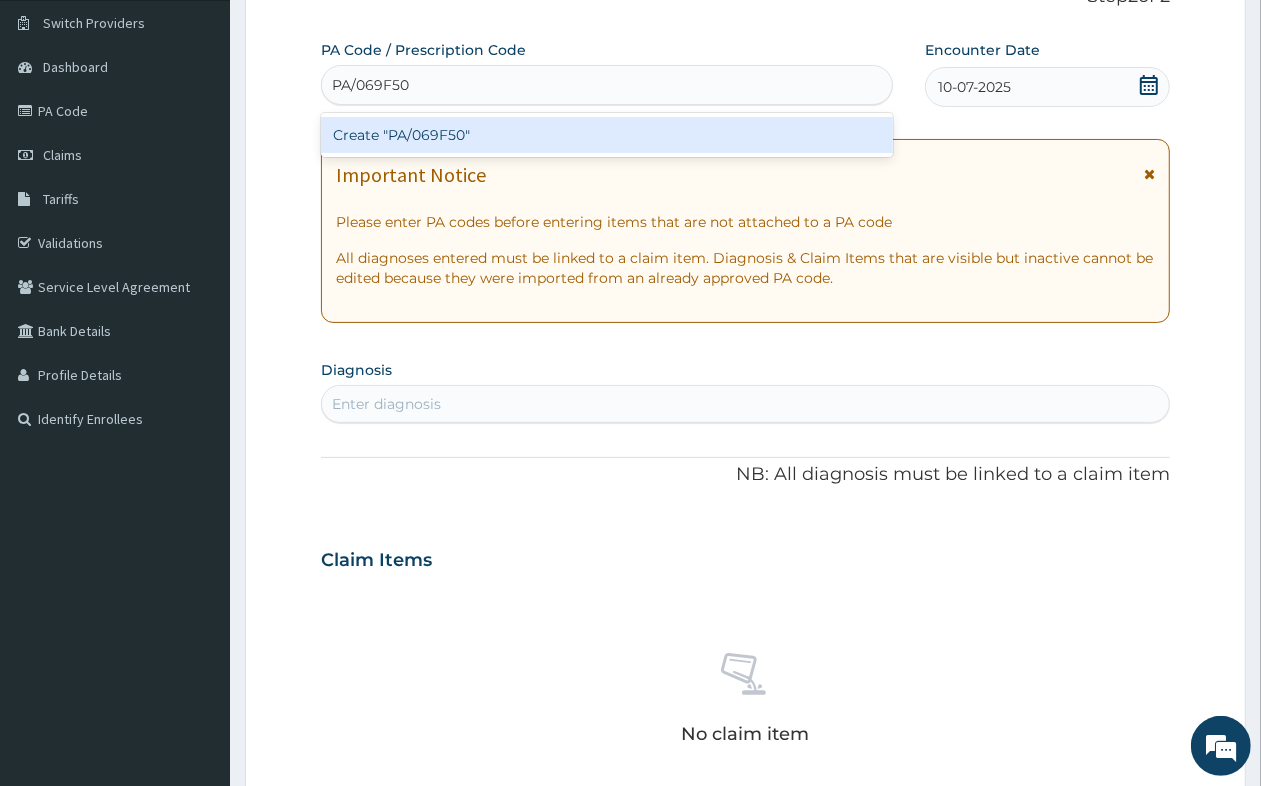 click on "Create "PA/069F50"" at bounding box center [607, 135] 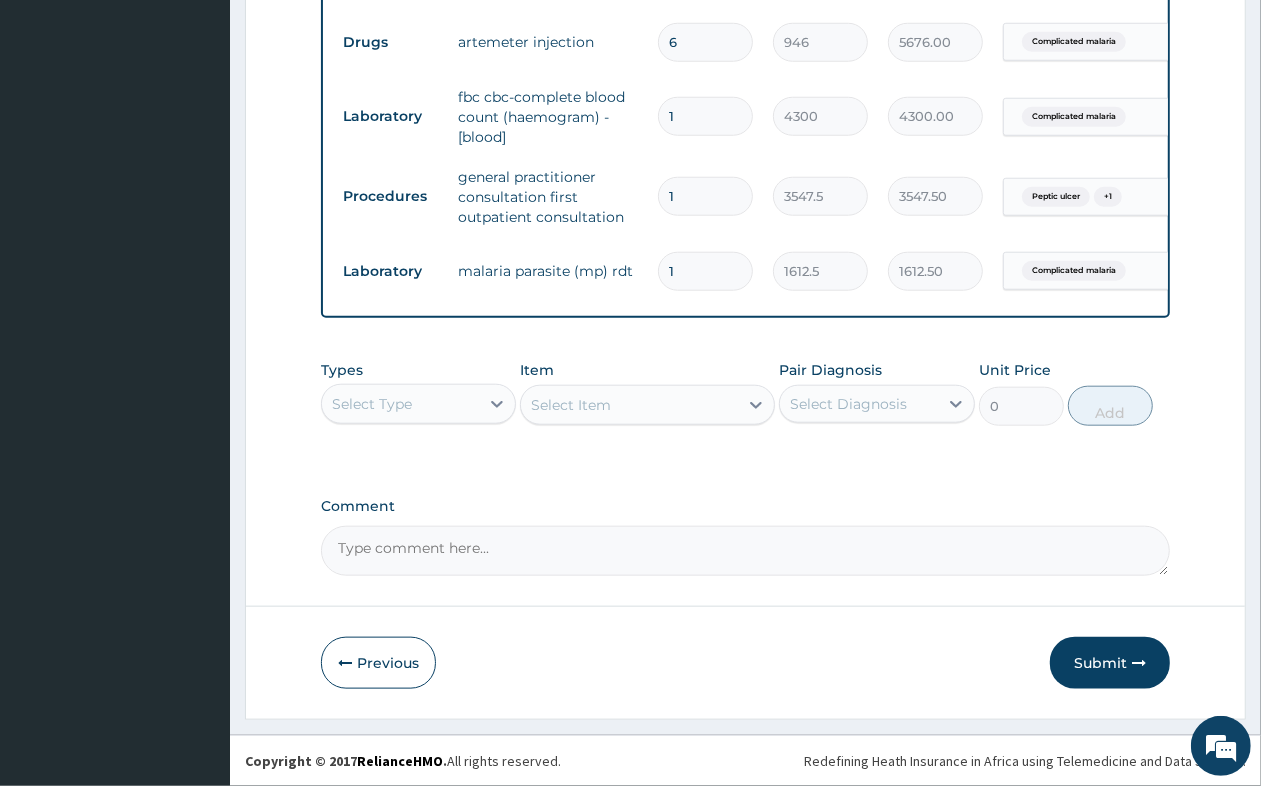 scroll, scrollTop: 1222, scrollLeft: 0, axis: vertical 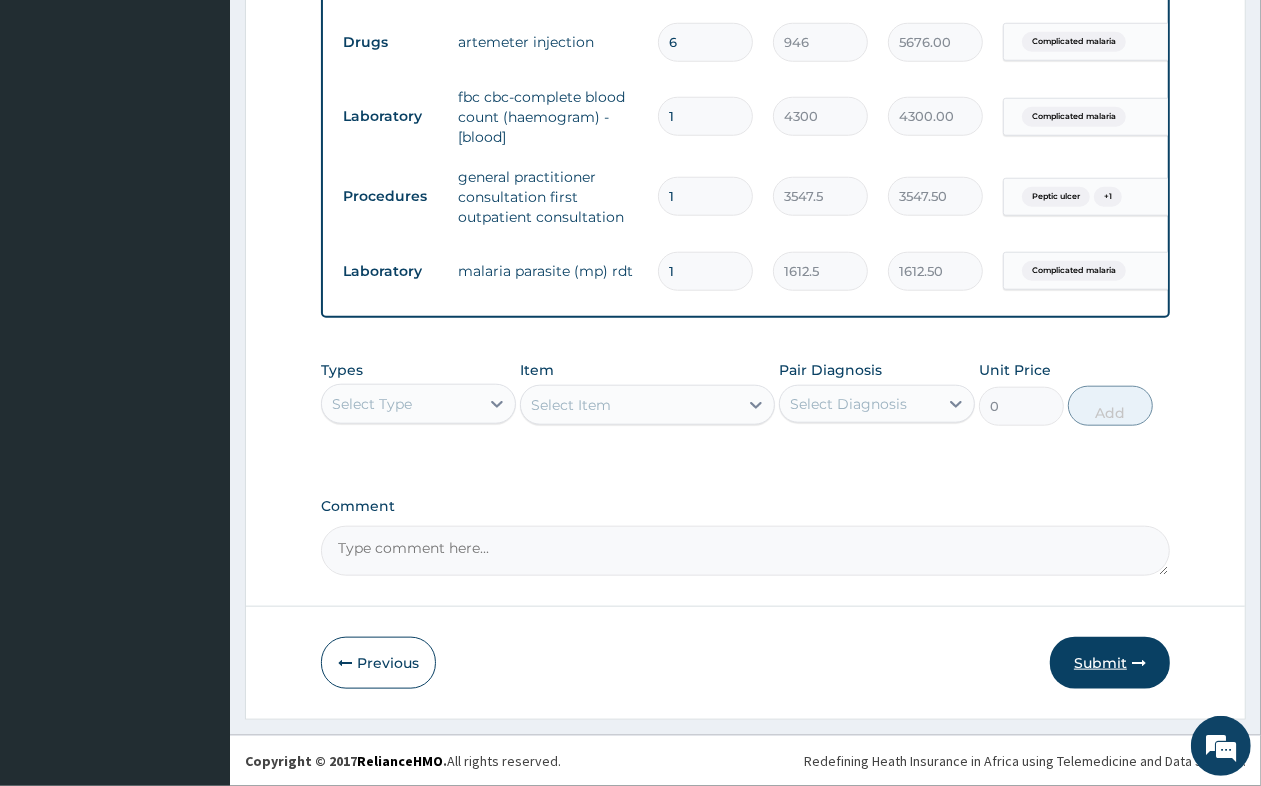click on "Submit" at bounding box center [1110, 663] 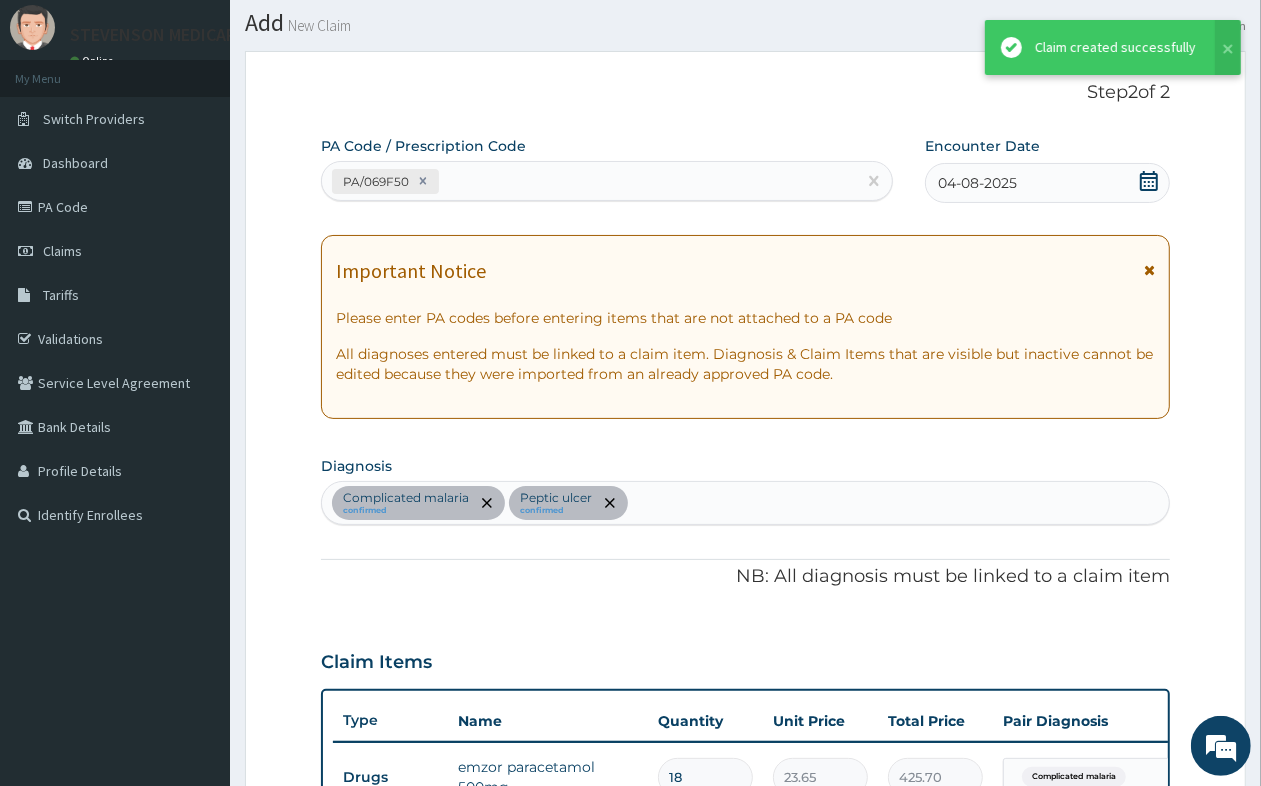 scroll, scrollTop: 1222, scrollLeft: 0, axis: vertical 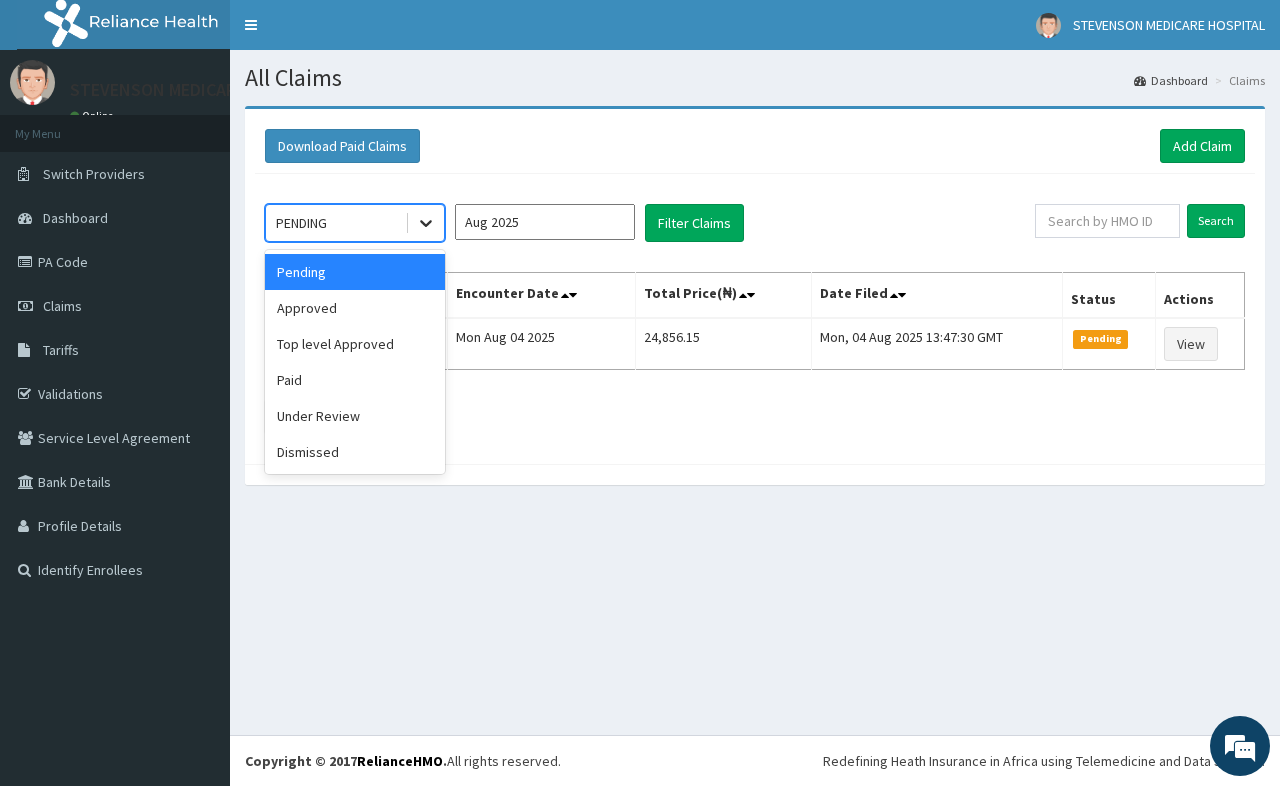 click at bounding box center (426, 223) 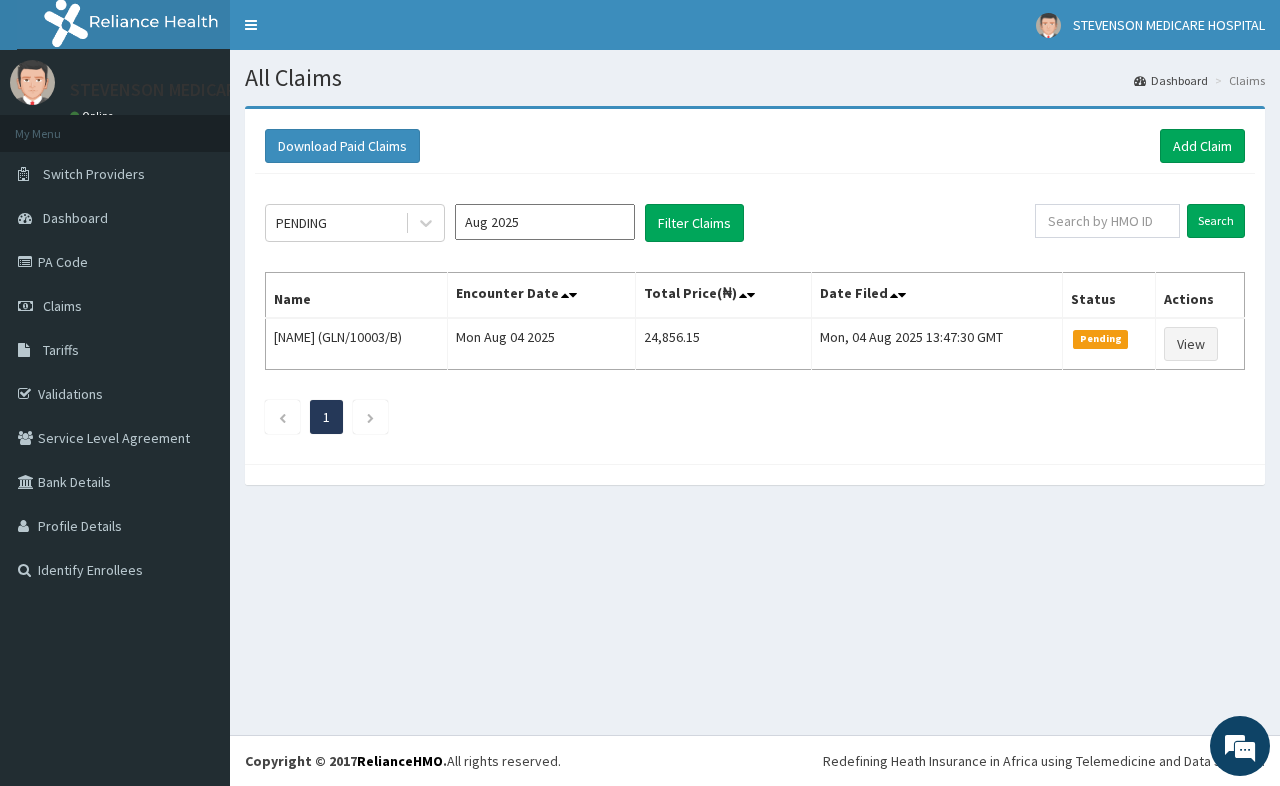 click on "Download Paid Claims Add Claim × Note you can only download claims within a maximum of 1 year and the dates will auto-adjust when you select range that is greater than 1 year From 04-05-2025 To 04-08-2025 Close Download PENDING Aug 2025 Filter Claims Search Name Encounter Date Total Price(₦) Date Filed Status Actions Siya Mina Frederick (GLN/10003/B) Mon Aug 04 2025 24,856.15 Mon, 04 Aug 2025 13:47:30 GMT Pending View 1" at bounding box center (755, 305) 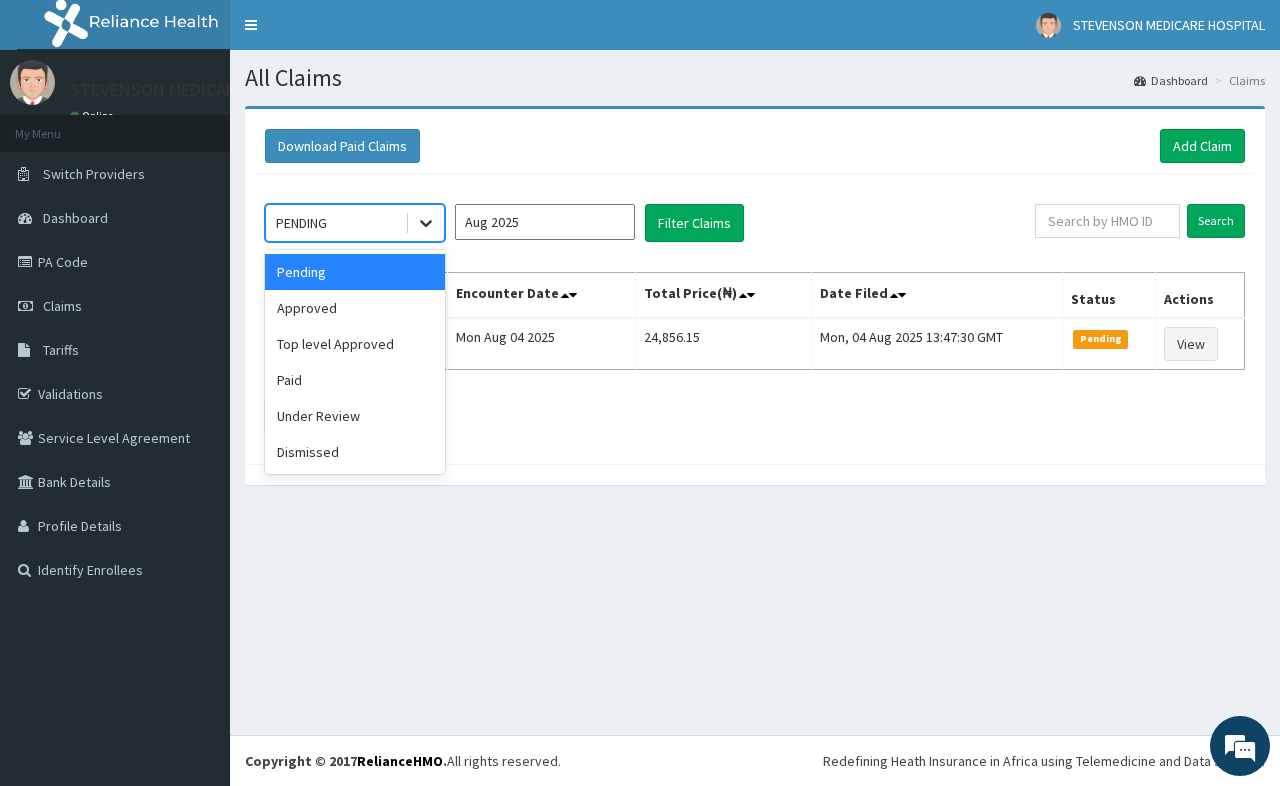 click 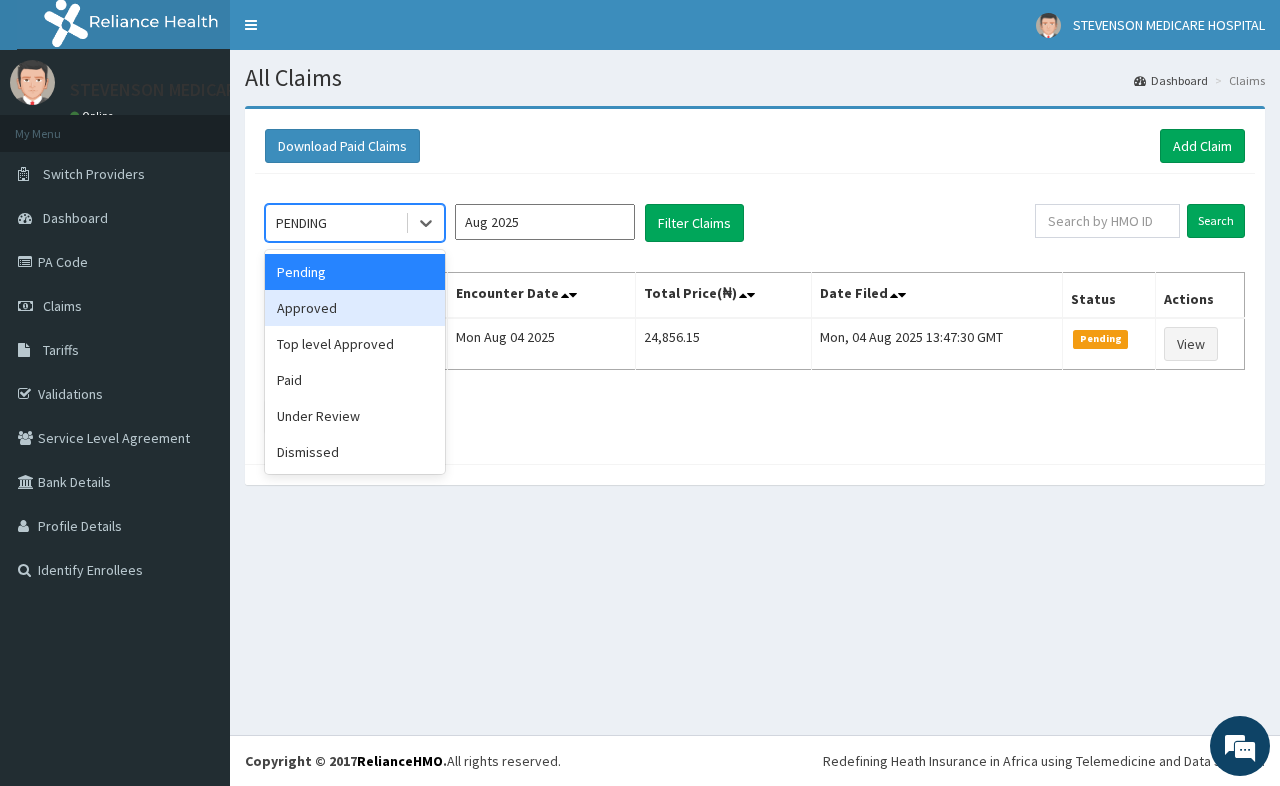 click on "Approved" at bounding box center (355, 308) 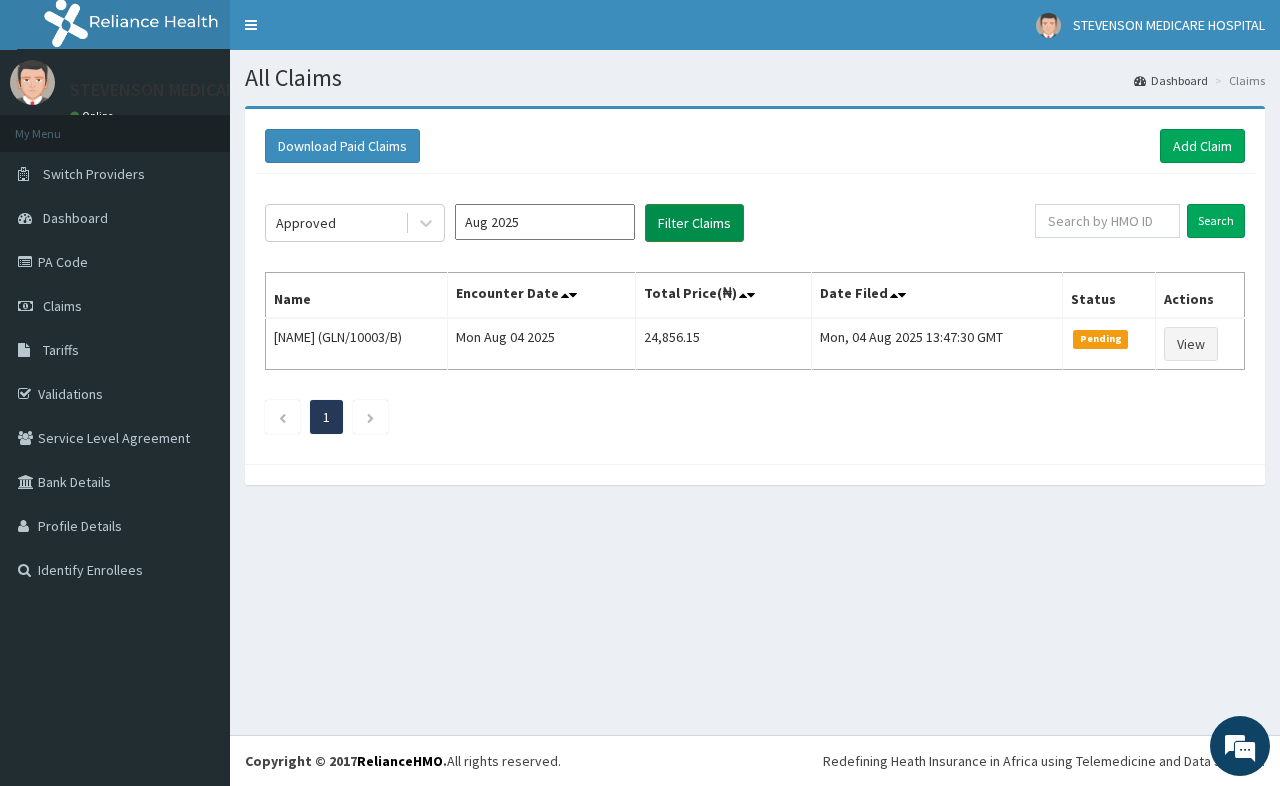 click on "Filter Claims" at bounding box center (694, 223) 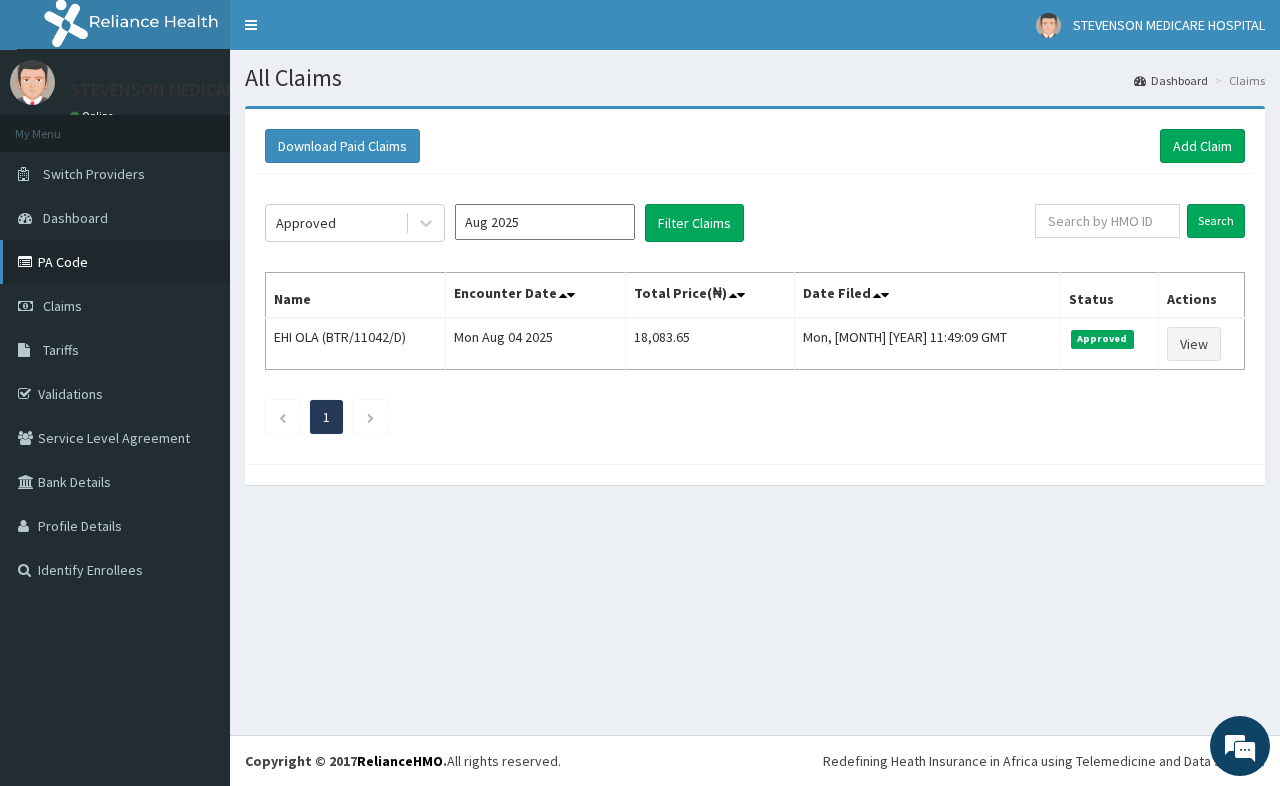 click at bounding box center [28, 262] 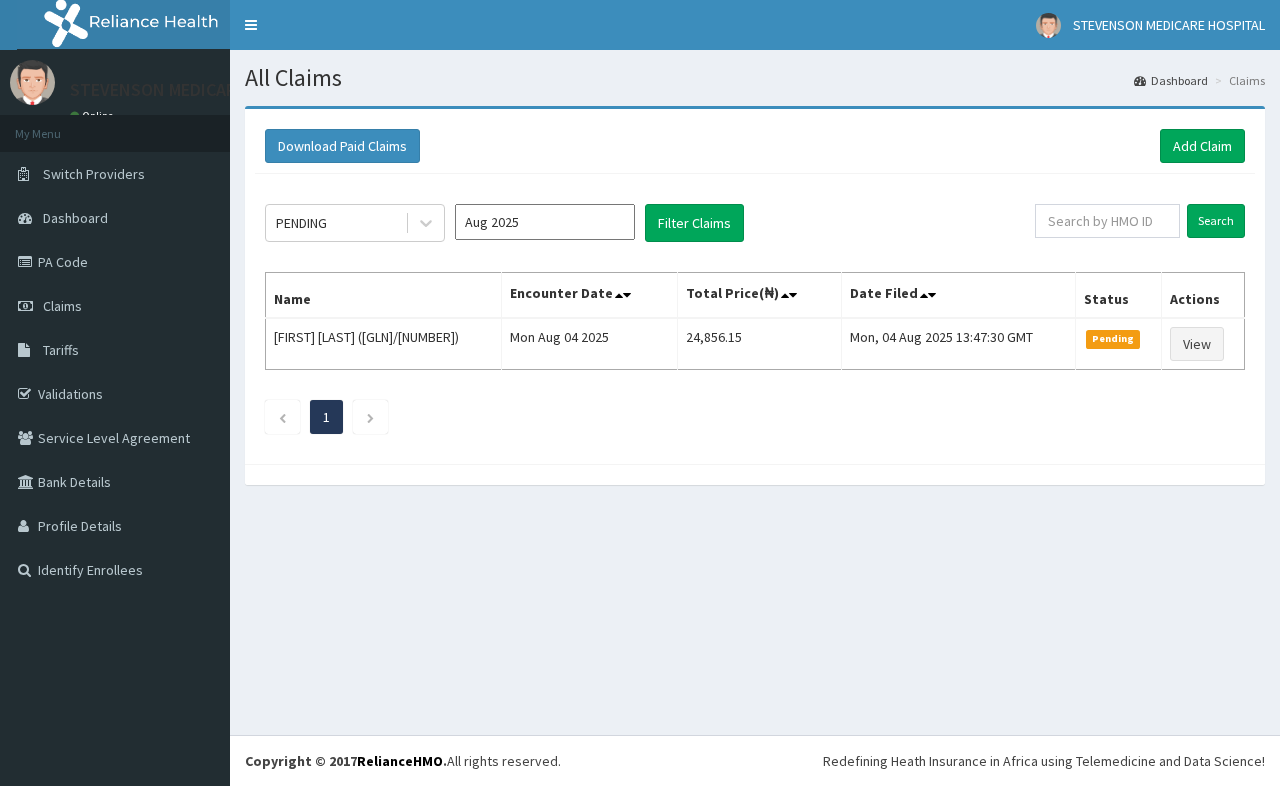 scroll, scrollTop: 0, scrollLeft: 0, axis: both 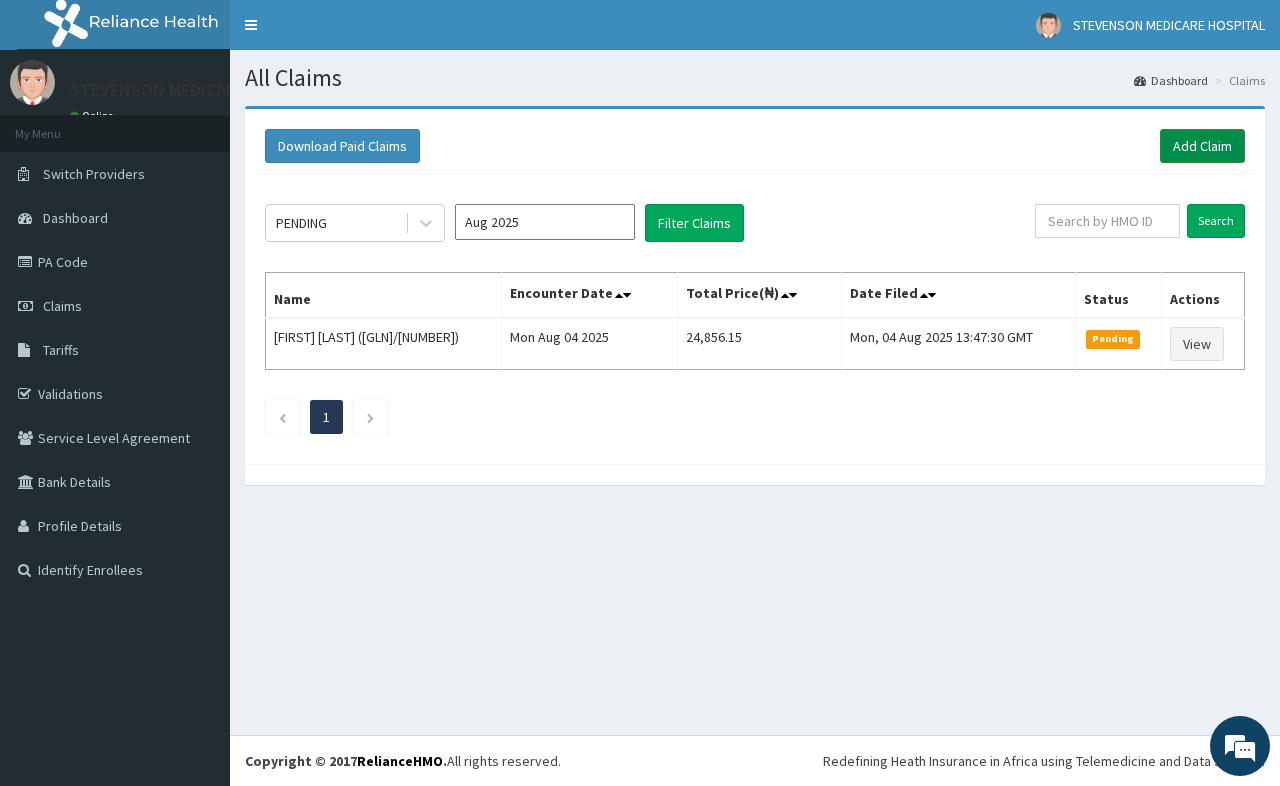 click on "Add Claim" at bounding box center [1202, 146] 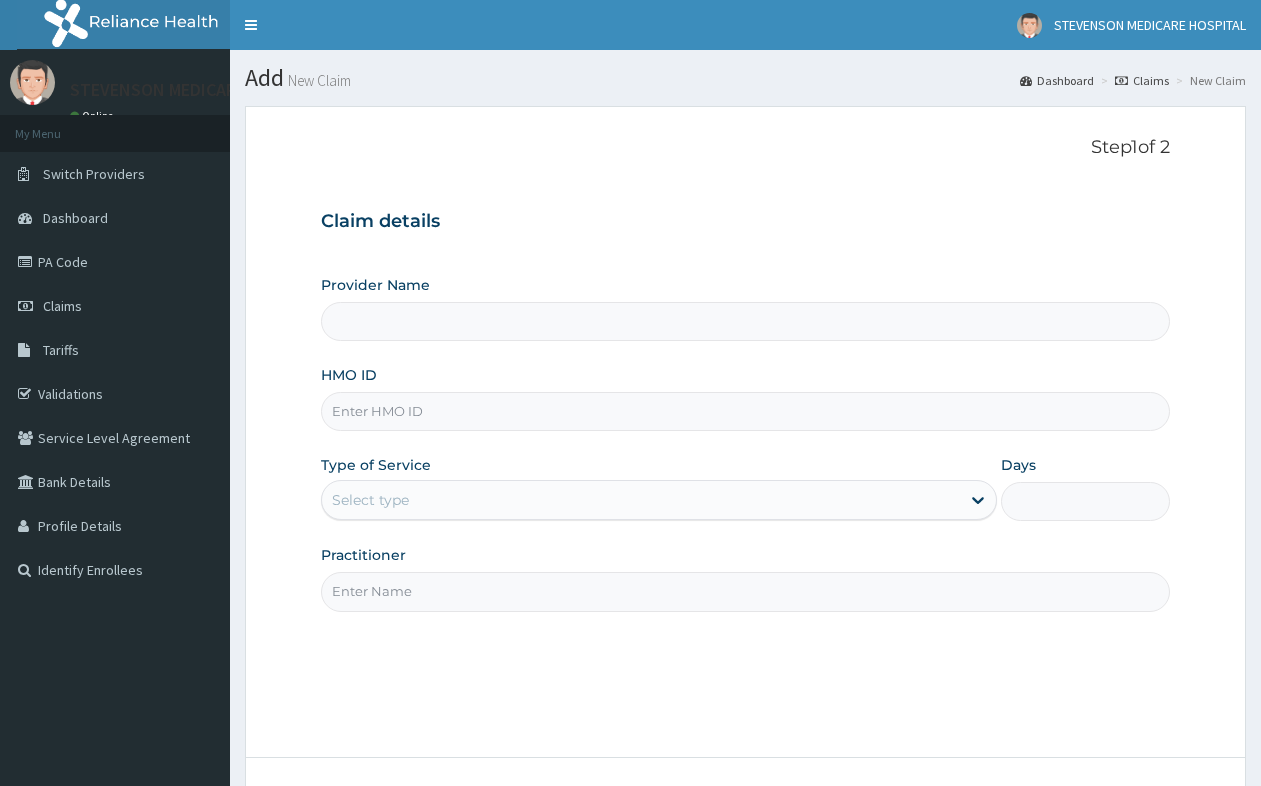 scroll, scrollTop: 0, scrollLeft: 0, axis: both 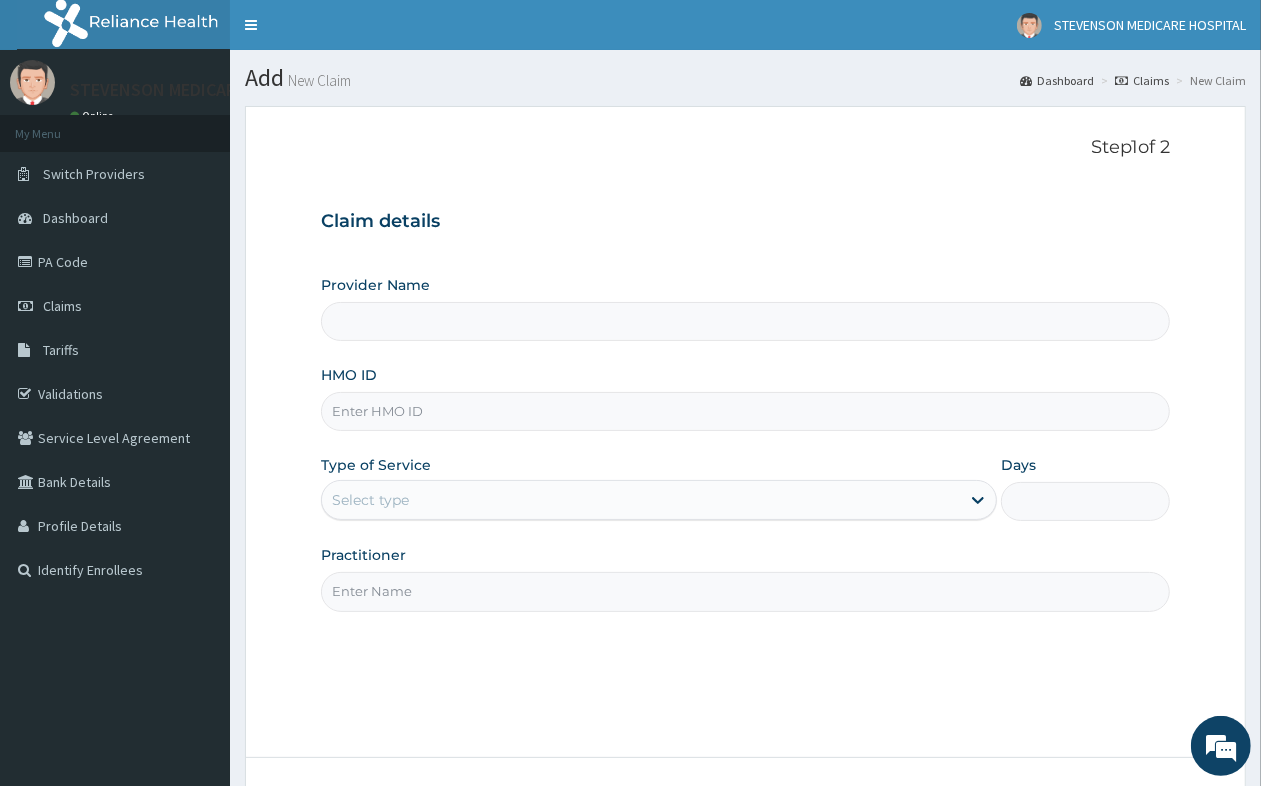 click on "Provider Name" at bounding box center [745, 321] 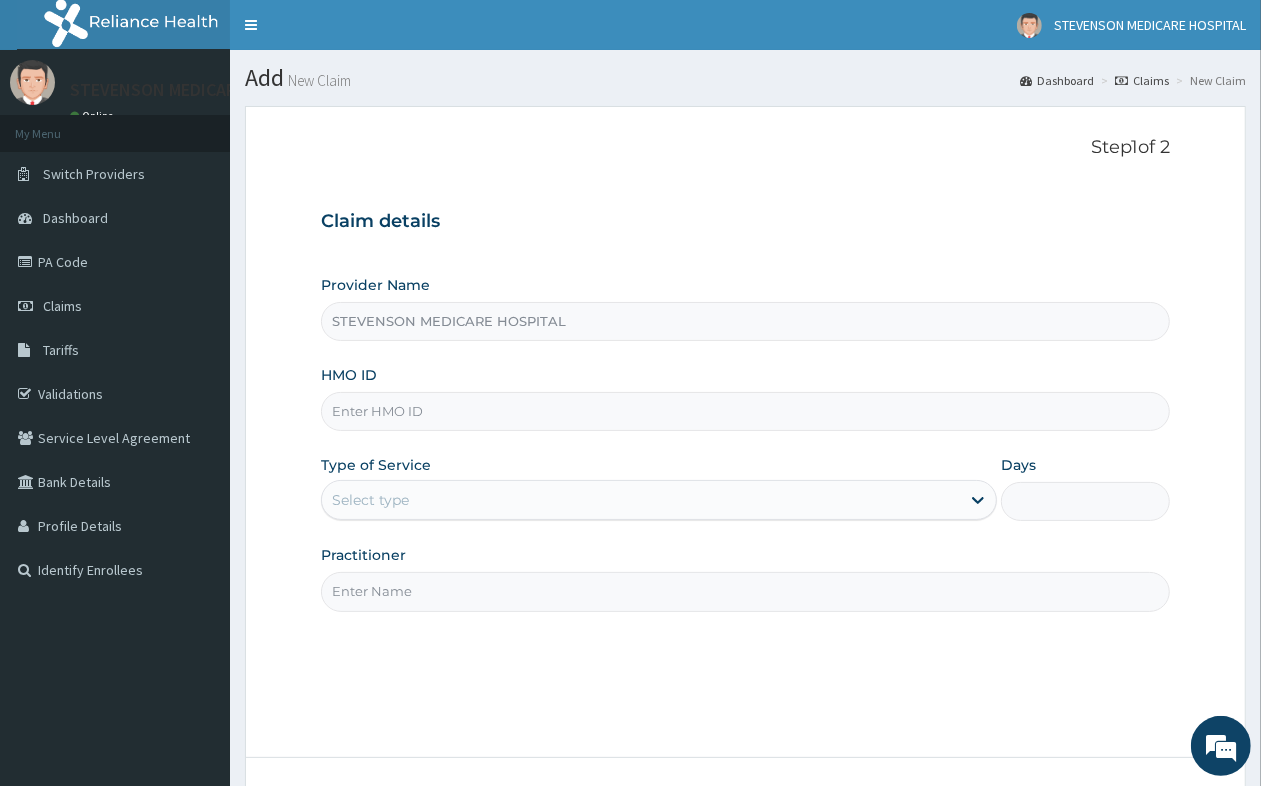 click on "HMO ID" at bounding box center (745, 411) 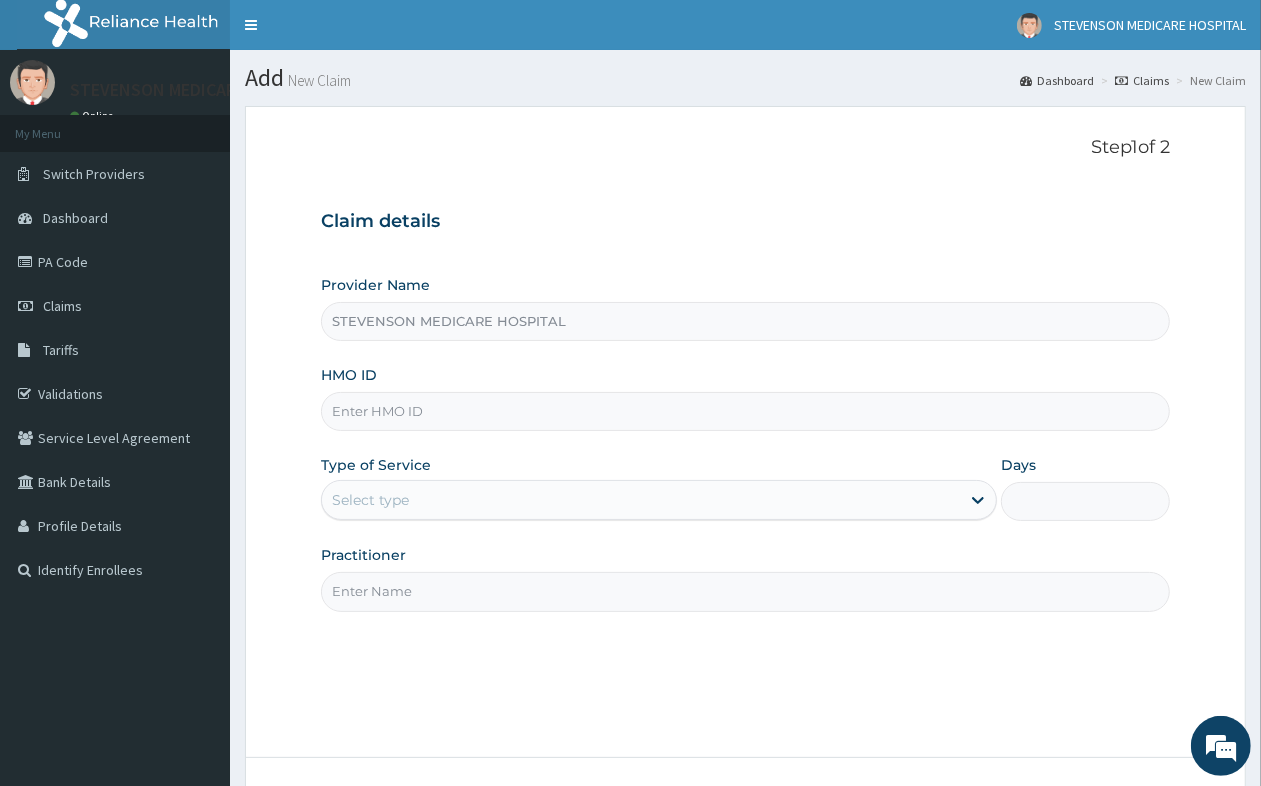 scroll, scrollTop: 0, scrollLeft: 0, axis: both 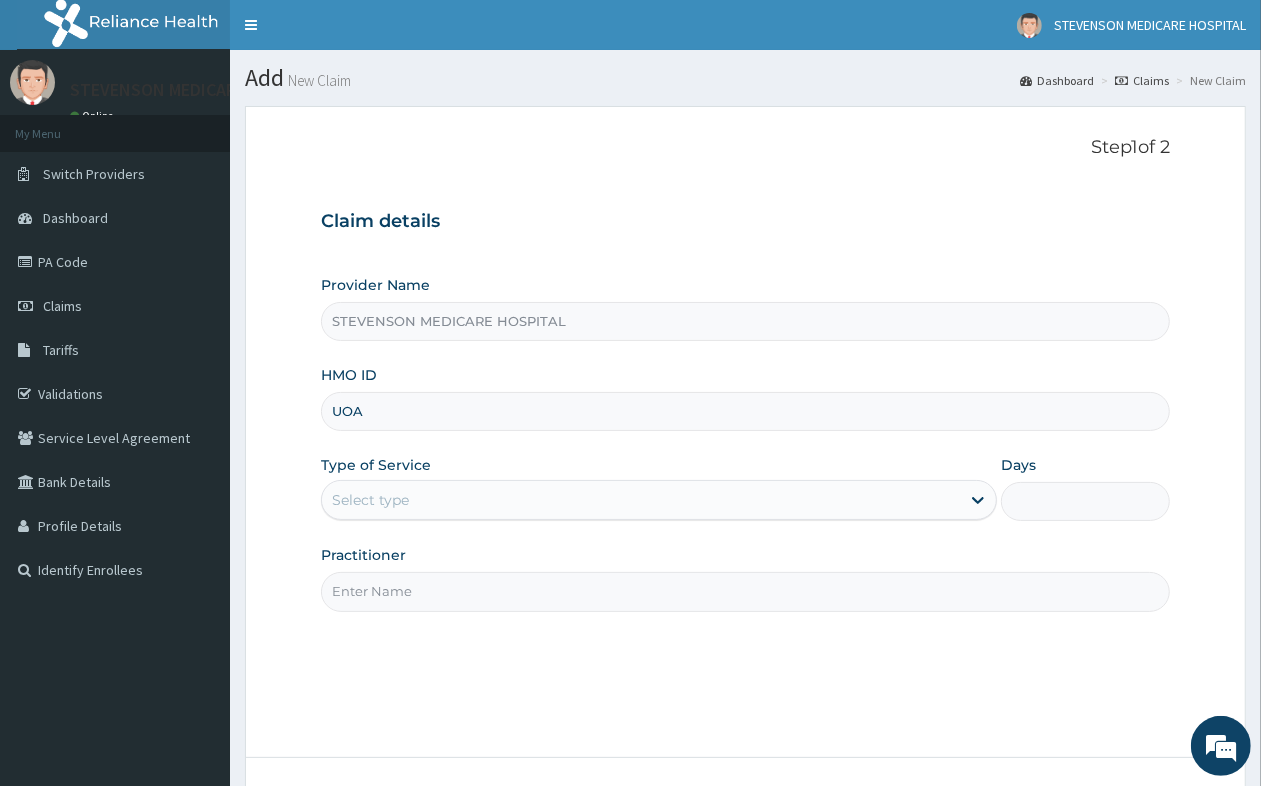 type on "UOA/10004/D" 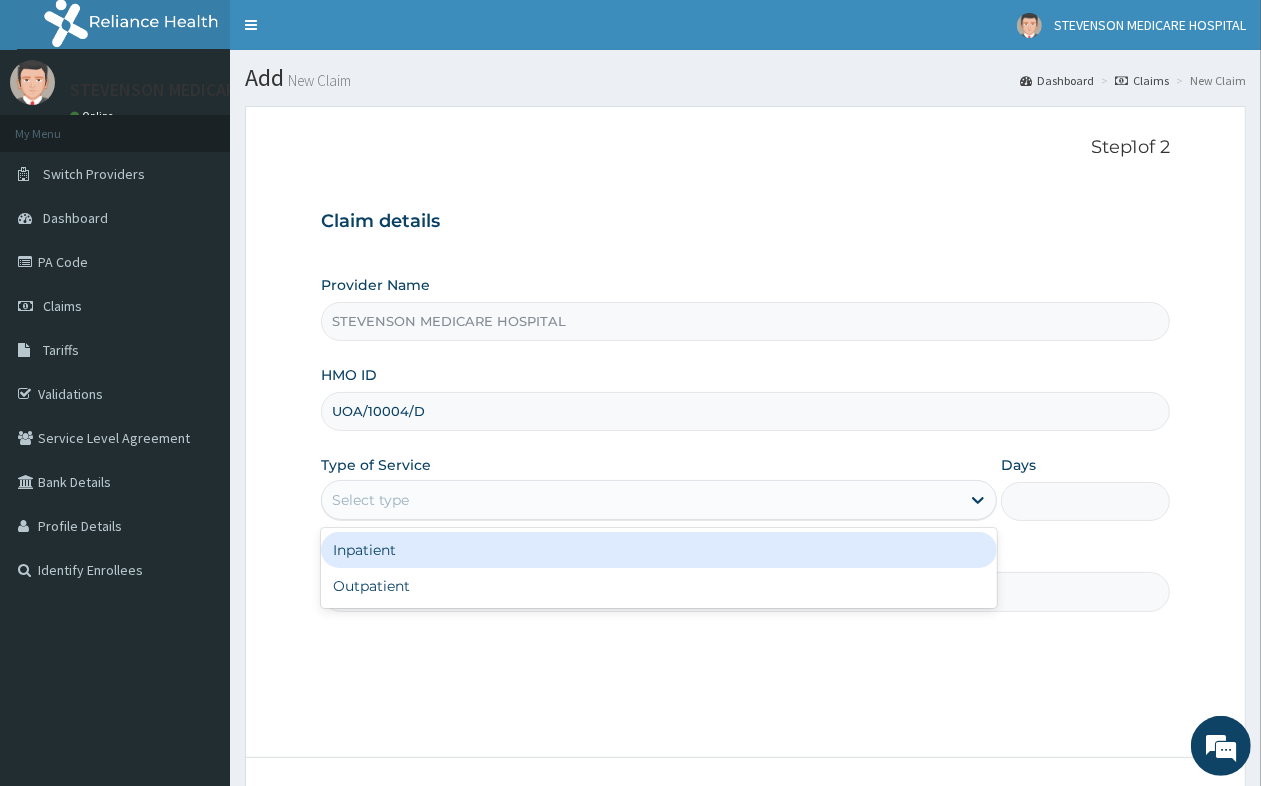 click on "Select type" at bounding box center (641, 500) 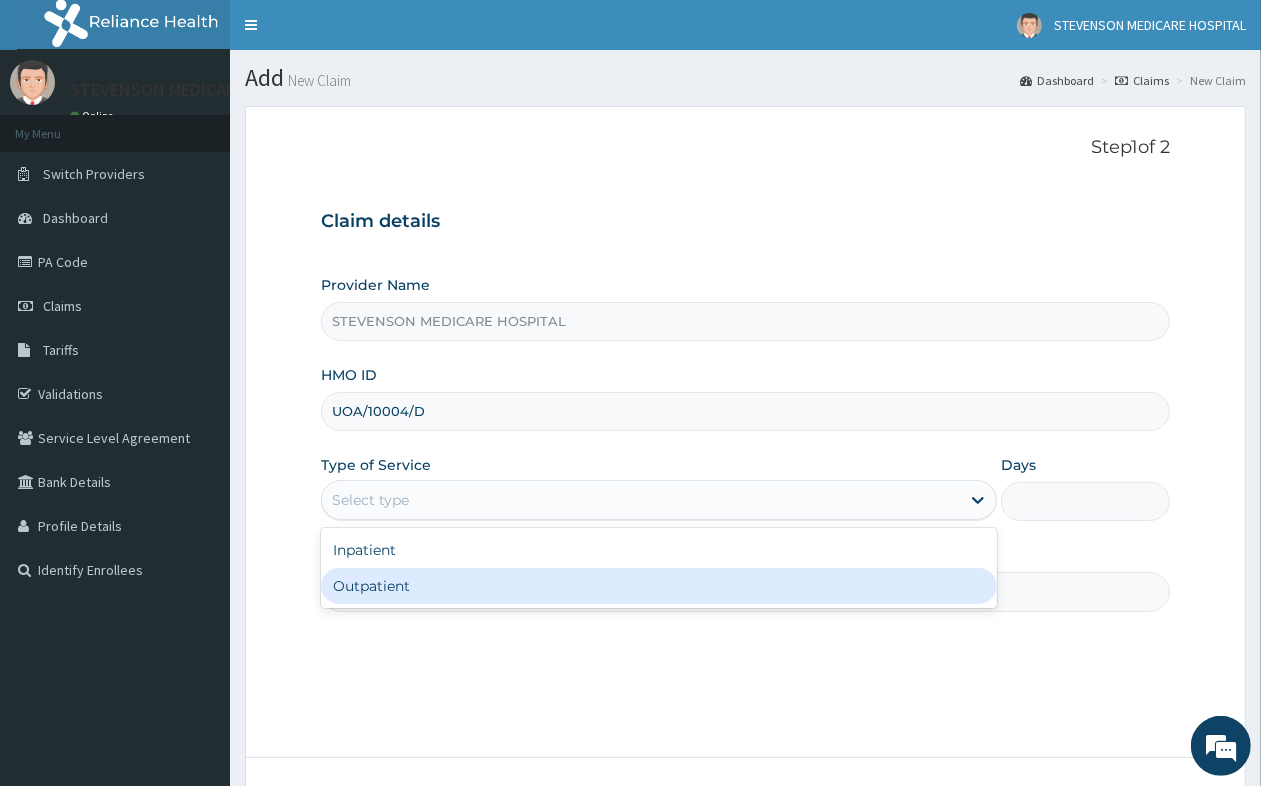 click on "Outpatient" at bounding box center (659, 586) 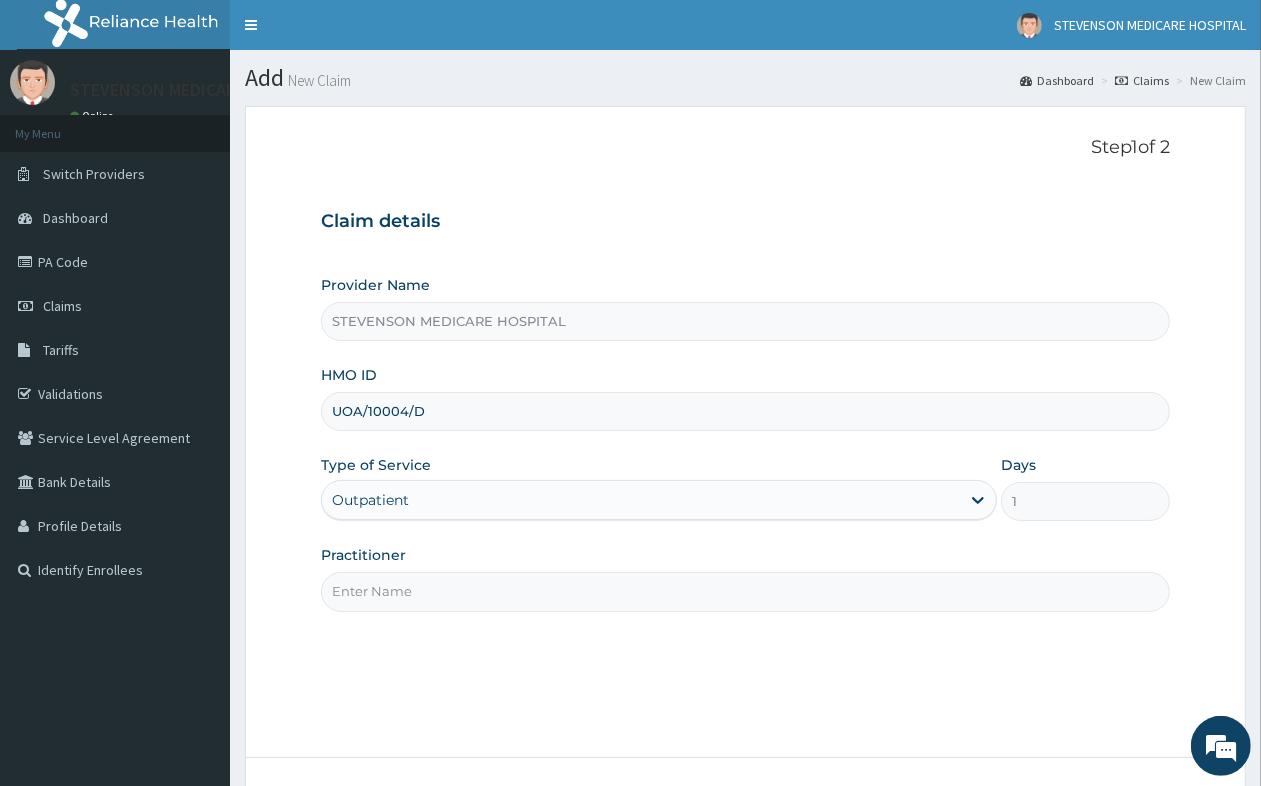 click on "Practitioner" at bounding box center [745, 591] 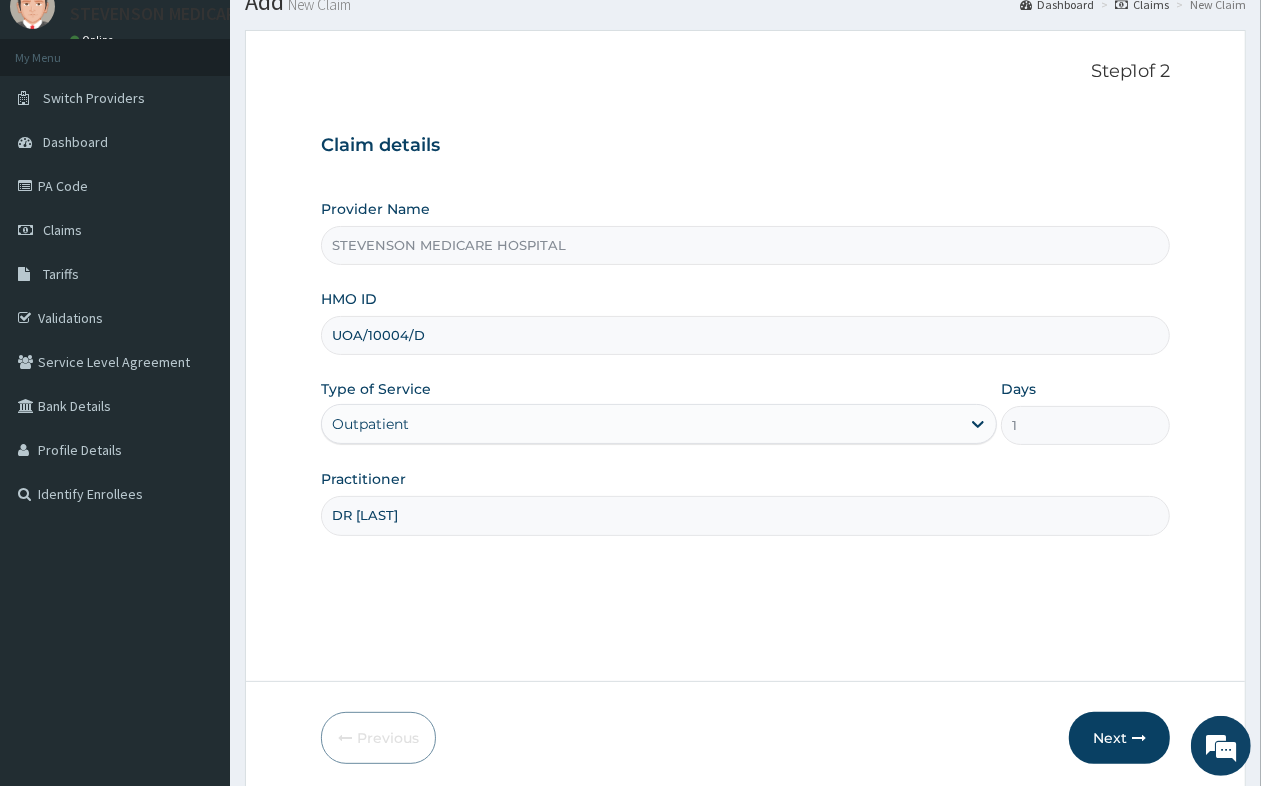 scroll, scrollTop: 151, scrollLeft: 0, axis: vertical 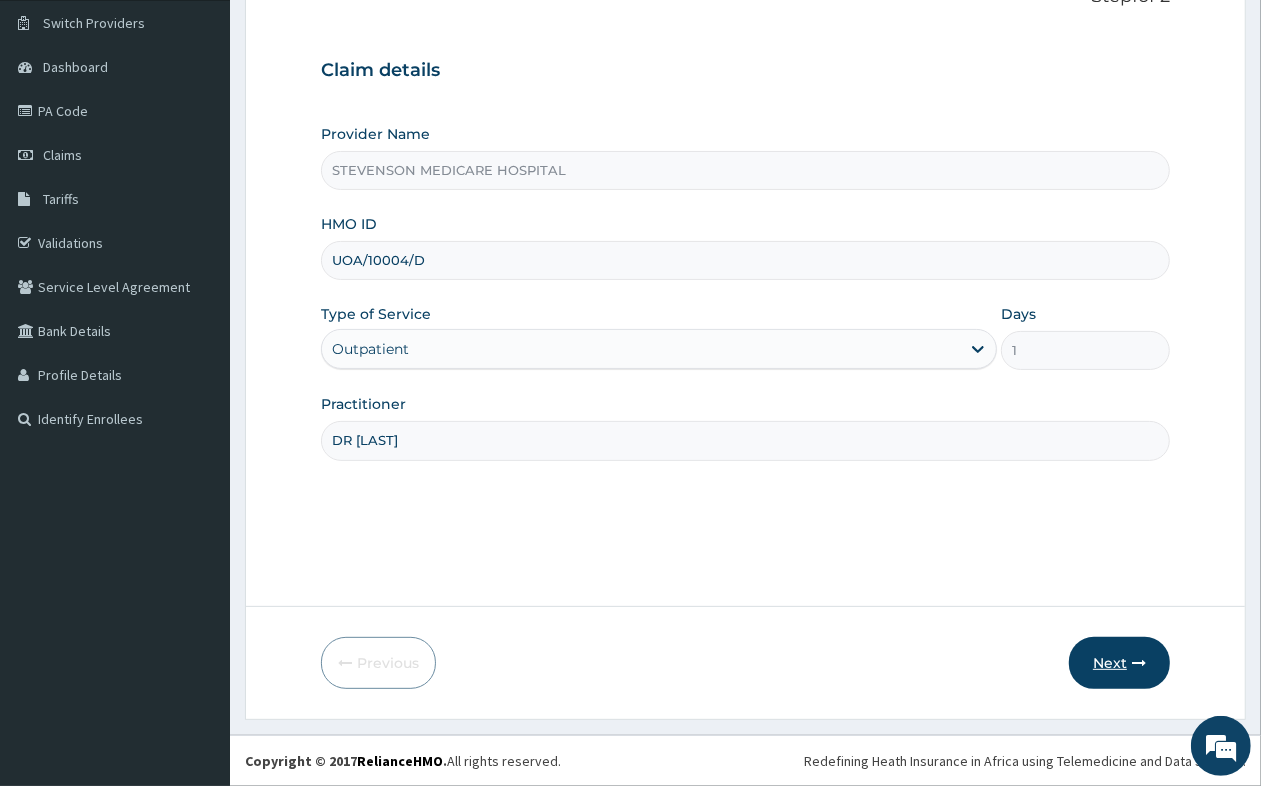 type on "DR OGOR" 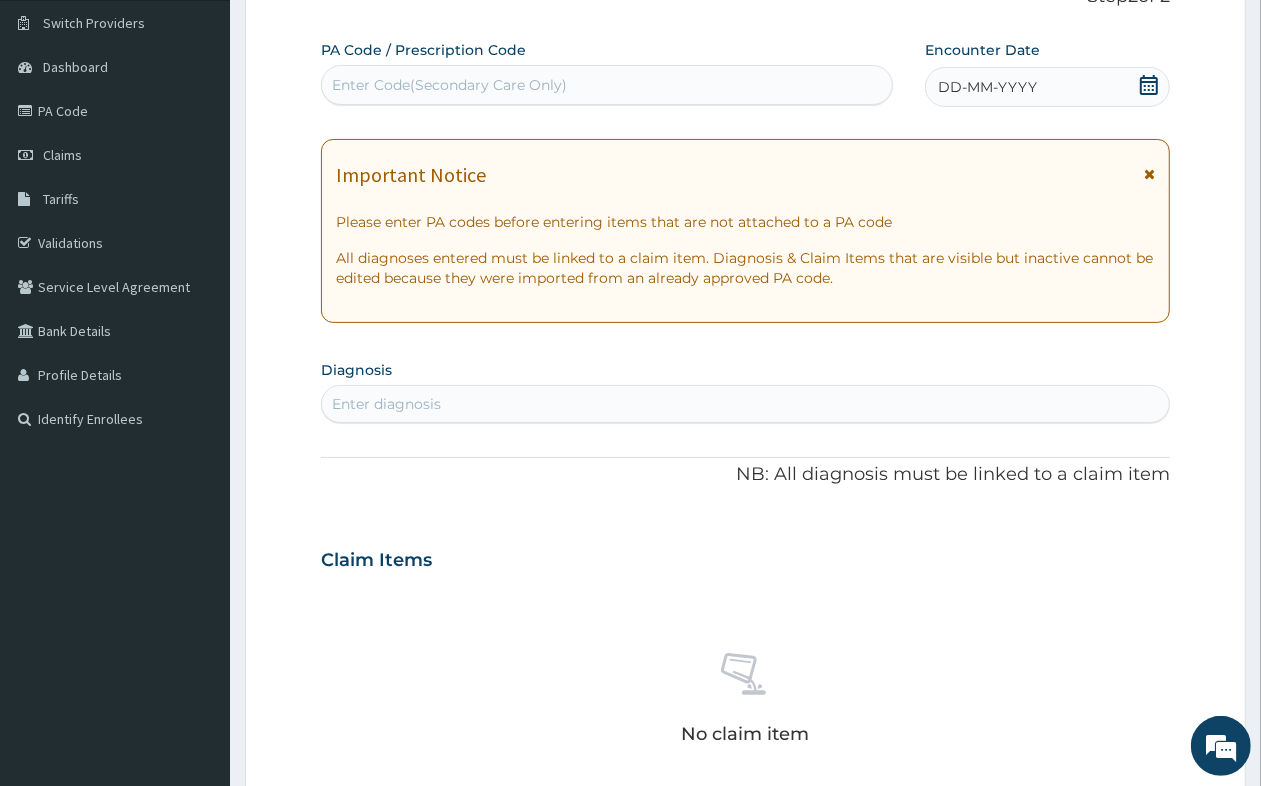click on "Enter Code(Secondary Care Only)" at bounding box center [607, 85] 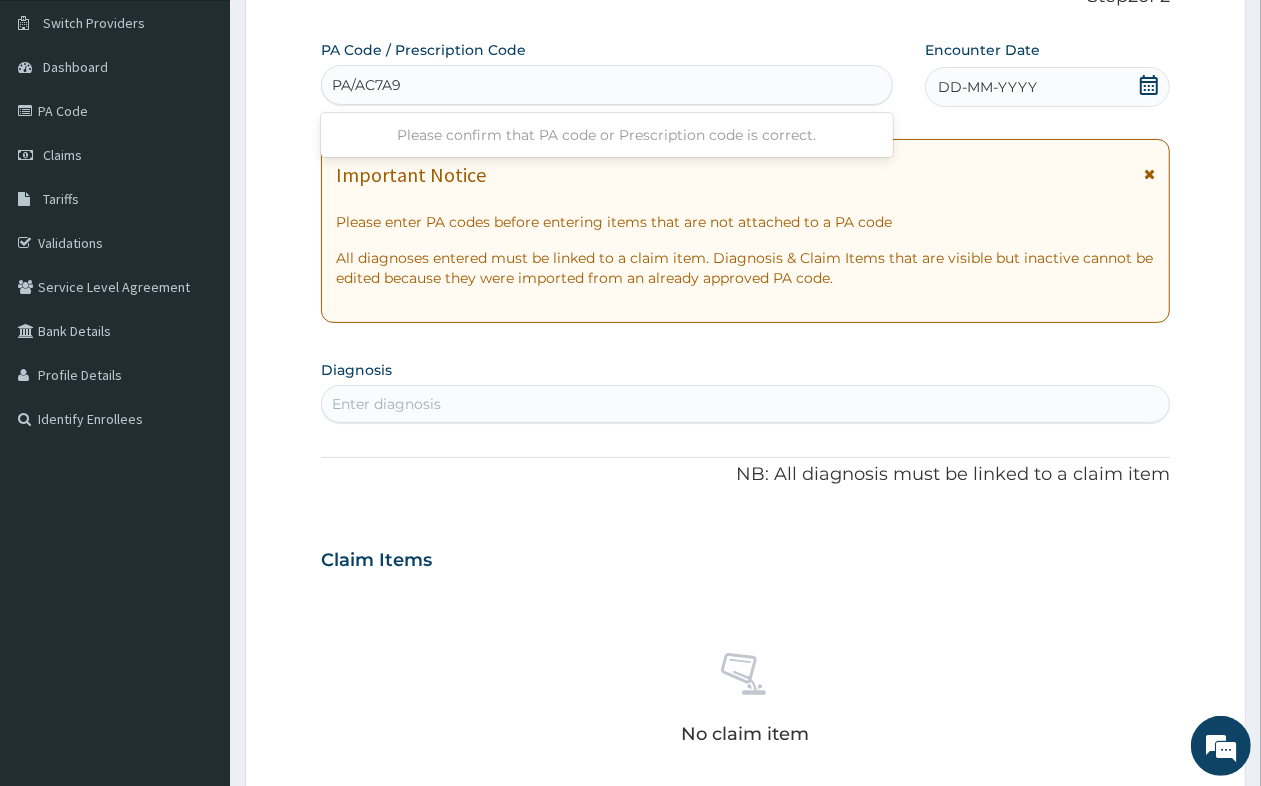 type on "PA/AC7A9A" 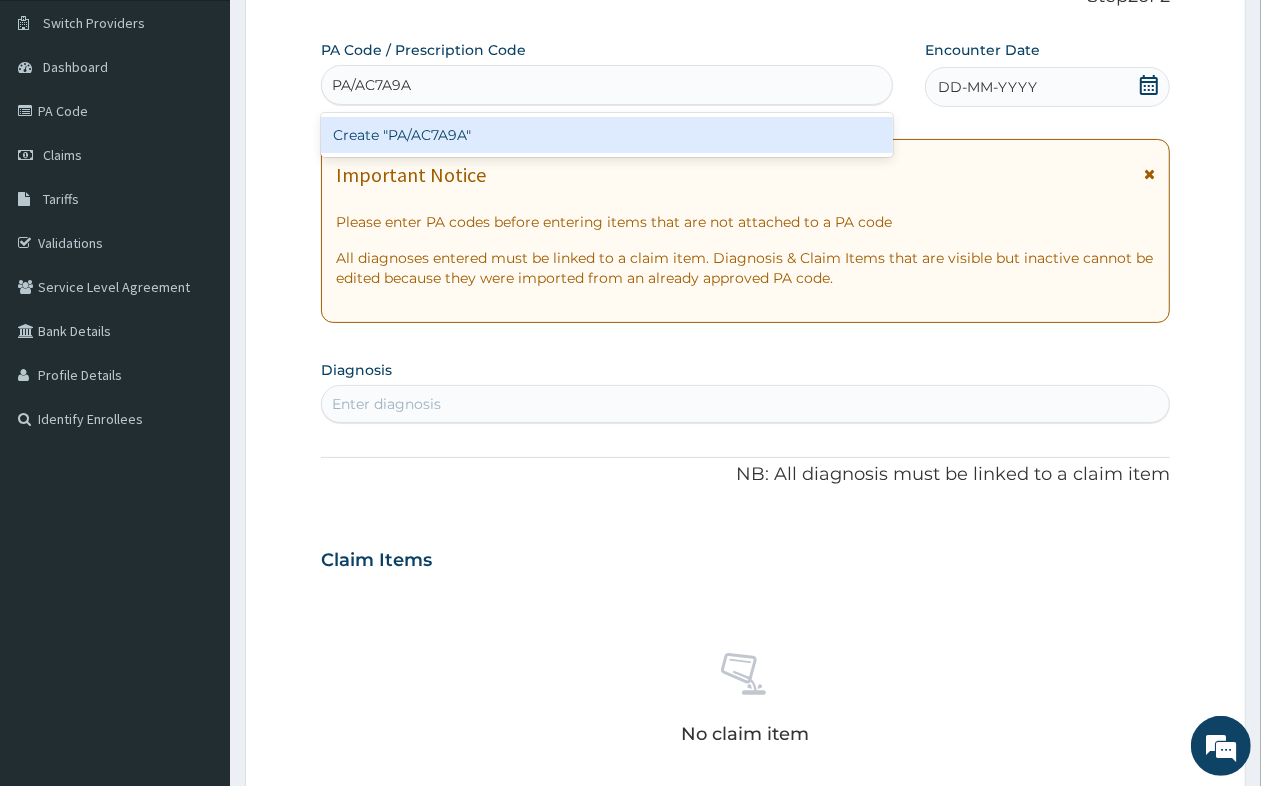 click on "Create "PA/AC7A9A"" at bounding box center (607, 135) 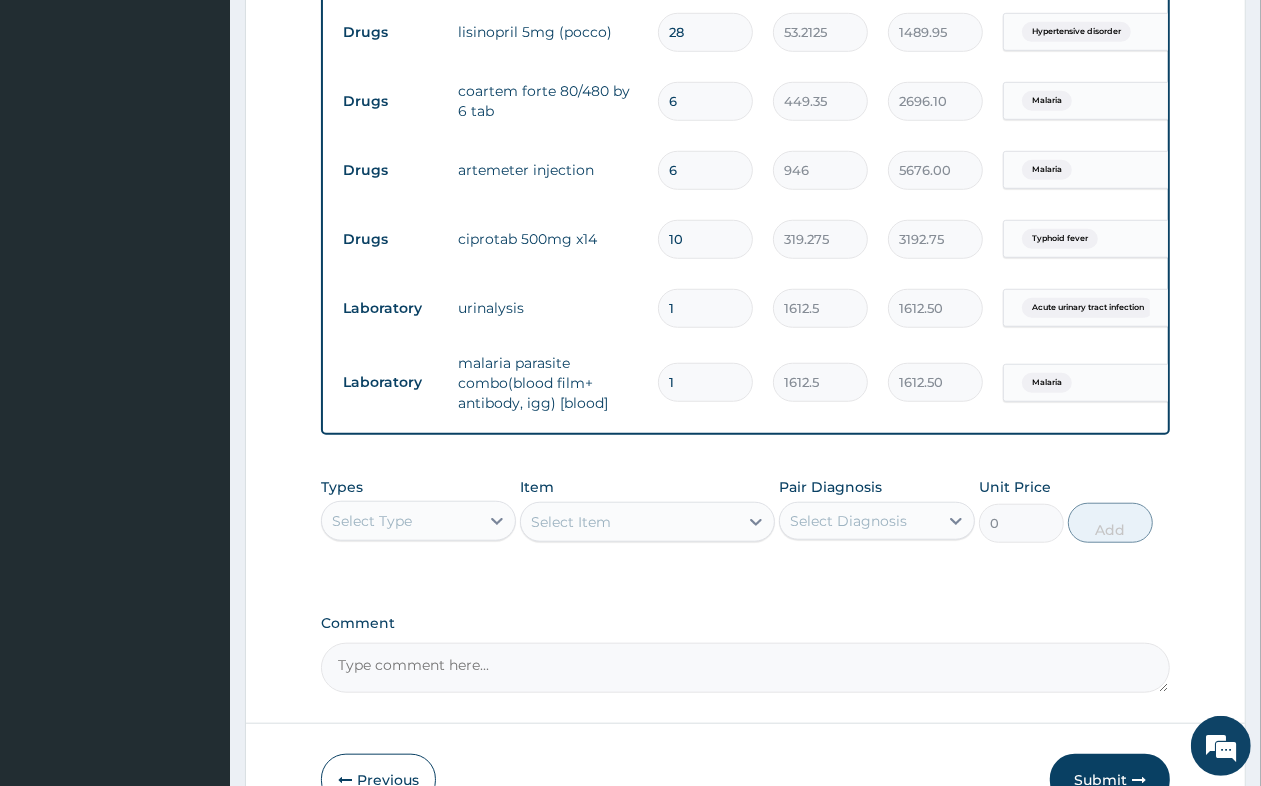 scroll, scrollTop: 1072, scrollLeft: 0, axis: vertical 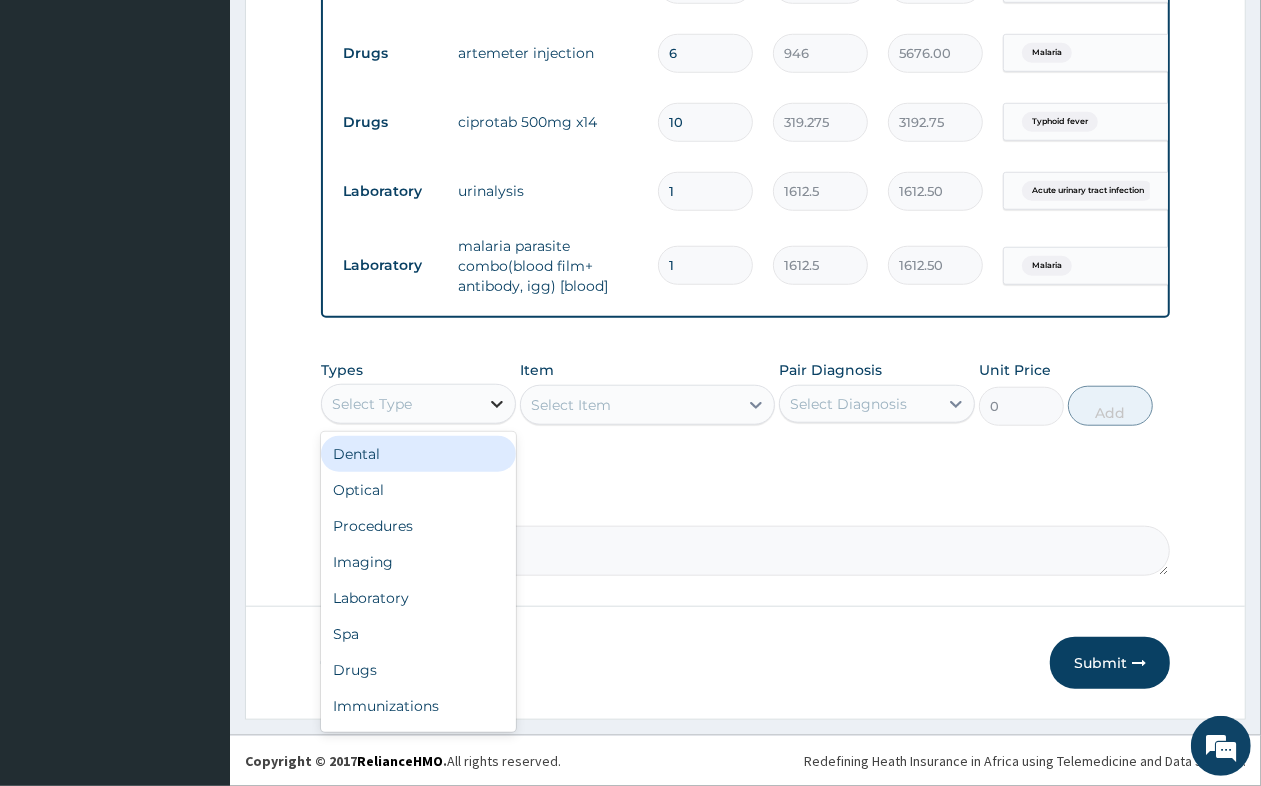 click at bounding box center (497, 404) 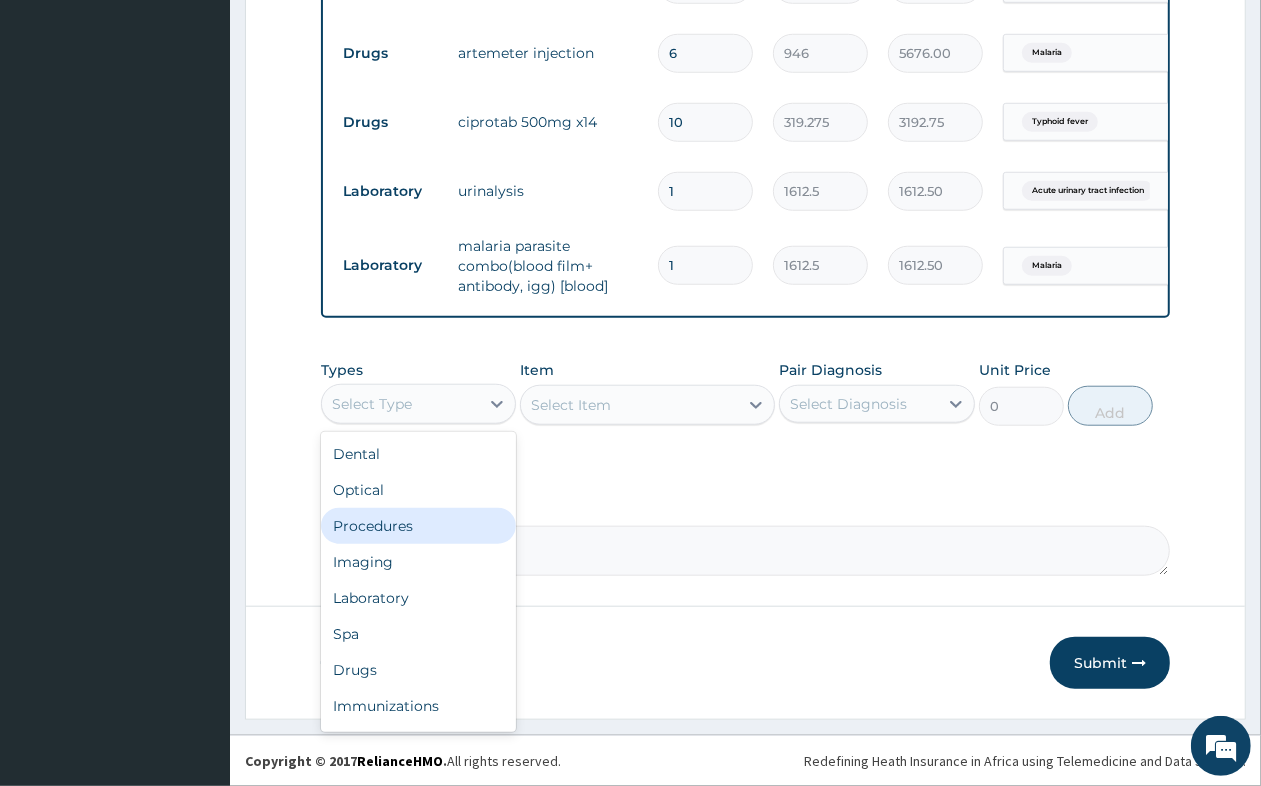 click on "Procedures" at bounding box center (418, 526) 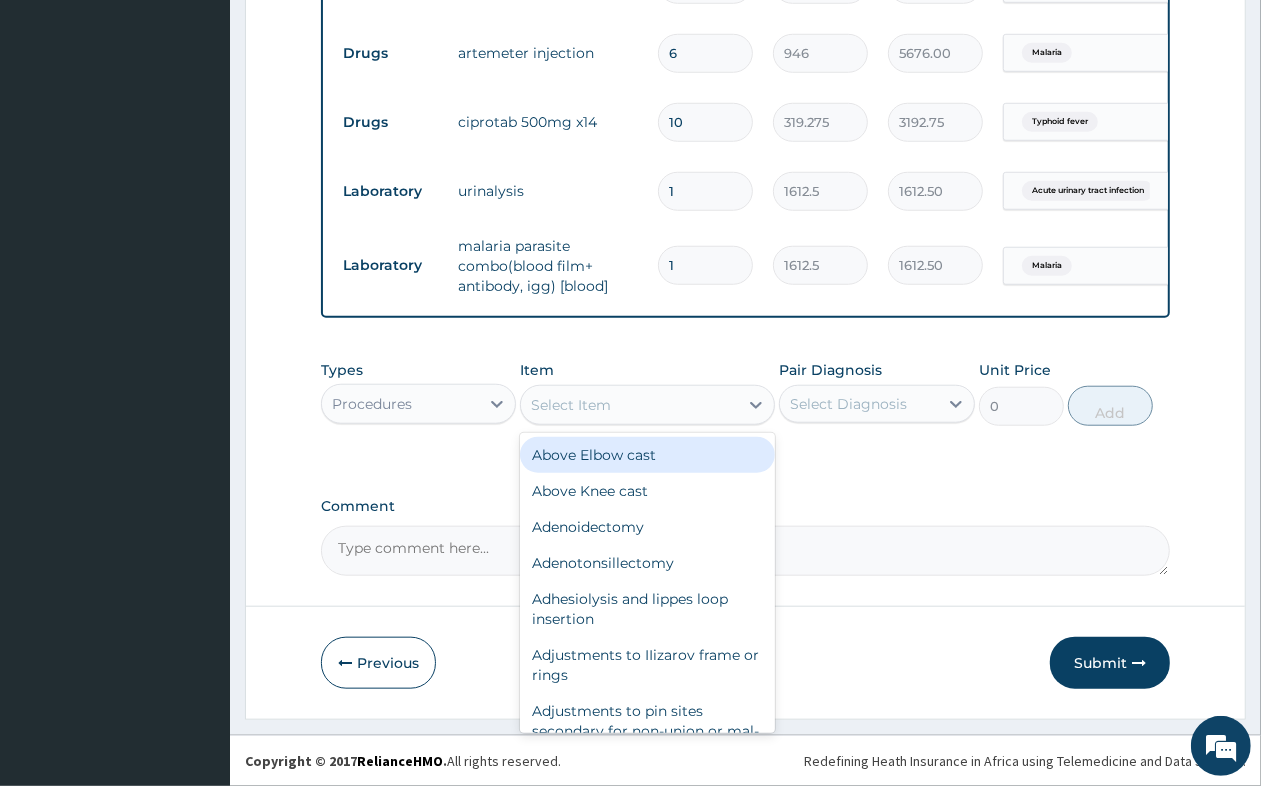 click on "Select Item" at bounding box center (629, 405) 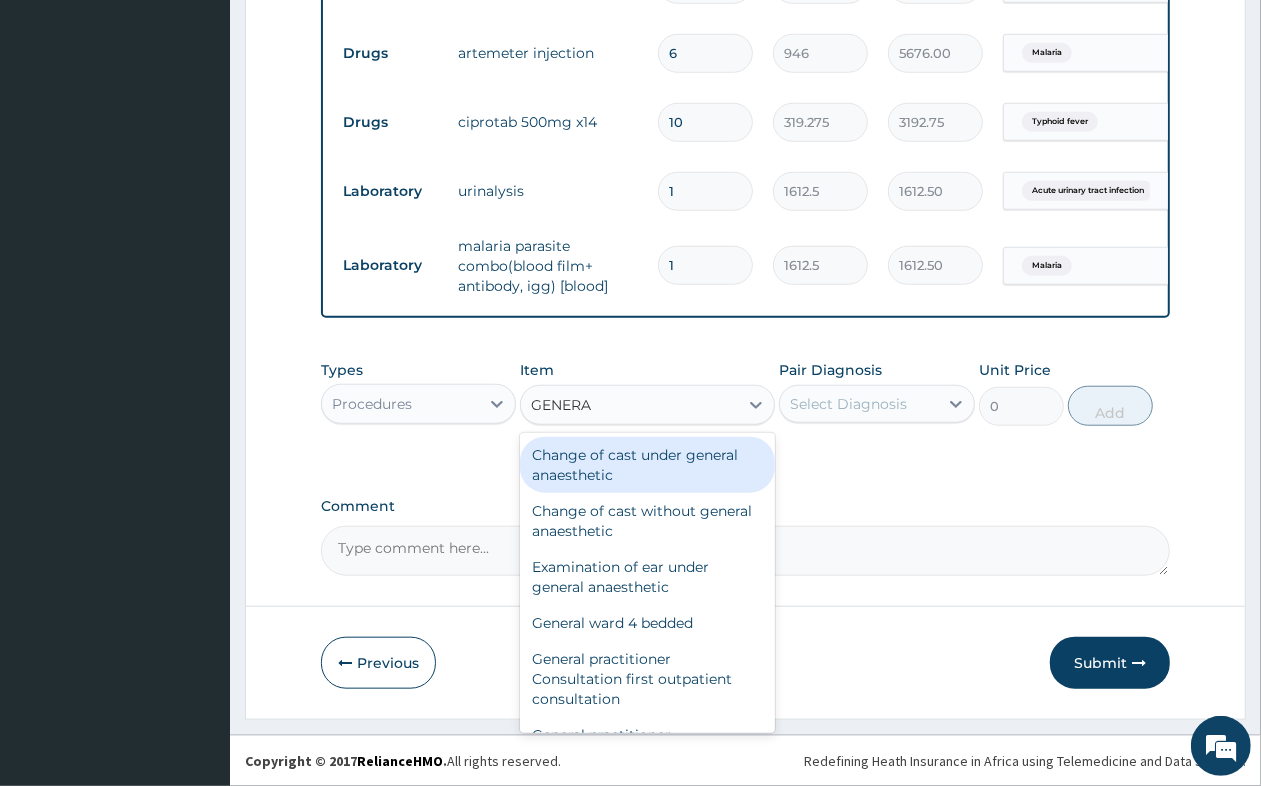 type on "GENERAL" 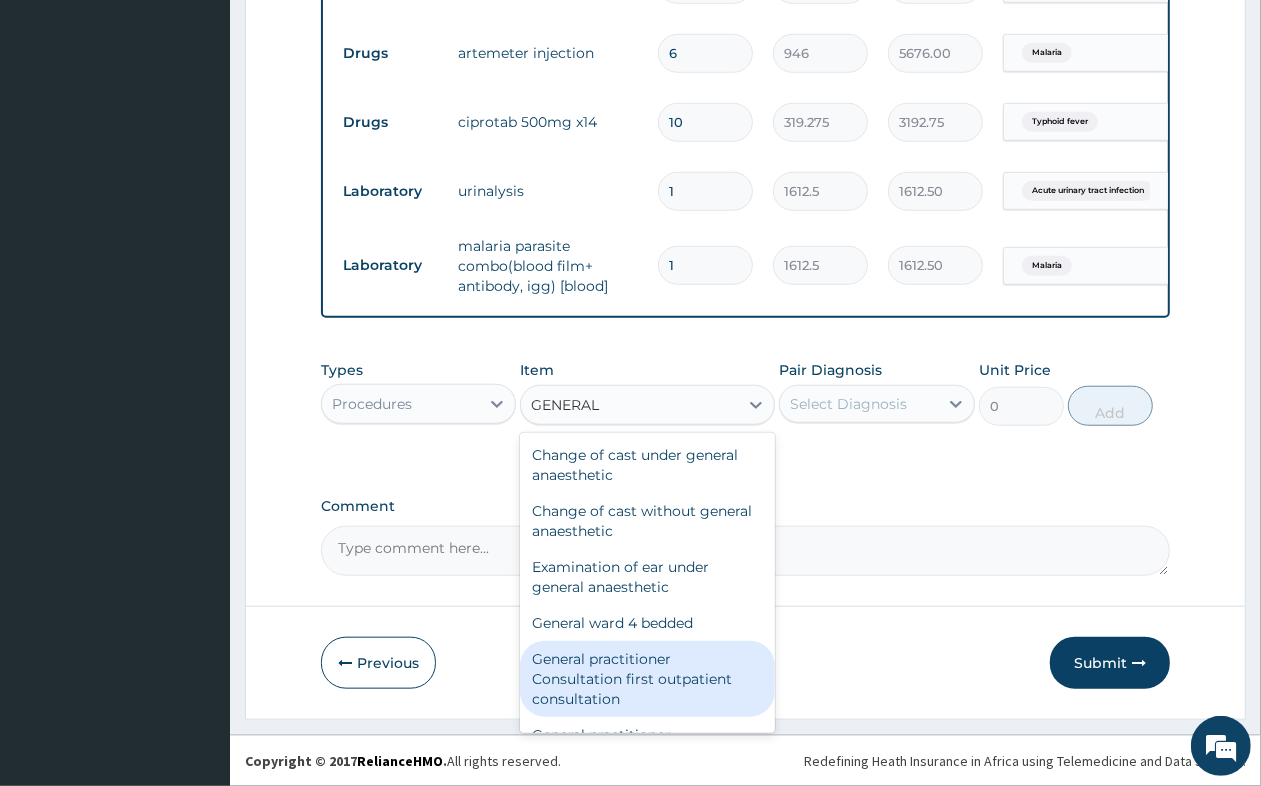 click on "General practitioner Consultation first outpatient consultation" at bounding box center [647, 679] 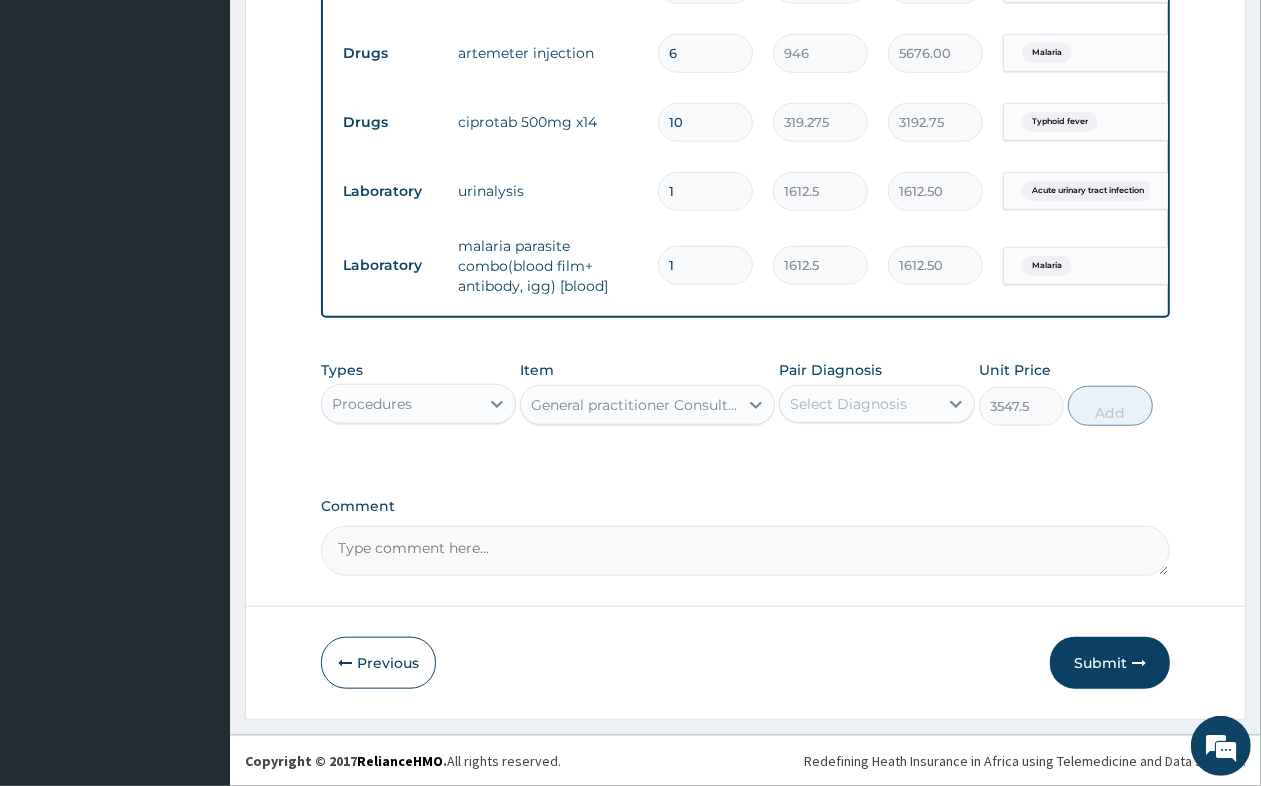 click on "Select Diagnosis" at bounding box center [848, 404] 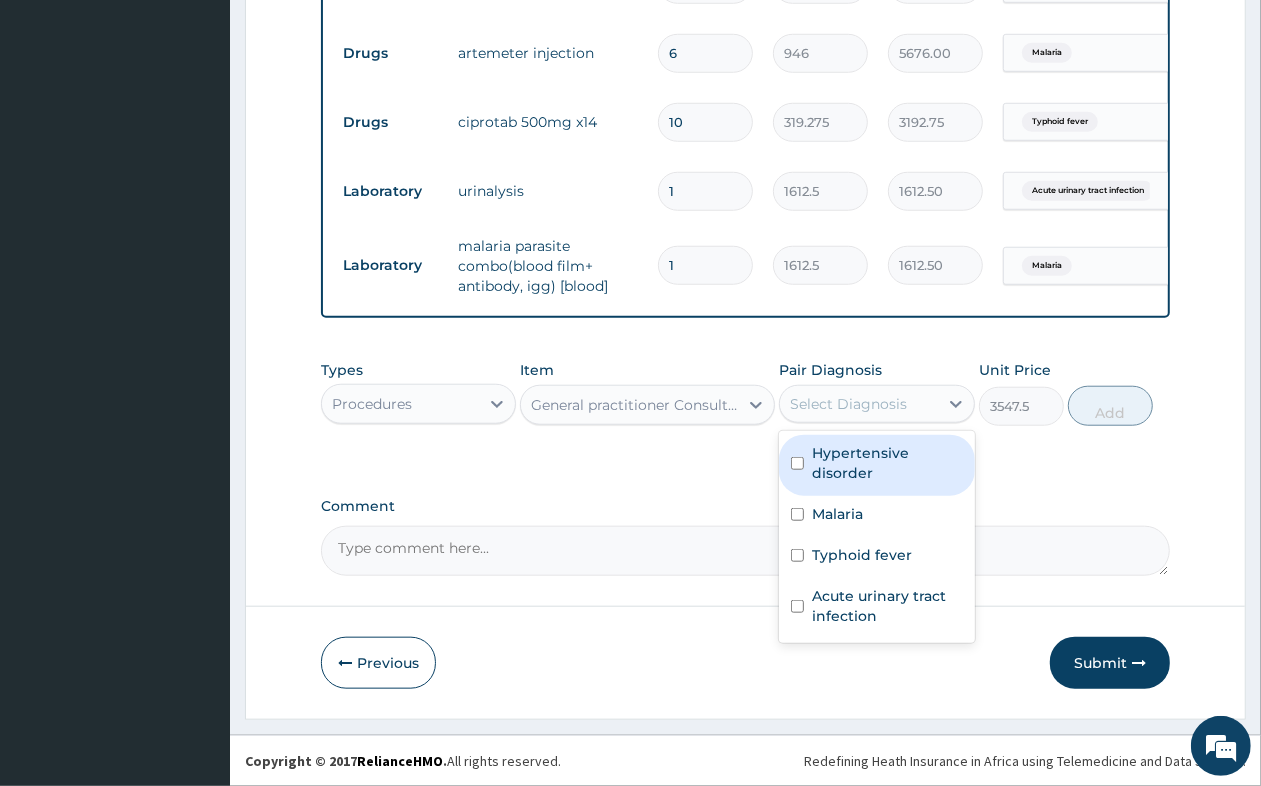 click on "Hypertensive disorder" at bounding box center (887, 463) 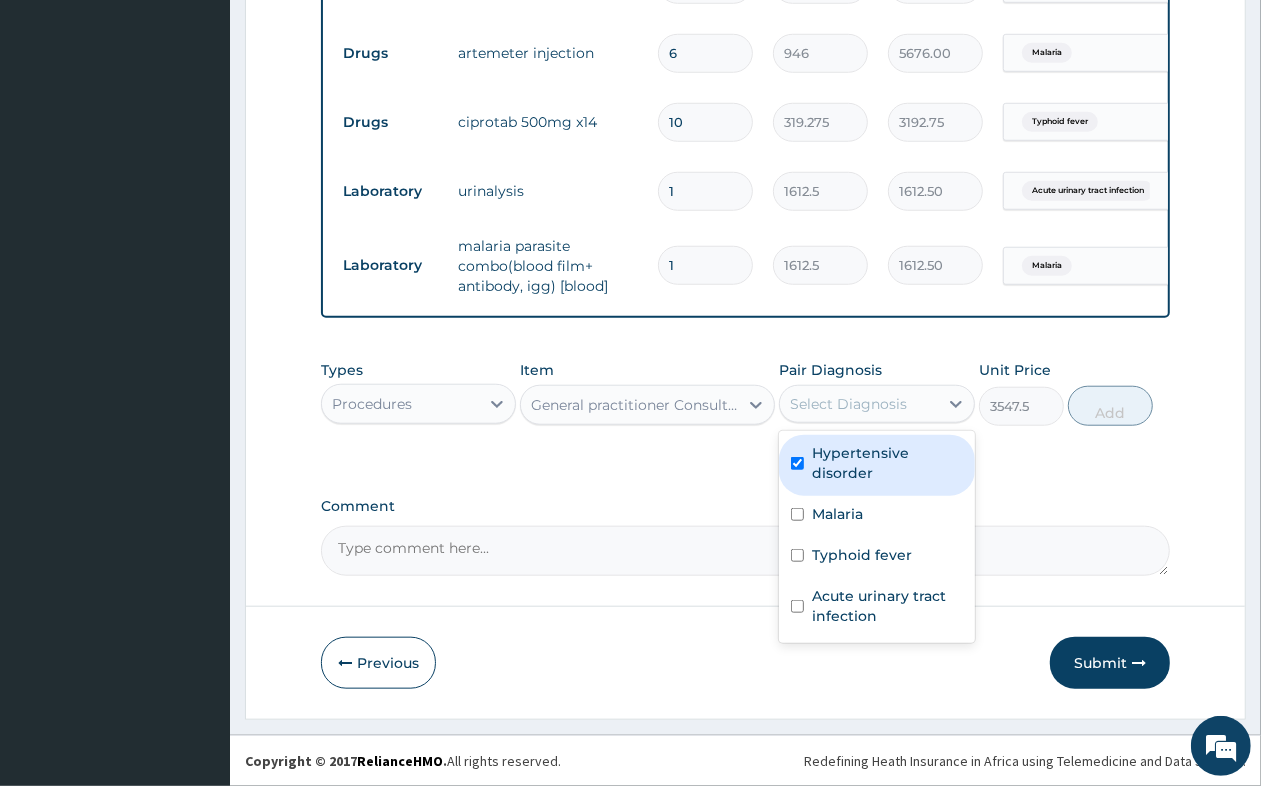 checkbox on "true" 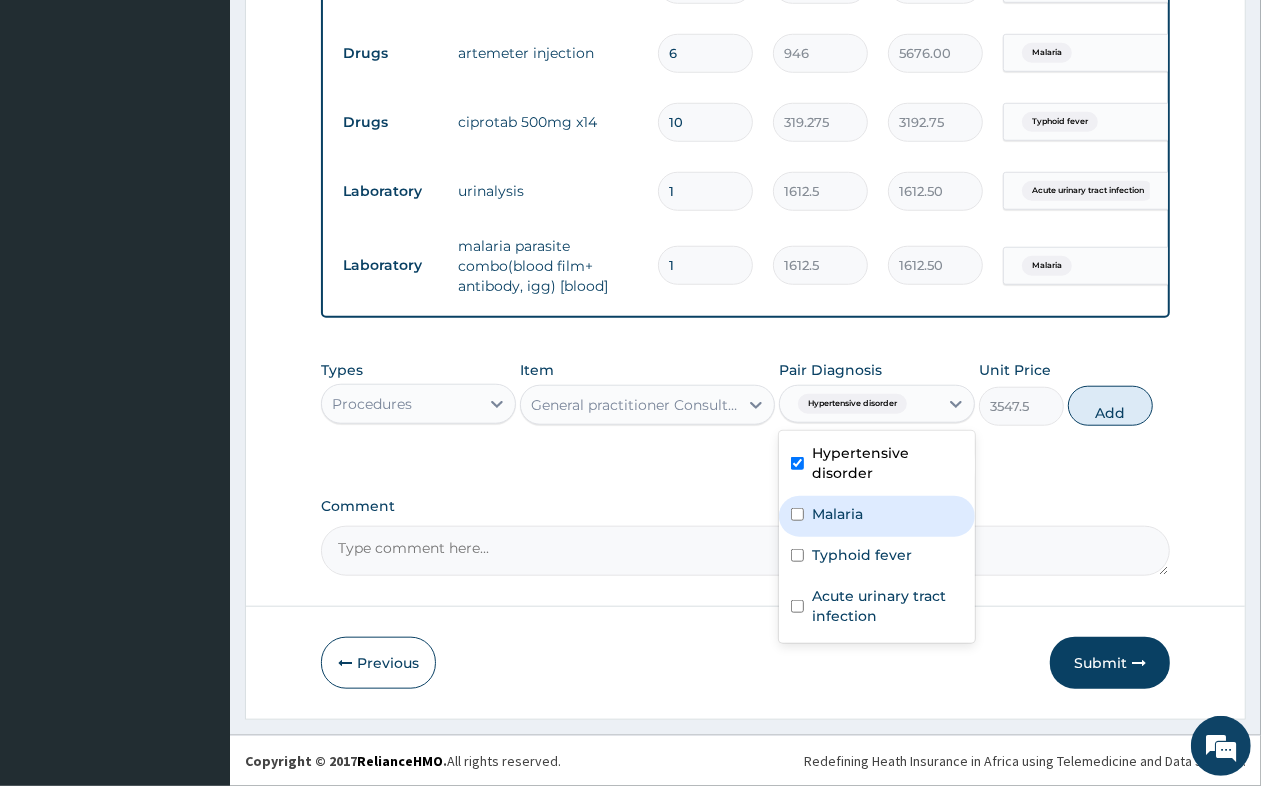 click on "Malaria" at bounding box center (876, 516) 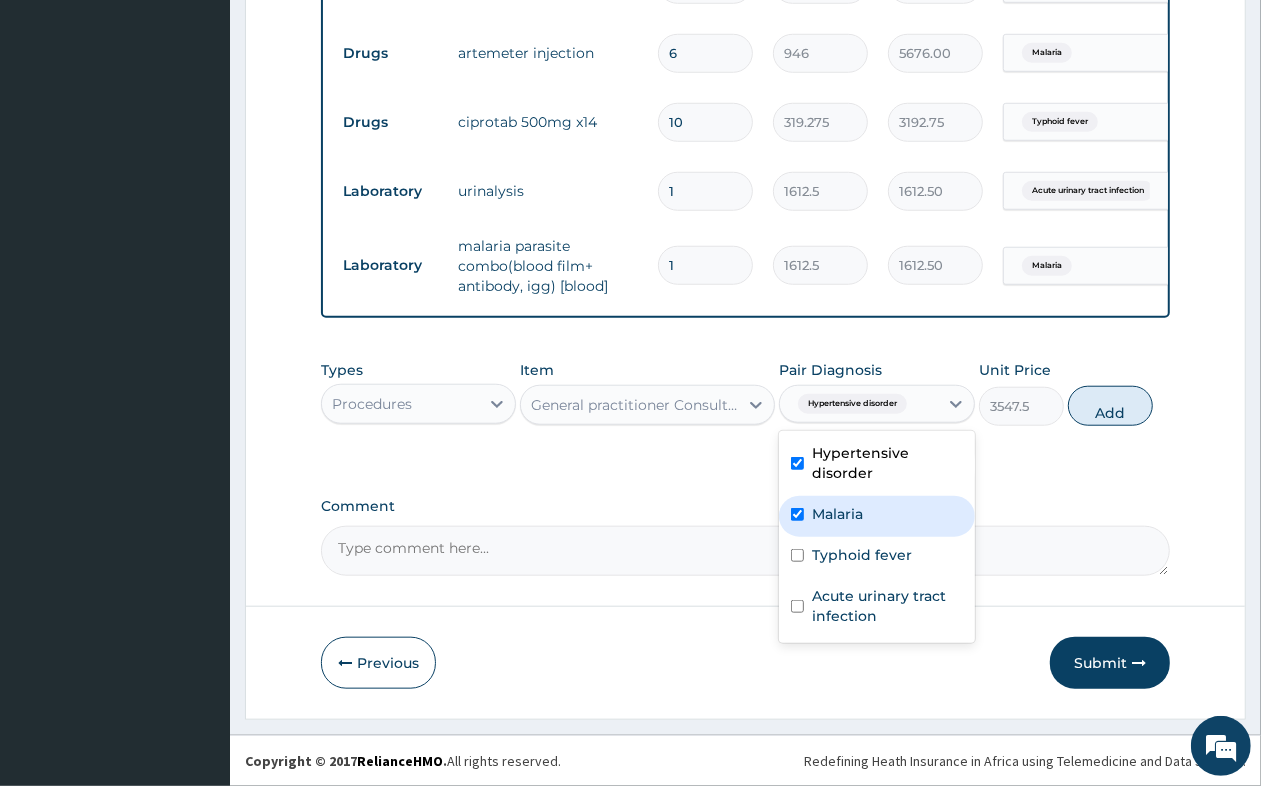 checkbox on "true" 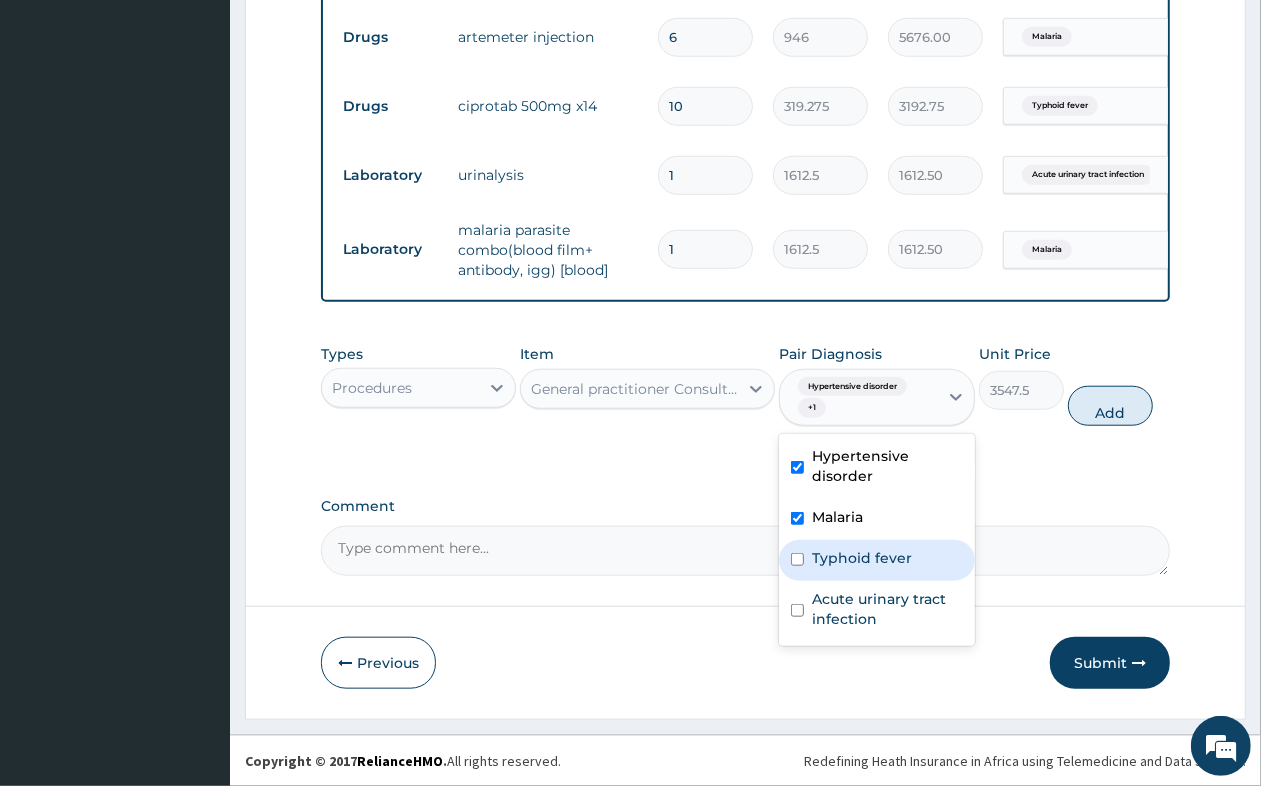 click on "Typhoid fever" at bounding box center [862, 558] 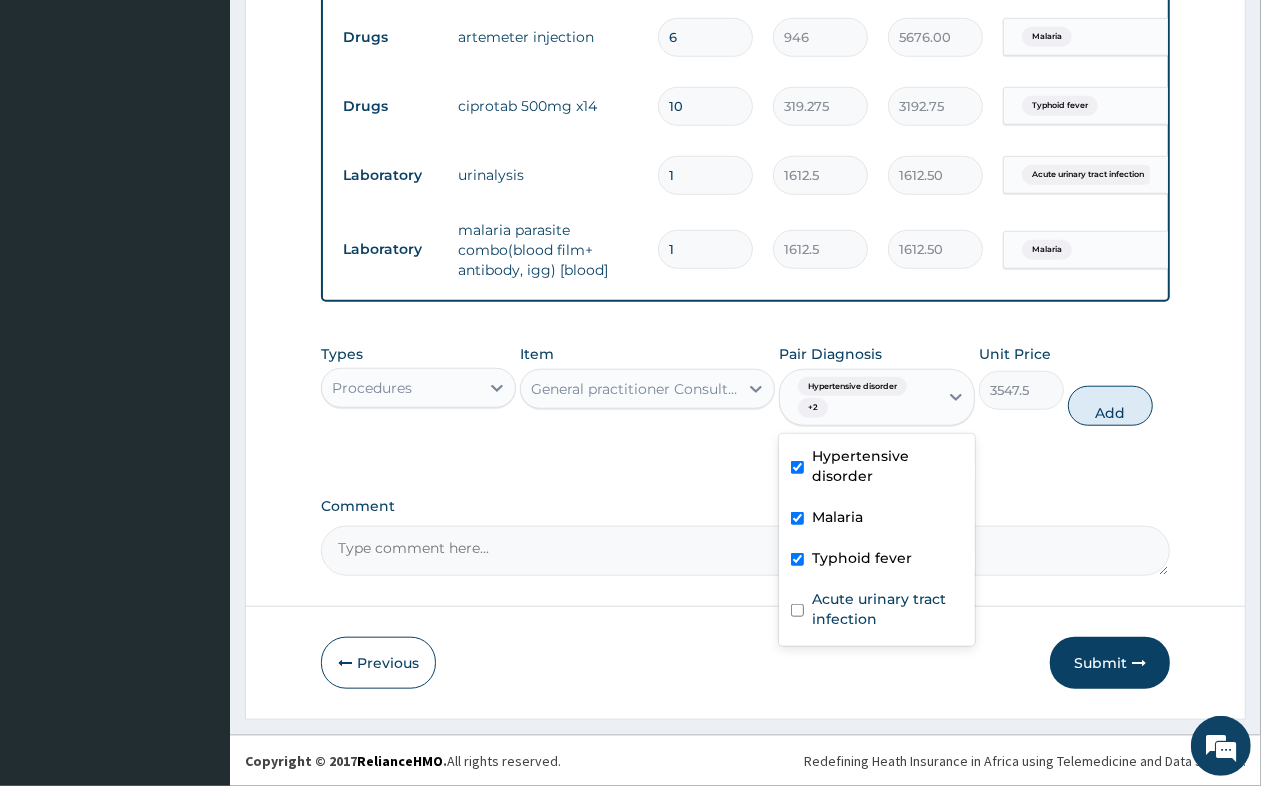 checkbox on "true" 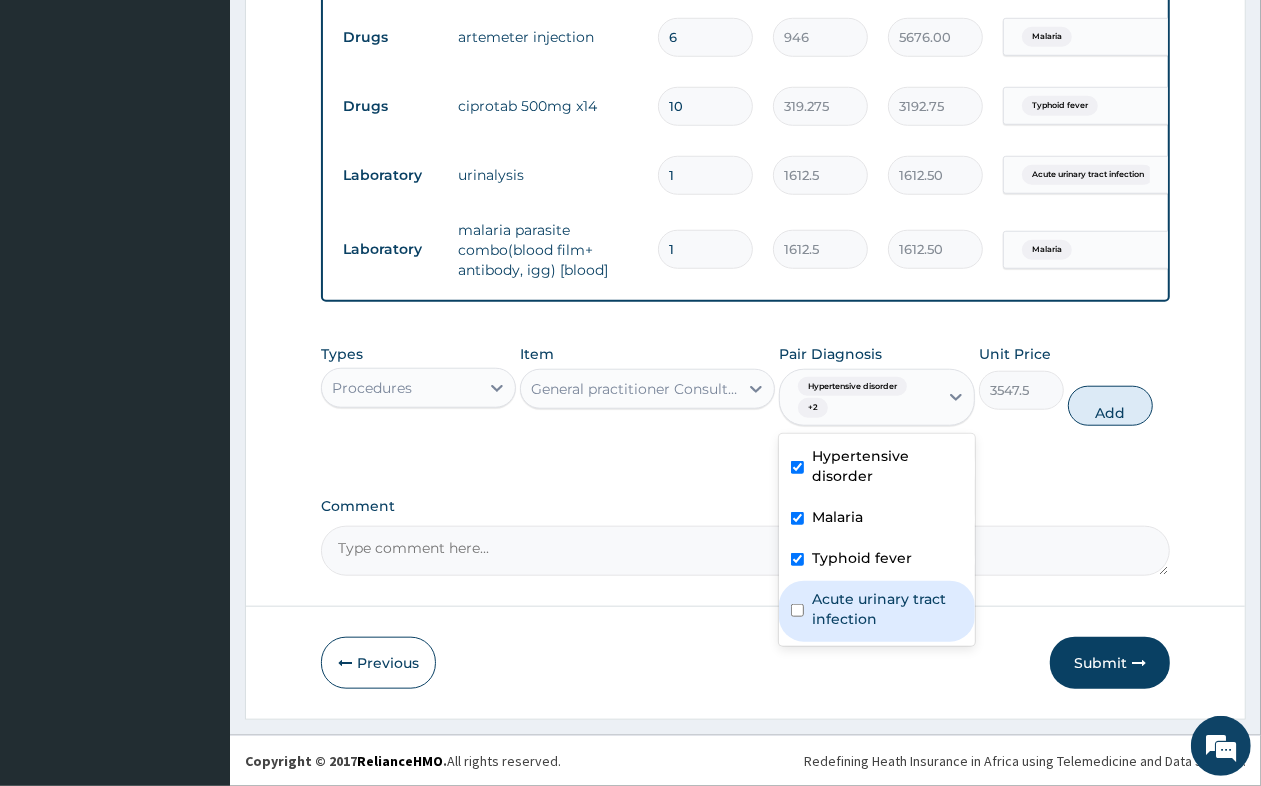 click on "Acute urinary tract infection" at bounding box center [887, 609] 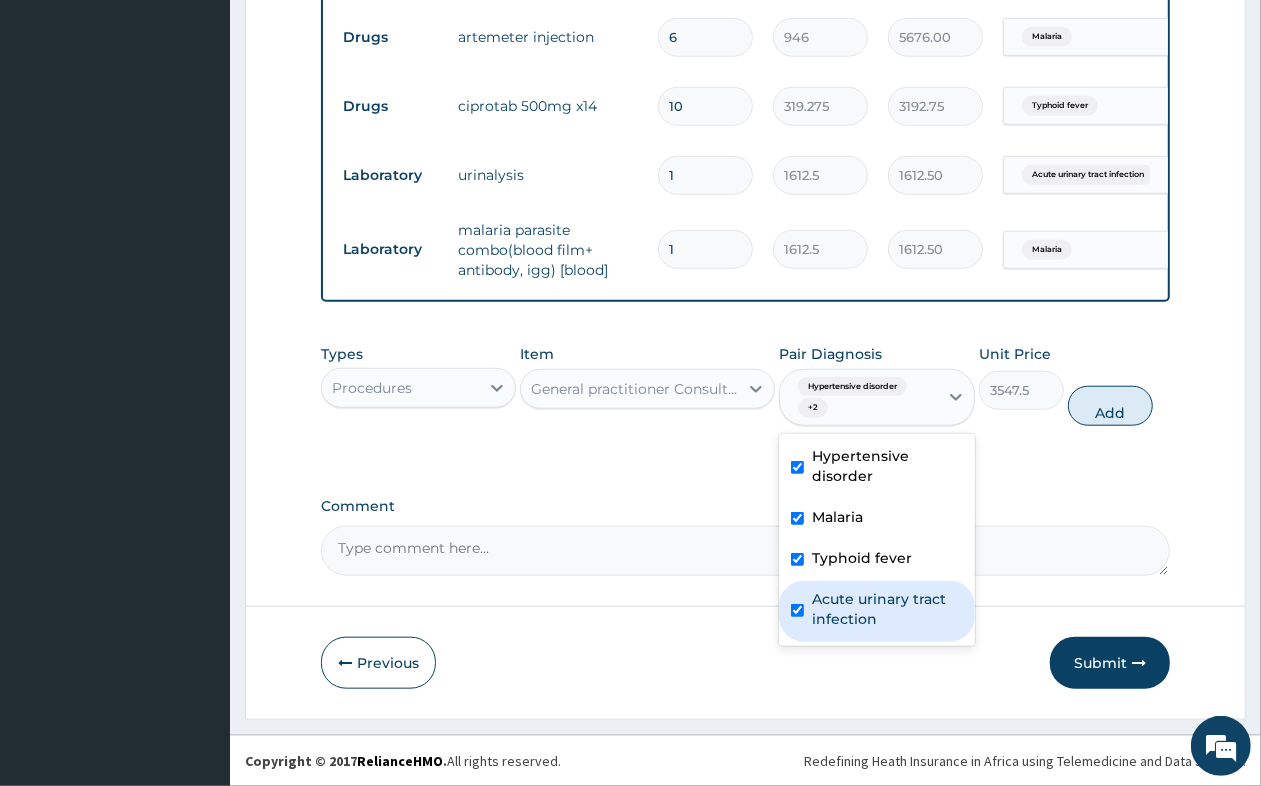 checkbox on "true" 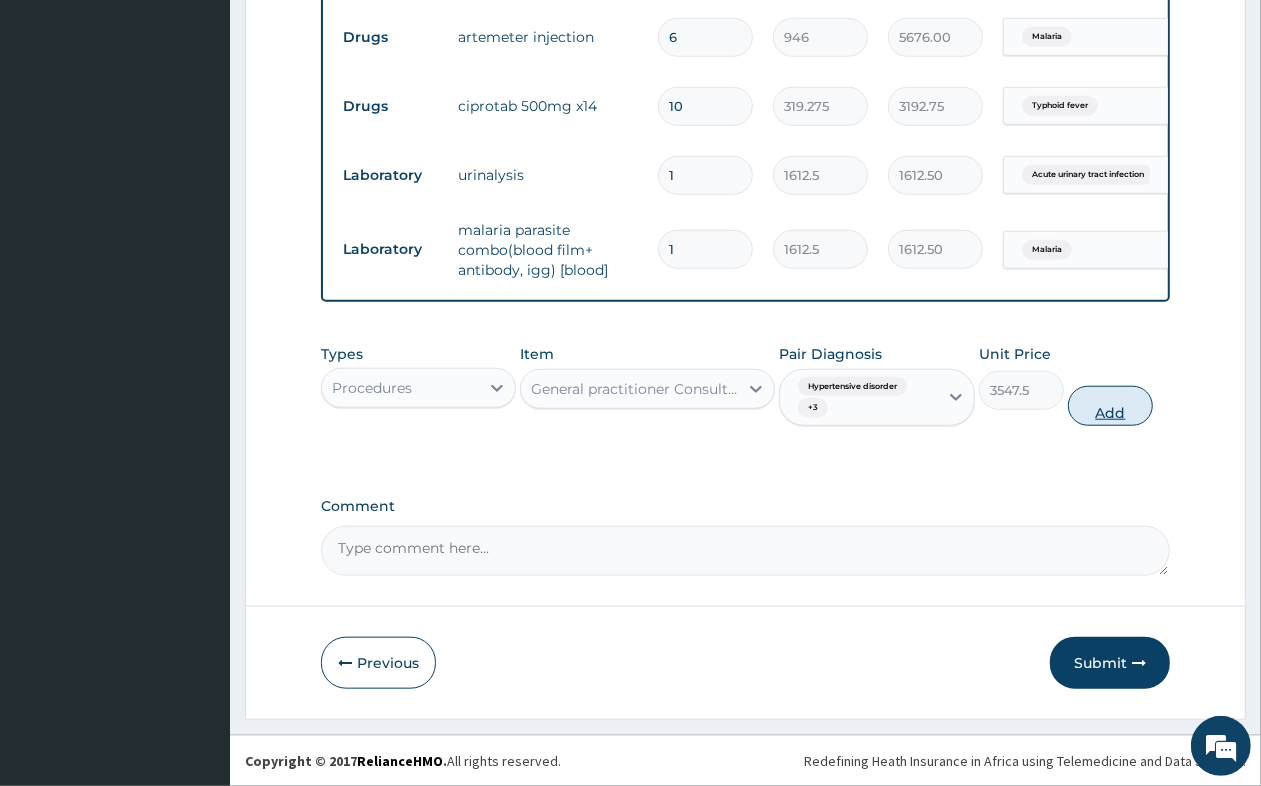 click on "Add" at bounding box center (1110, 406) 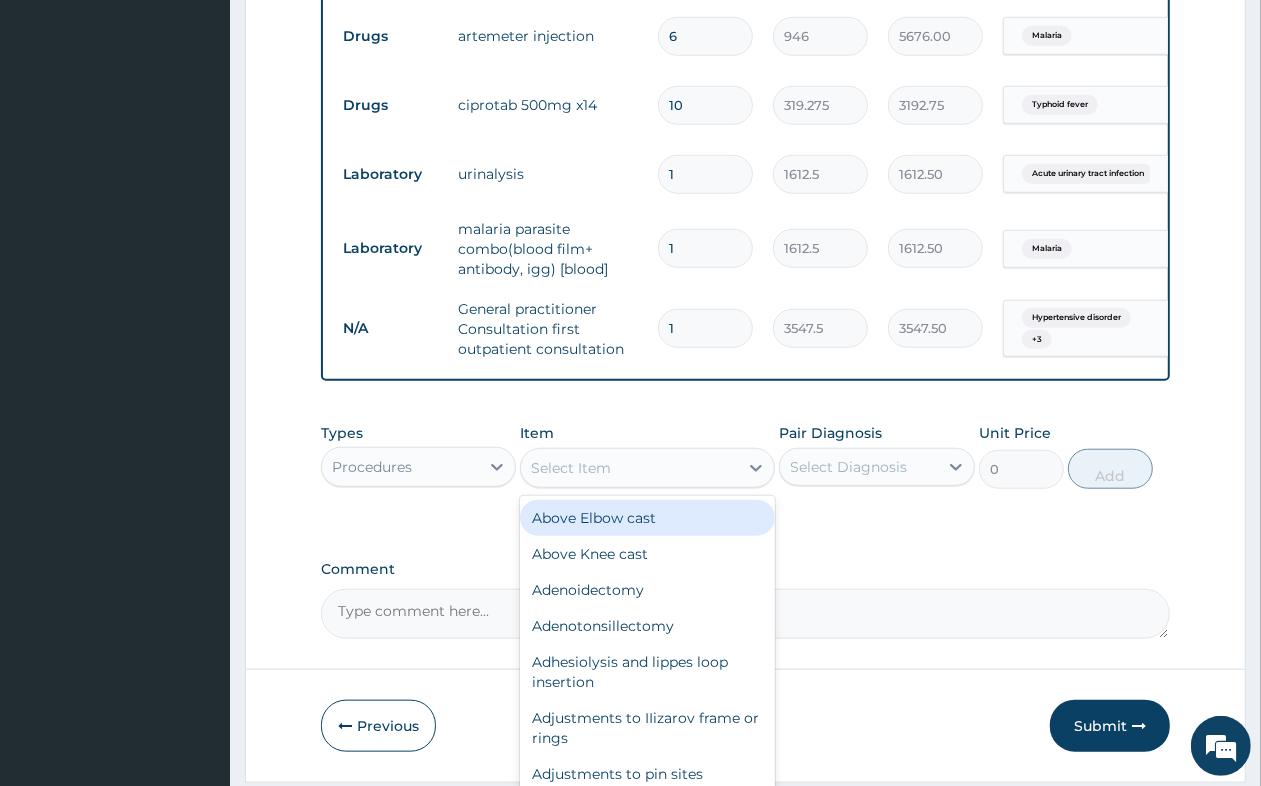 click on "Select Item" at bounding box center [629, 468] 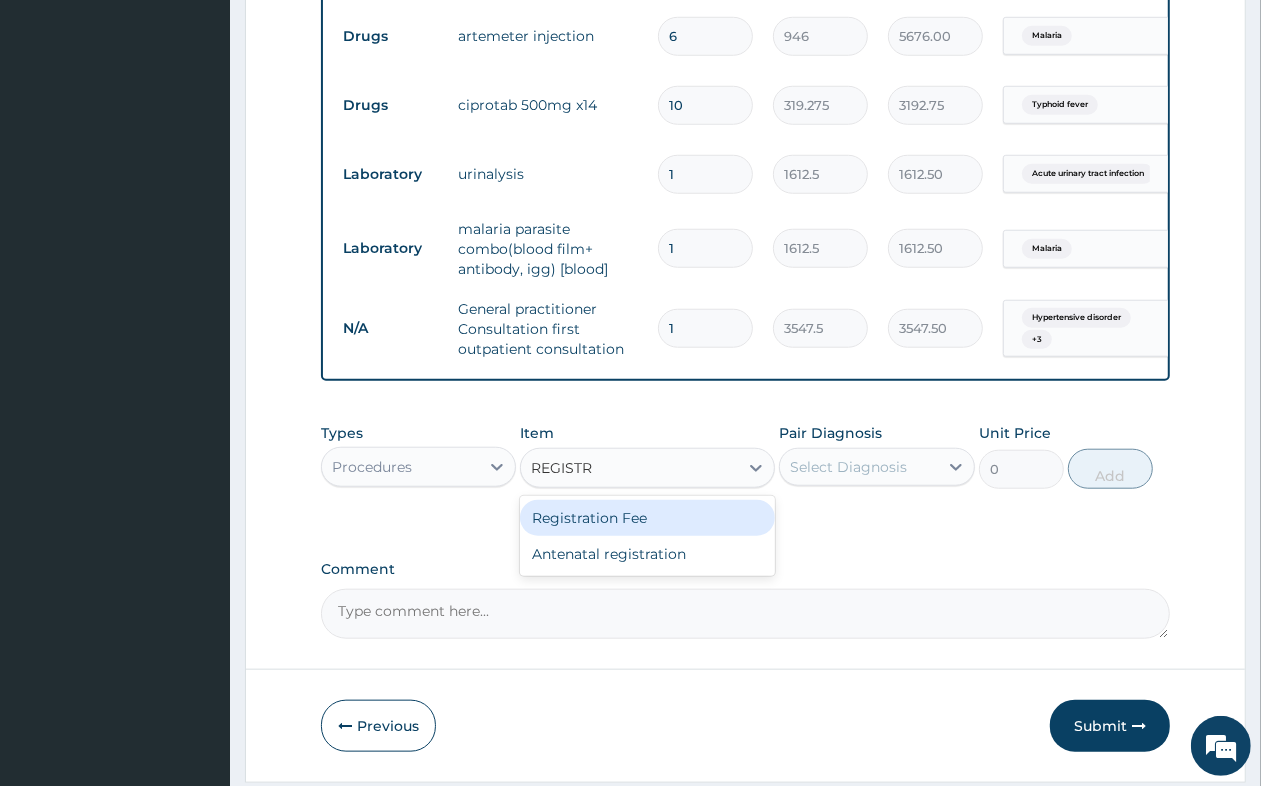 type on "REGISTRA" 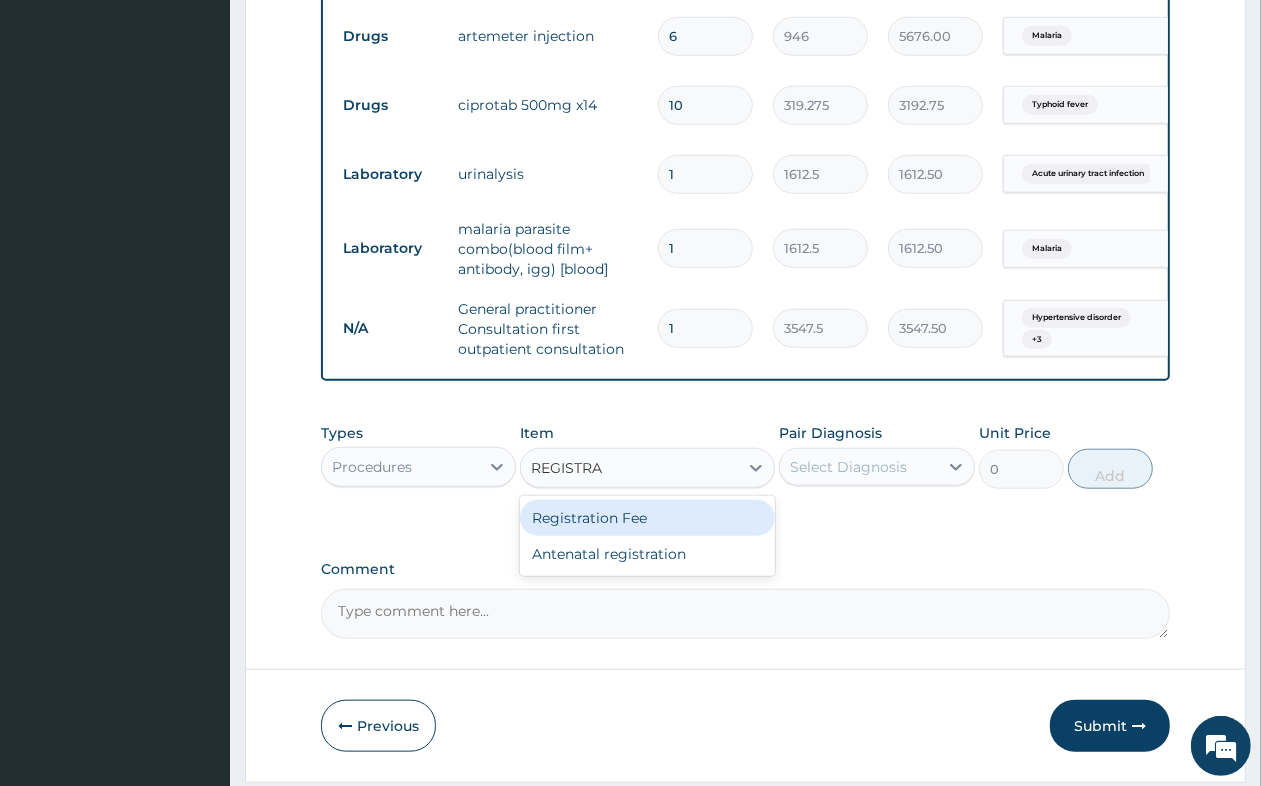 click on "Registration Fee" at bounding box center (647, 518) 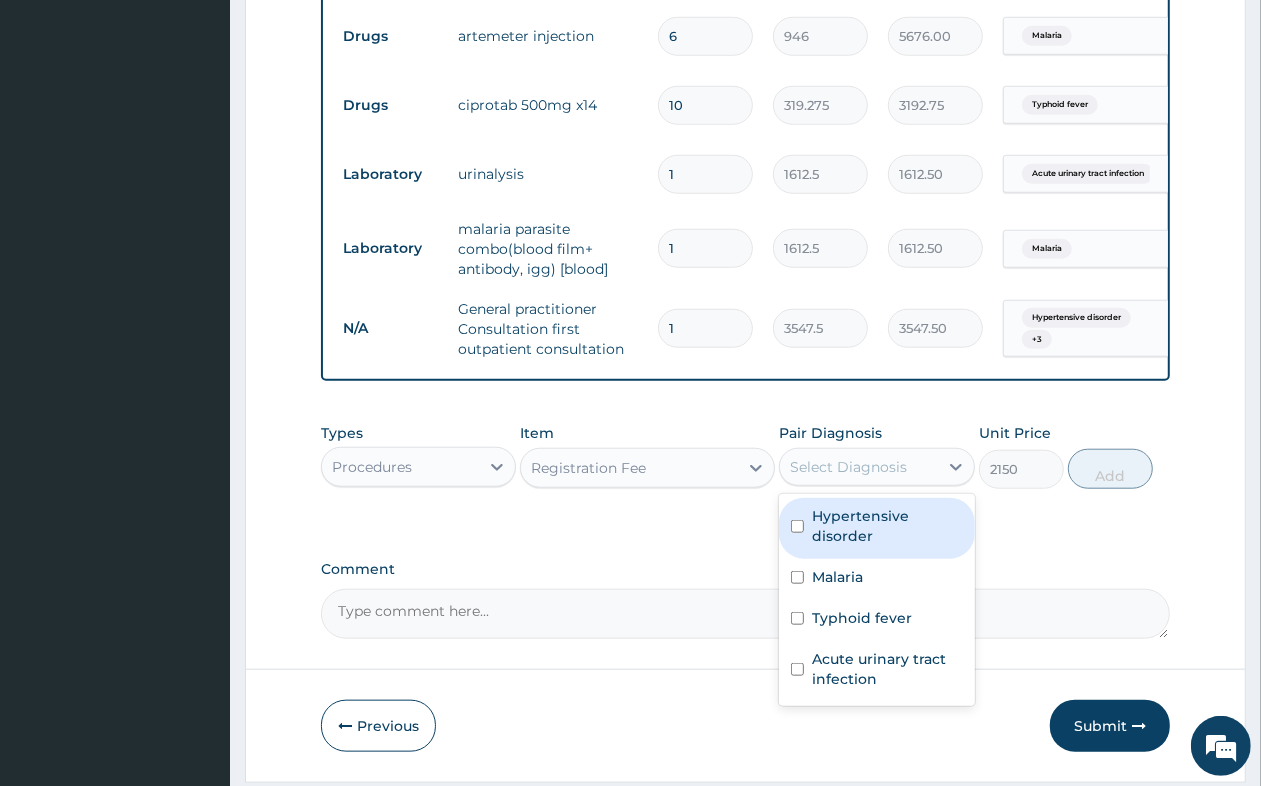 click on "Select Diagnosis" at bounding box center (848, 467) 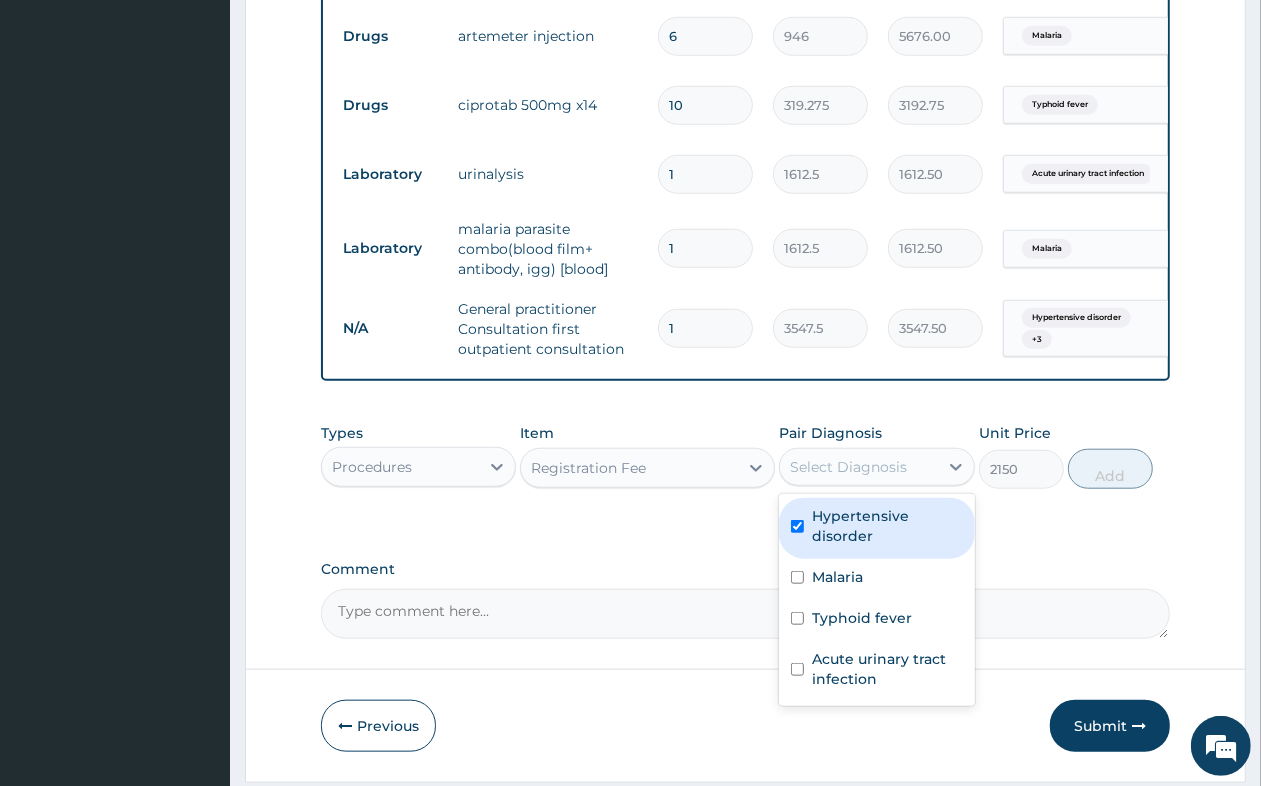 checkbox on "true" 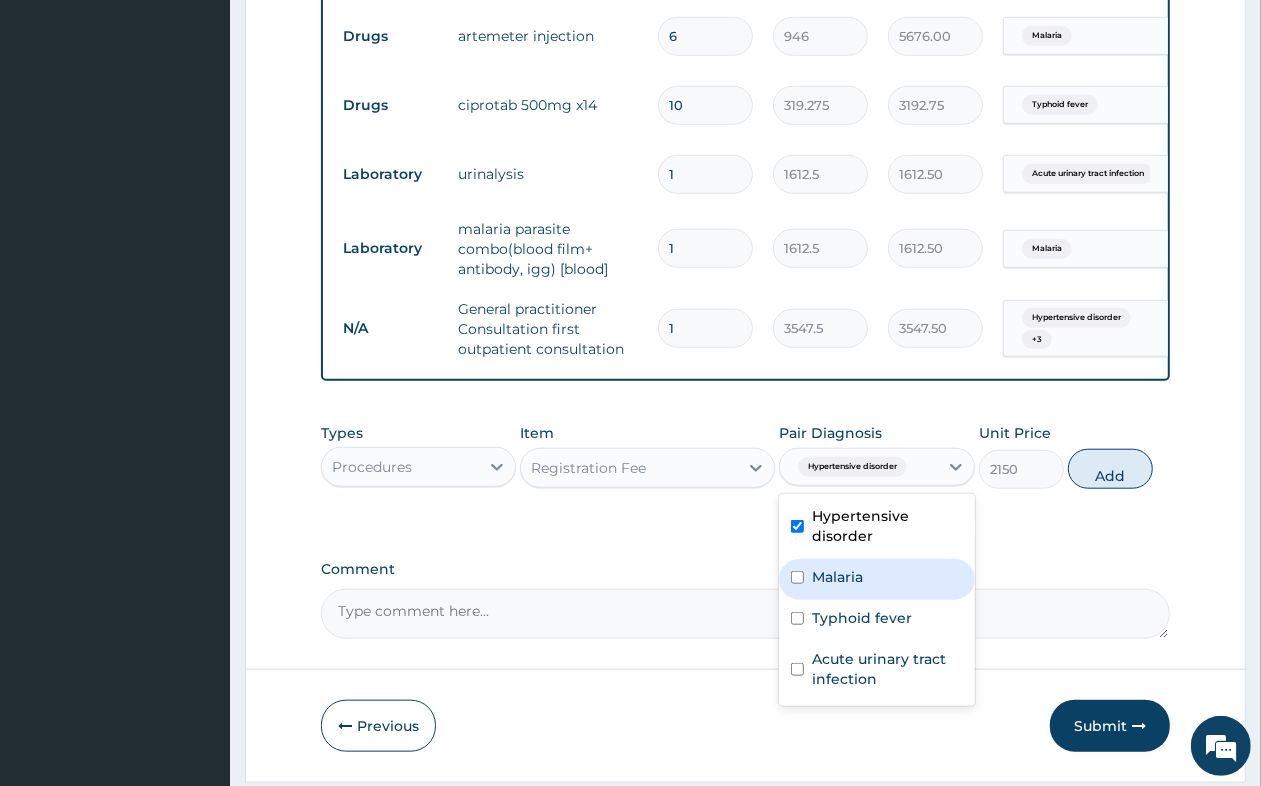 click on "Malaria" at bounding box center (837, 577) 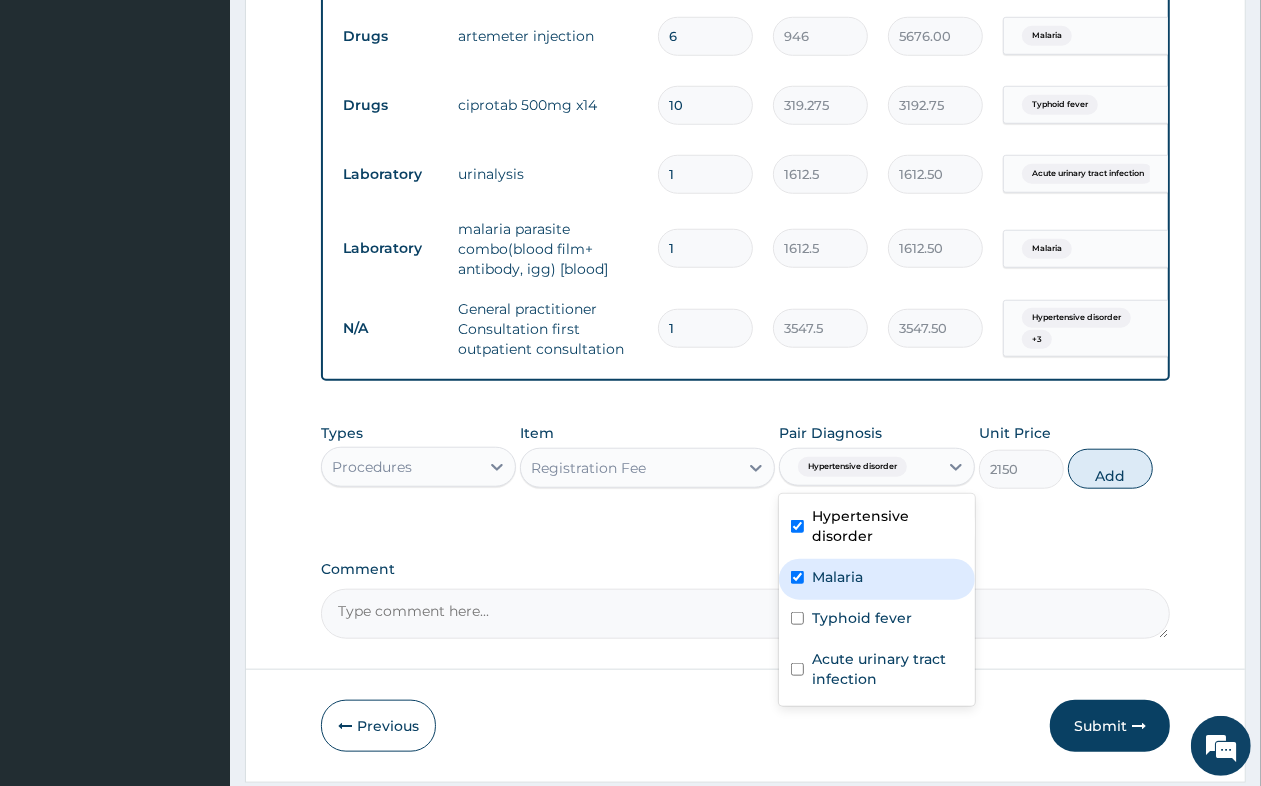 checkbox on "true" 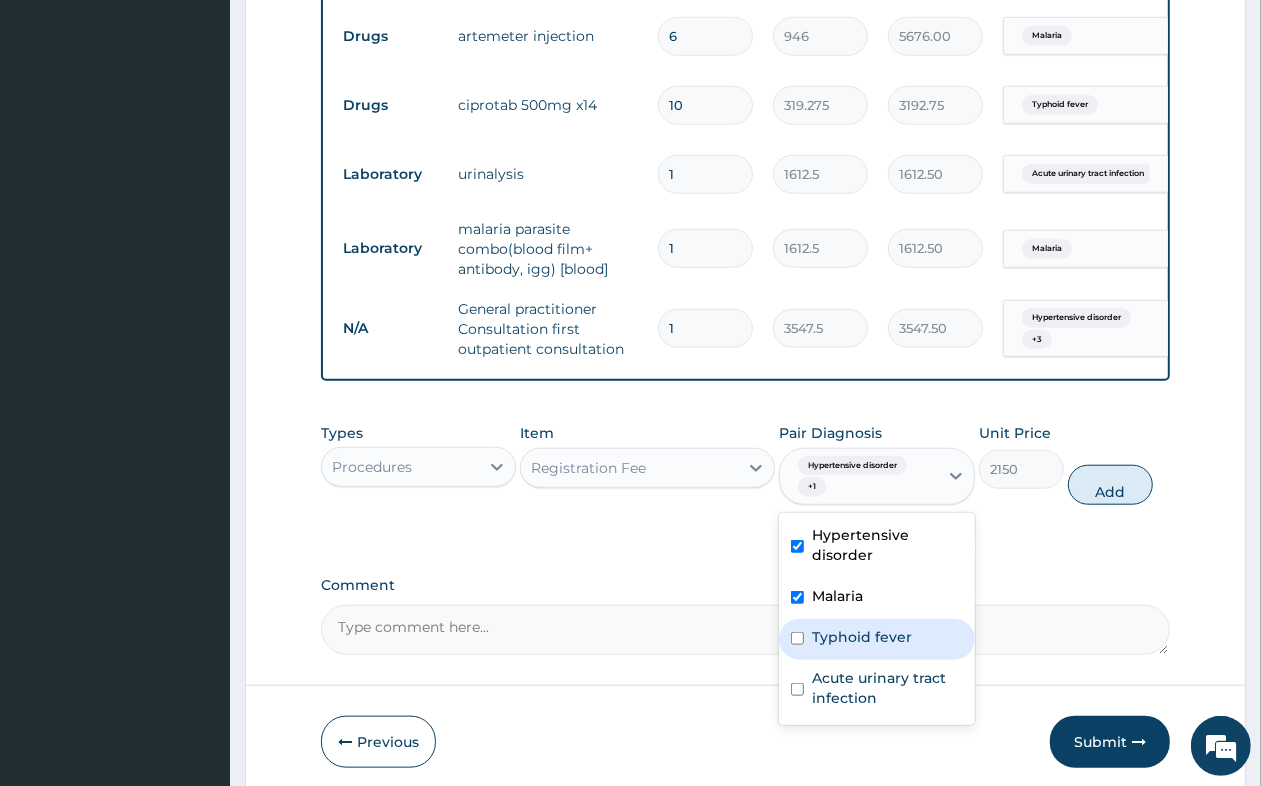 drag, startPoint x: 848, startPoint y: 646, endPoint x: 848, endPoint y: 661, distance: 15 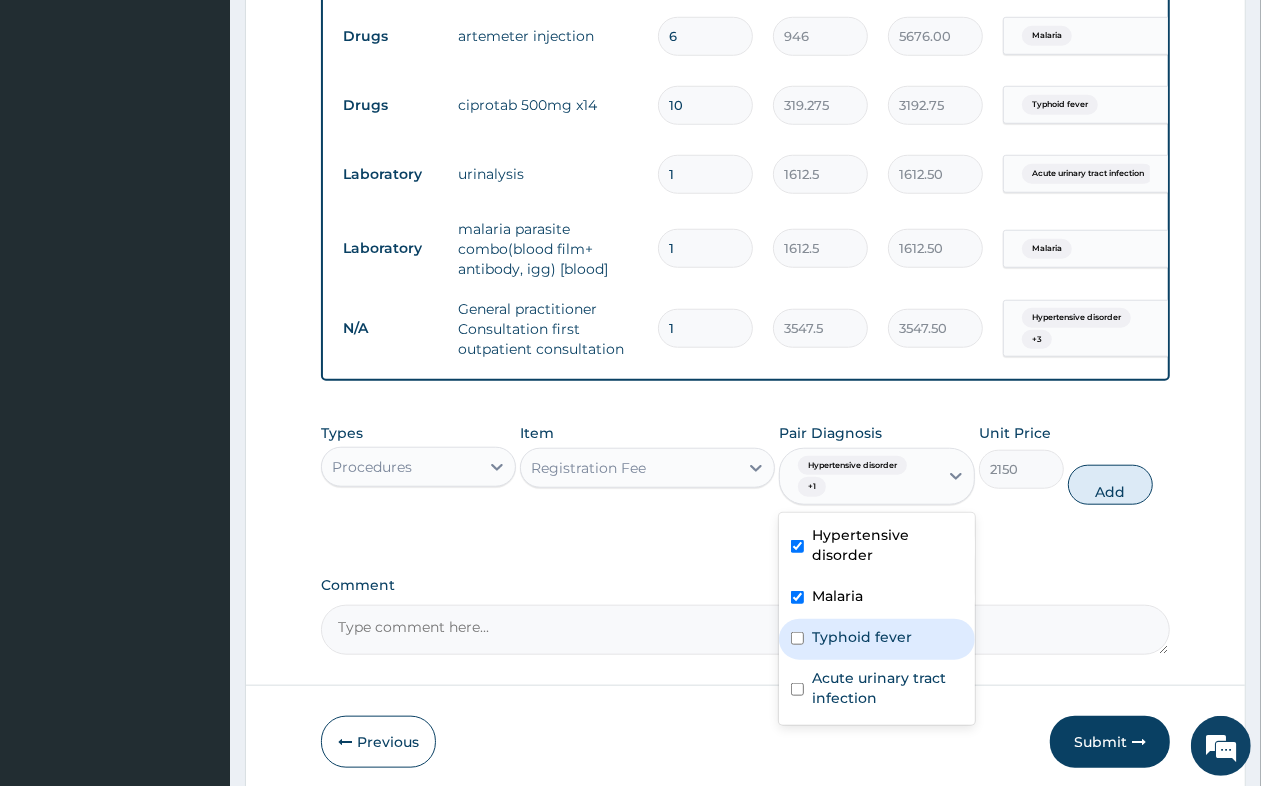 click on "Typhoid fever" at bounding box center [862, 637] 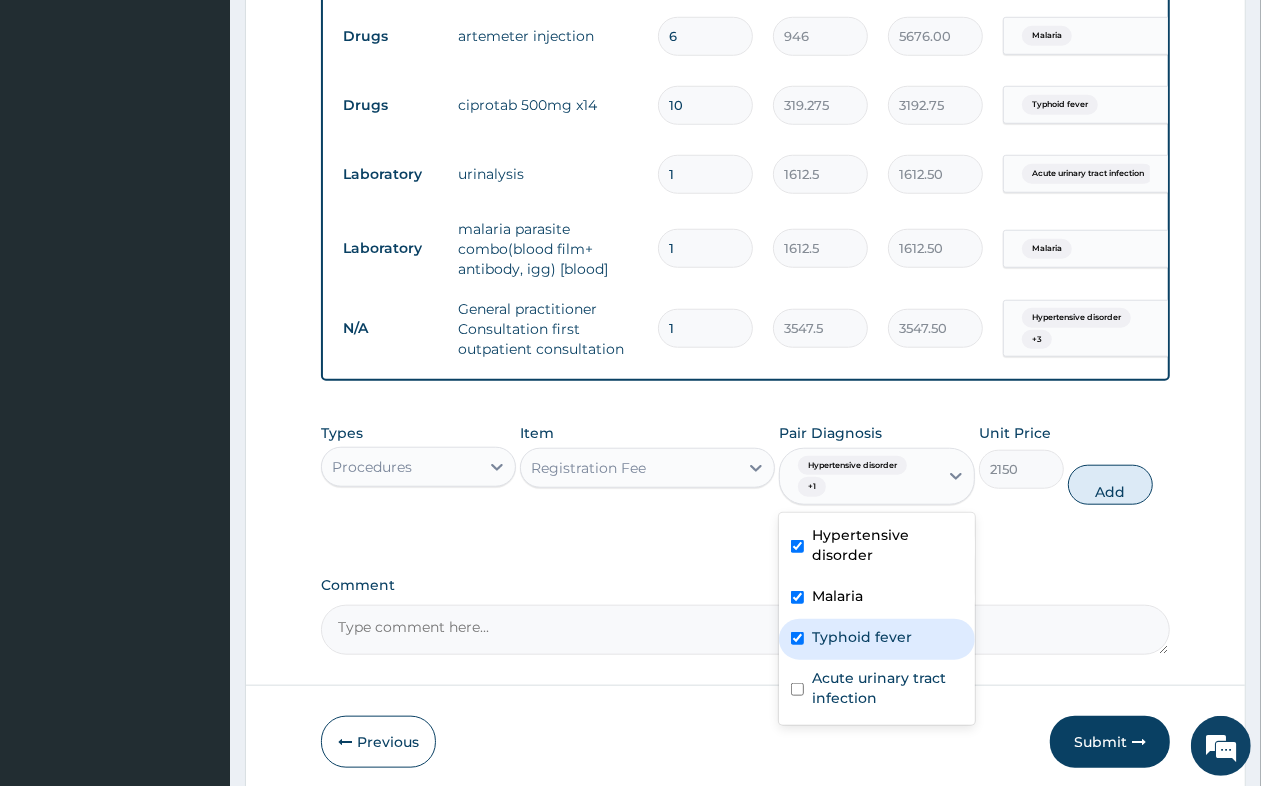 checkbox on "true" 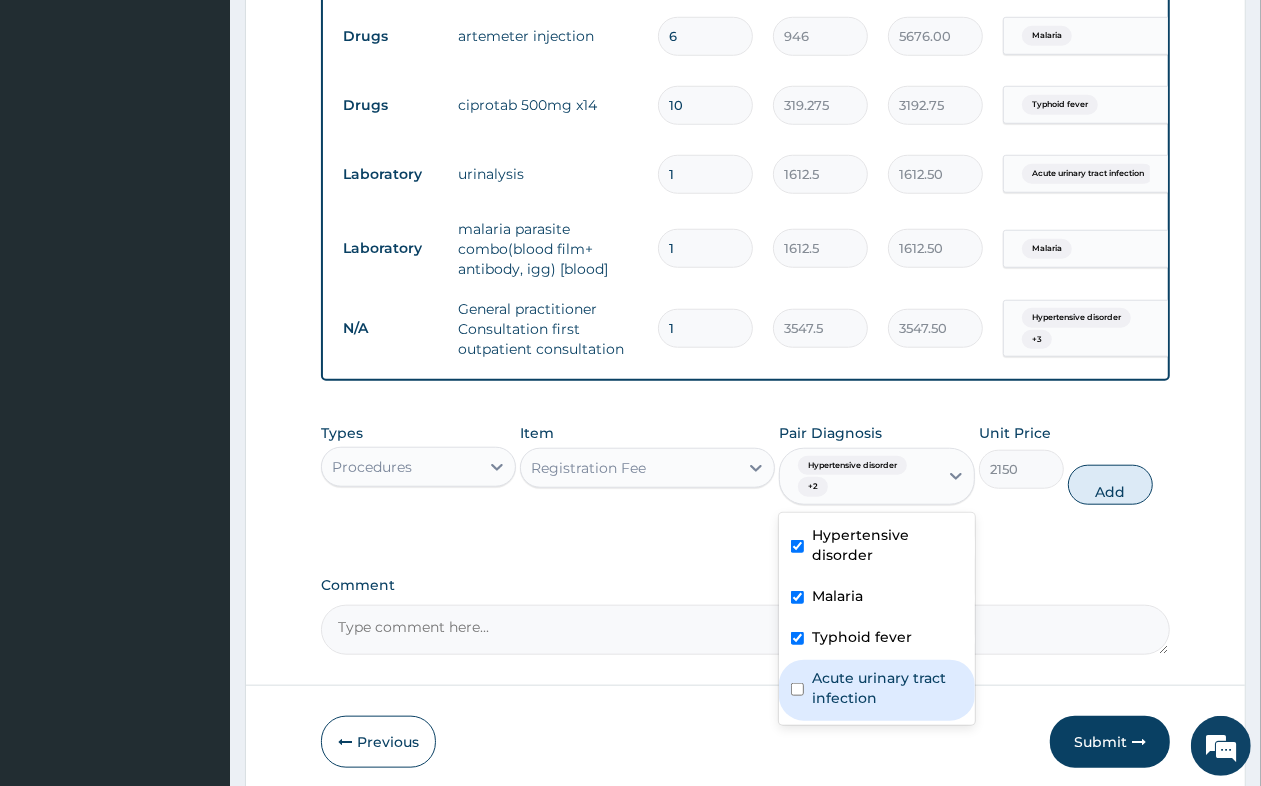 click on "Acute urinary tract infection" at bounding box center (887, 688) 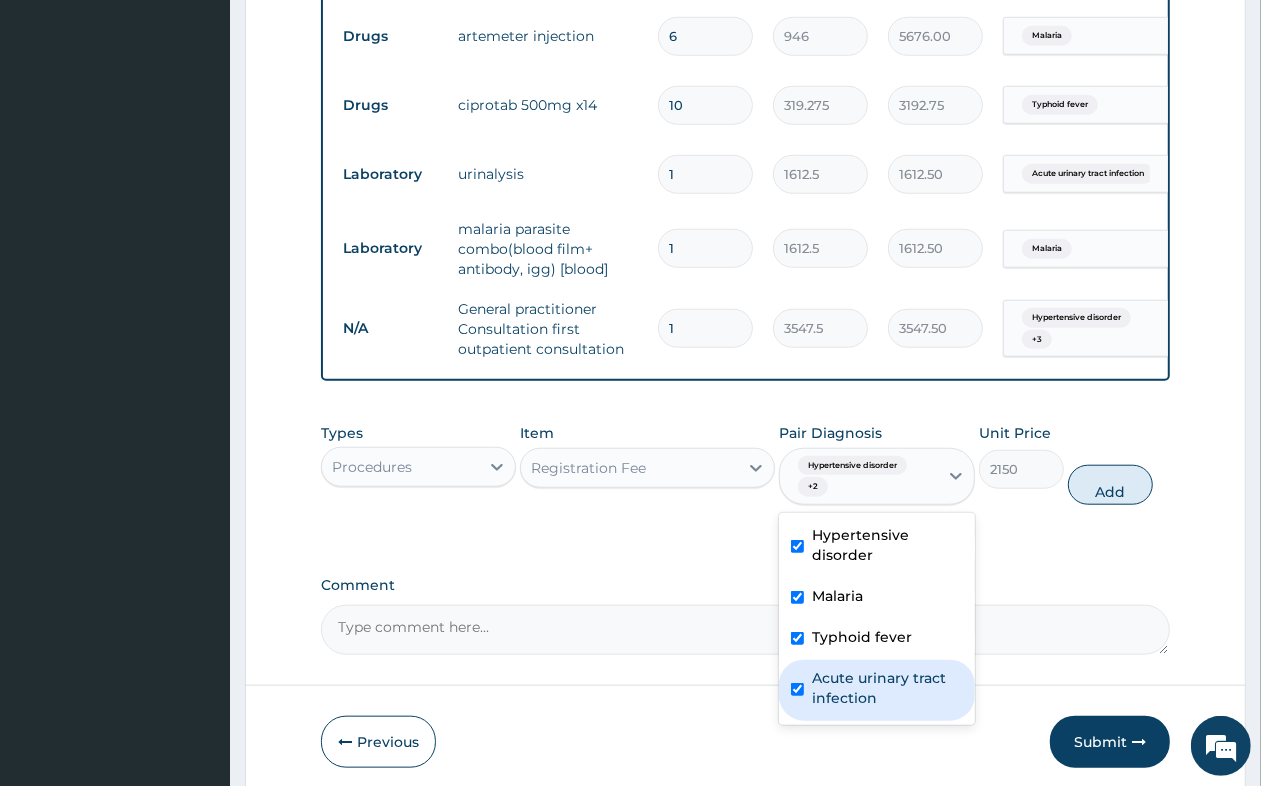 checkbox on "true" 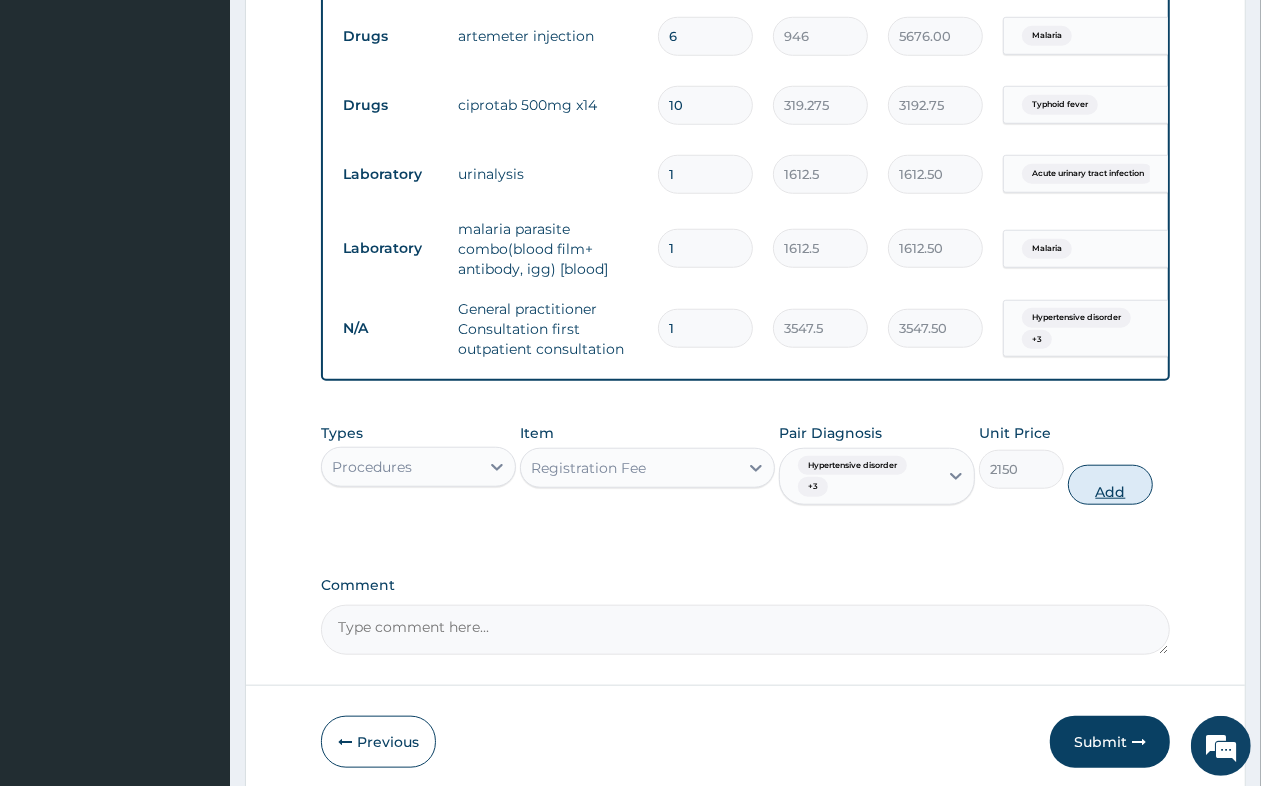 click on "Add" at bounding box center [1110, 485] 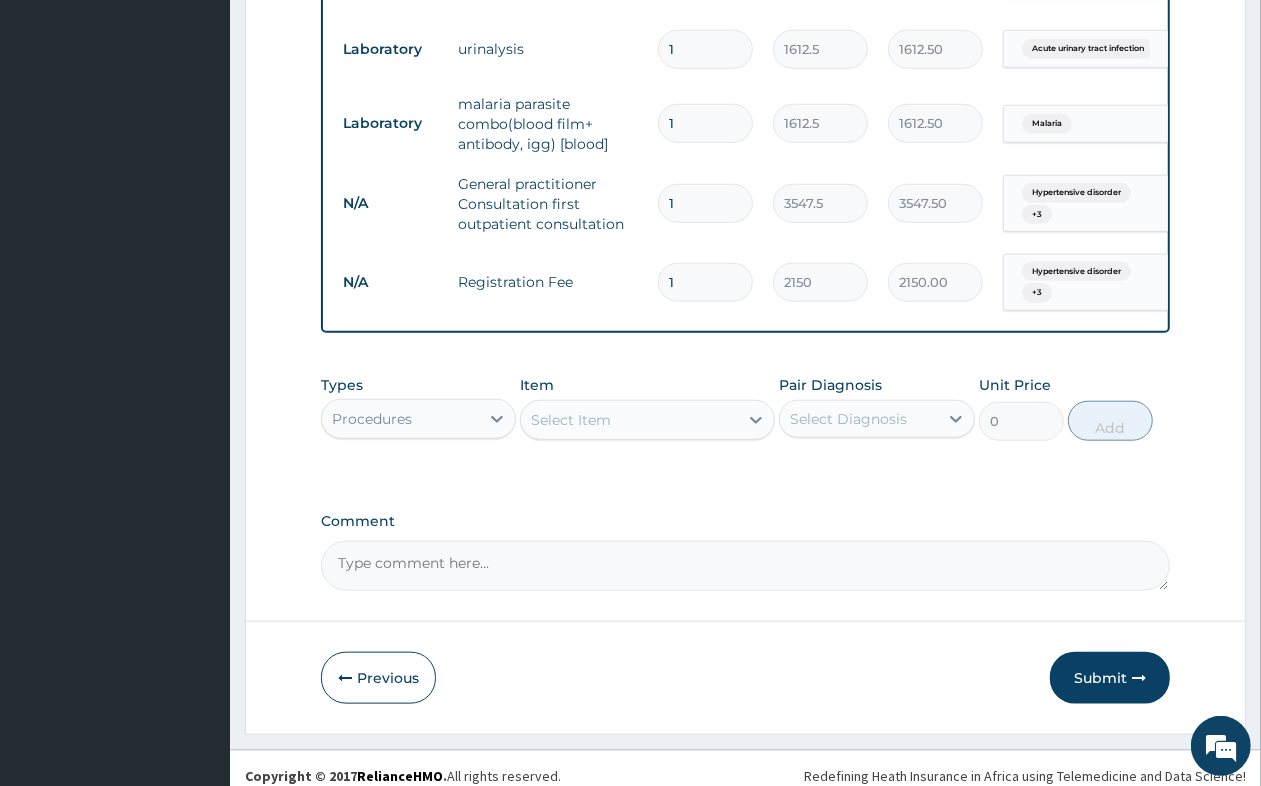 scroll, scrollTop: 1231, scrollLeft: 0, axis: vertical 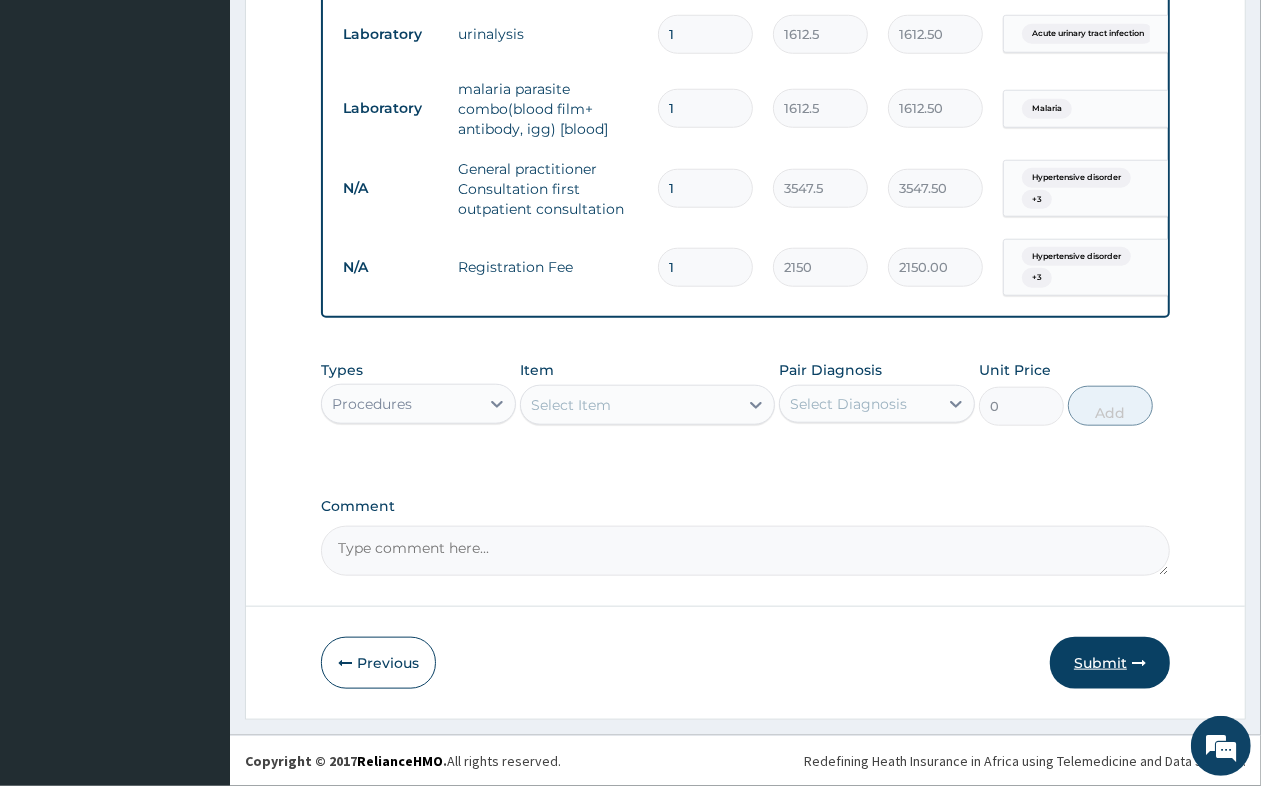 click on "Submit" at bounding box center [1110, 663] 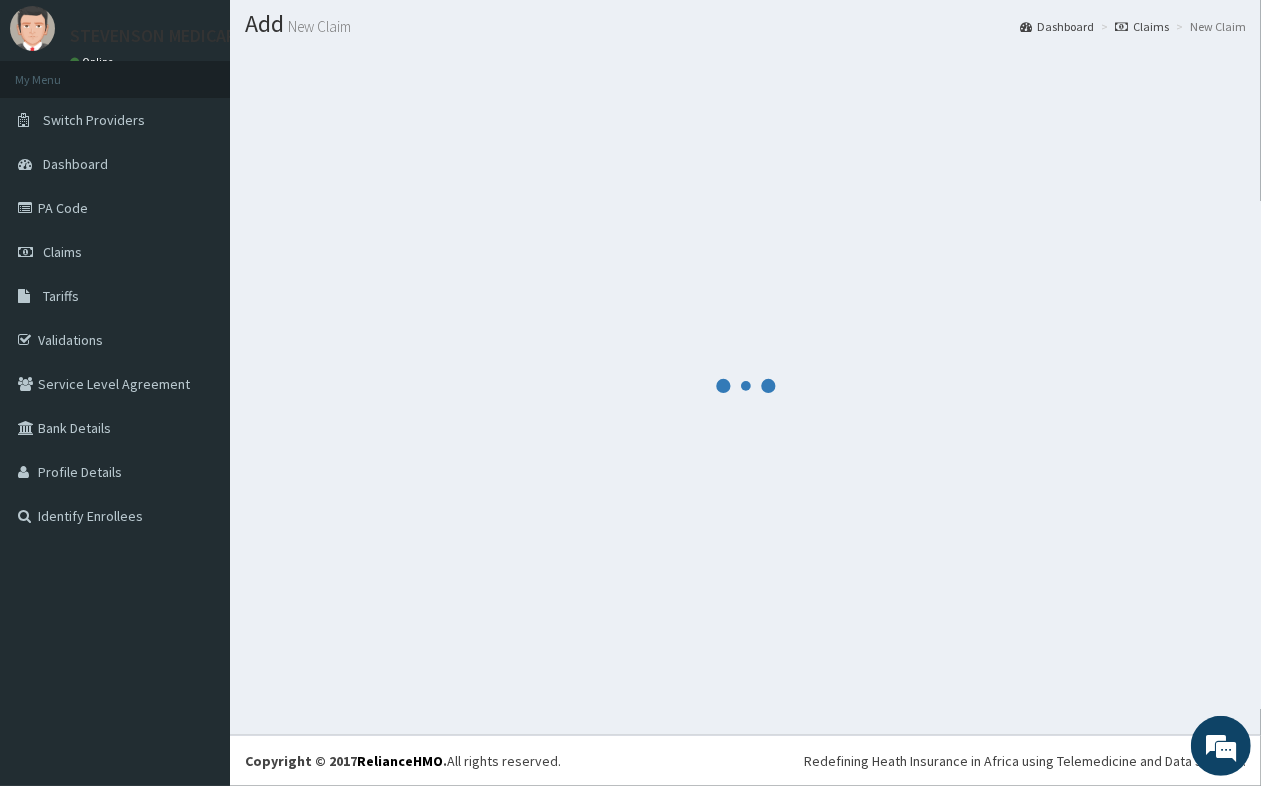 scroll, scrollTop: 1231, scrollLeft: 0, axis: vertical 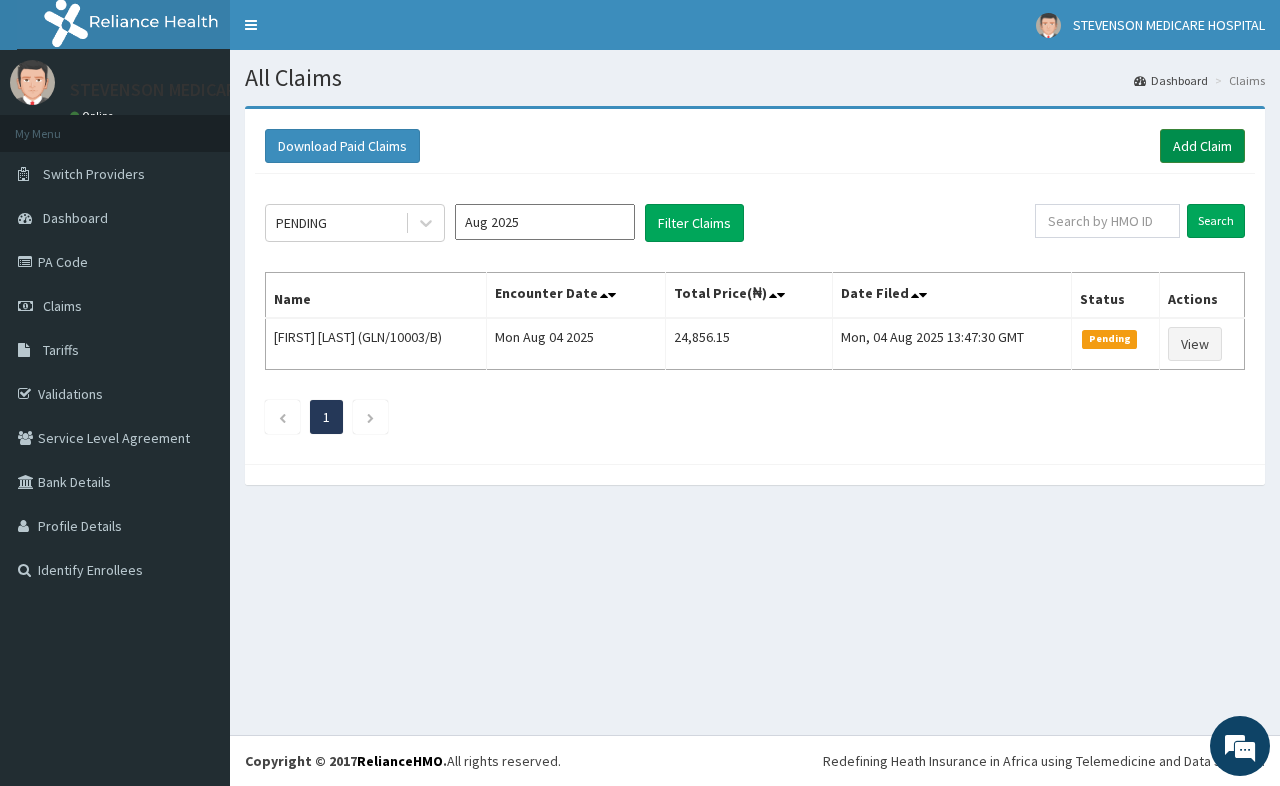 click on "Add Claim" at bounding box center (1202, 146) 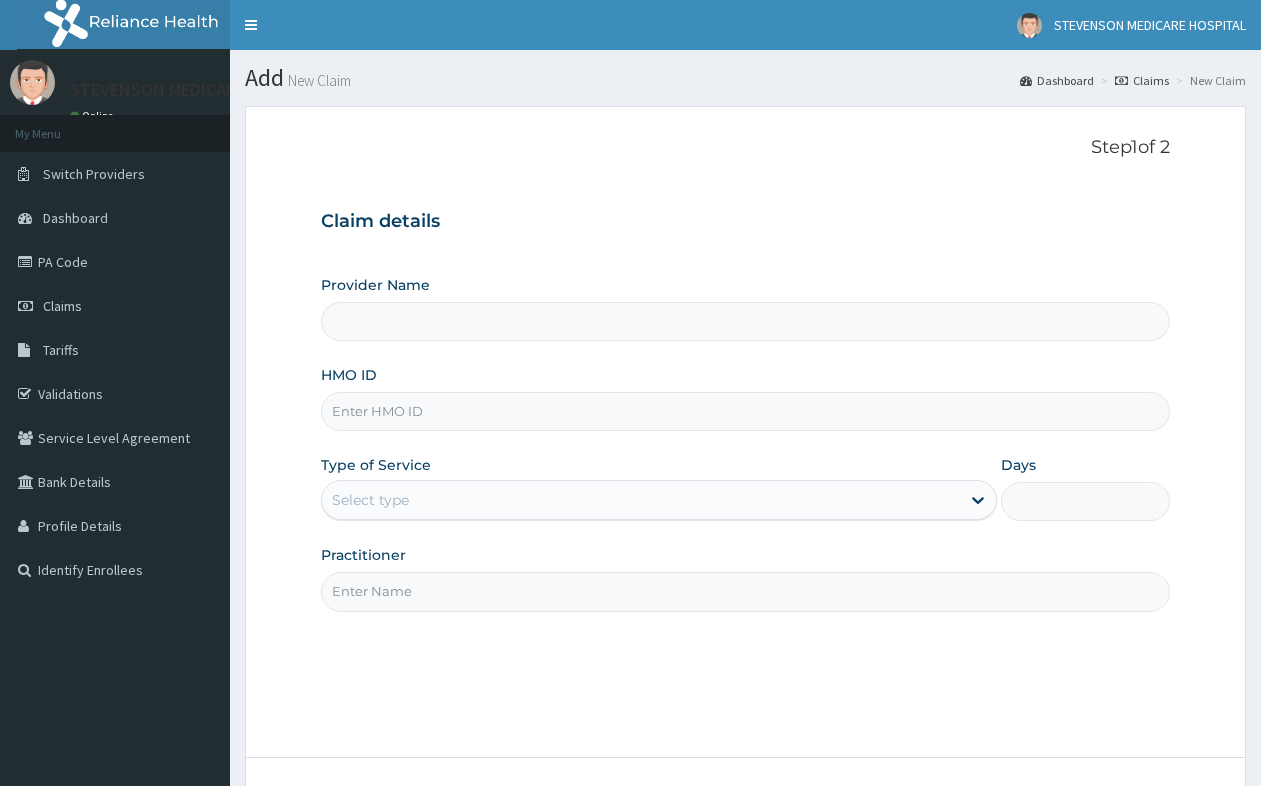 scroll, scrollTop: 0, scrollLeft: 0, axis: both 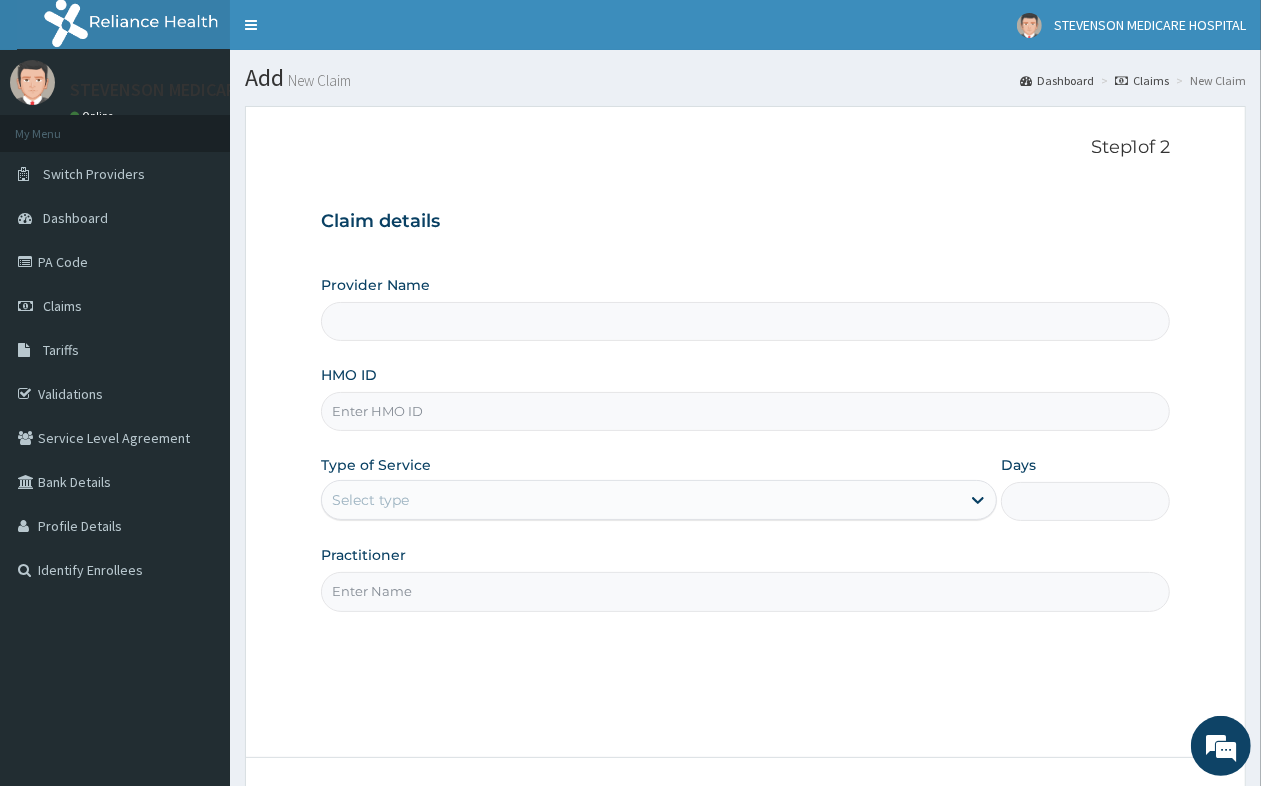 type on "STEVENSON MEDICARE HOSPITAL" 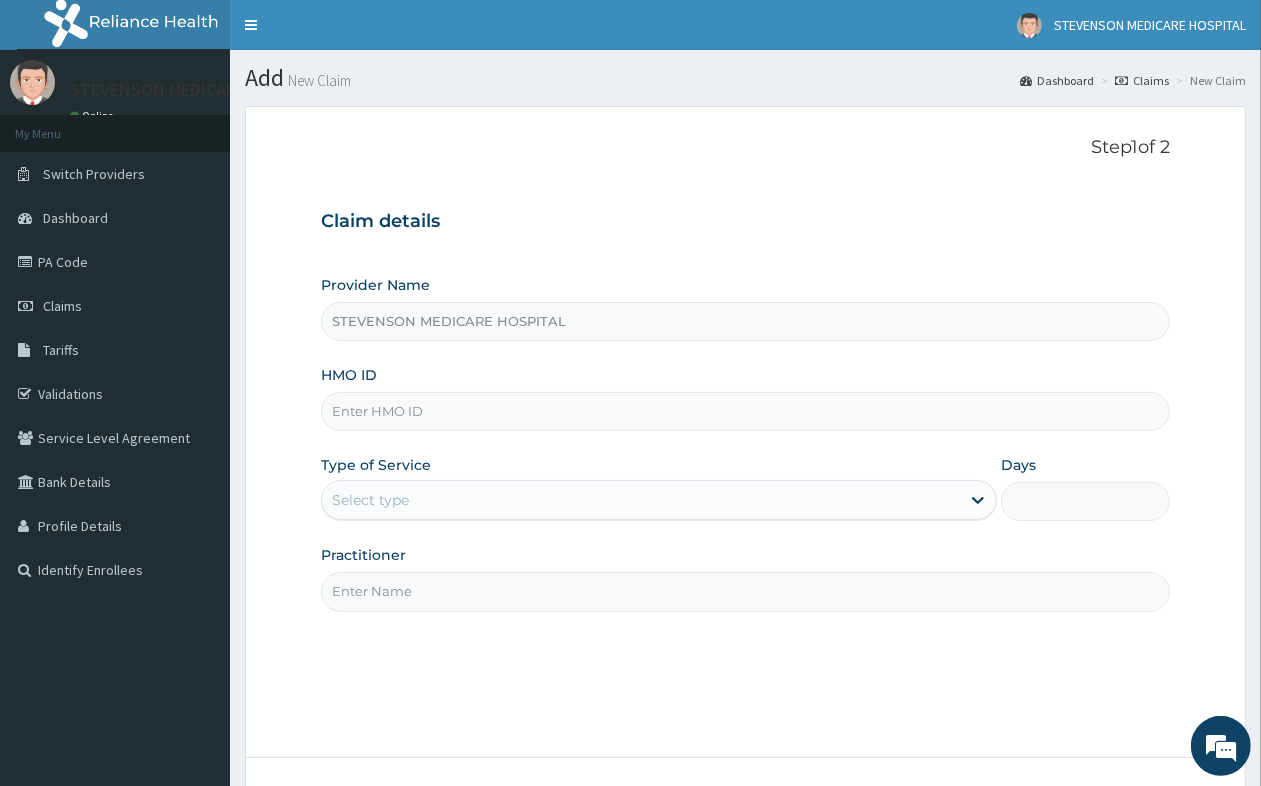 click on "STEVENSON MEDICARE HOSPITAL" at bounding box center [745, 321] 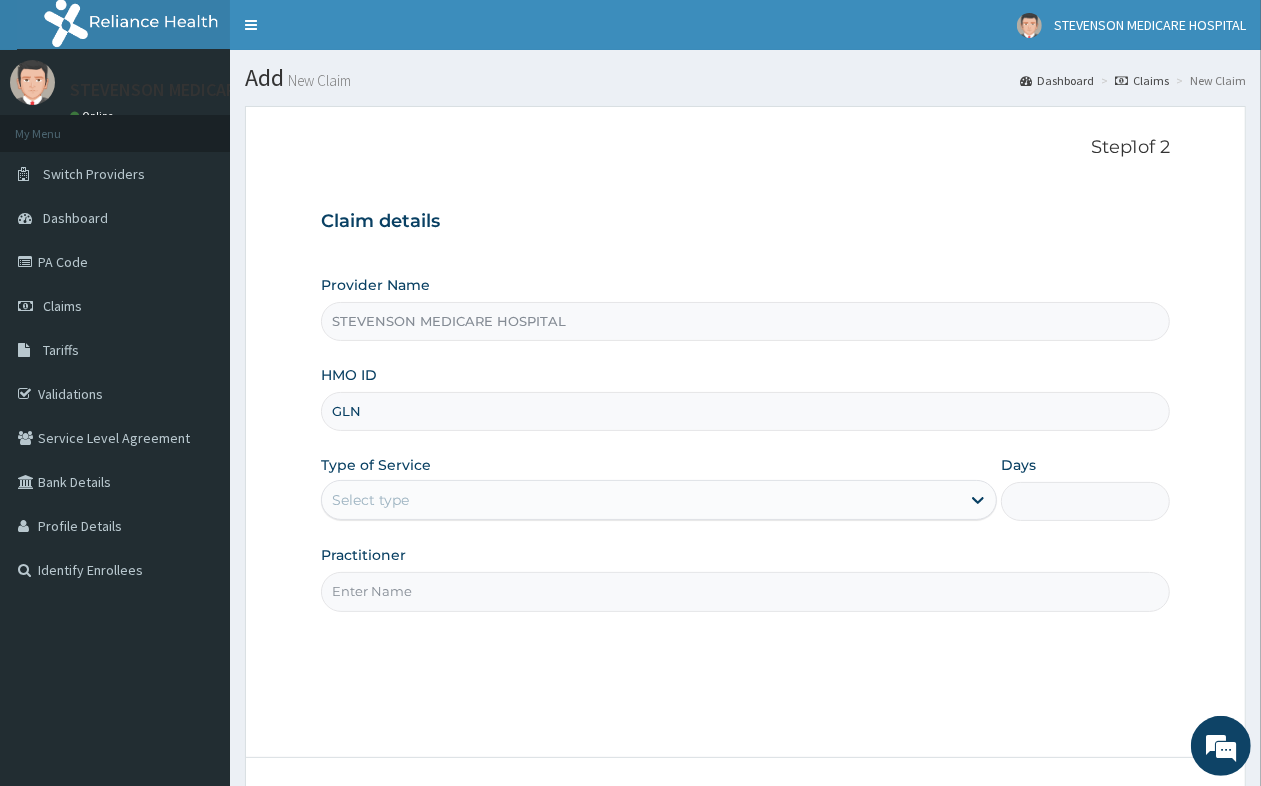scroll, scrollTop: 0, scrollLeft: 0, axis: both 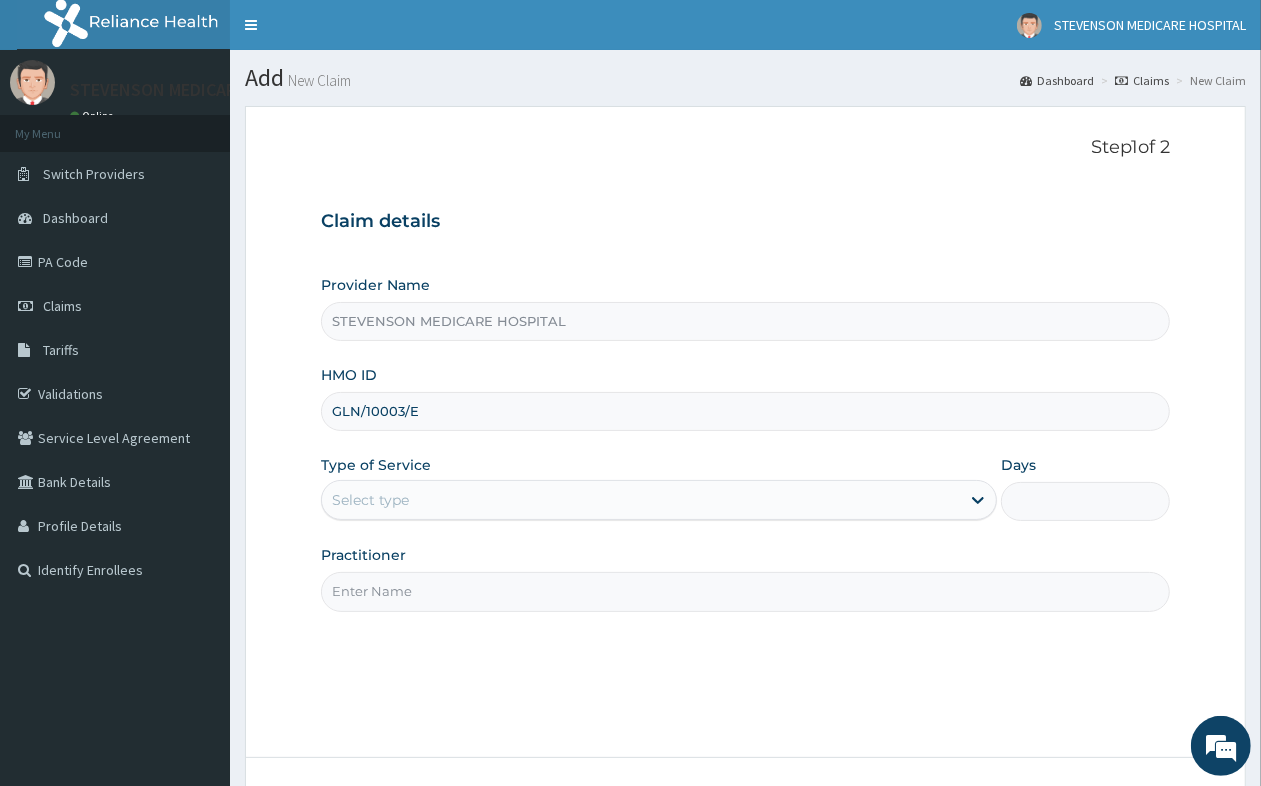 type on "GLN/10003/E" 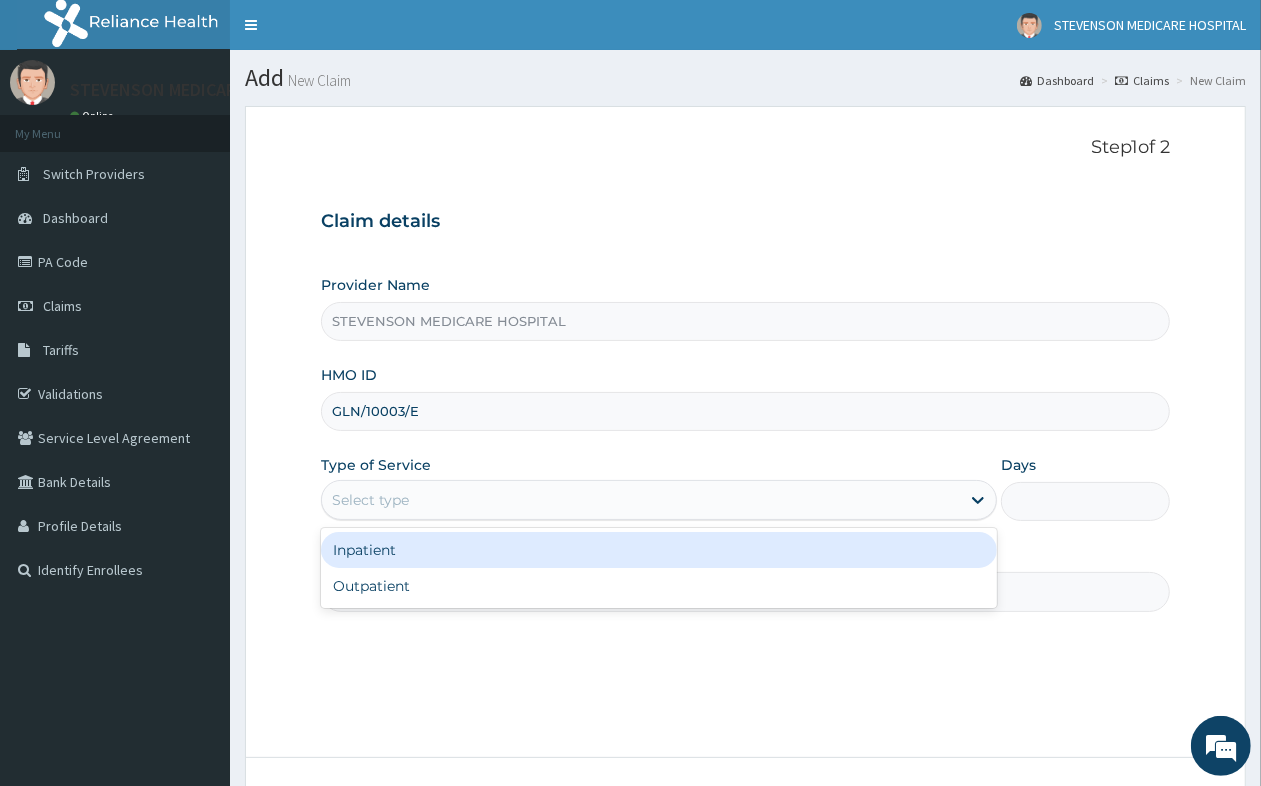 click on "Select type" at bounding box center [370, 500] 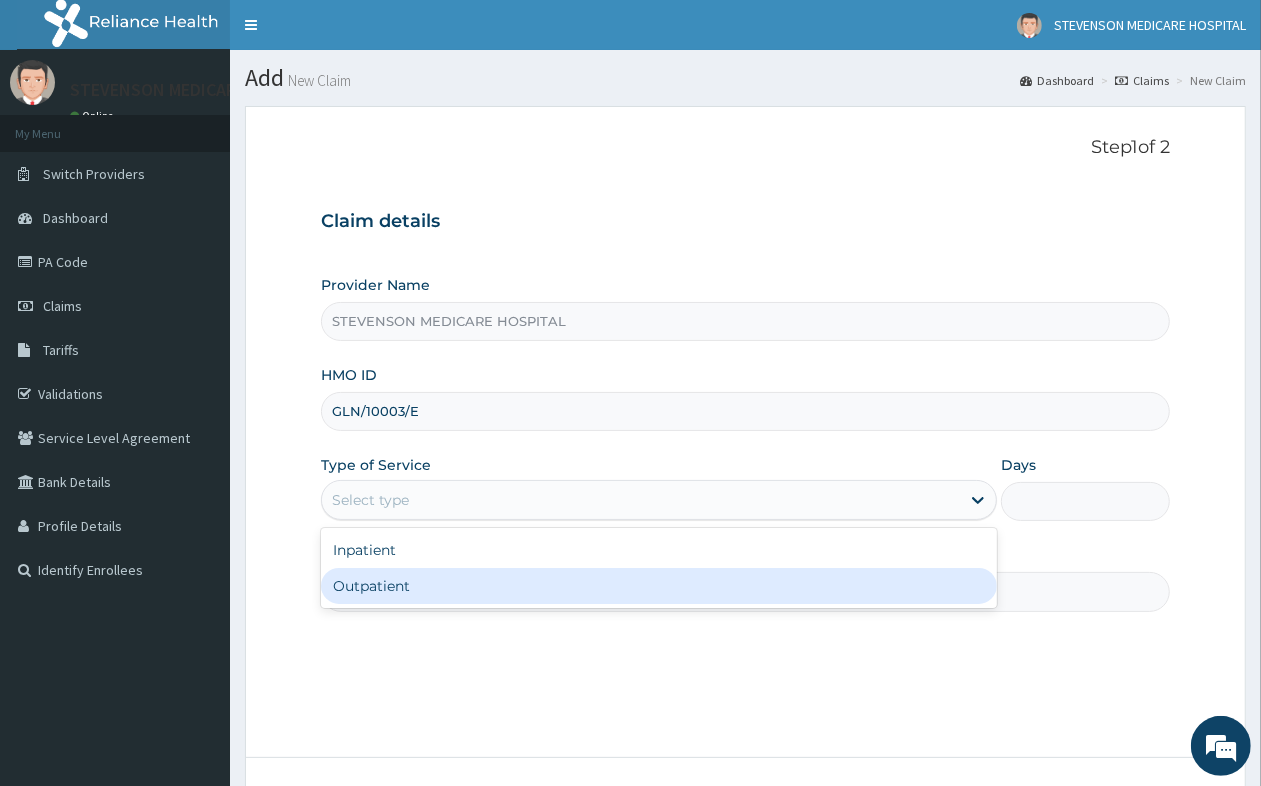 click on "Inpatient Outpatient" at bounding box center [659, 568] 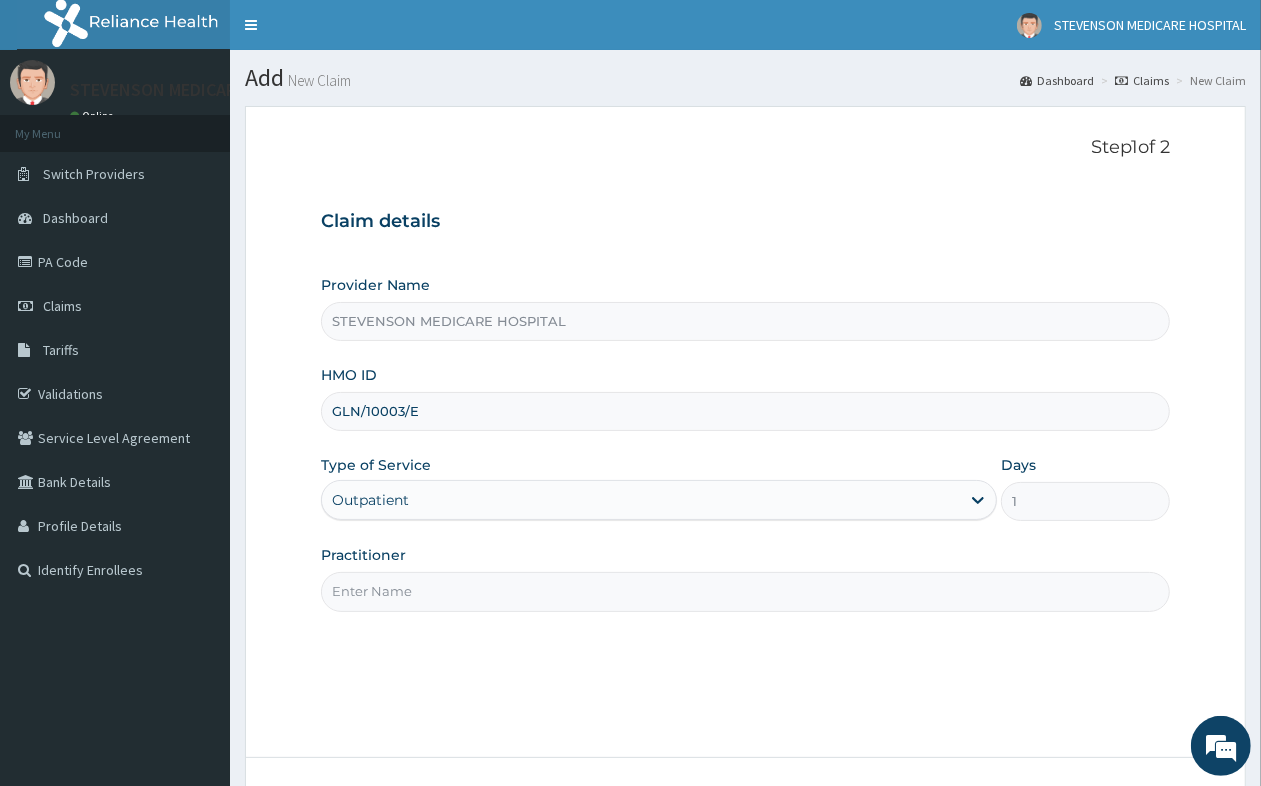 click on "Practitioner" at bounding box center (745, 591) 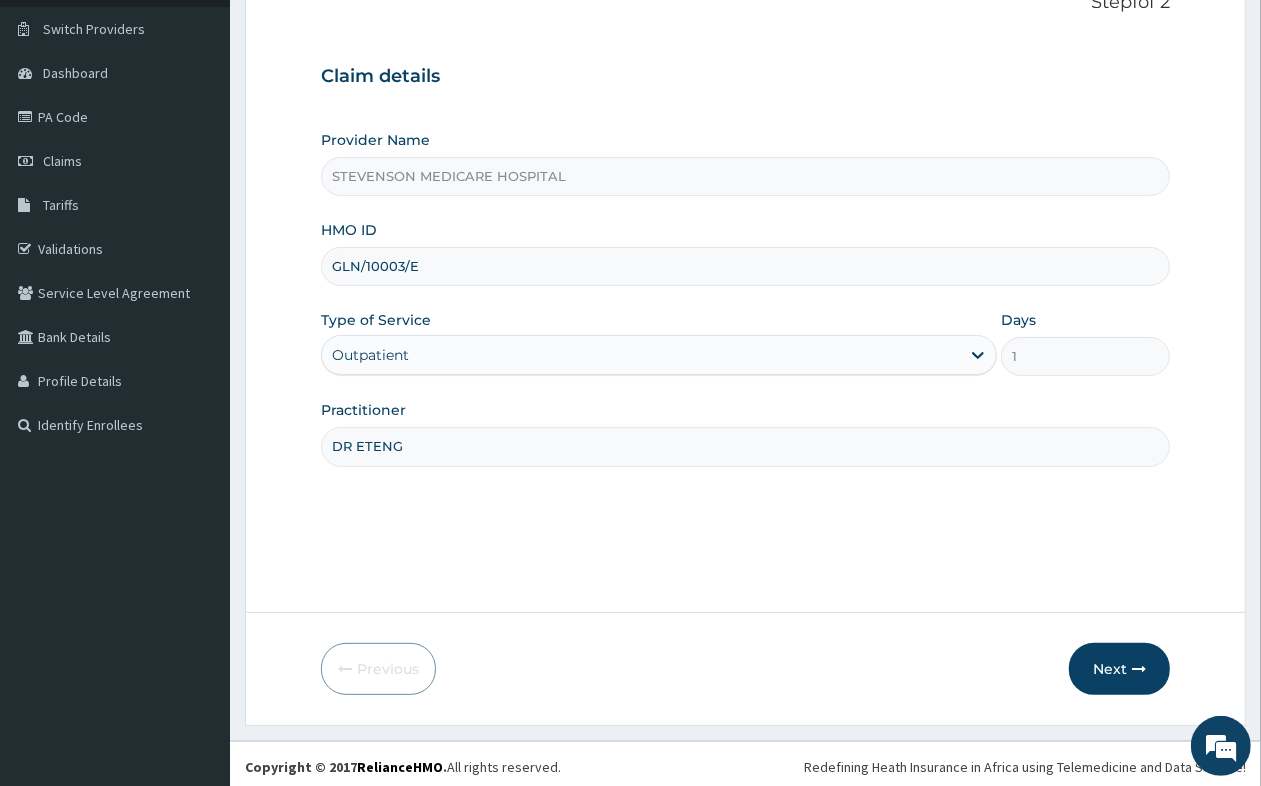 scroll, scrollTop: 151, scrollLeft: 0, axis: vertical 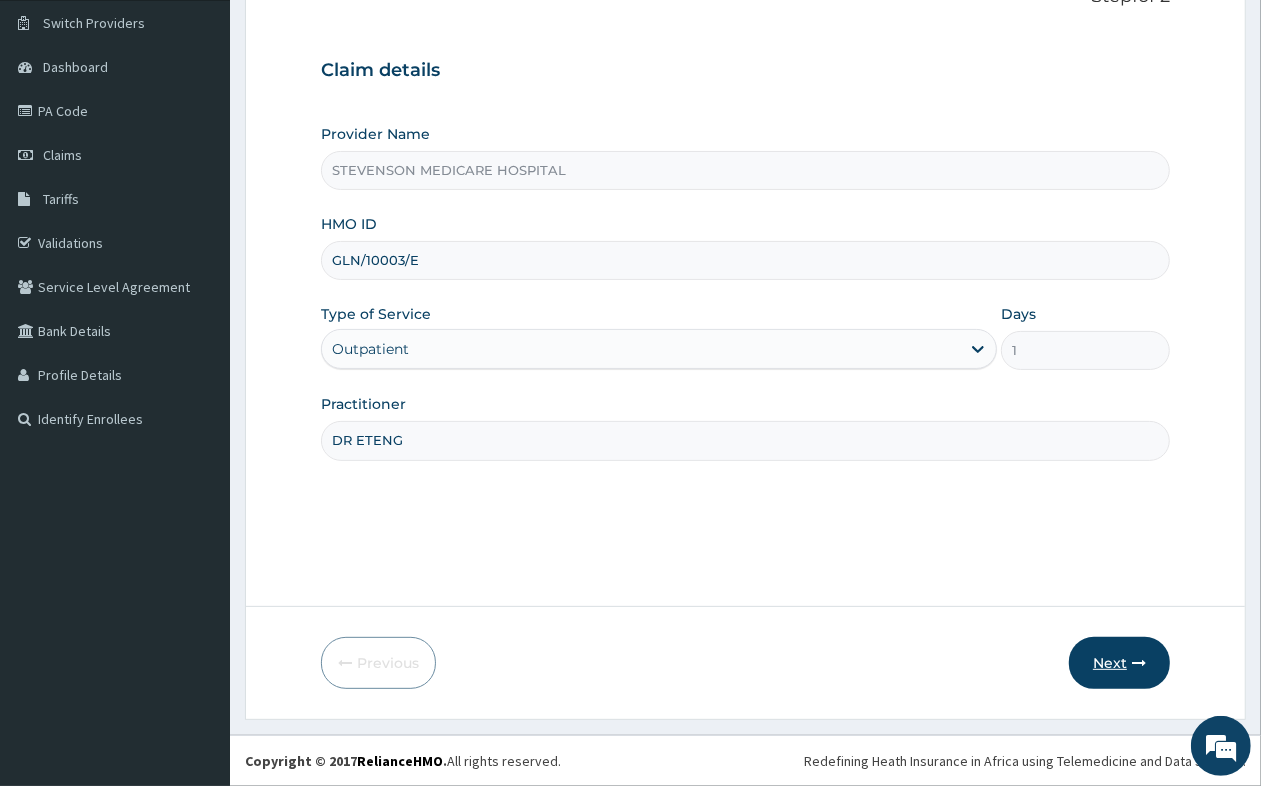 type on "DR ETENG" 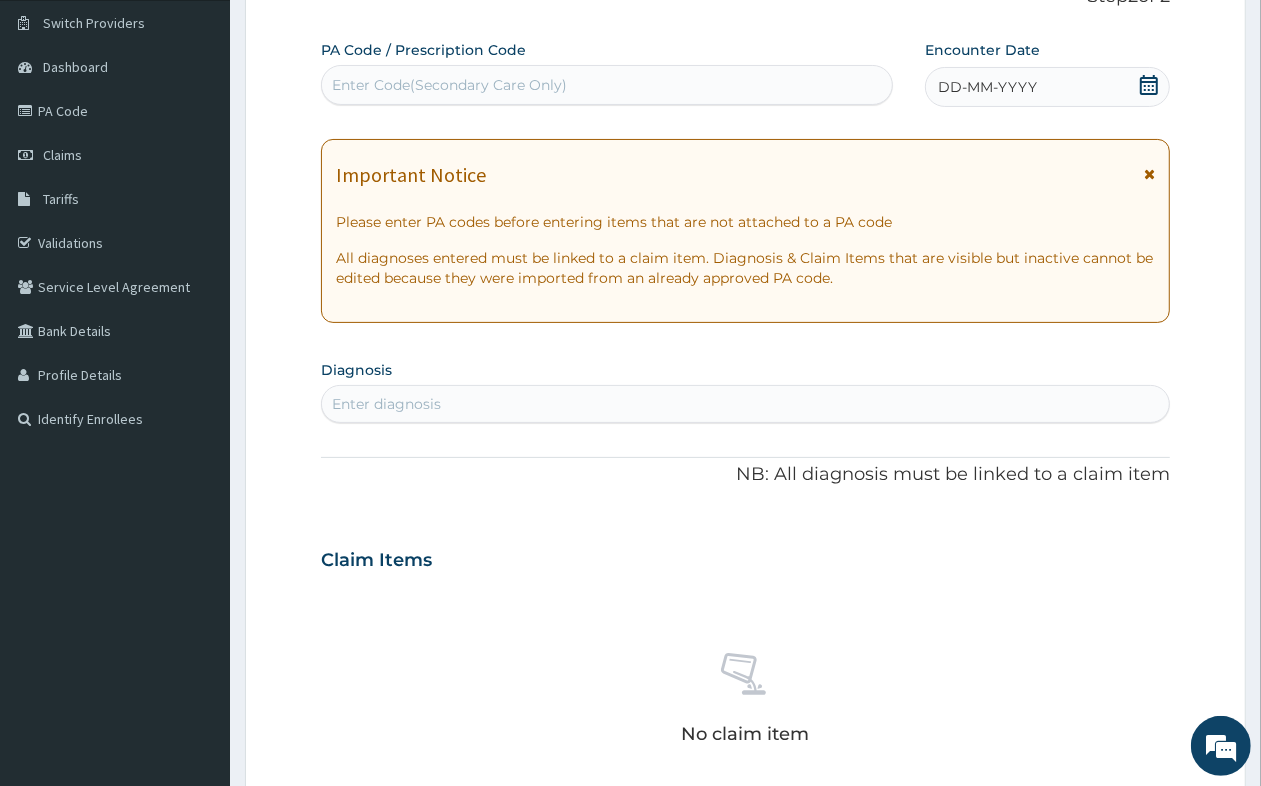 scroll, scrollTop: 26, scrollLeft: 0, axis: vertical 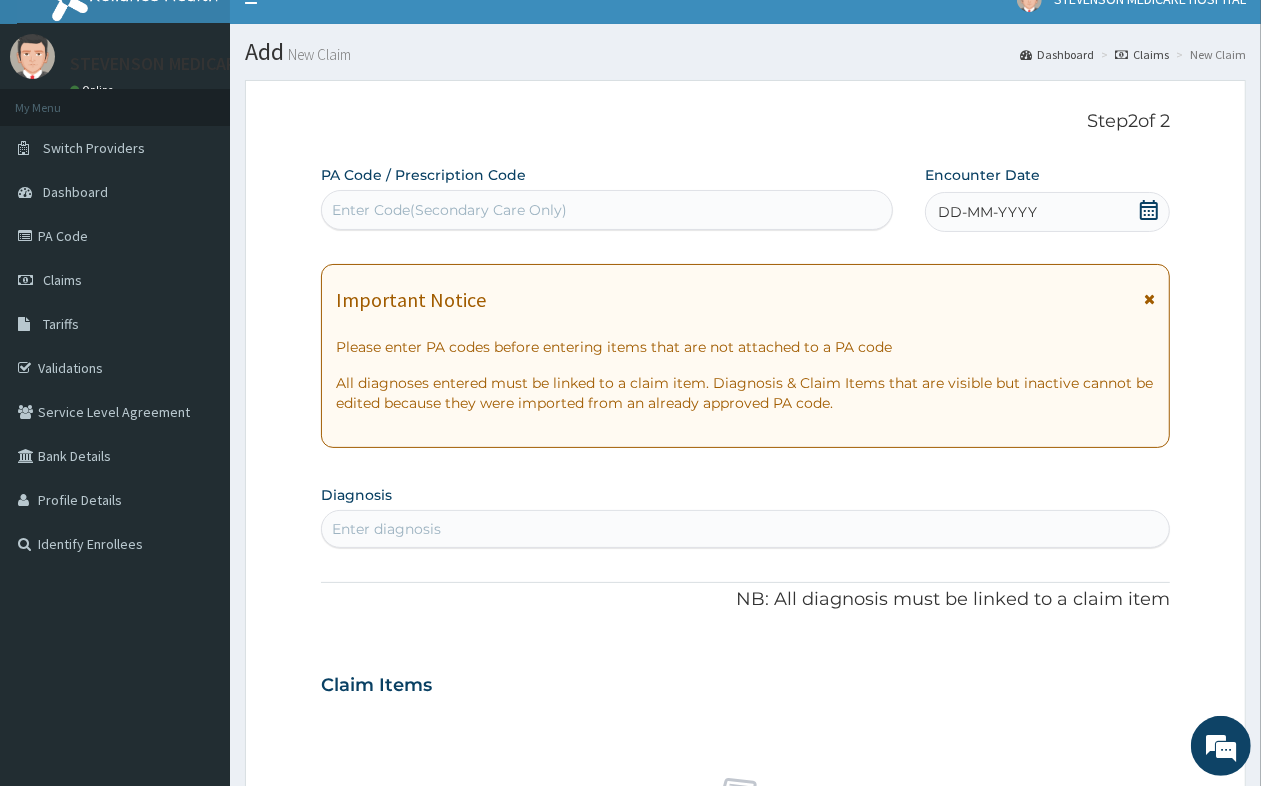 click 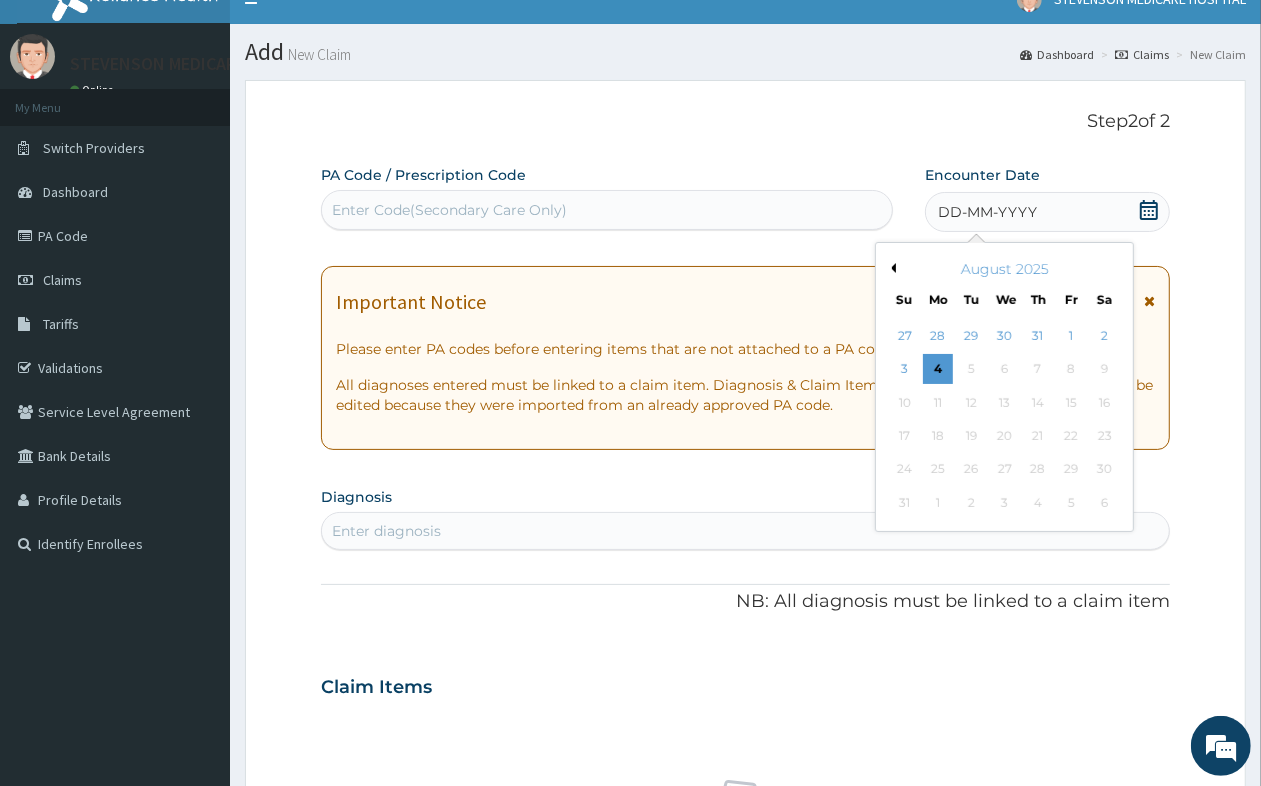 click on "August 2025" at bounding box center (1004, 269) 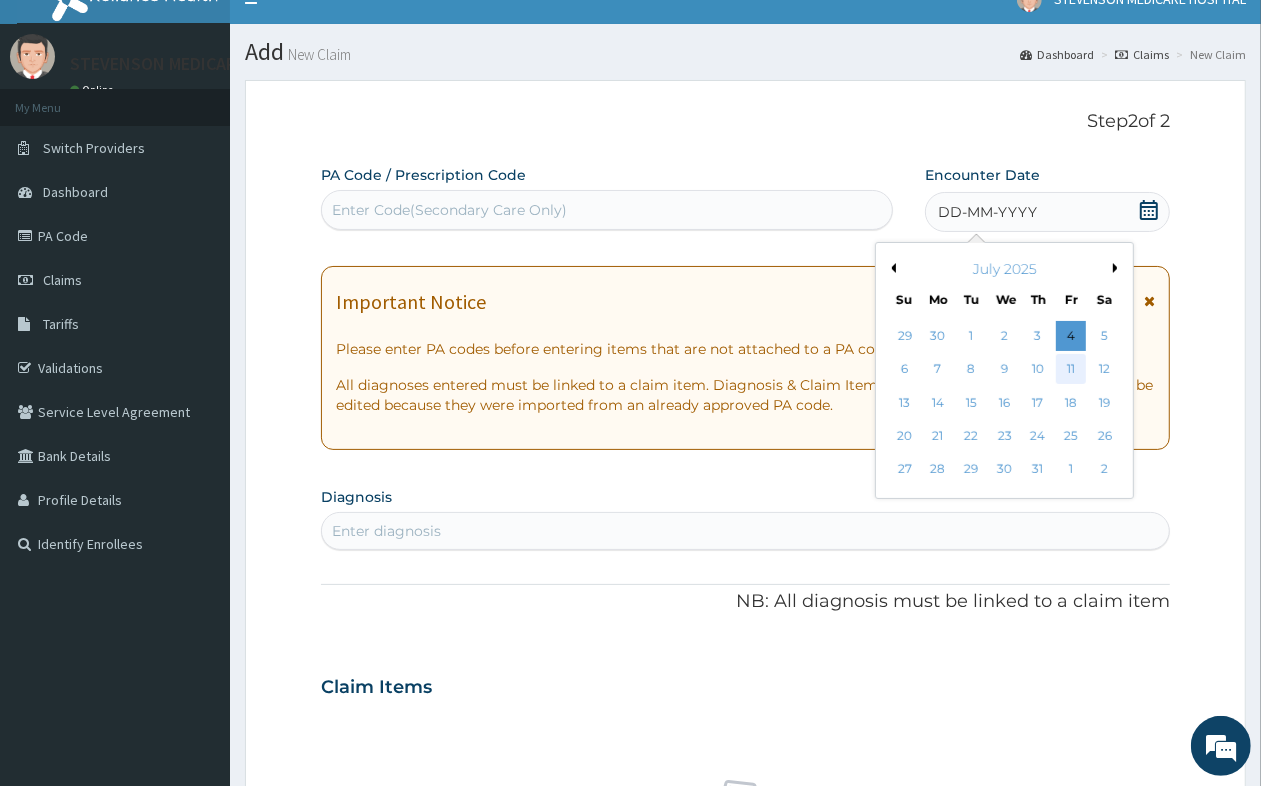 click on "11" at bounding box center (1071, 370) 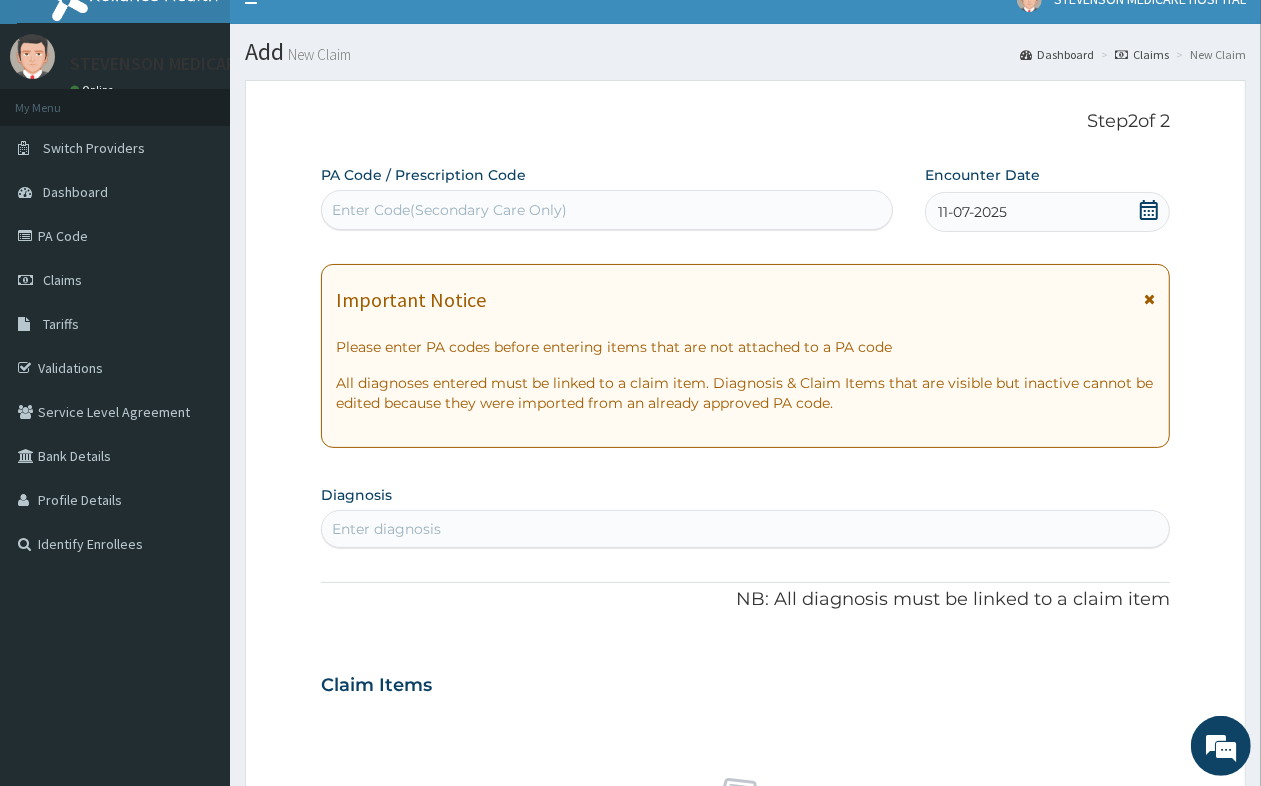click on "Enter Code(Secondary Care Only)" at bounding box center [449, 210] 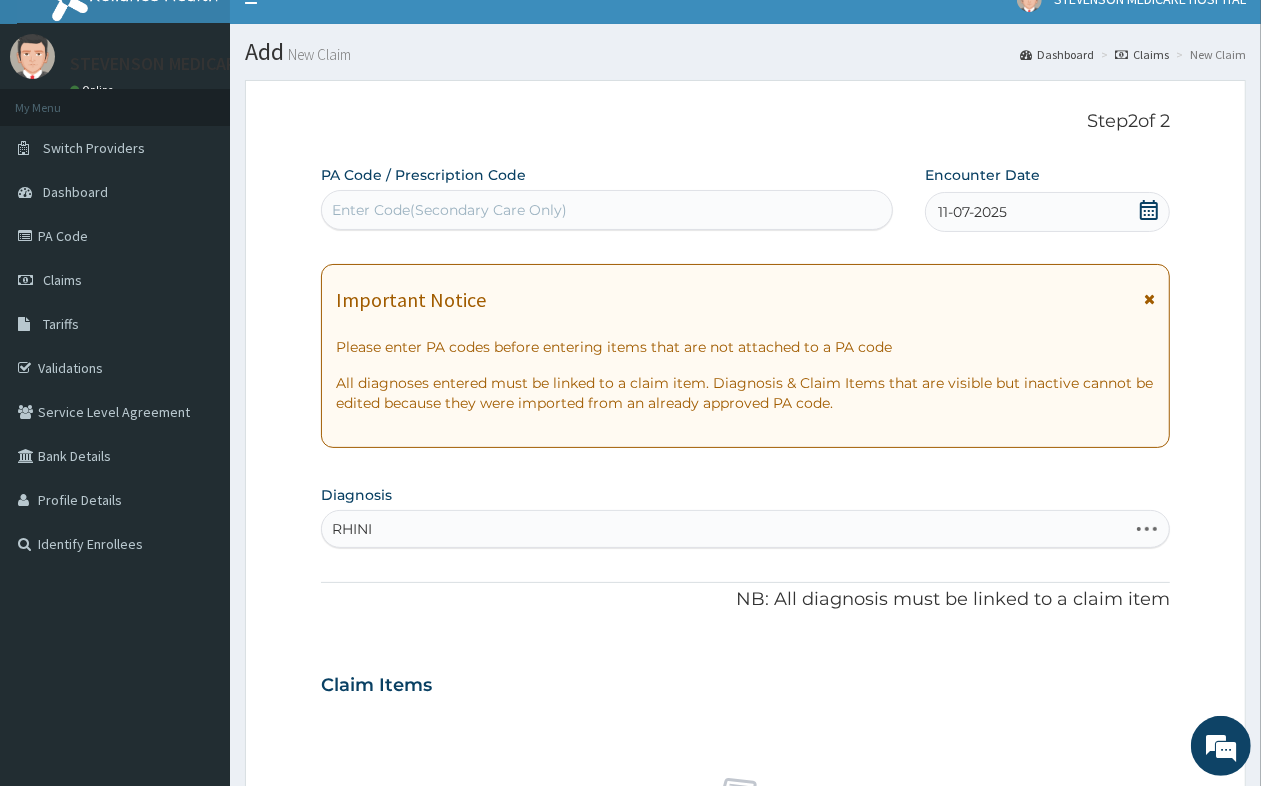 type on "RHINIT" 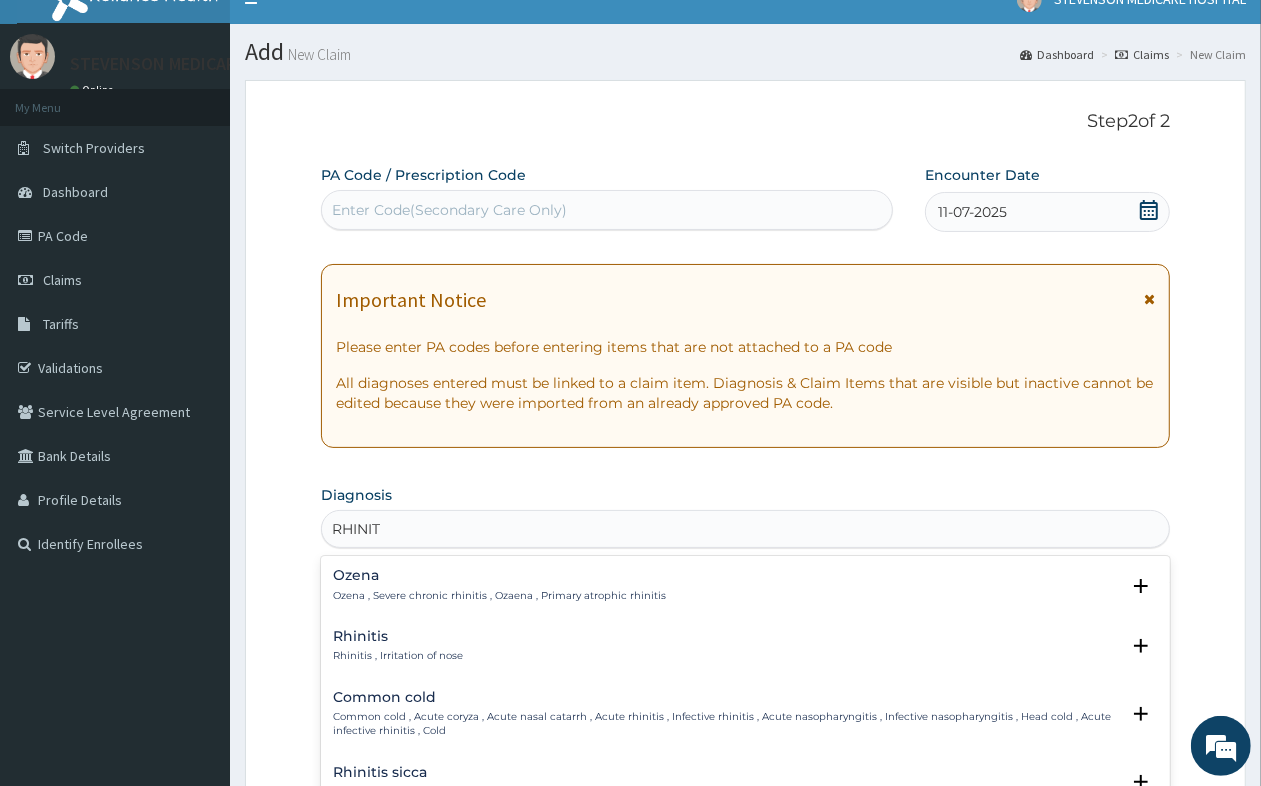 click on "Rhinitis Rhinitis , Irritation of nose" at bounding box center (745, 646) 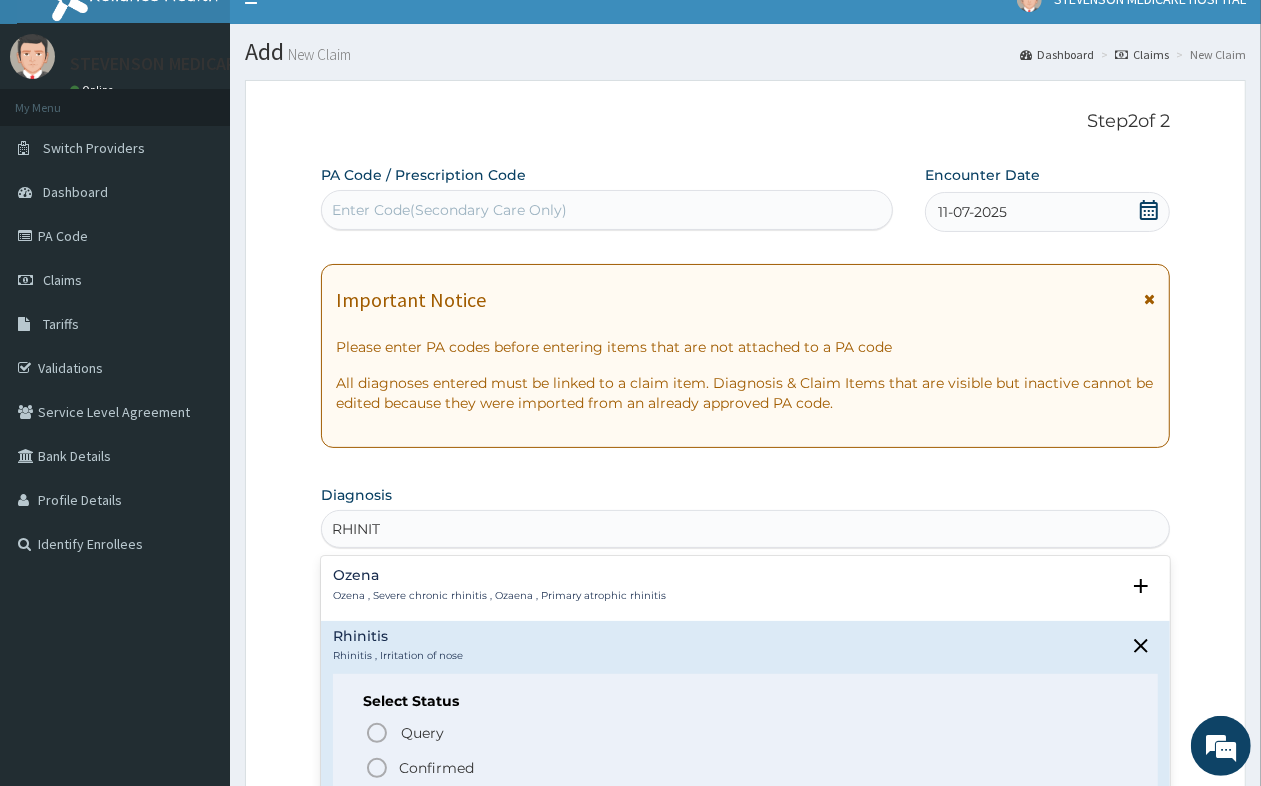 click on "Confirmed" at bounding box center (436, 768) 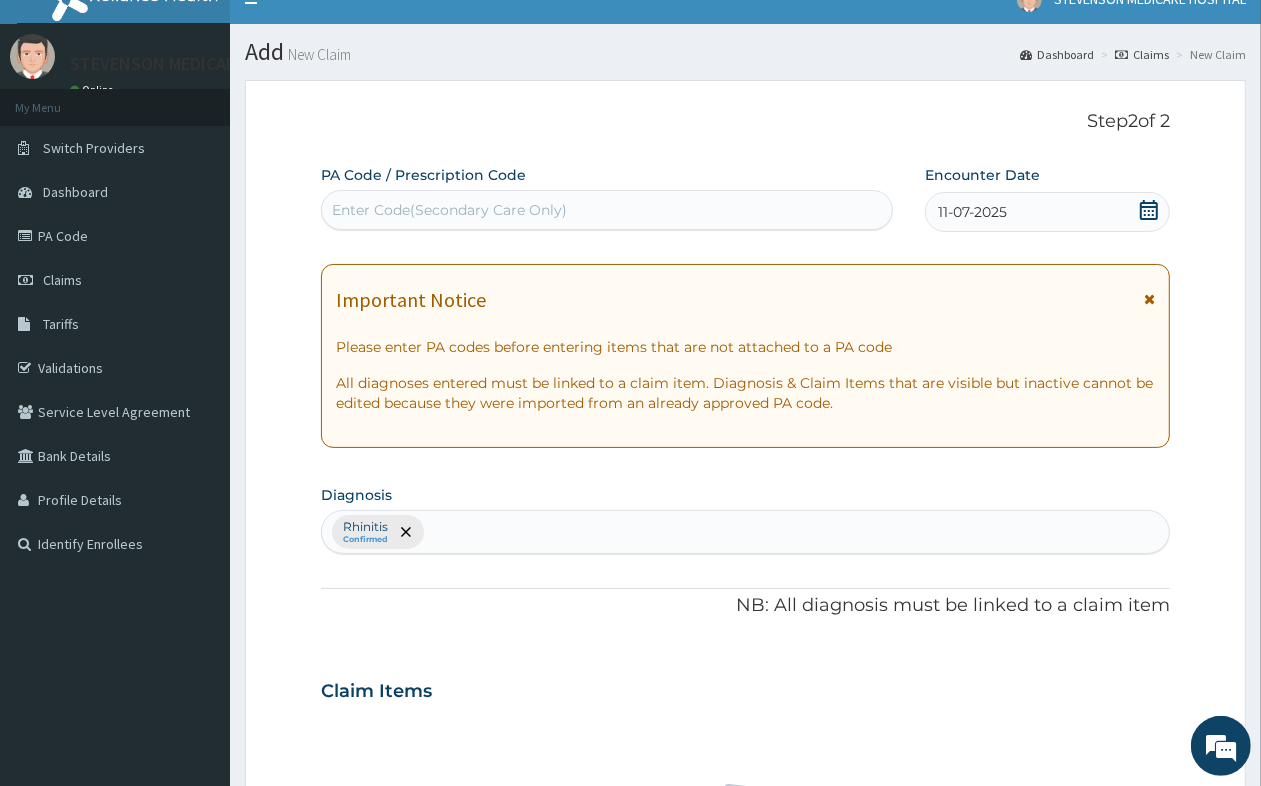 scroll, scrollTop: 151, scrollLeft: 0, axis: vertical 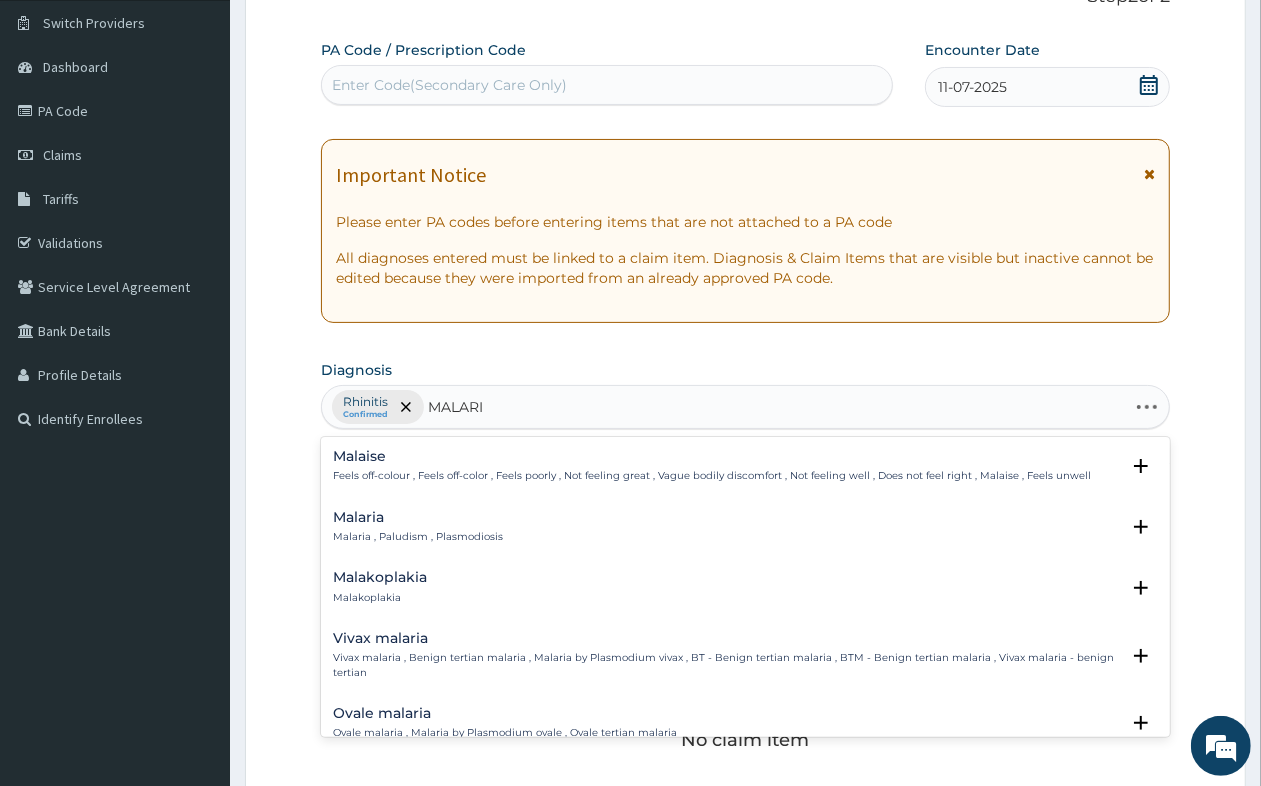 type on "MALARIA" 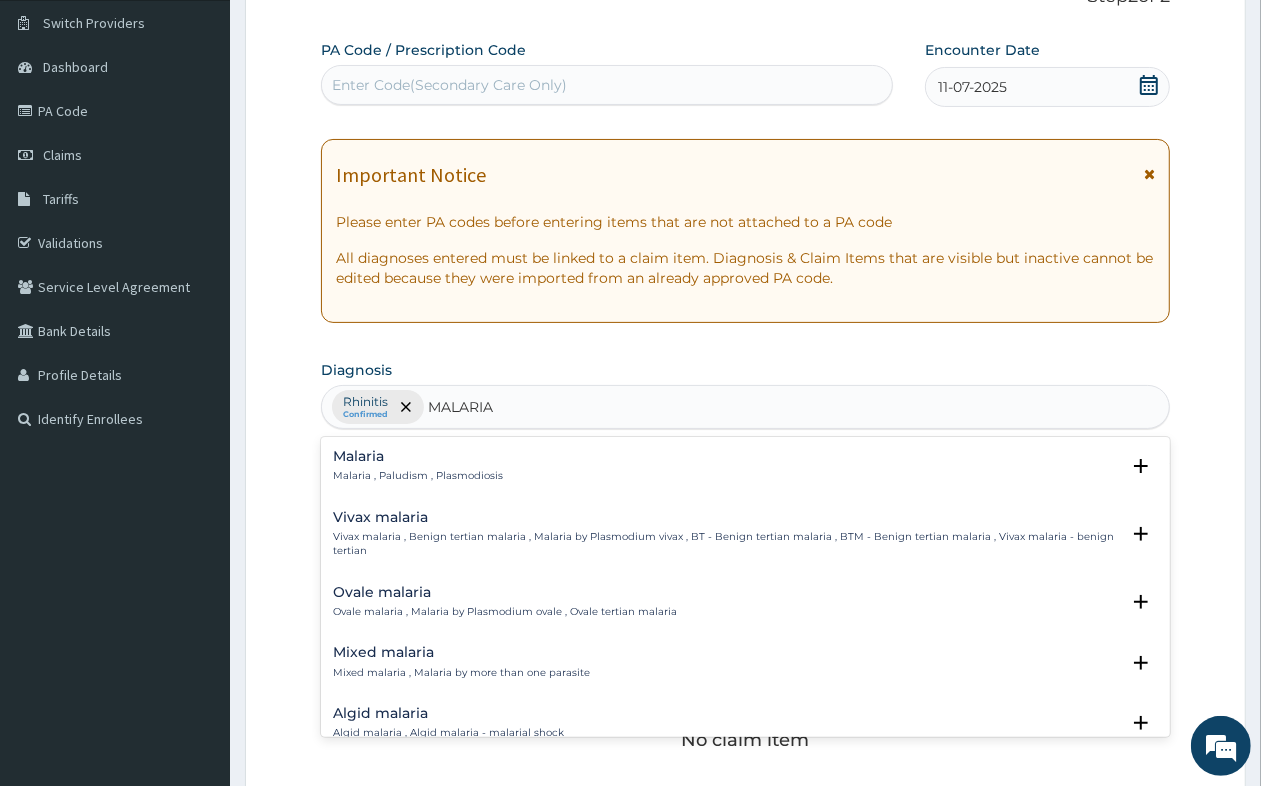click on "Malaria Malaria , Paludism , Plasmodiosis" at bounding box center [418, 466] 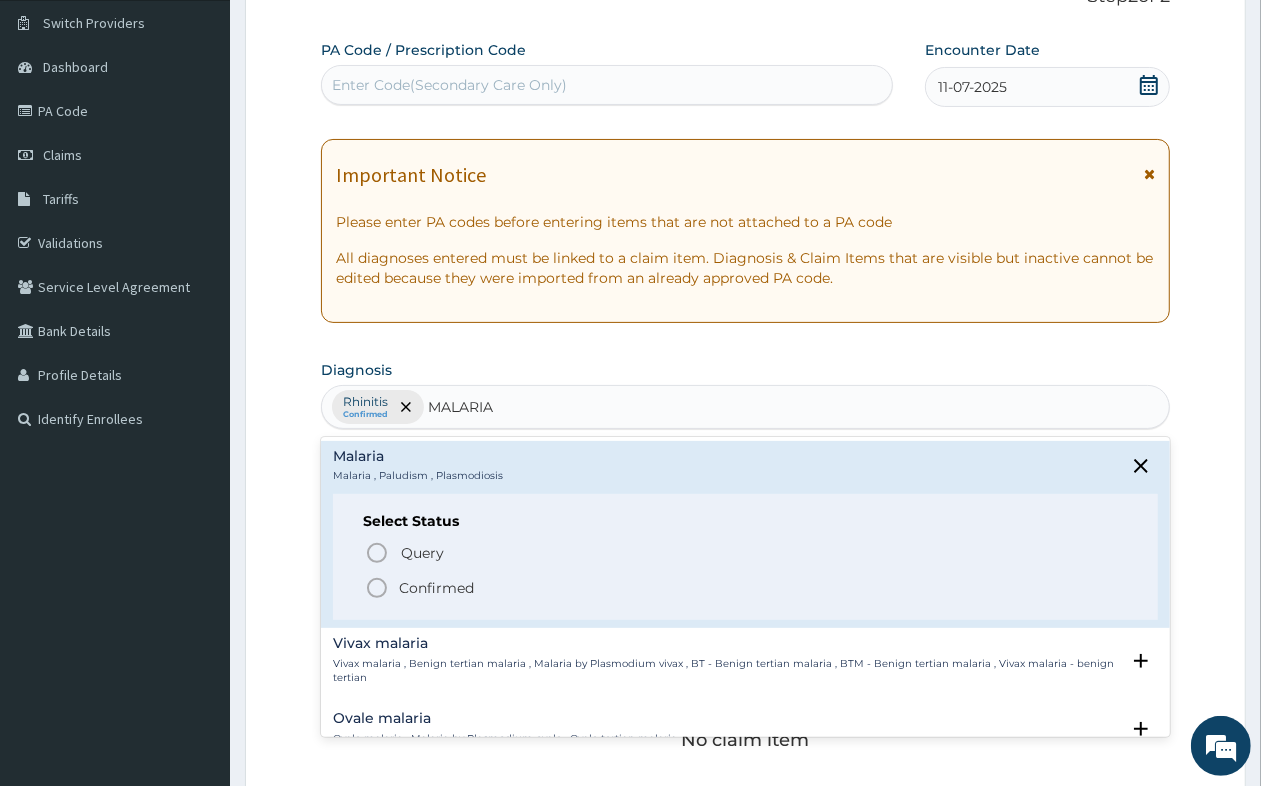 click on "Confirmed" at bounding box center [436, 588] 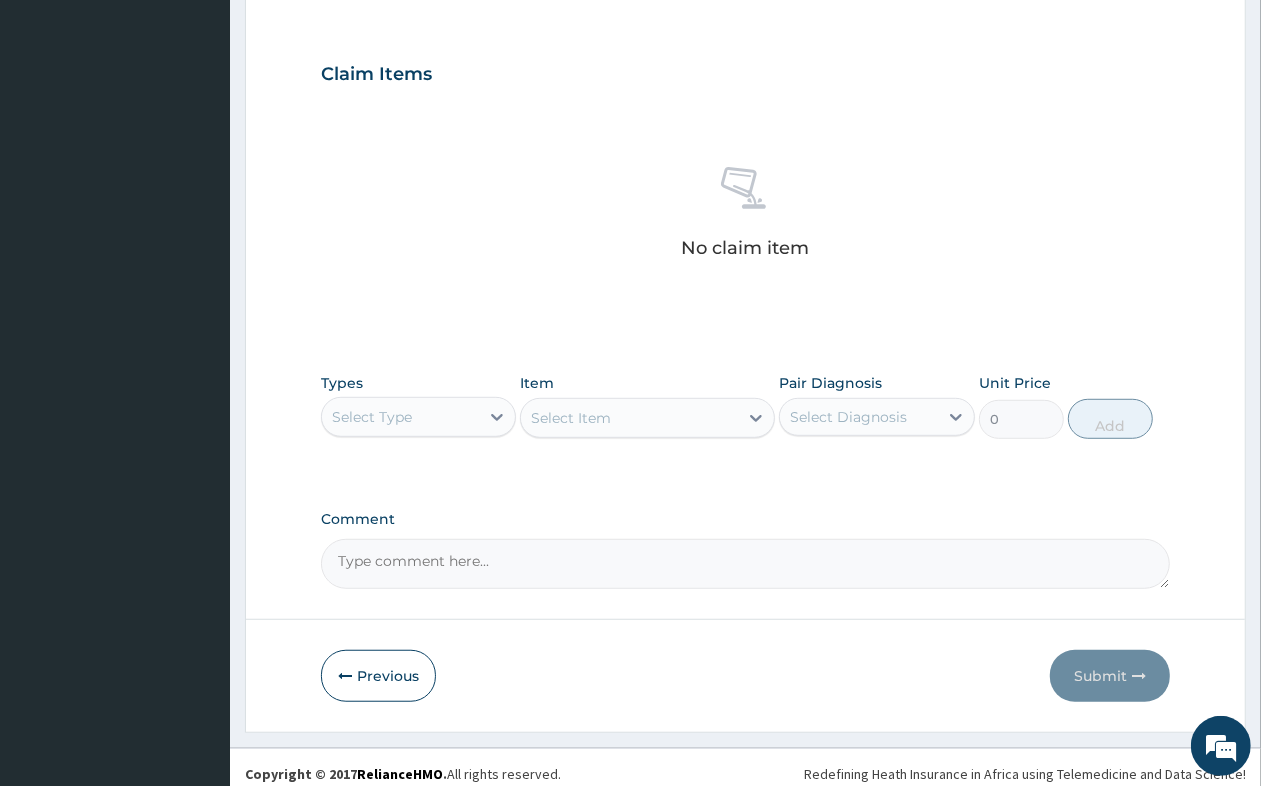 scroll, scrollTop: 651, scrollLeft: 0, axis: vertical 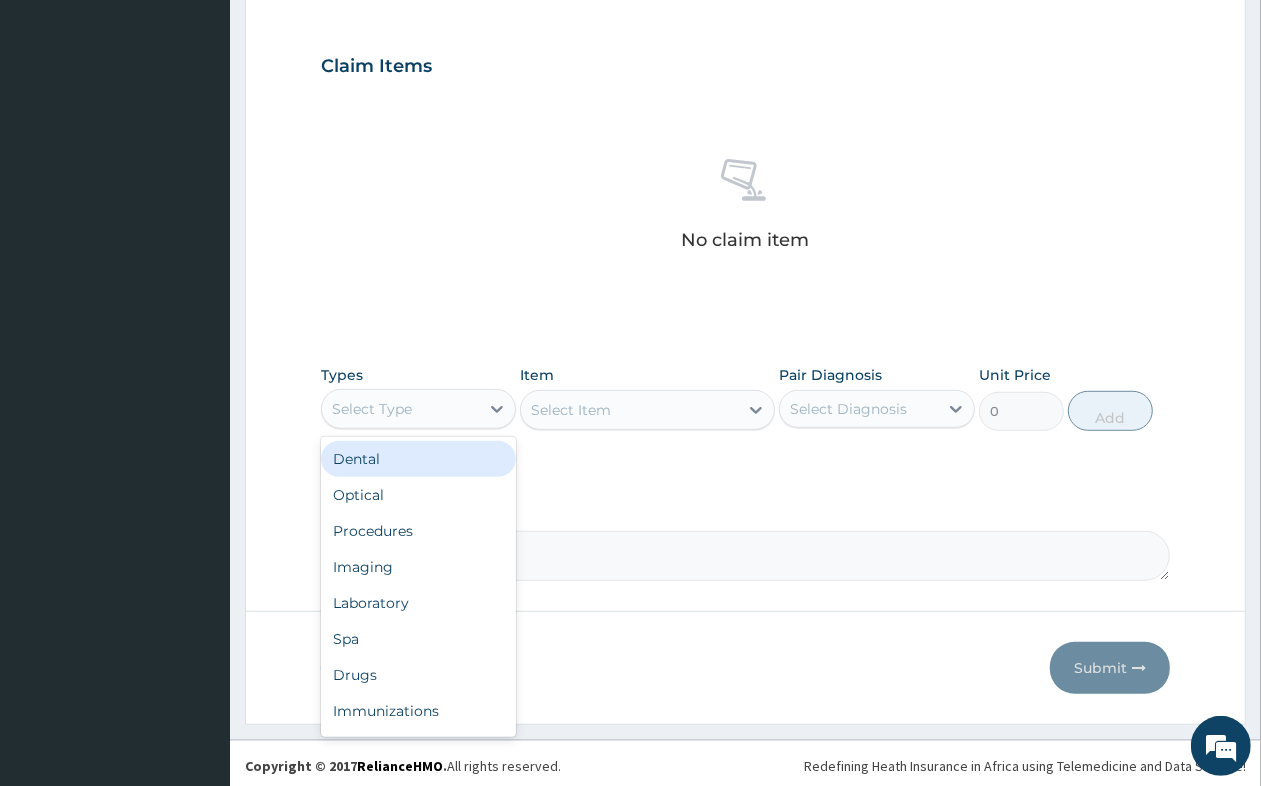 click on "Select Type" at bounding box center [400, 409] 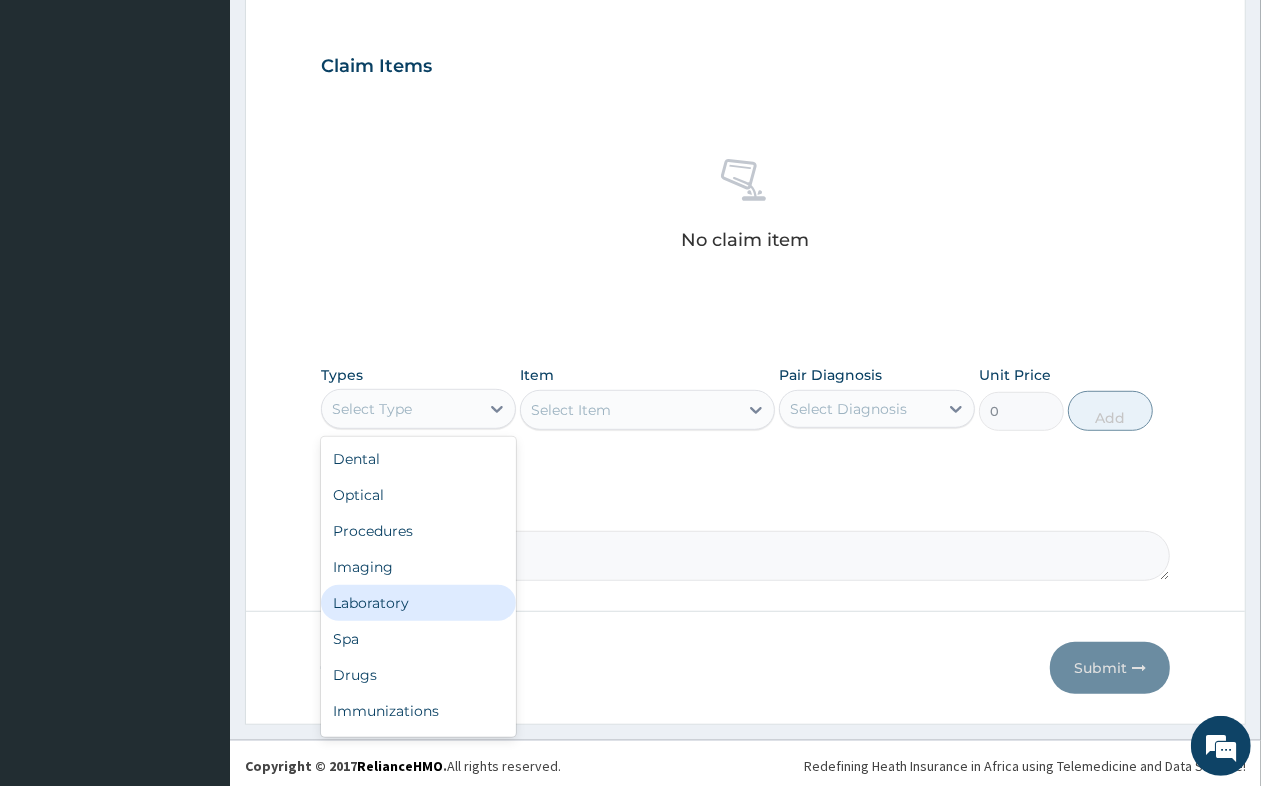 click on "Laboratory" at bounding box center [418, 603] 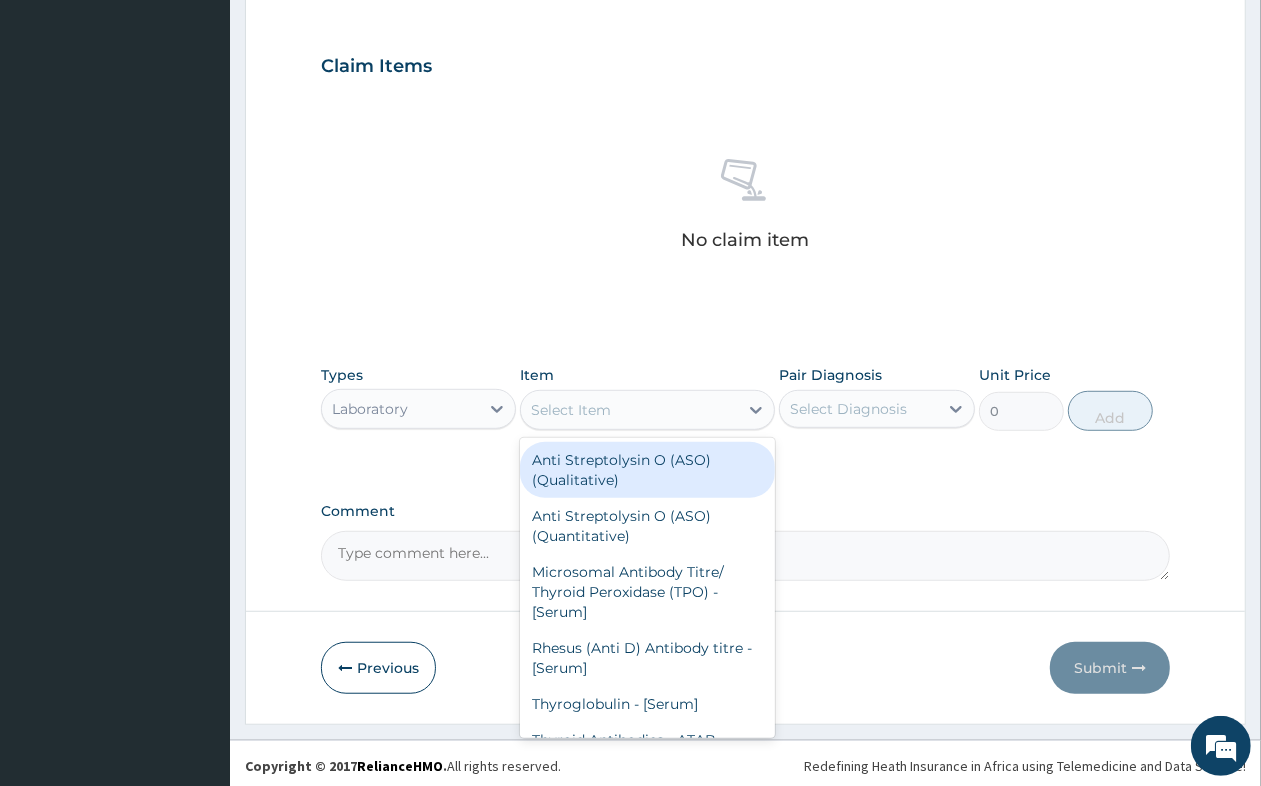 click on "Select Item" at bounding box center [571, 410] 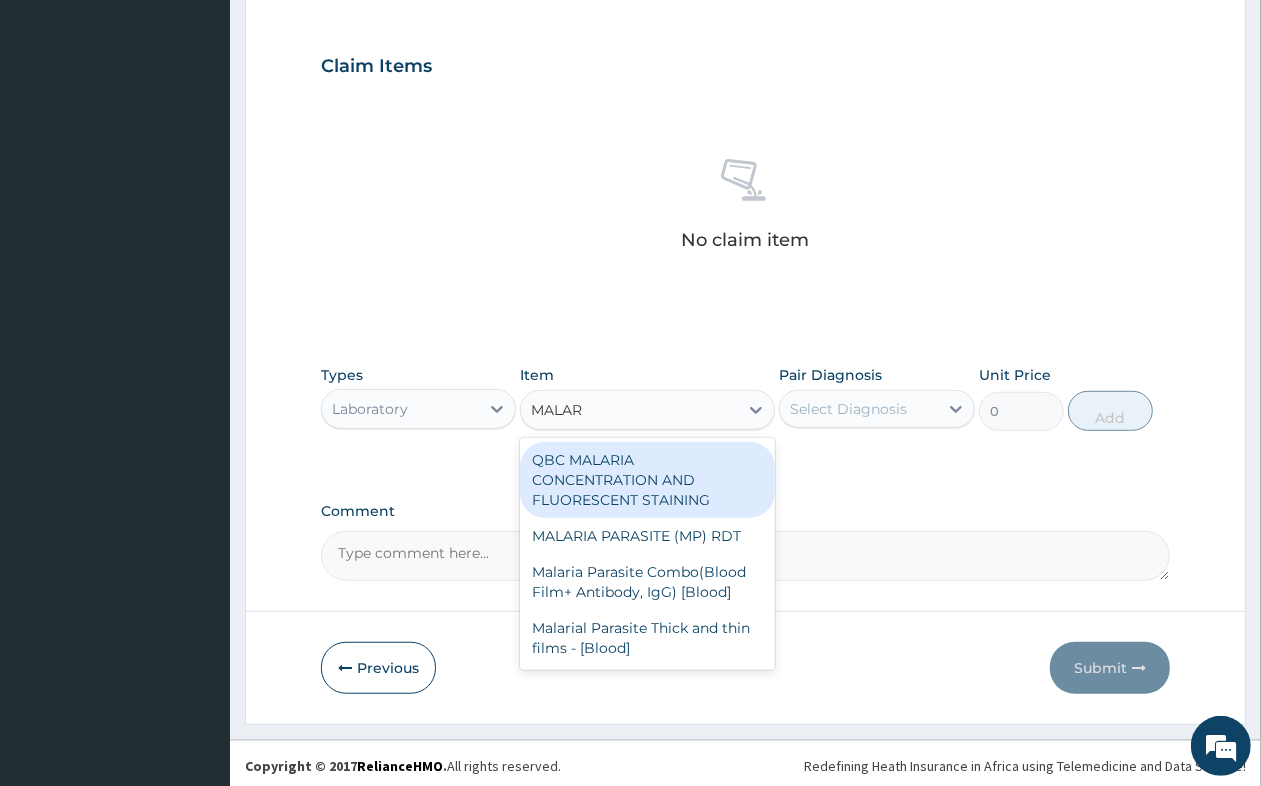 type on "MALARI" 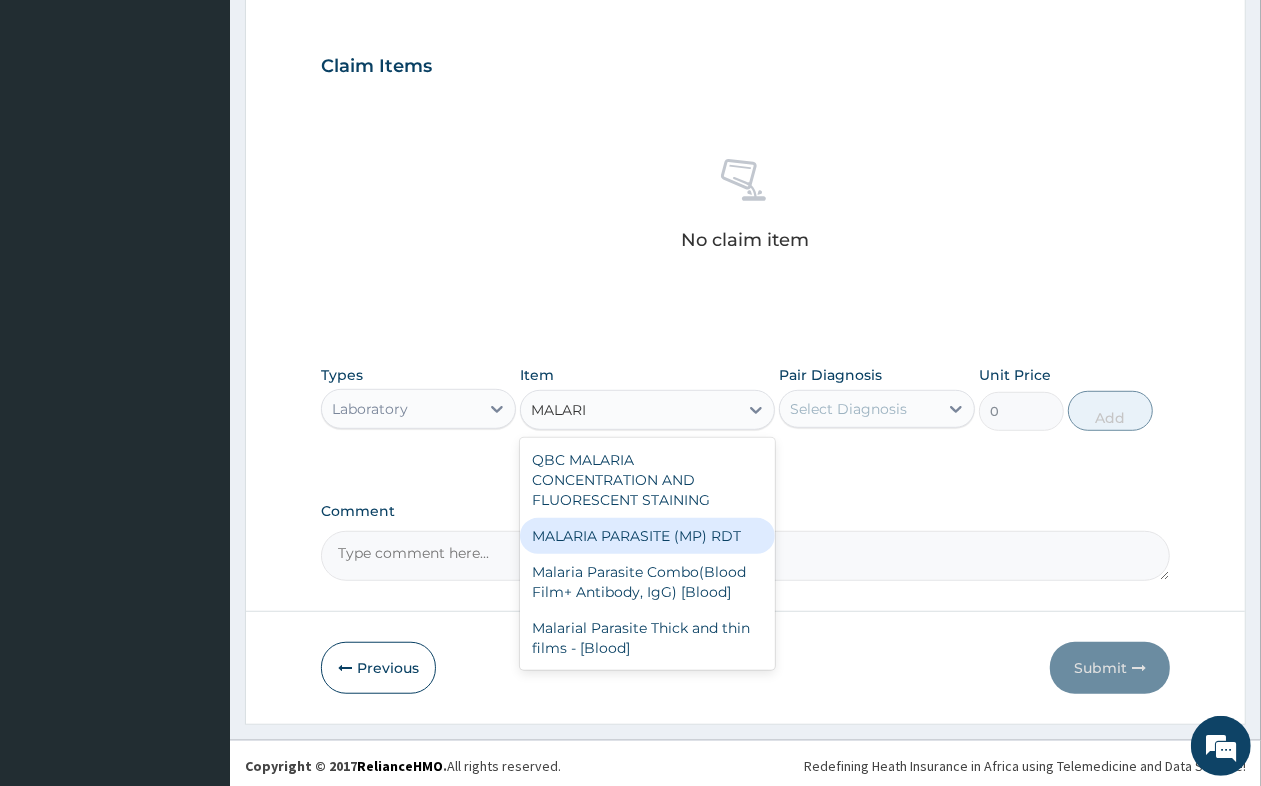 click on "MALARIA PARASITE (MP) RDT" at bounding box center [647, 536] 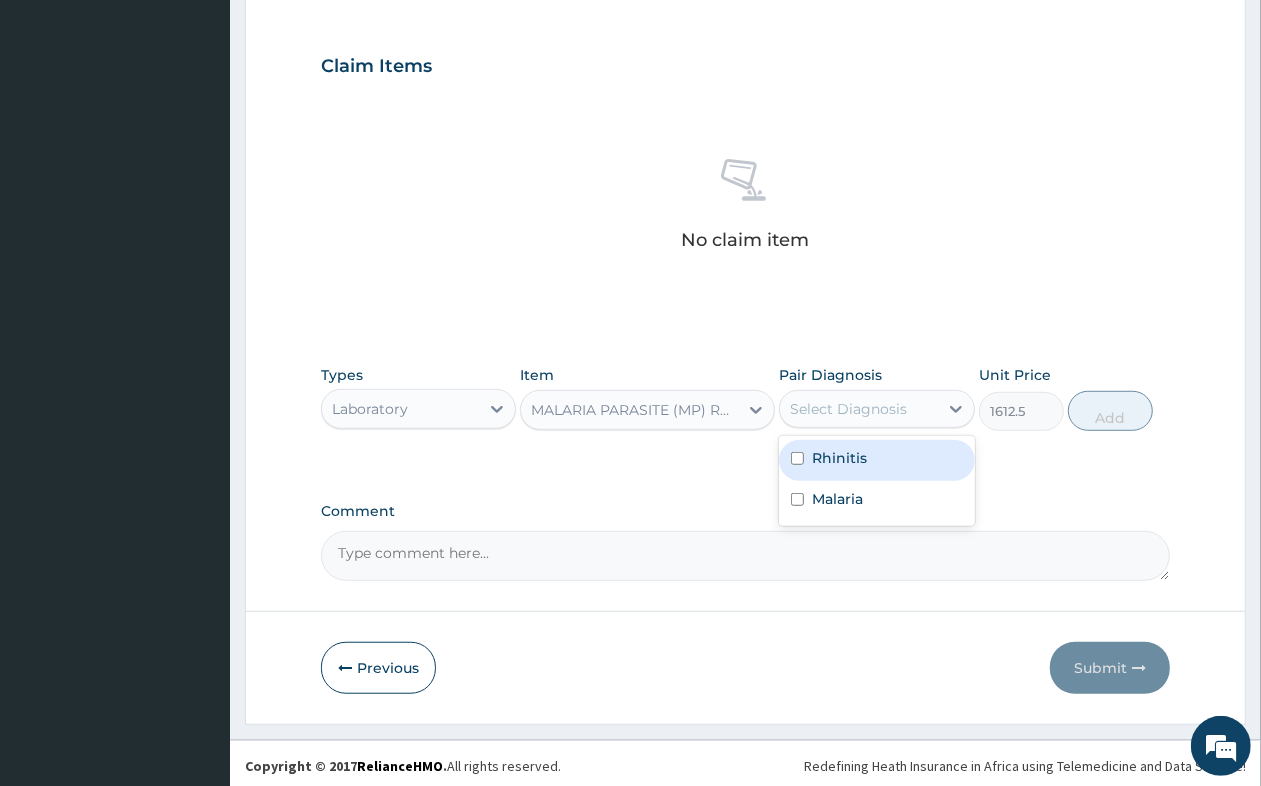 click on "Select Diagnosis" at bounding box center [876, 409] 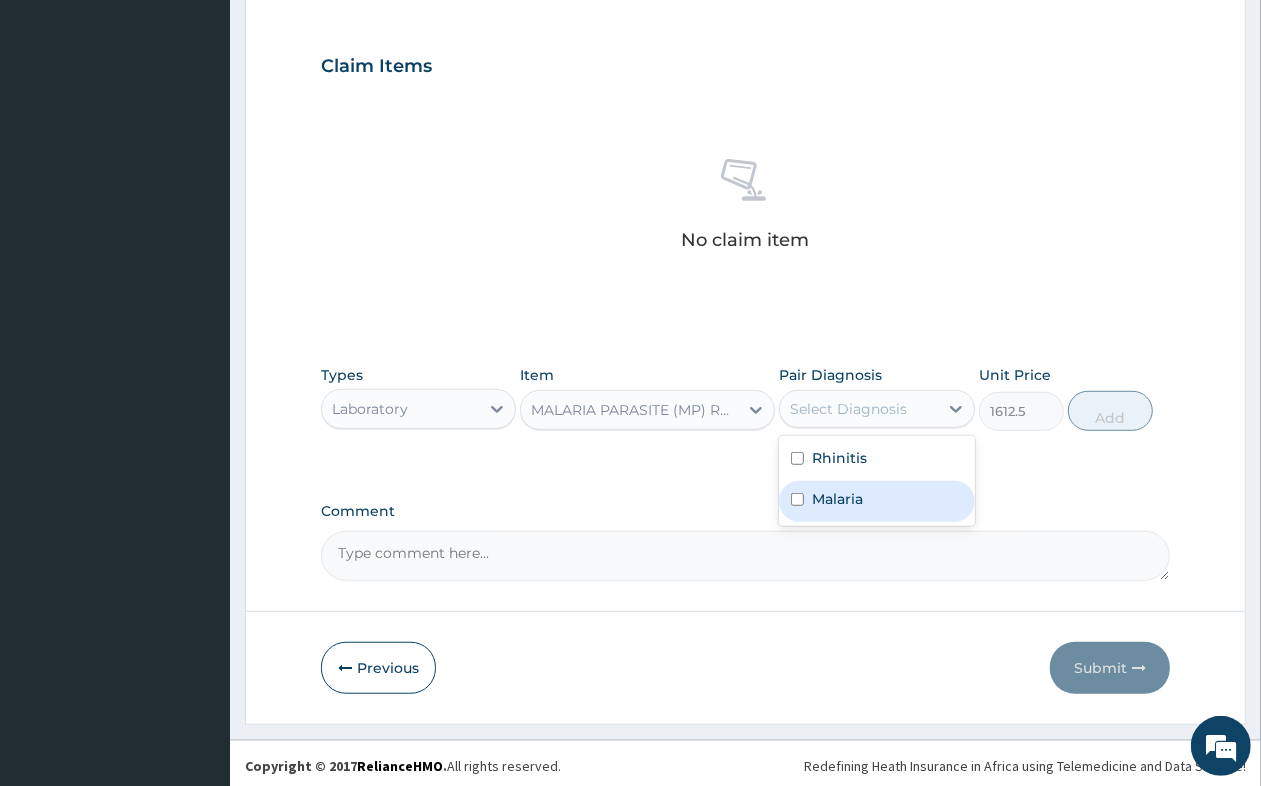 click on "Malaria" at bounding box center [876, 501] 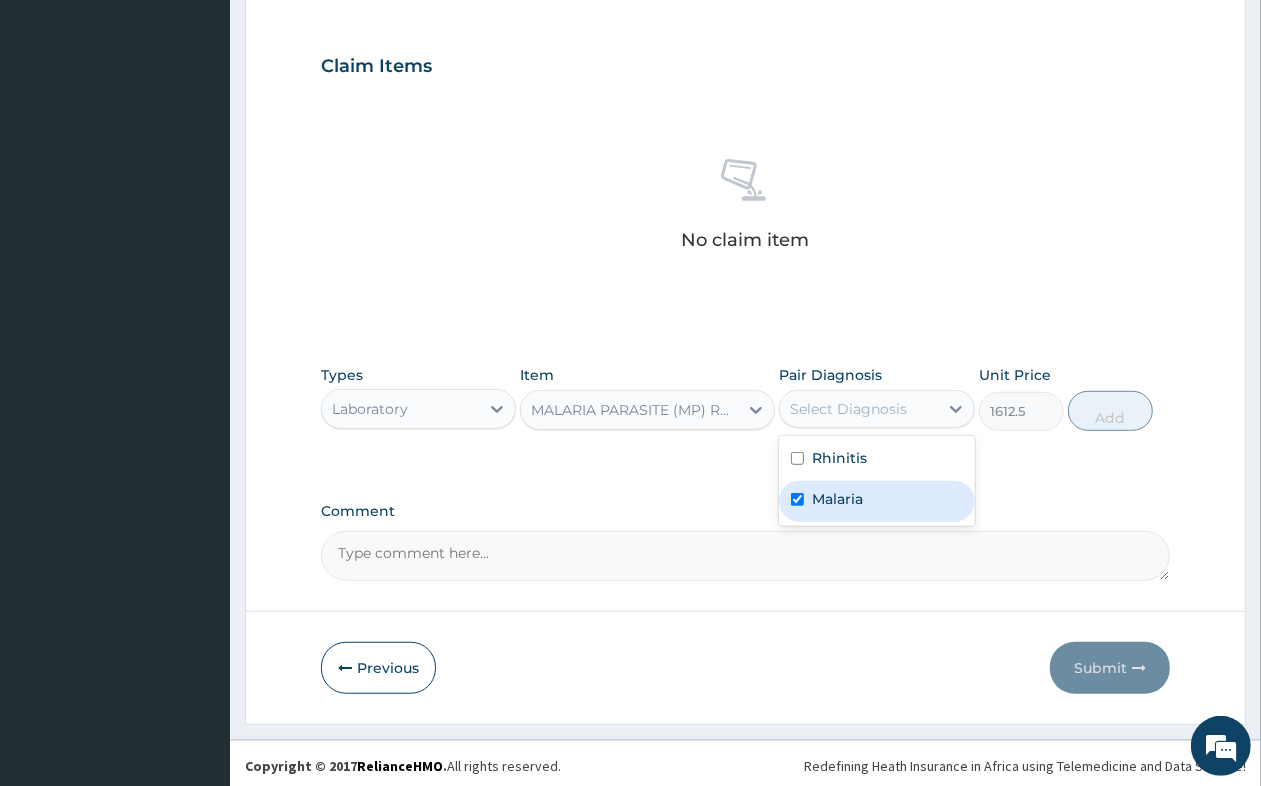 checkbox on "true" 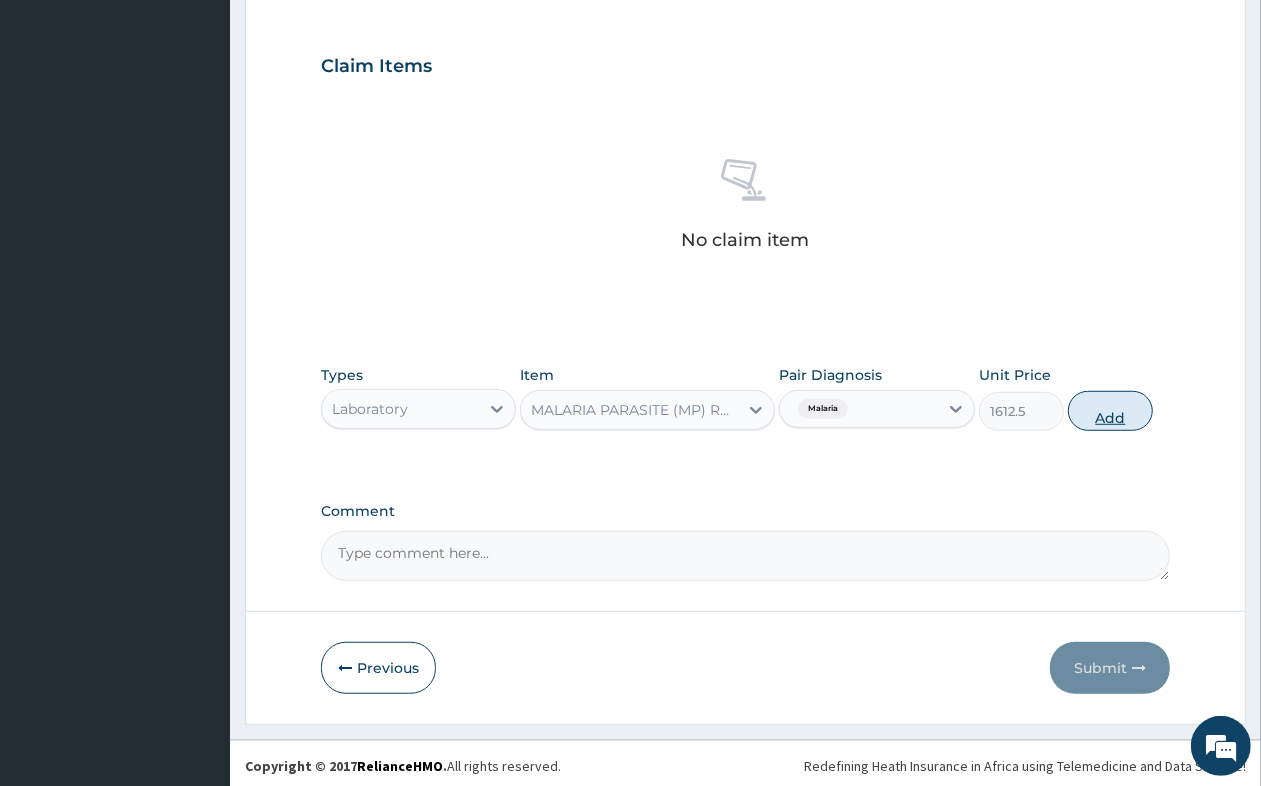 click on "Add" at bounding box center [1110, 411] 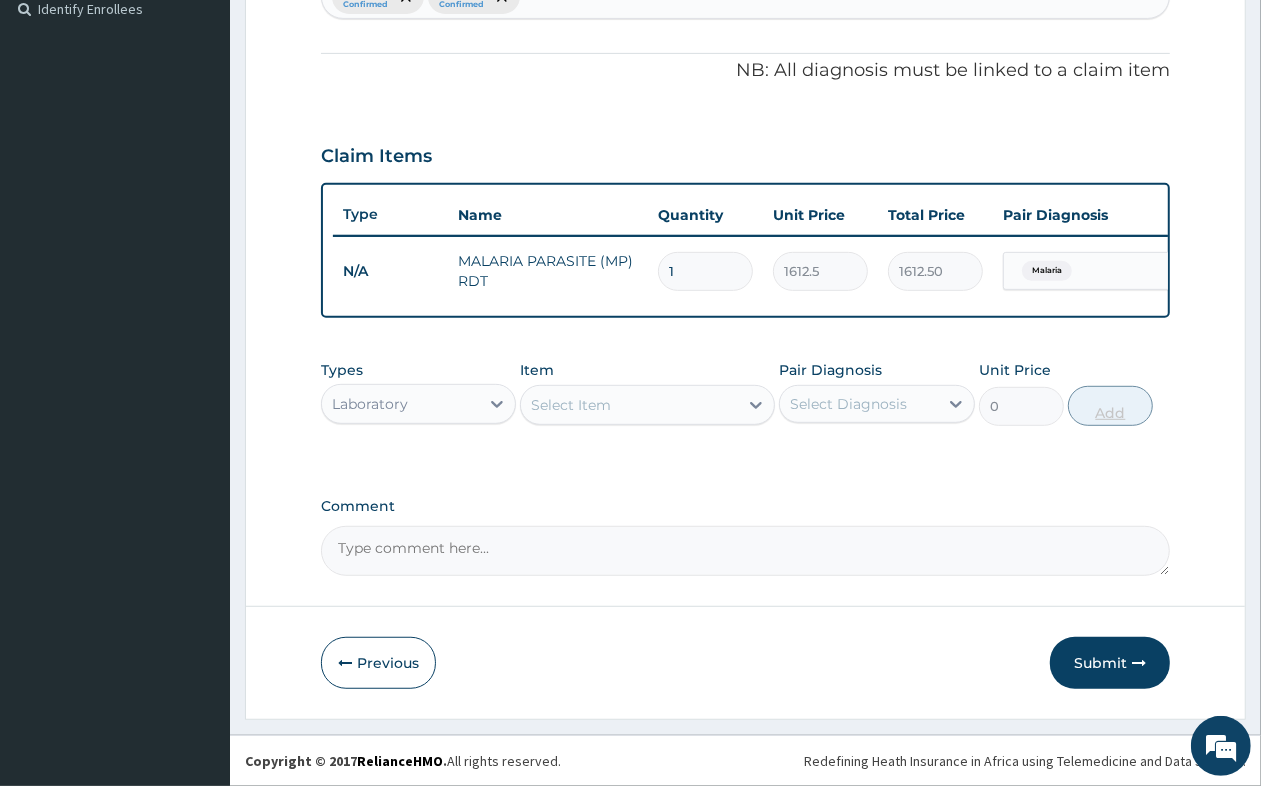 scroll, scrollTop: 578, scrollLeft: 0, axis: vertical 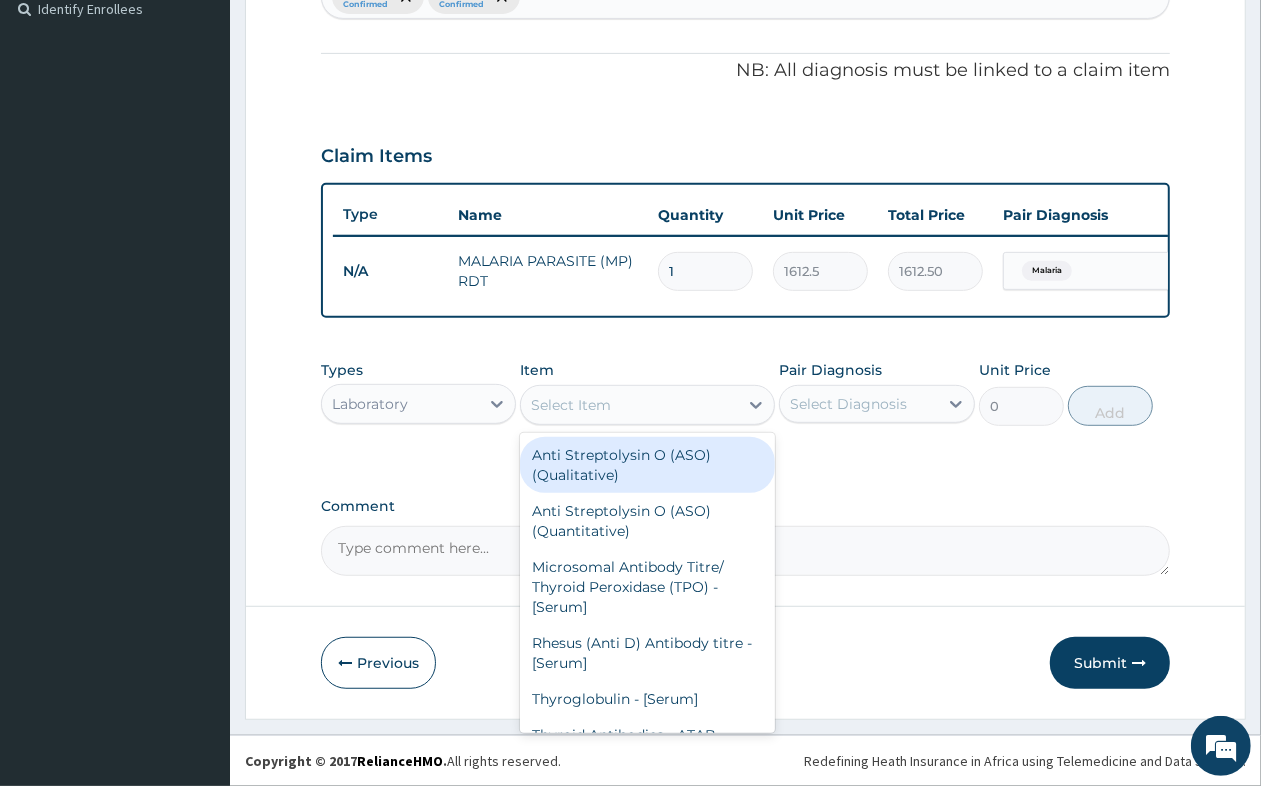 click on "Select Item" at bounding box center [629, 405] 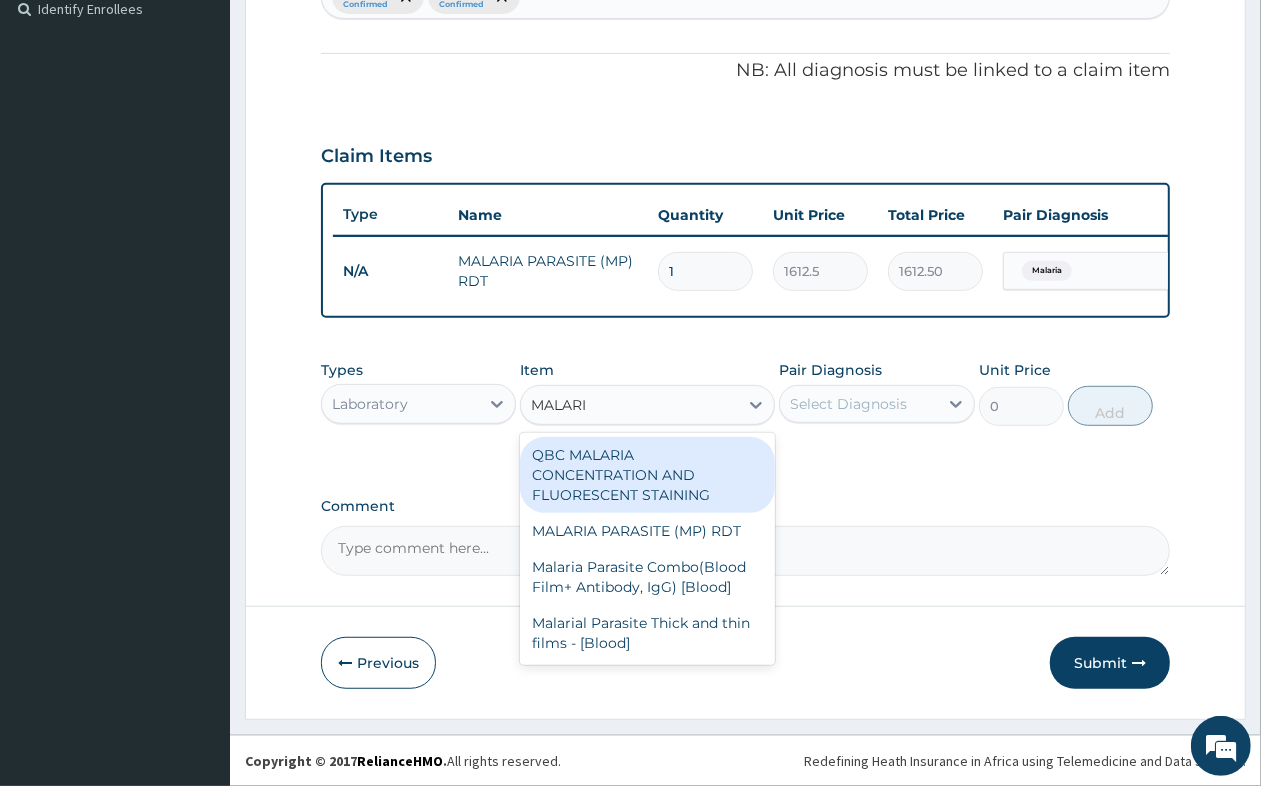 type on "MALARIA" 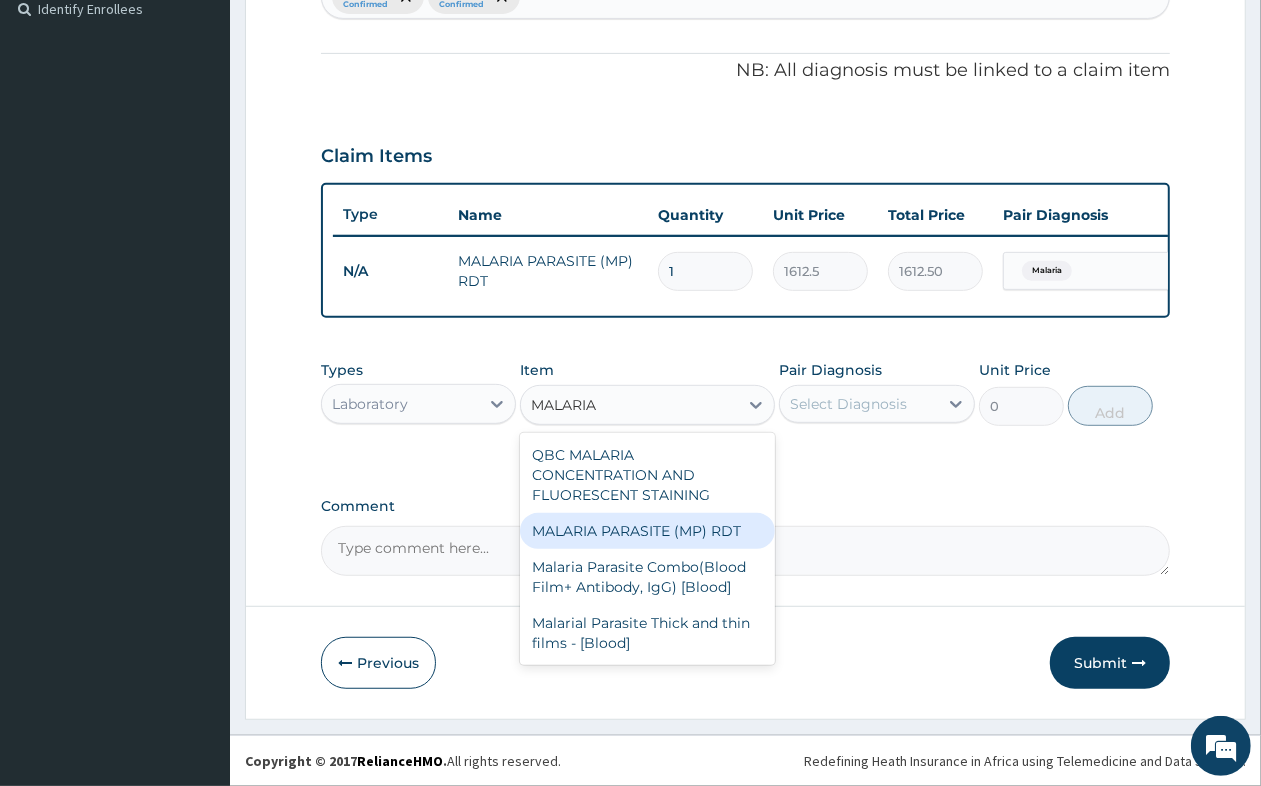 click on "MALARIA PARASITE (MP) RDT" at bounding box center (647, 531) 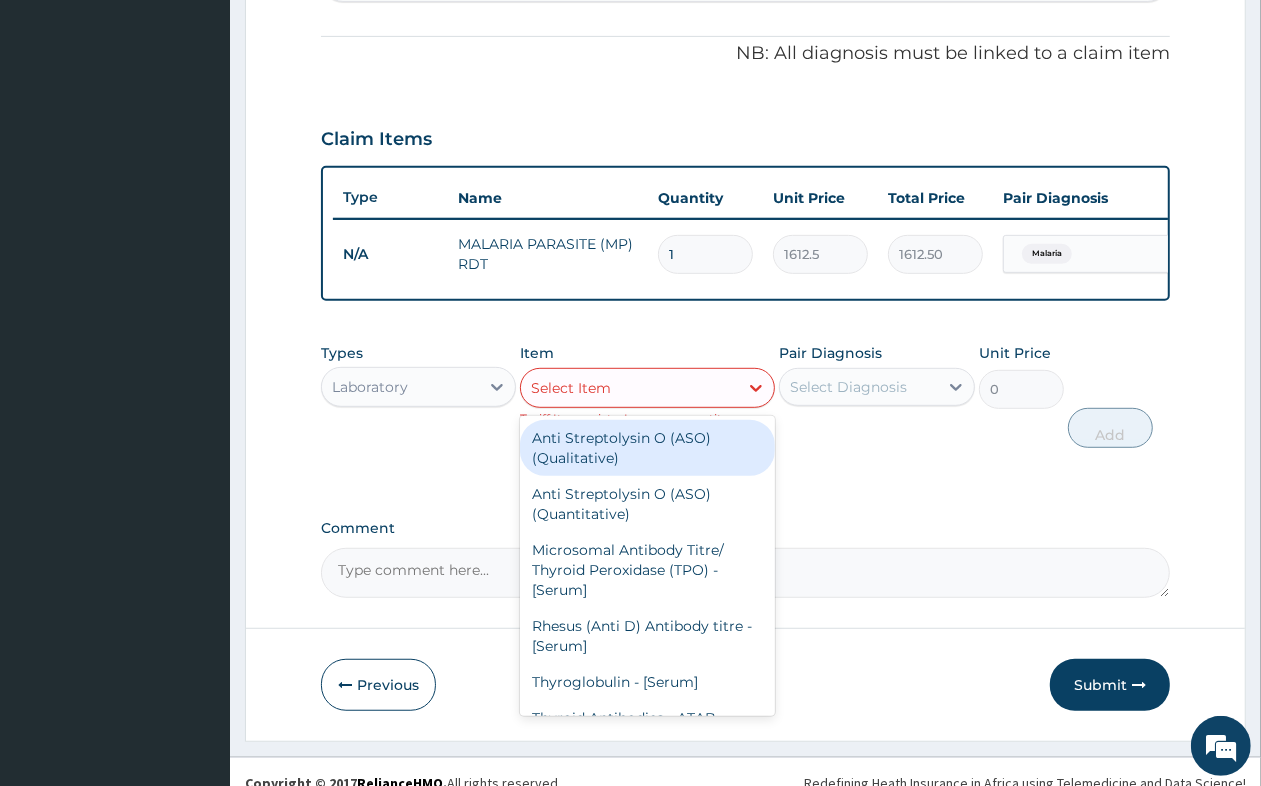 click on "Select Item" at bounding box center (571, 388) 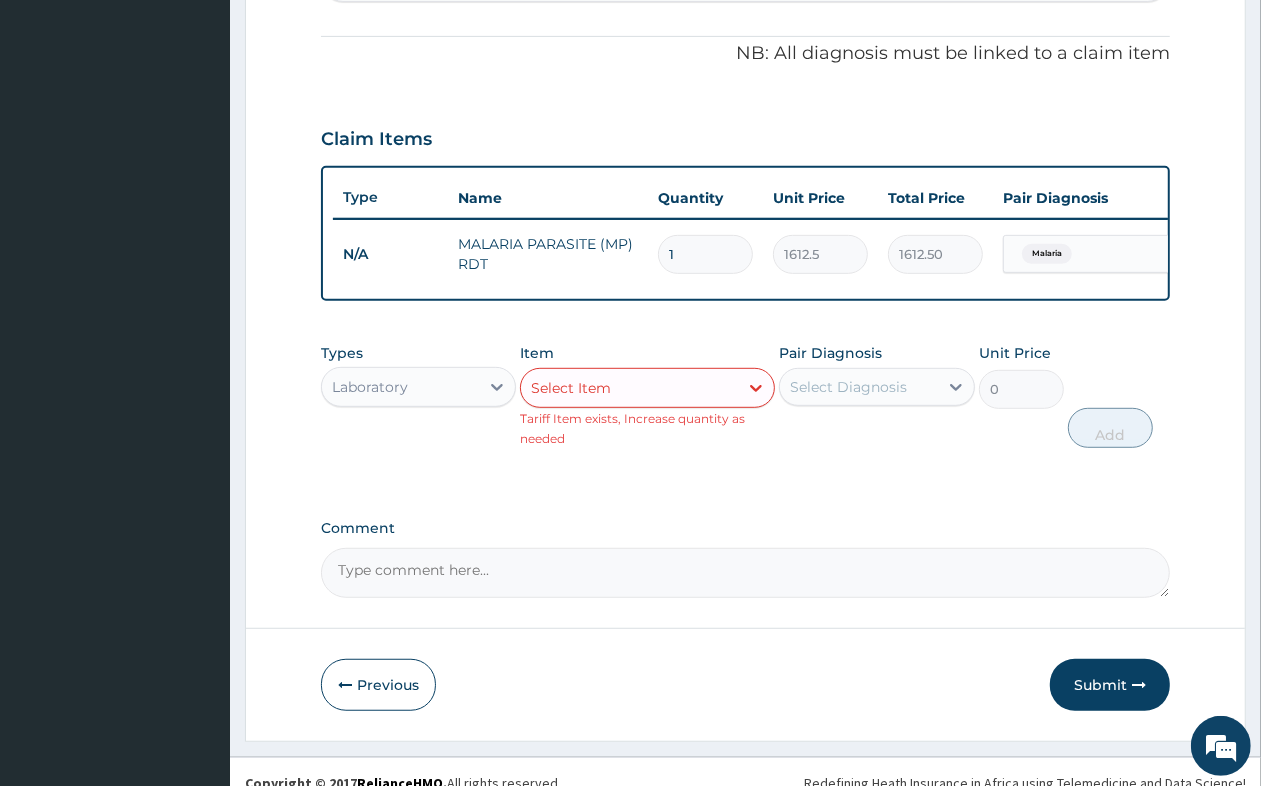 click on "Types Laboratory Item Select Item Tariff Item exists, Increase quantity as needed Pair Diagnosis Select Diagnosis Unit Price 0 Add" at bounding box center [745, 410] 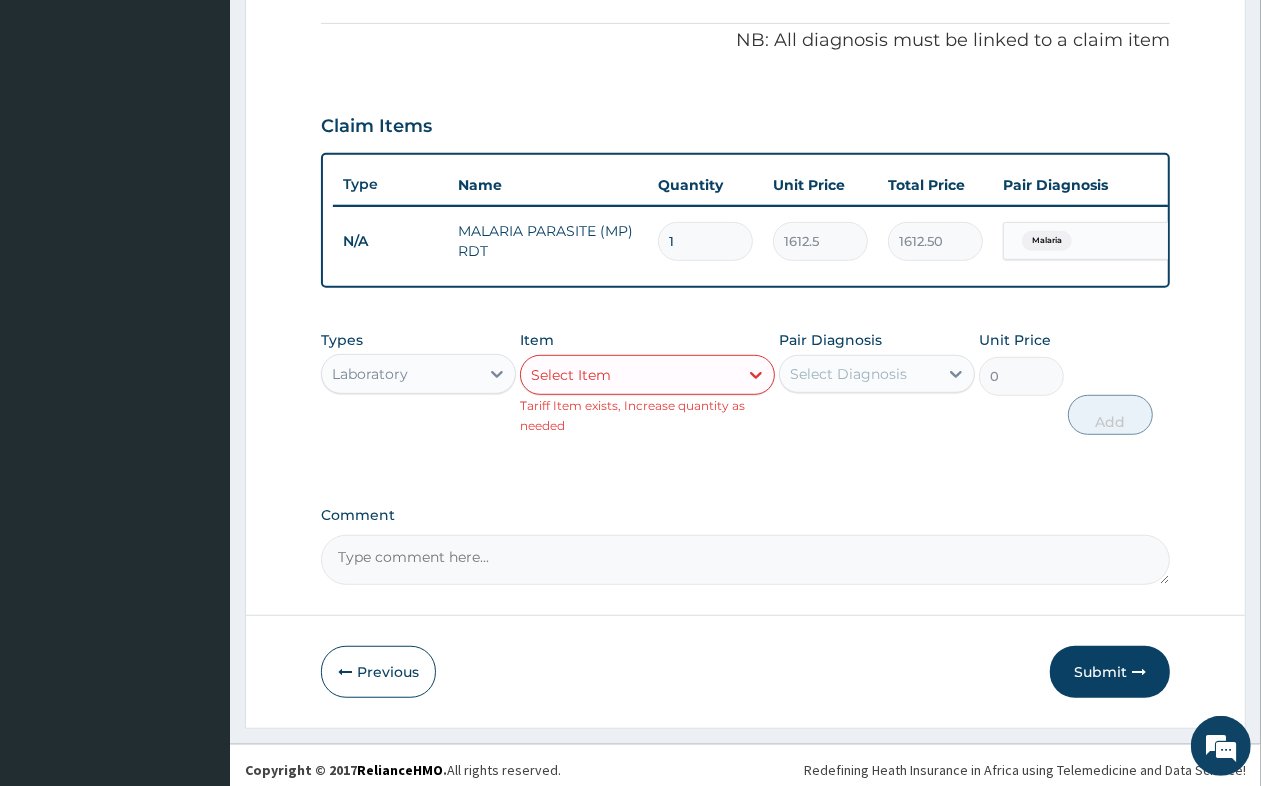 scroll, scrollTop: 617, scrollLeft: 0, axis: vertical 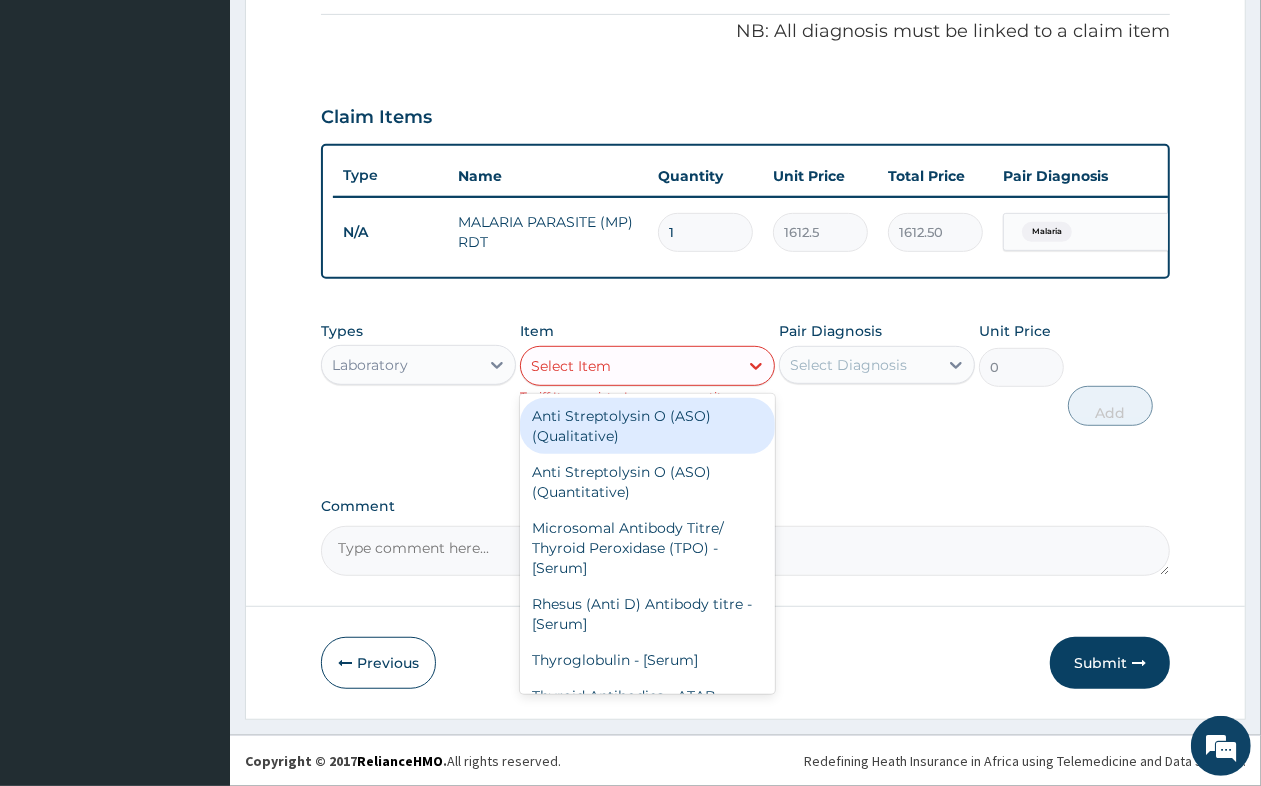 click on "Select Item" at bounding box center [571, 366] 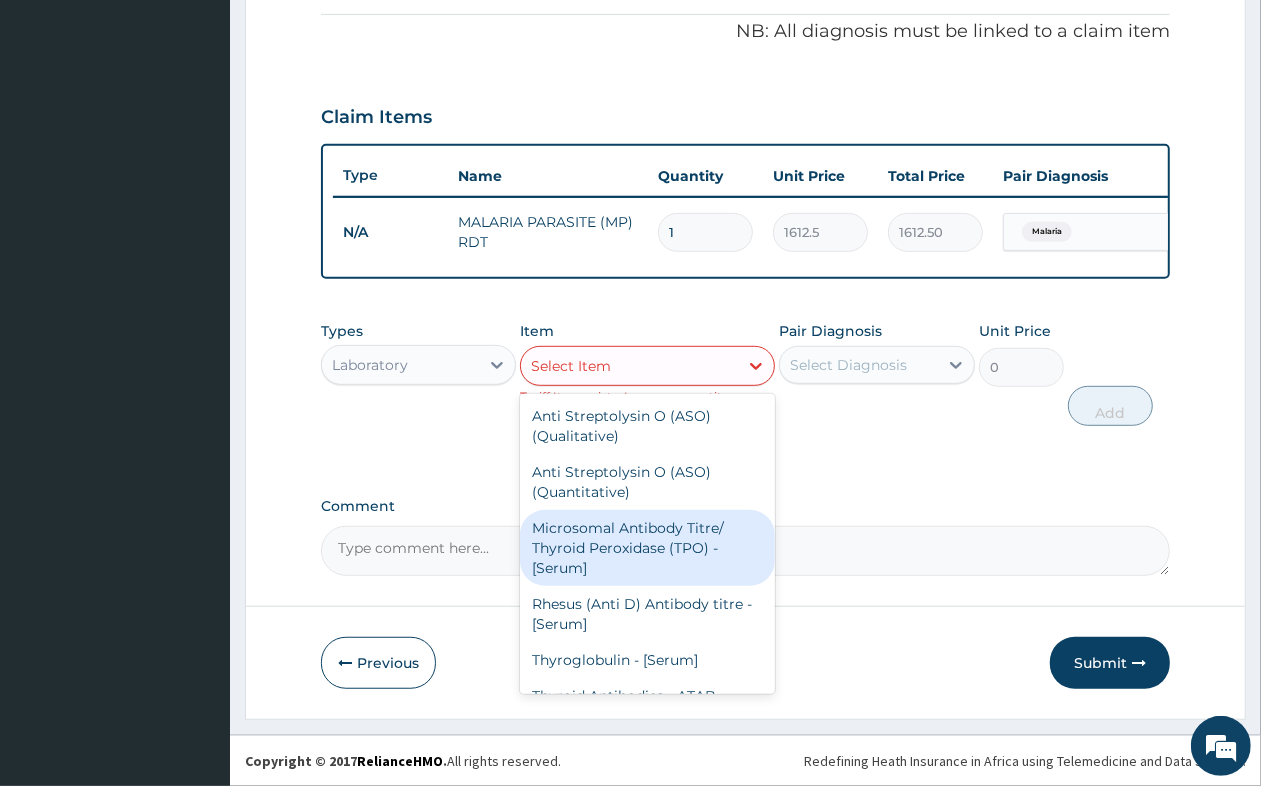 click on "Laboratory" at bounding box center (400, 365) 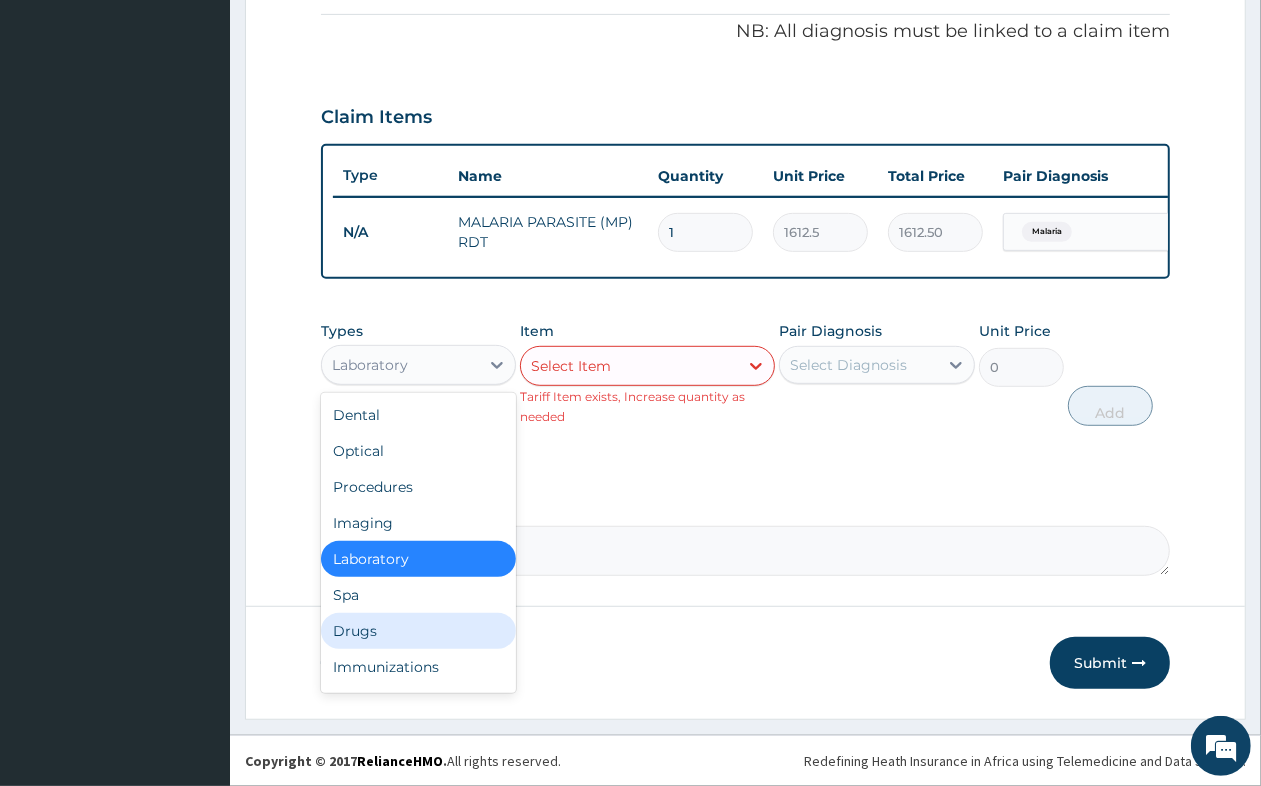 click on "Drugs" at bounding box center (418, 631) 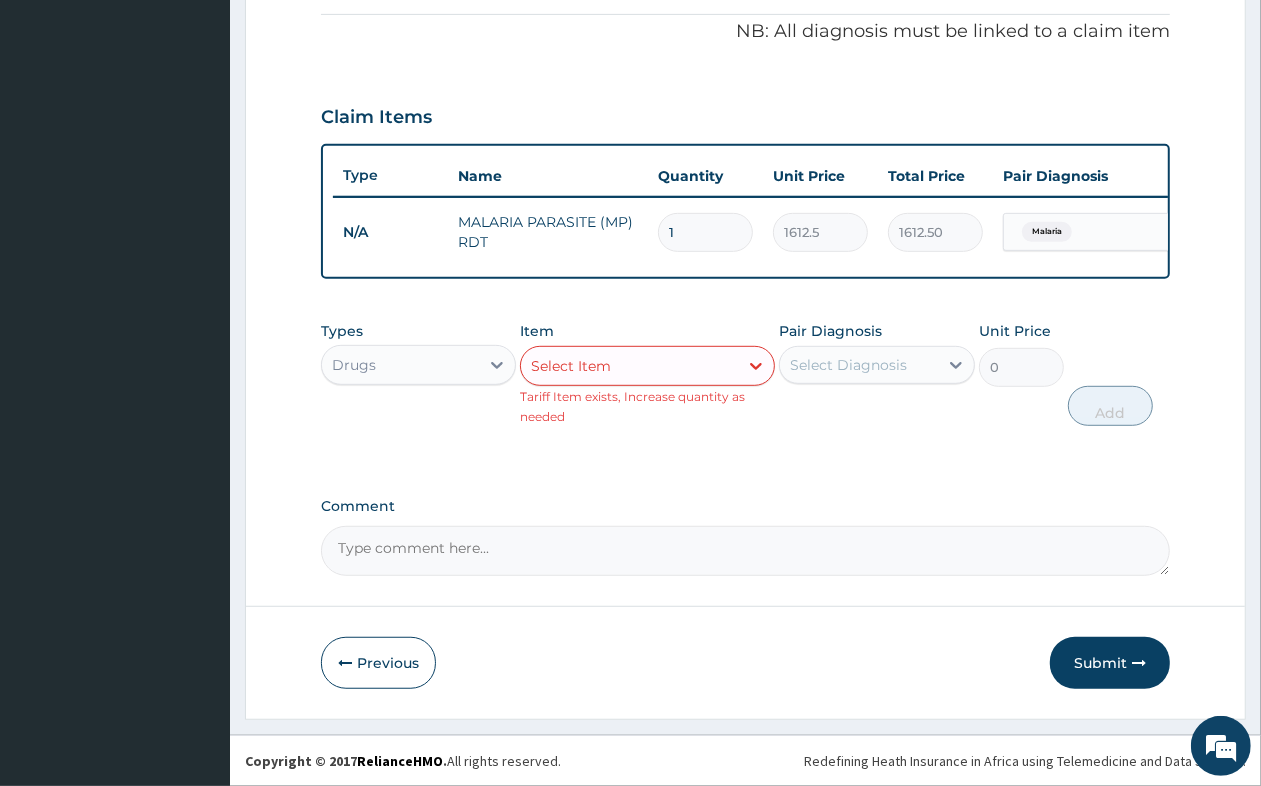 click on "Select Item" at bounding box center (571, 366) 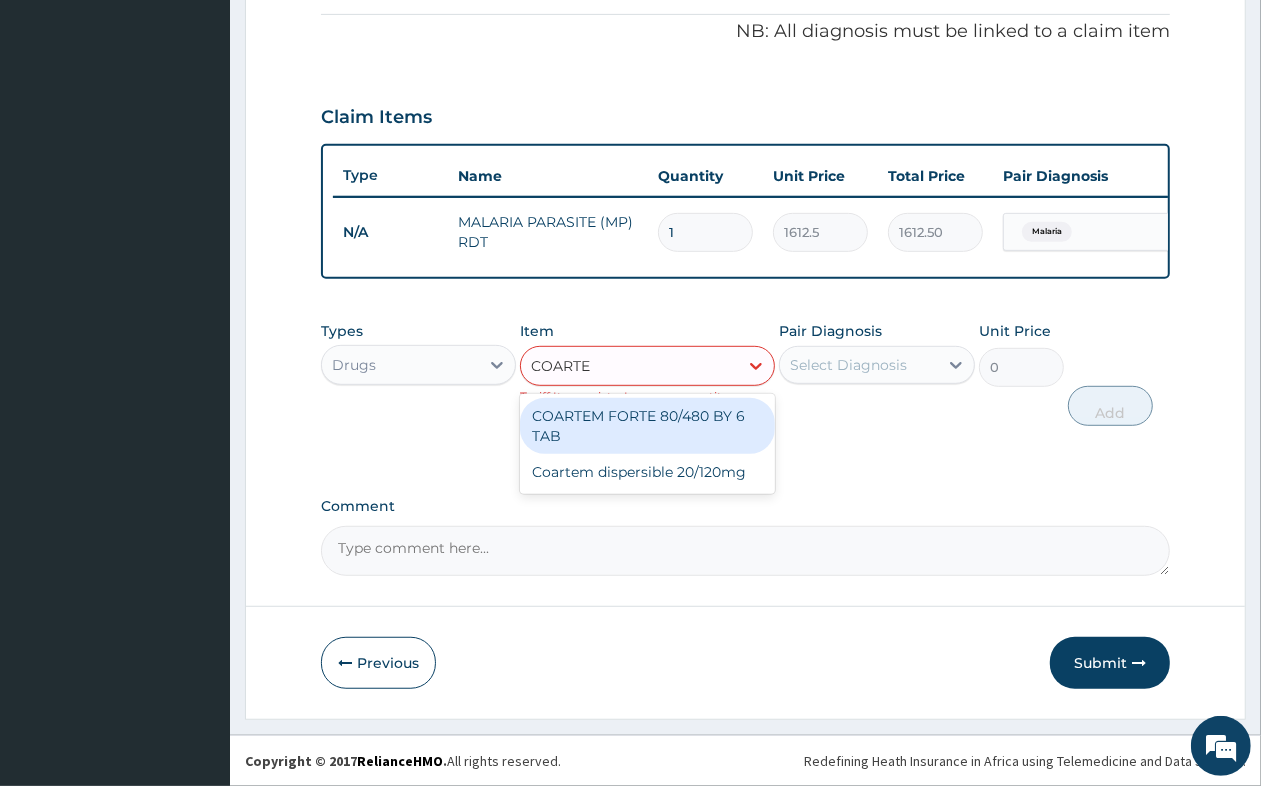 type on "COARTEM" 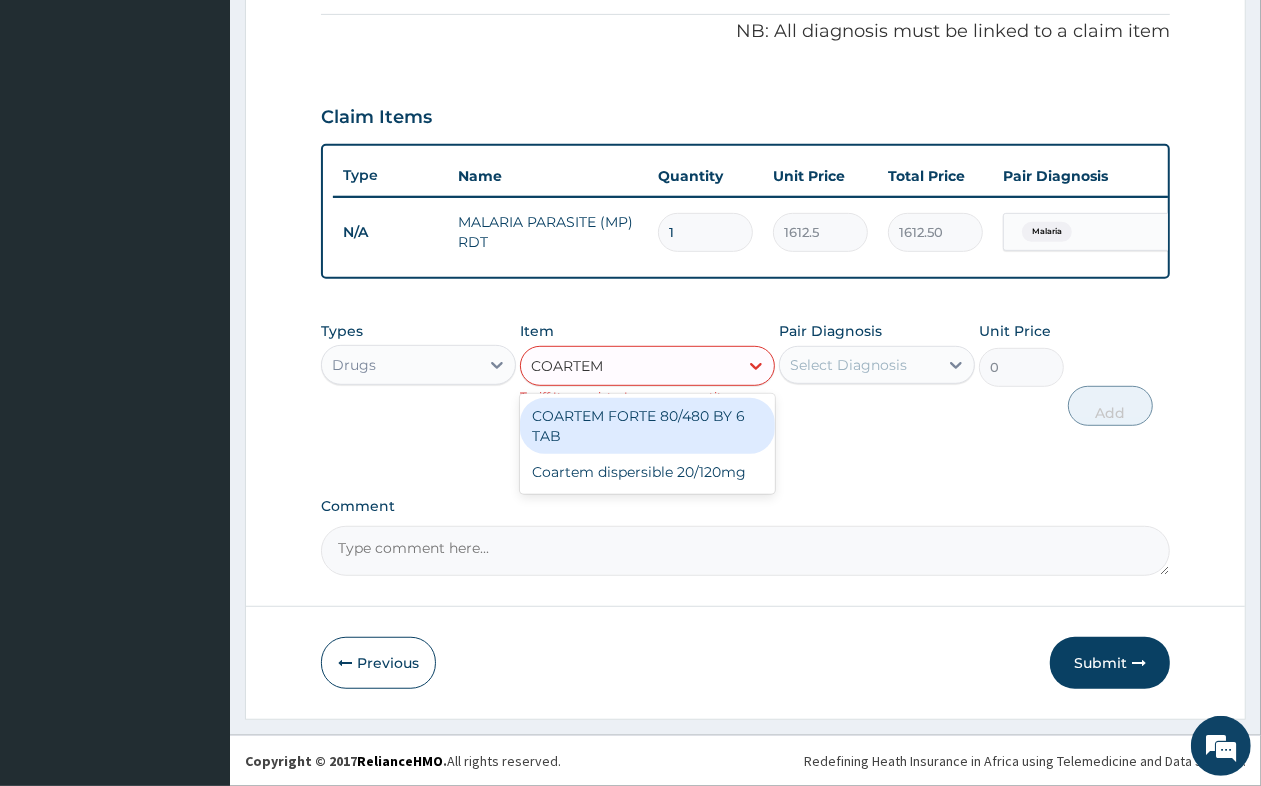 click on "COARTEM FORTE 80/480 BY 6 TAB" at bounding box center (647, 426) 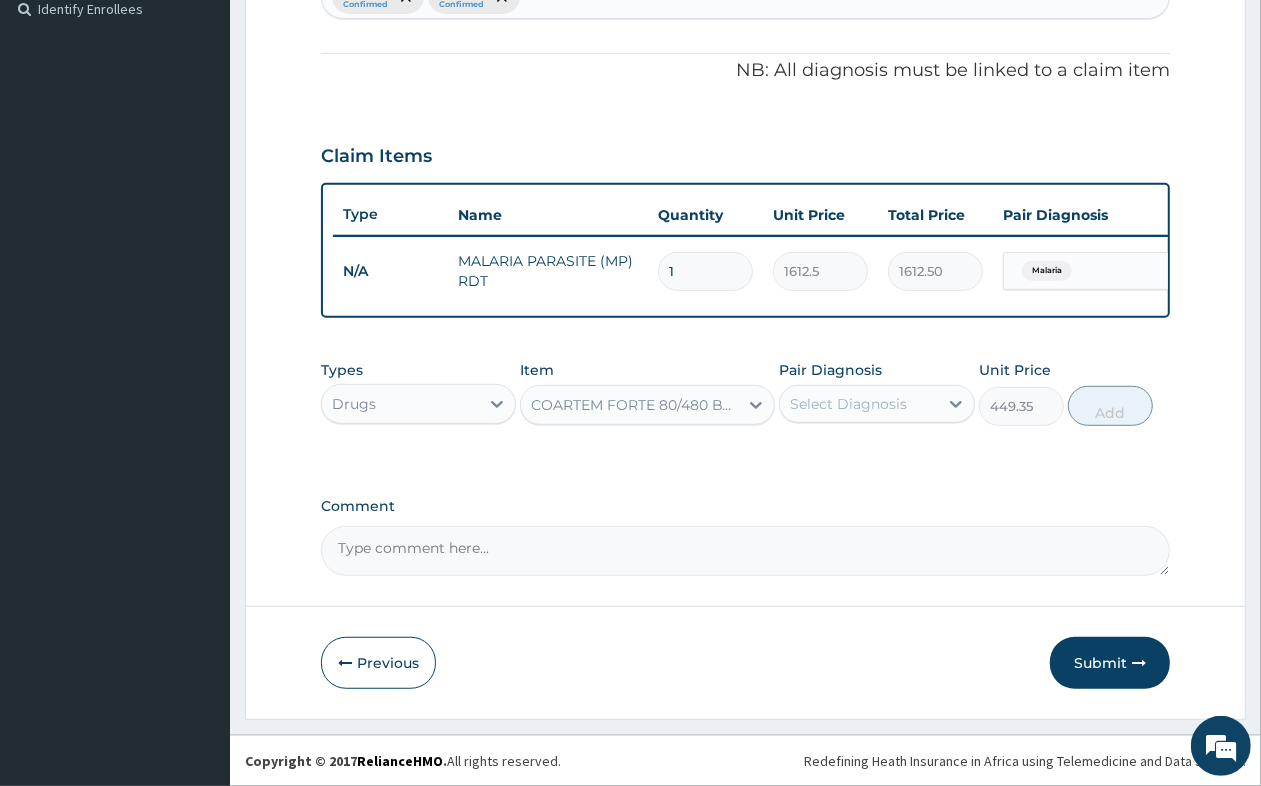 scroll, scrollTop: 578, scrollLeft: 0, axis: vertical 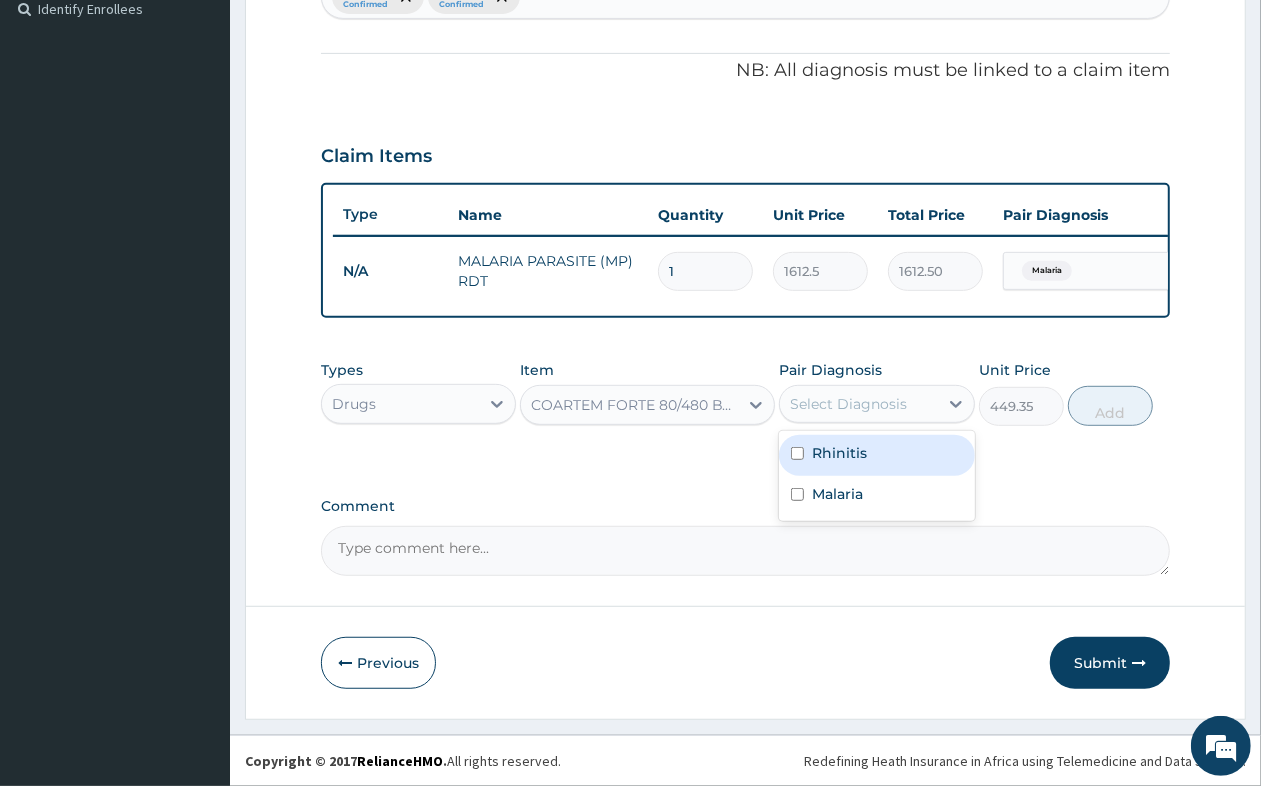 click on "Select Diagnosis" at bounding box center (858, 404) 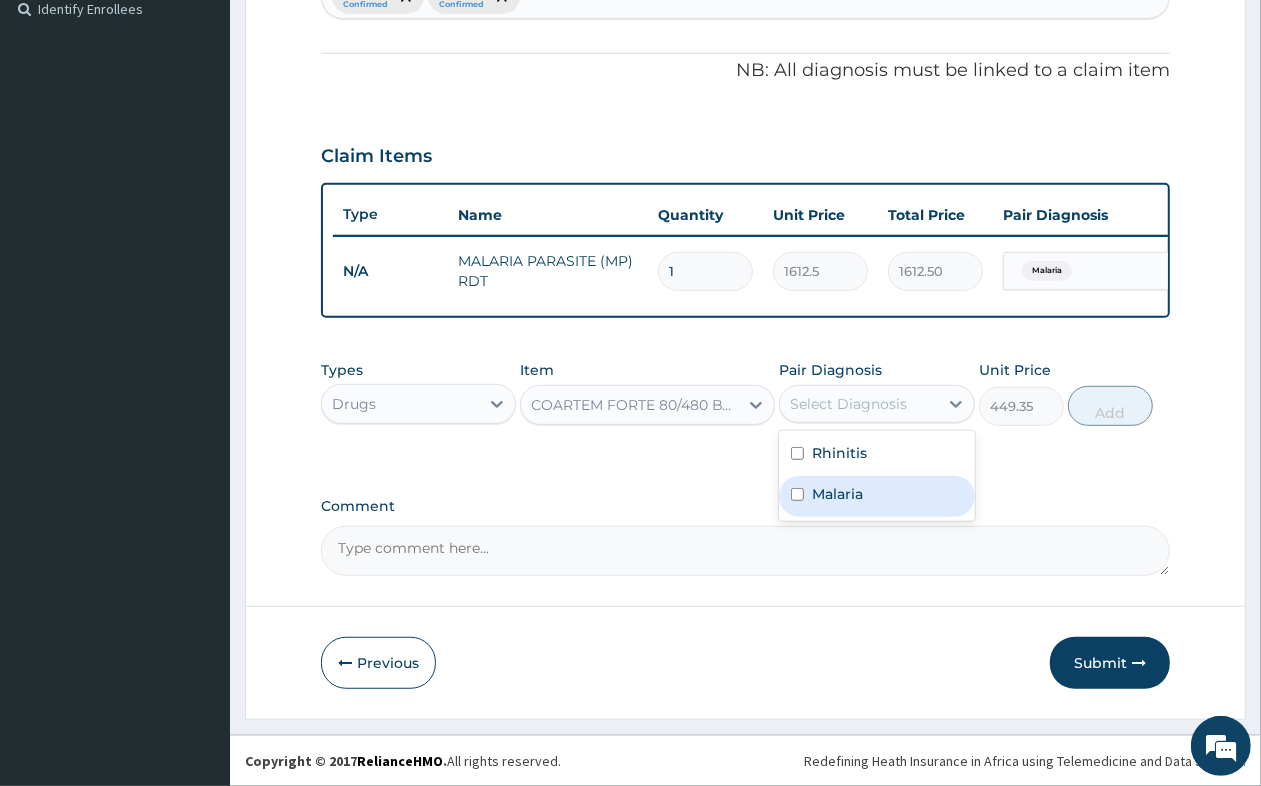 click on "Malaria" at bounding box center [876, 496] 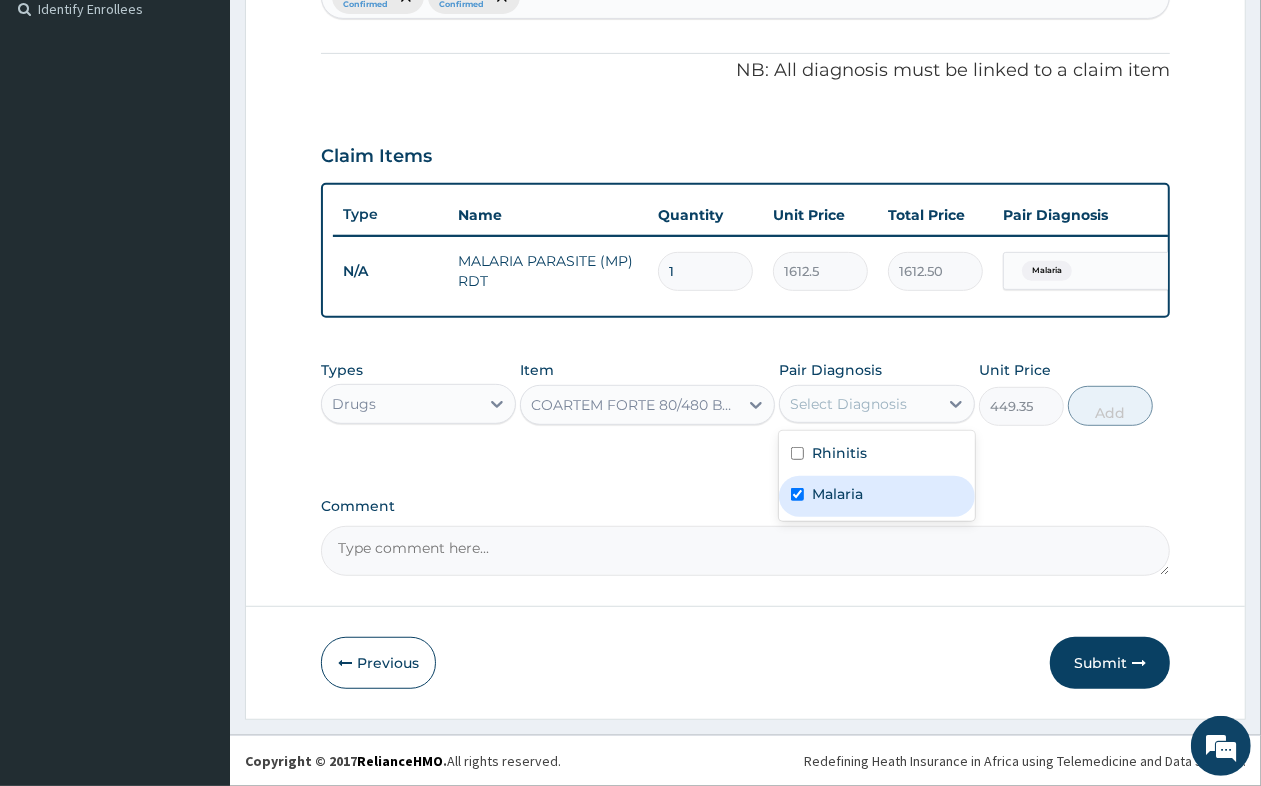 checkbox on "true" 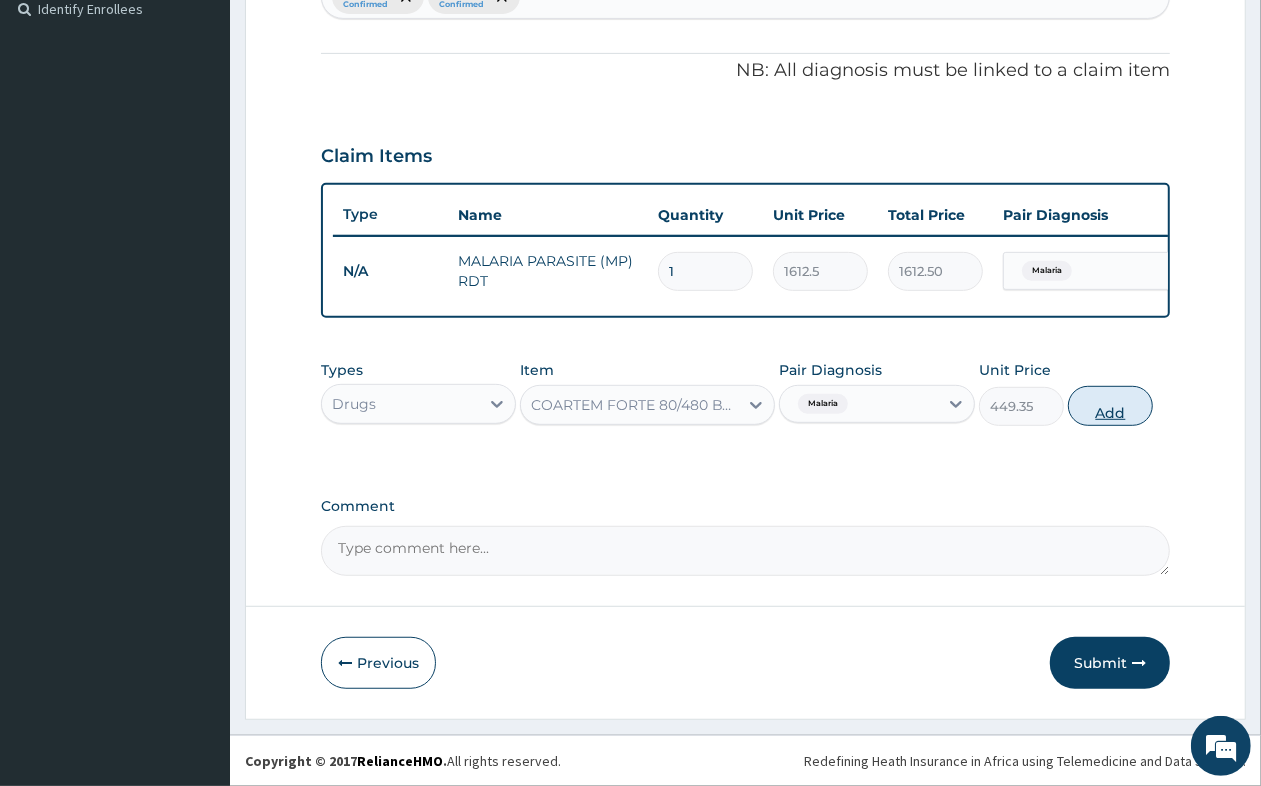 click on "Add" at bounding box center [1110, 406] 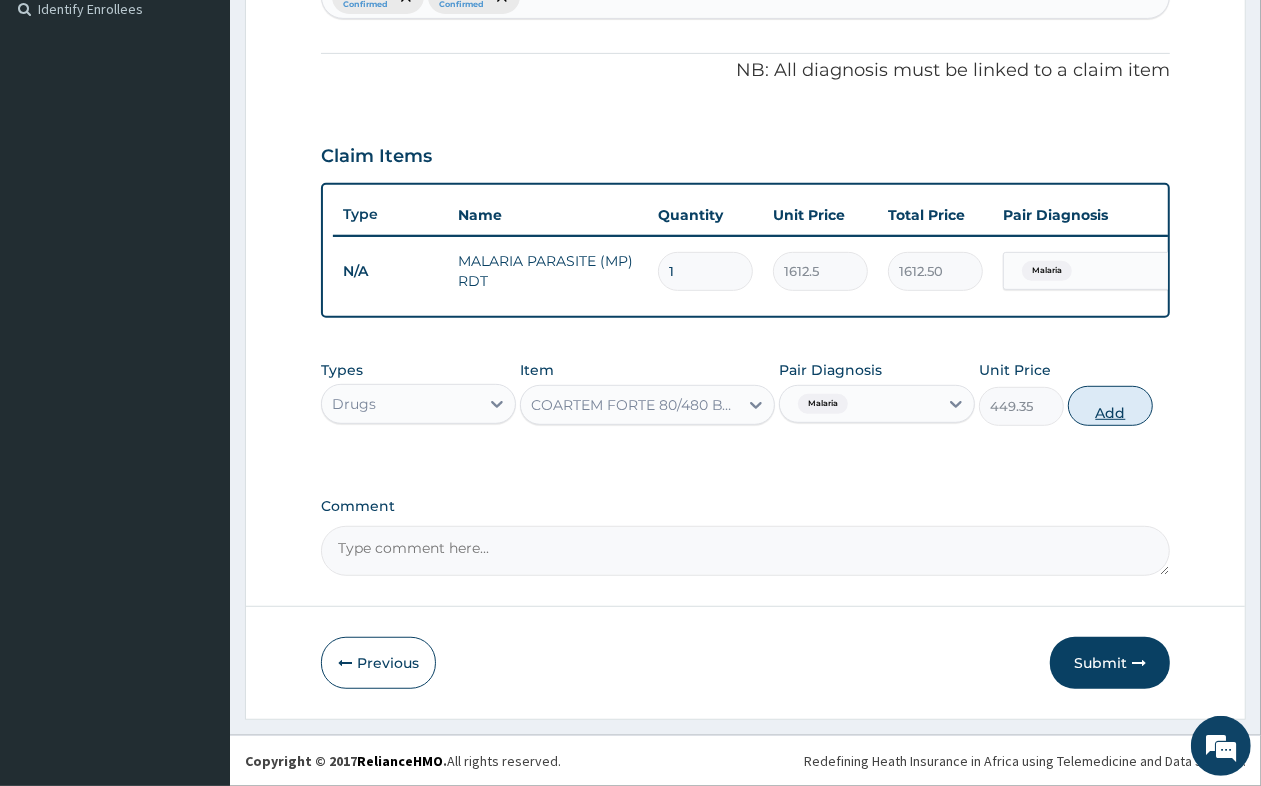 type on "0" 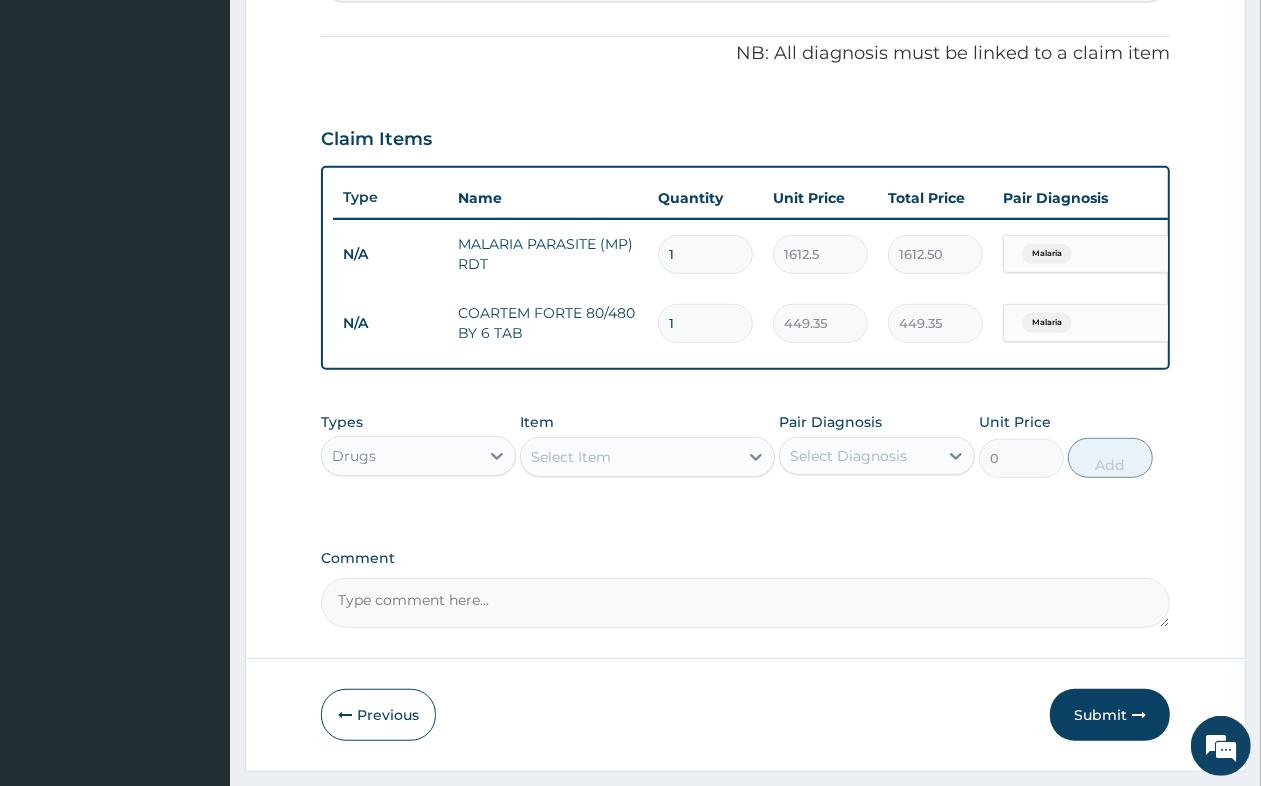 type 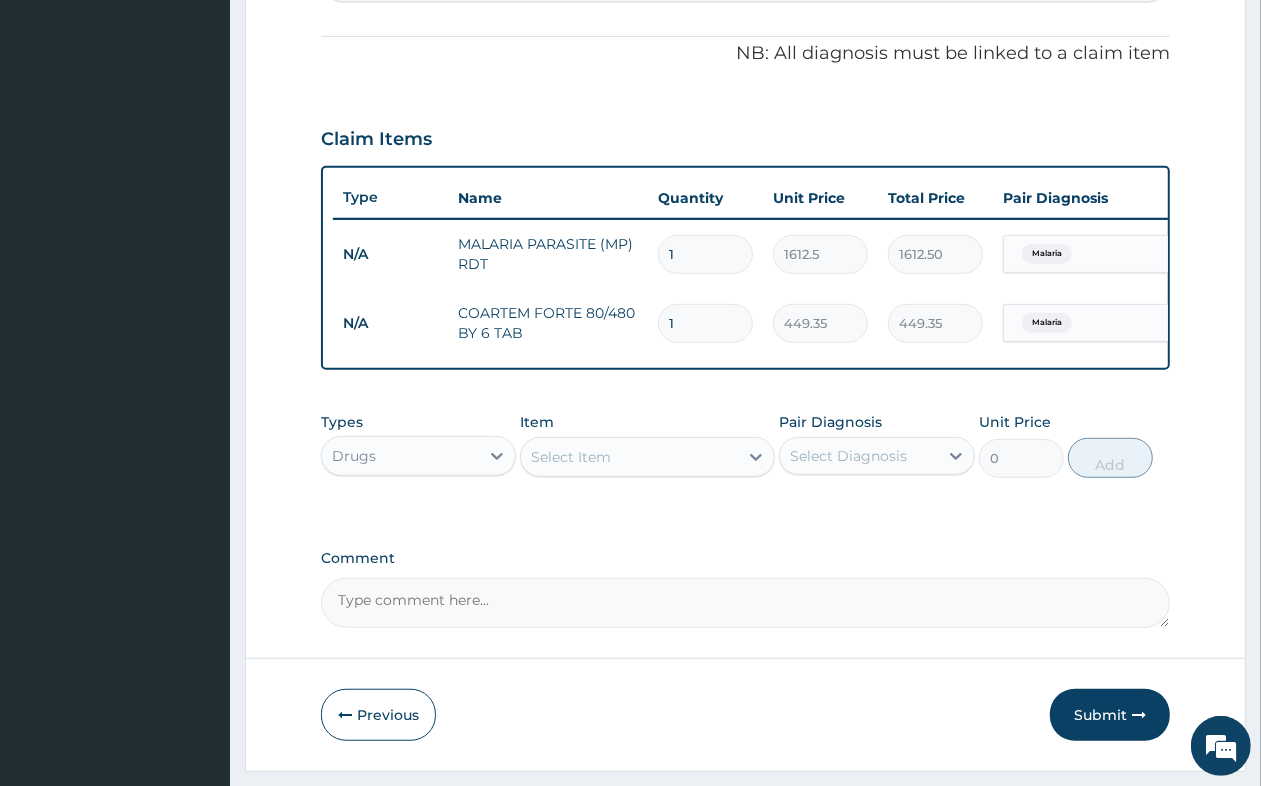 type on "0.00" 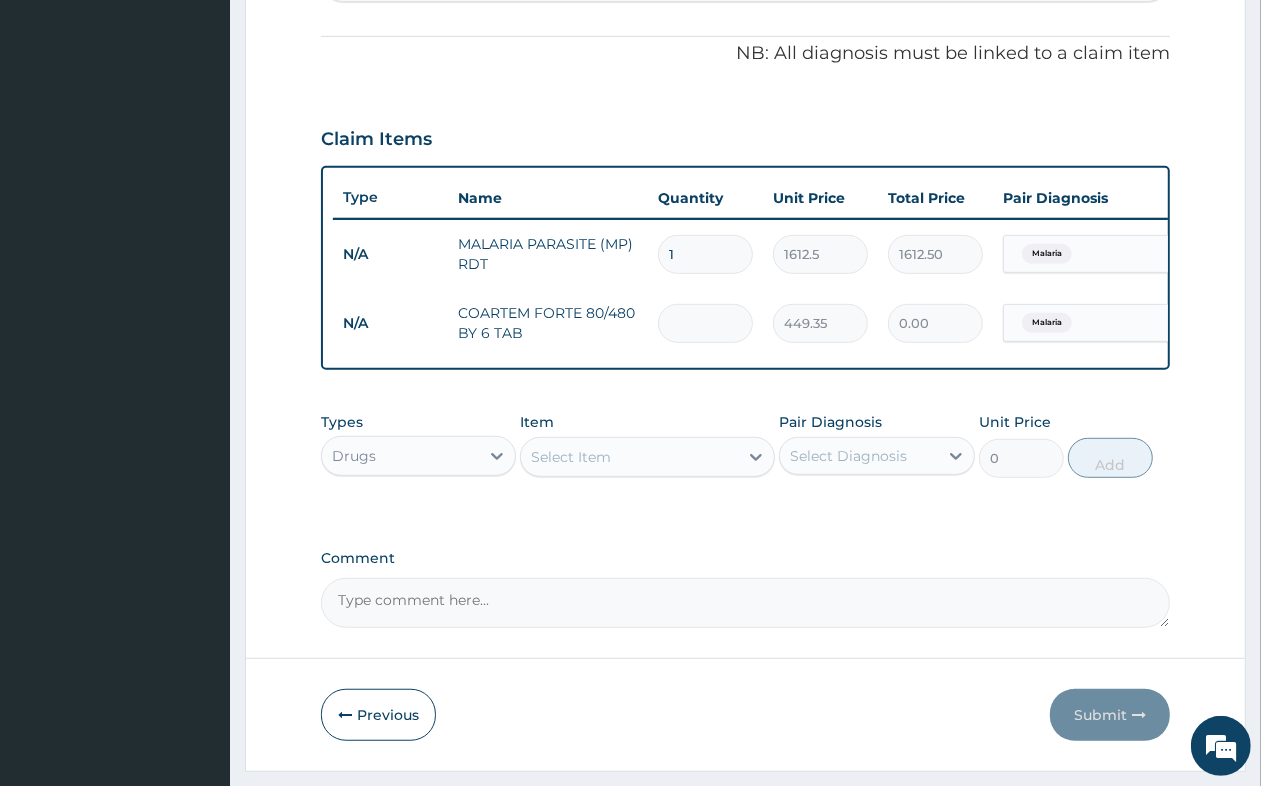 type on "6" 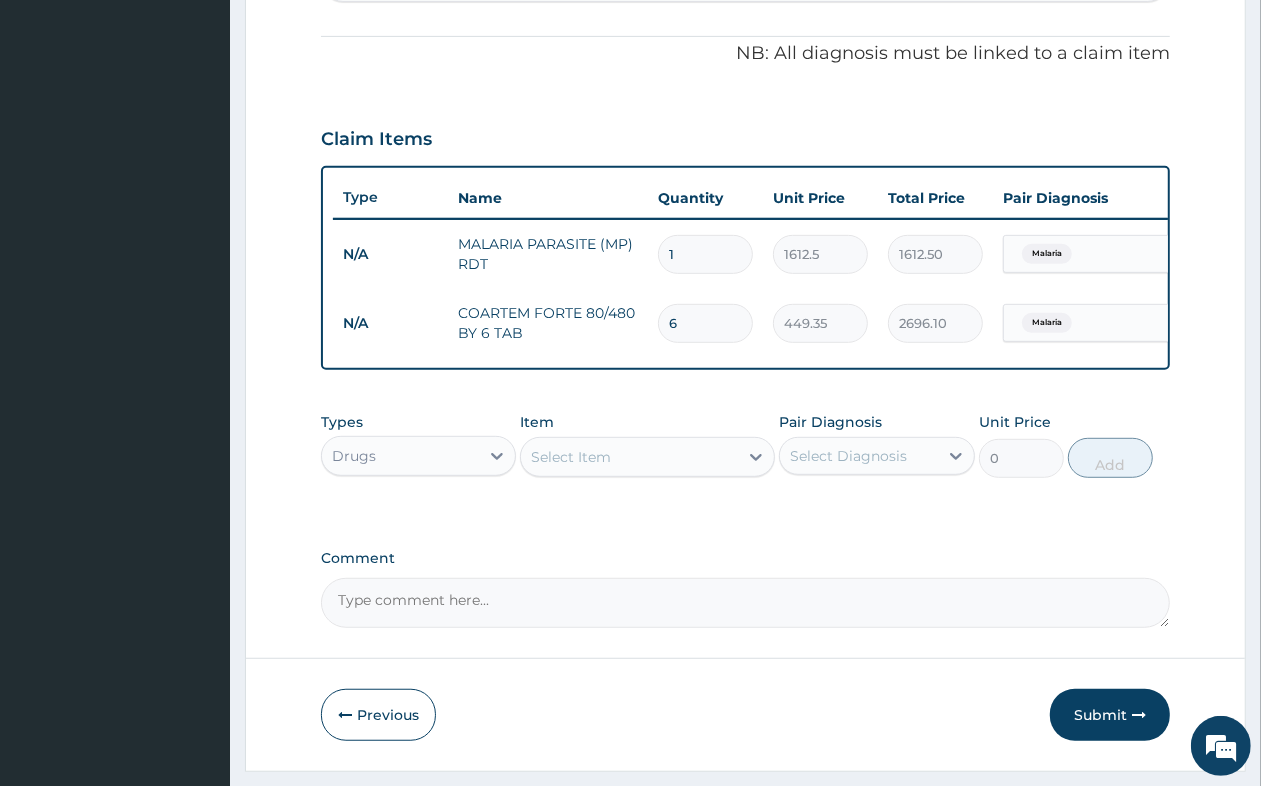 type on "6" 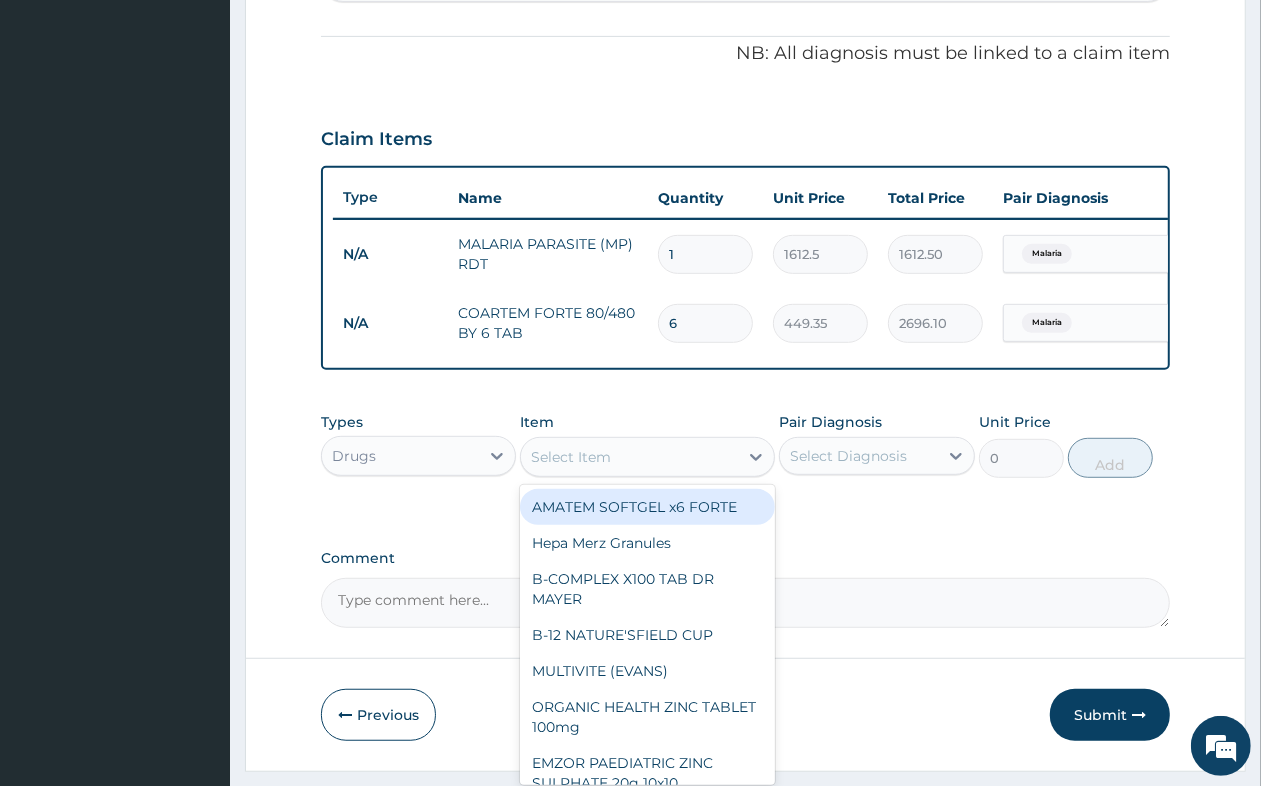 click on "Select Item" at bounding box center (571, 457) 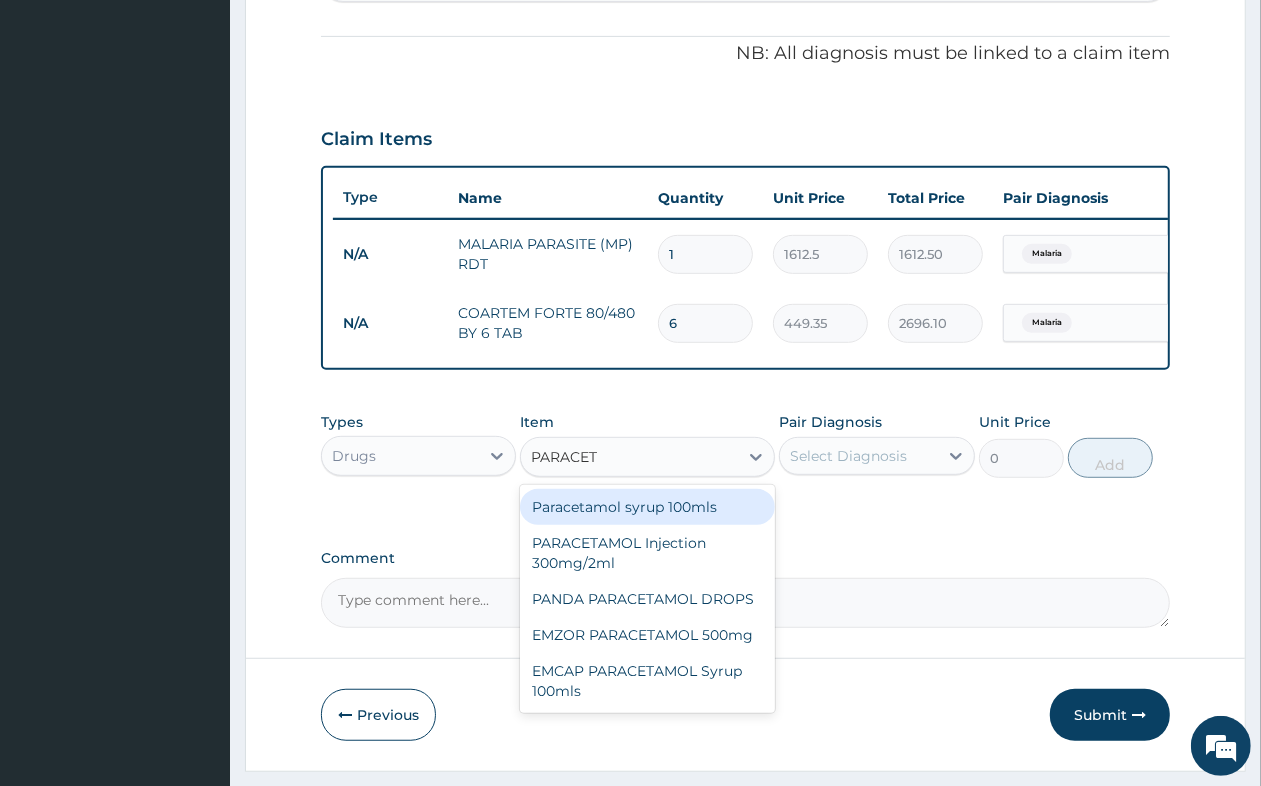 type on "PARACETA" 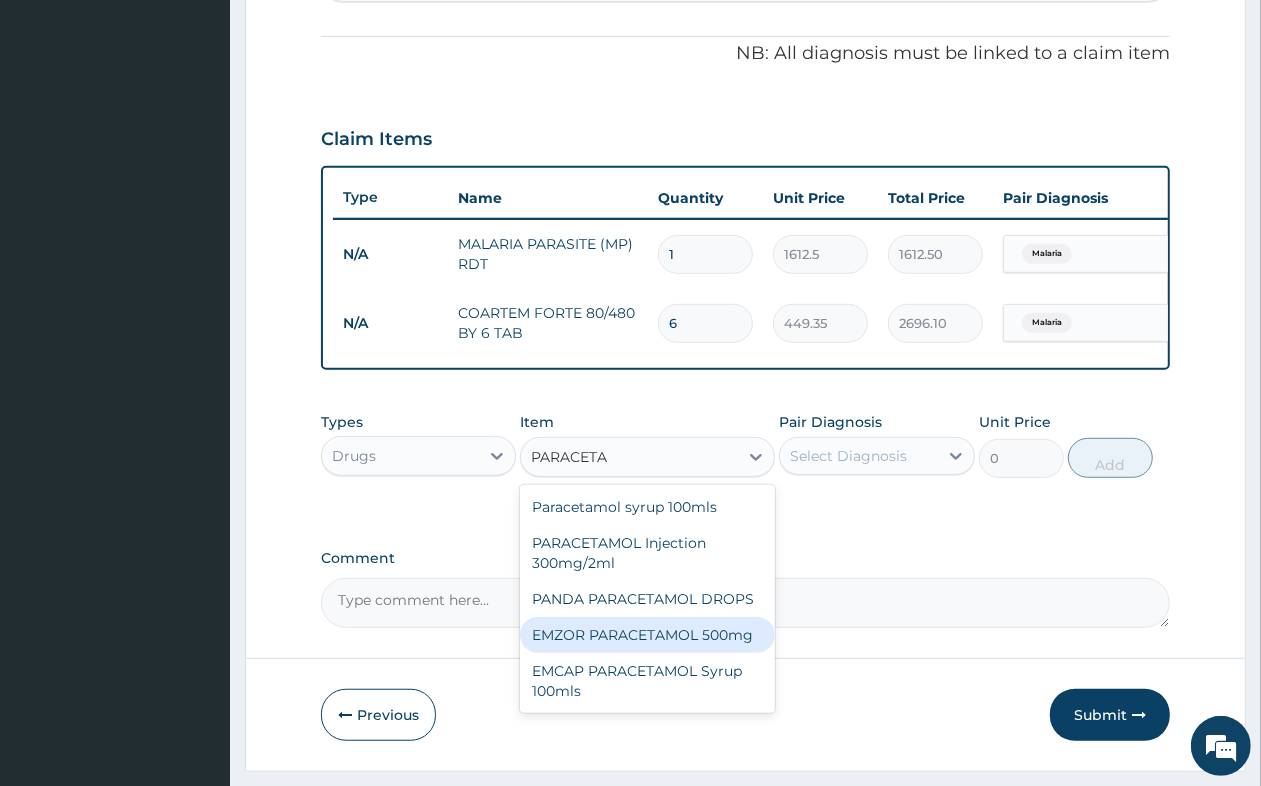click on "EMZOR PARACETAMOL 500mg" at bounding box center (647, 635) 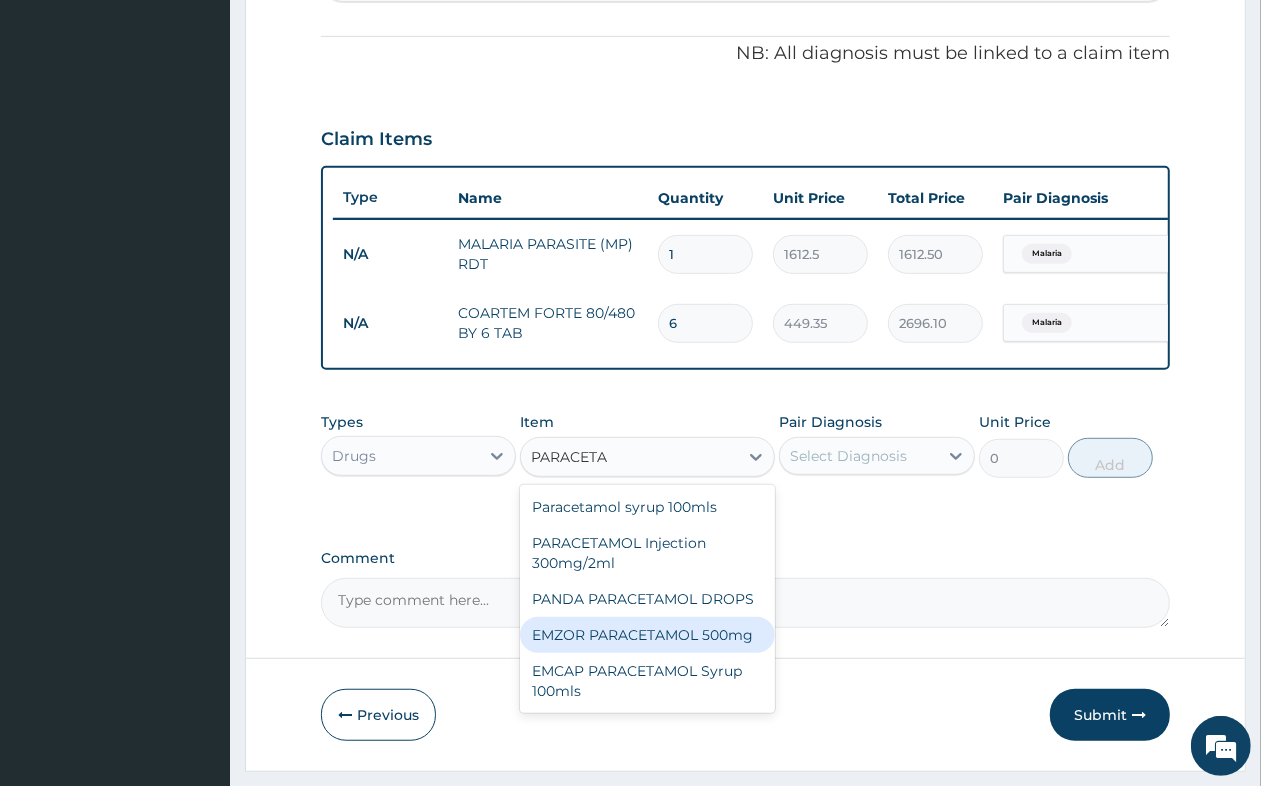 type 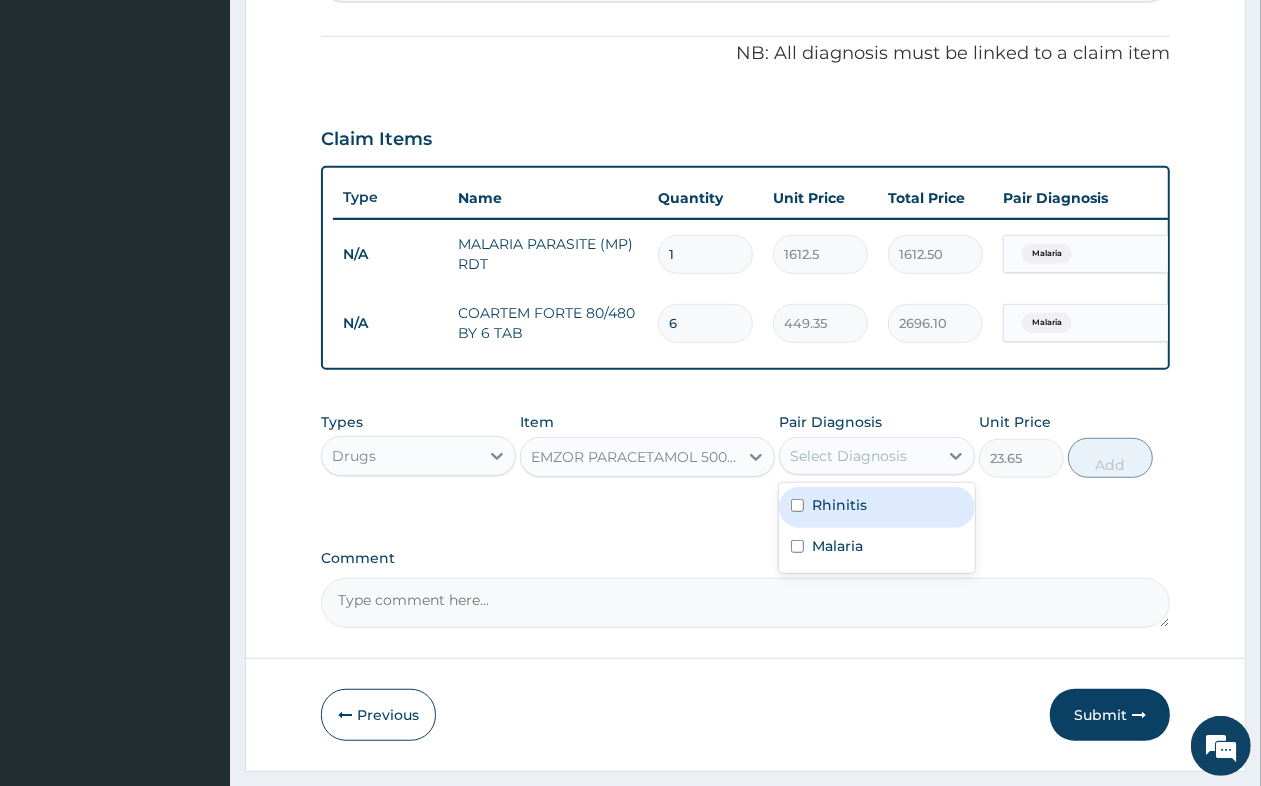 click on "Select Diagnosis" at bounding box center (848, 456) 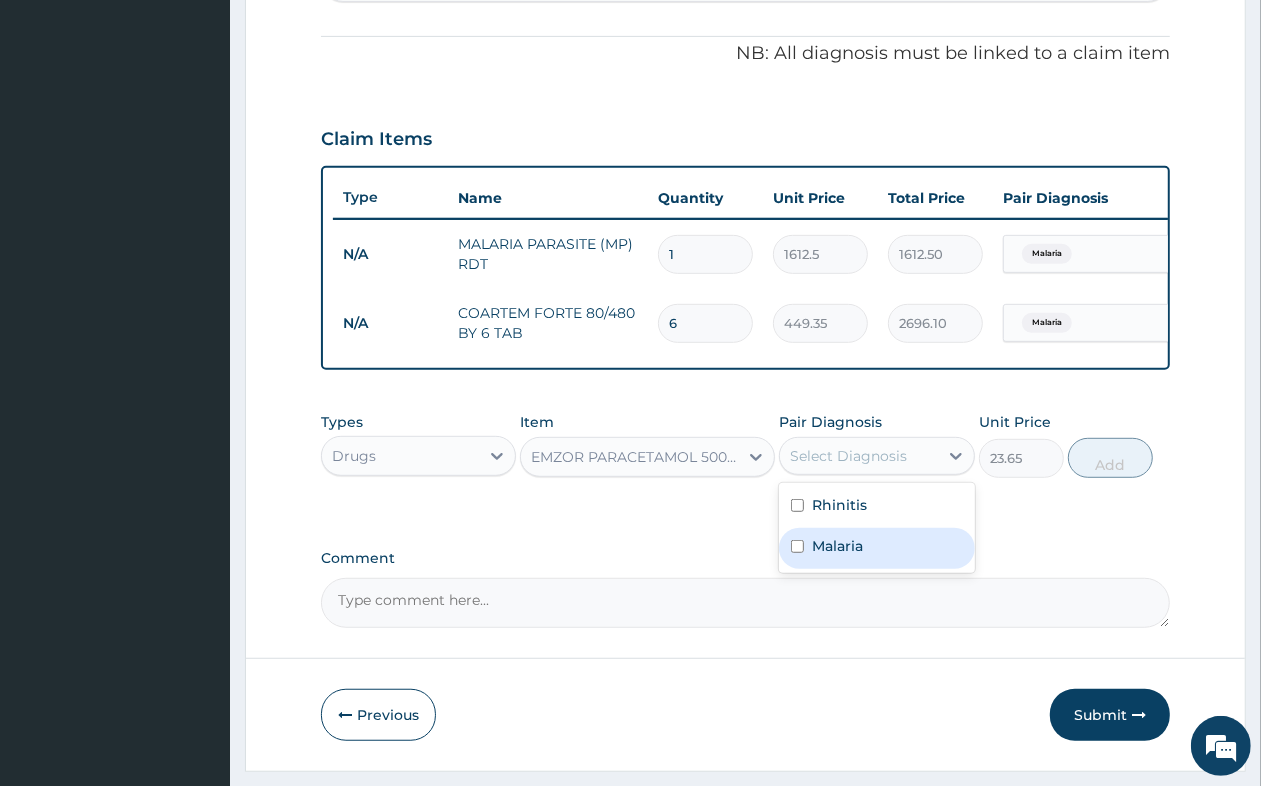 click on "Malaria" at bounding box center (837, 546) 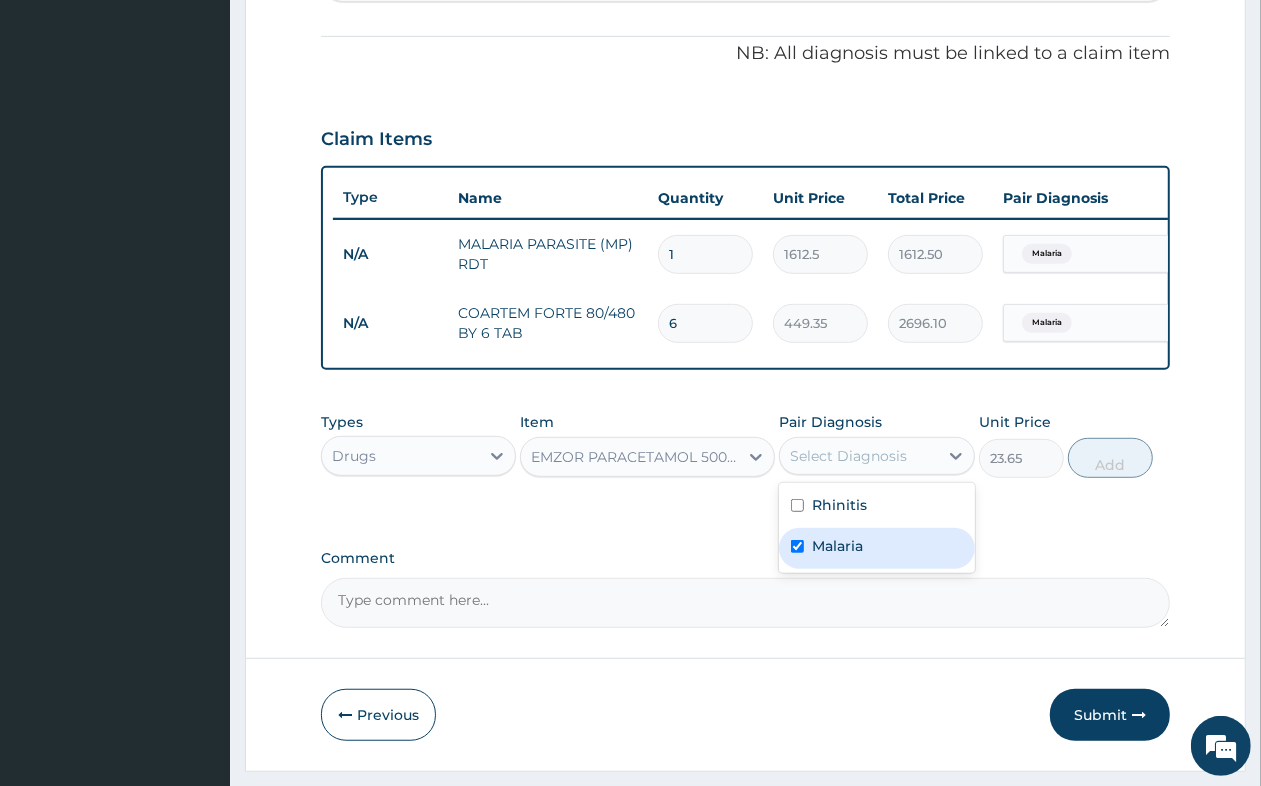checkbox on "true" 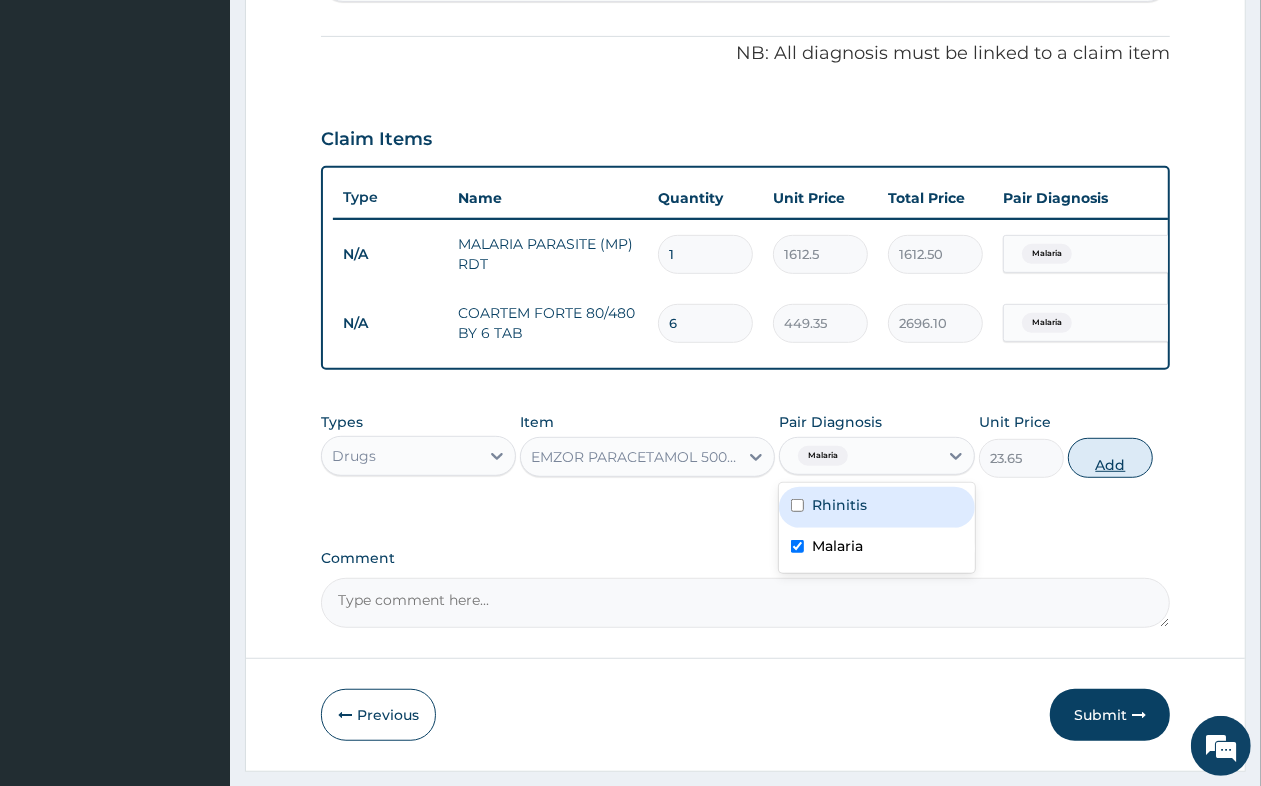 click on "Add" at bounding box center [1110, 458] 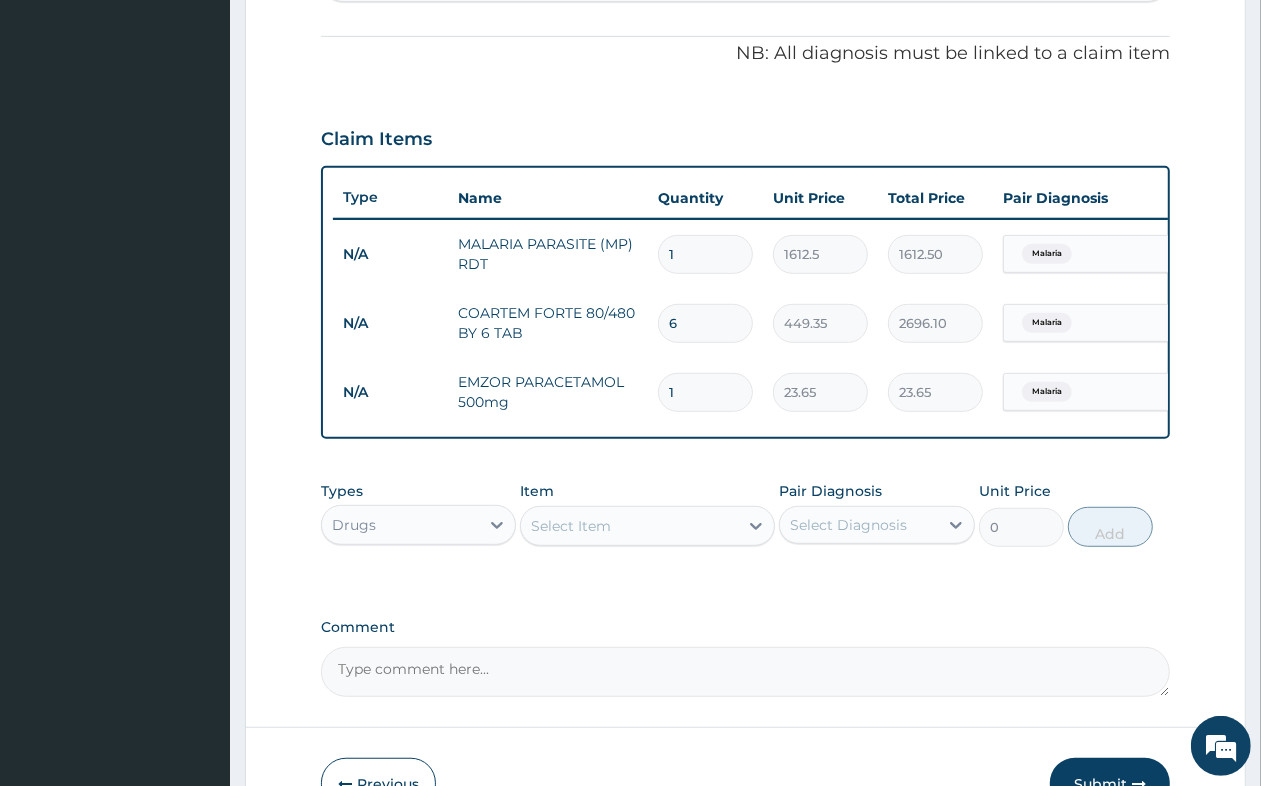 type on "18" 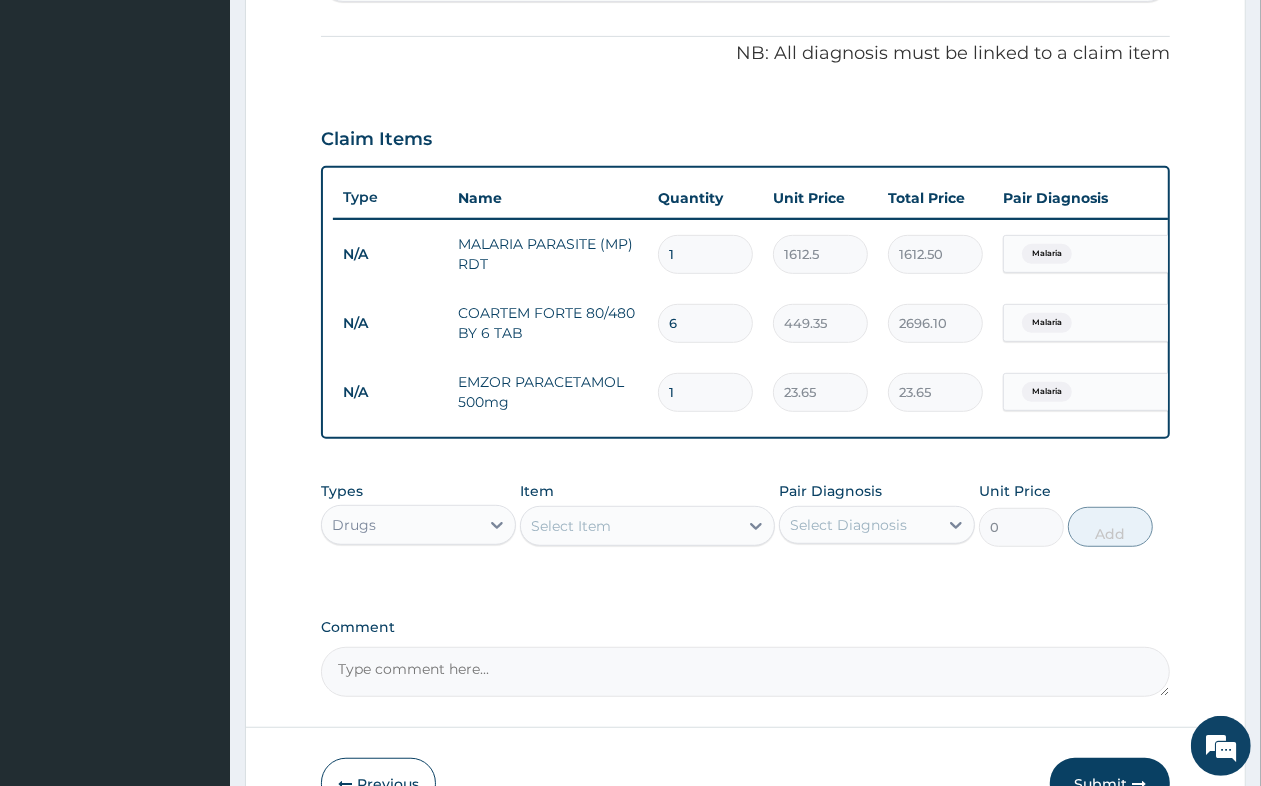 type on "425.70" 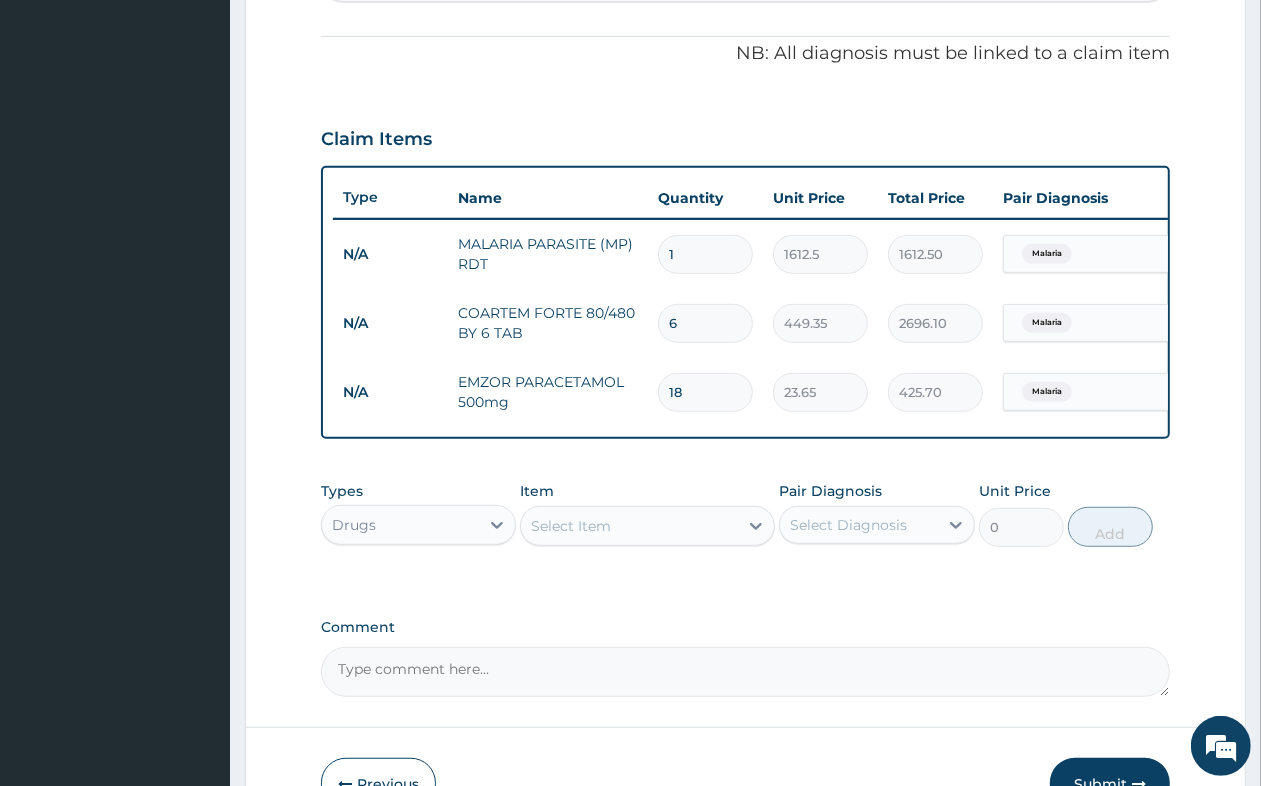 type on "18" 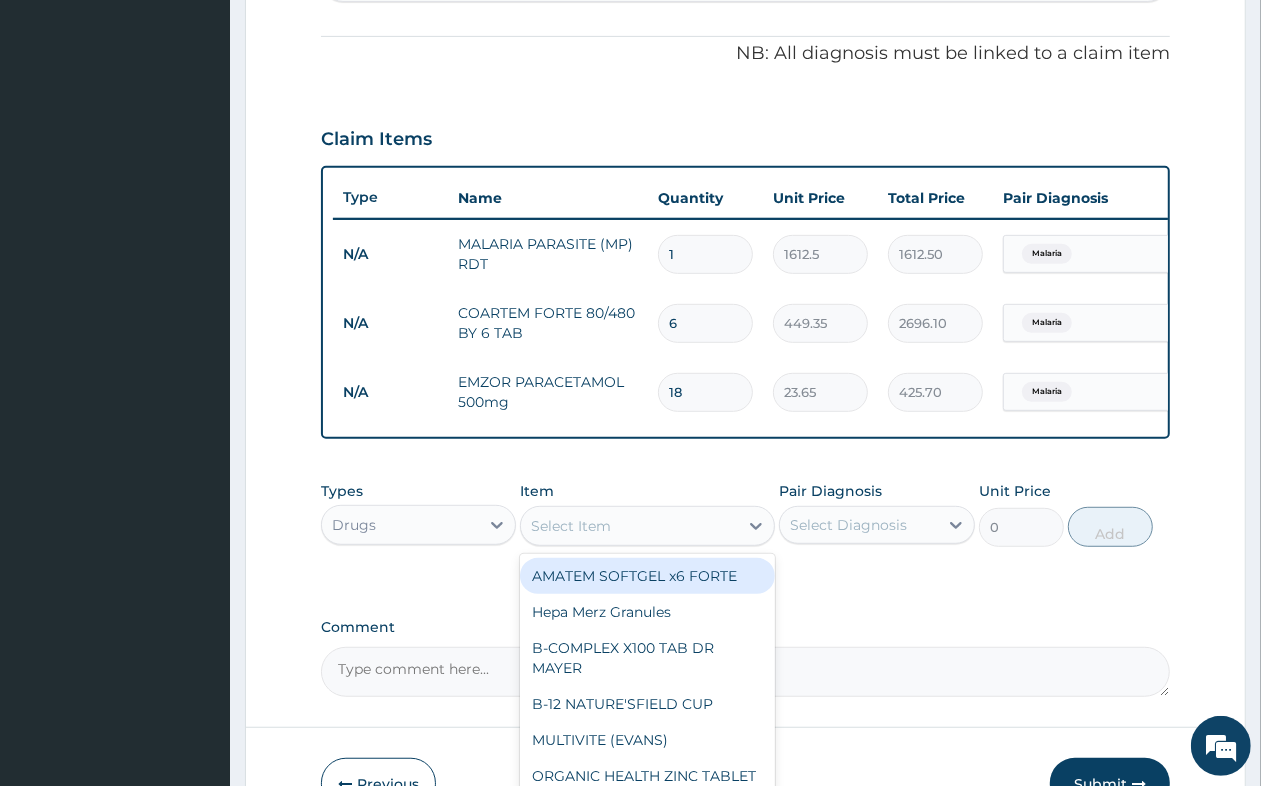click on "Select Item" at bounding box center (629, 526) 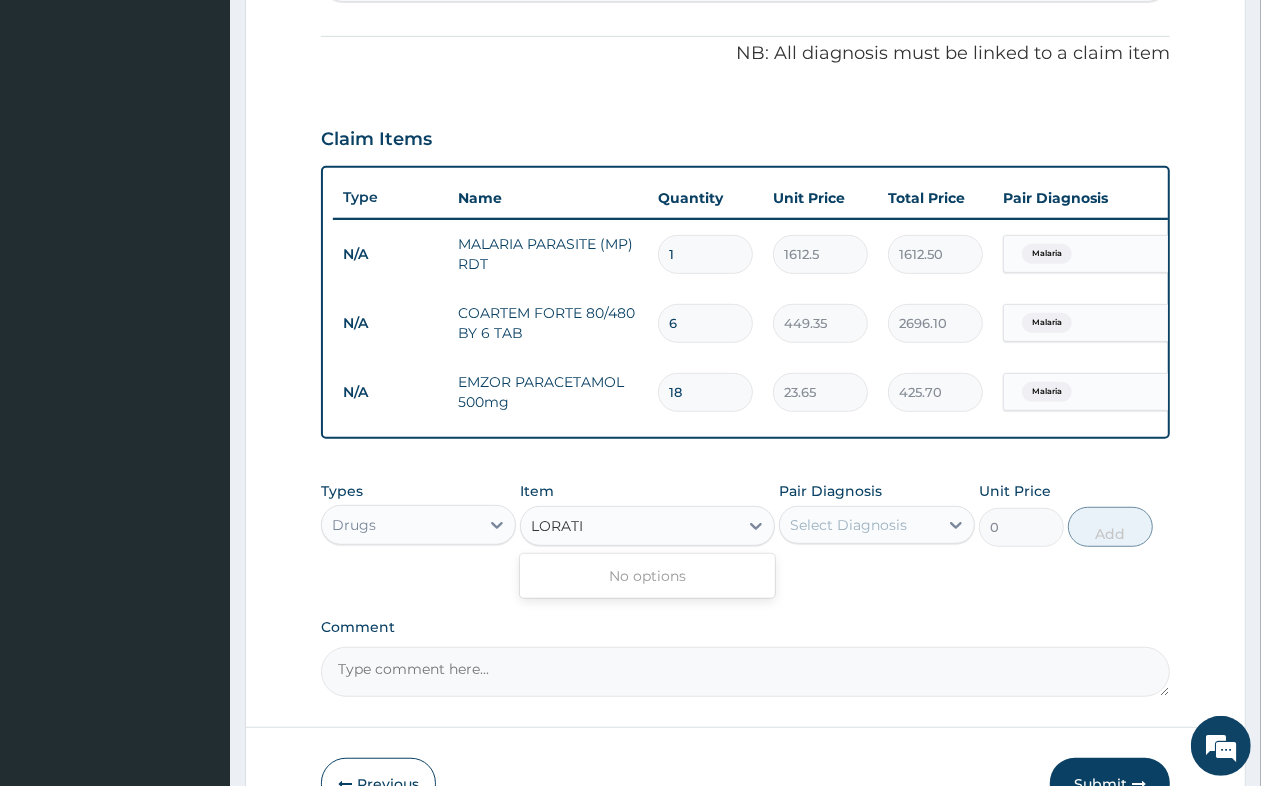 type on "LORAT" 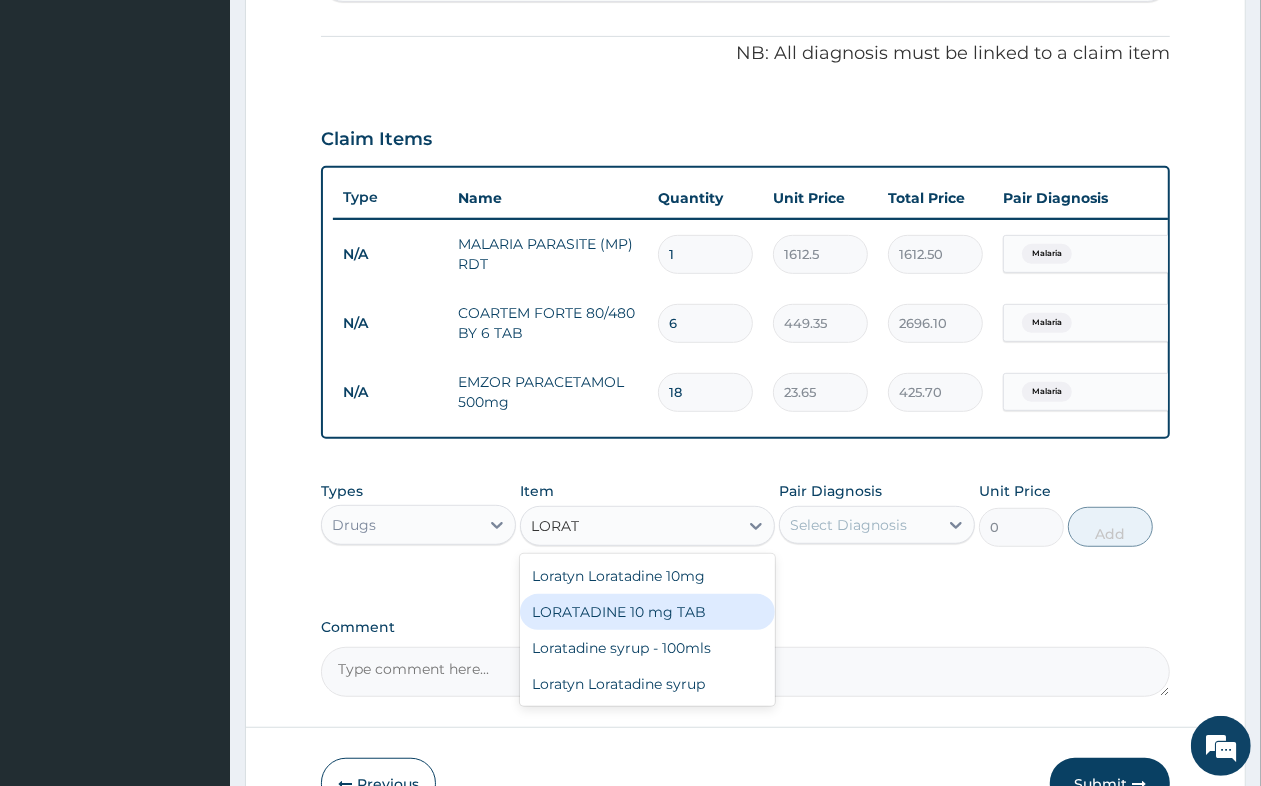 click on "LORATADINE 10 mg TAB" at bounding box center [647, 612] 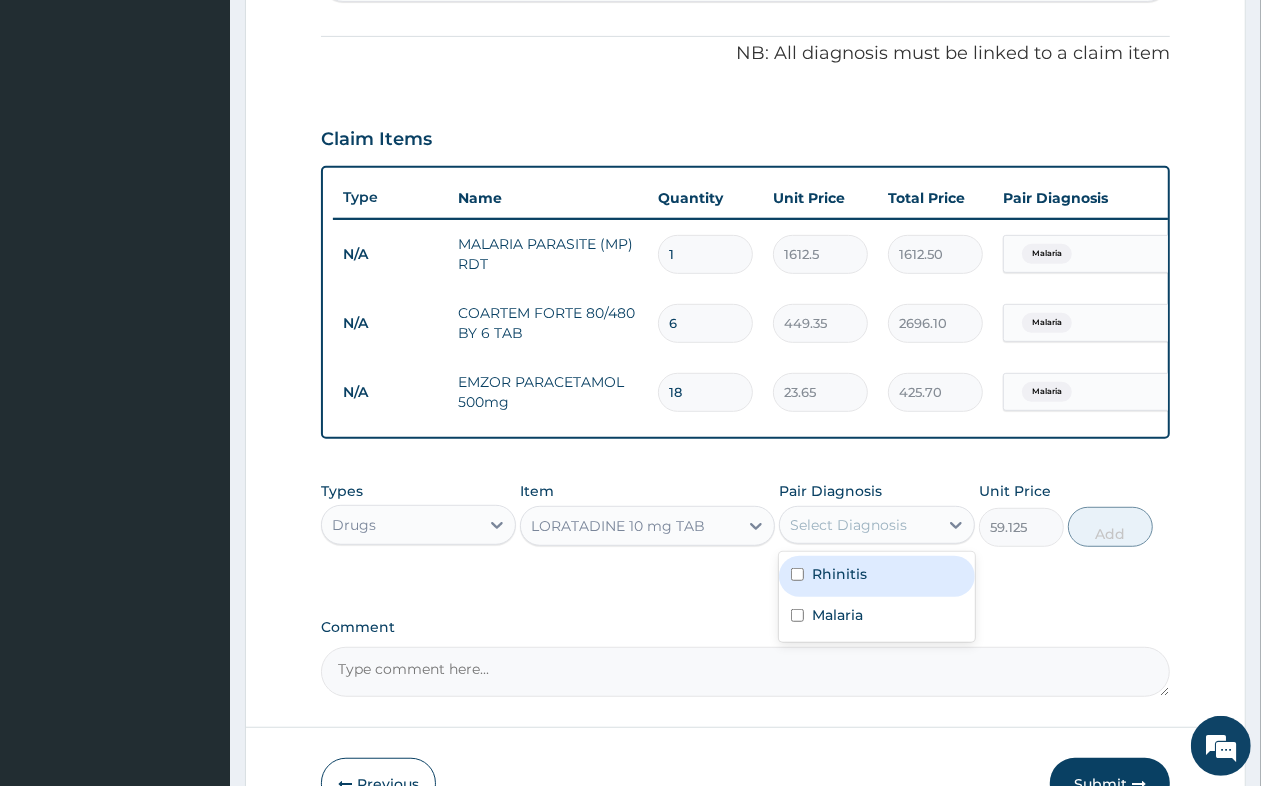 click on "Select Diagnosis" at bounding box center (876, 525) 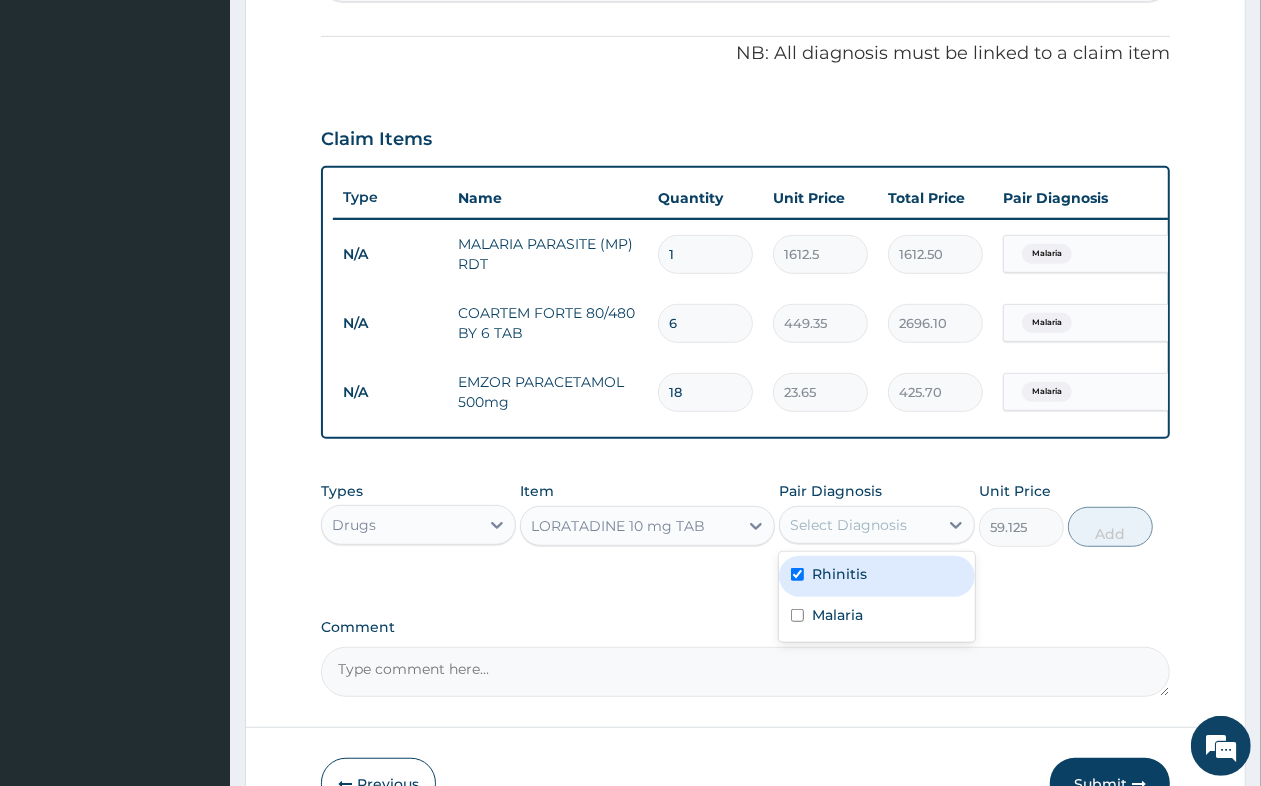 checkbox on "true" 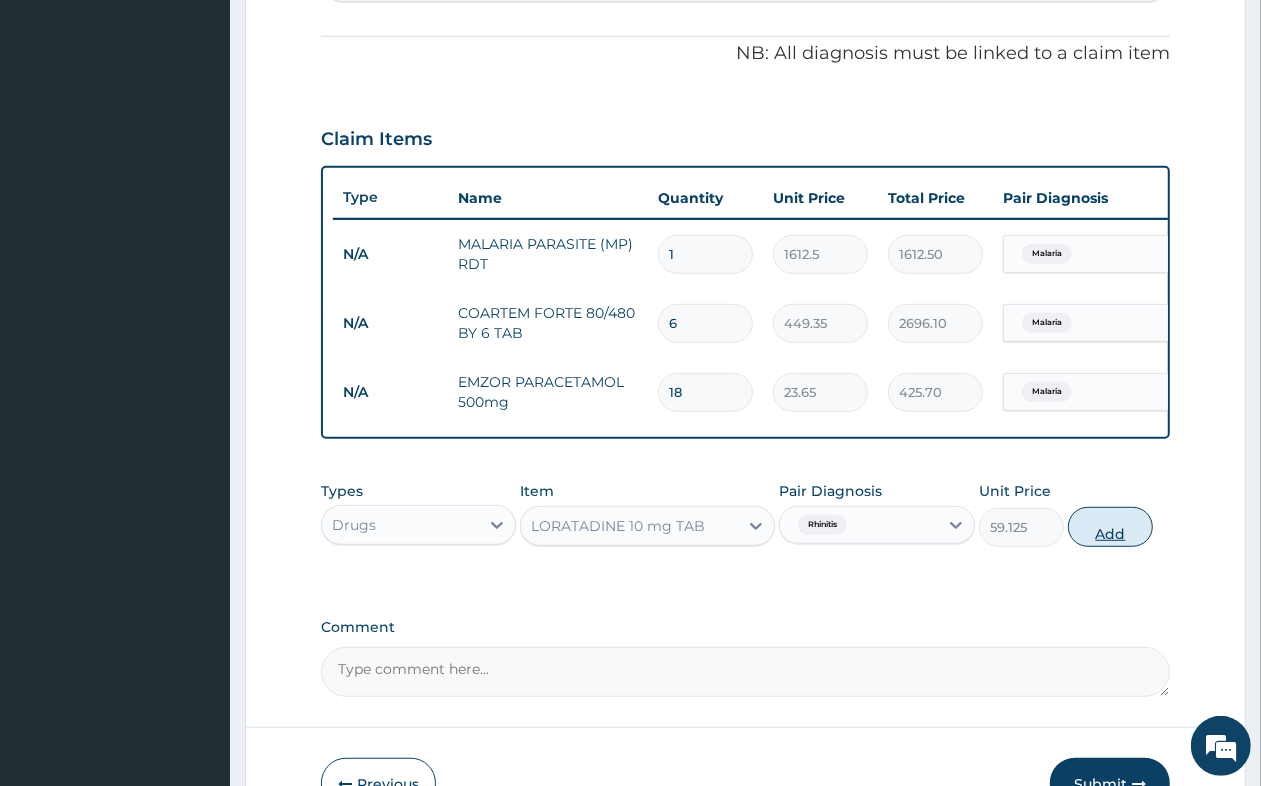 click on "Add" at bounding box center (1110, 527) 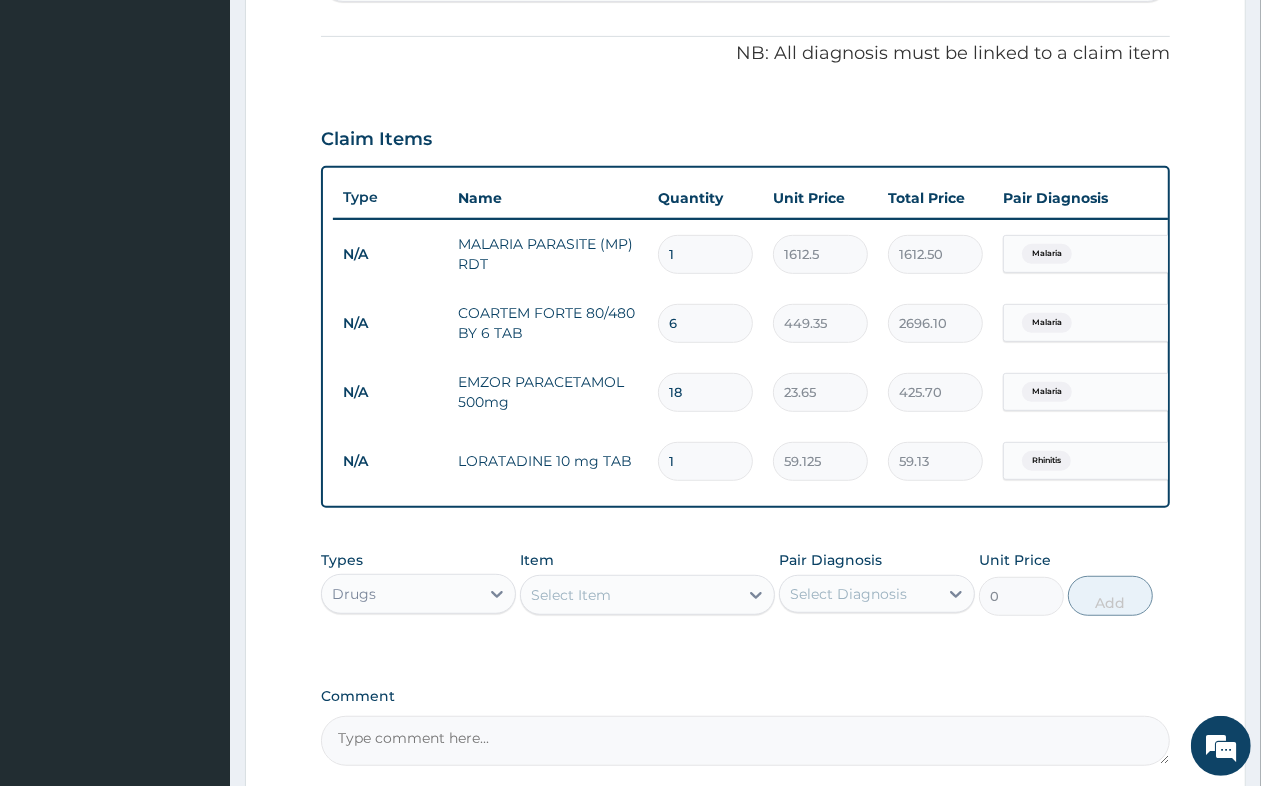 type on "14" 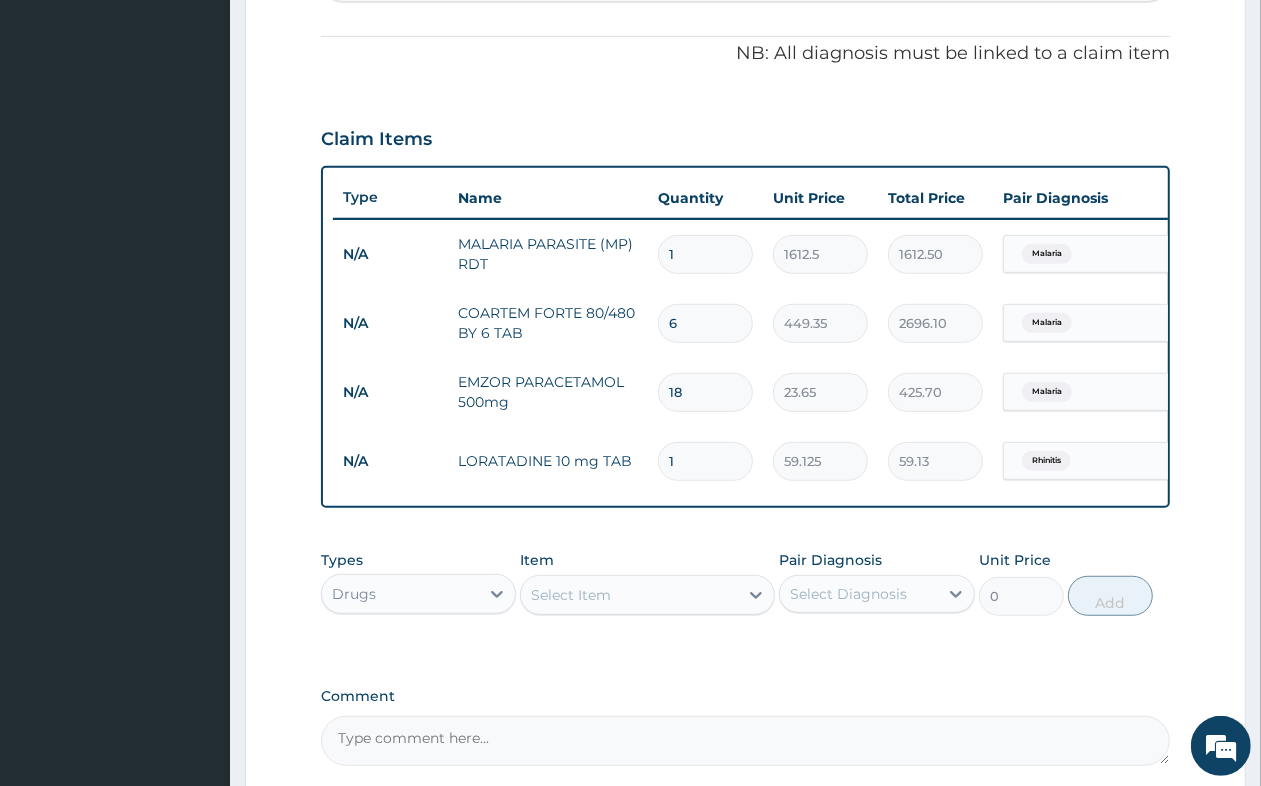 type on "827.75" 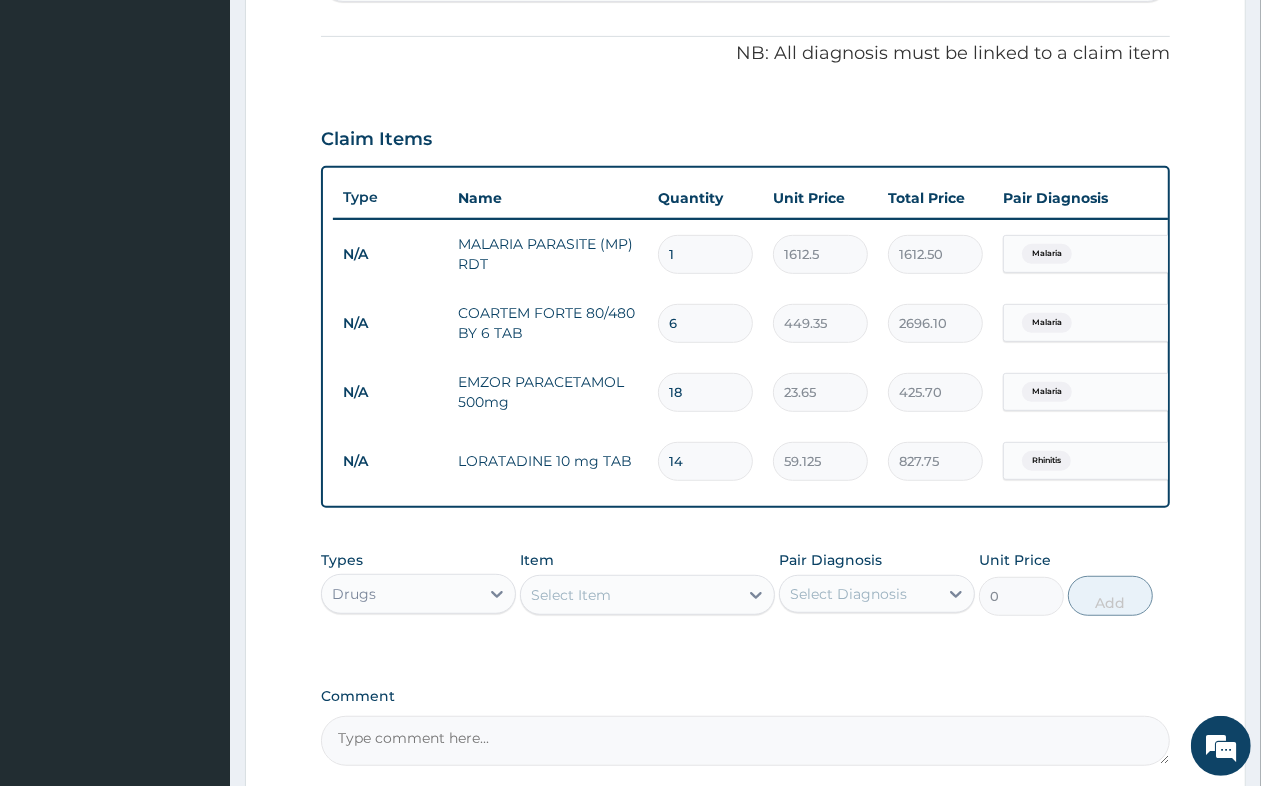 type on "14" 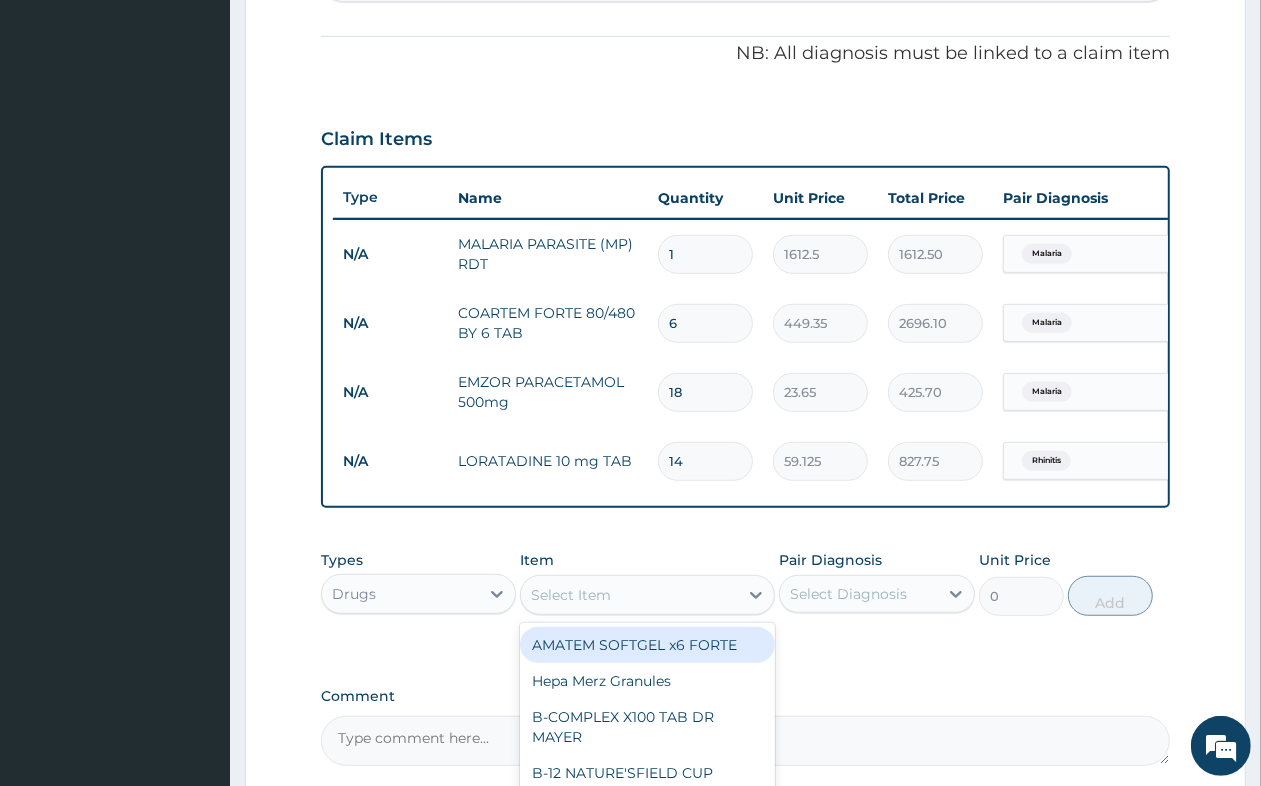 click on "Select Item" at bounding box center [571, 595] 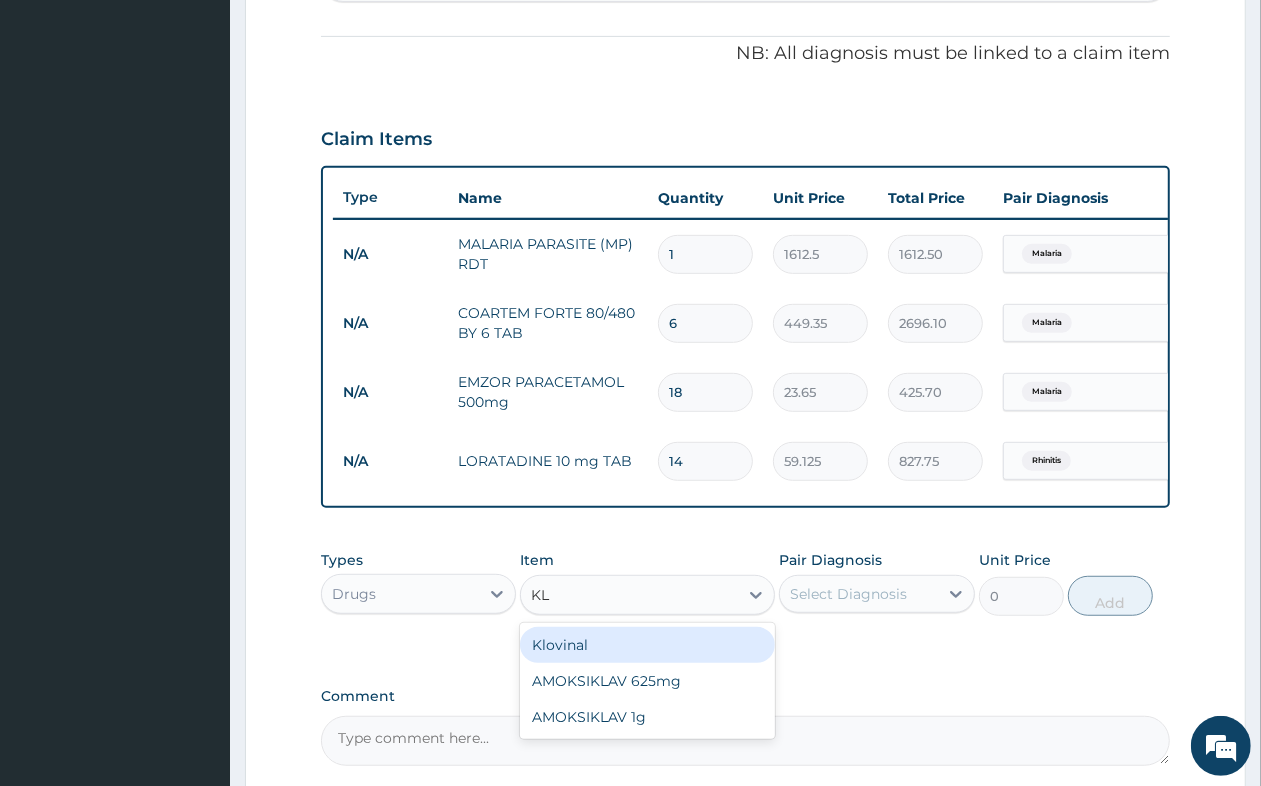 type on "K" 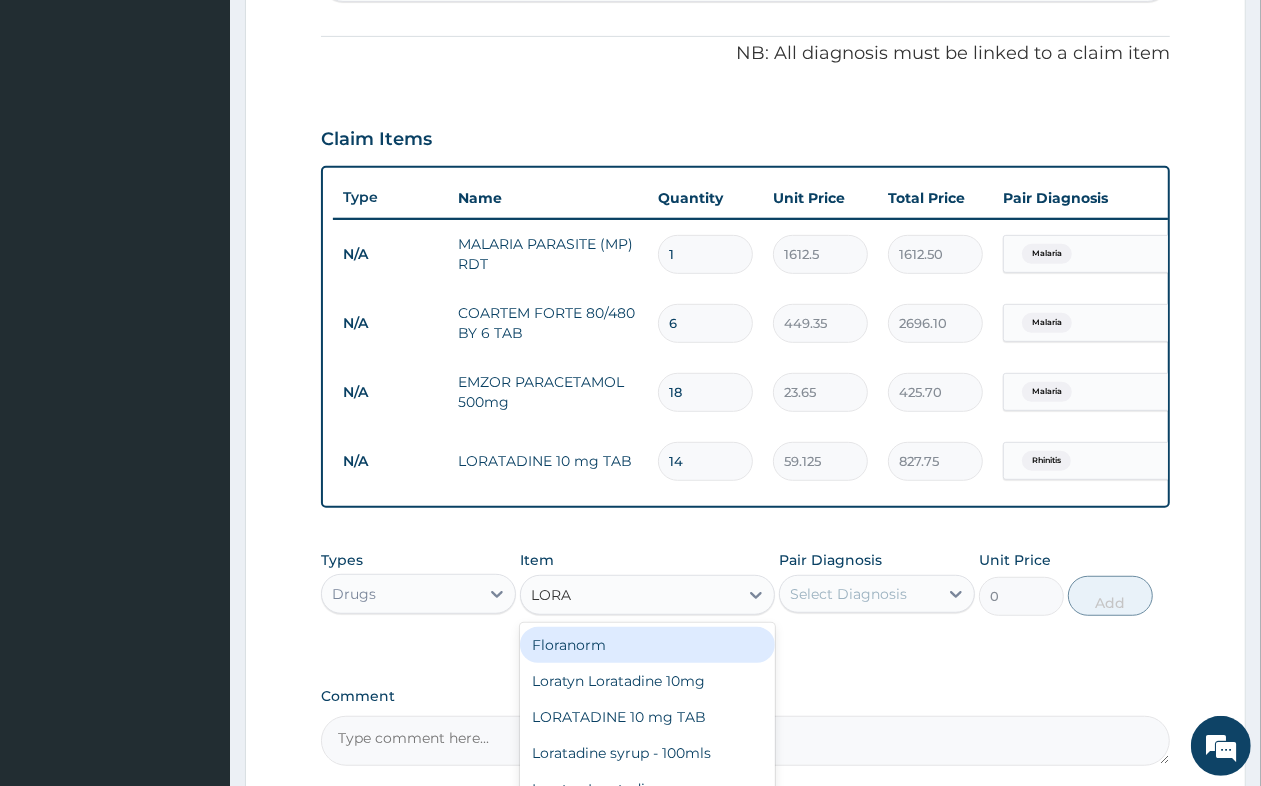 type on "LORAT" 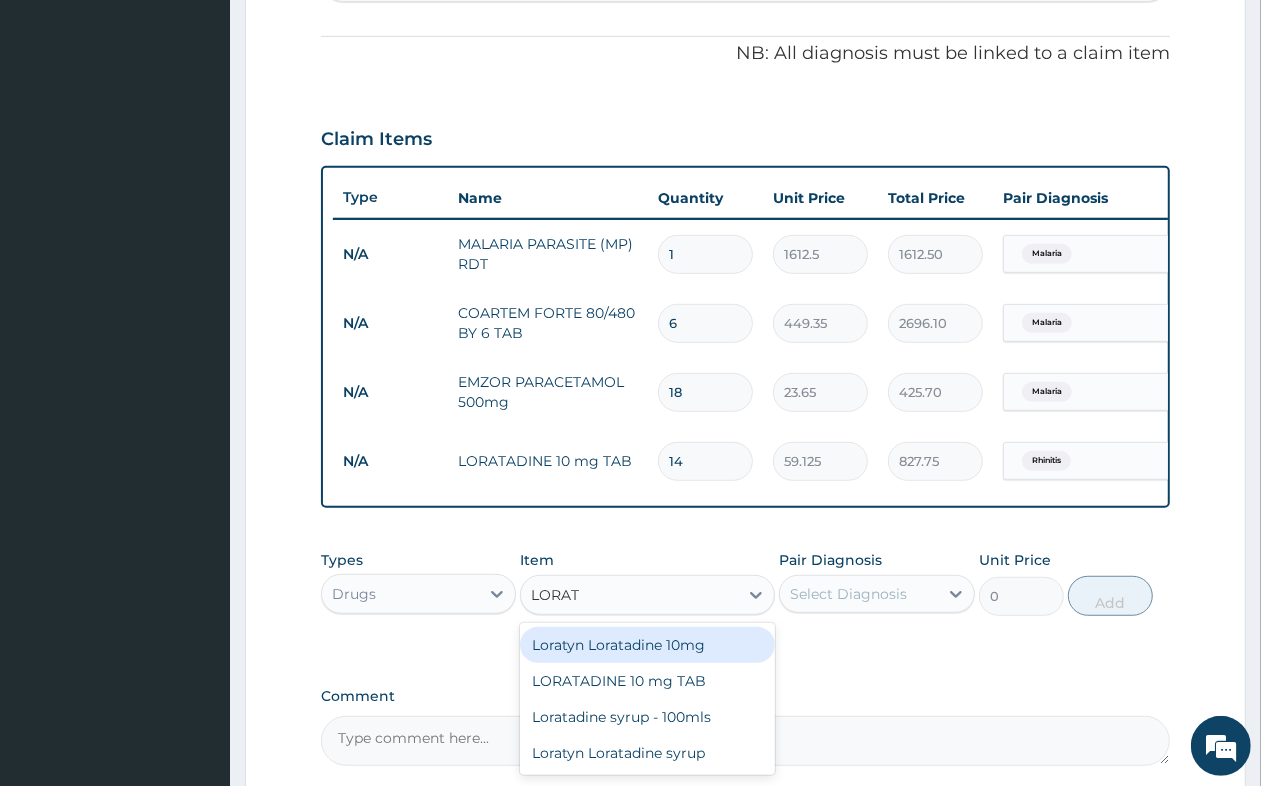 click on "Loratyn Loratadine 10mg" at bounding box center (647, 645) 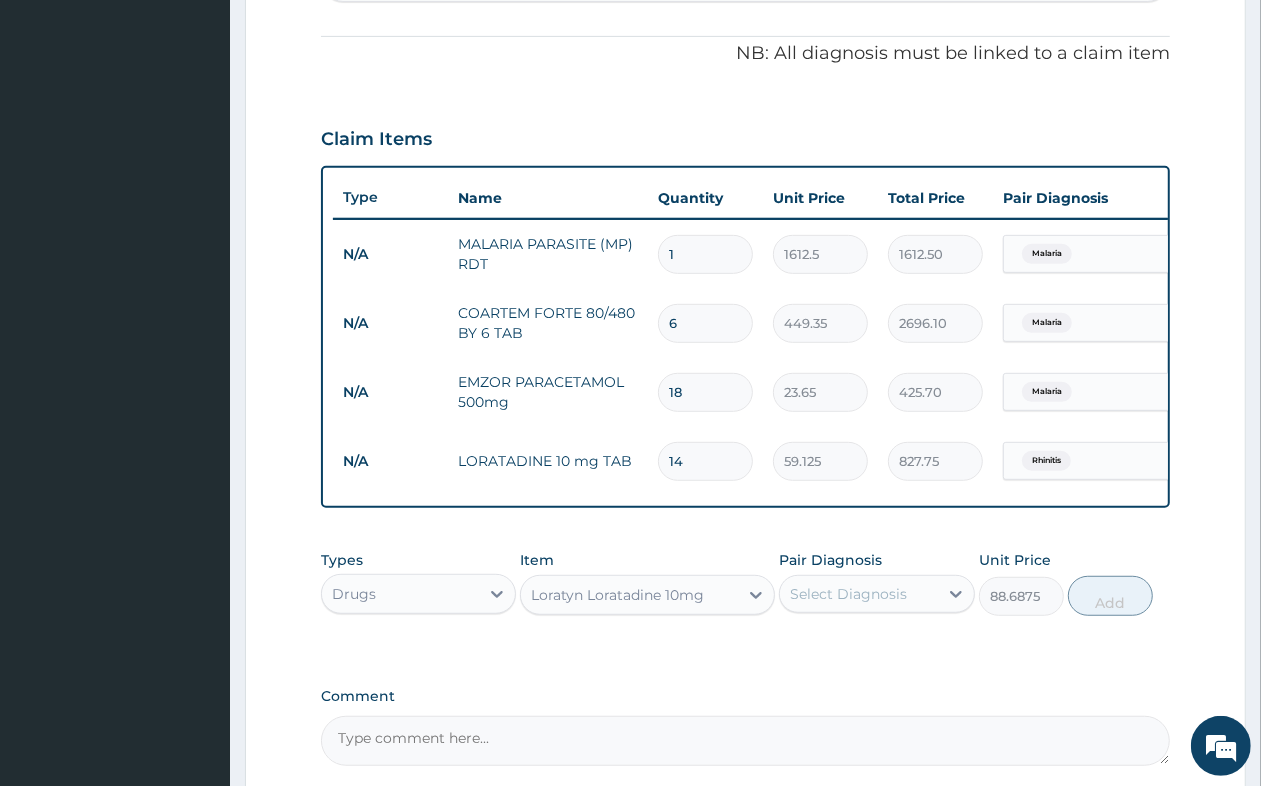 click on "Select Diagnosis" at bounding box center [848, 594] 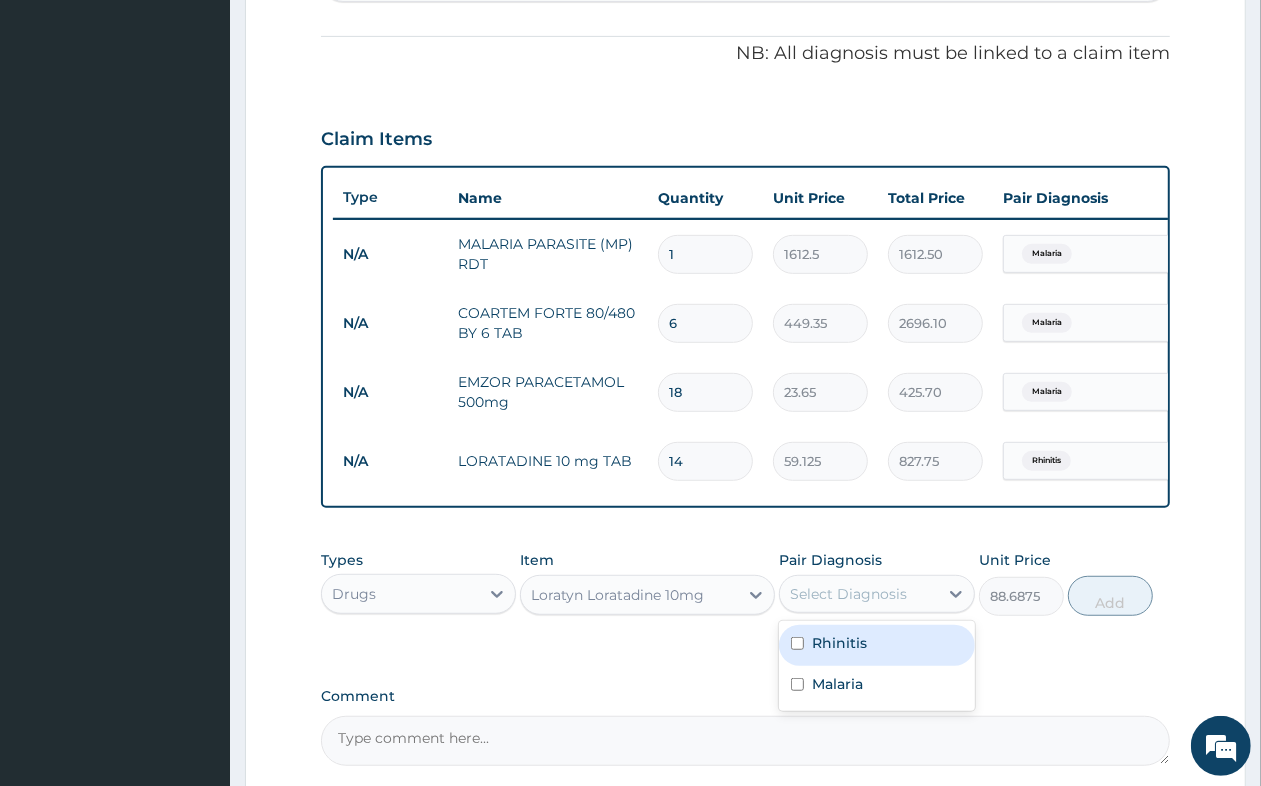 click on "Rhinitis" at bounding box center (876, 645) 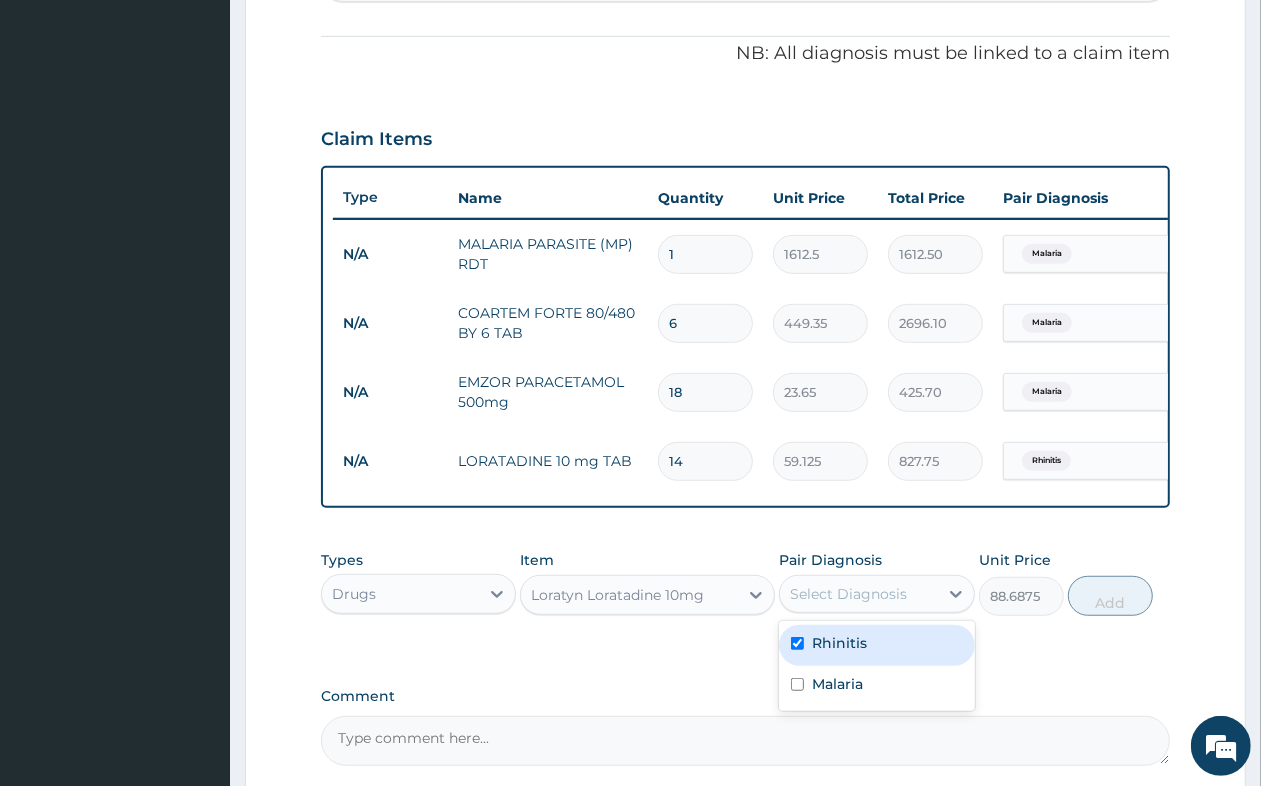 checkbox on "true" 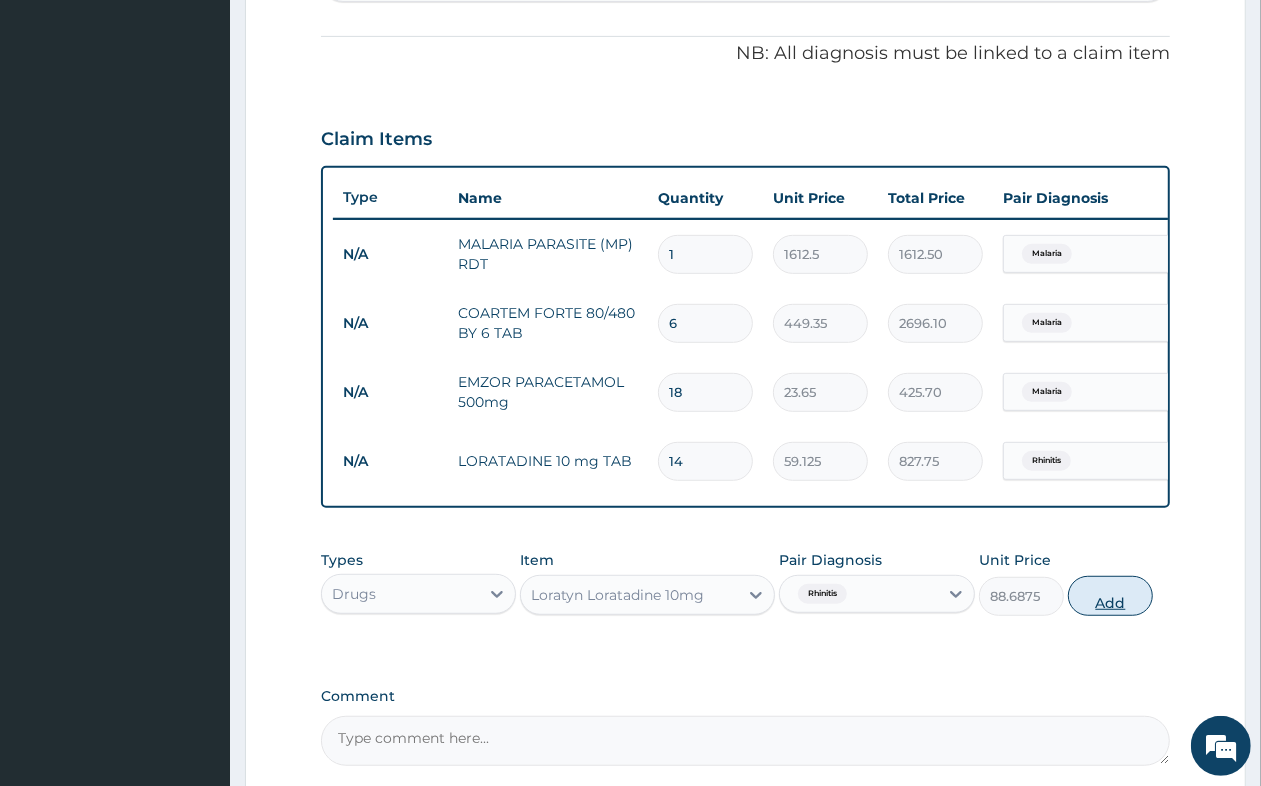 click on "Add" at bounding box center (1110, 596) 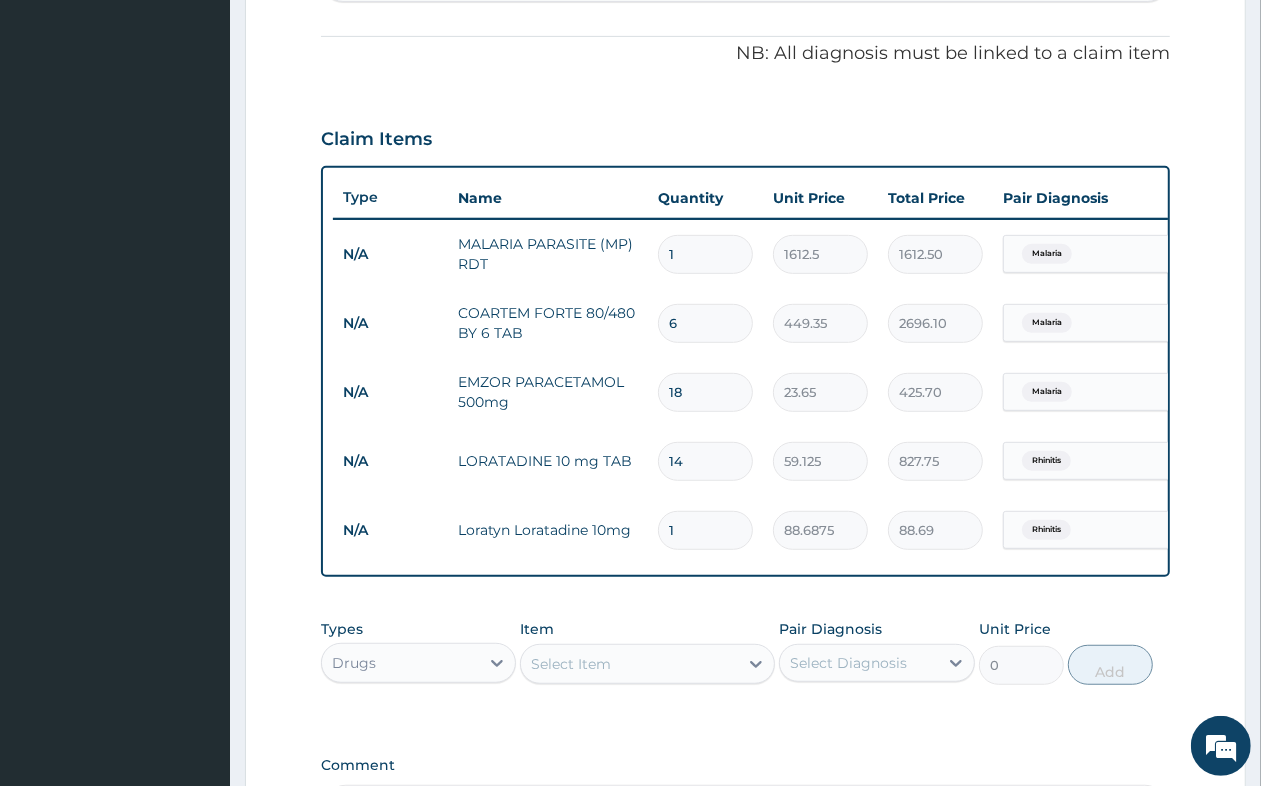 type on "14" 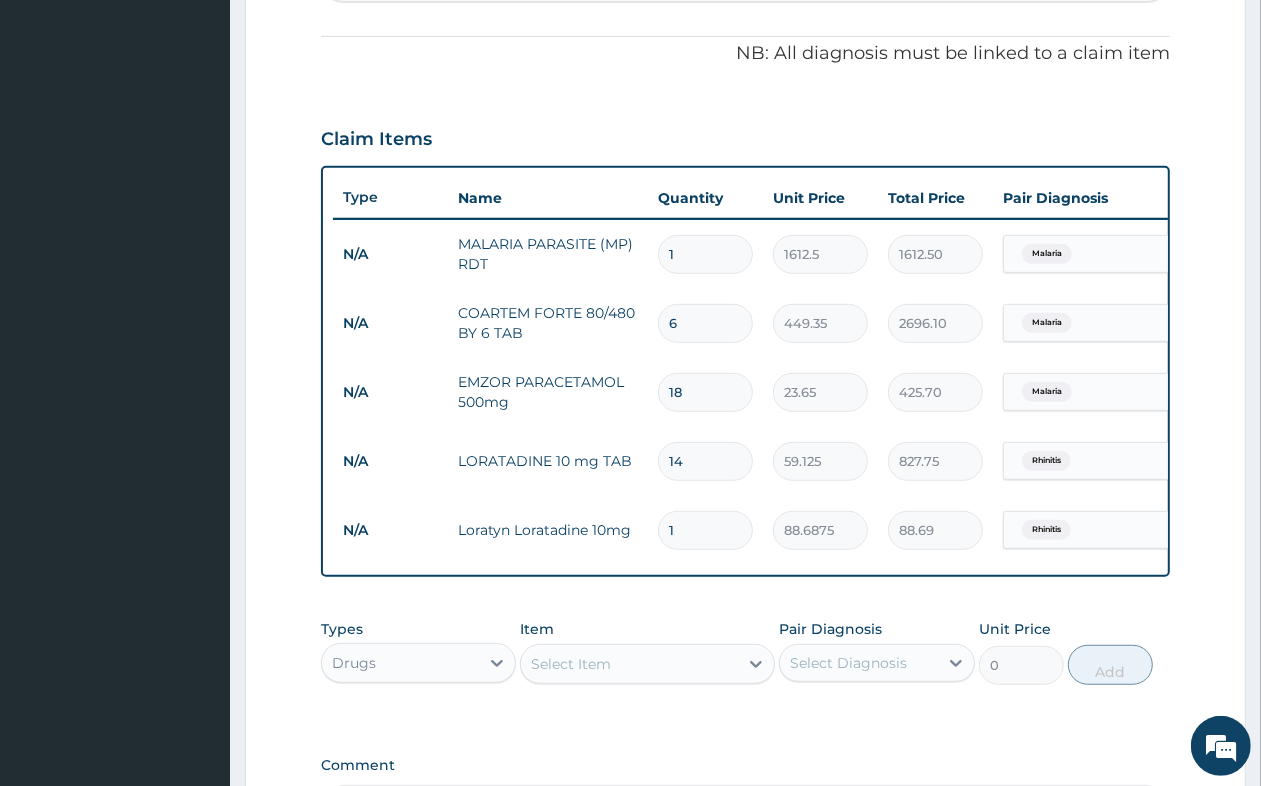 type on "1241.63" 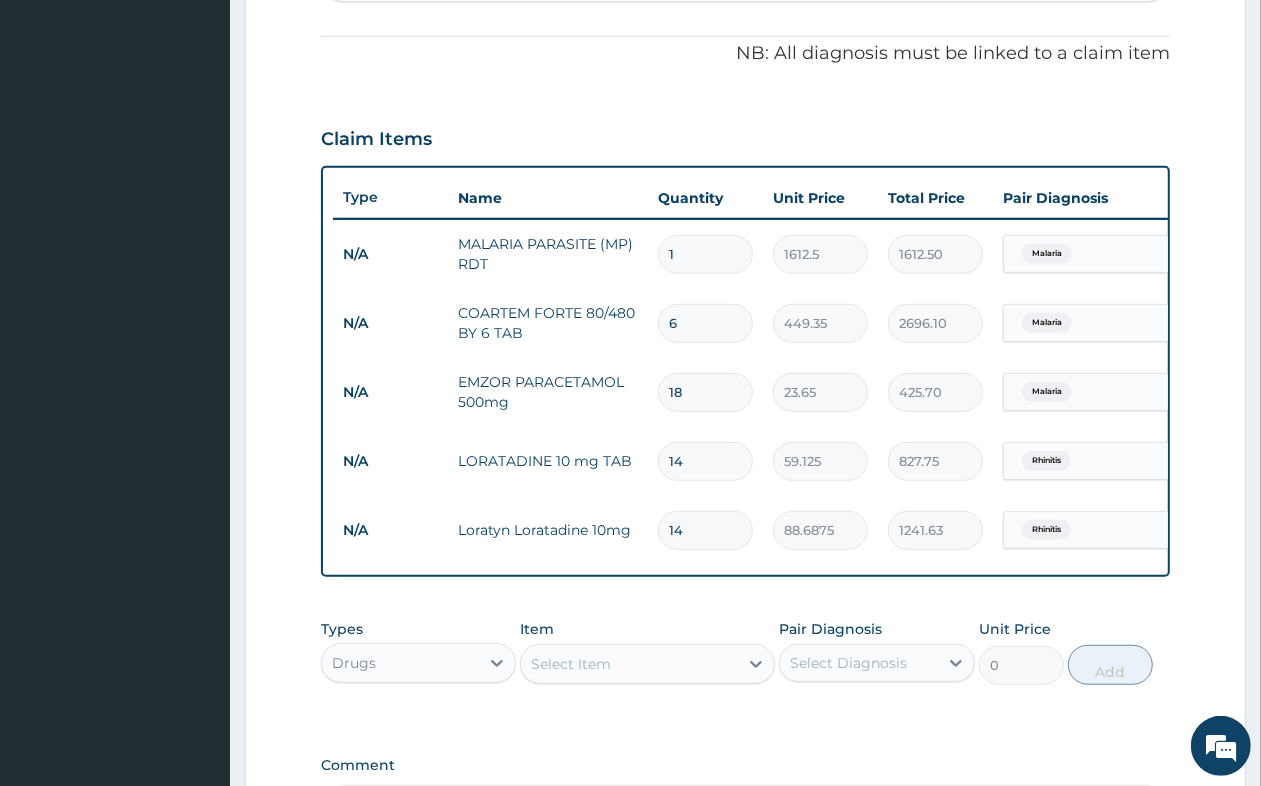 scroll, scrollTop: 0, scrollLeft: 153, axis: horizontal 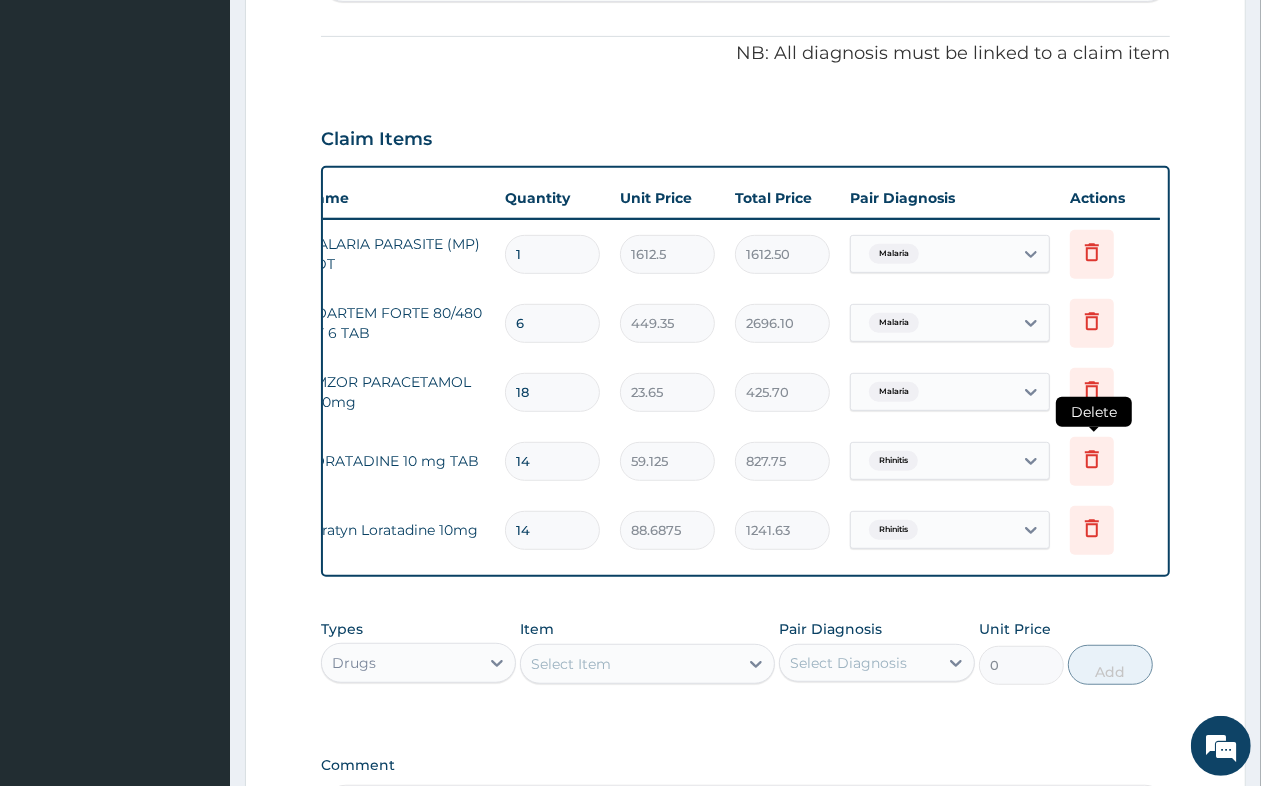 type on "14" 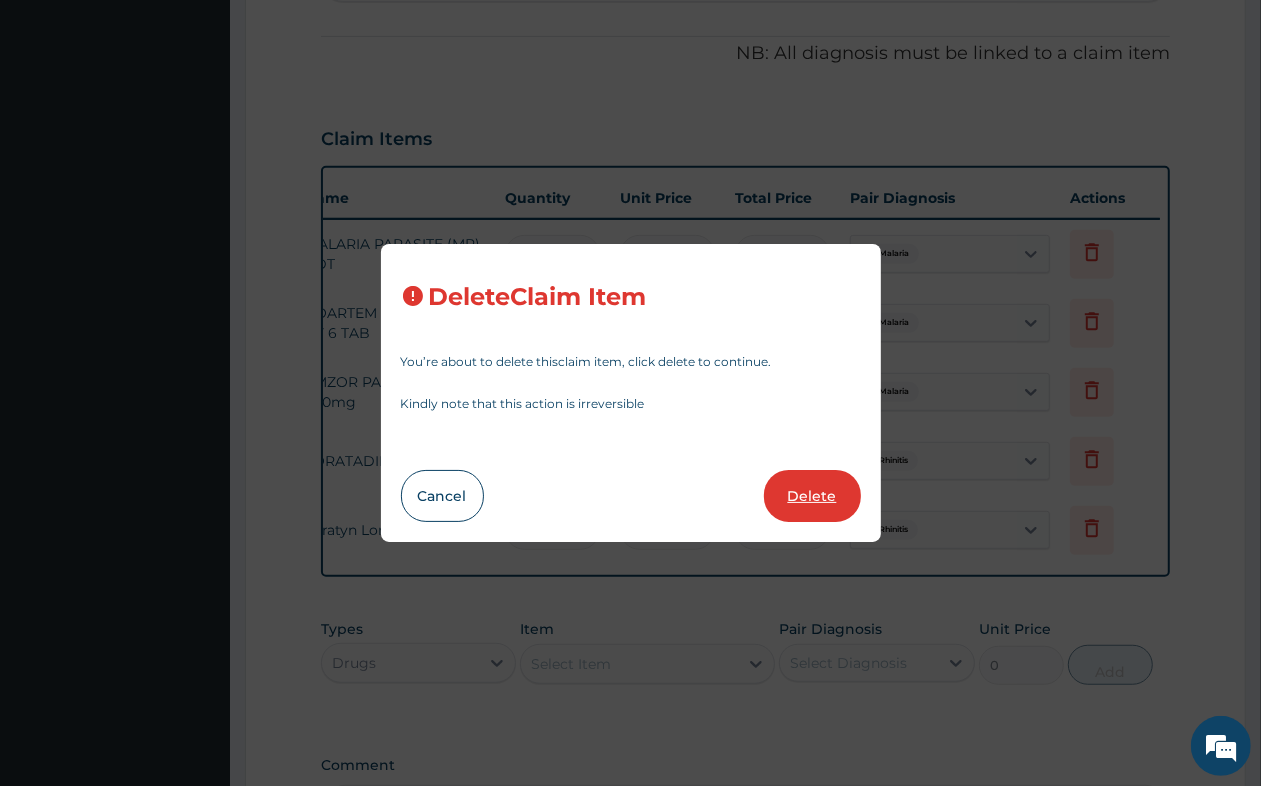 click on "Delete" at bounding box center [812, 496] 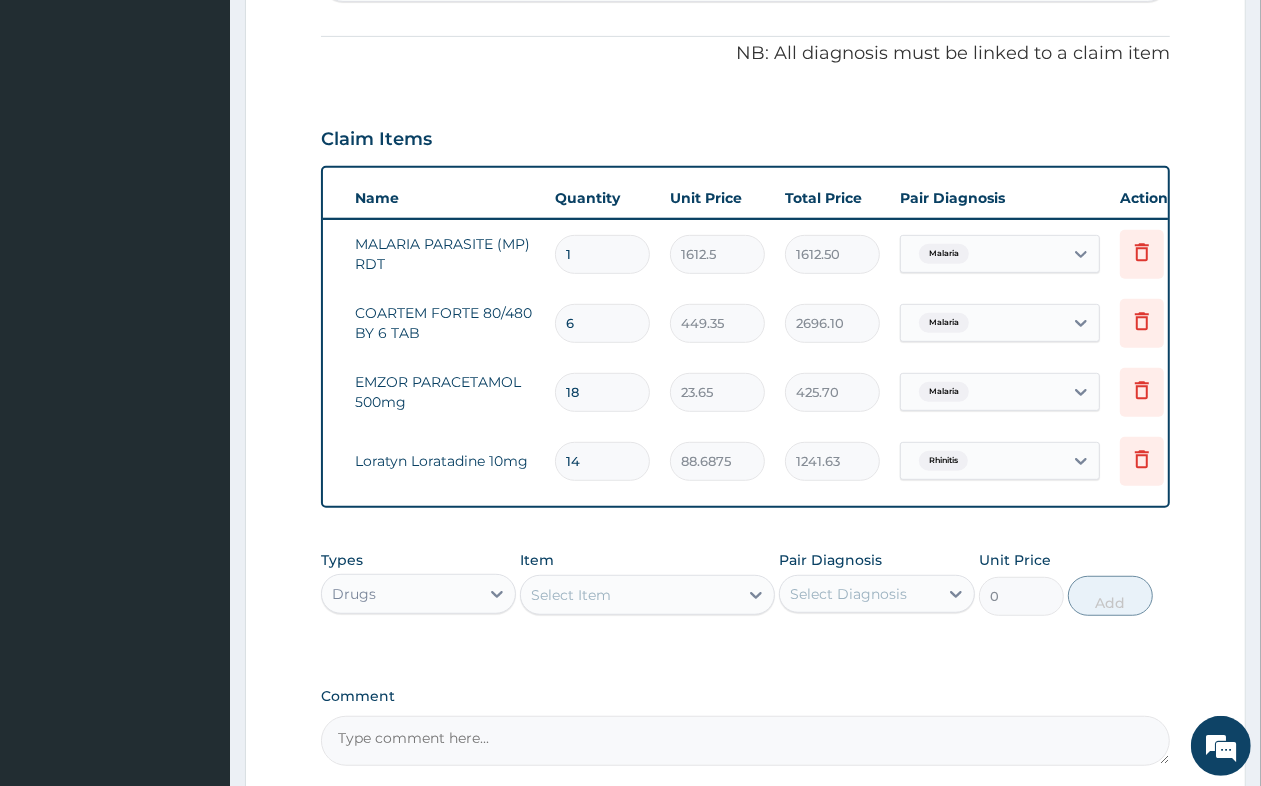 scroll, scrollTop: 0, scrollLeft: 0, axis: both 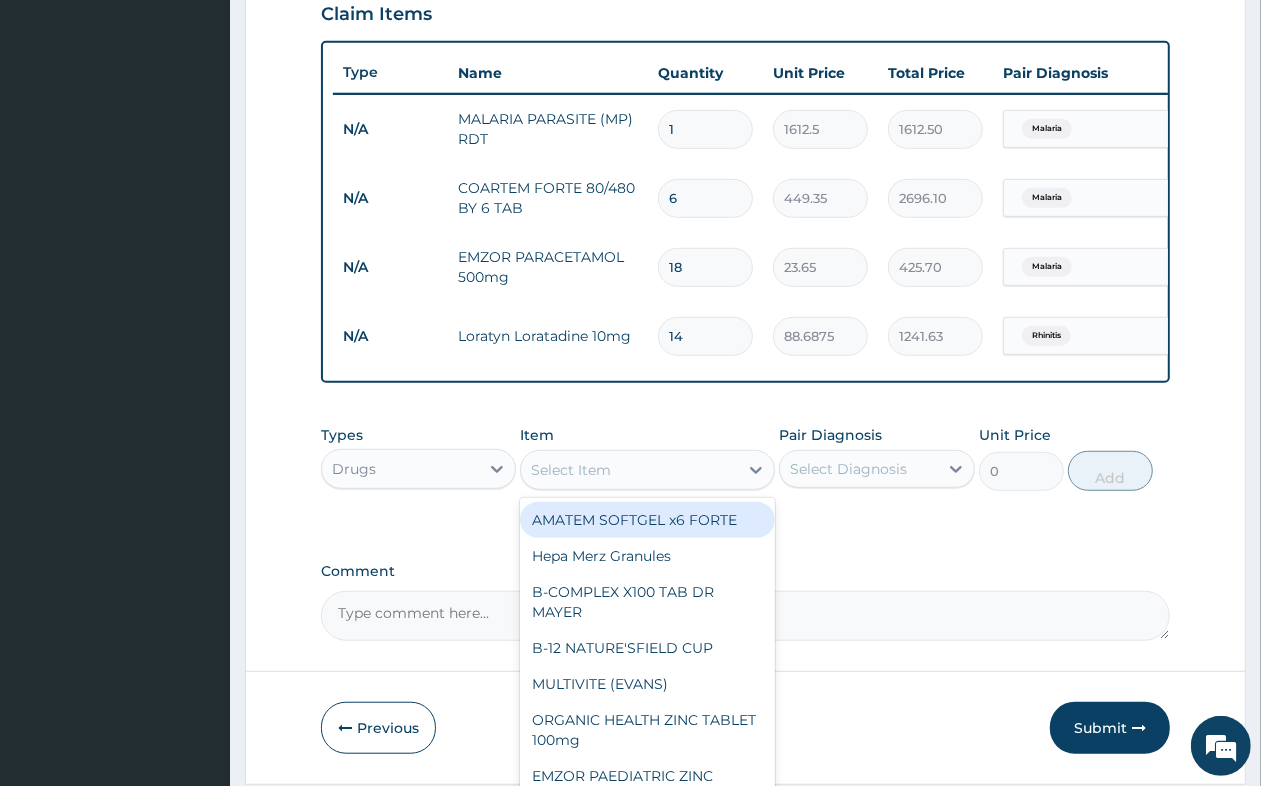 click on "Select Item" at bounding box center [571, 470] 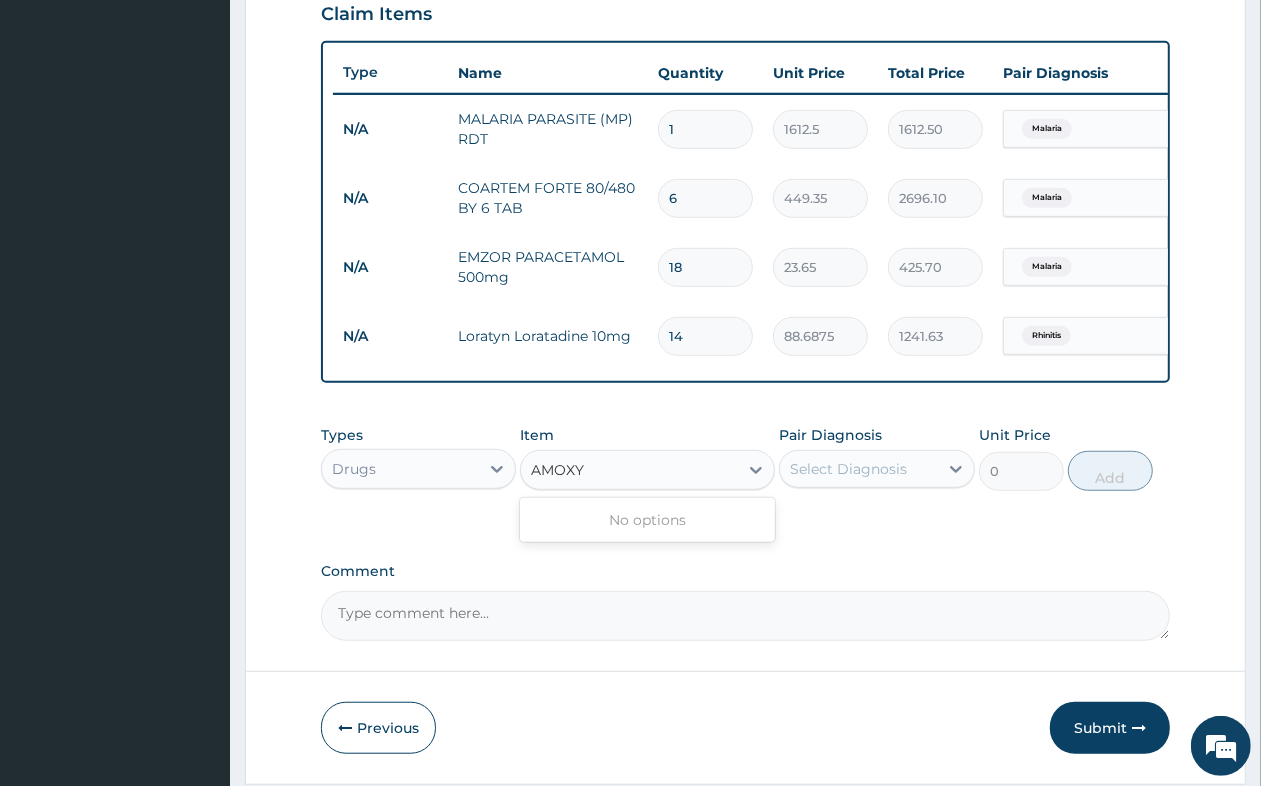 type on "AMOX" 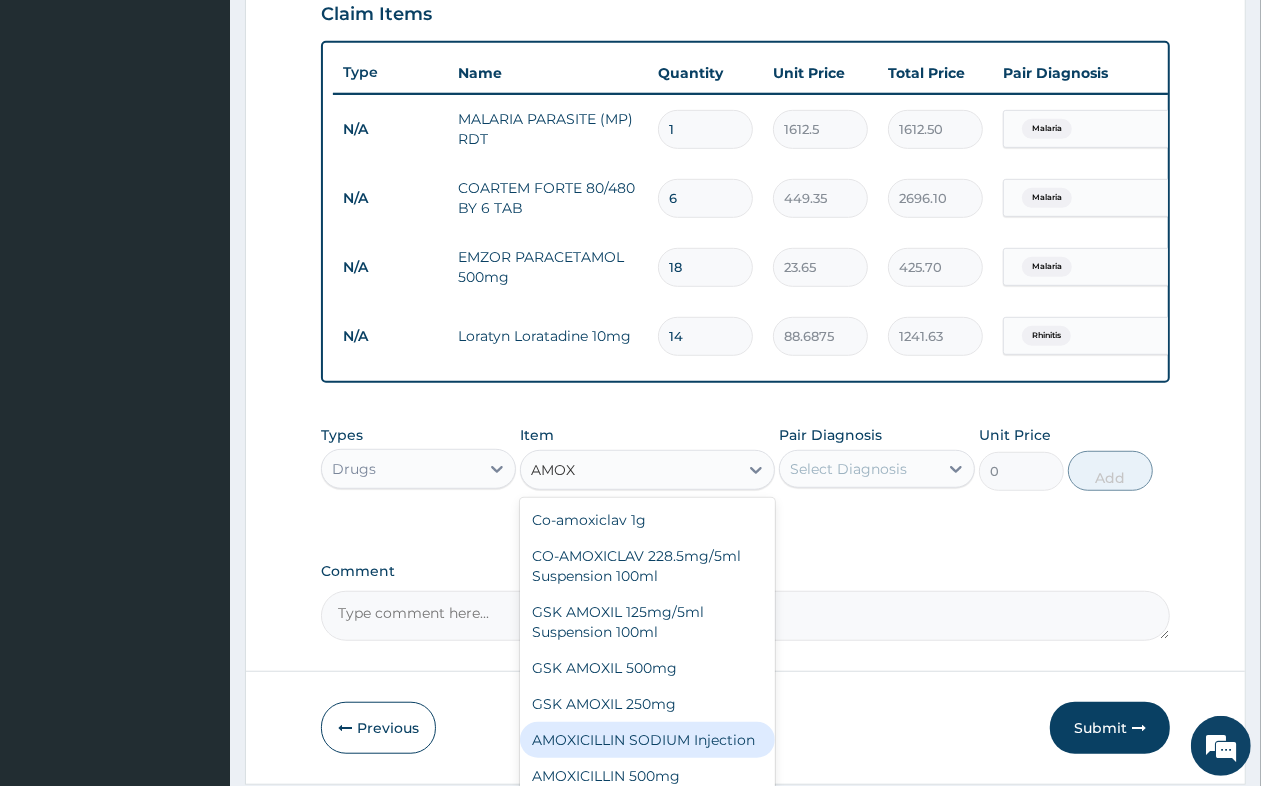scroll, scrollTop: 56, scrollLeft: 0, axis: vertical 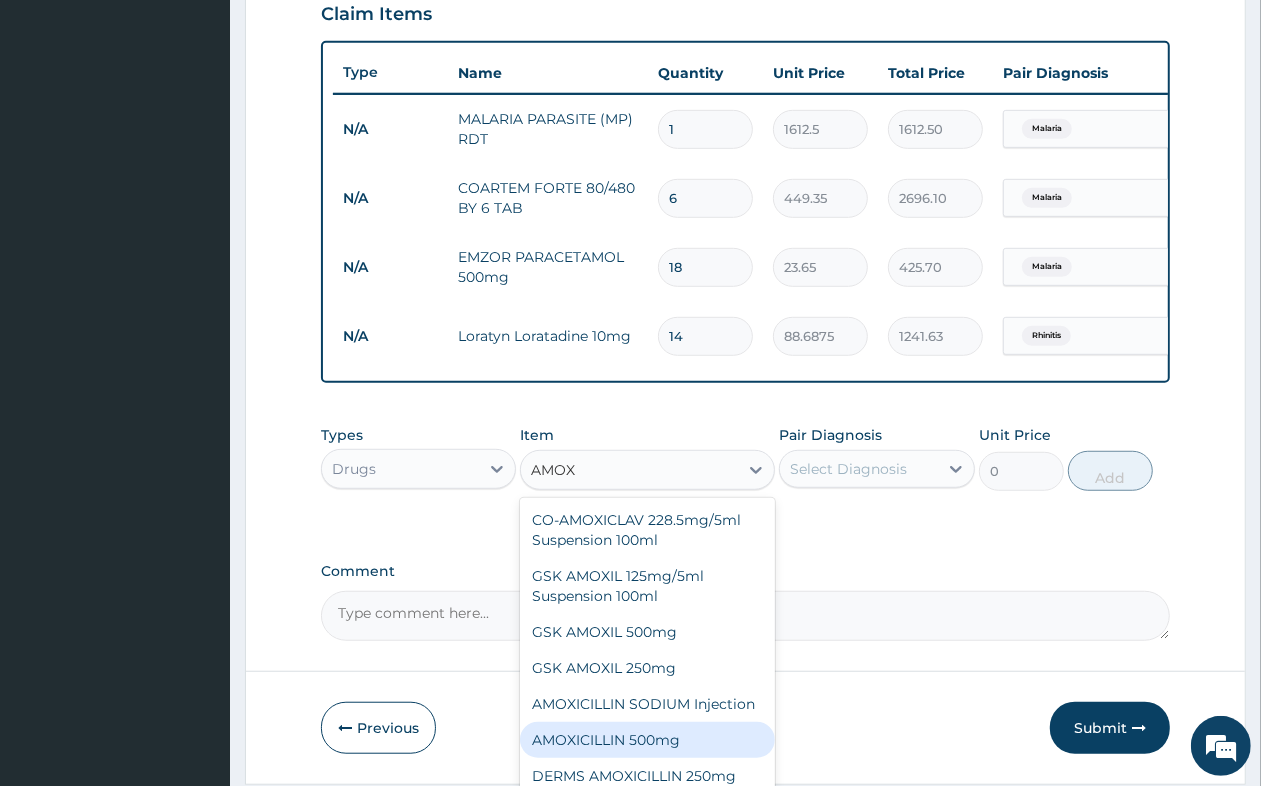 click on "AMOXICILLIN 500mg" at bounding box center (647, 740) 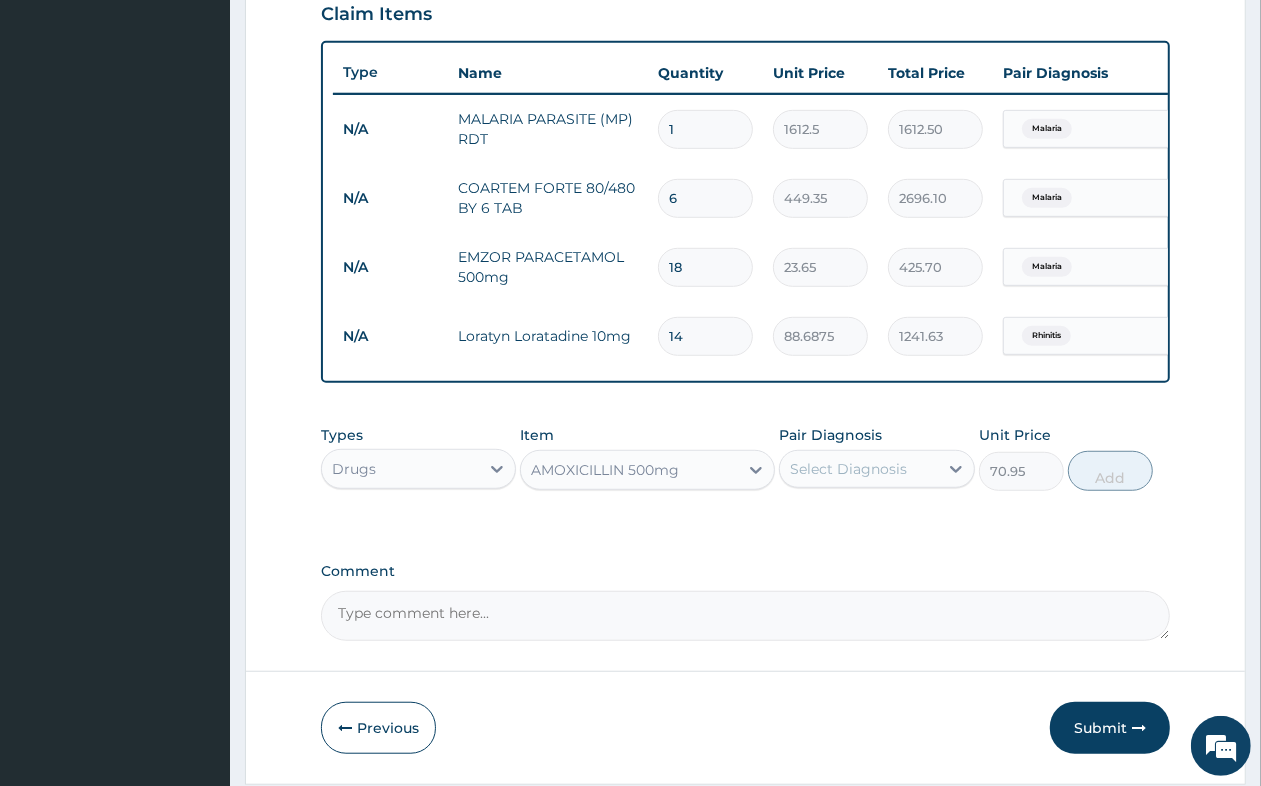 click on "Select Diagnosis" at bounding box center [858, 469] 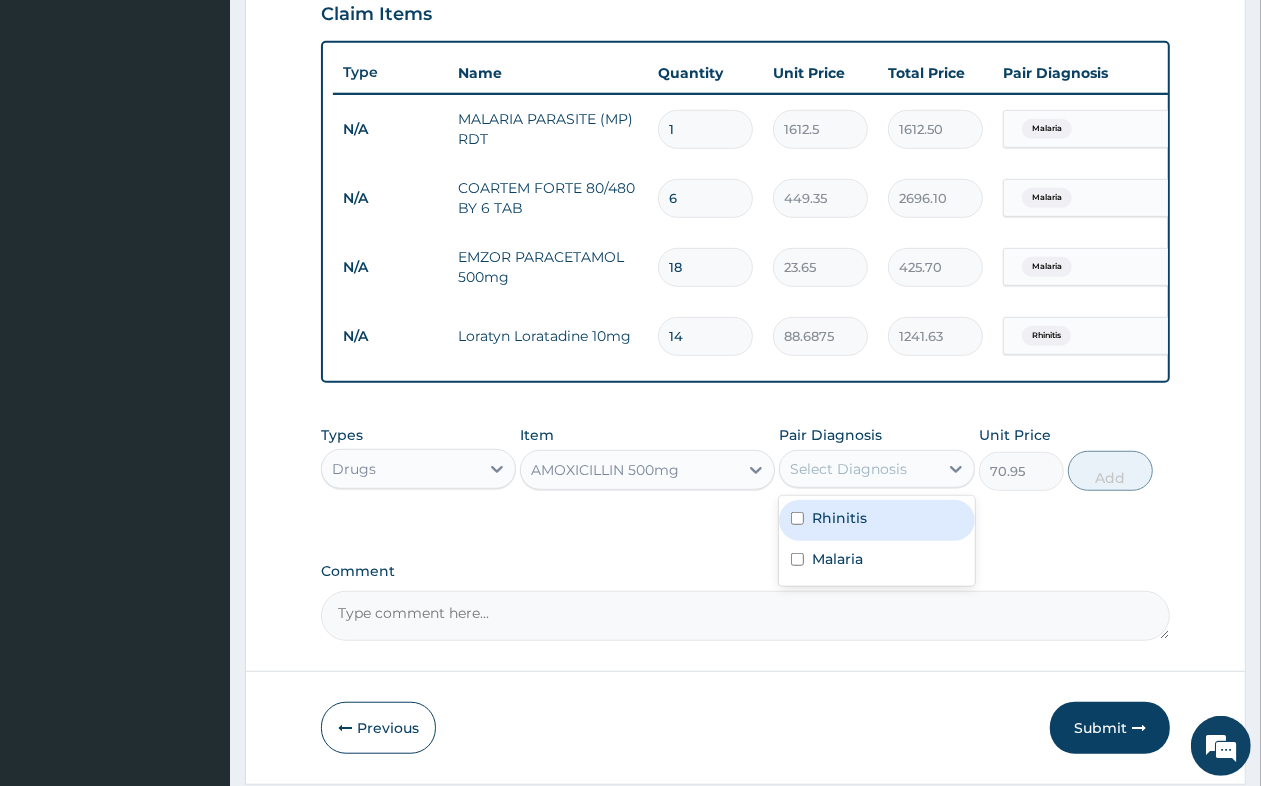 click on "Rhinitis" at bounding box center [876, 520] 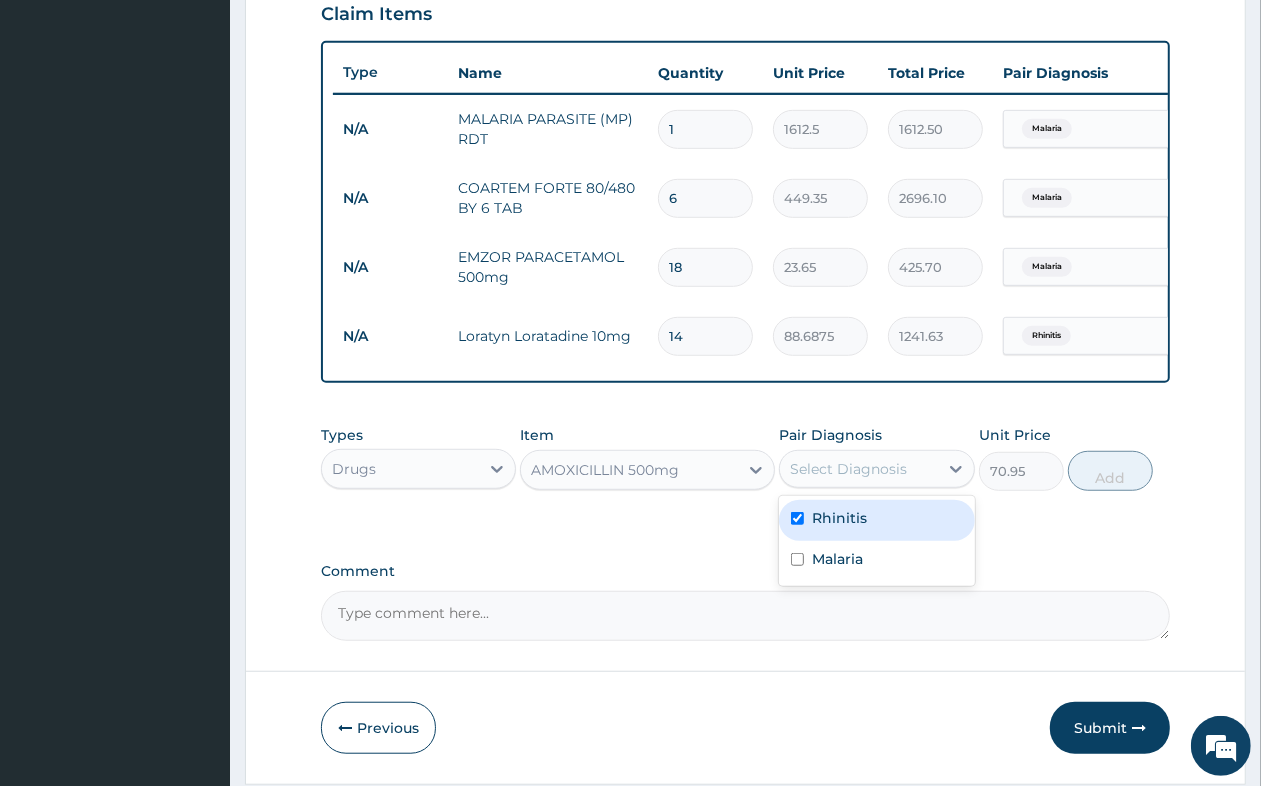 checkbox on "true" 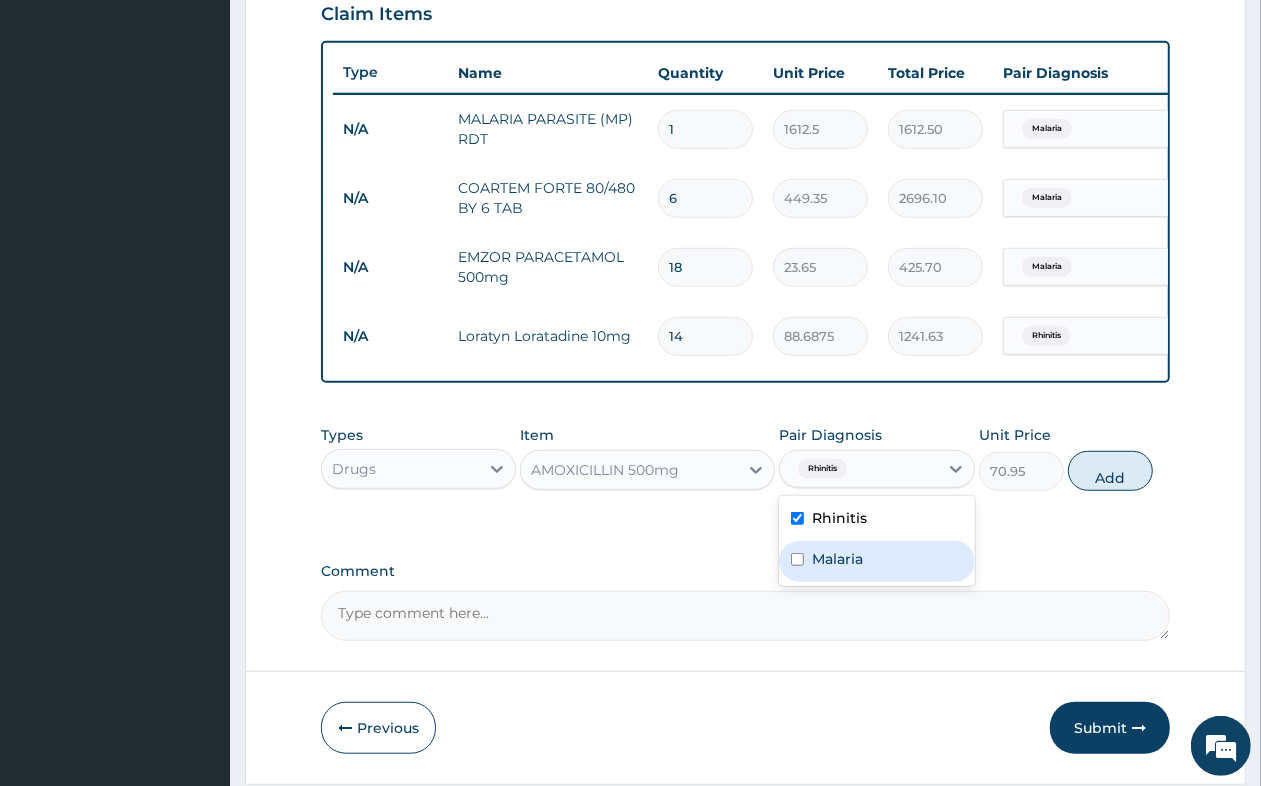 click on "Malaria" at bounding box center (876, 561) 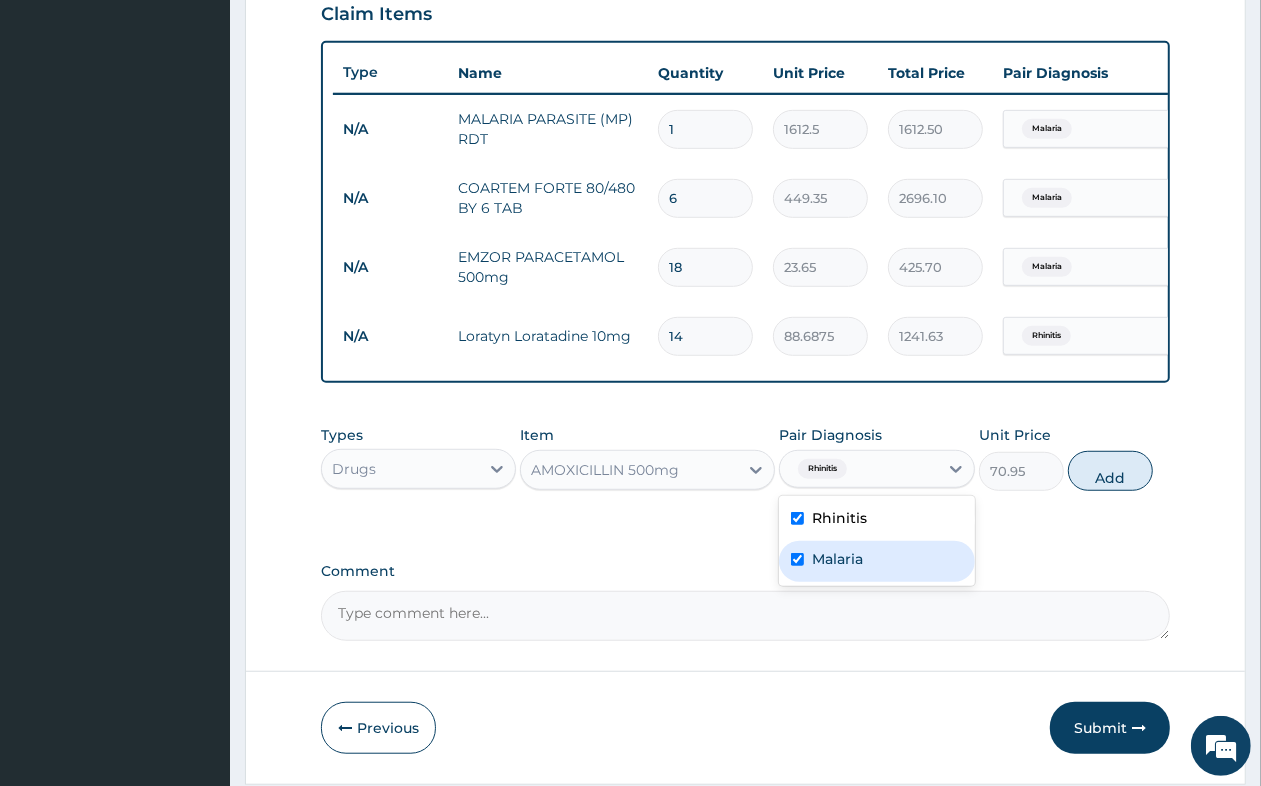 checkbox on "true" 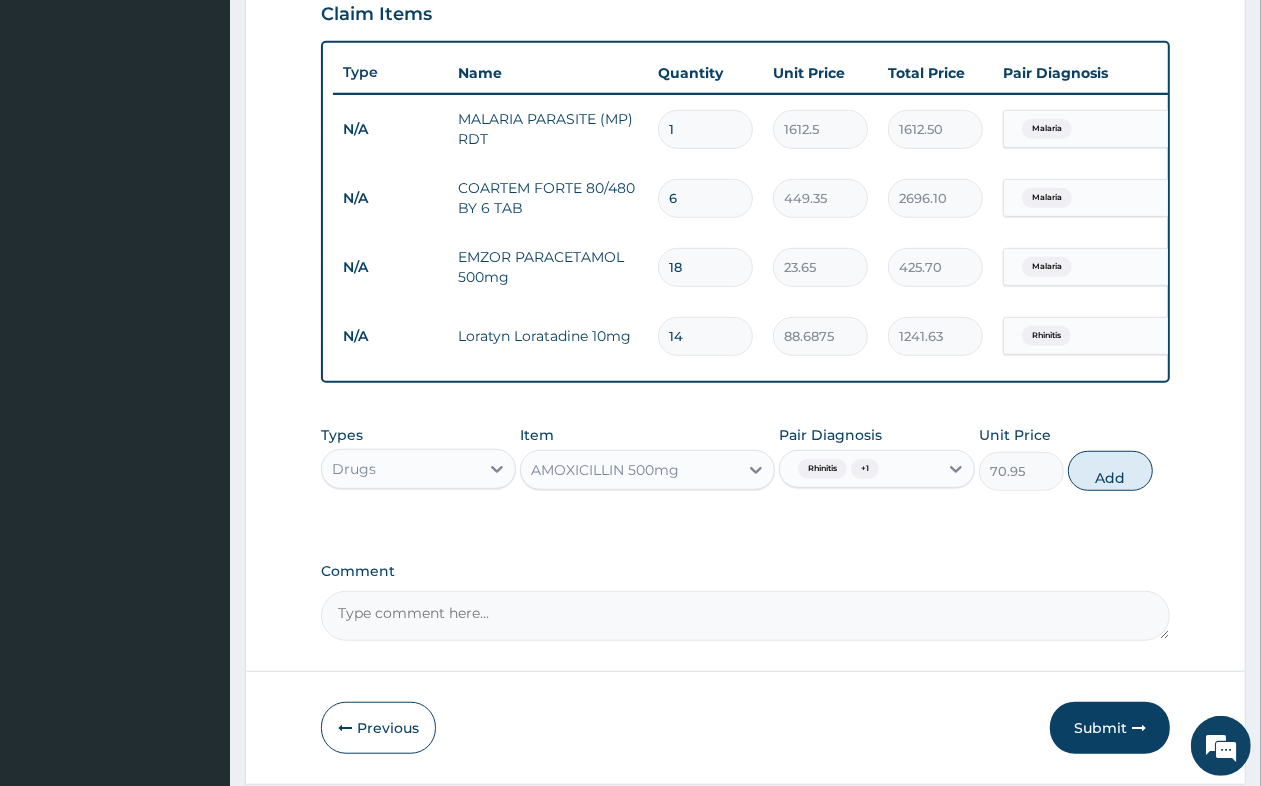 click on "Add" at bounding box center [1110, 471] 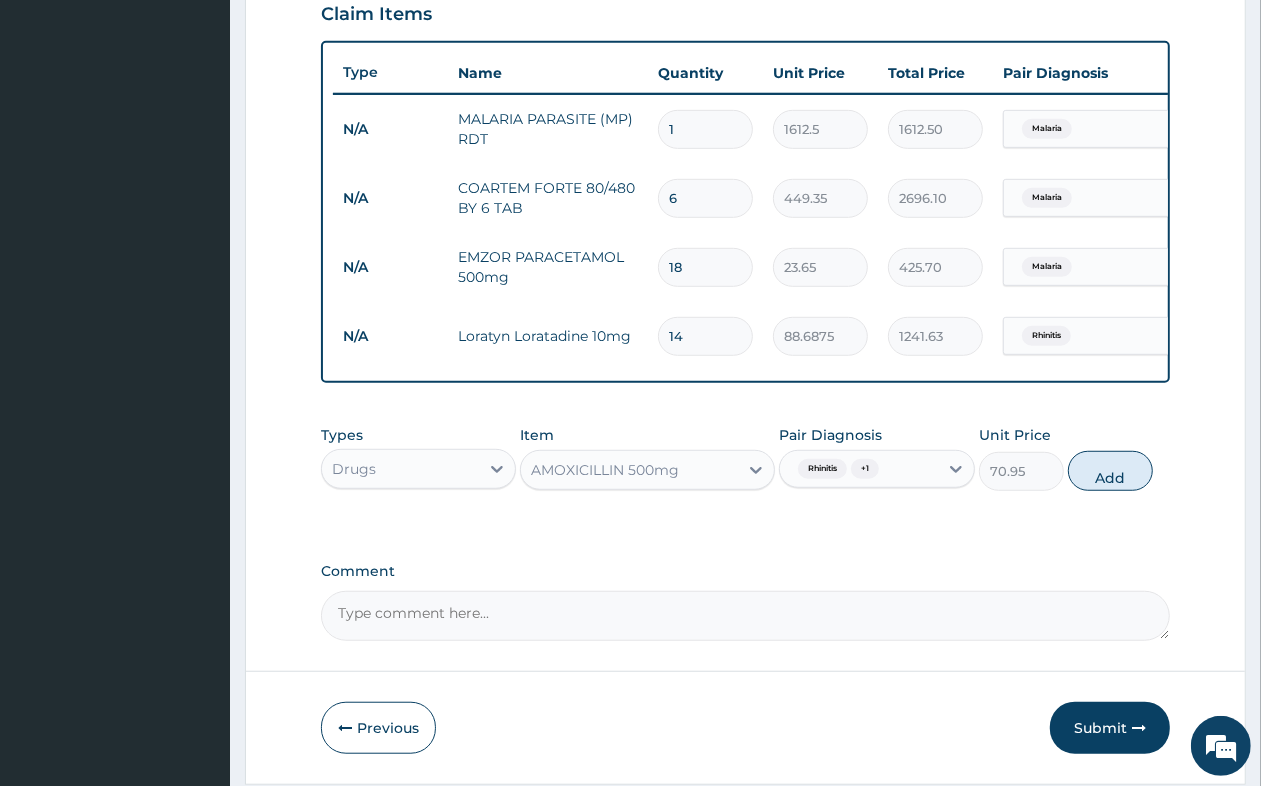type on "0" 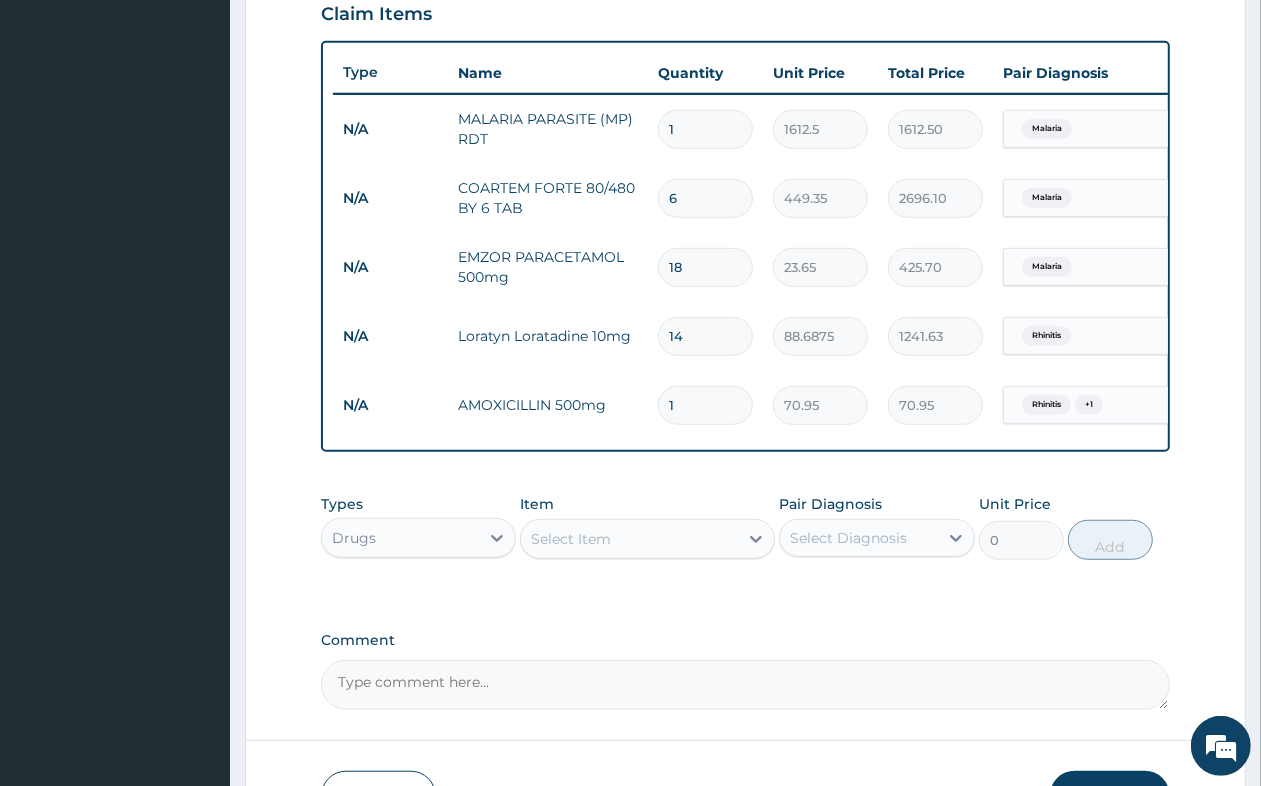 type on "15" 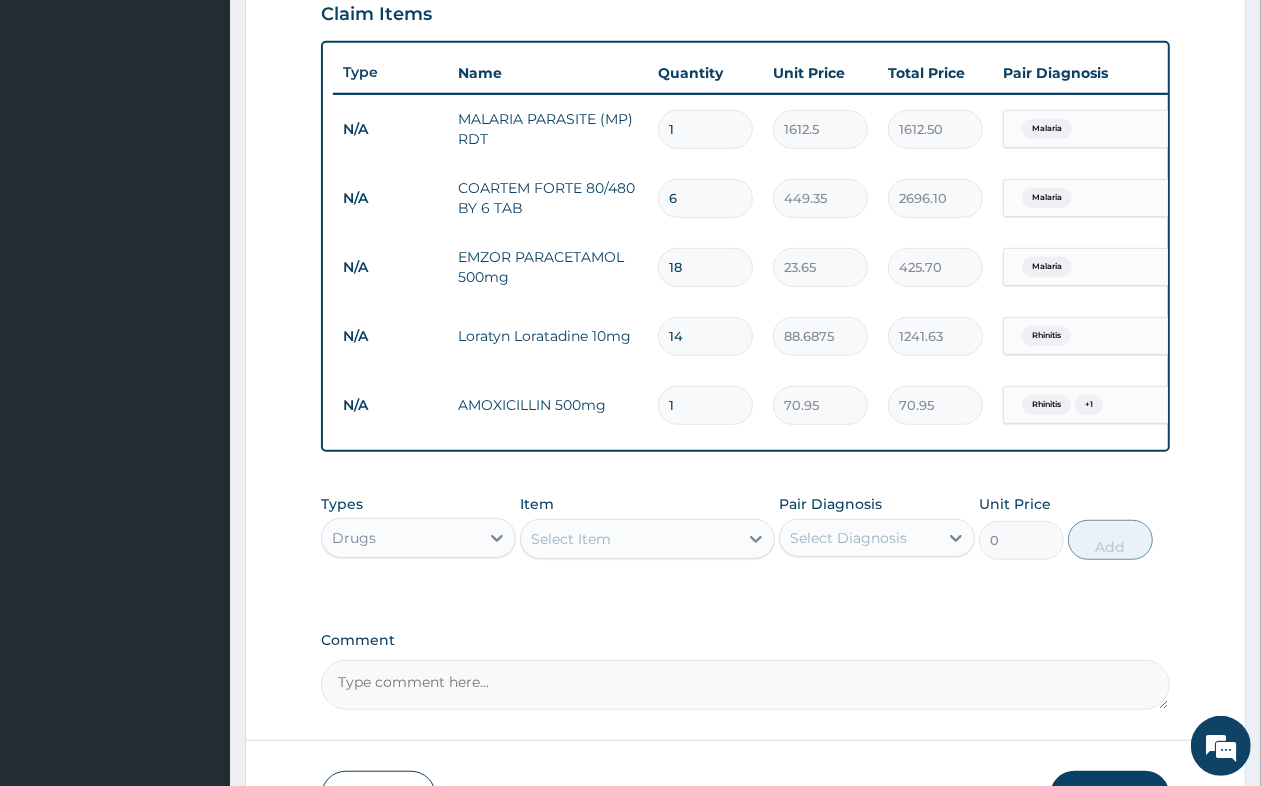 type on "1064.25" 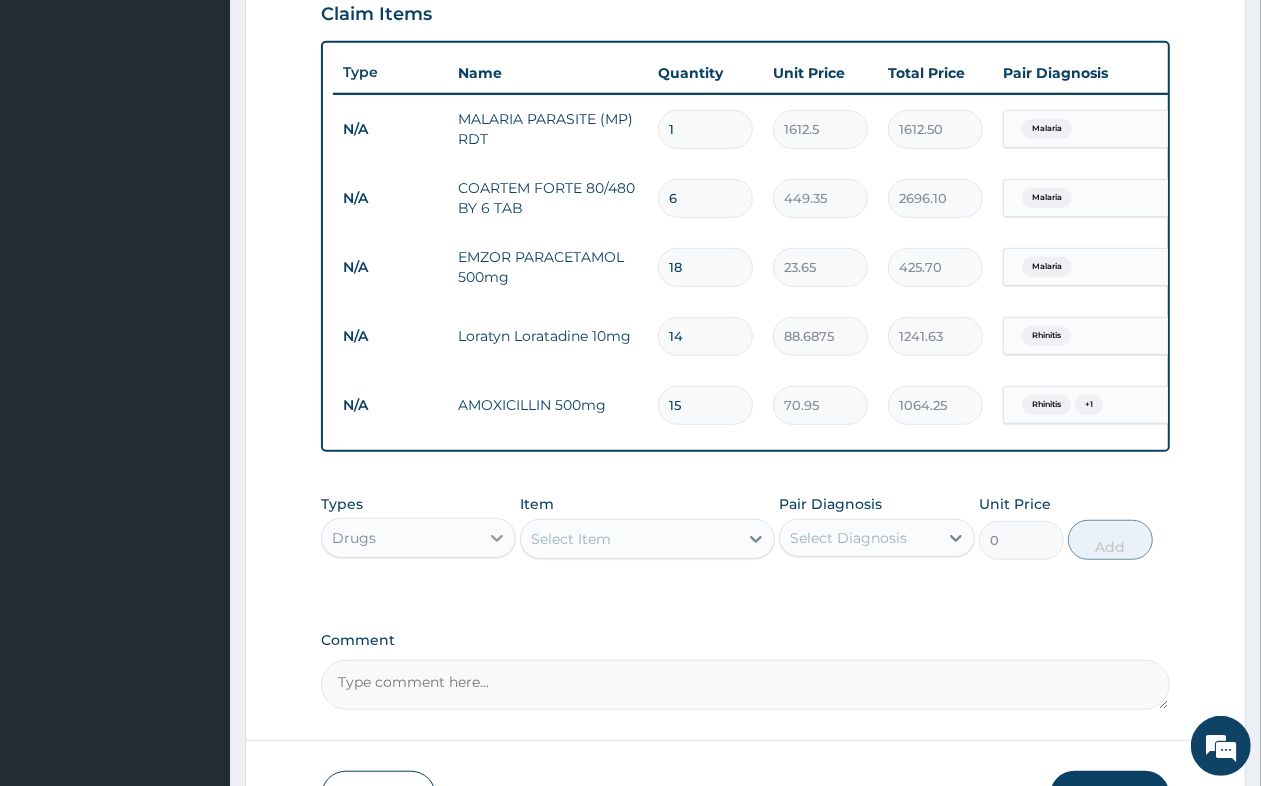 type on "15" 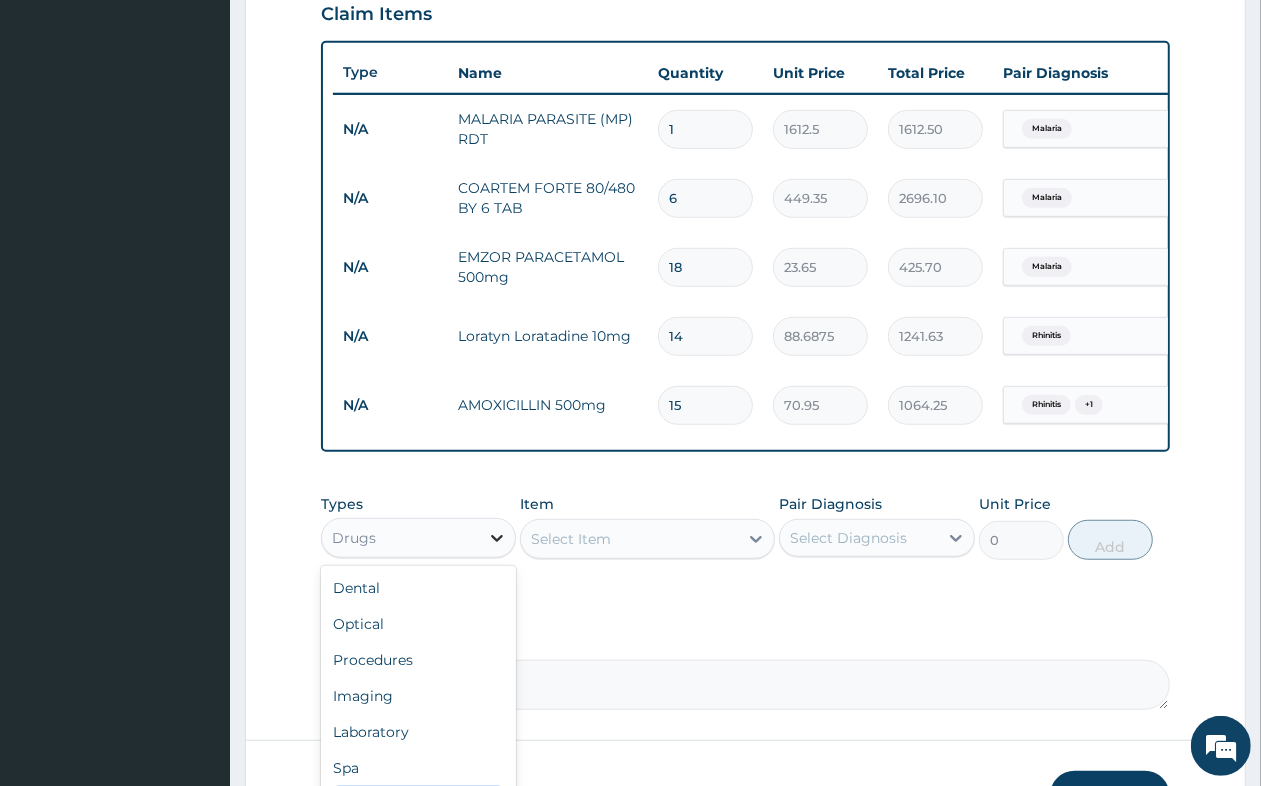 click 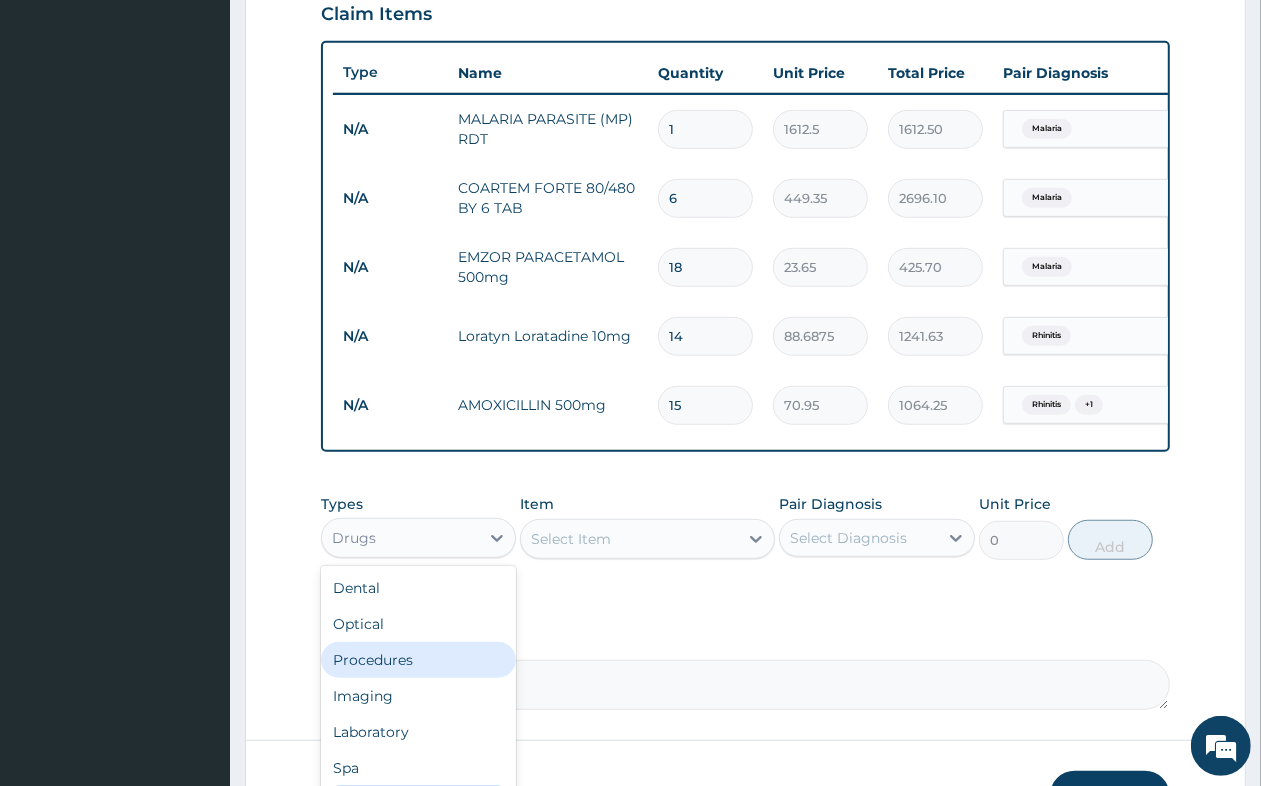 click on "Procedures" at bounding box center [418, 660] 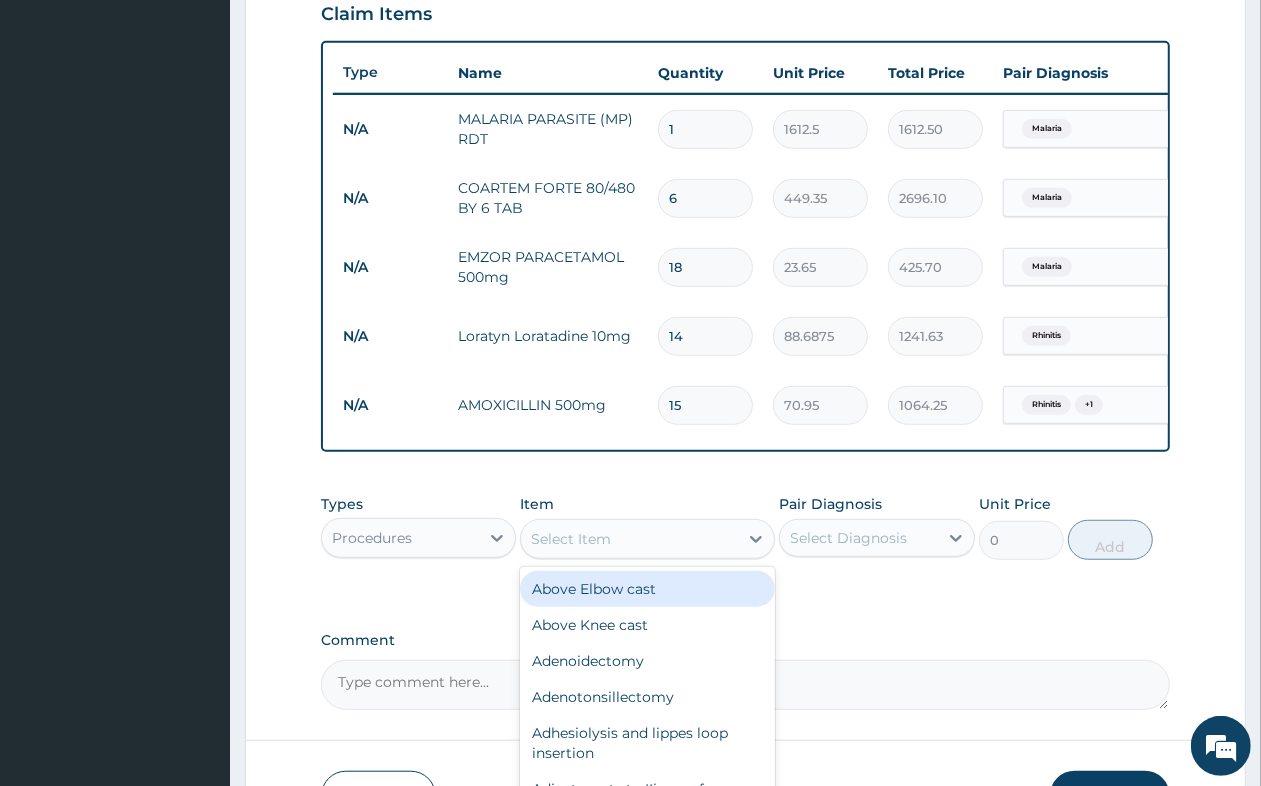 click on "Select Item" at bounding box center (629, 539) 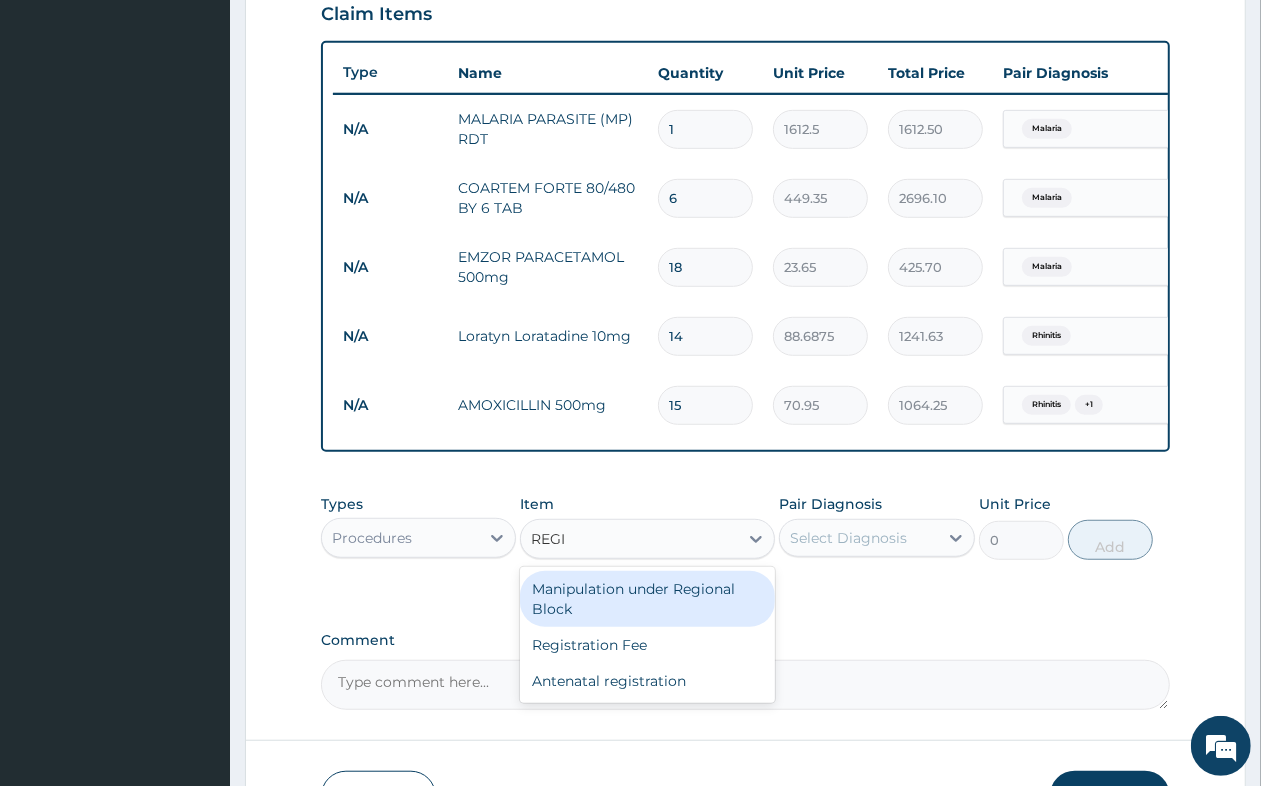 type on "REGIS" 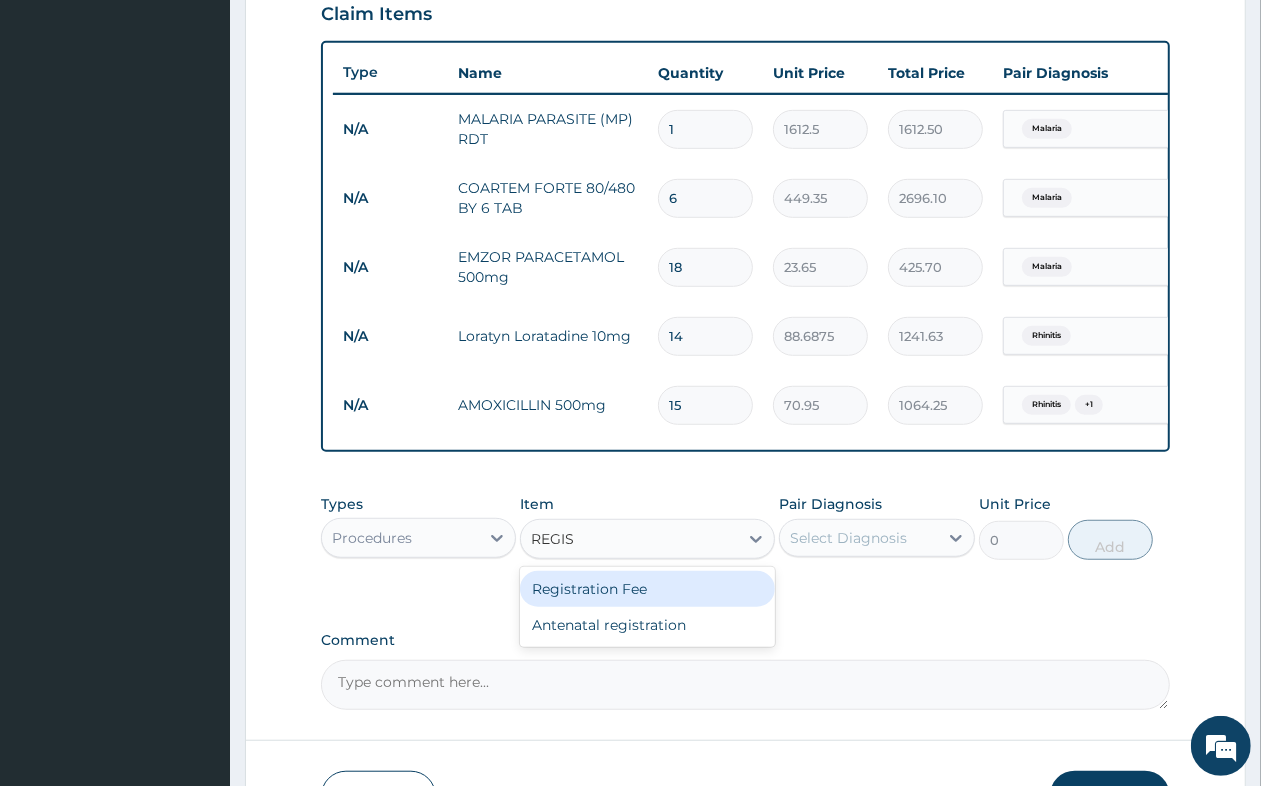click on "Registration Fee" at bounding box center (647, 589) 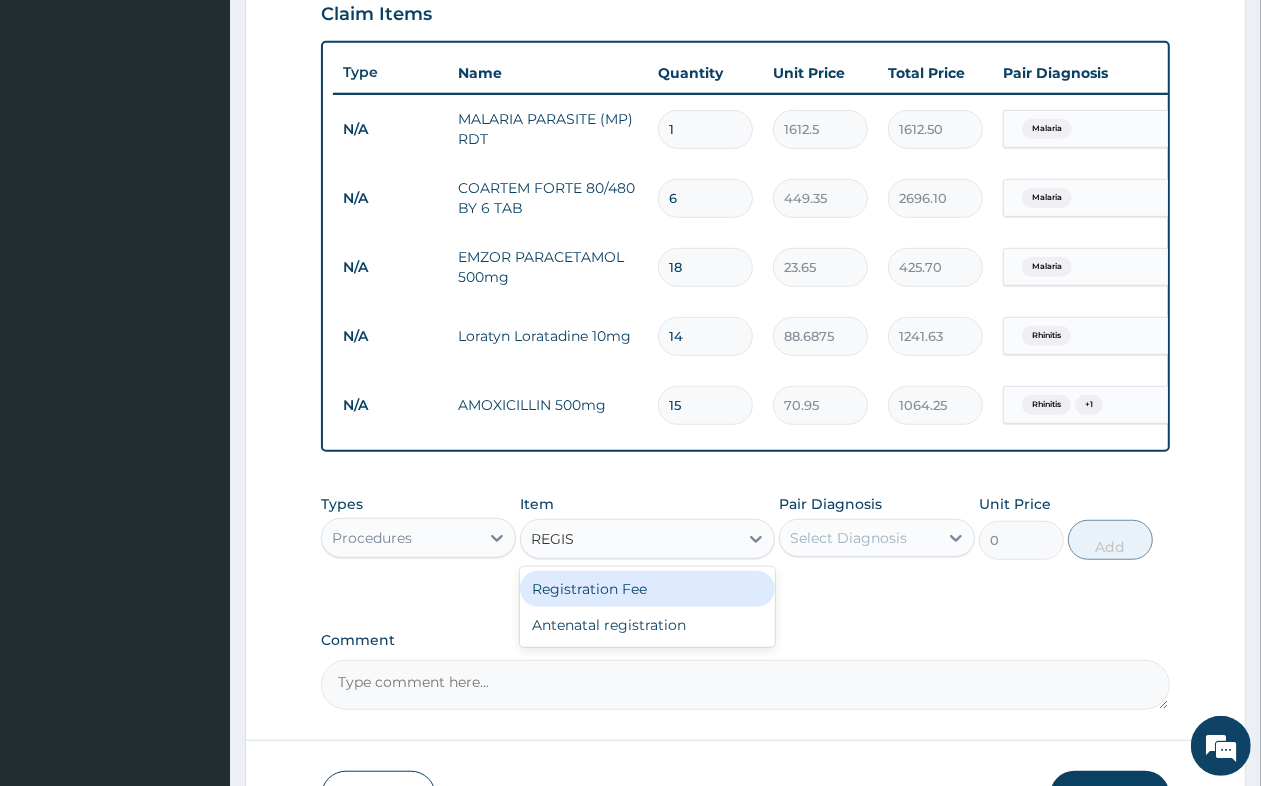 type 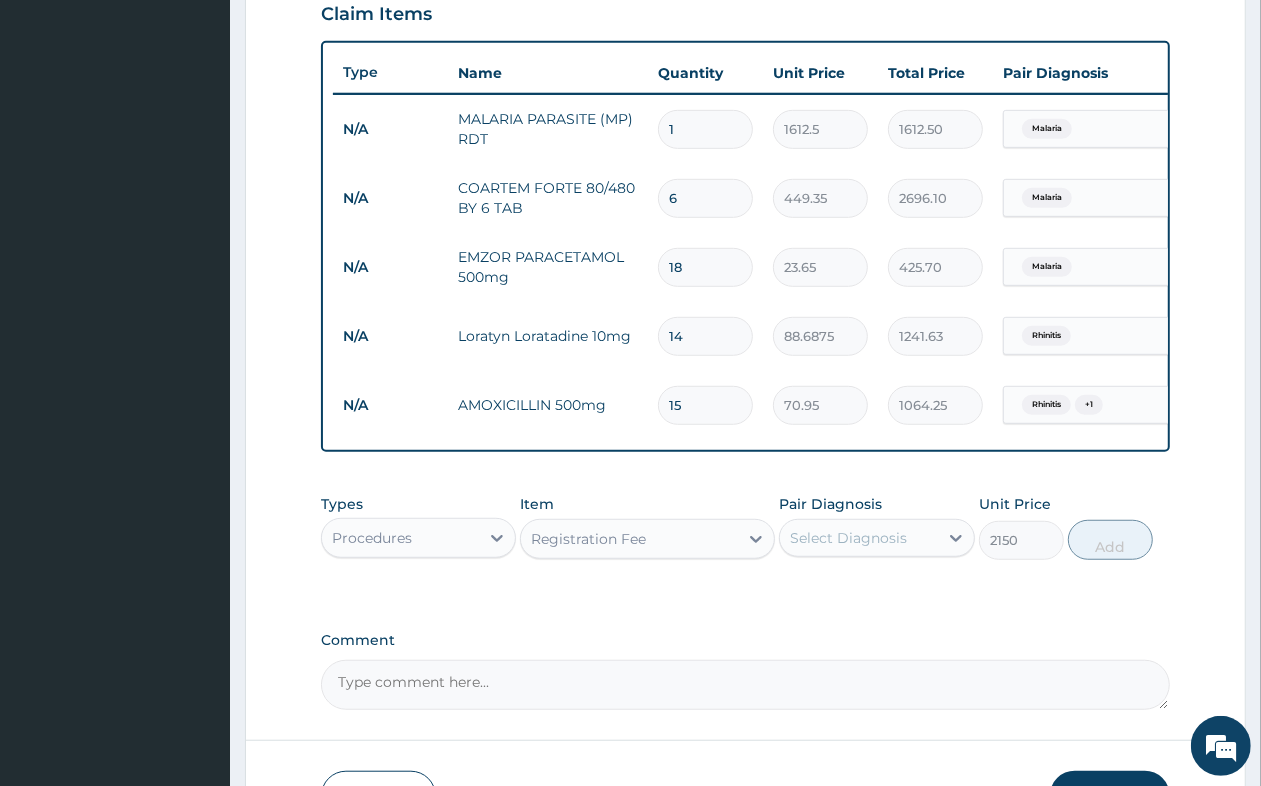 click on "Select Diagnosis" at bounding box center (848, 538) 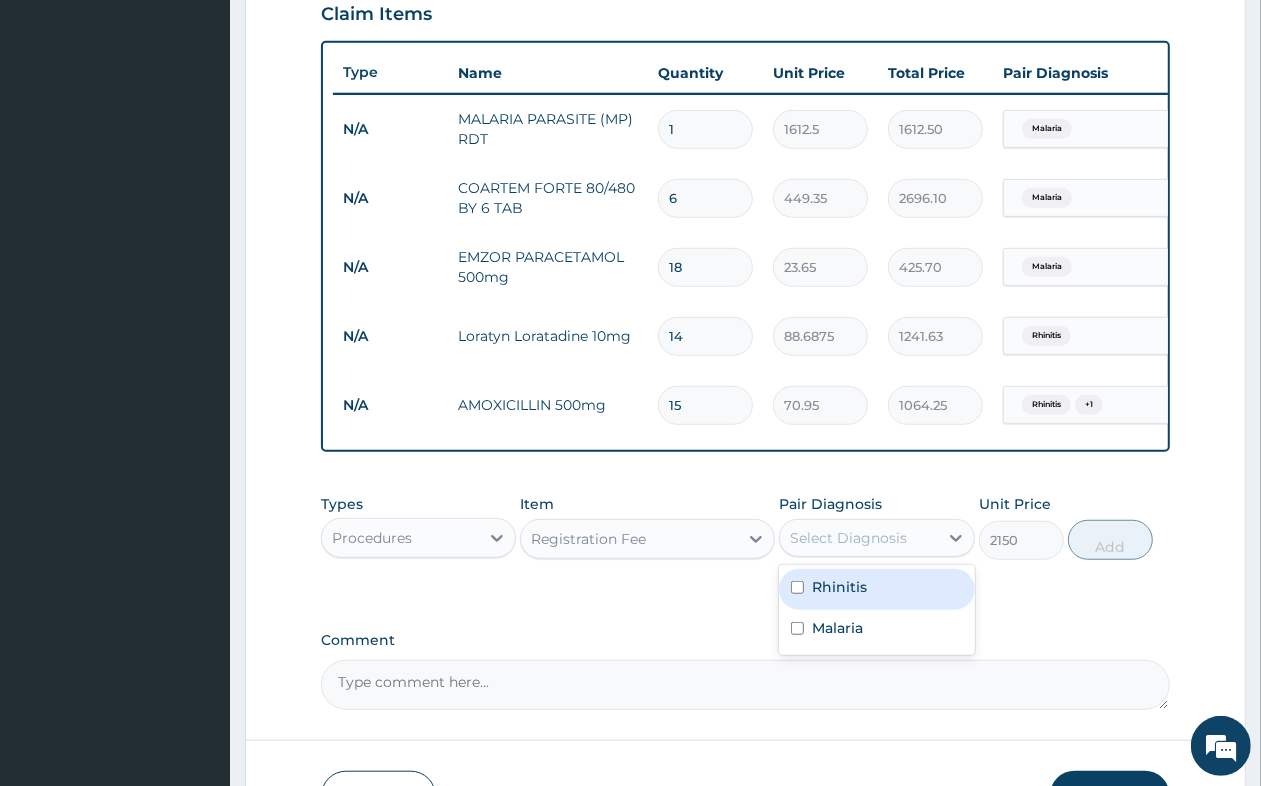 click on "Rhinitis" at bounding box center [876, 589] 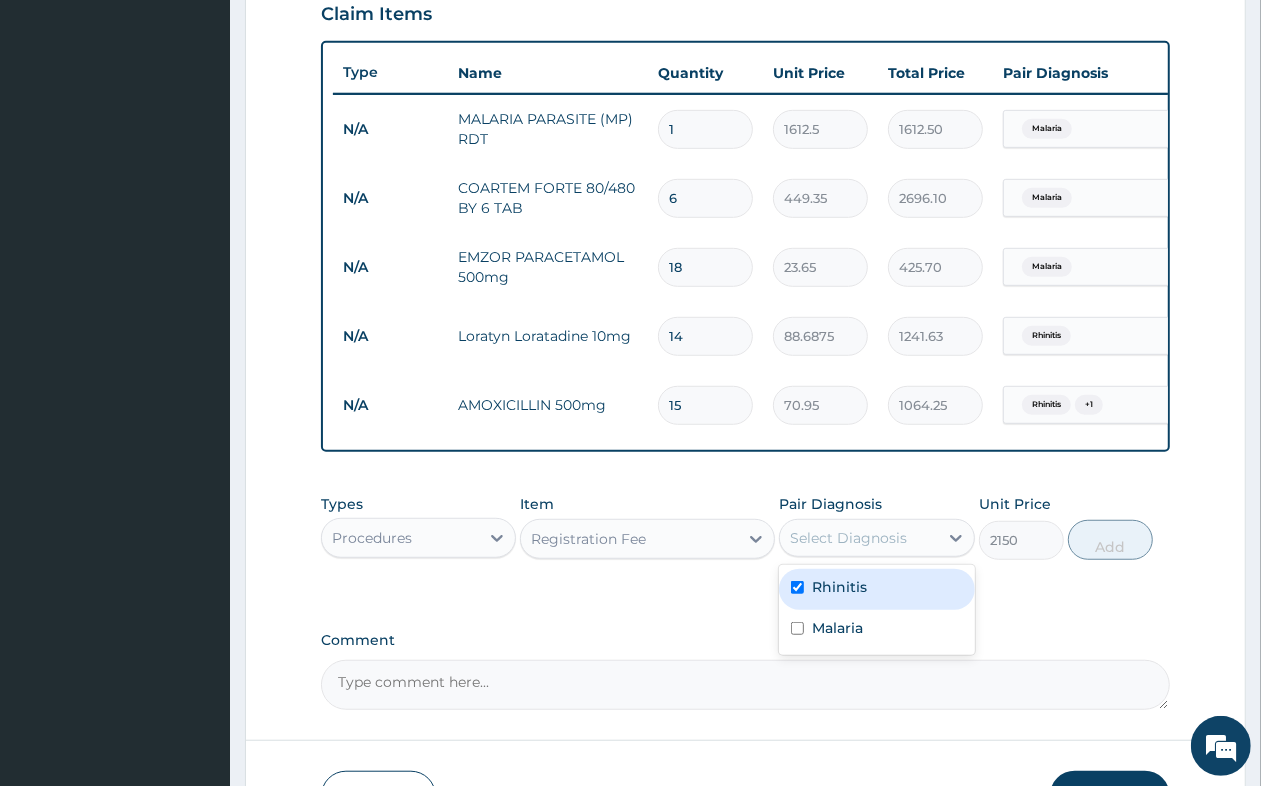 checkbox on "true" 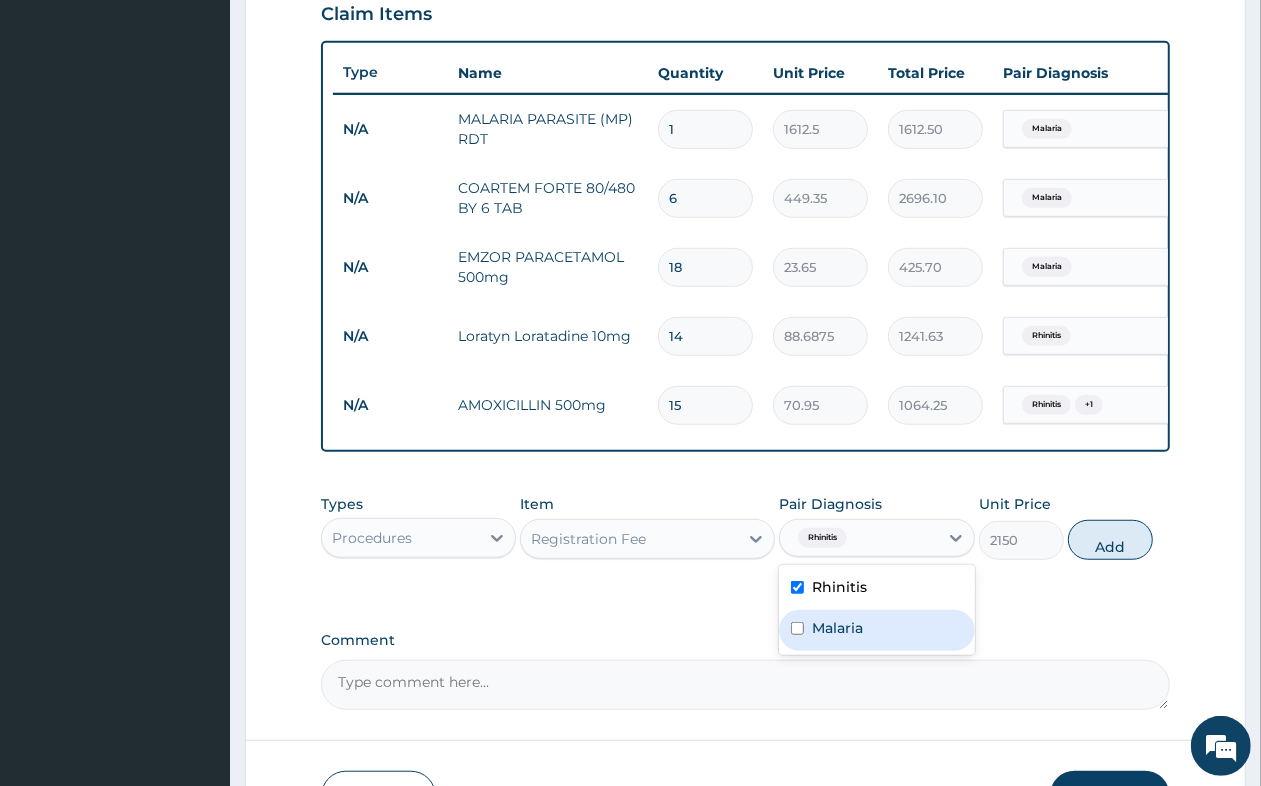click on "Malaria" at bounding box center [876, 630] 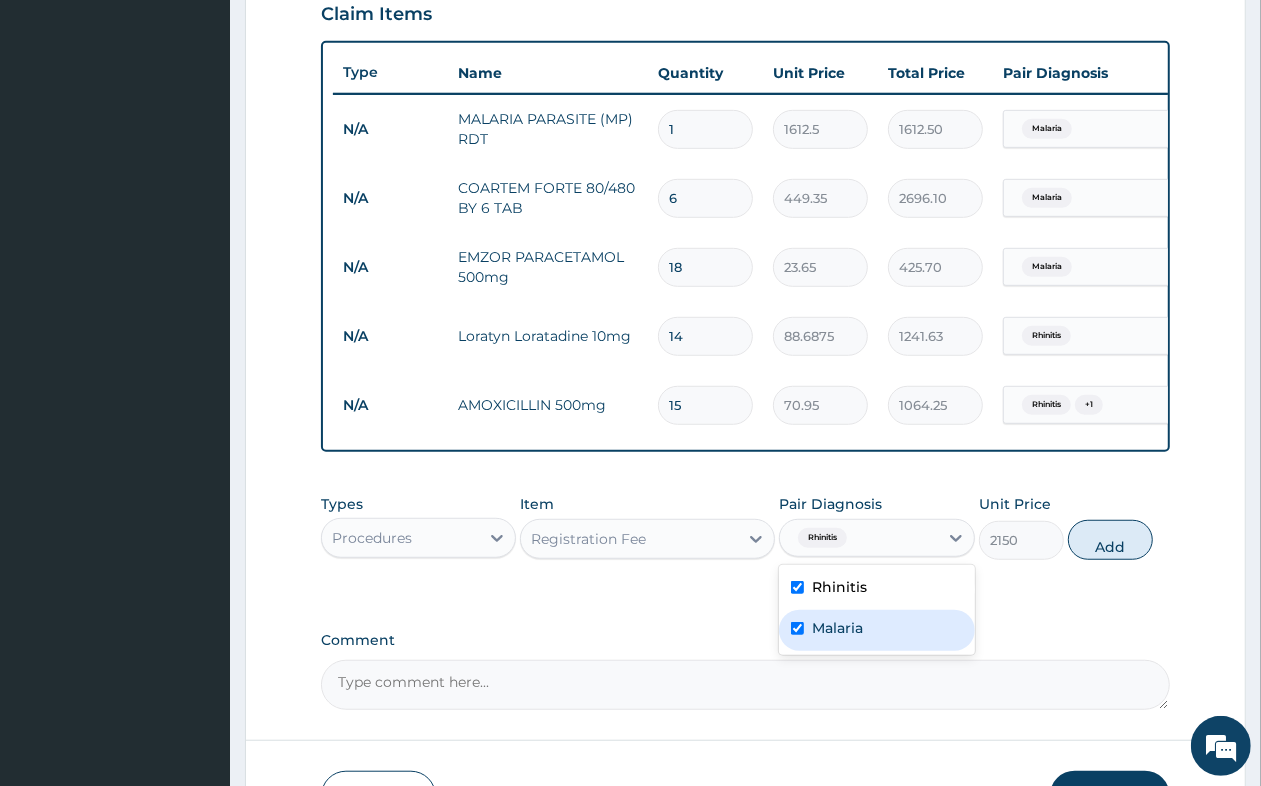 checkbox on "true" 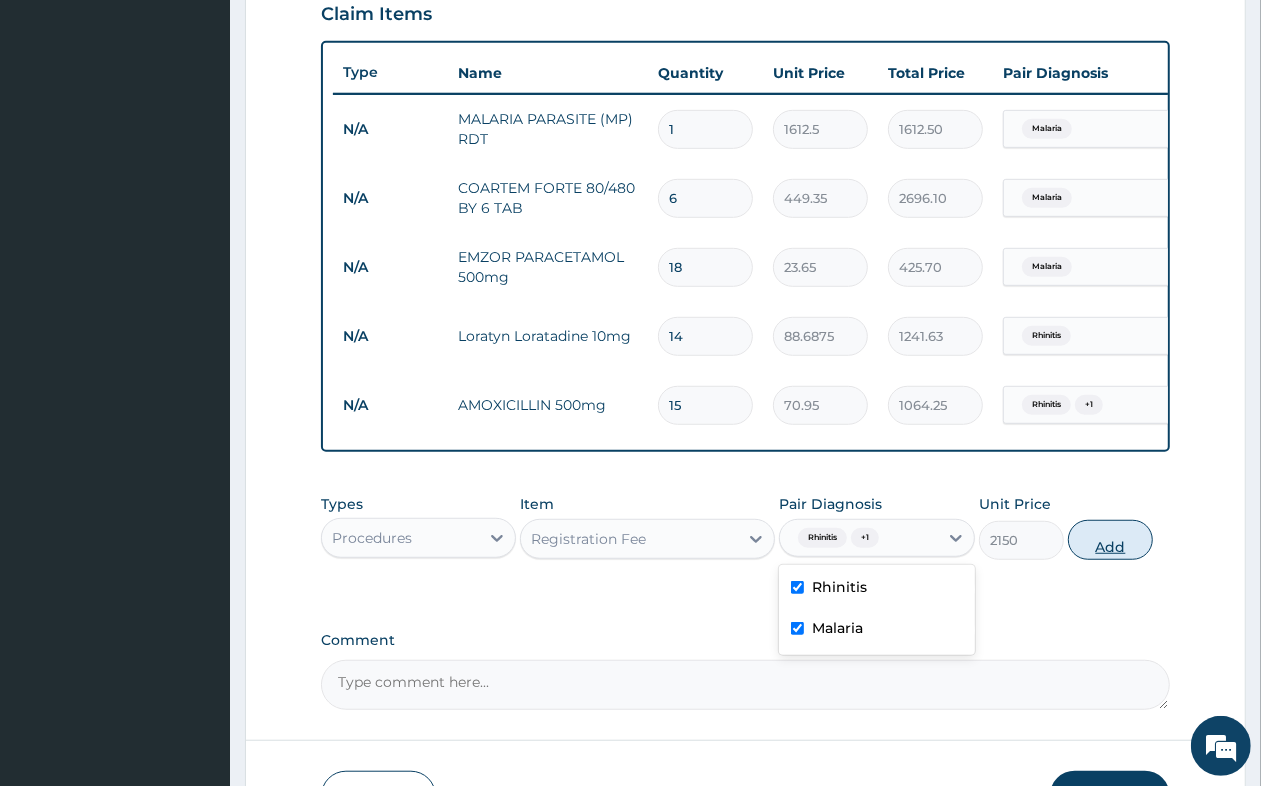 click on "Add" at bounding box center (1110, 540) 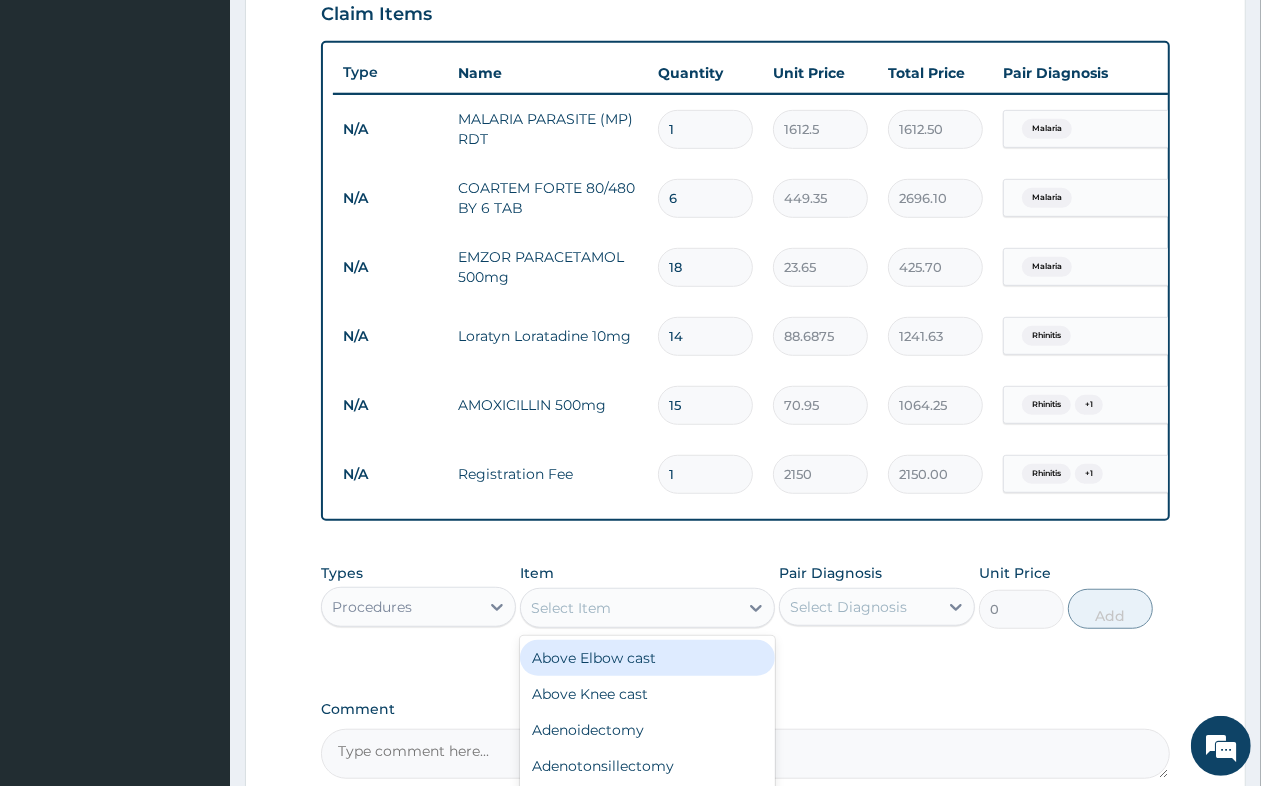 click on "Select Item" at bounding box center [571, 608] 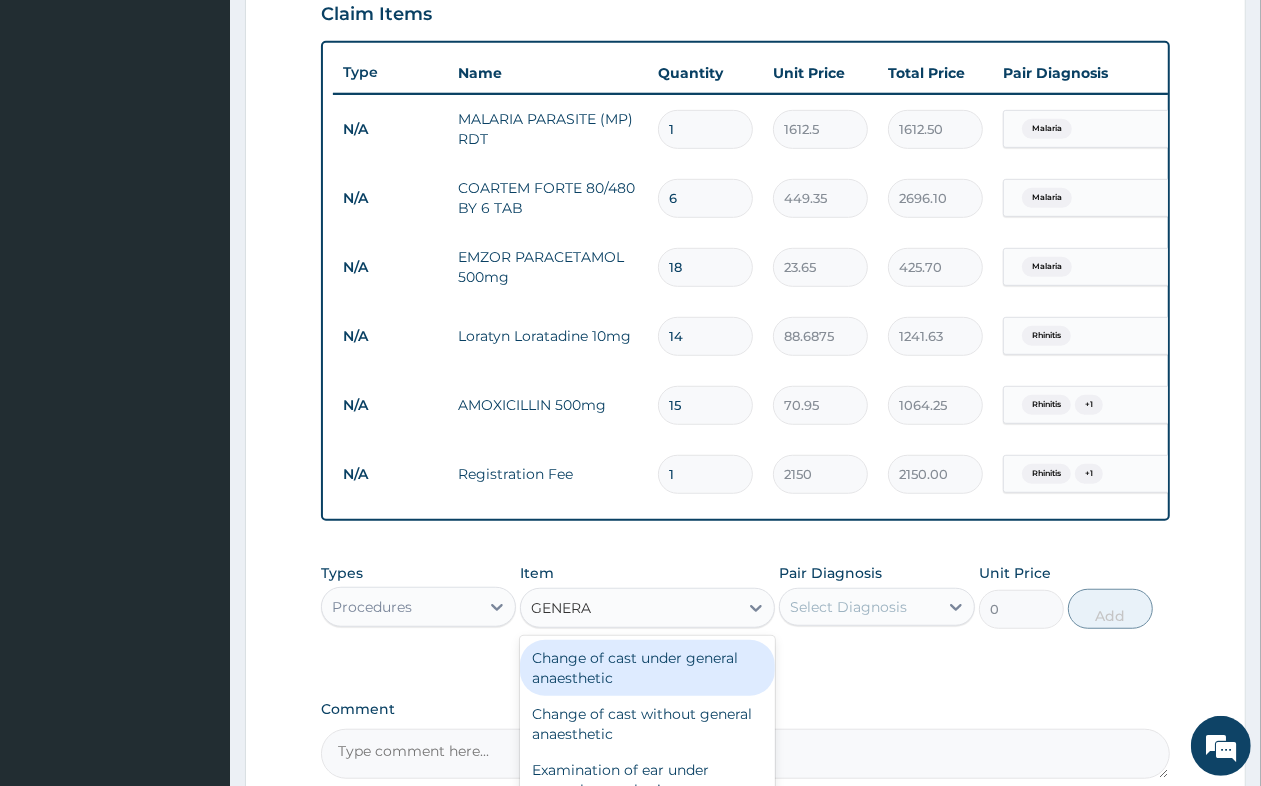 type on "GENERAL" 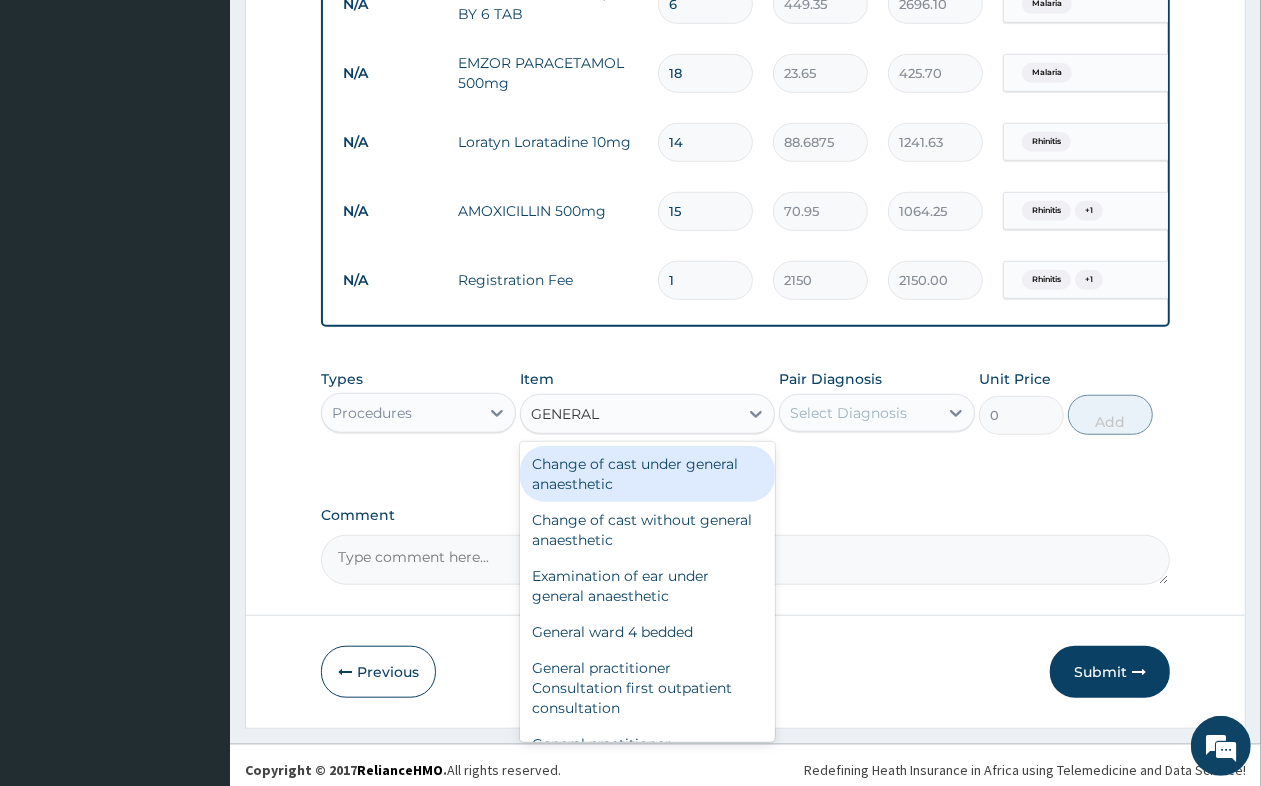 scroll, scrollTop: 923, scrollLeft: 0, axis: vertical 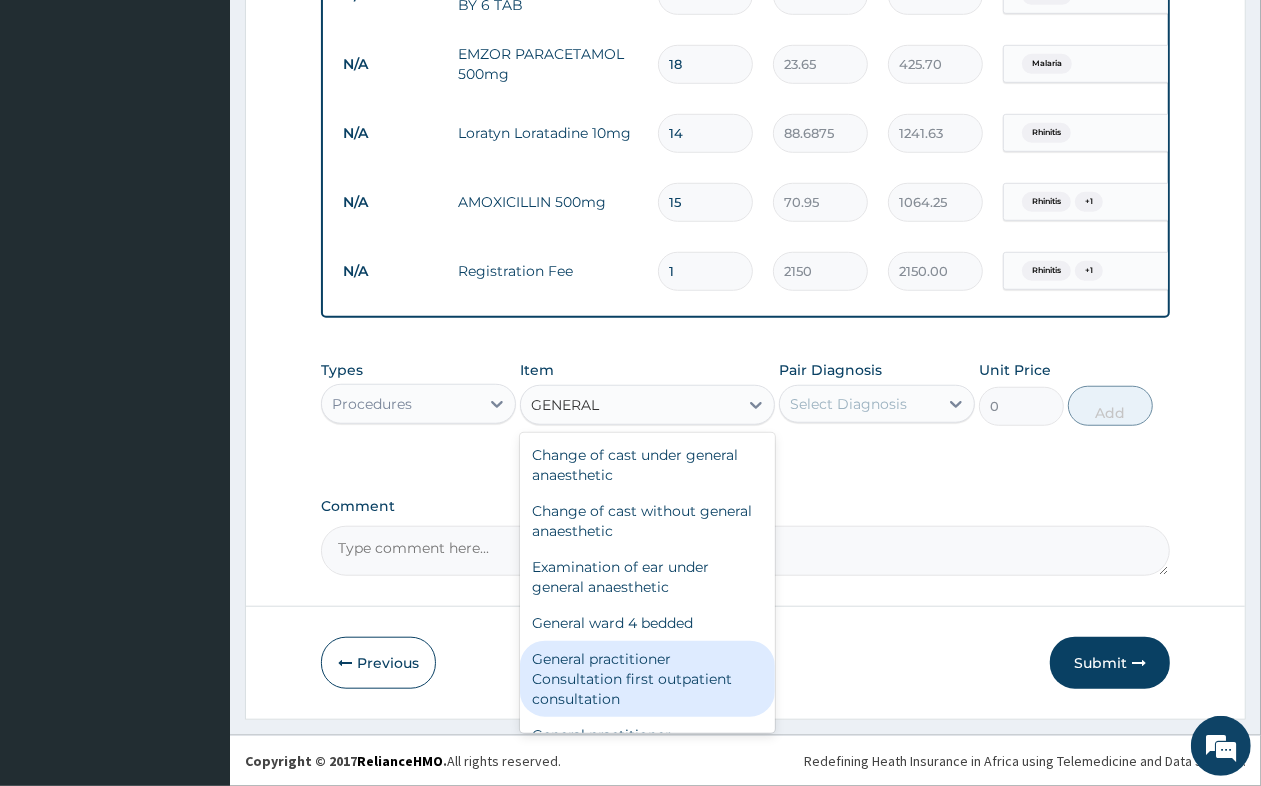 click on "General practitioner Consultation first outpatient consultation" at bounding box center (647, 679) 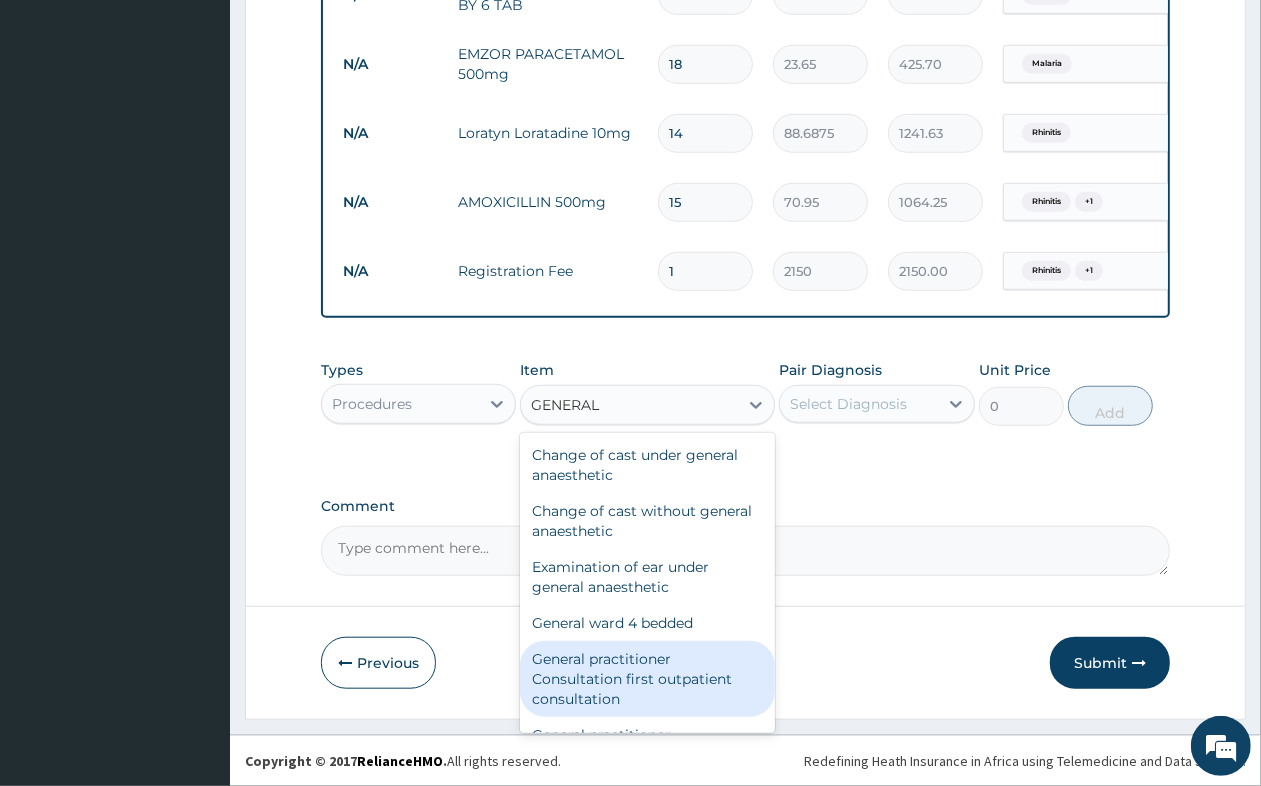 type 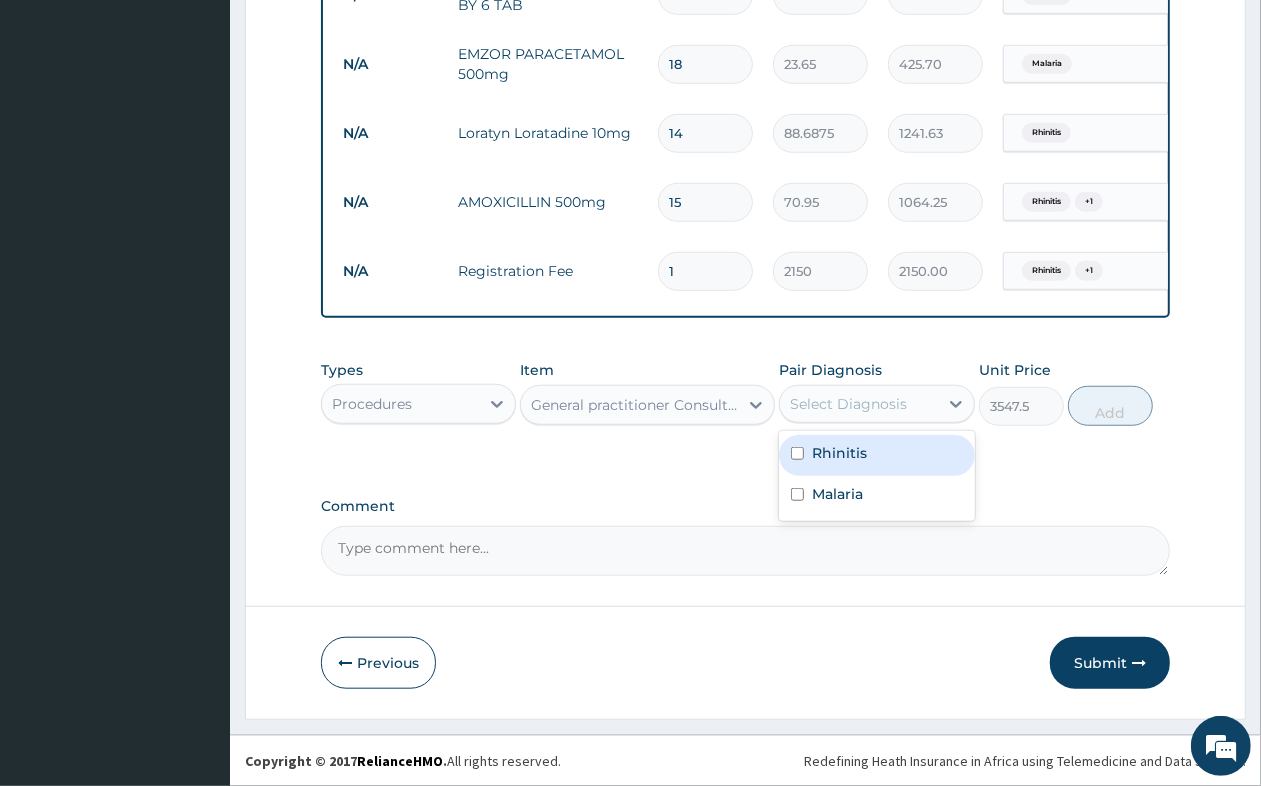 click on "Select Diagnosis" at bounding box center (848, 404) 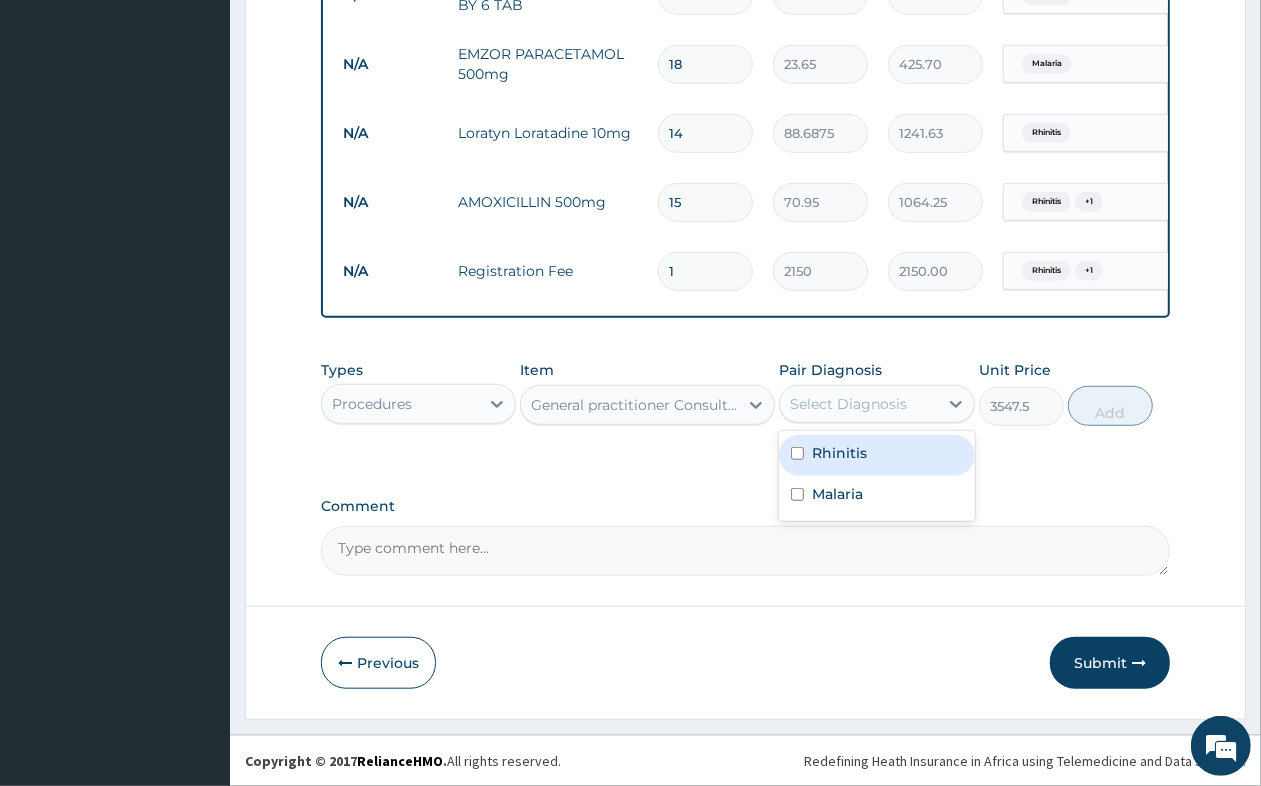 click on "Rhinitis" at bounding box center (876, 455) 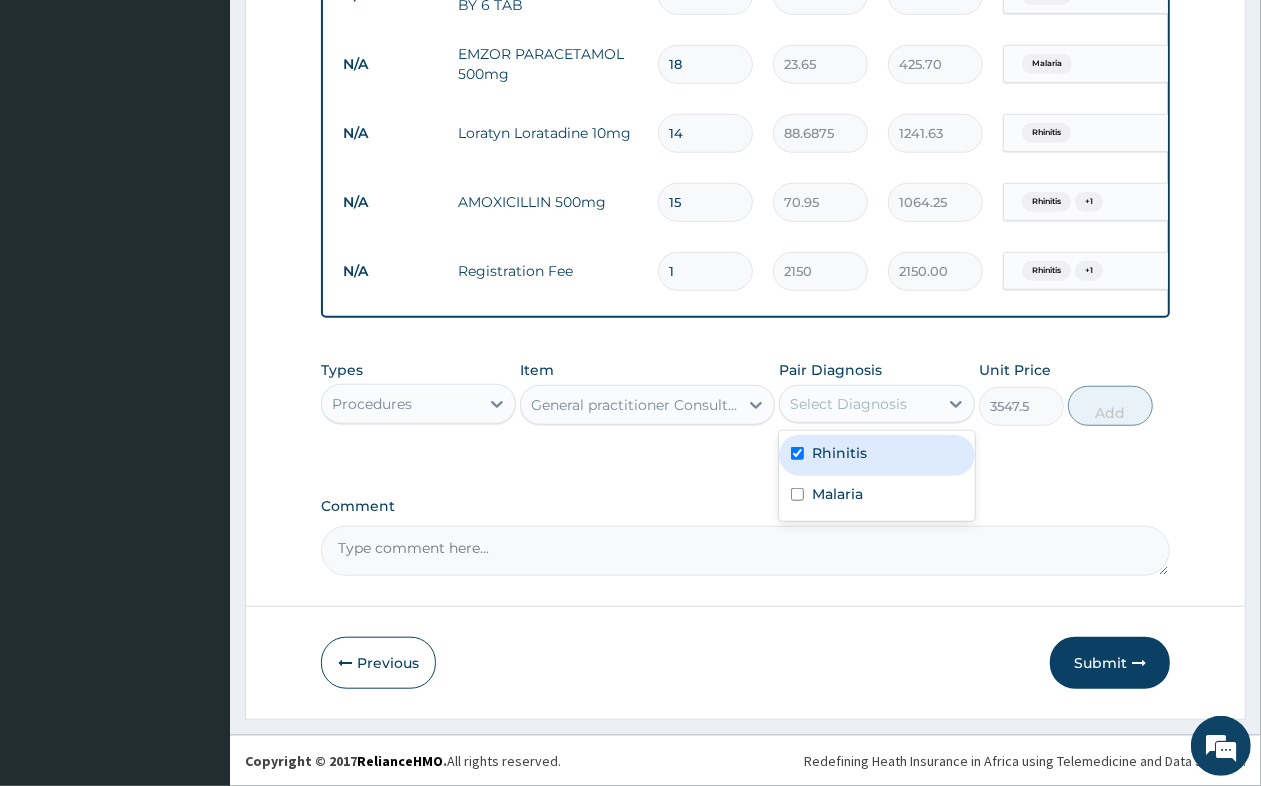 checkbox on "true" 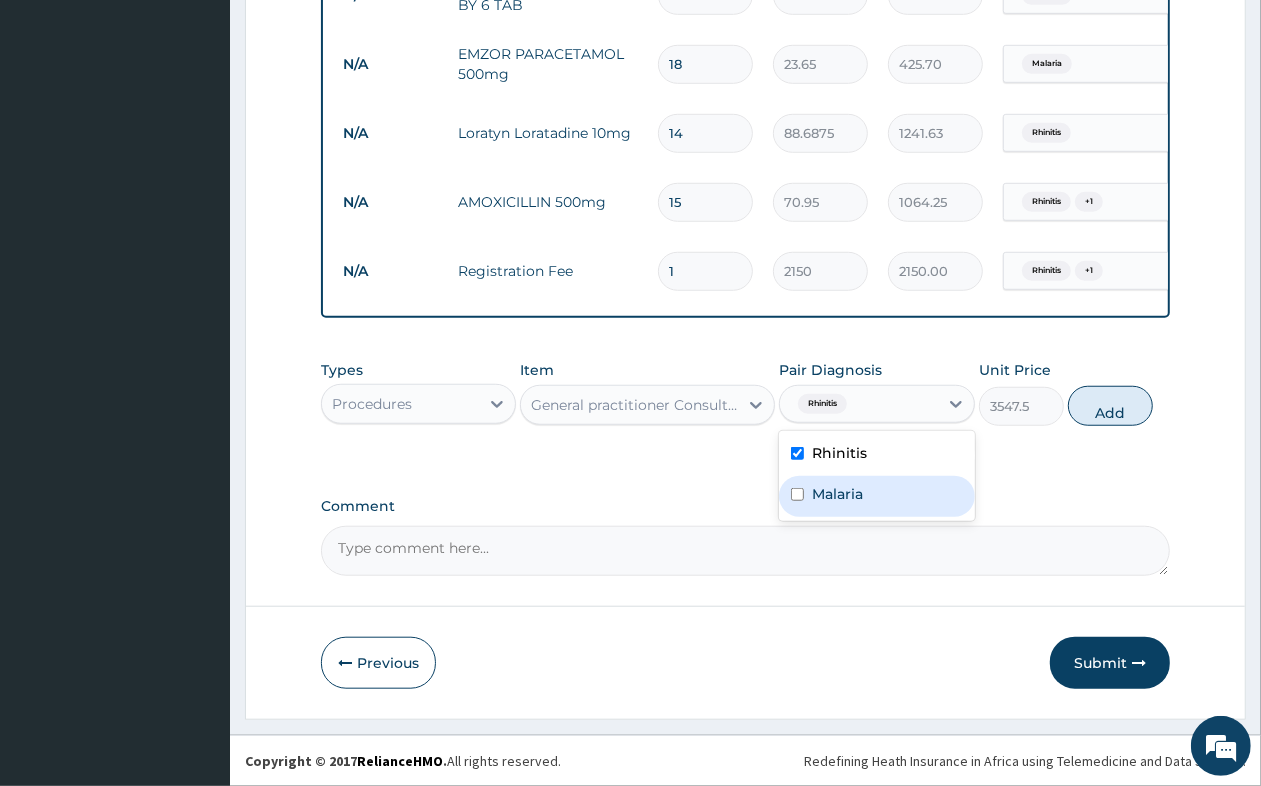 click on "Malaria" at bounding box center (876, 496) 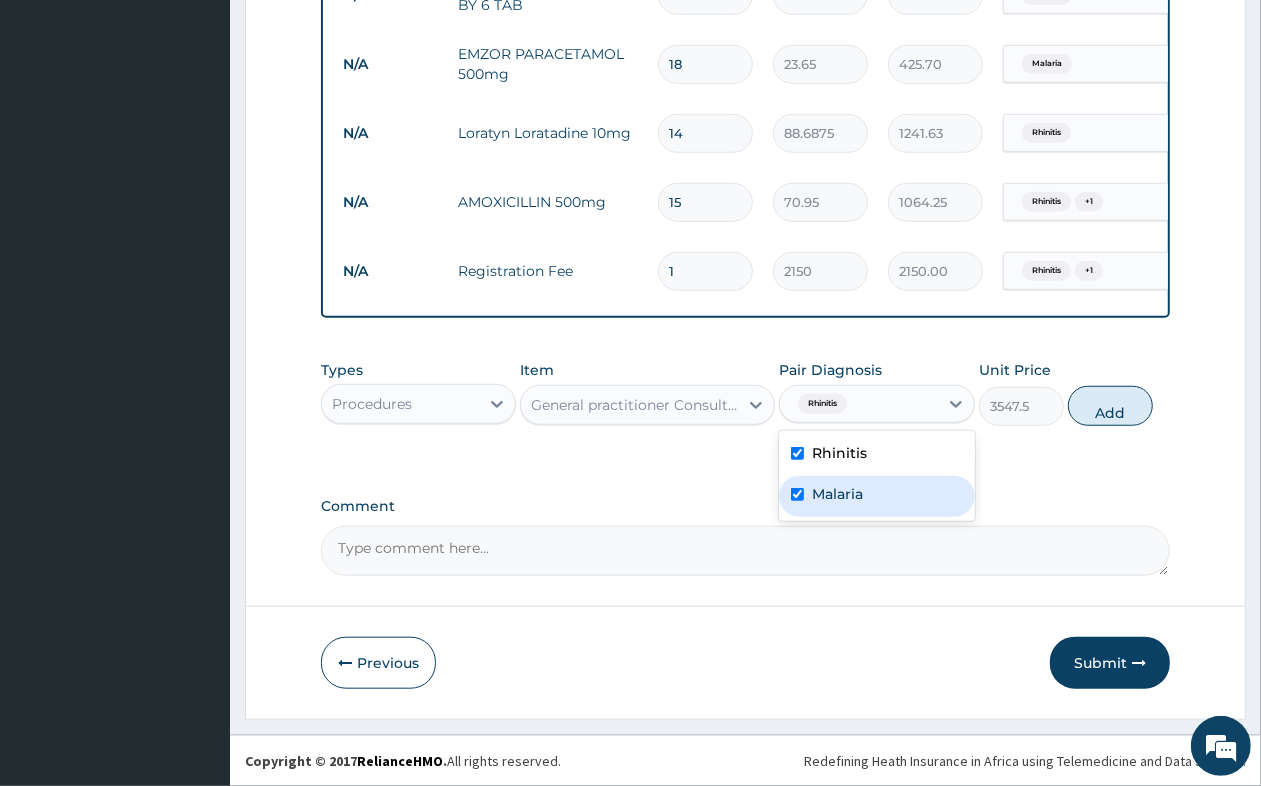 checkbox on "true" 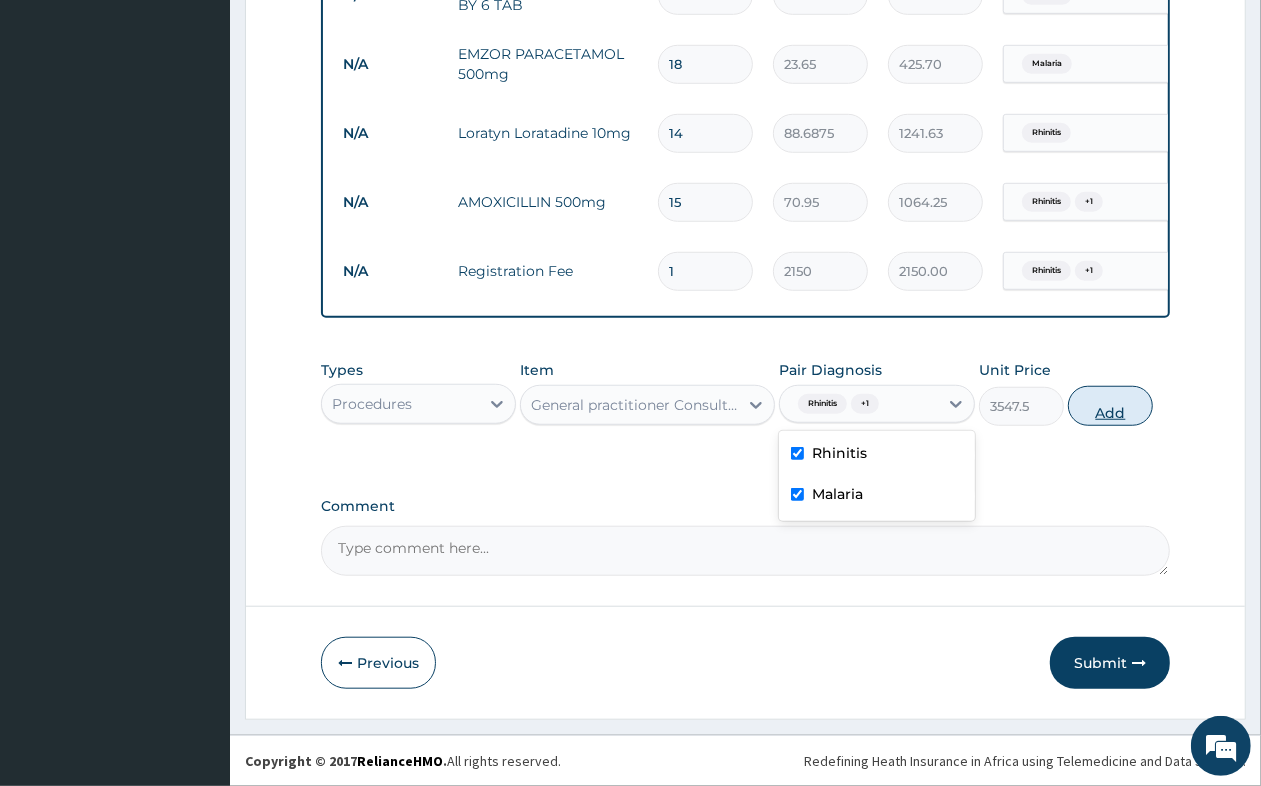 click on "Add" at bounding box center [1110, 406] 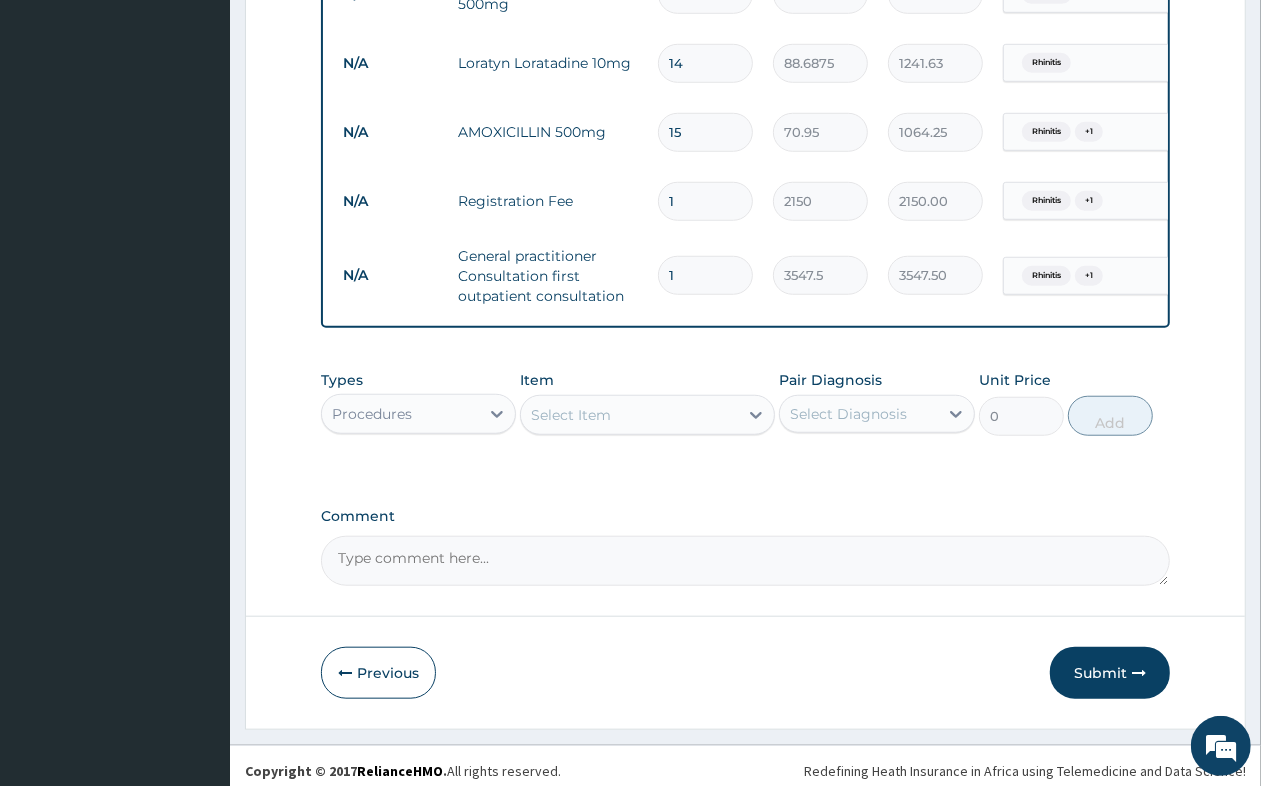 scroll, scrollTop: 1003, scrollLeft: 0, axis: vertical 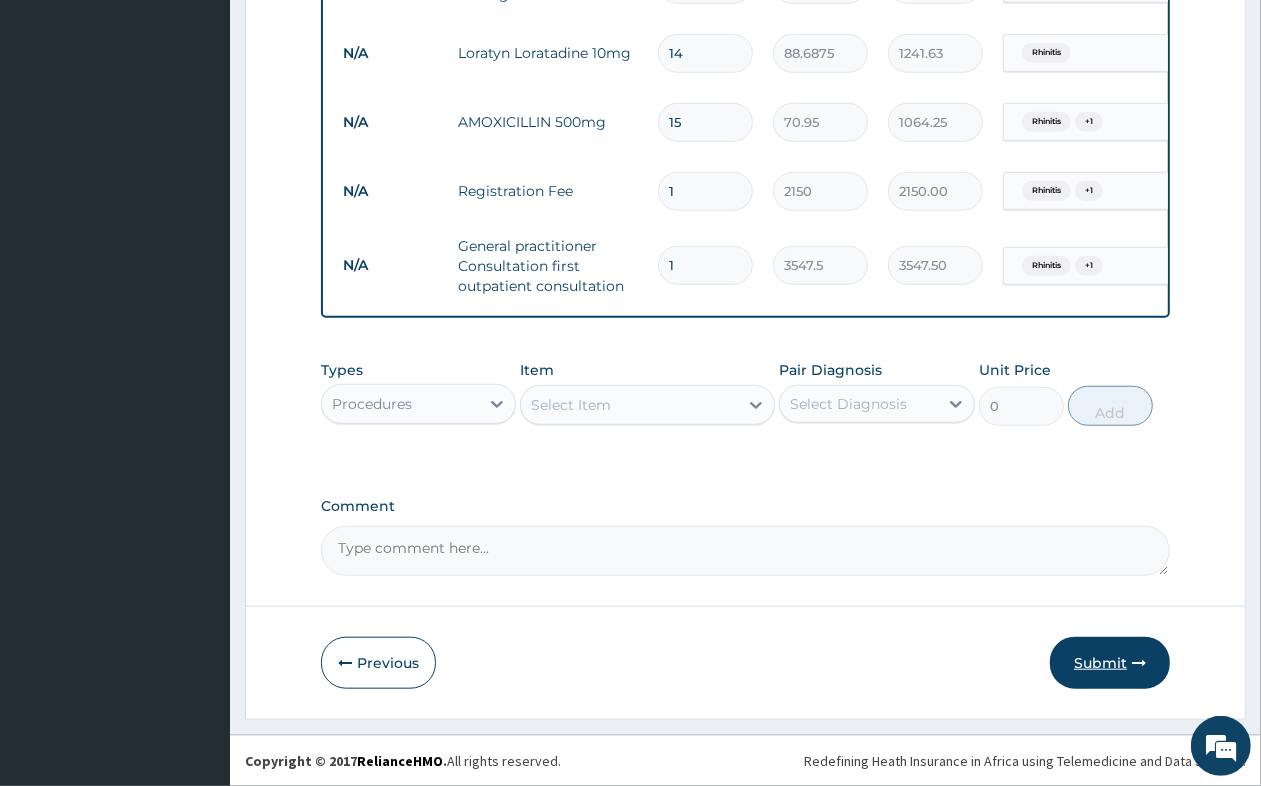 click on "Submit" at bounding box center [1110, 663] 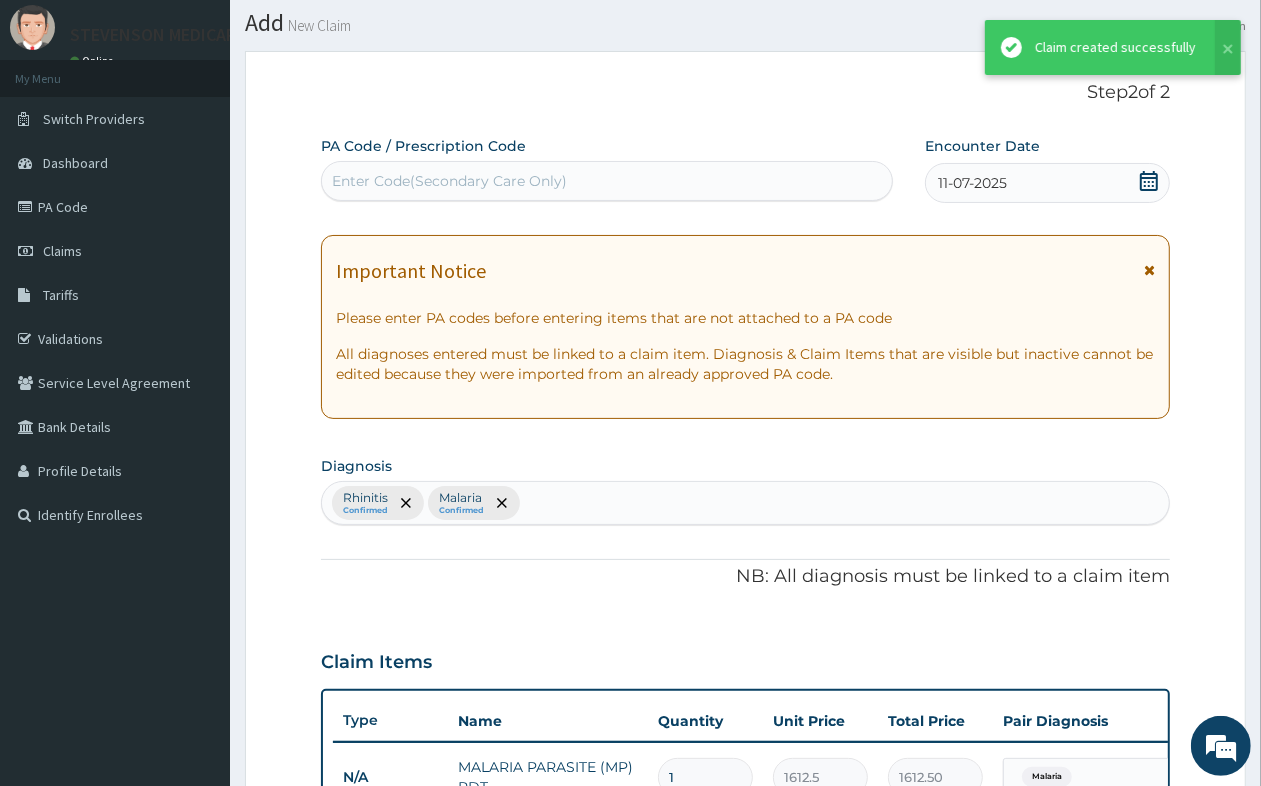 scroll, scrollTop: 1003, scrollLeft: 0, axis: vertical 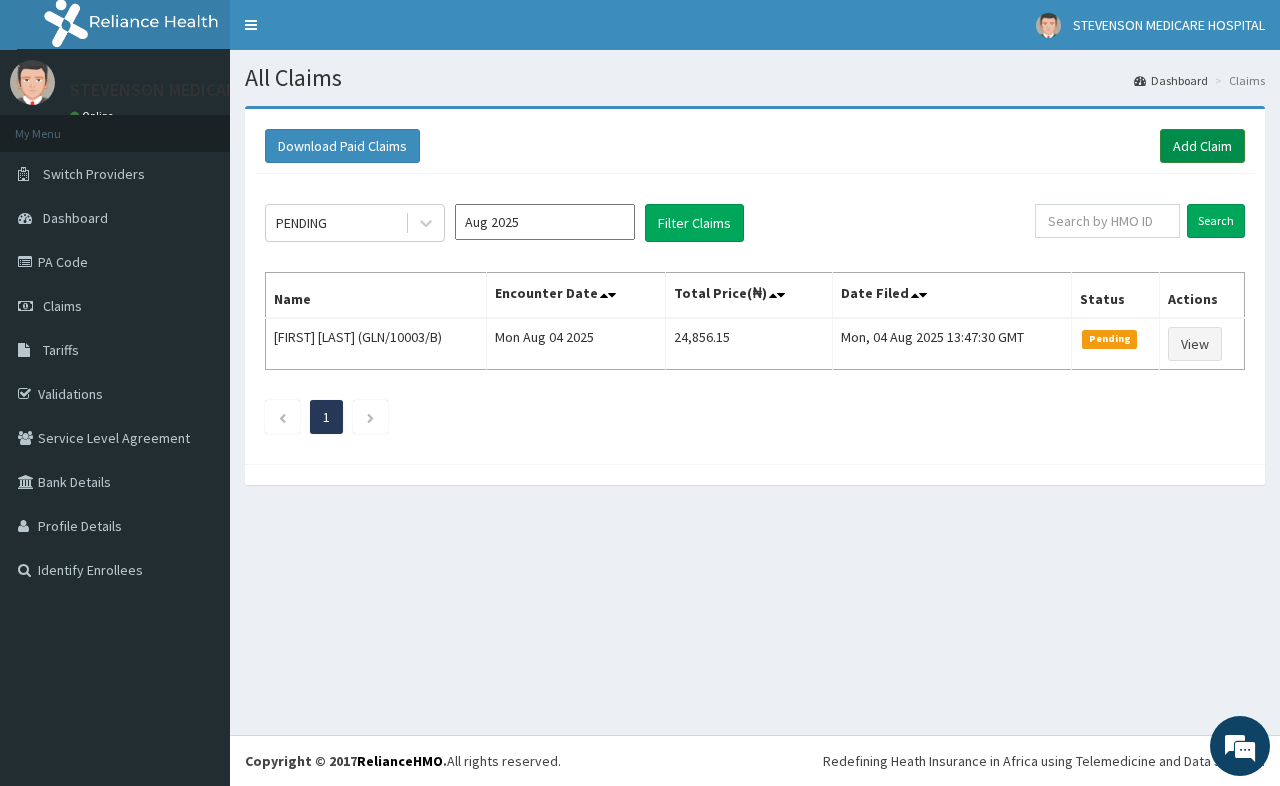 click on "Add Claim" at bounding box center (1202, 146) 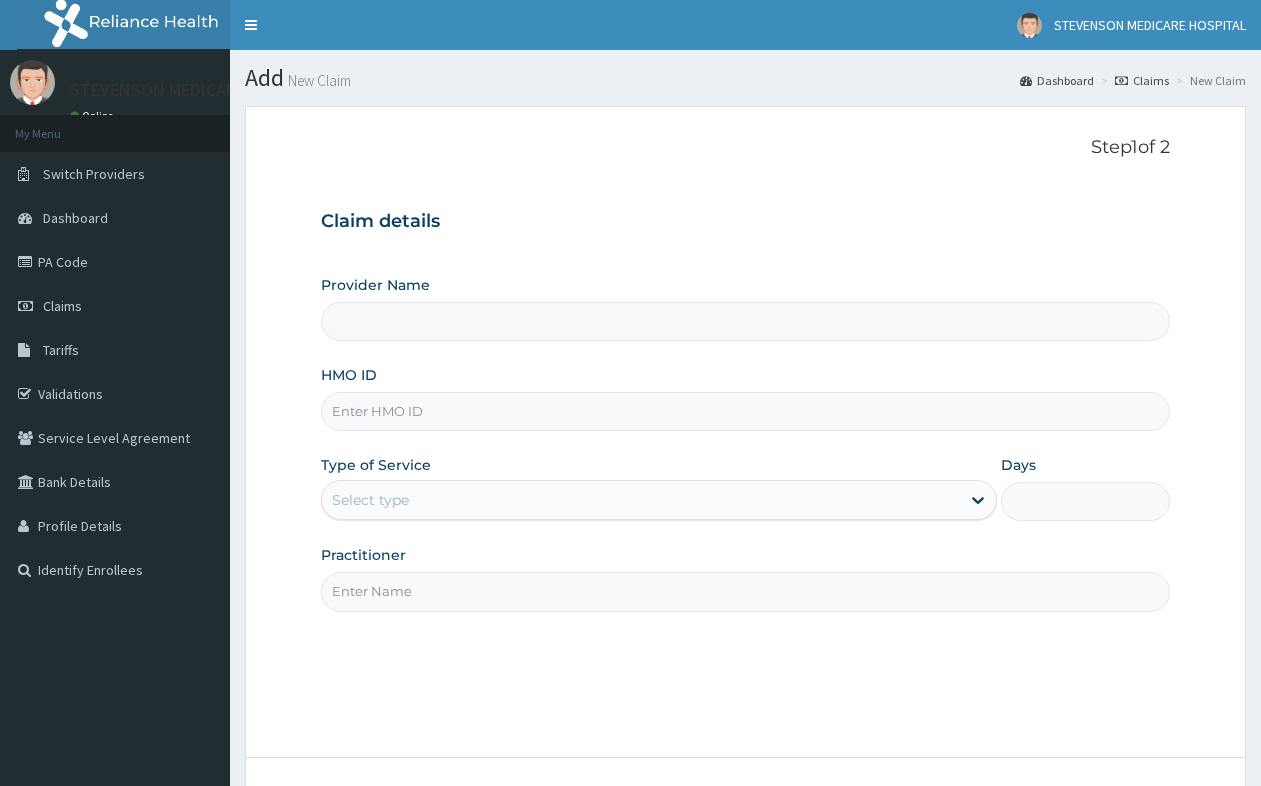 scroll, scrollTop: 0, scrollLeft: 0, axis: both 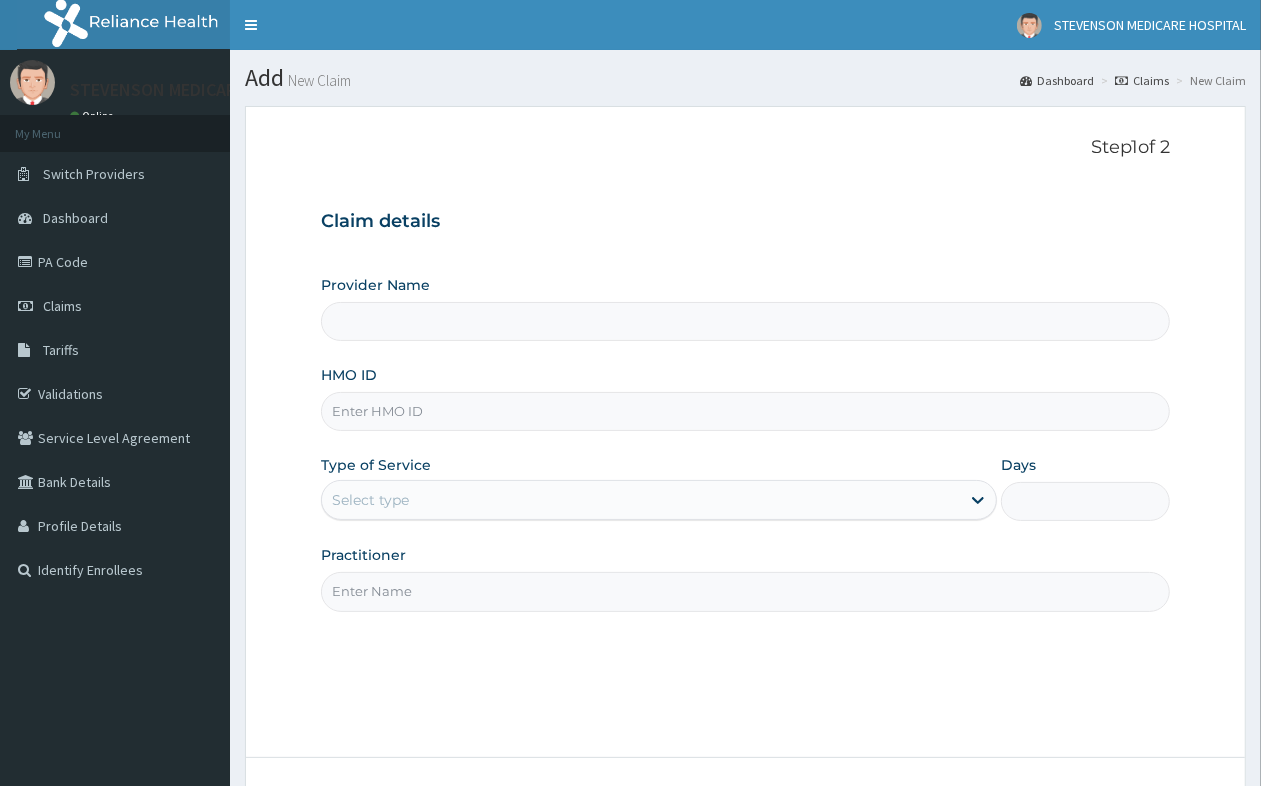 type on "STEVENSON MEDICARE HOSPITAL" 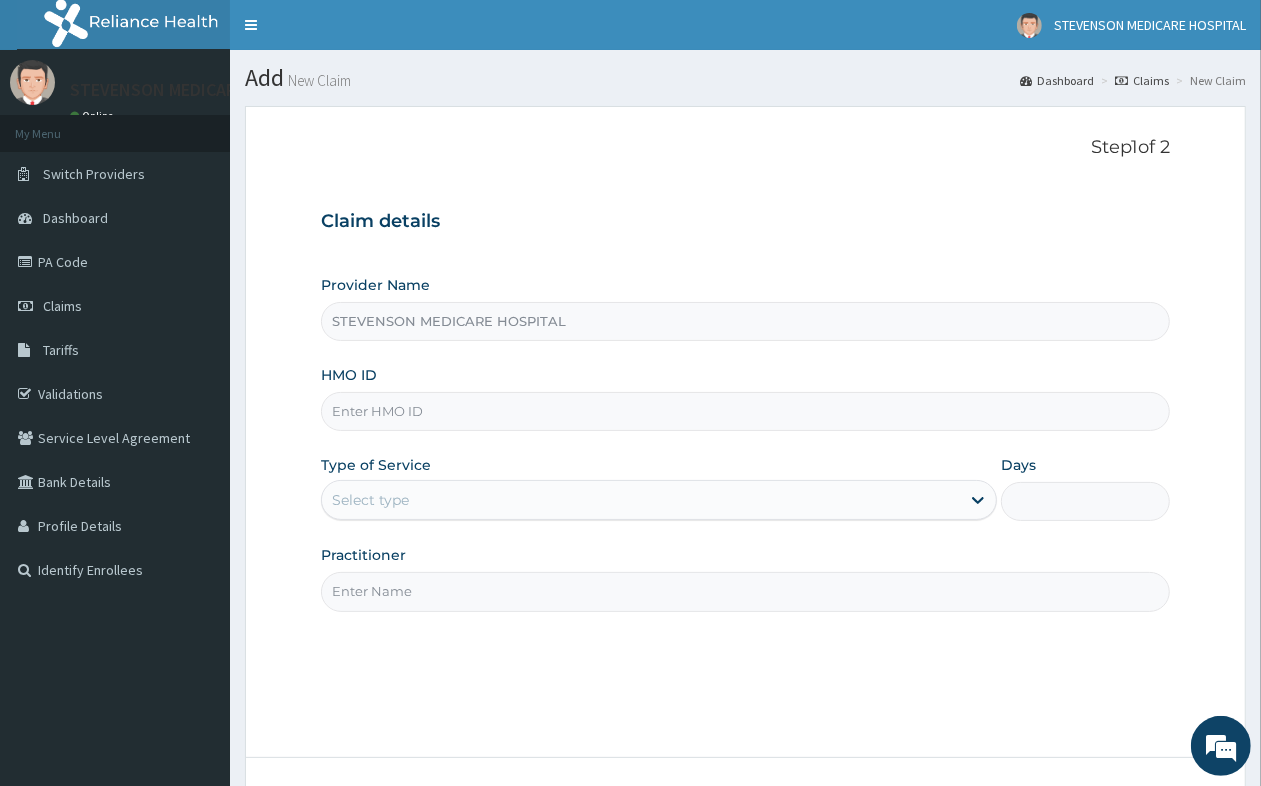 scroll, scrollTop: 0, scrollLeft: 0, axis: both 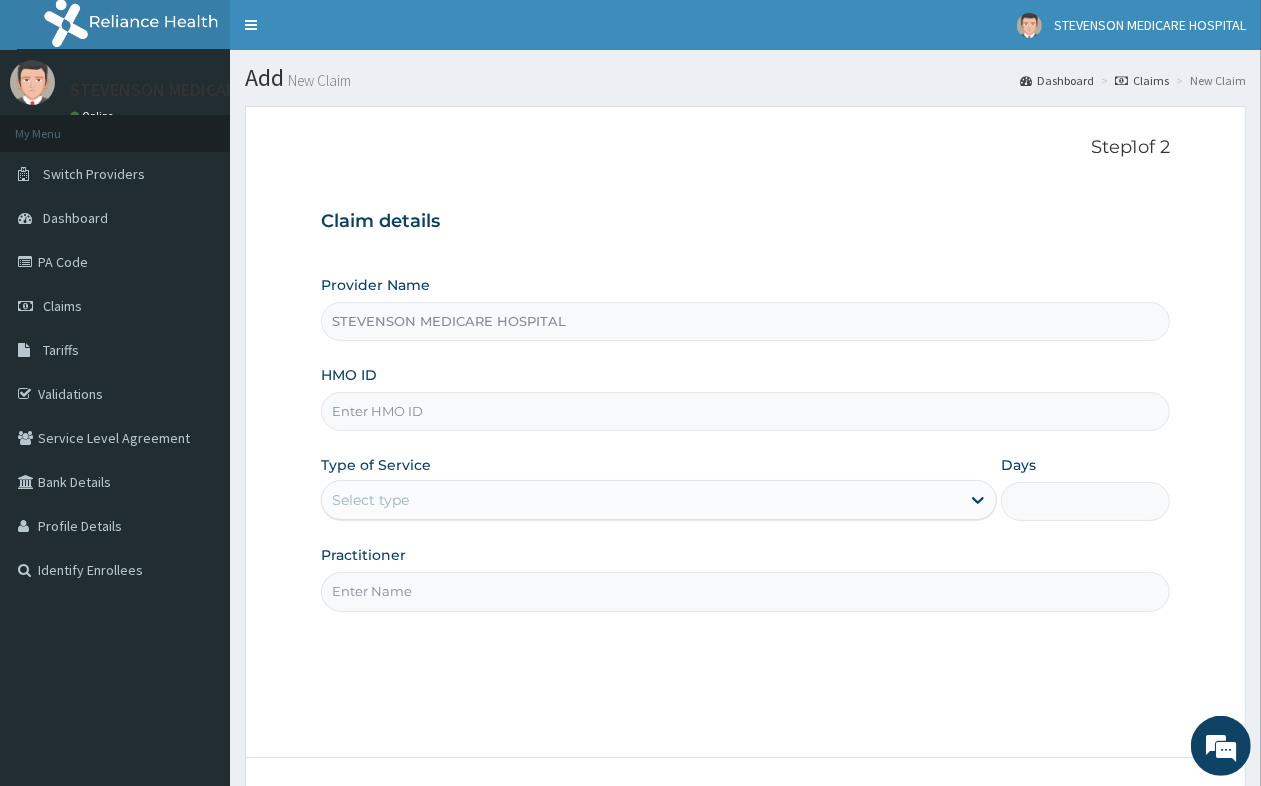 click on "HMO ID" at bounding box center [745, 411] 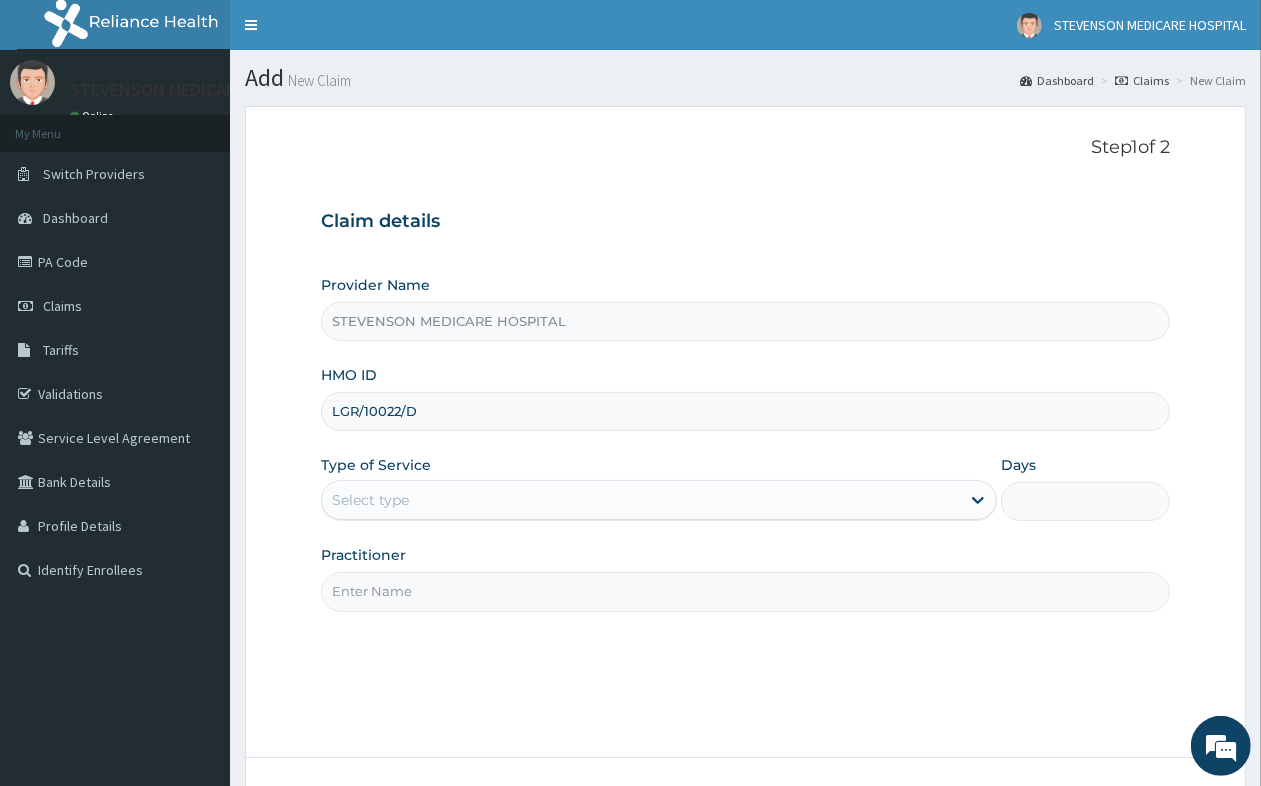 type on "LGR/10022/D" 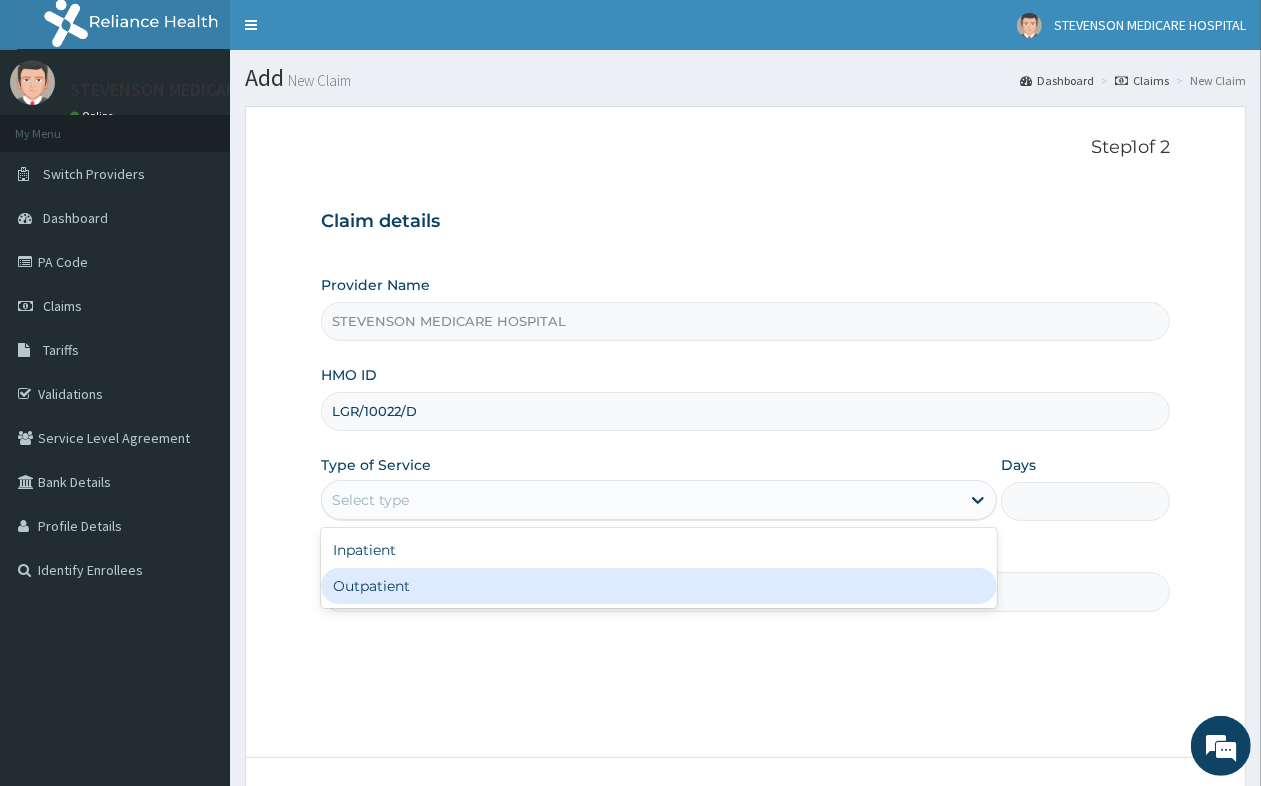 click on "Outpatient" at bounding box center [659, 586] 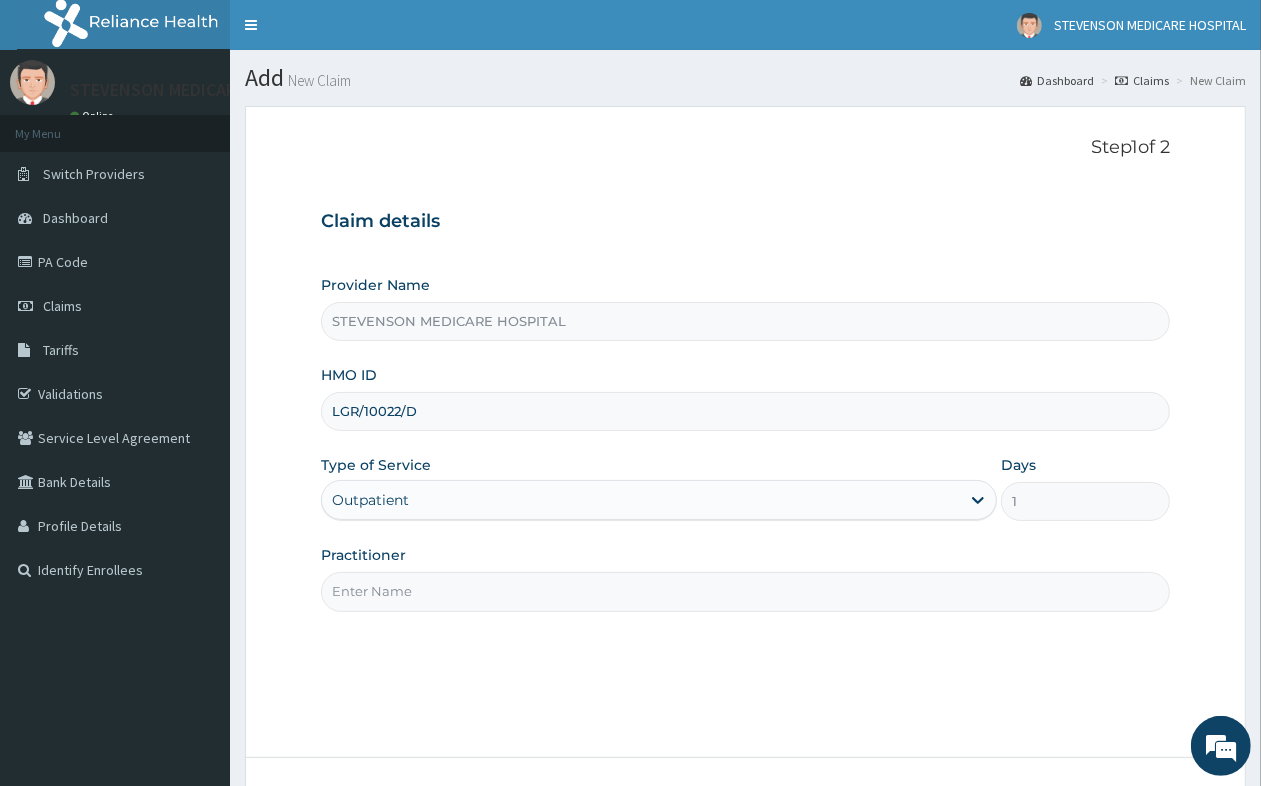 click on "Practitioner" at bounding box center (745, 591) 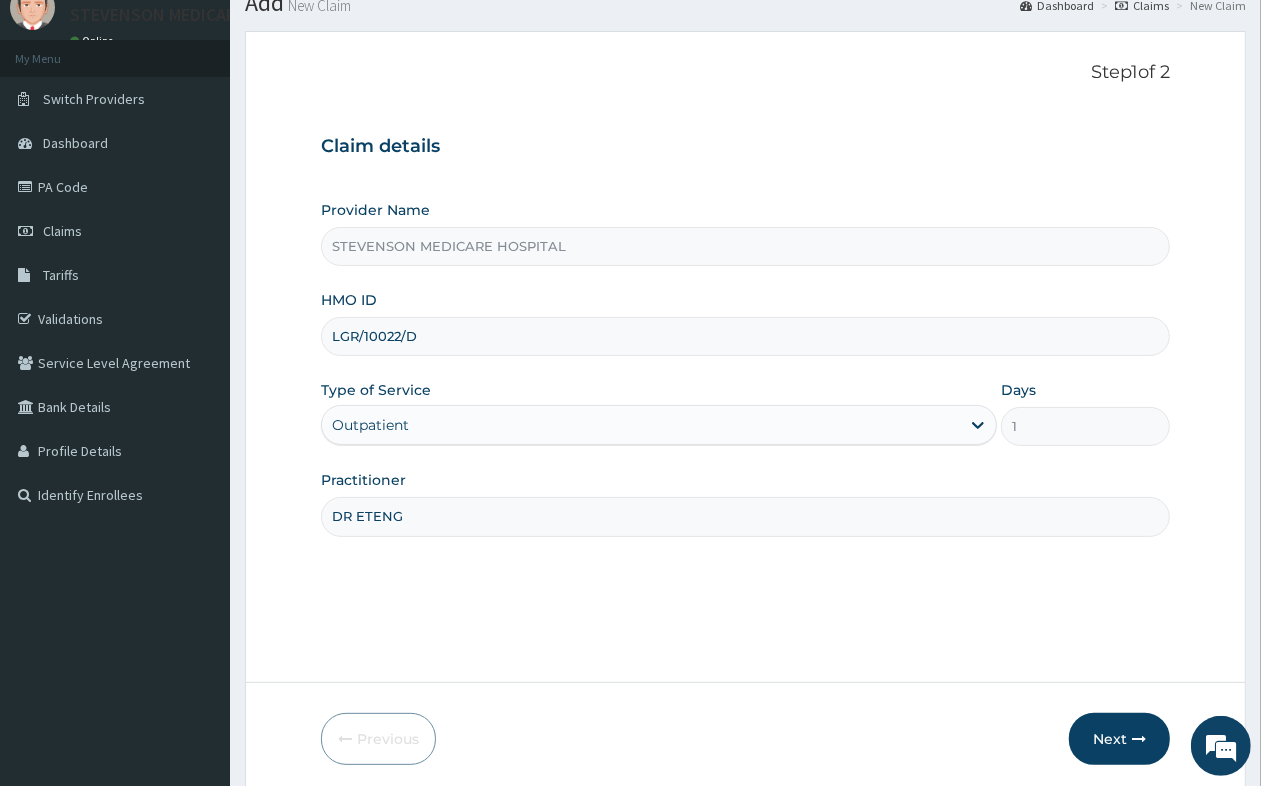 scroll, scrollTop: 151, scrollLeft: 0, axis: vertical 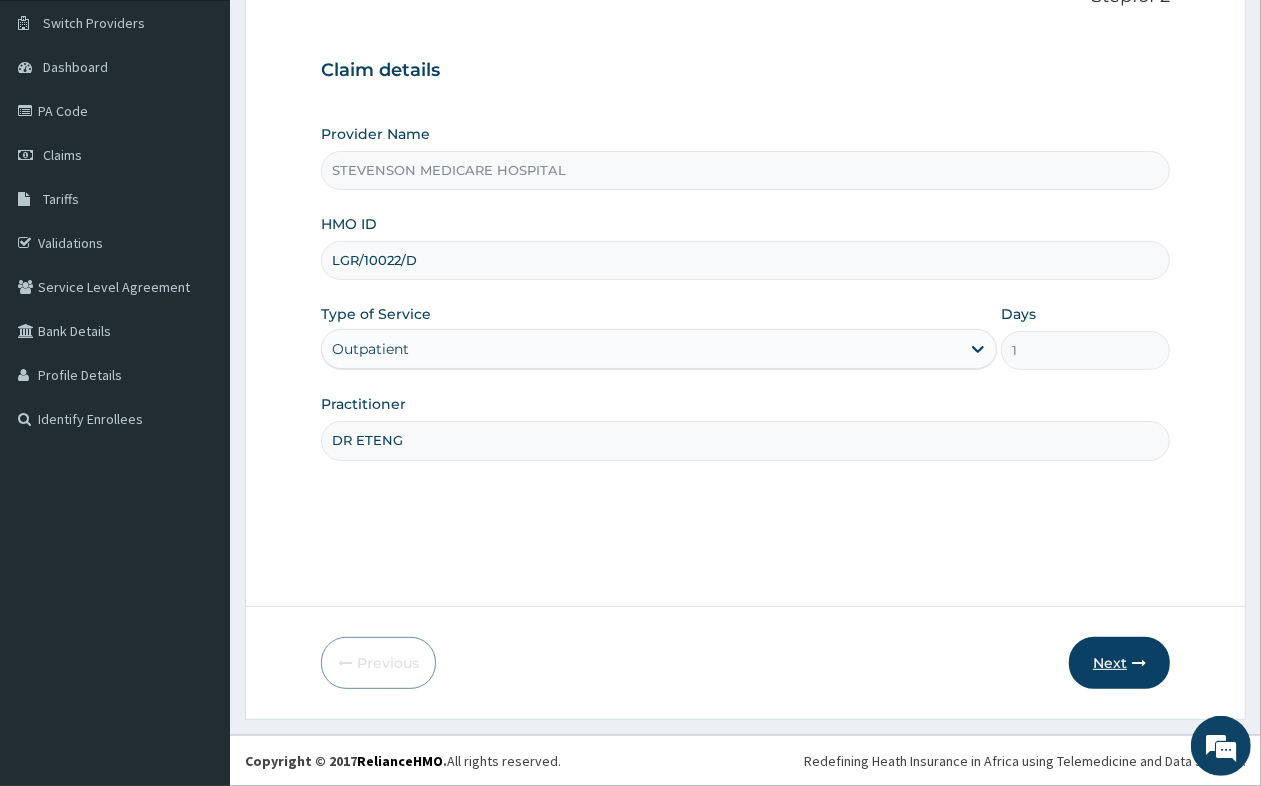type on "DR ETENG" 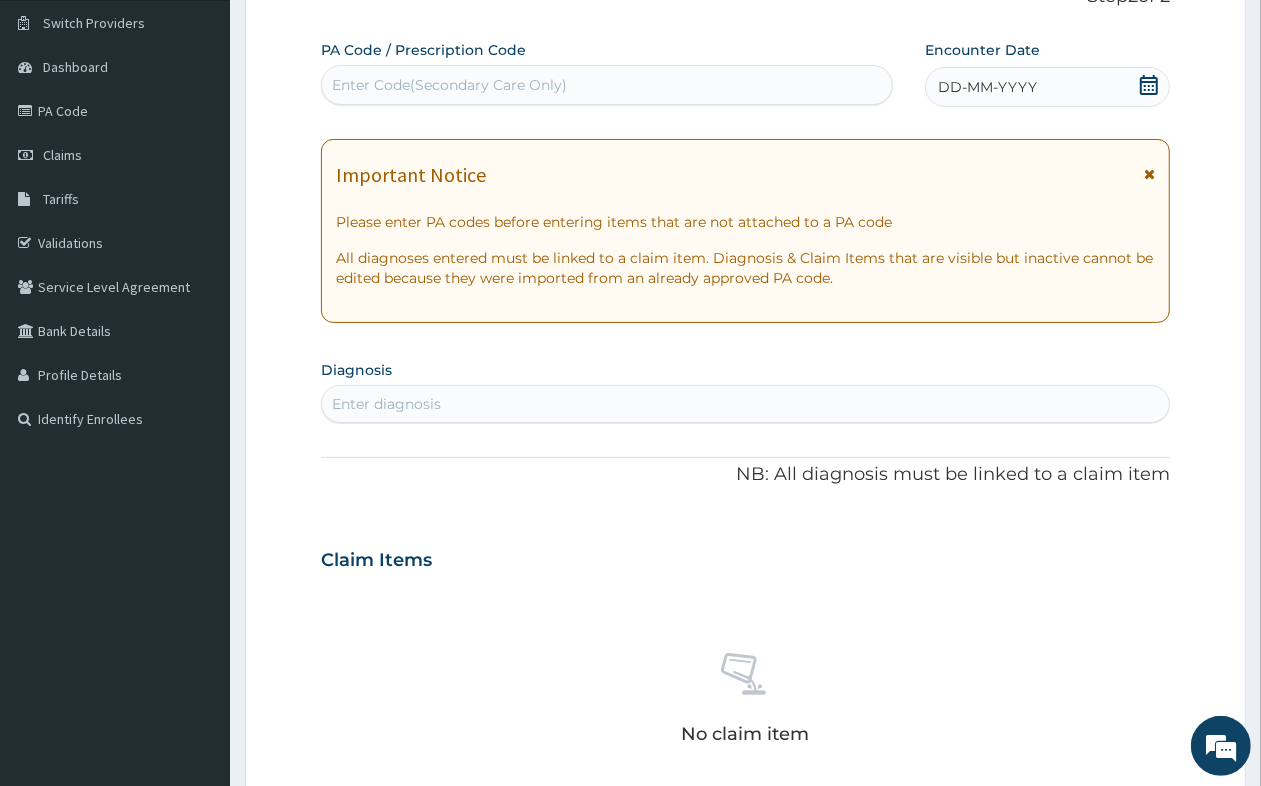 click on "DD-MM-YYYY" at bounding box center [1047, 87] 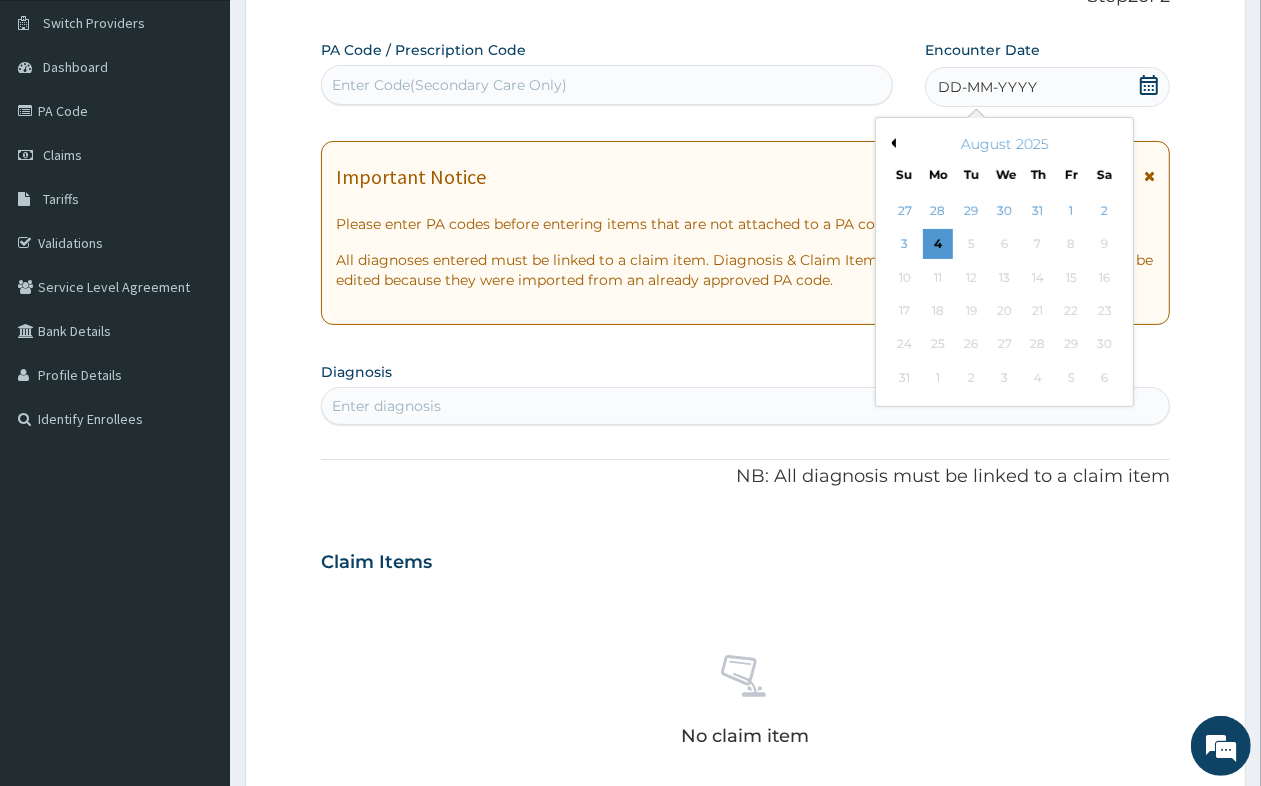 click on "Previous Month" at bounding box center [891, 143] 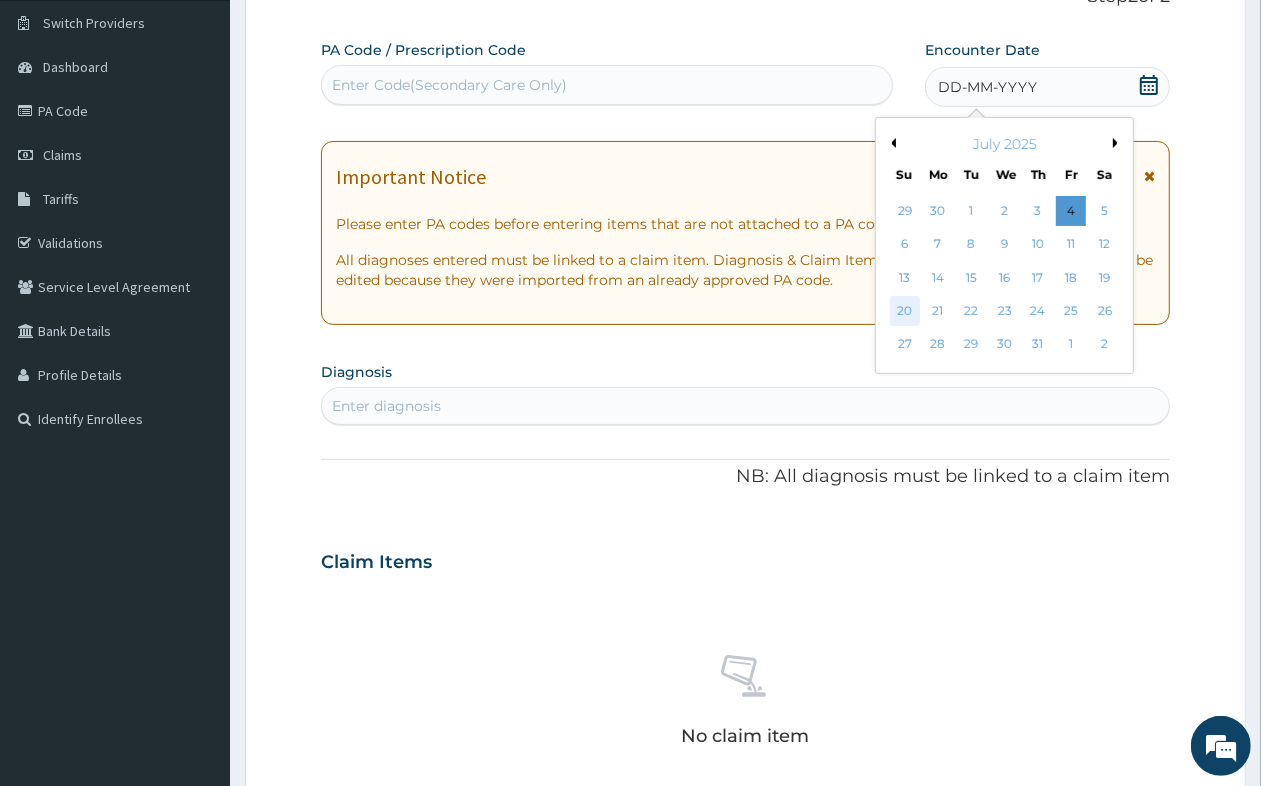click on "20" at bounding box center [905, 311] 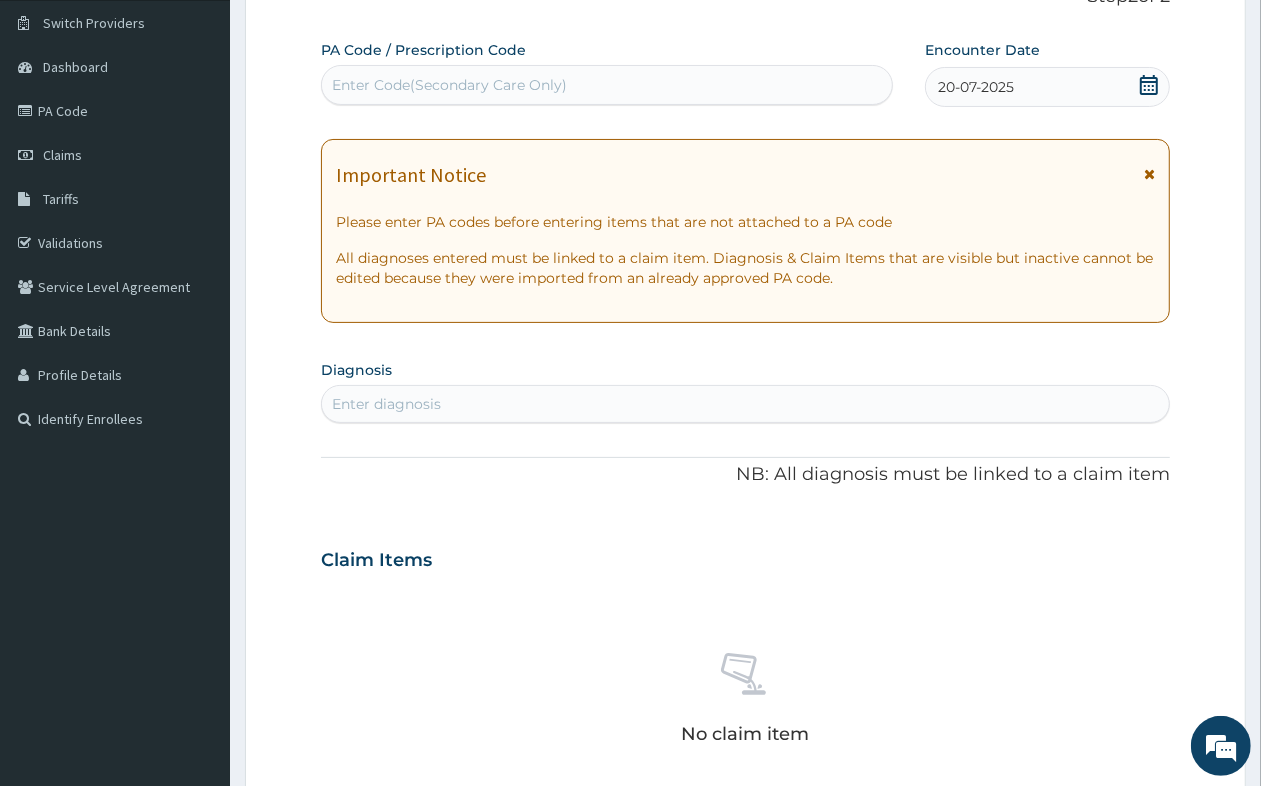 click on "Enter diagnosis" at bounding box center [386, 404] 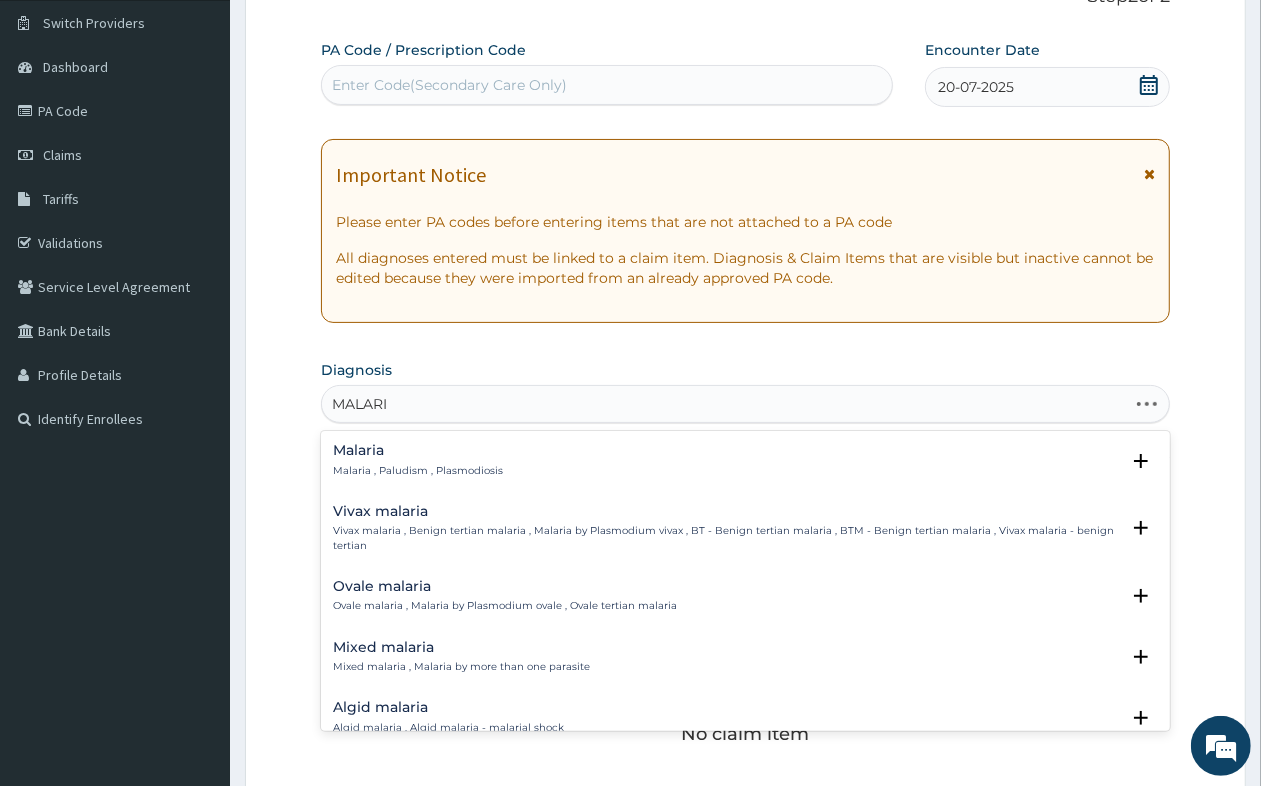 type on "MALARIA" 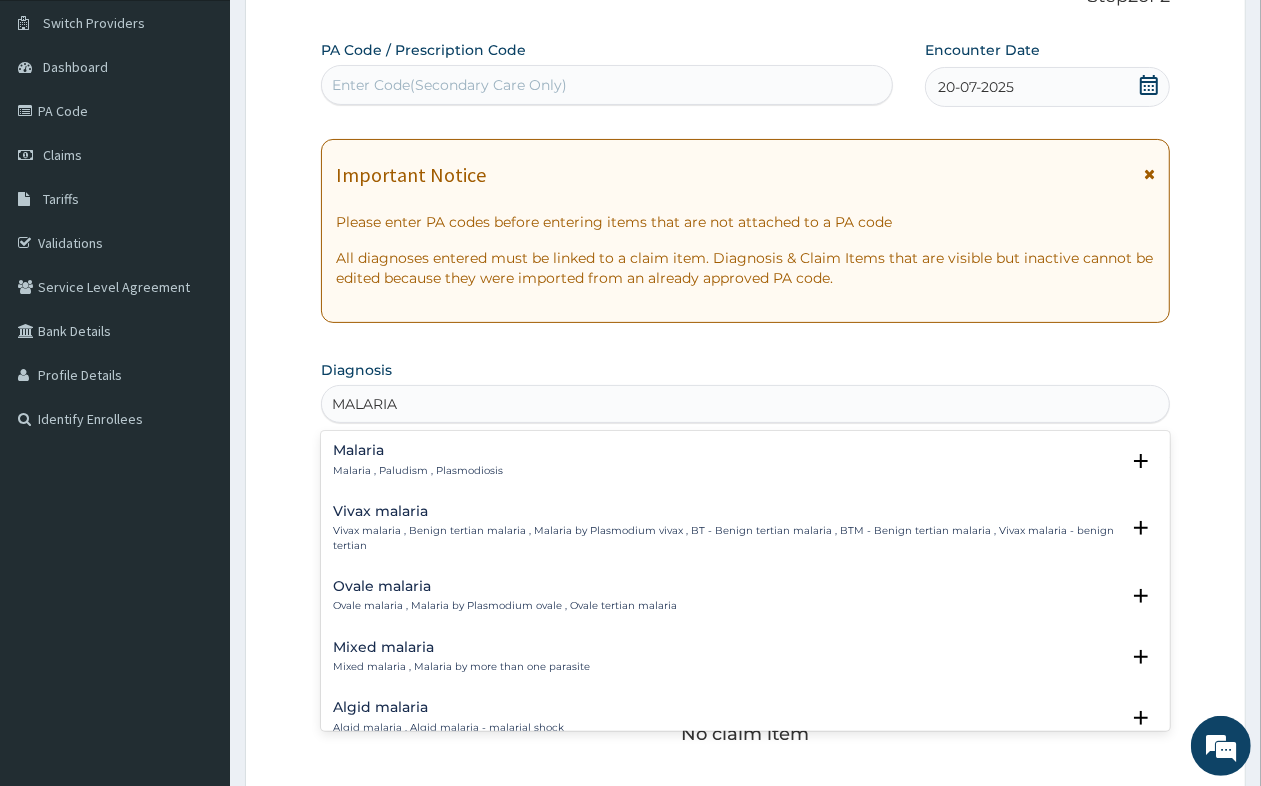 click on "Malaria , Paludism , Plasmodiosis" at bounding box center [418, 471] 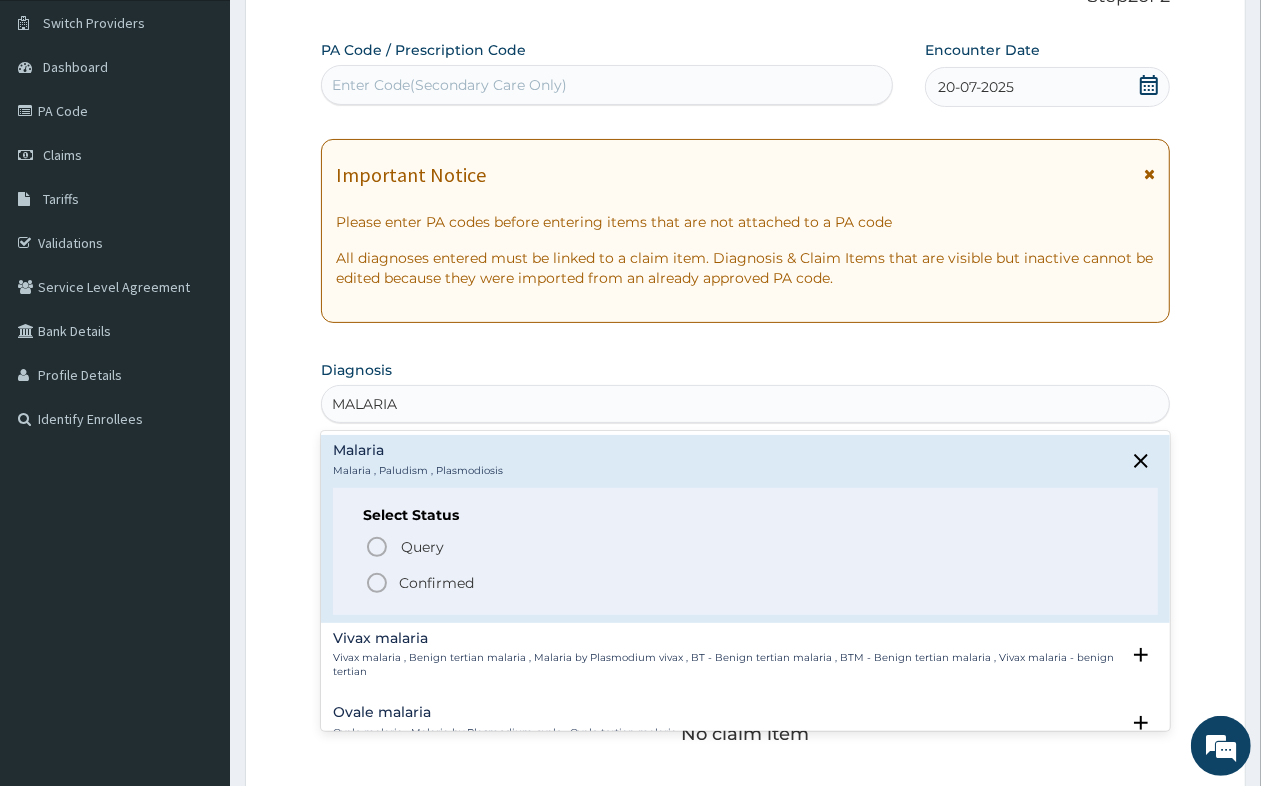 click on "Confirmed" at bounding box center [436, 583] 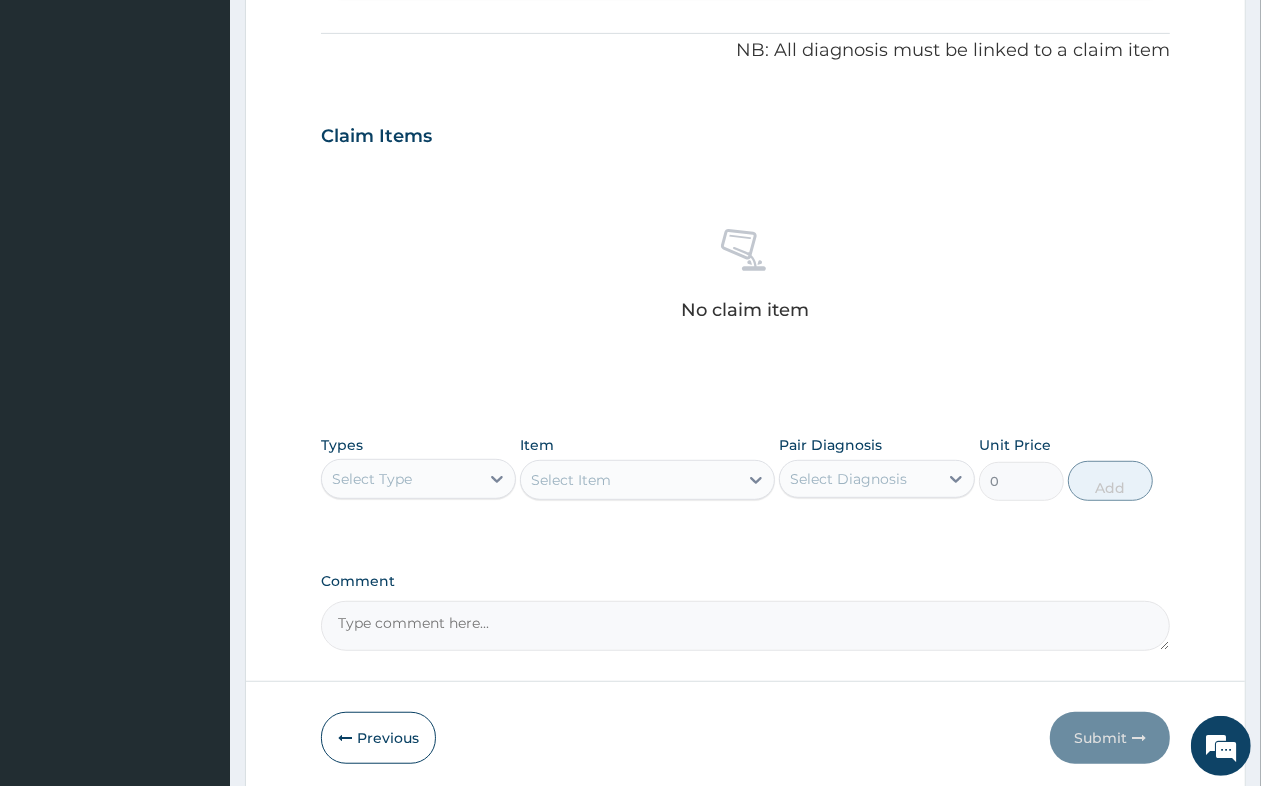 scroll, scrollTop: 651, scrollLeft: 0, axis: vertical 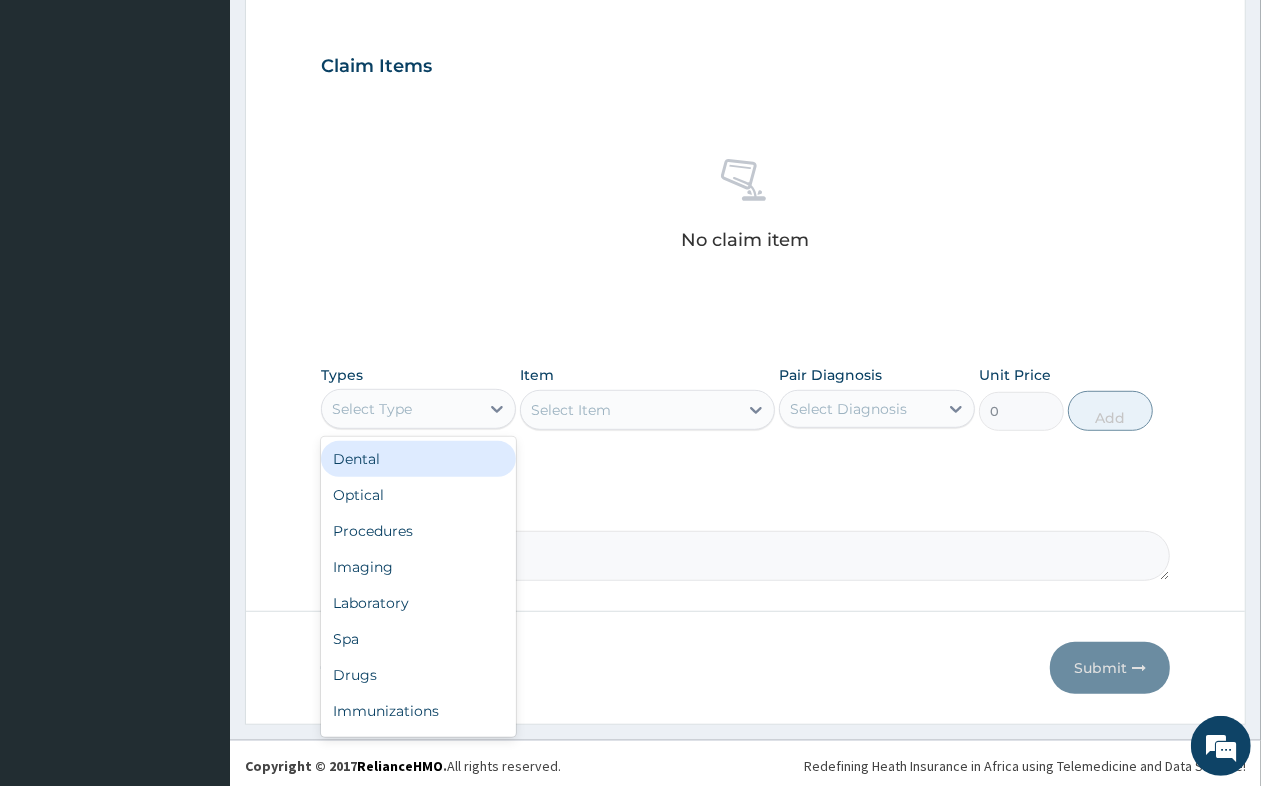 click on "Select Type" at bounding box center (372, 409) 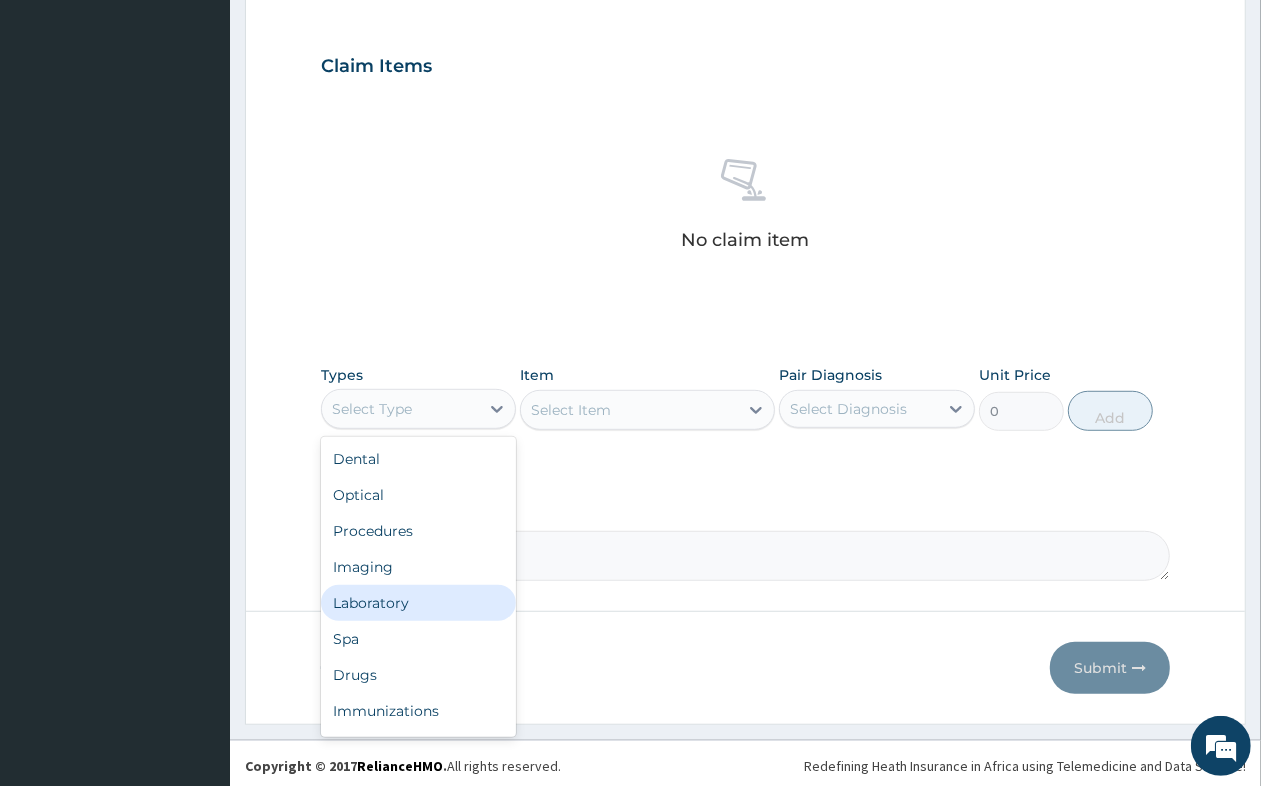 click on "Laboratory" at bounding box center (418, 603) 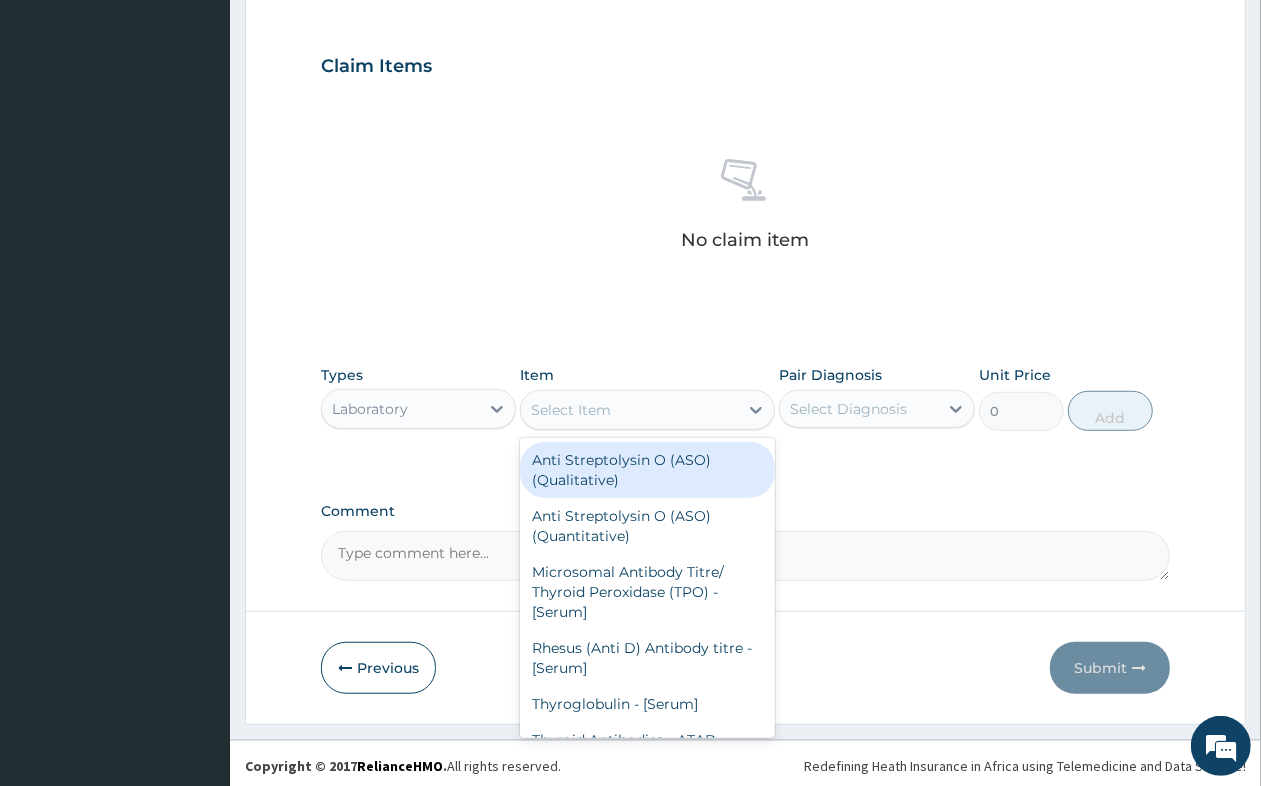 click on "Select Item" at bounding box center (629, 410) 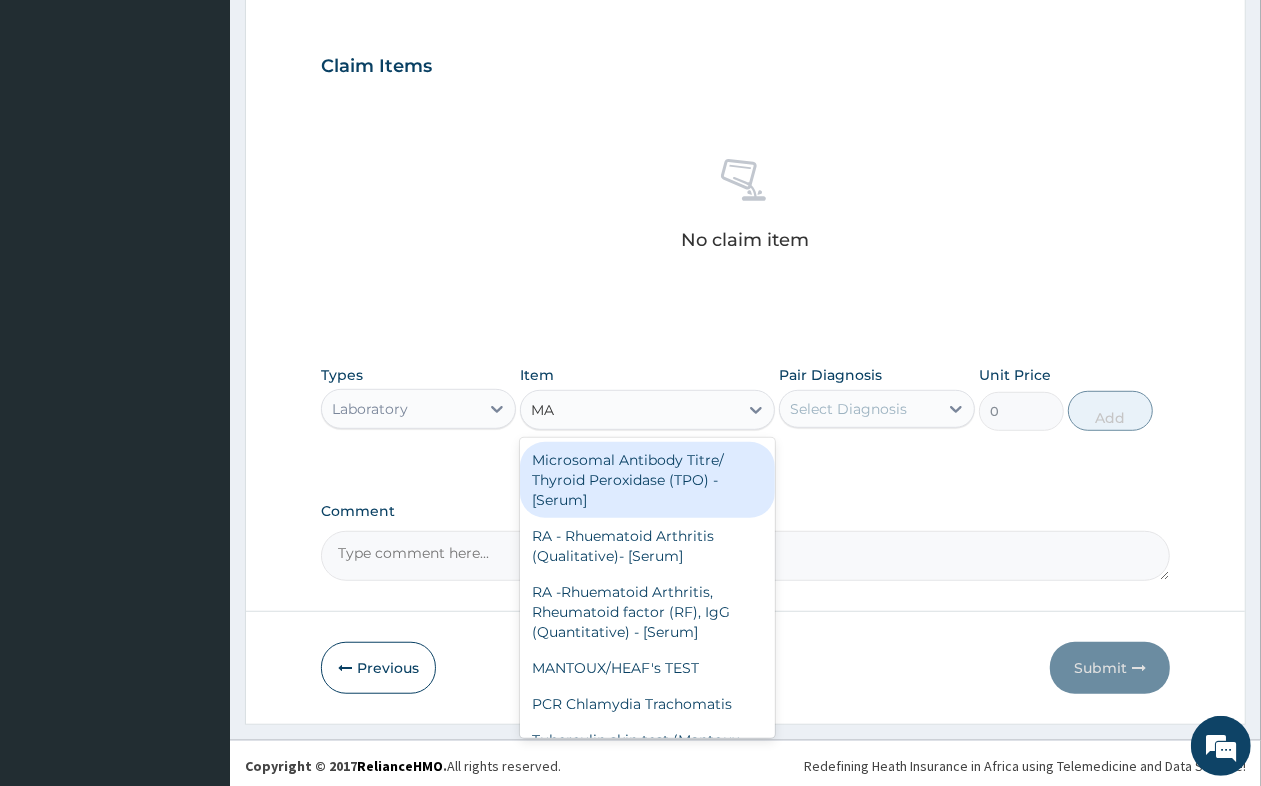 type on "MAL" 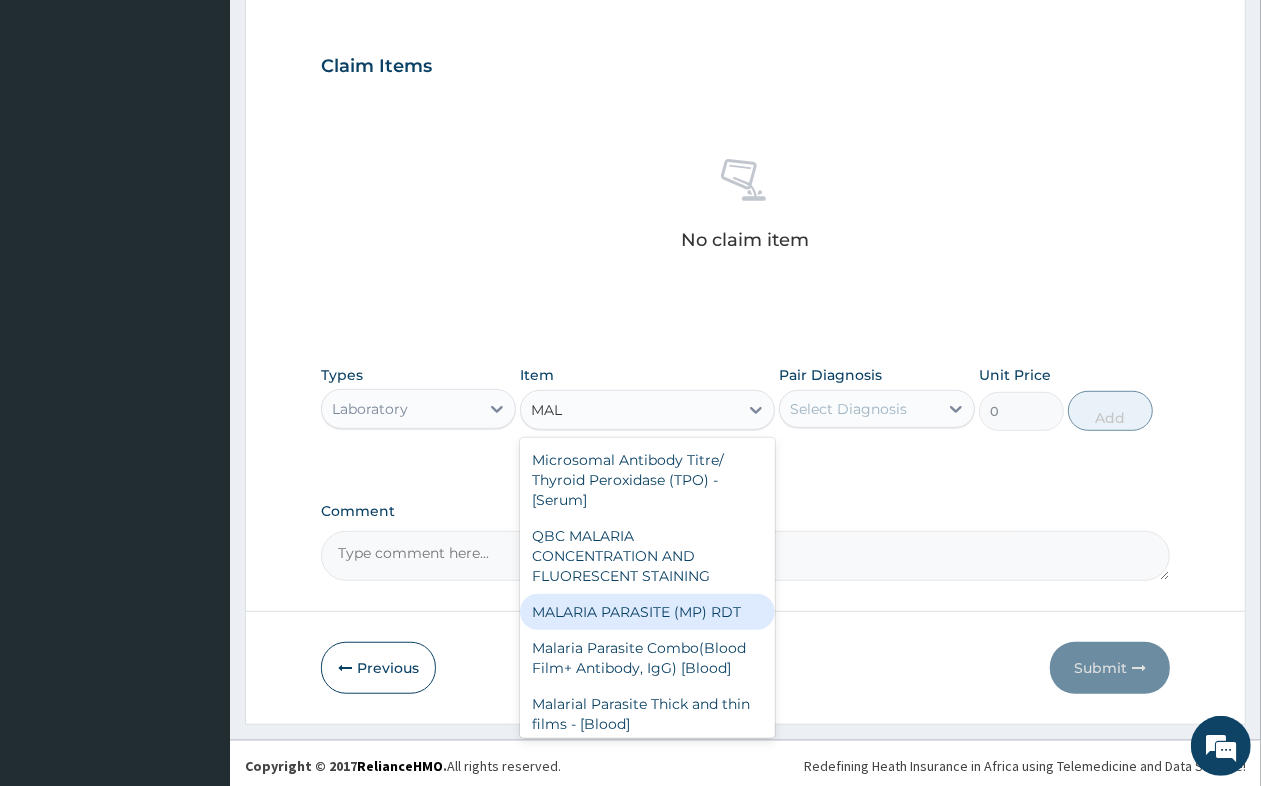 click on "MALARIA PARASITE (MP) RDT" at bounding box center (647, 612) 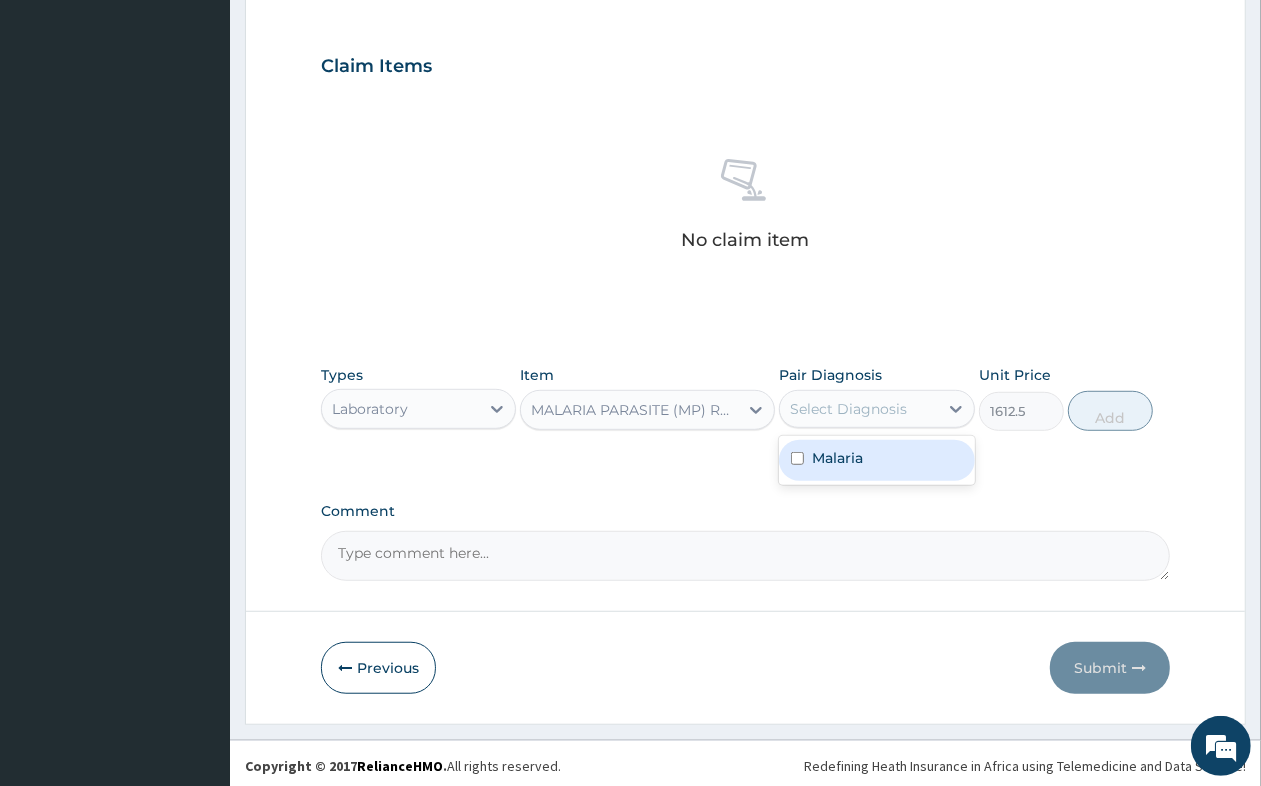click on "Select Diagnosis" at bounding box center (858, 409) 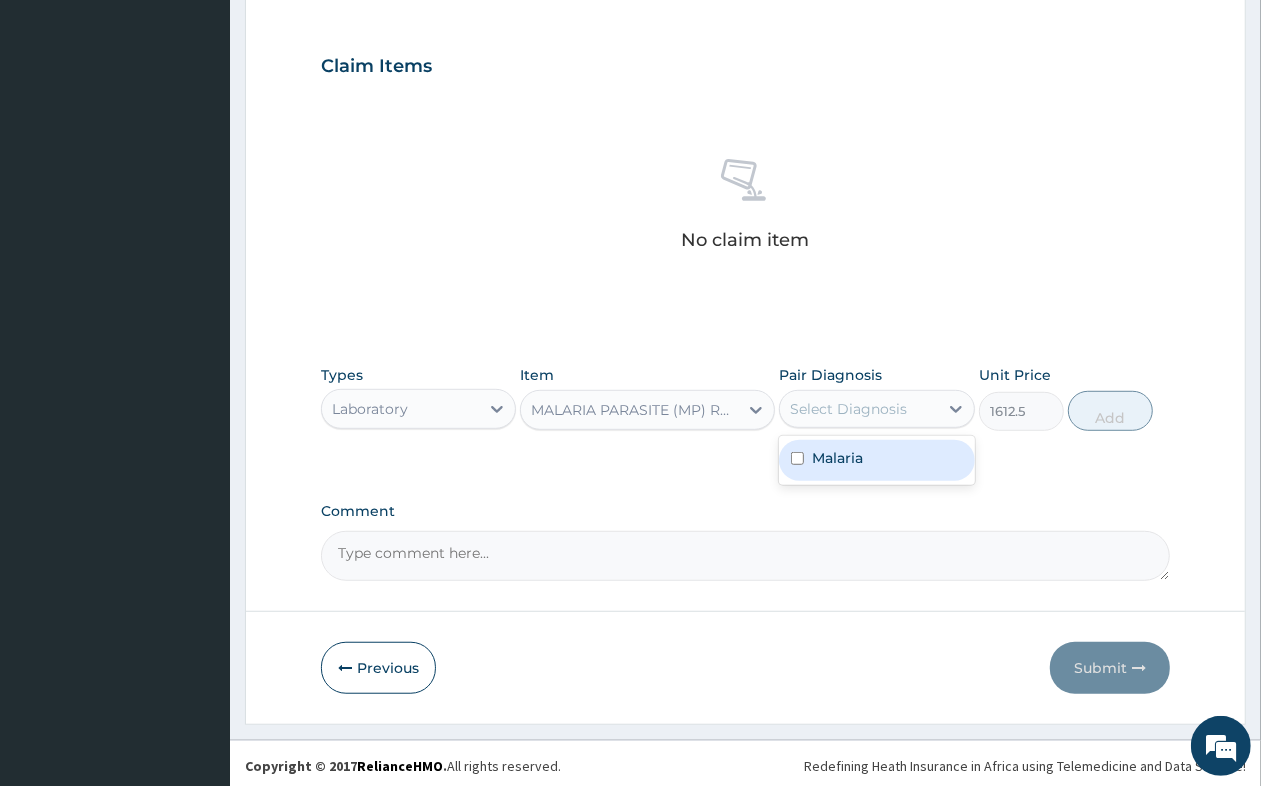 click on "Malaria" at bounding box center (876, 460) 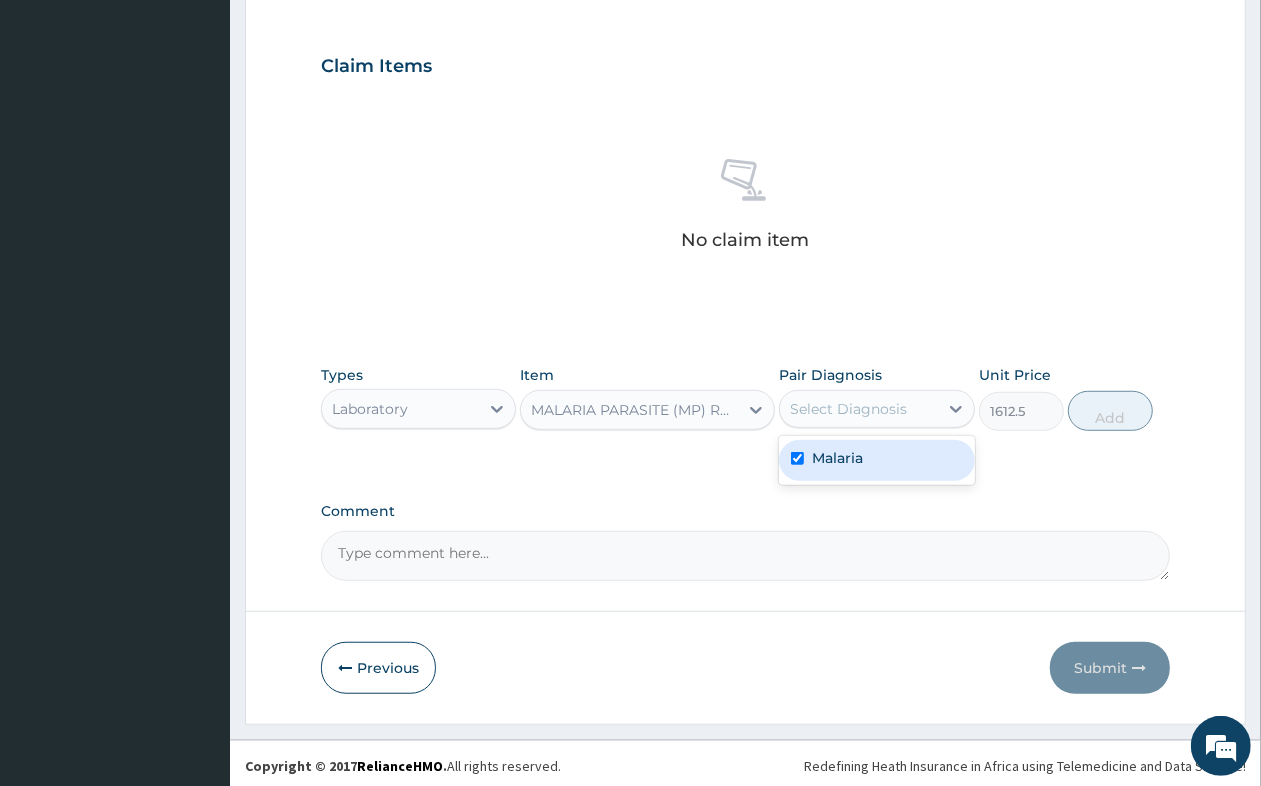 checkbox on "true" 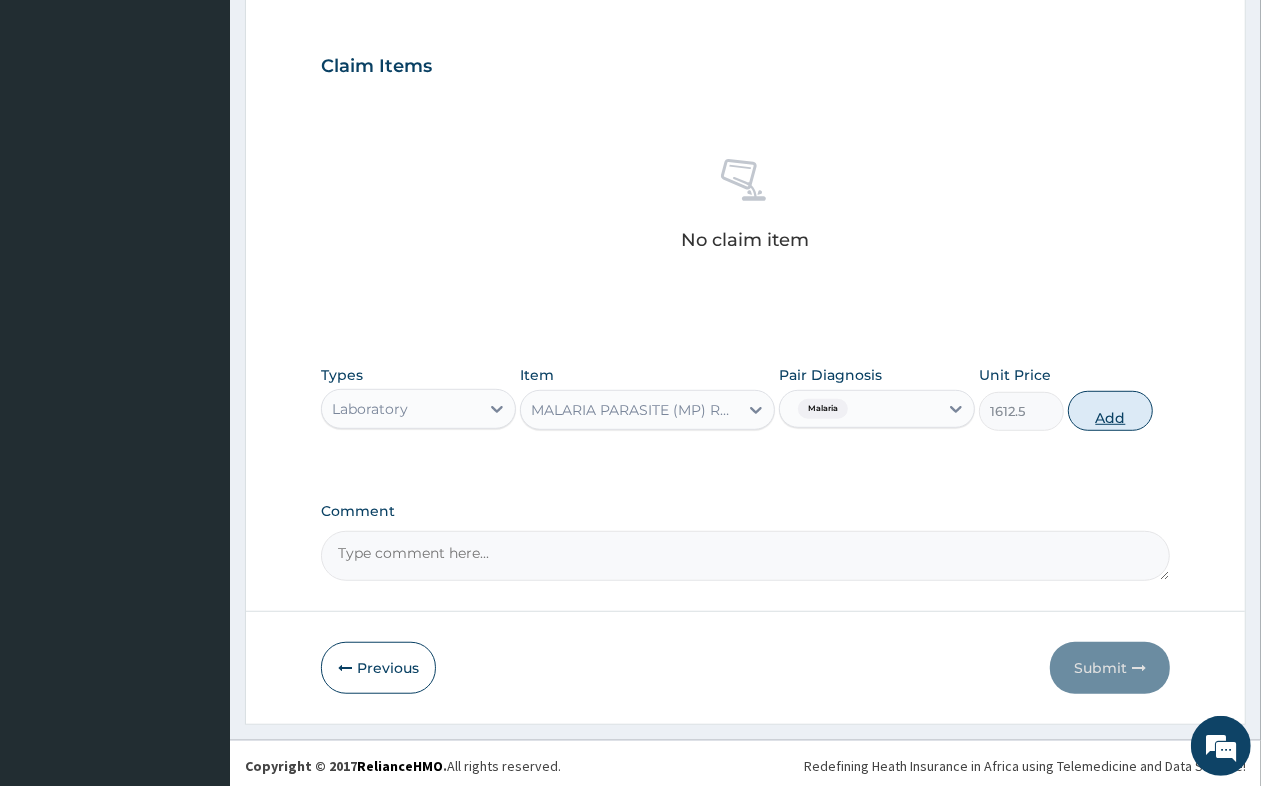 click on "Add" at bounding box center [1110, 411] 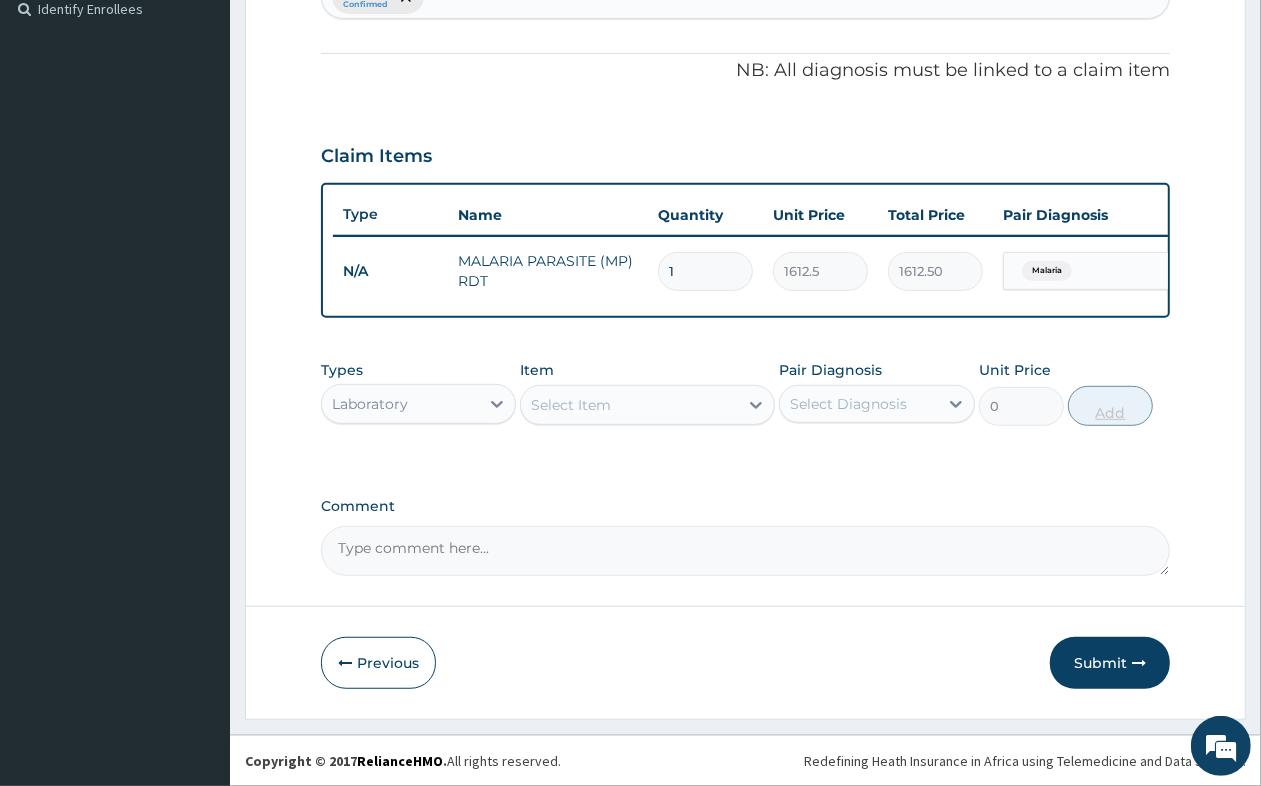 scroll, scrollTop: 578, scrollLeft: 0, axis: vertical 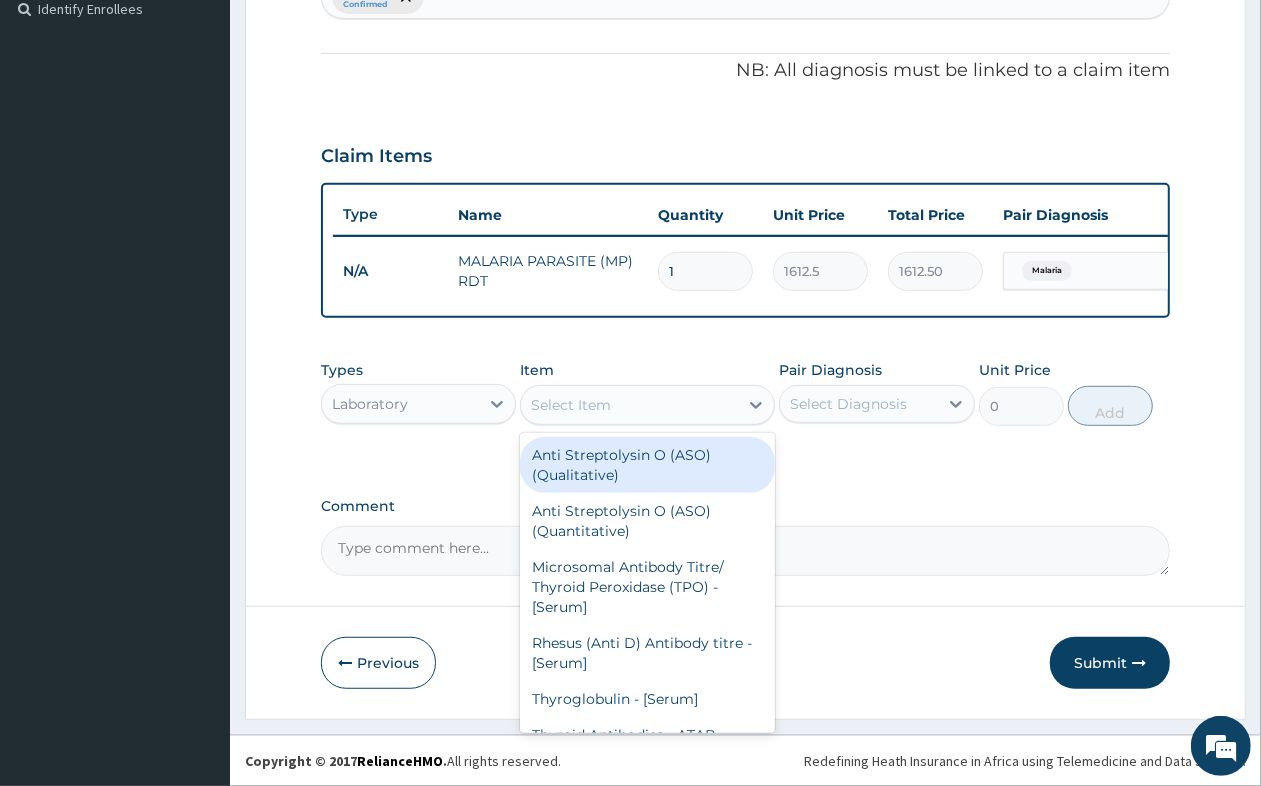 click on "Select Item" at bounding box center [571, 405] 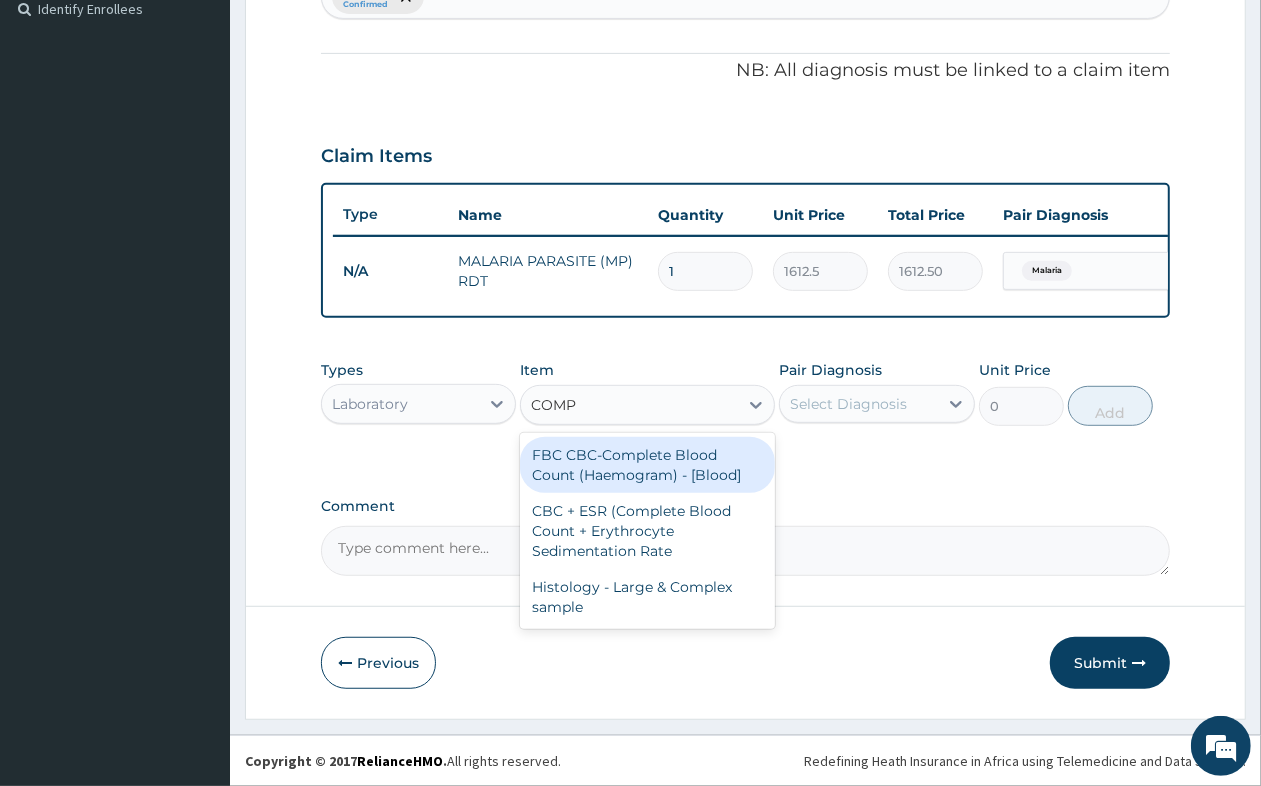 type on "COMPL" 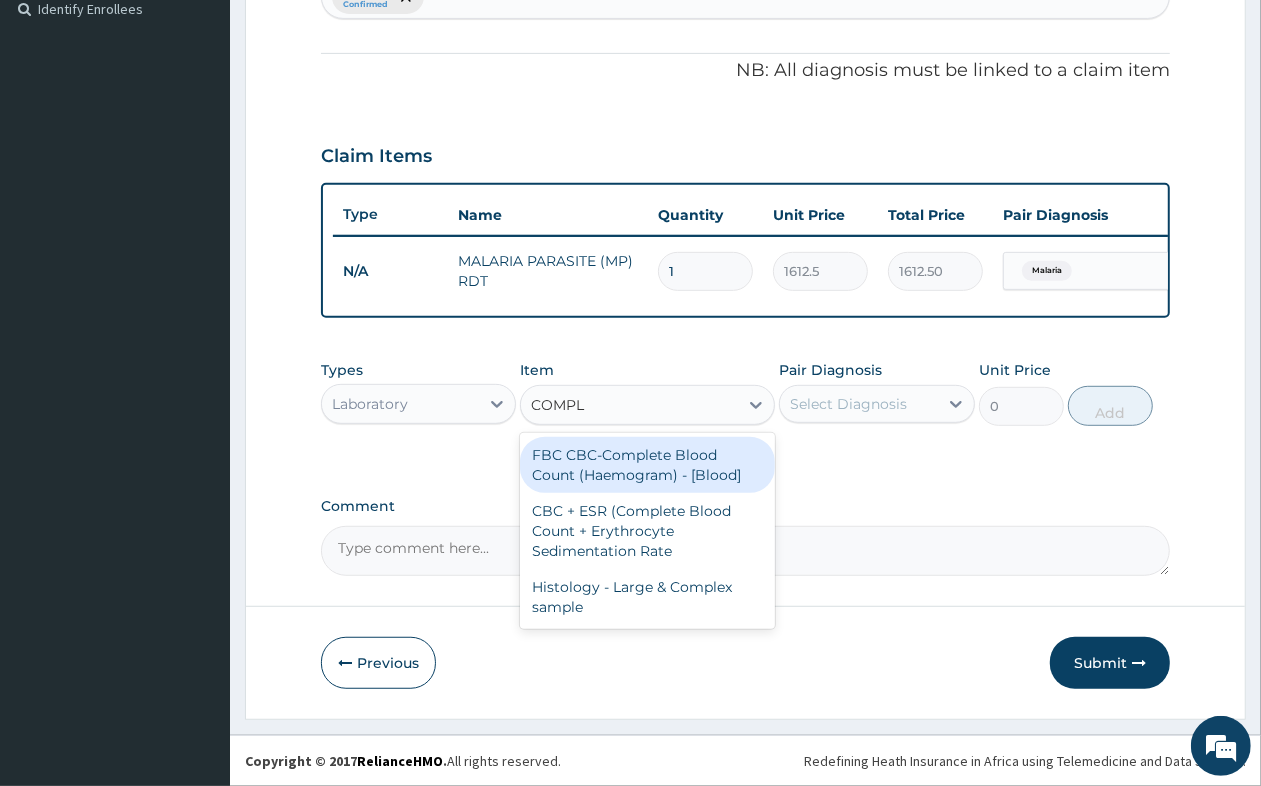 click on "FBC CBC-Complete Blood Count (Haemogram) - [Blood]" at bounding box center (647, 465) 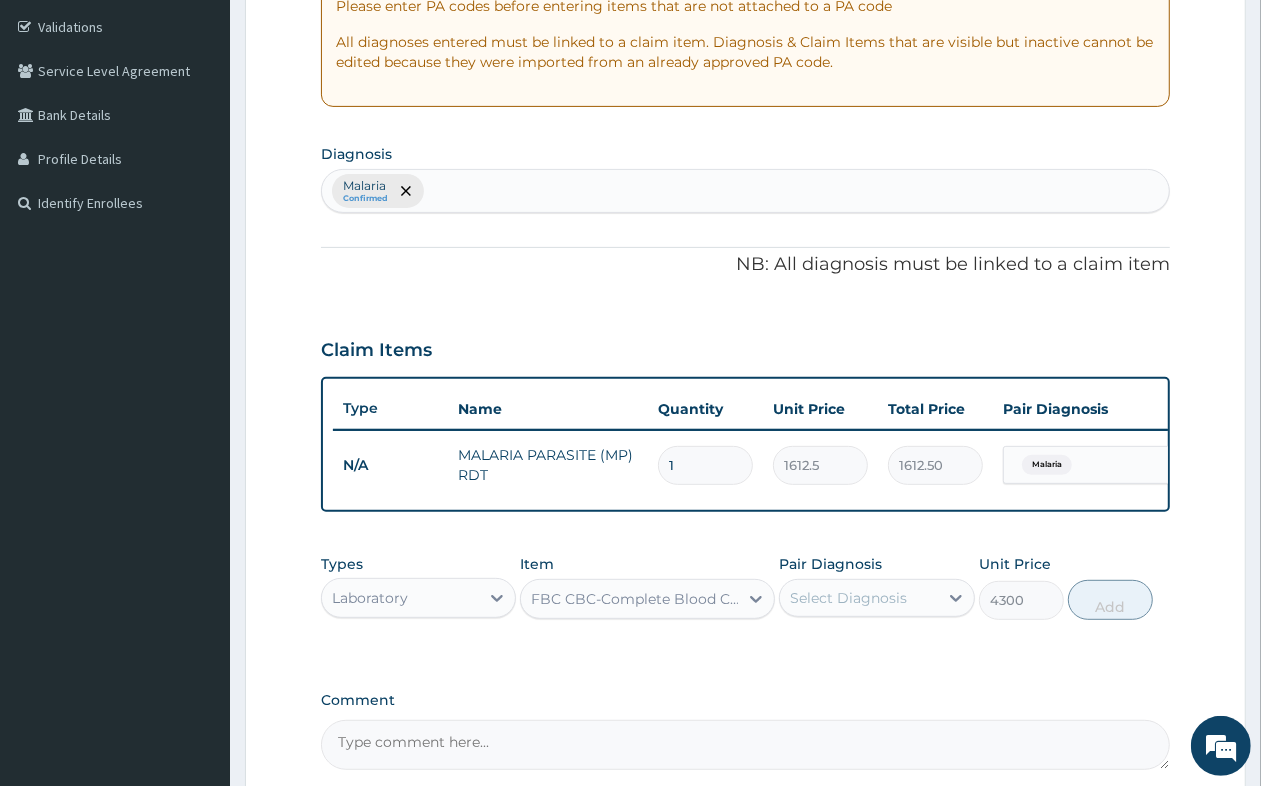 scroll, scrollTop: 203, scrollLeft: 0, axis: vertical 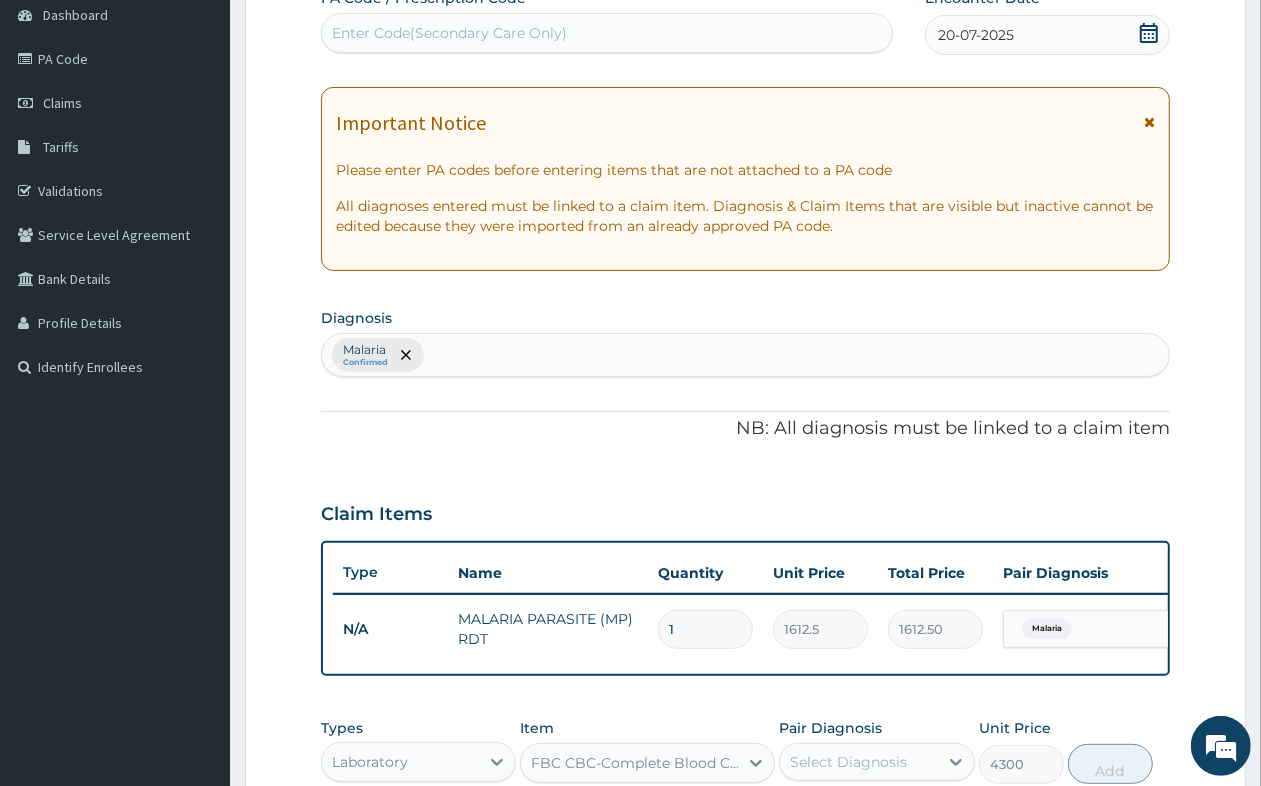 click on "Malaria Confirmed" at bounding box center (745, 355) 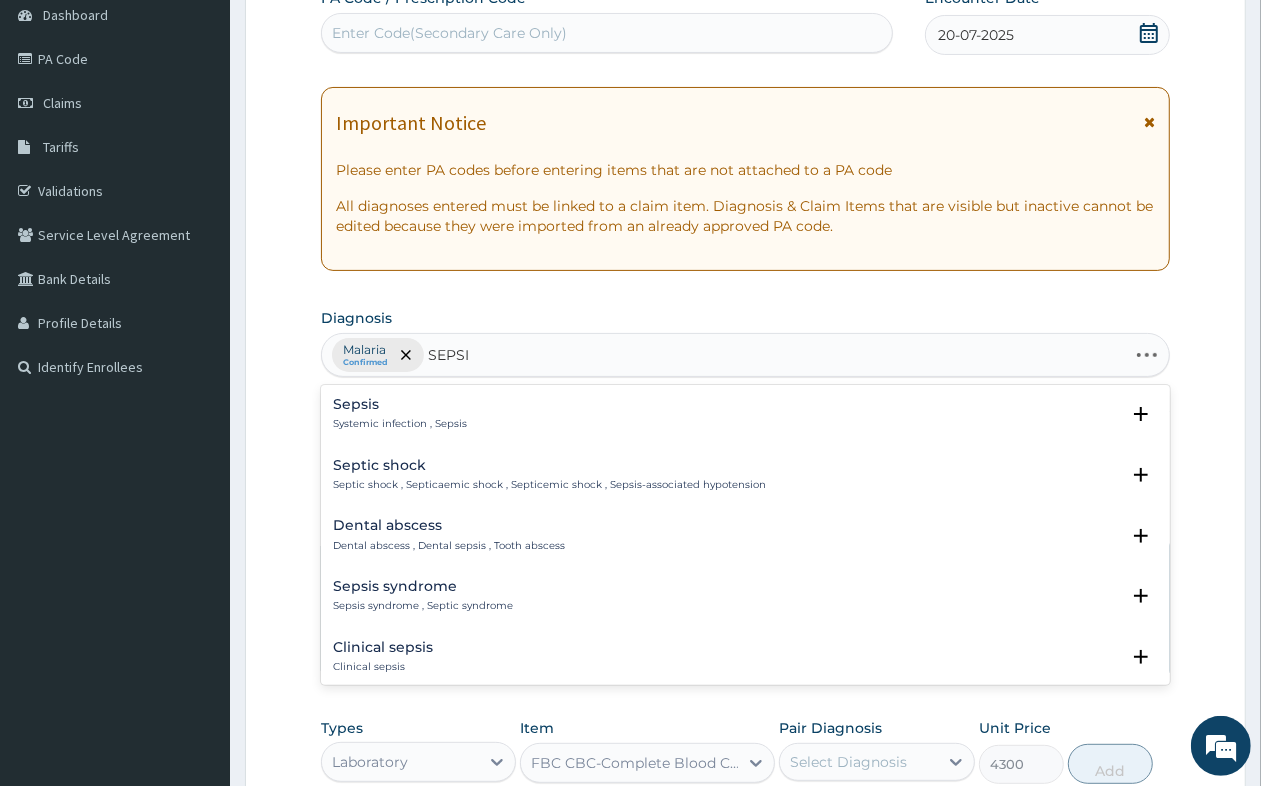 type on "SEPSIS" 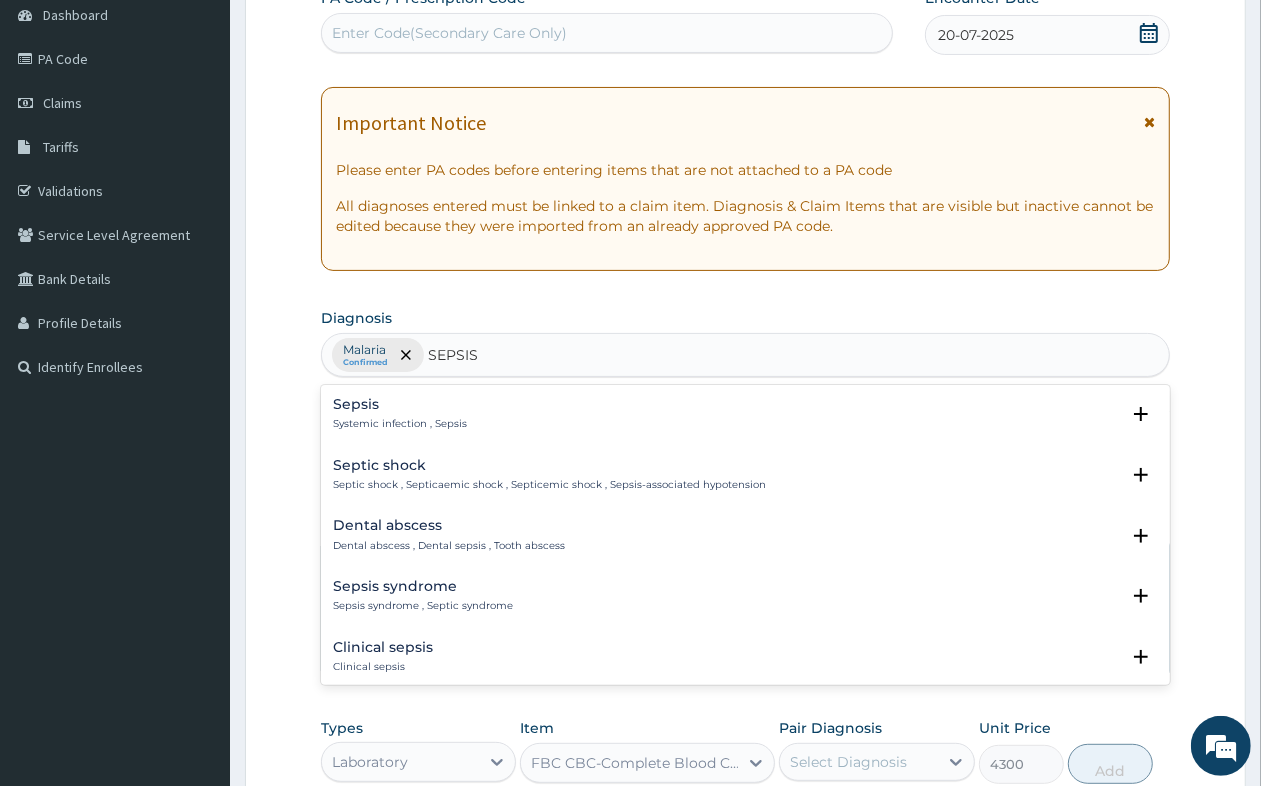 click on "Systemic infection , Sepsis" at bounding box center (400, 424) 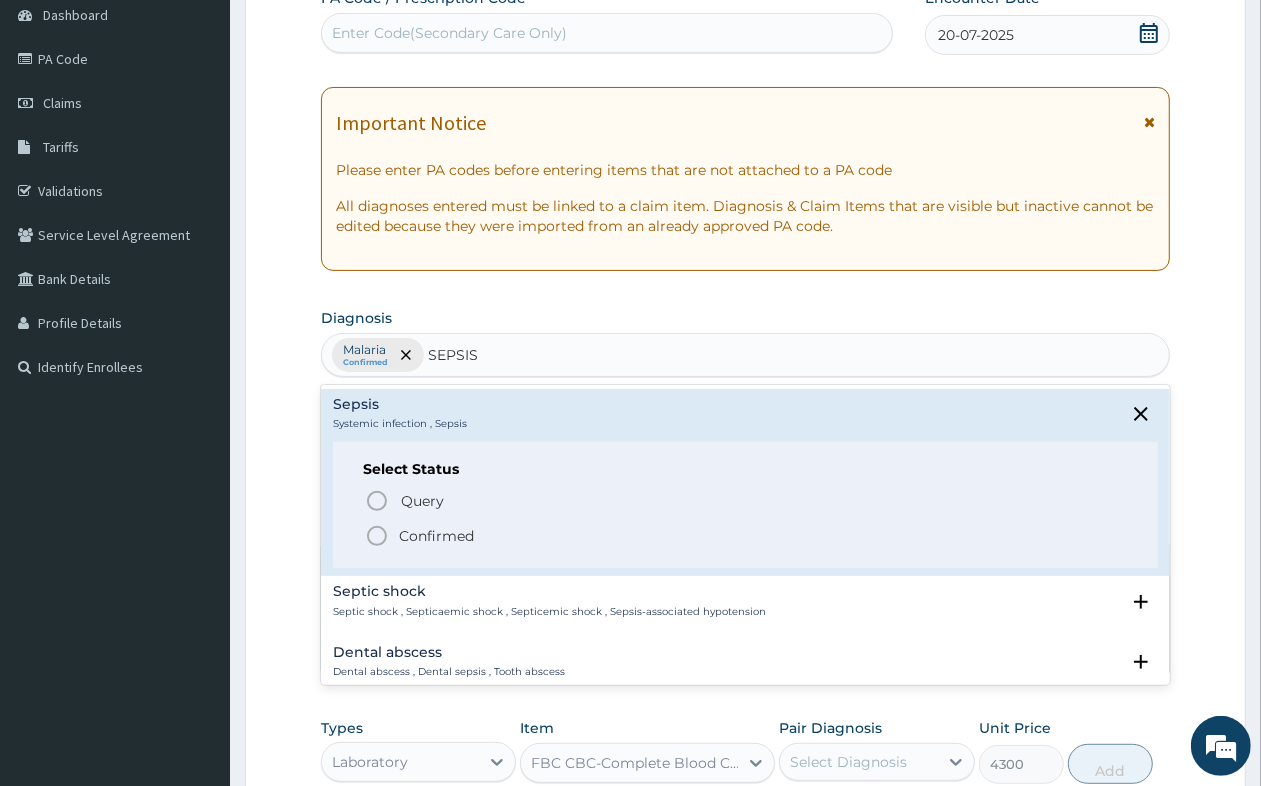 click 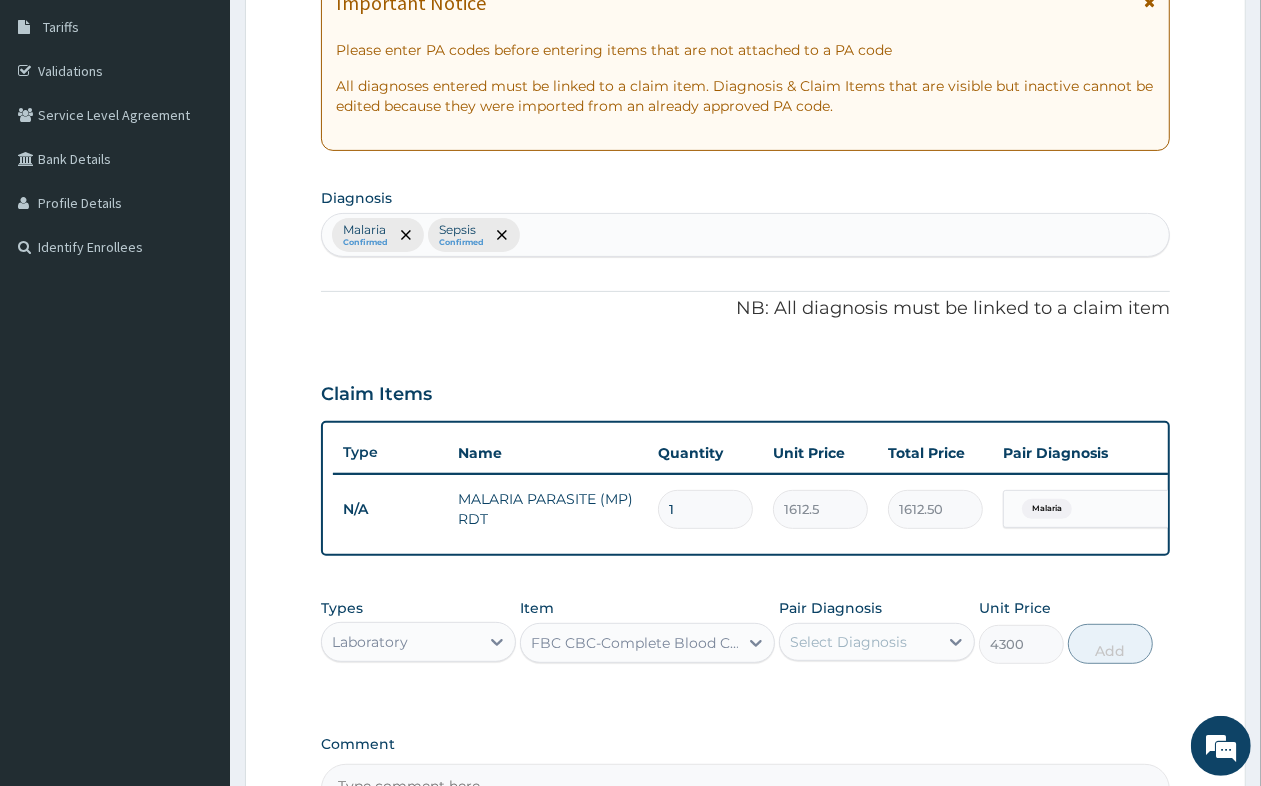 scroll, scrollTop: 578, scrollLeft: 0, axis: vertical 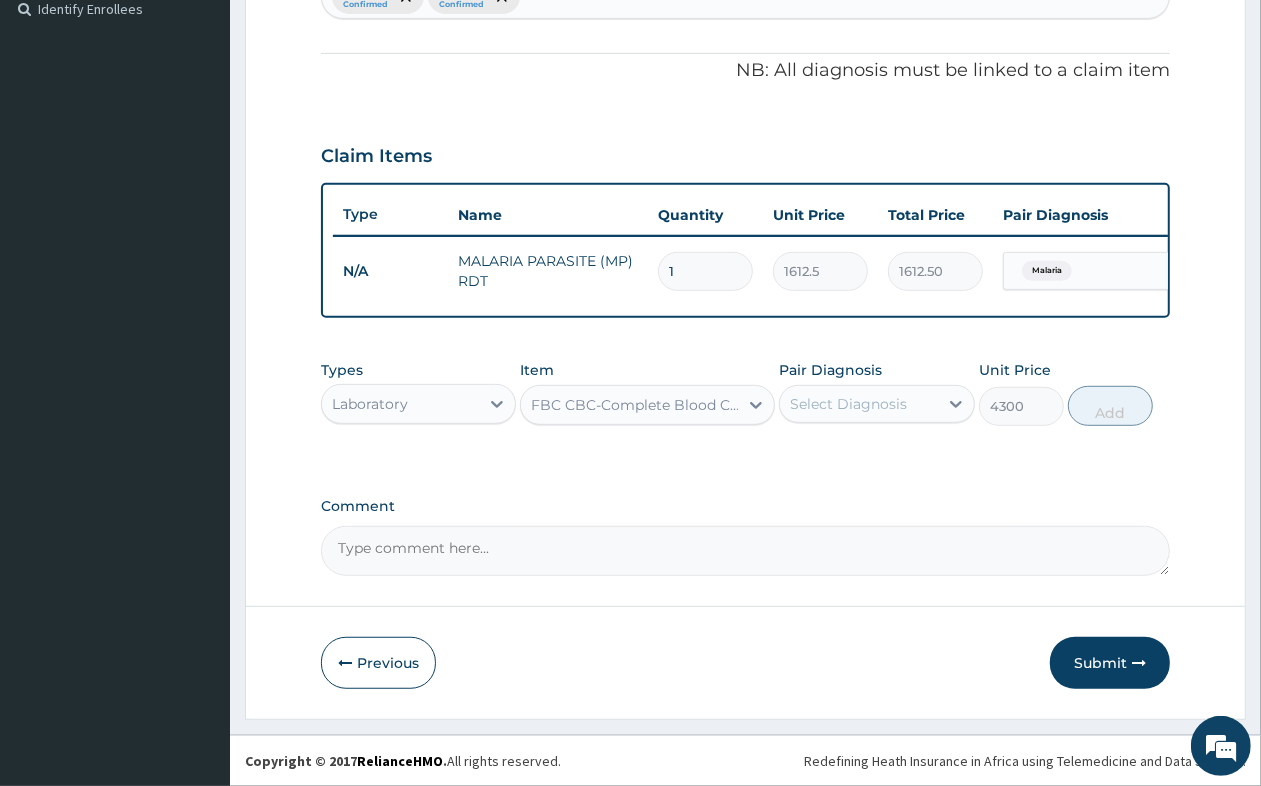 click on "Select Diagnosis" at bounding box center (848, 404) 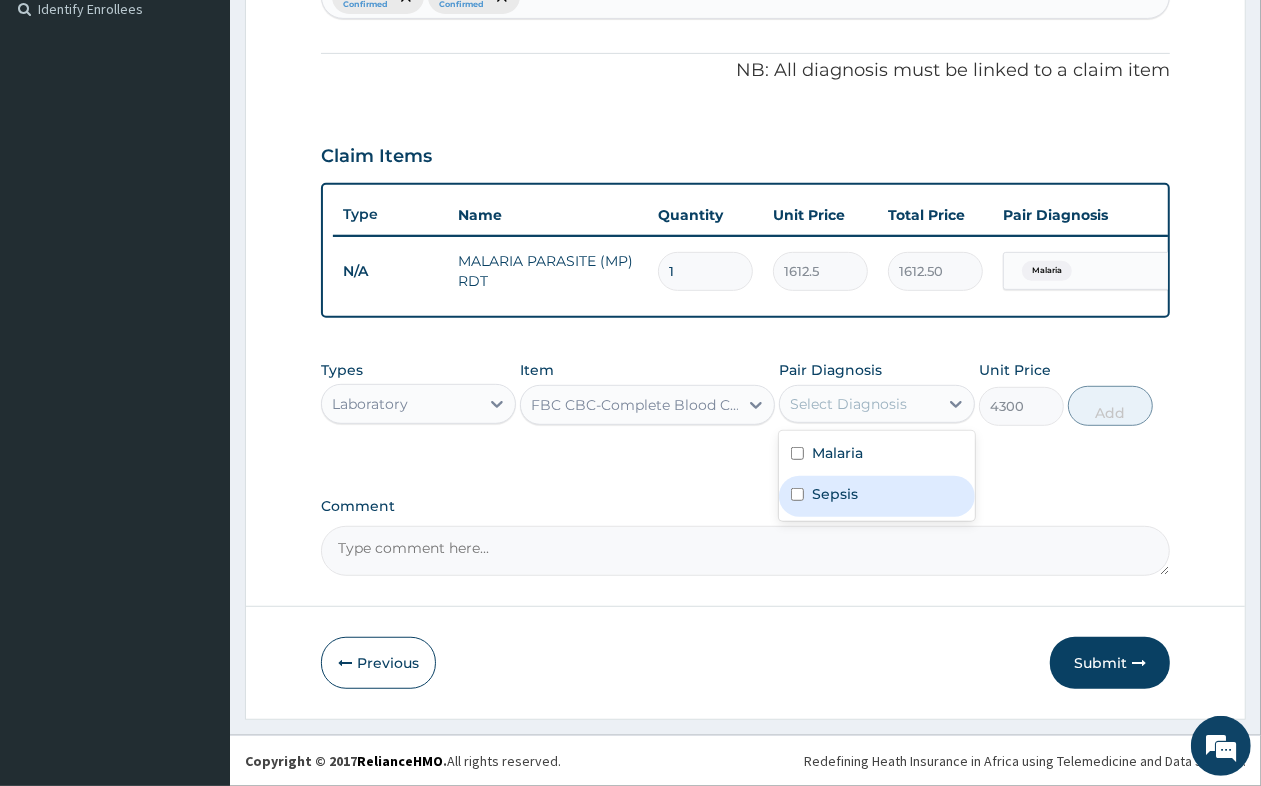 click on "Sepsis" at bounding box center [835, 494] 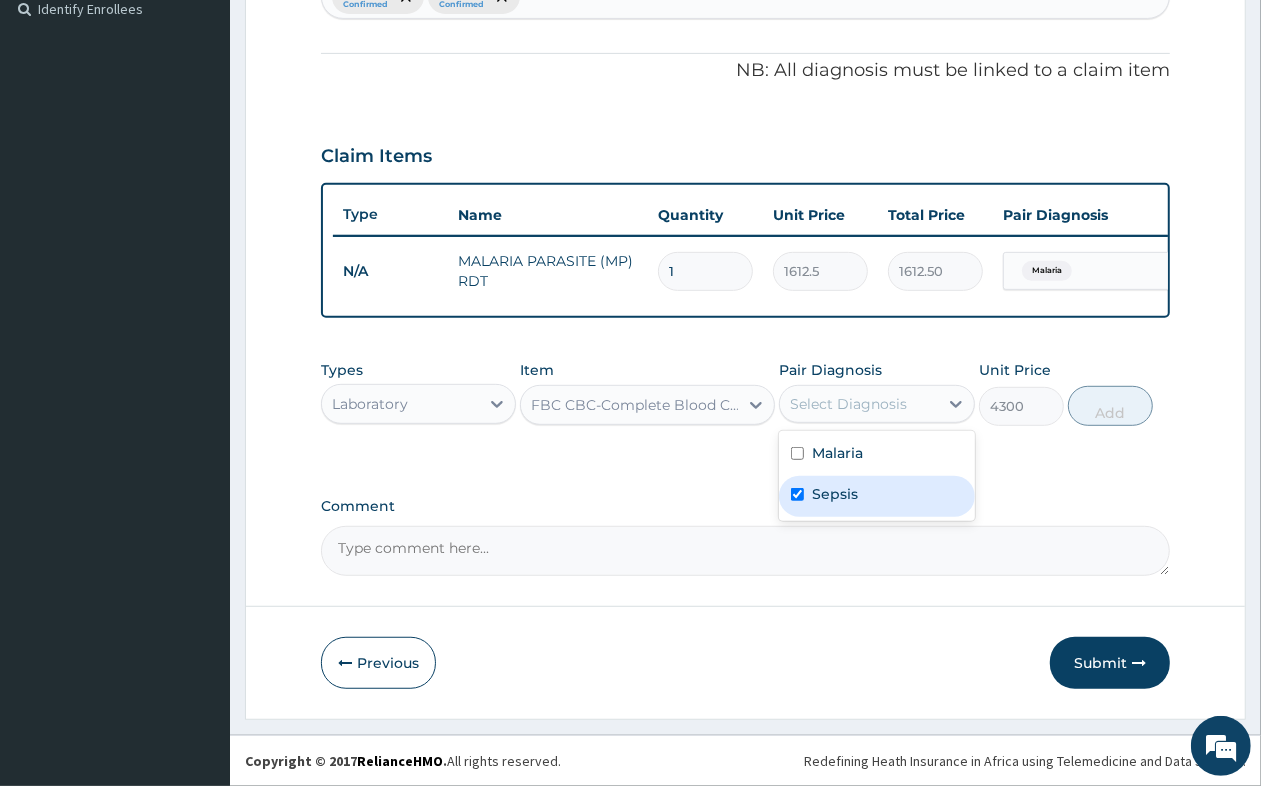 checkbox on "true" 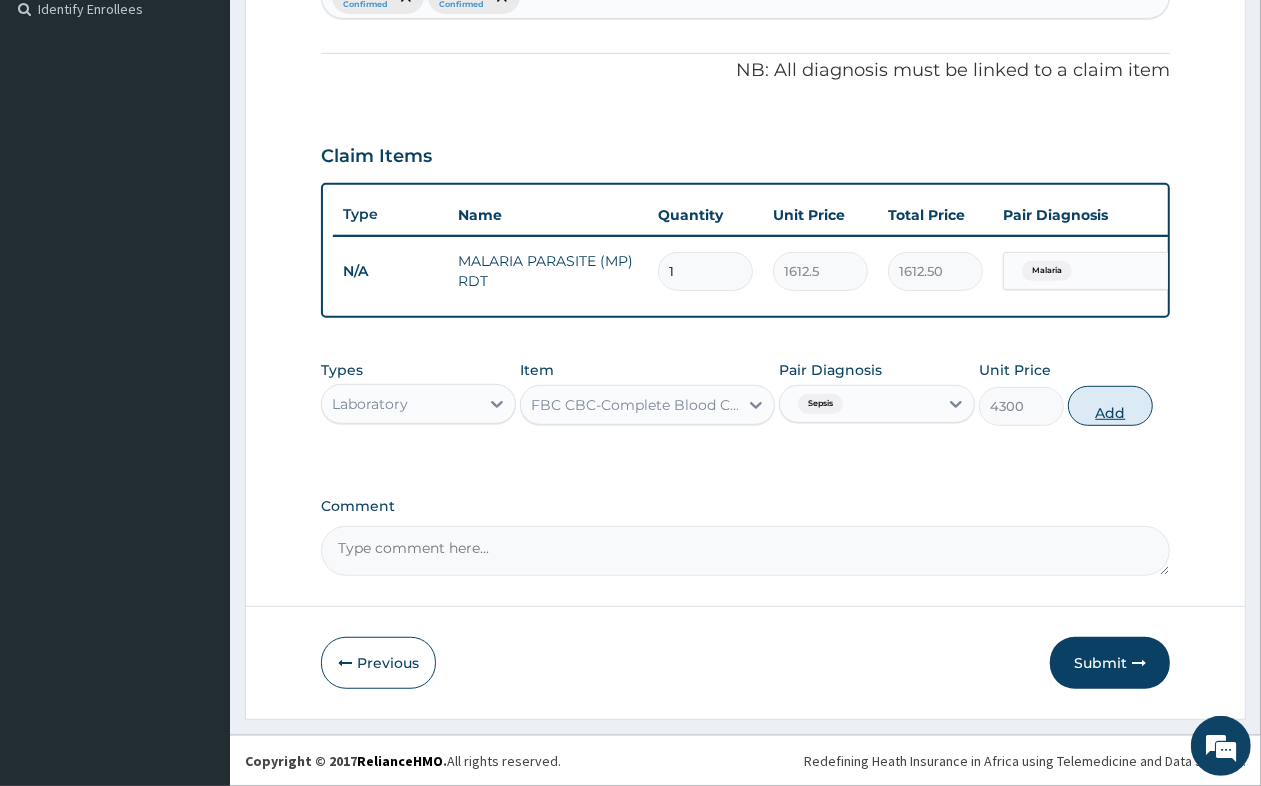 click on "Add" at bounding box center (1110, 406) 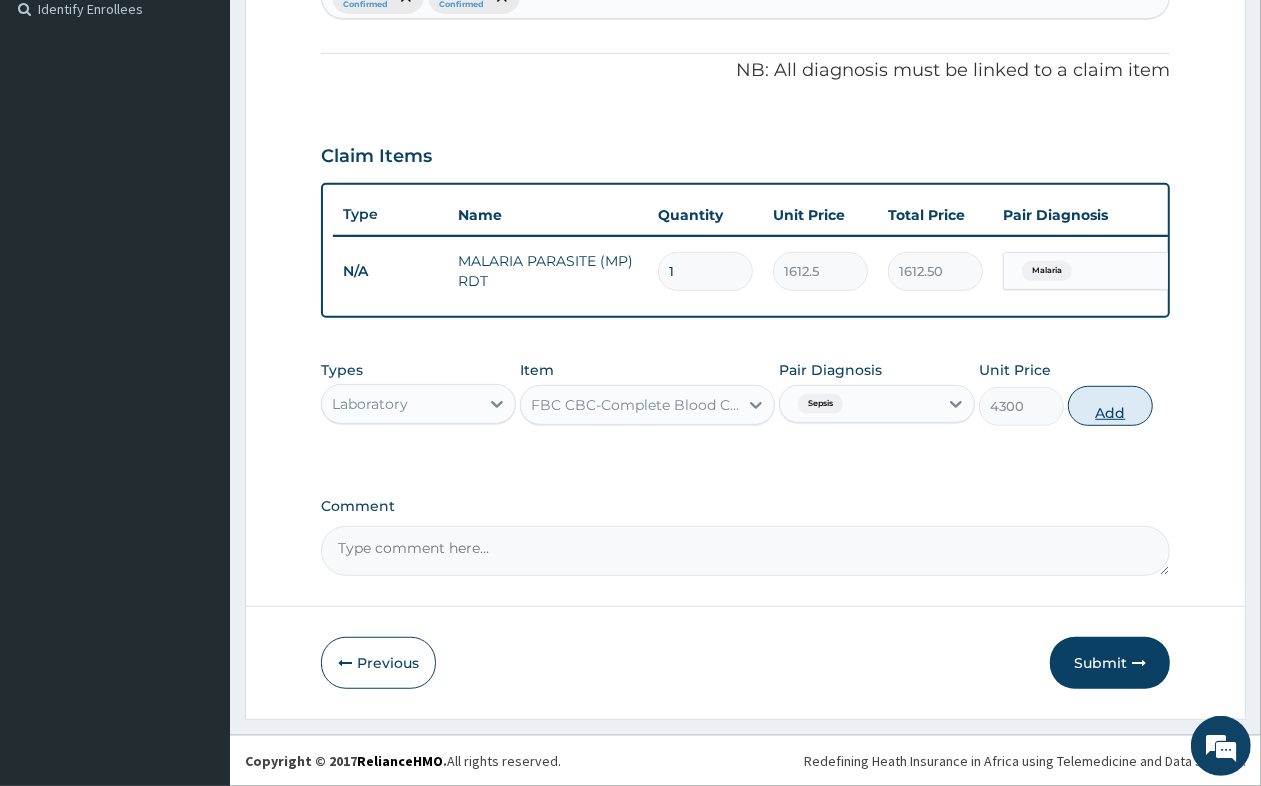 type on "0" 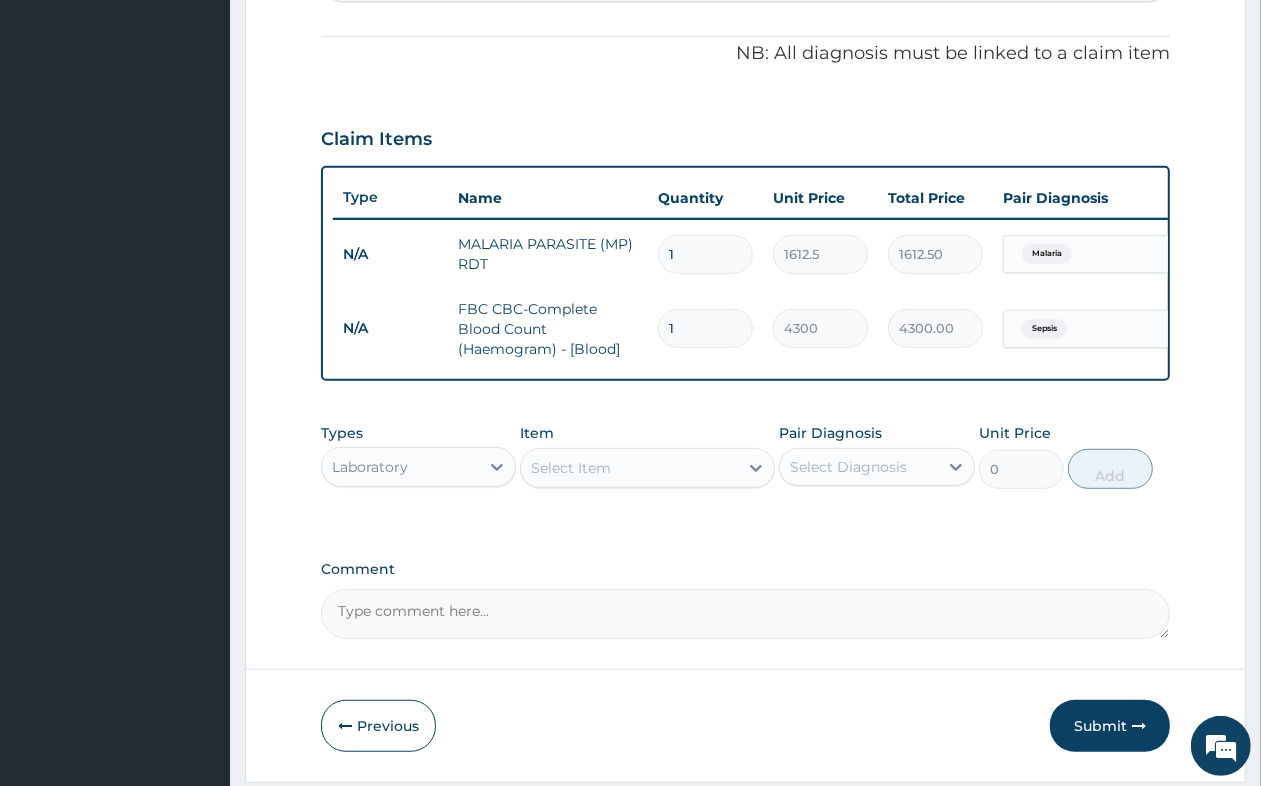 drag, startPoint x: 483, startPoint y: 480, endPoint x: 478, endPoint y: 503, distance: 23.537205 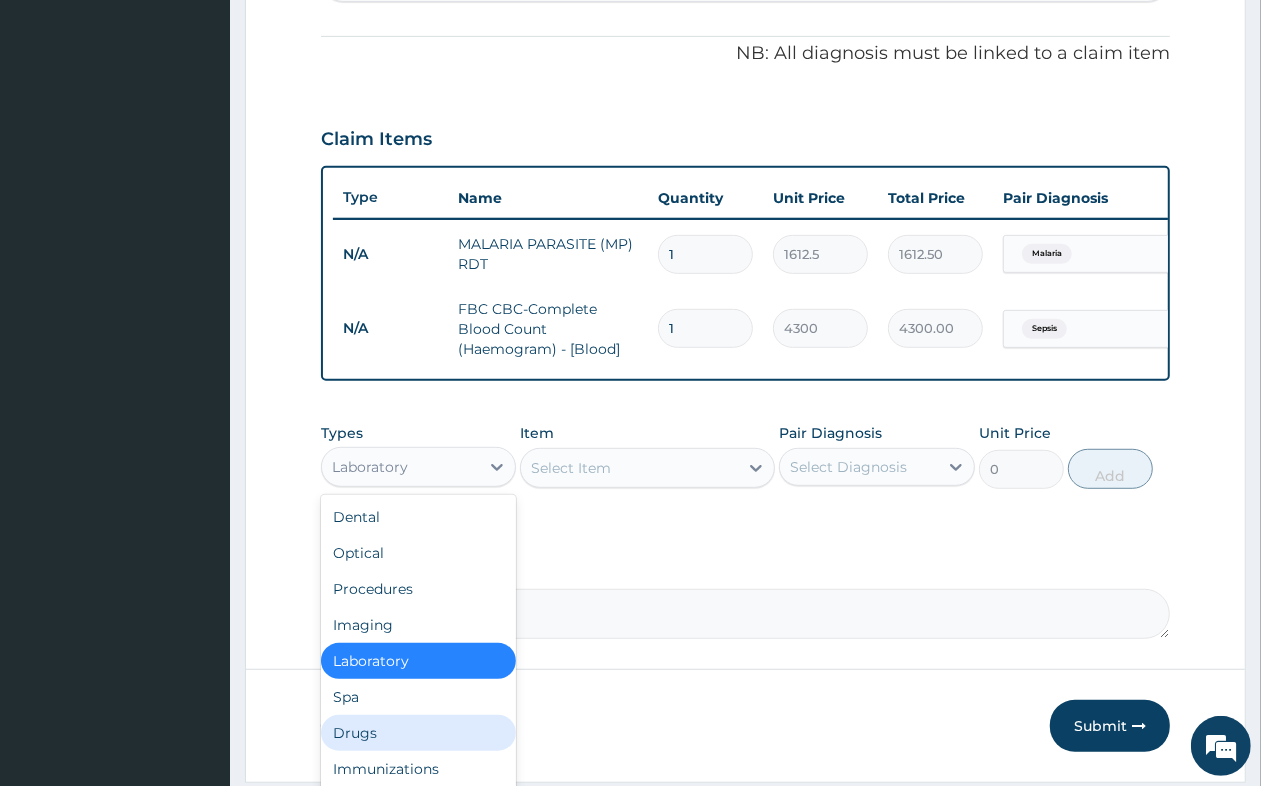 click on "Drugs" at bounding box center [418, 733] 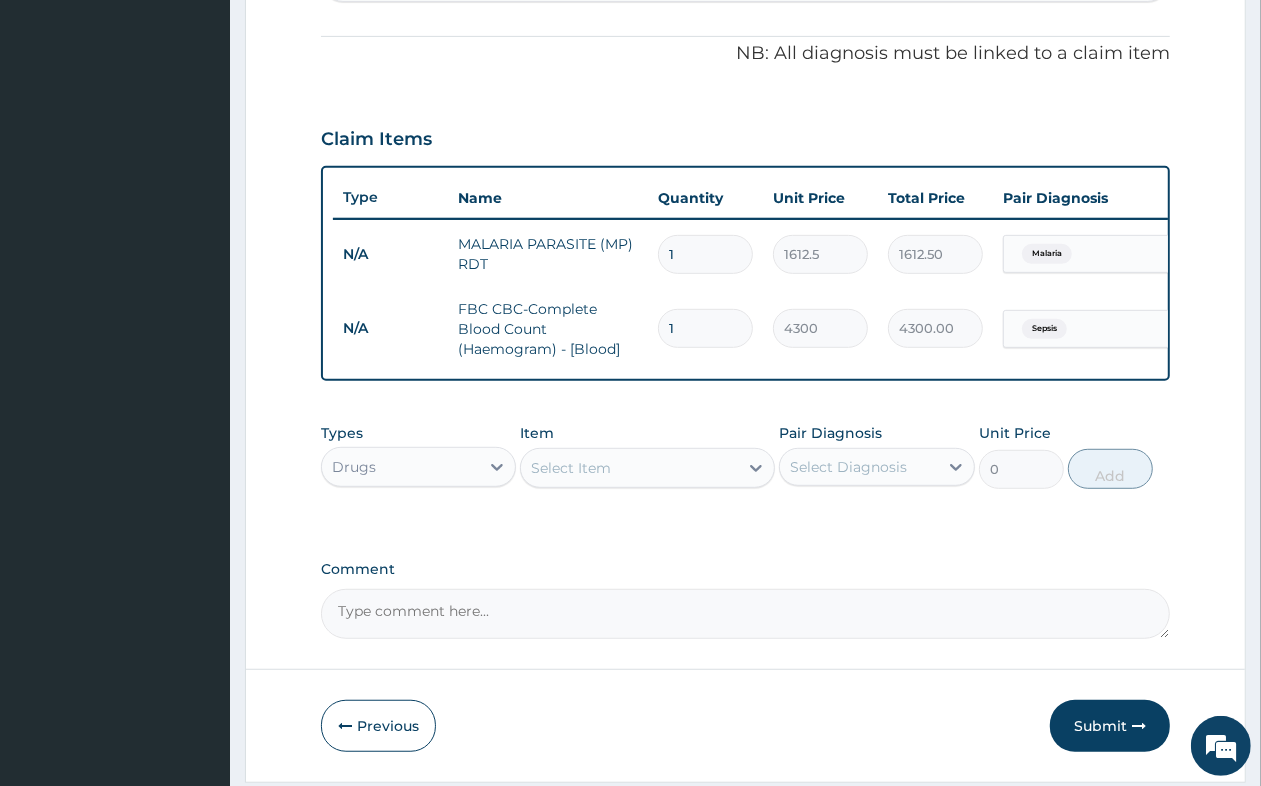 click on "Select Item" at bounding box center [571, 468] 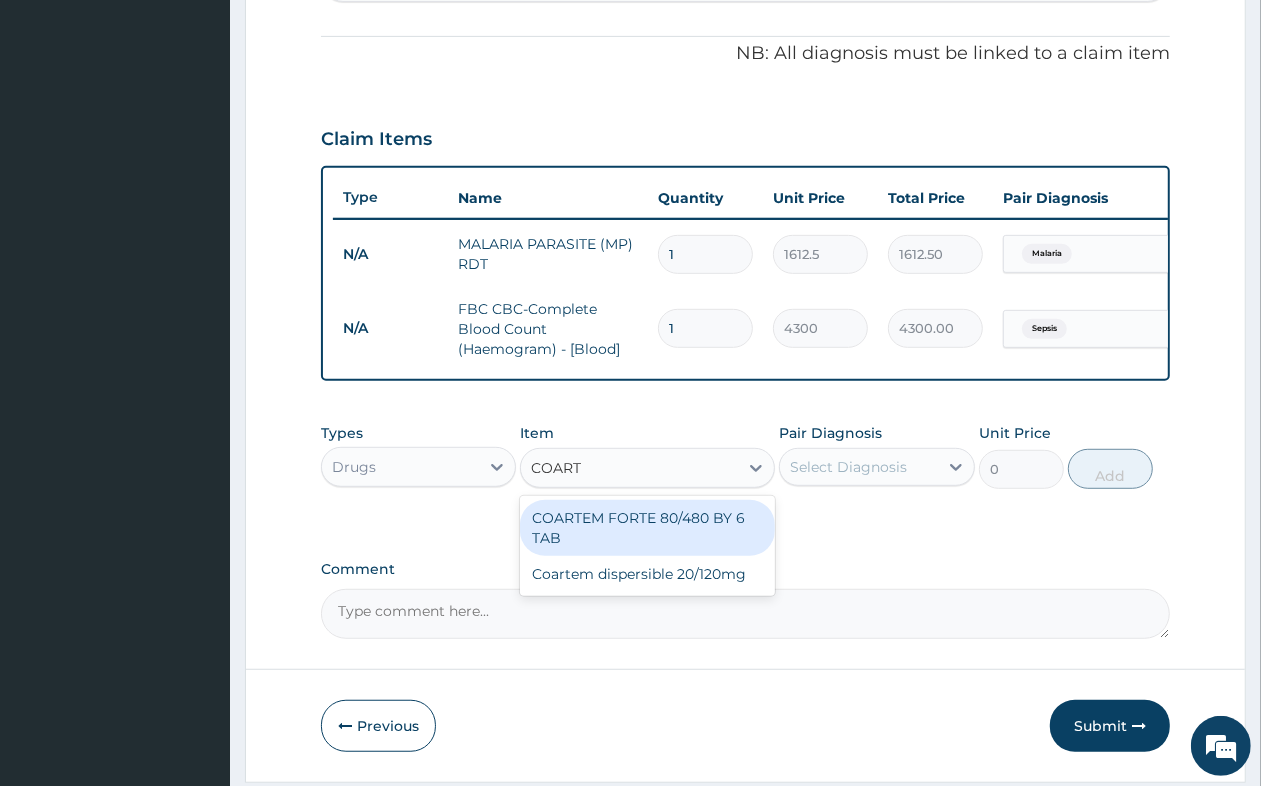 type on "COARTE" 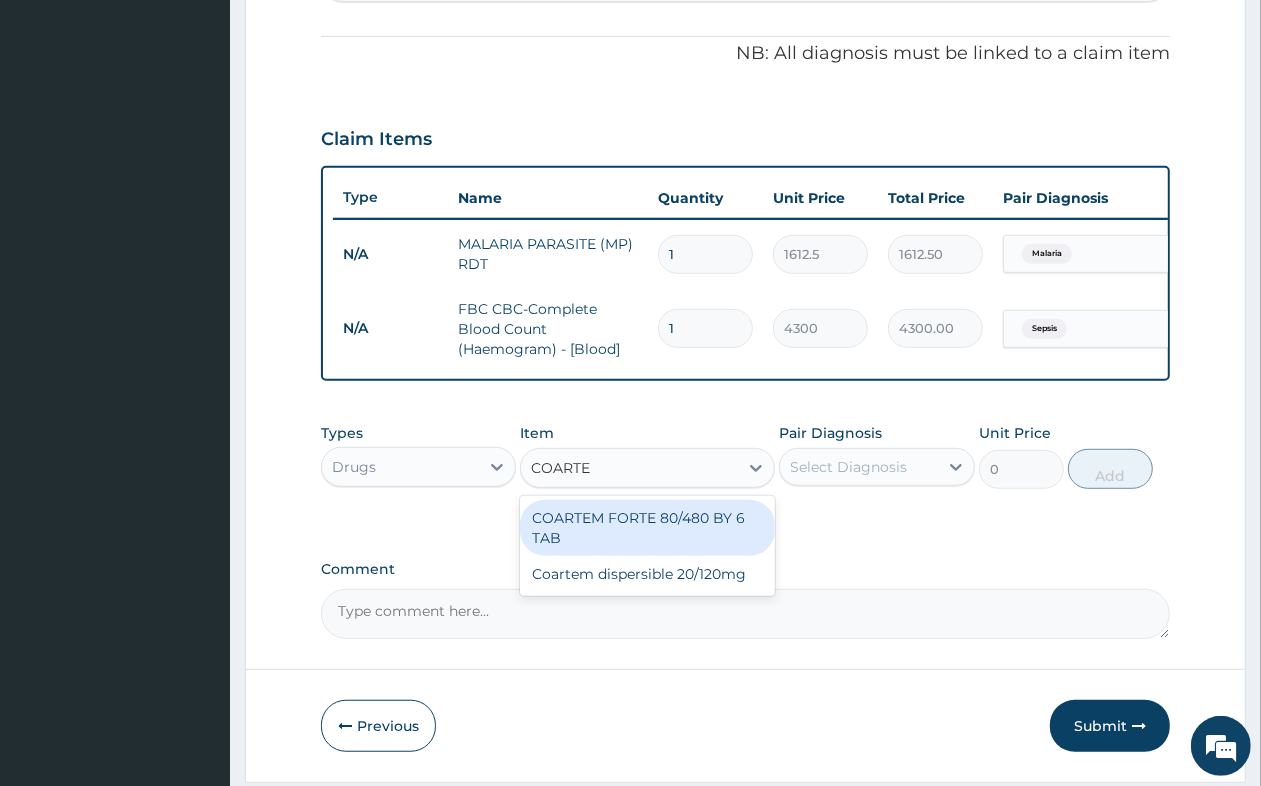 click on "COARTEM FORTE 80/480 BY 6 TAB" at bounding box center (647, 528) 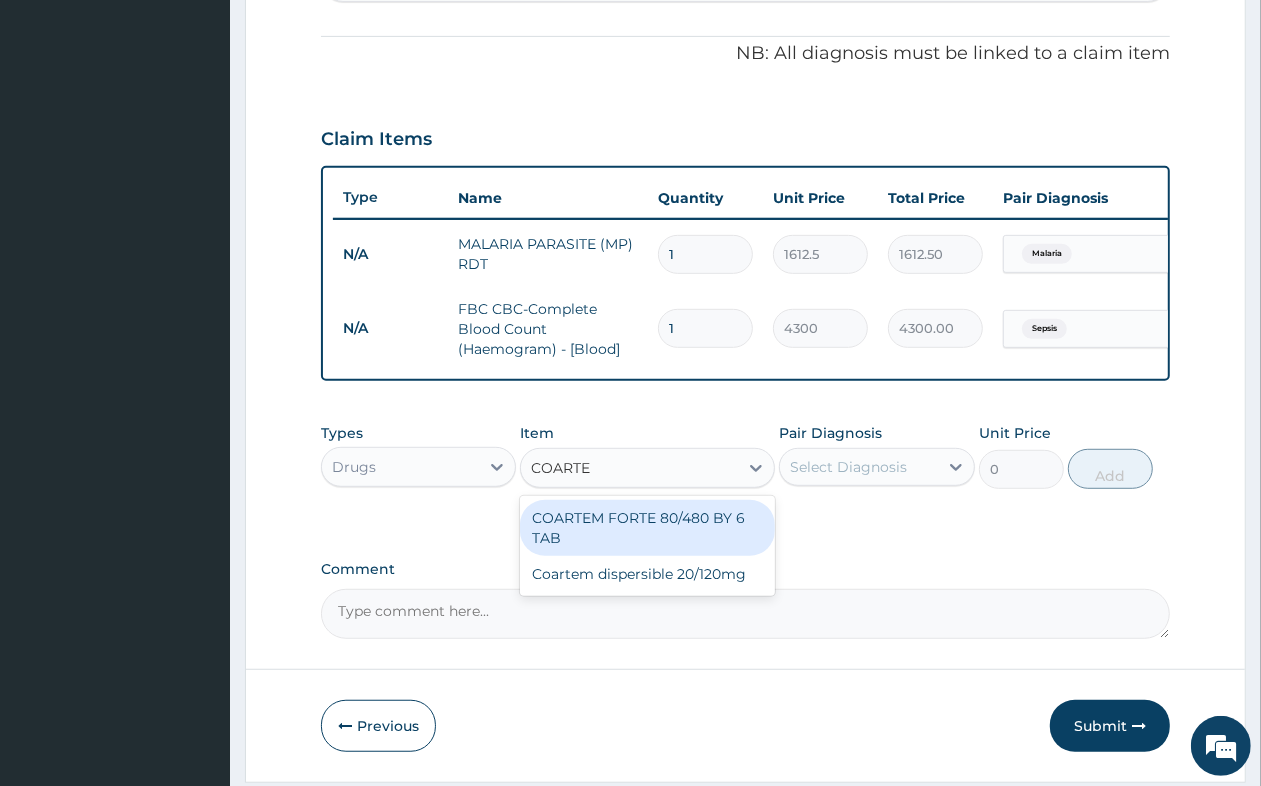 type 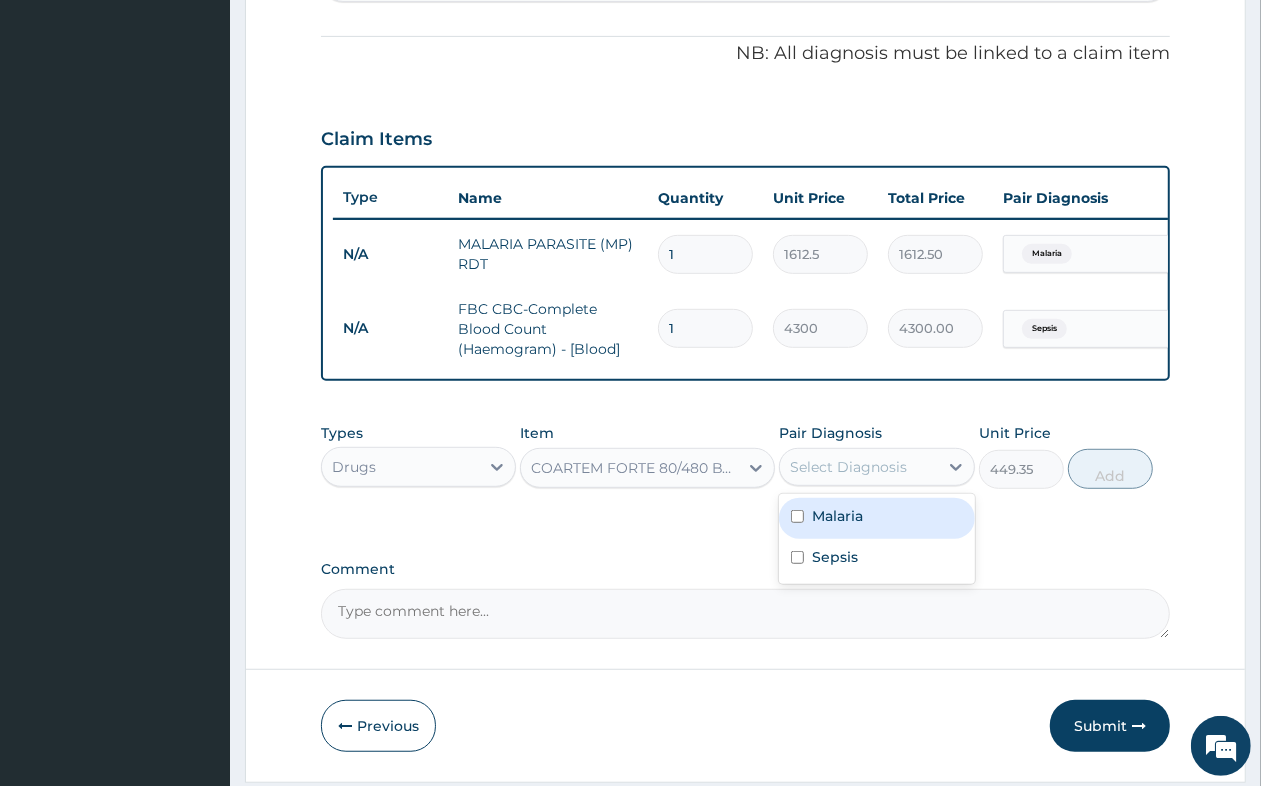 click on "Select Diagnosis" at bounding box center [848, 467] 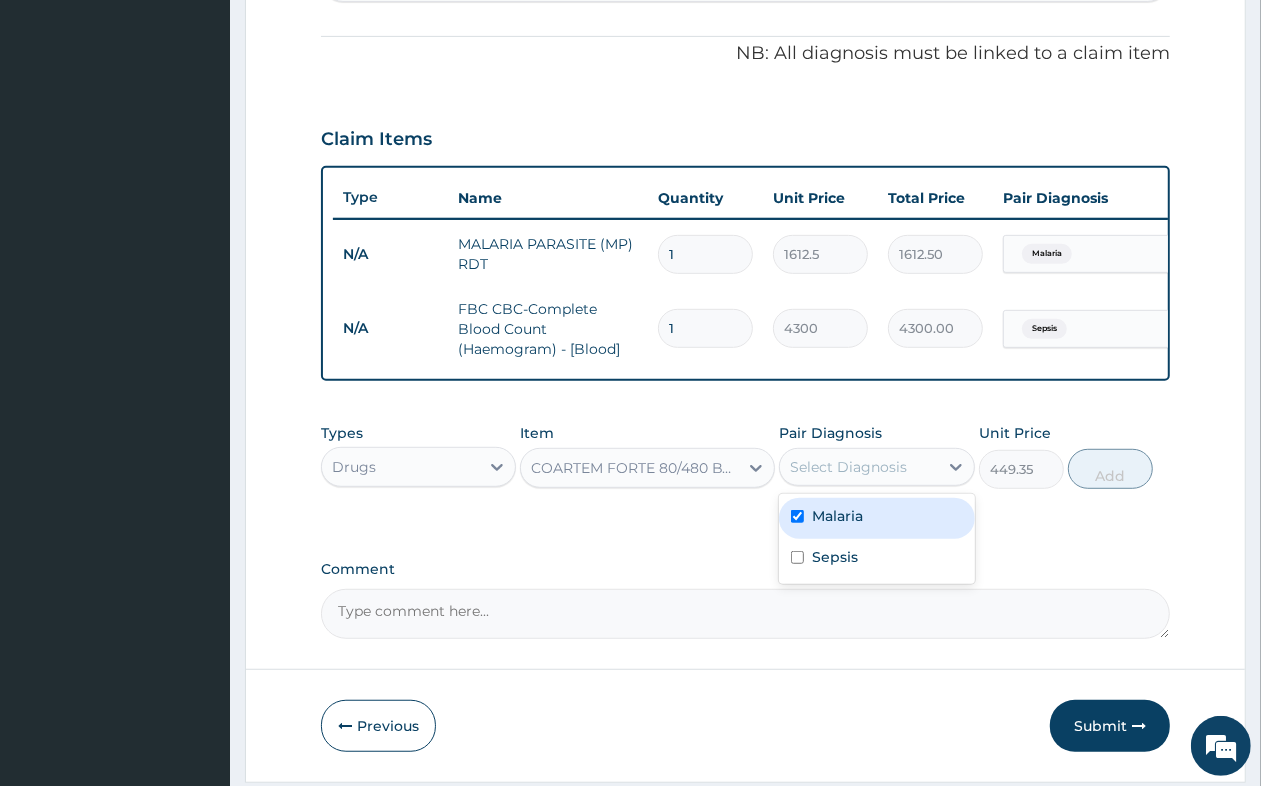 checkbox on "true" 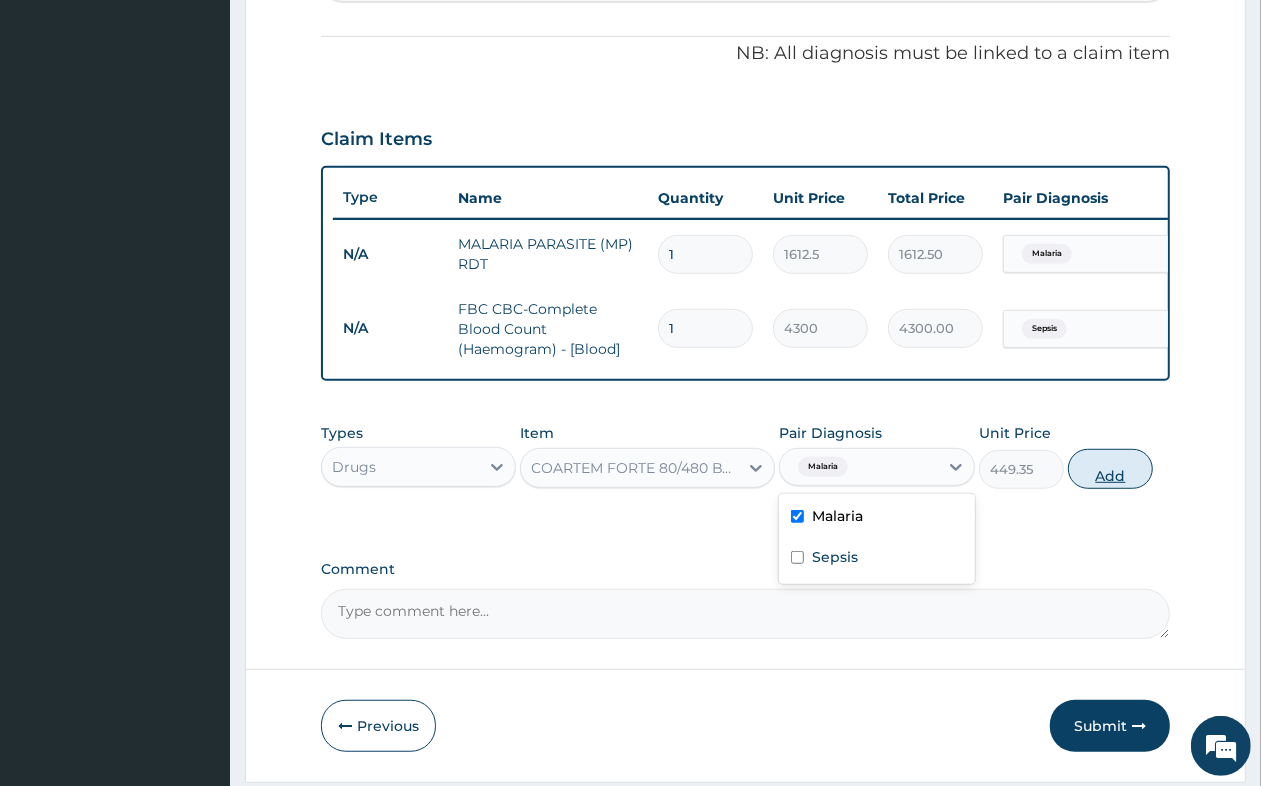 click on "Add" at bounding box center (1110, 469) 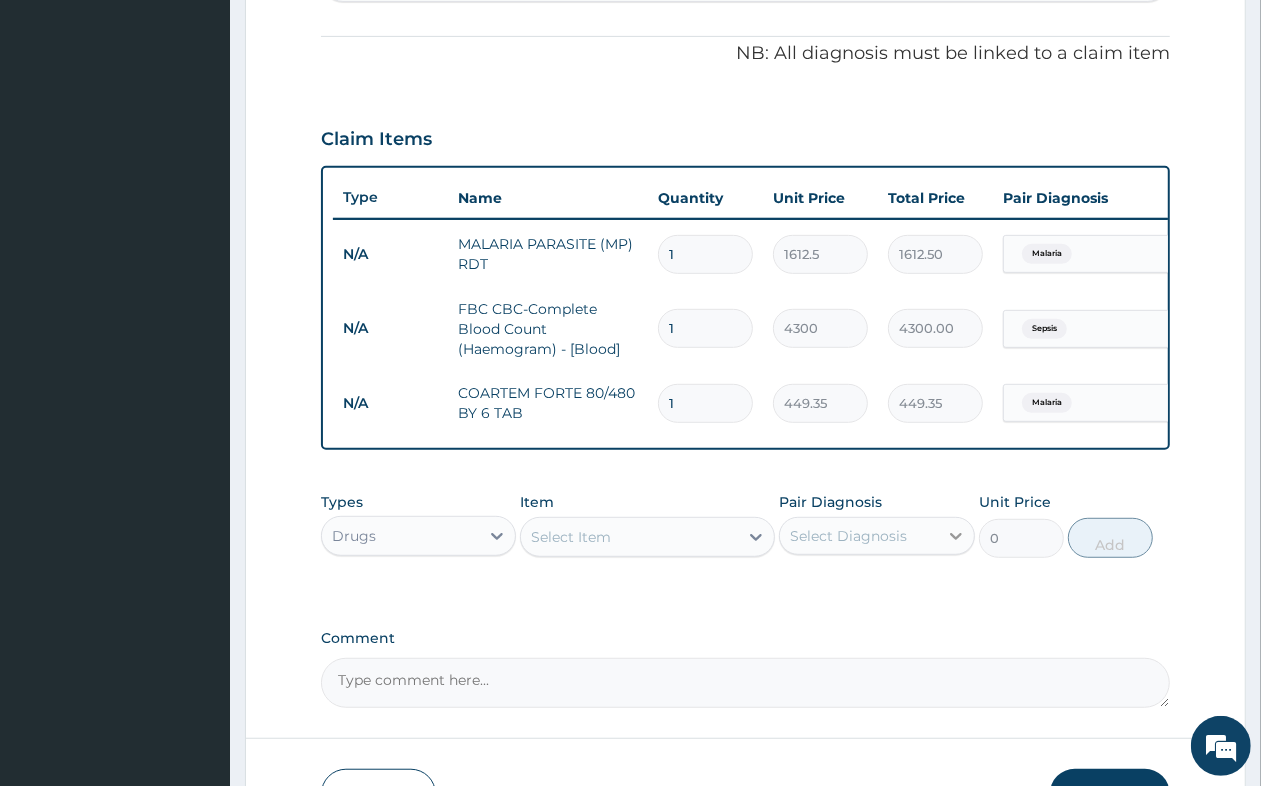 type 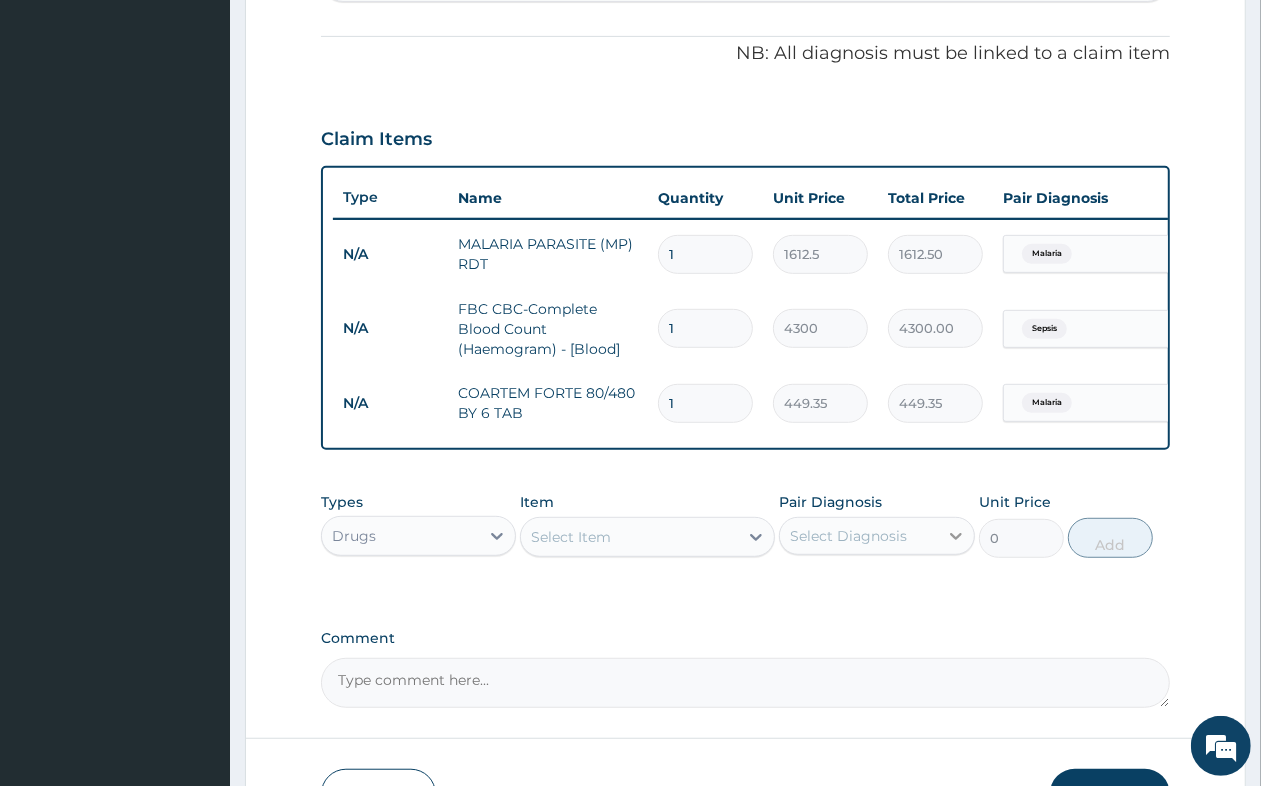 type on "0.00" 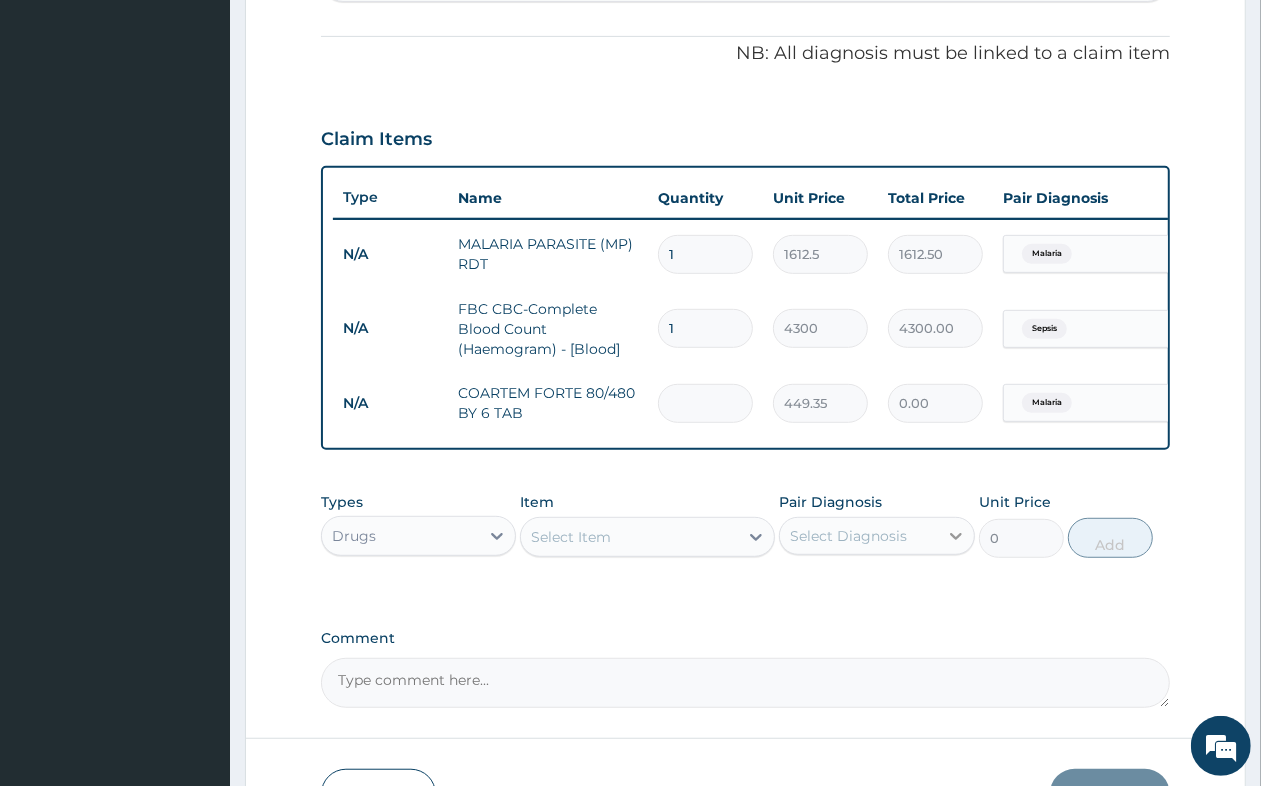type on "6" 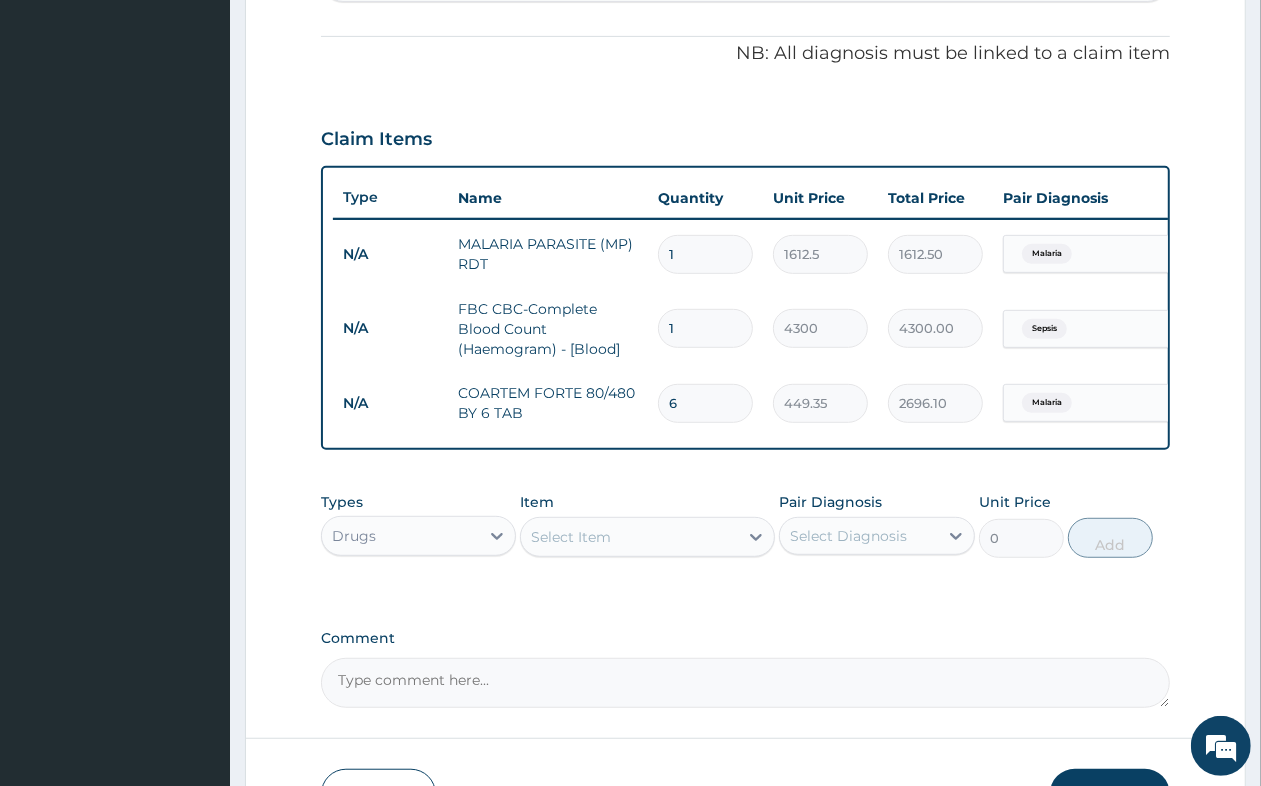 type on "6" 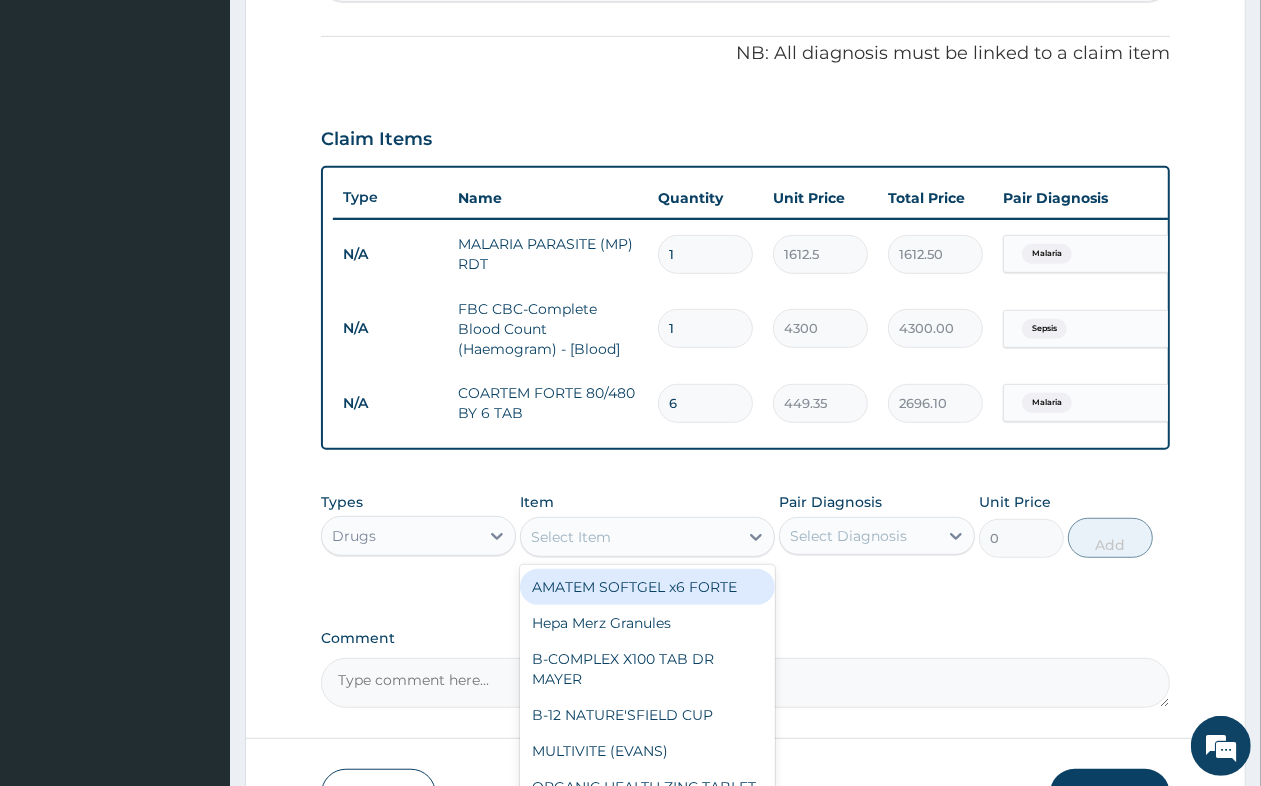 click on "Select Item" at bounding box center [571, 537] 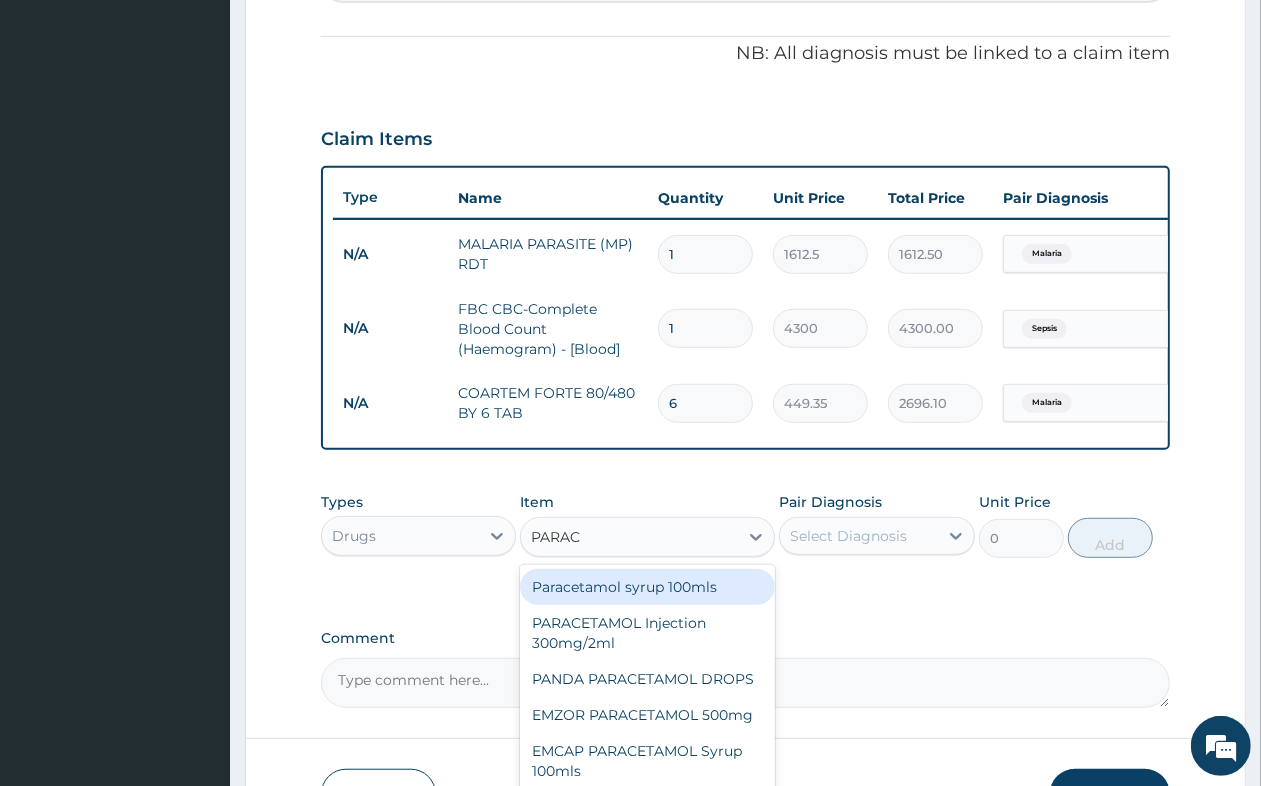 type on "PARACE" 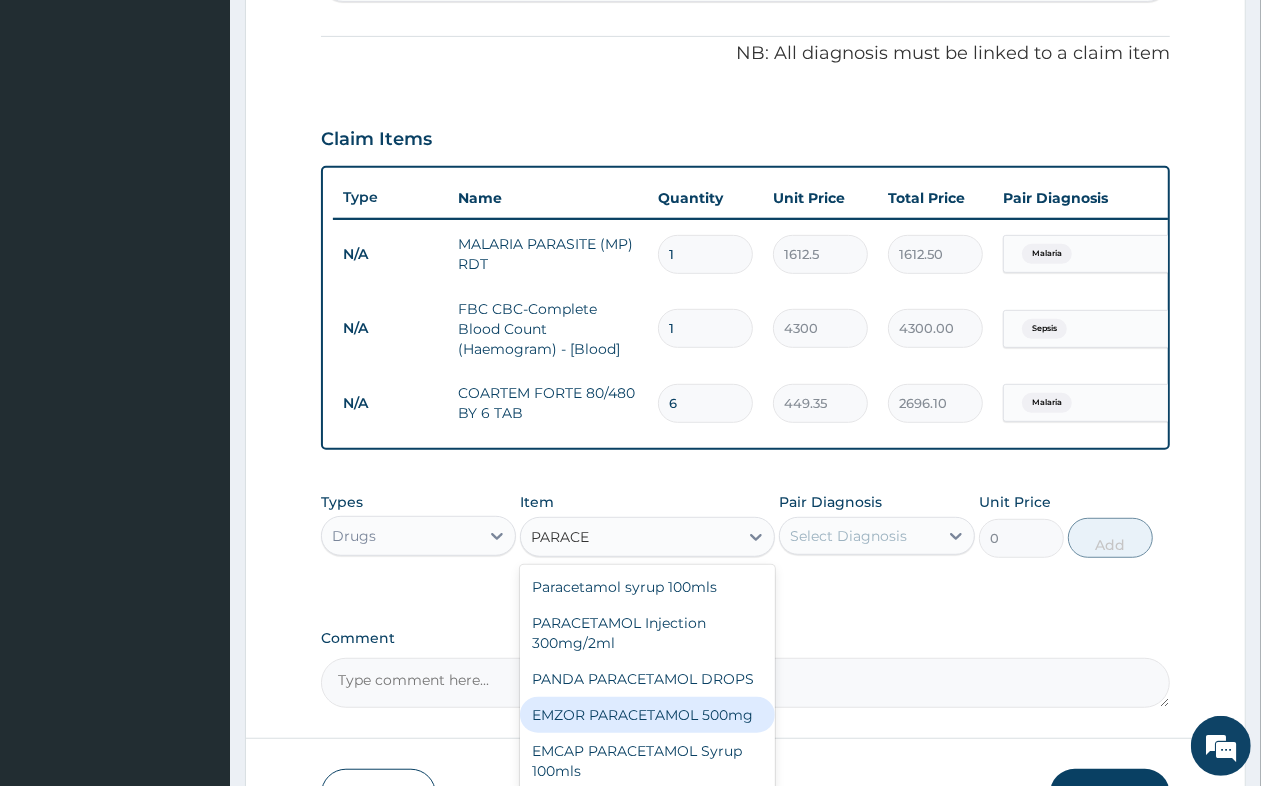 click on "EMZOR PARACETAMOL 500mg" at bounding box center [647, 715] 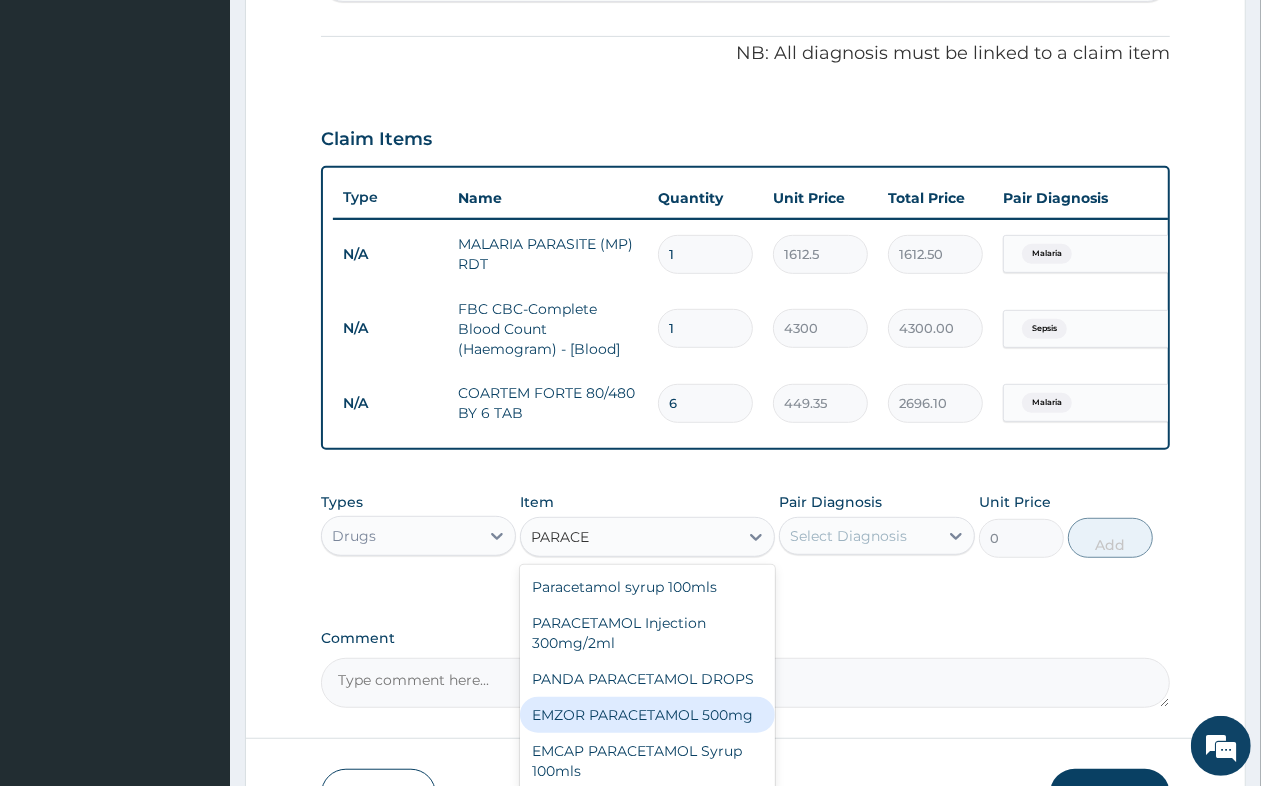 type 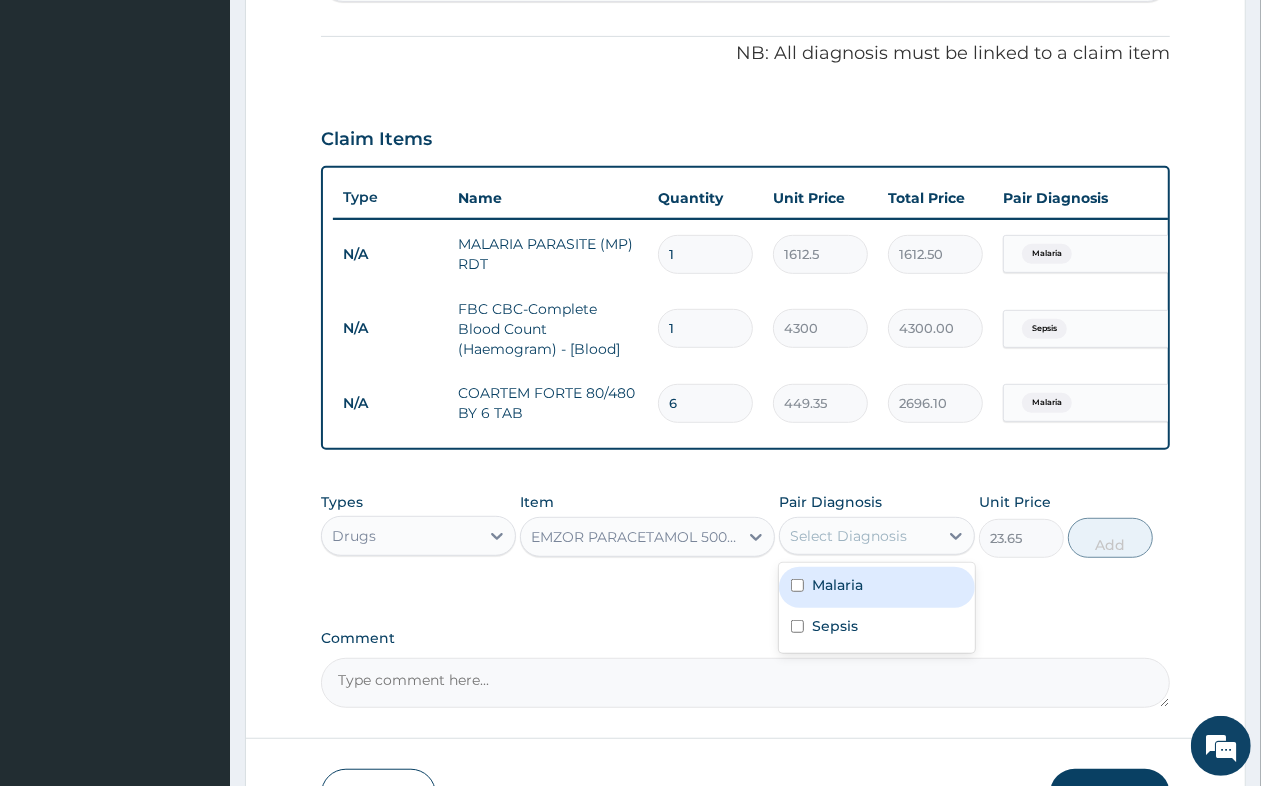 click on "Select Diagnosis" at bounding box center [858, 536] 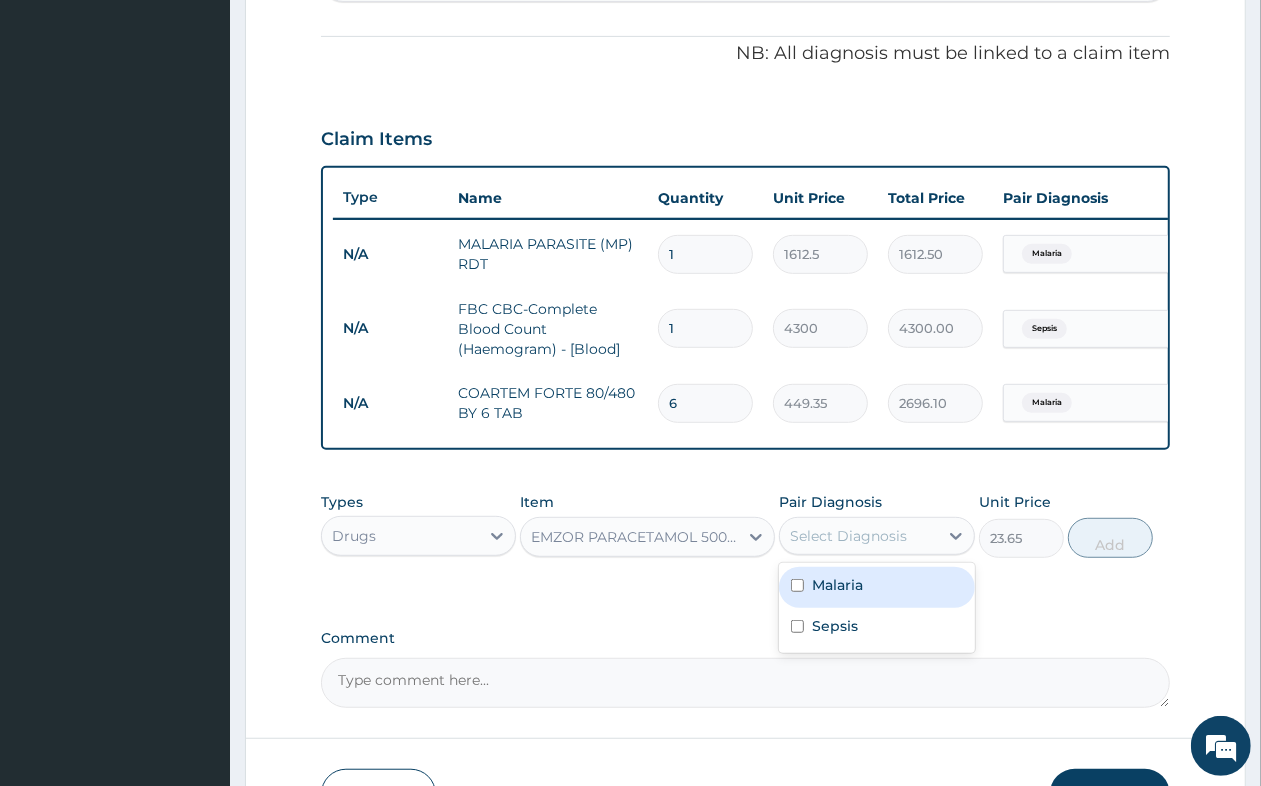 click on "Malaria" at bounding box center [837, 585] 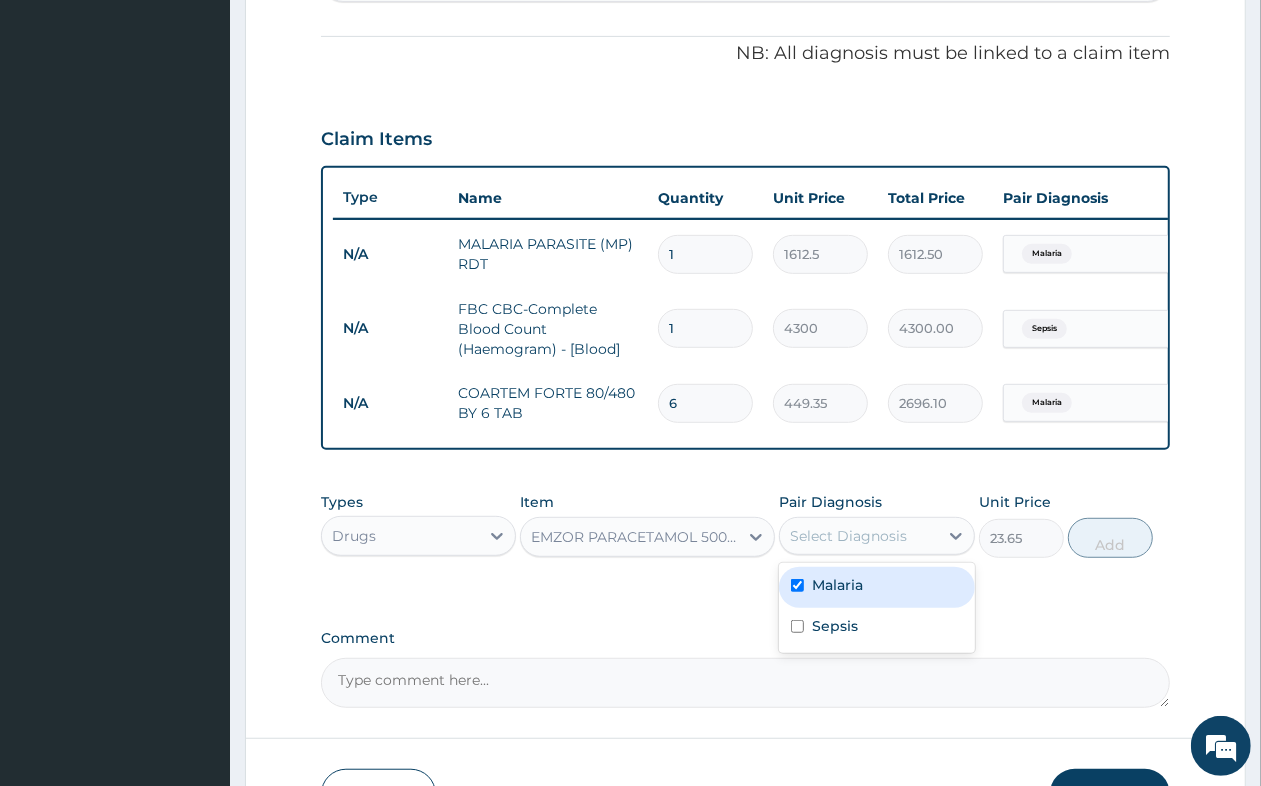 checkbox on "true" 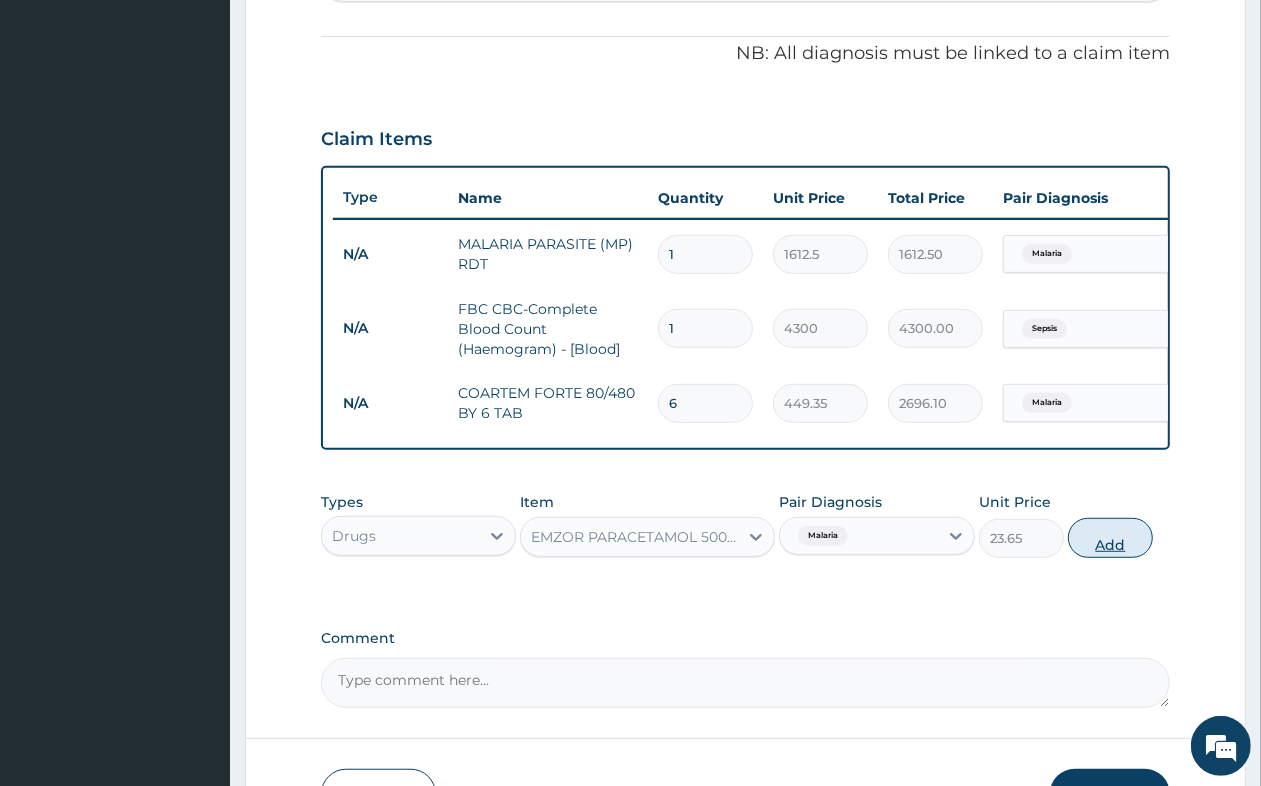 click on "Add" at bounding box center (1110, 538) 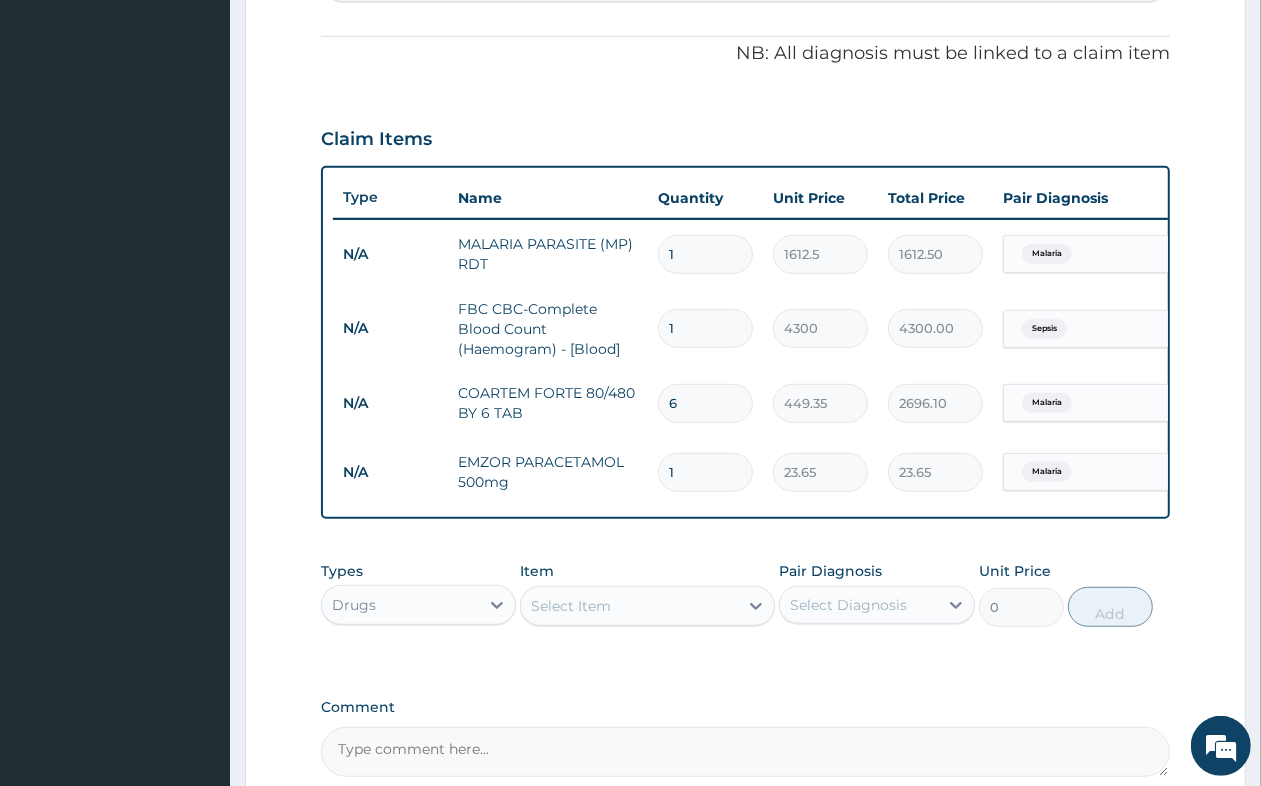 type on "18" 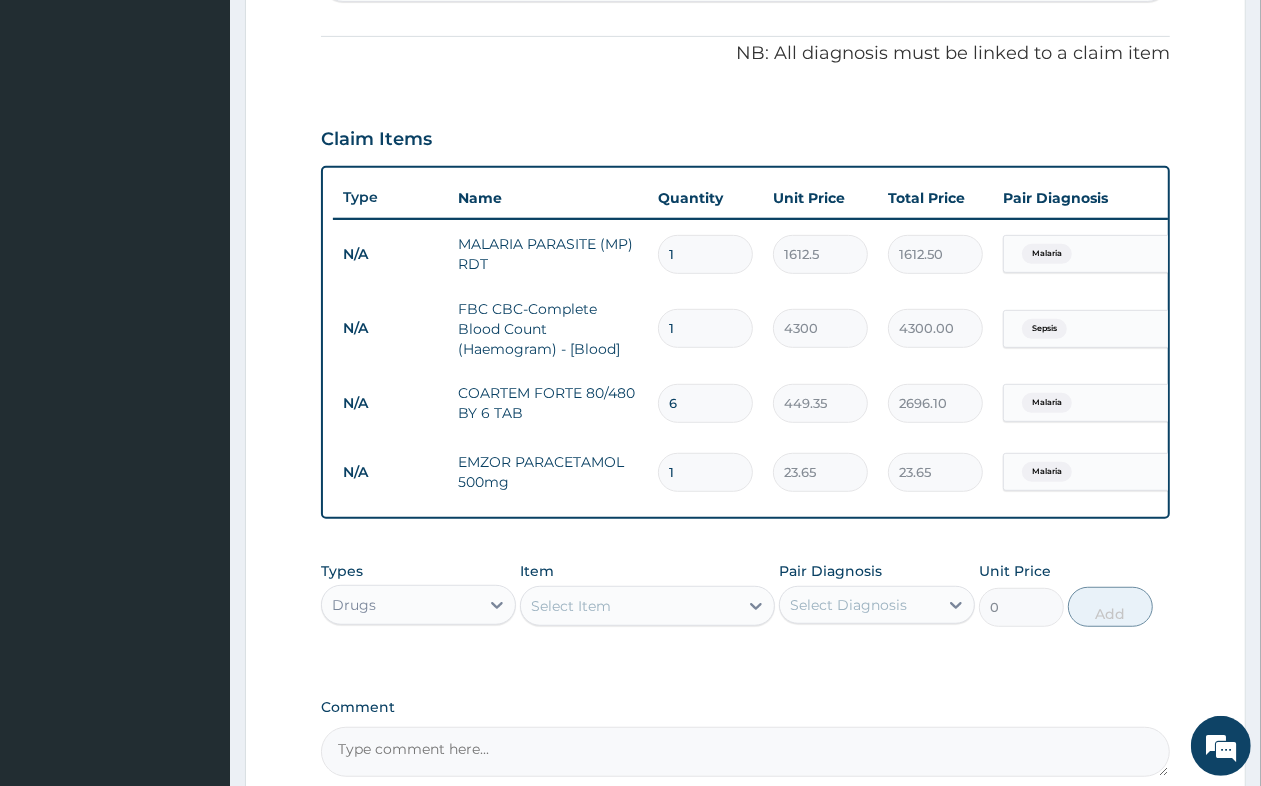 type on "425.70" 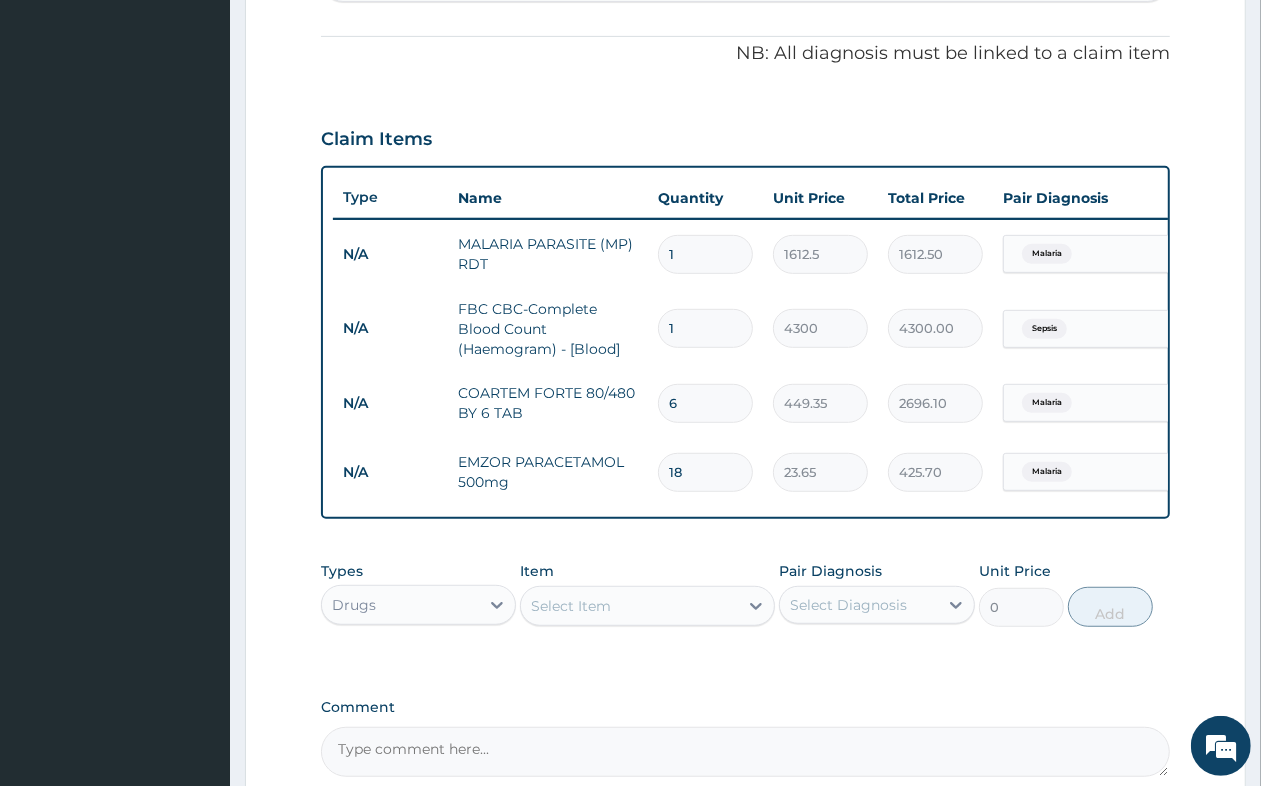 type on "18" 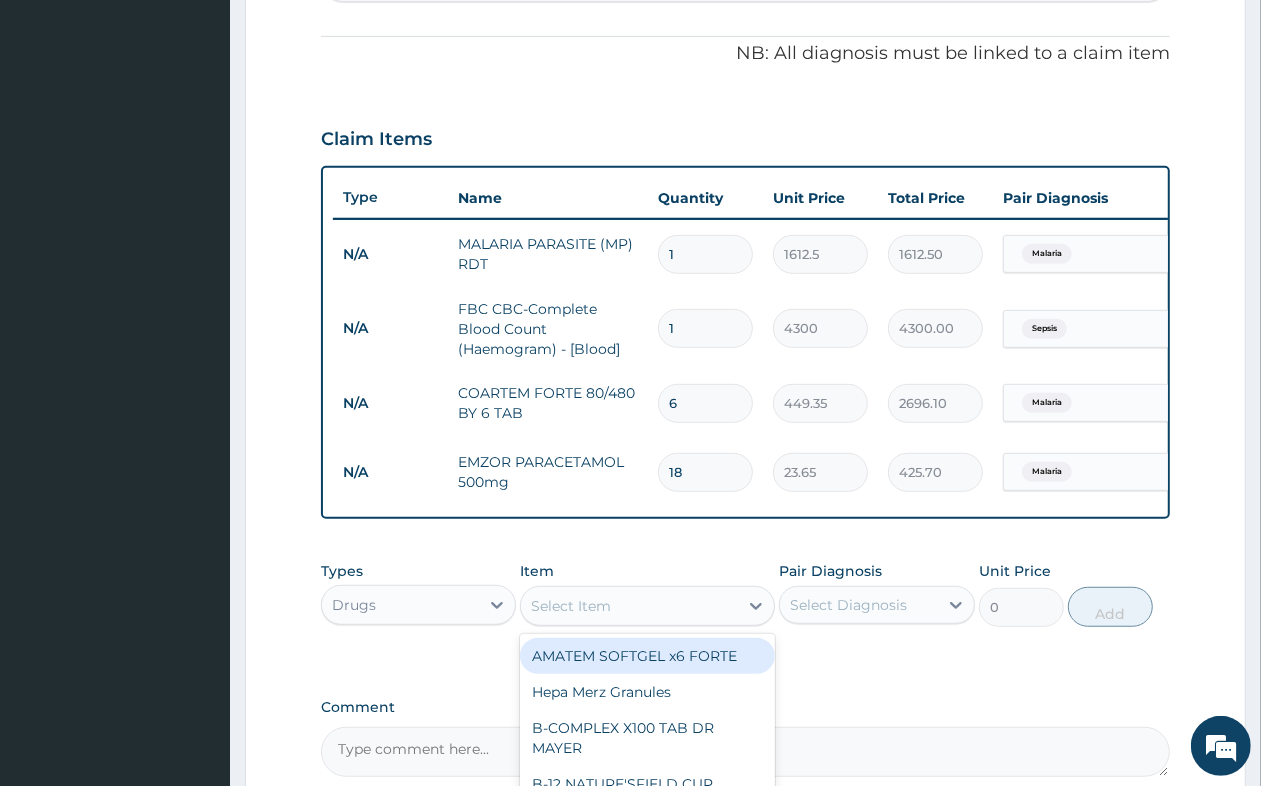 click on "Select Item" at bounding box center (629, 606) 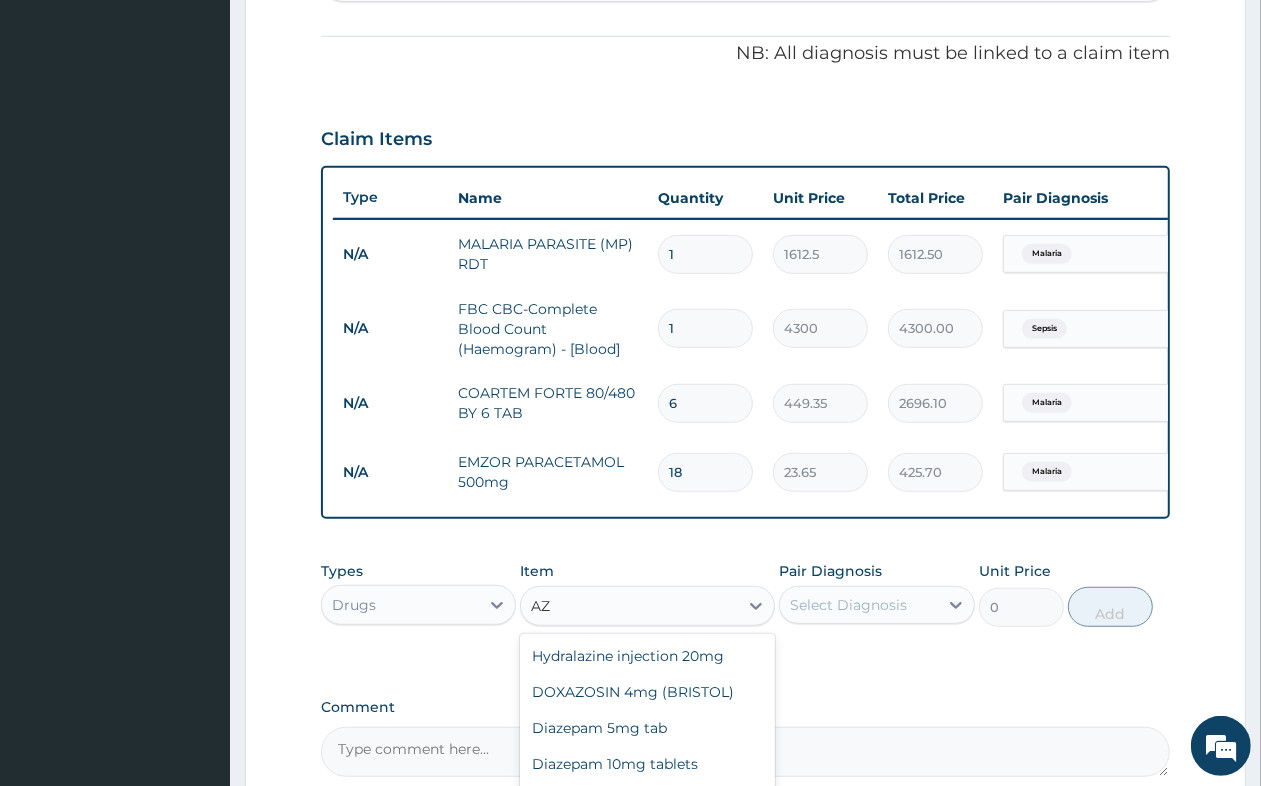 type on "A" 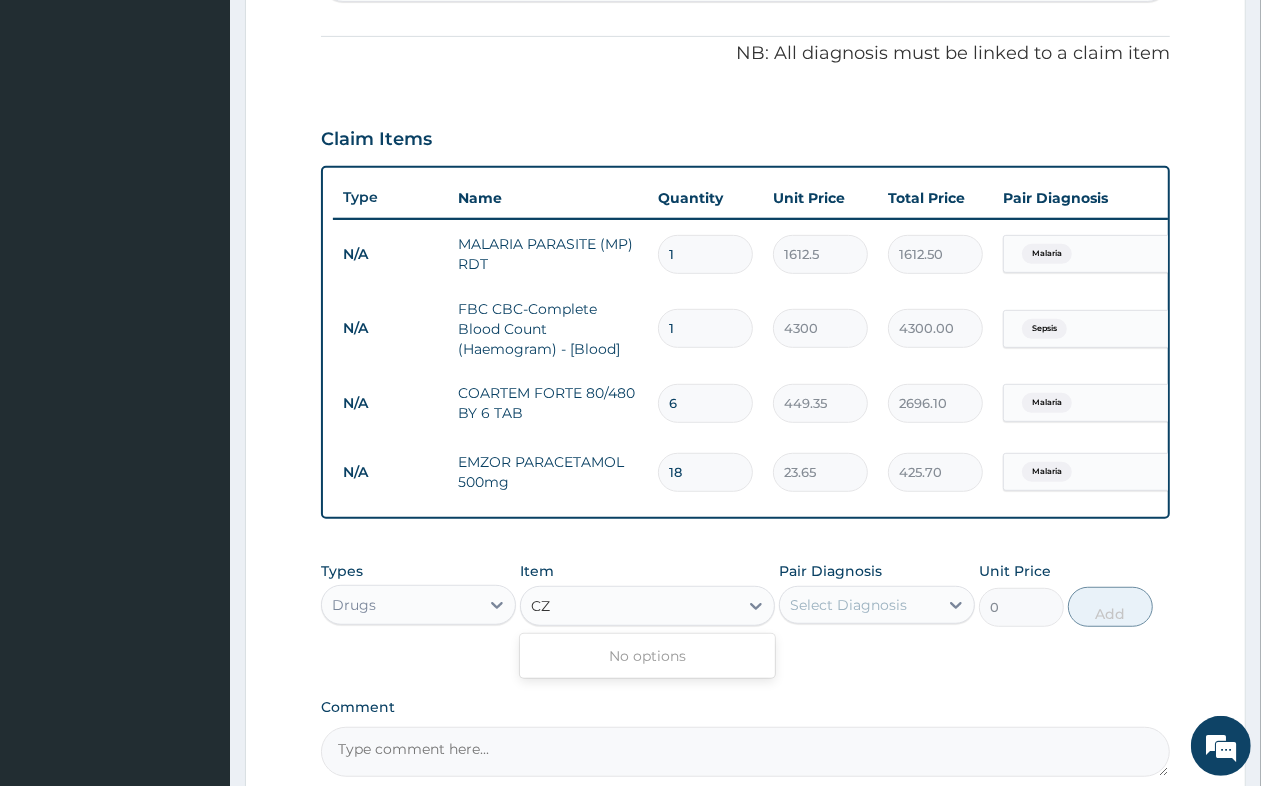 type on "C" 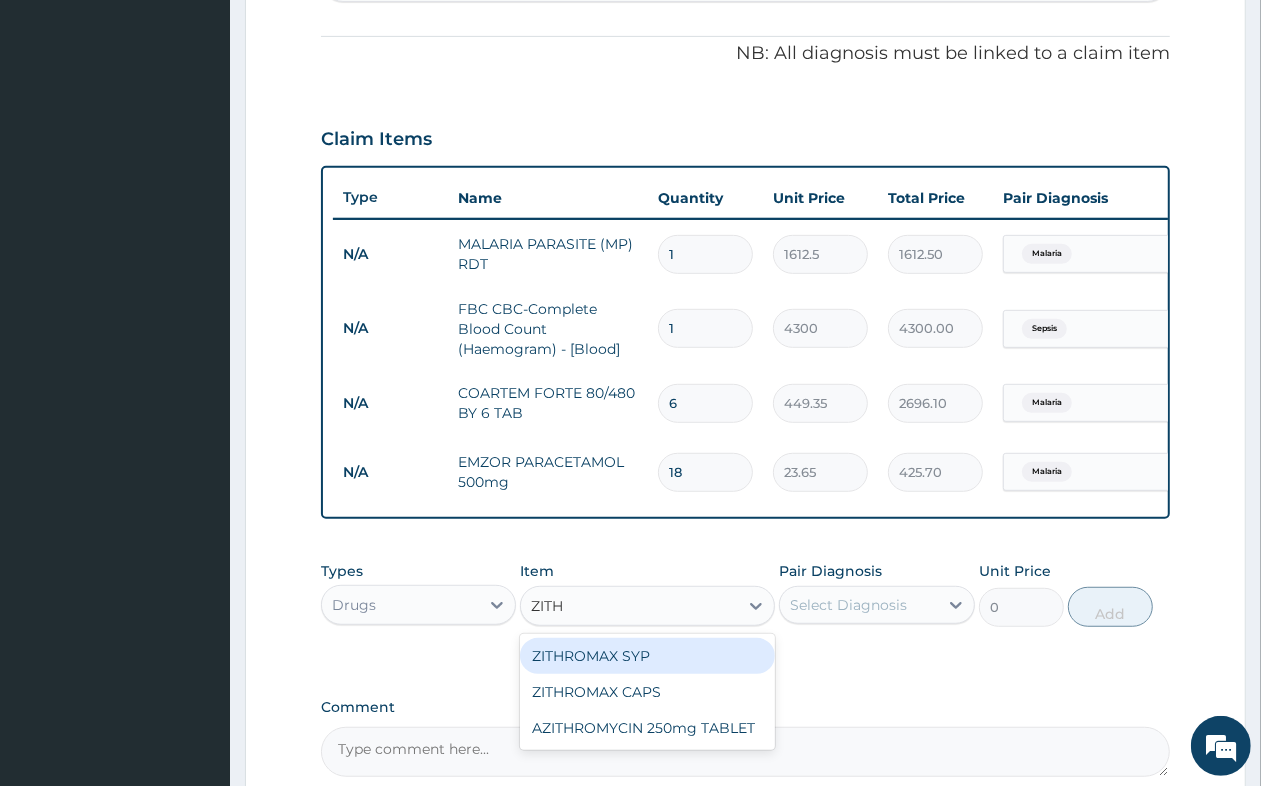 type on "ZITHR" 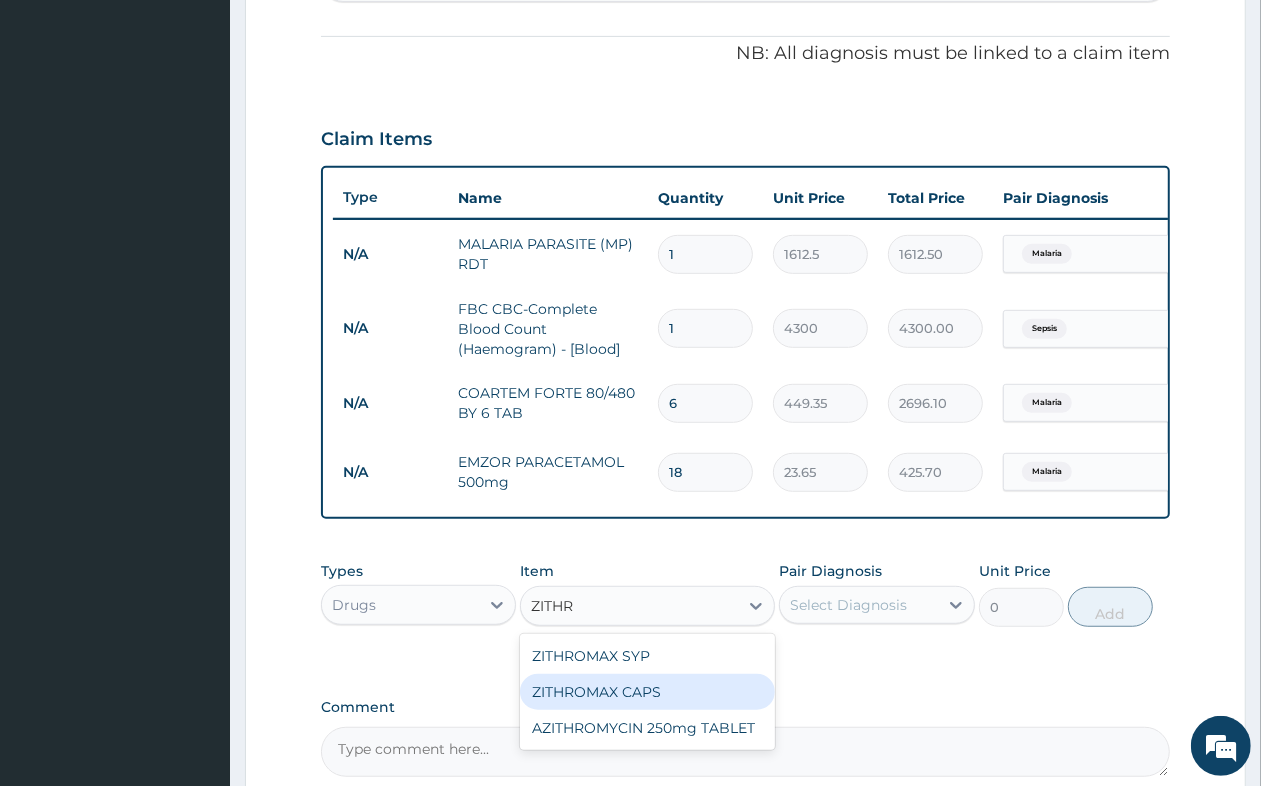 click on "ZITHROMAX CAPS" at bounding box center [647, 692] 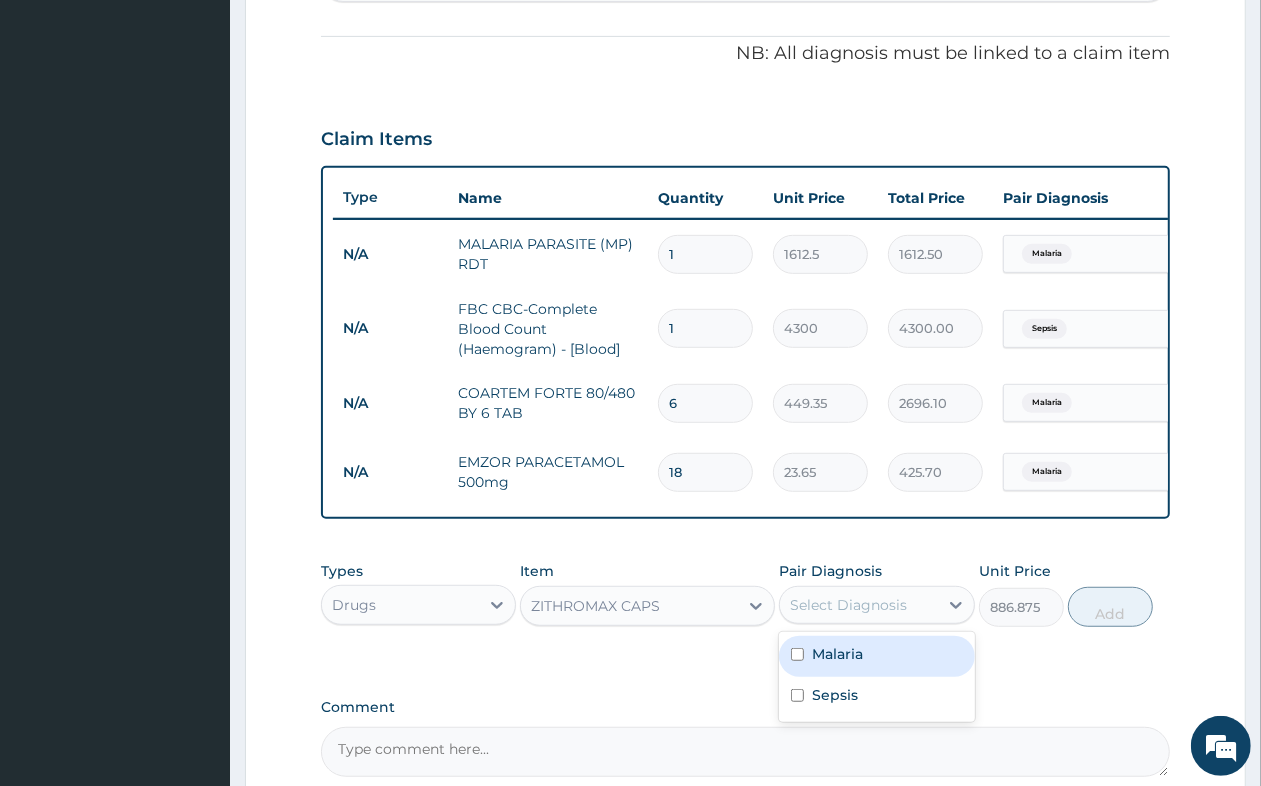 click on "Select Diagnosis" at bounding box center (858, 605) 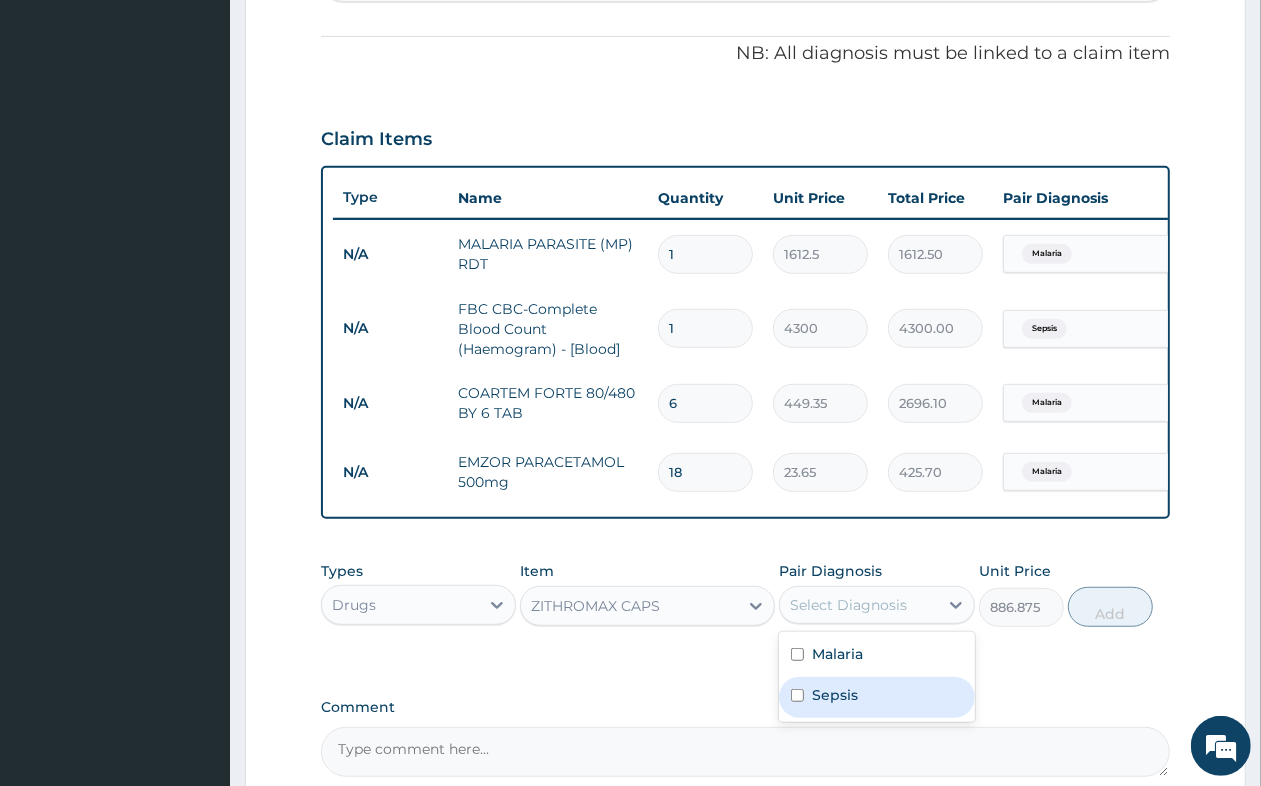 click on "Sepsis" at bounding box center [876, 697] 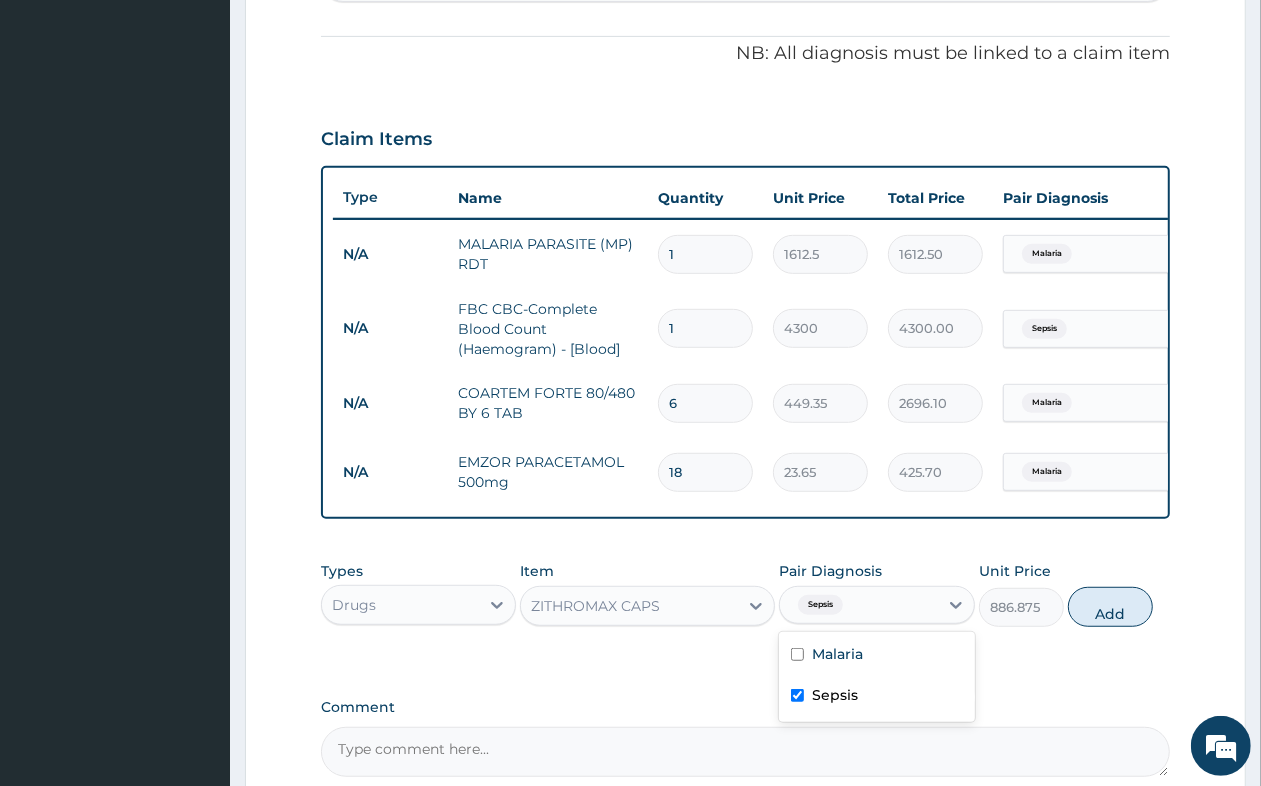 checkbox on "true" 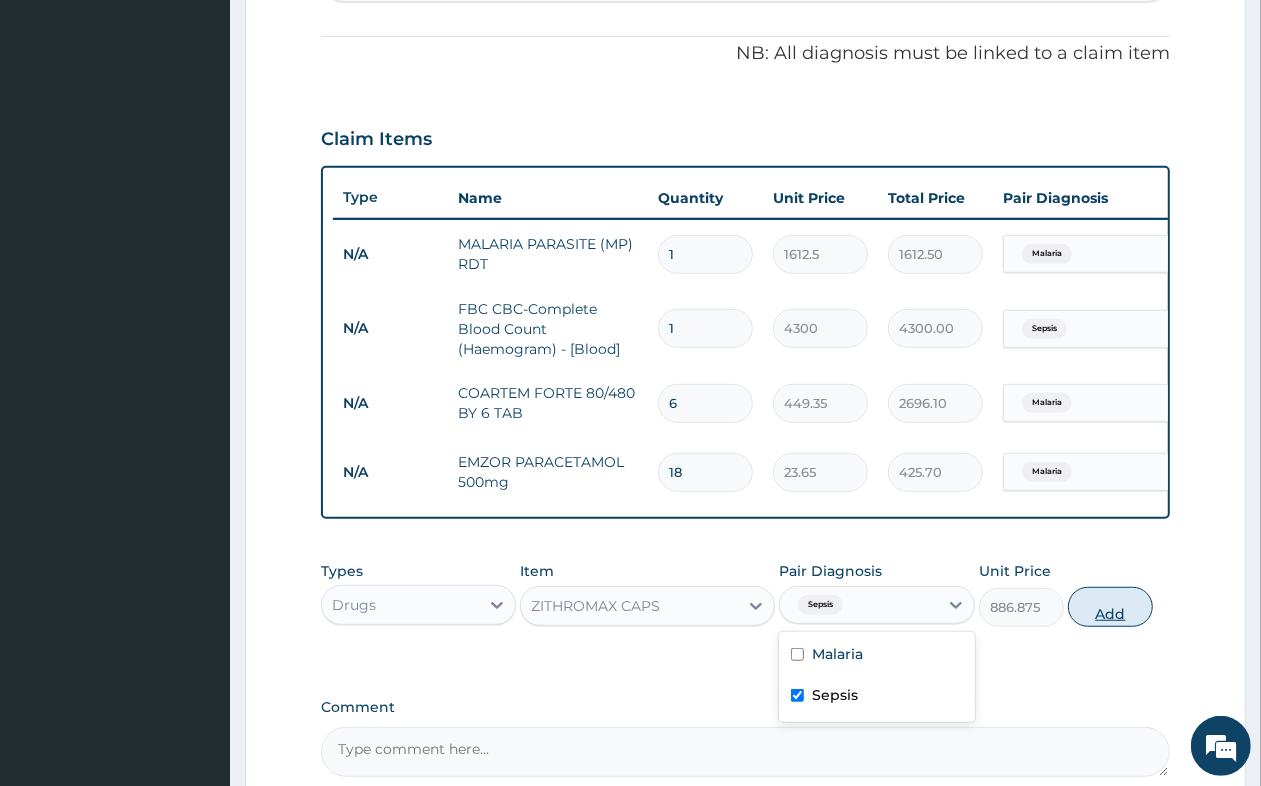 click on "Add" at bounding box center (1110, 607) 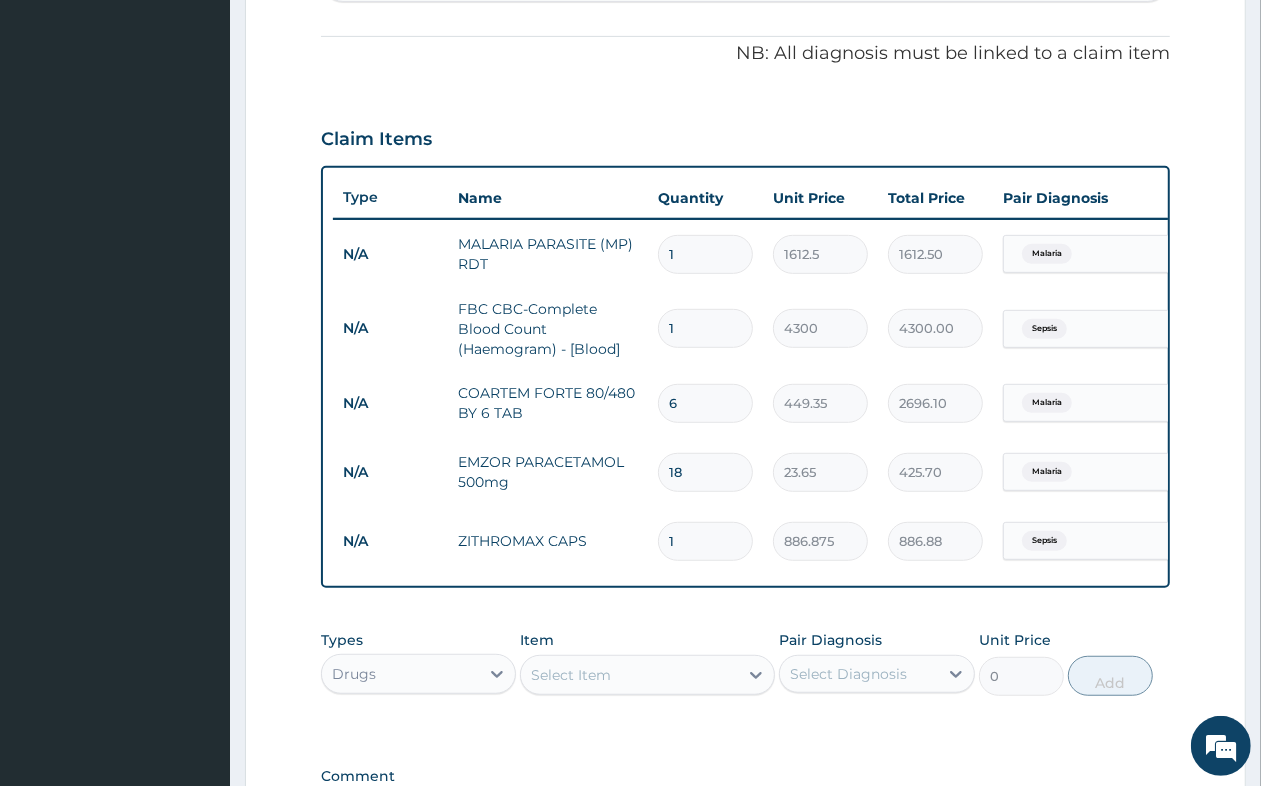 type on "10" 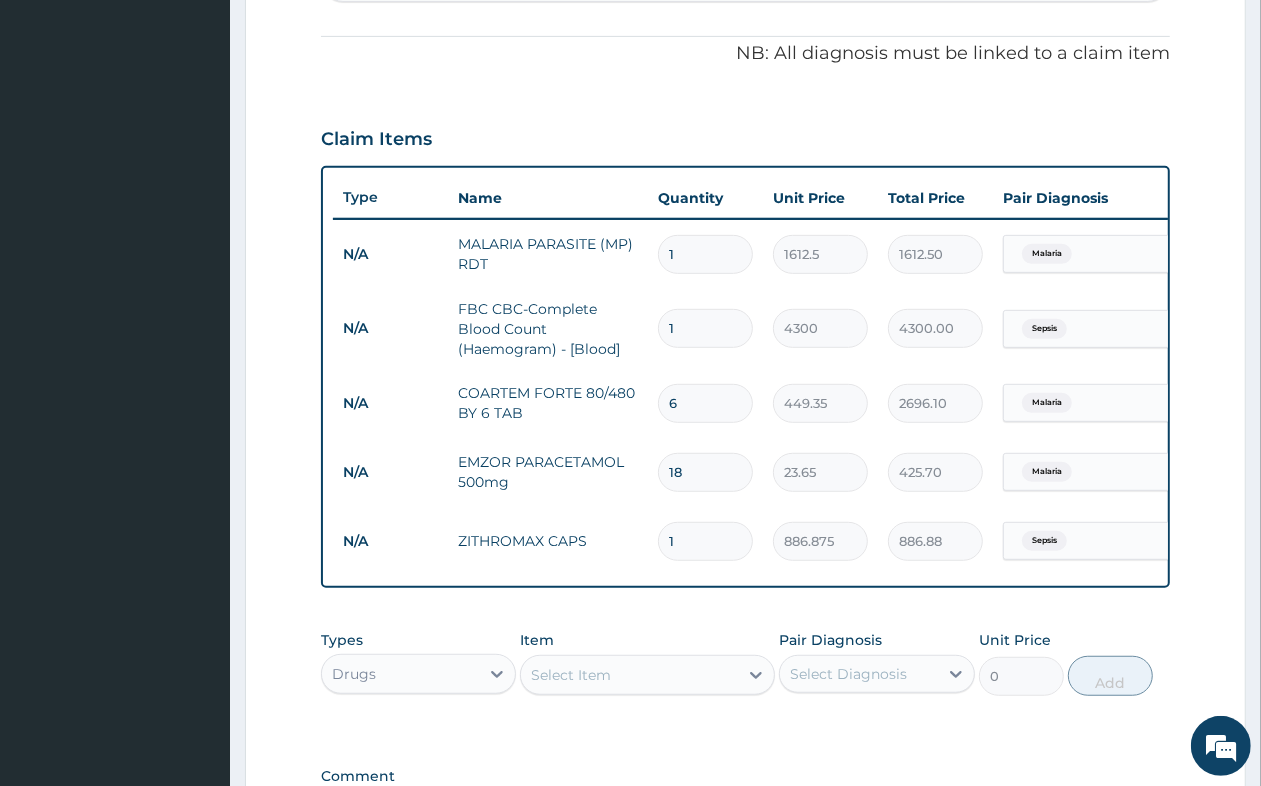 type on "8868.75" 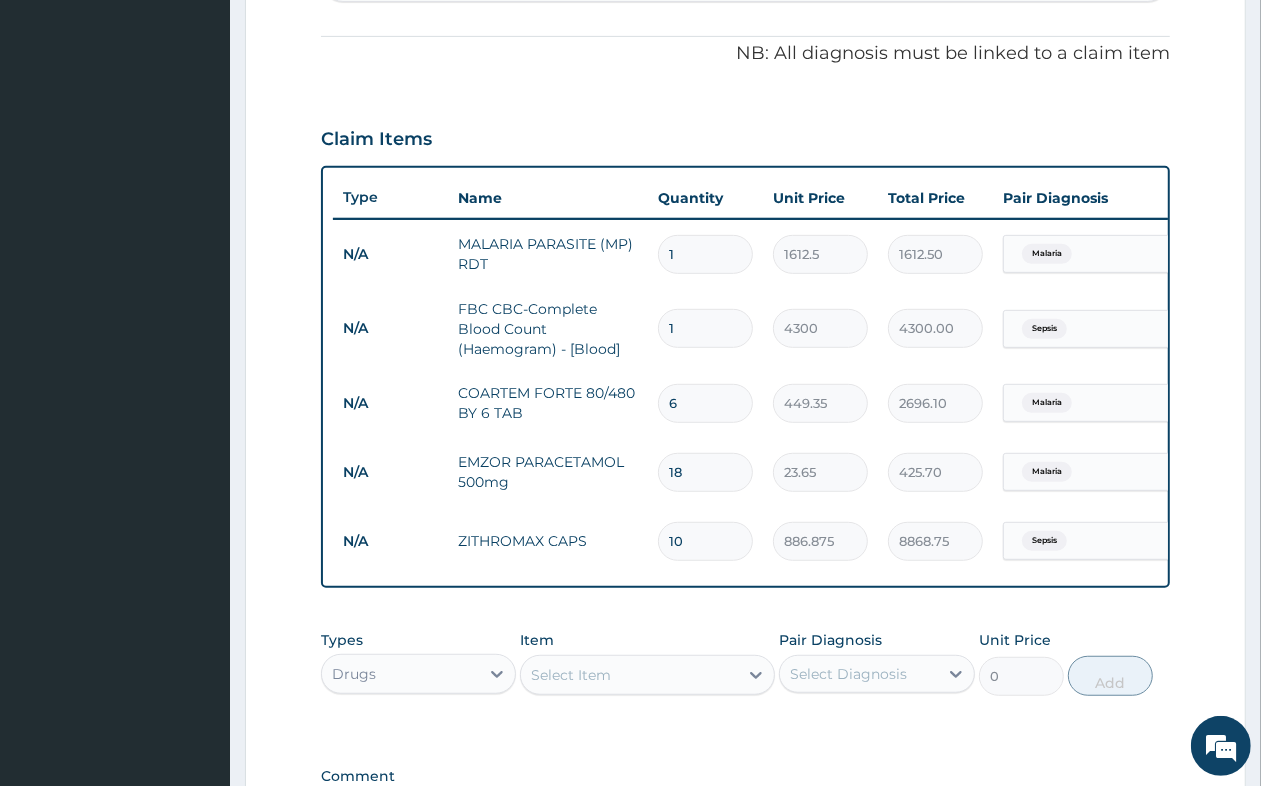 type on "10" 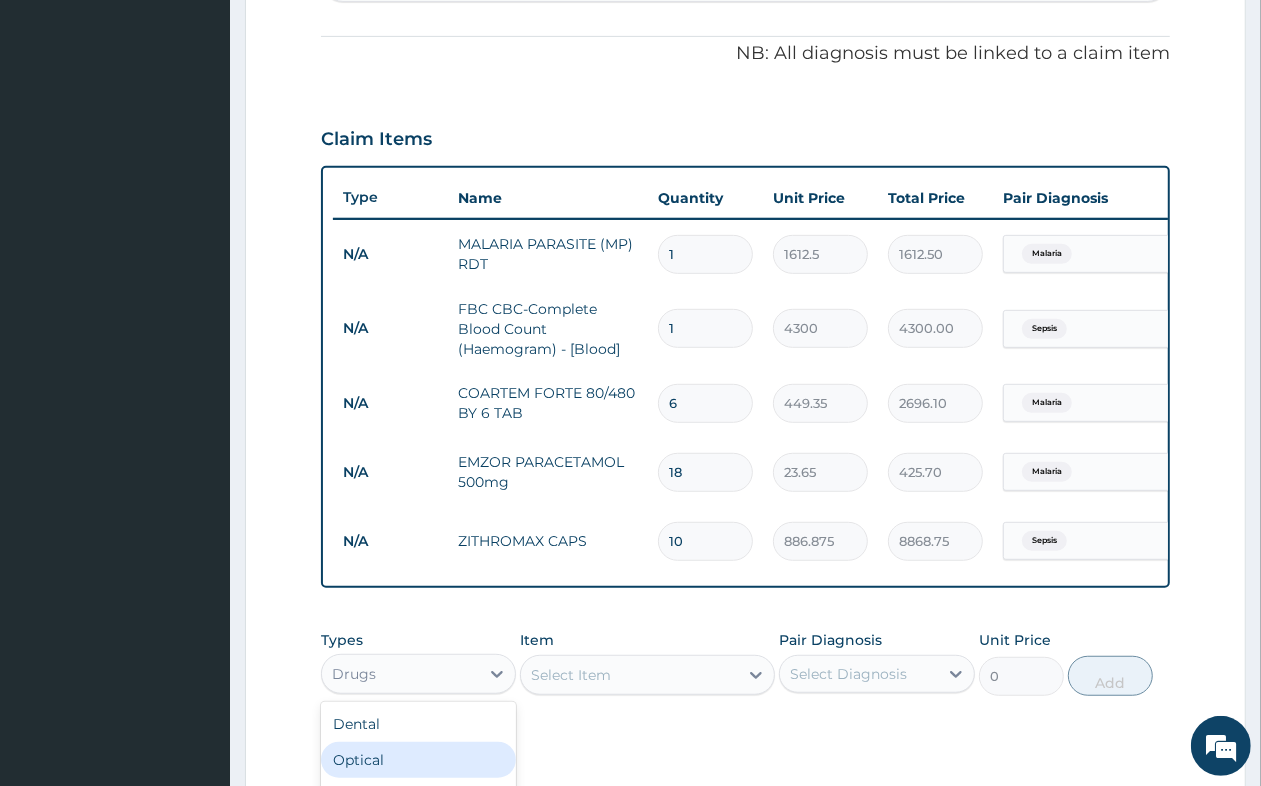 scroll, scrollTop: 67, scrollLeft: 0, axis: vertical 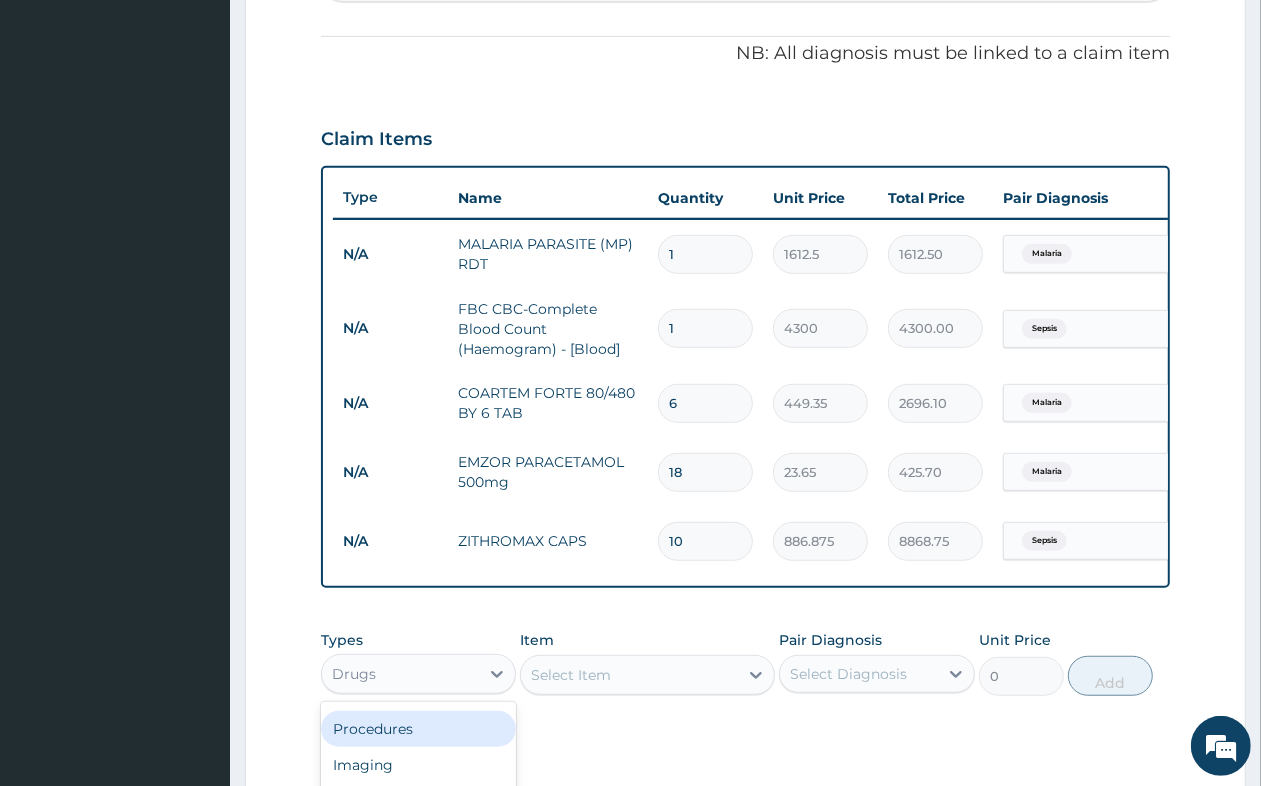 click on "Procedures" at bounding box center (418, 729) 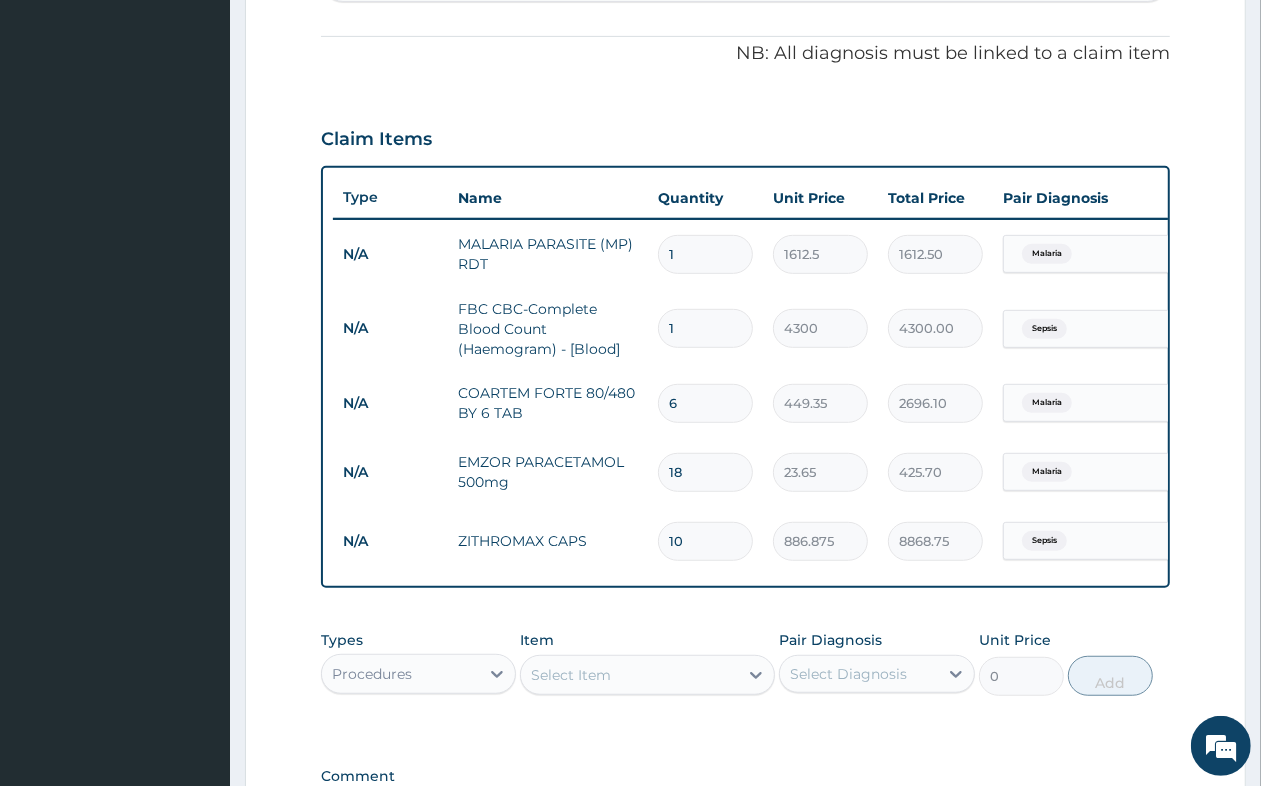 click on "Select Item" at bounding box center [571, 675] 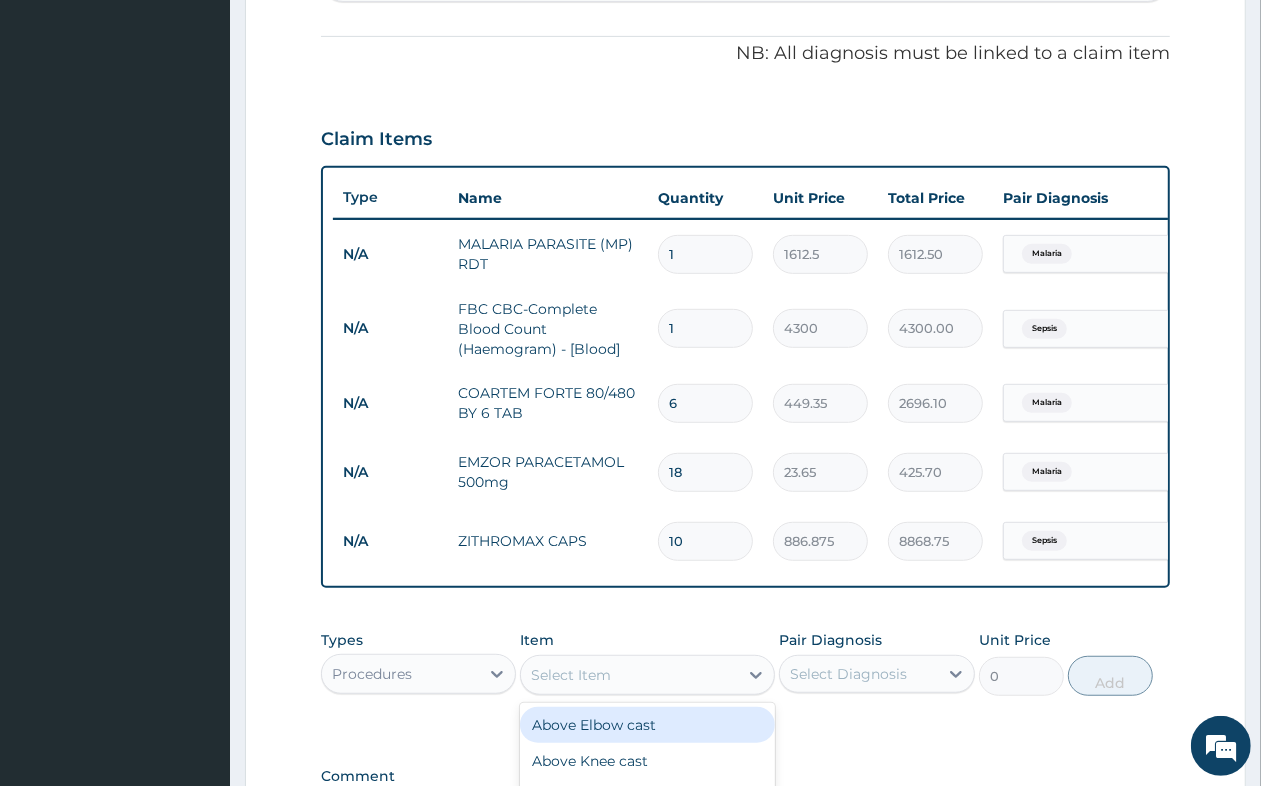 type on "C" 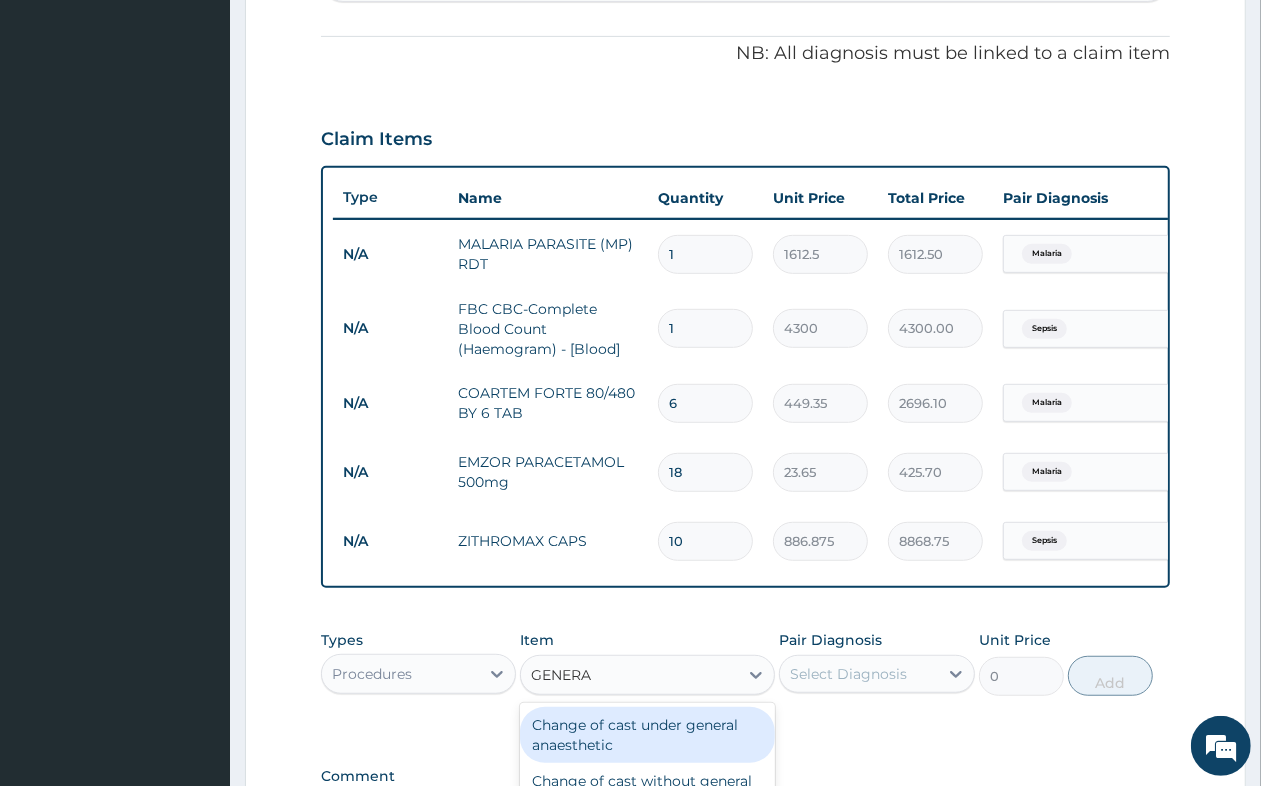 type on "GENERAL" 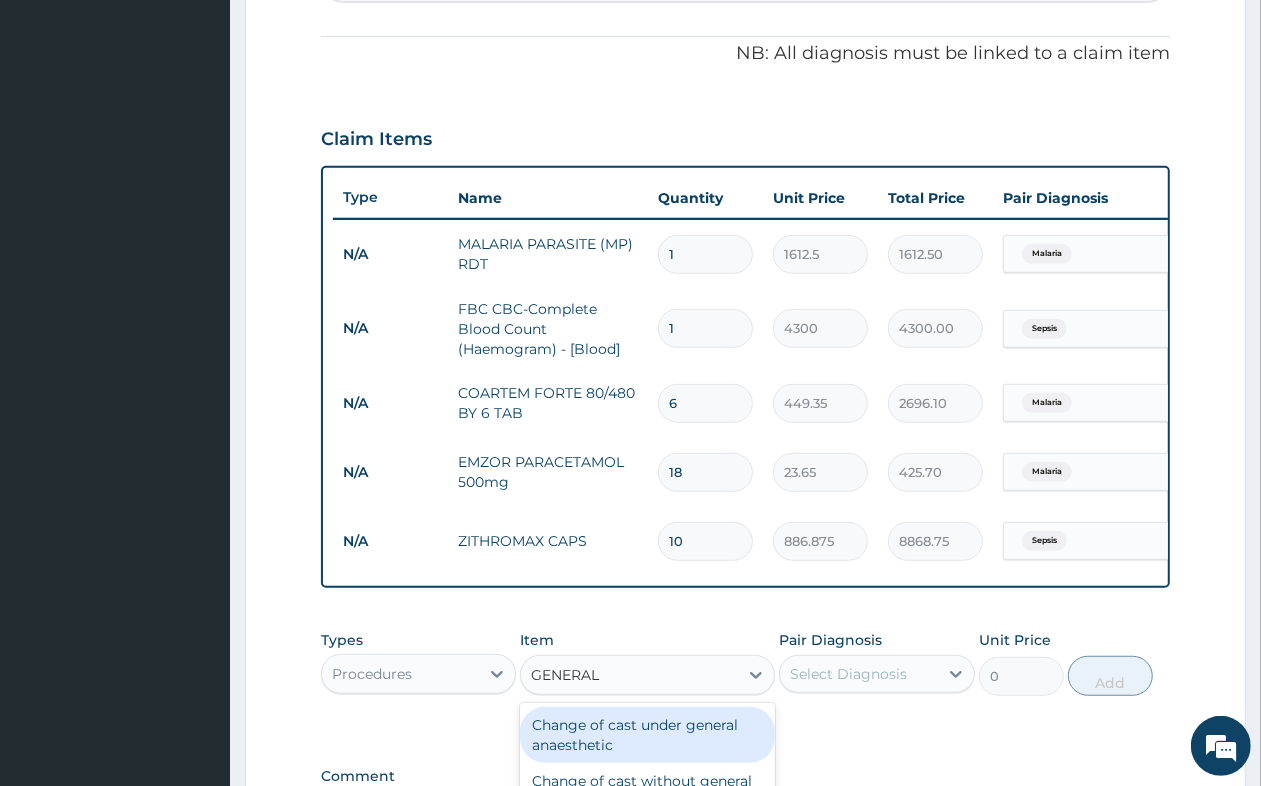 scroll, scrollTop: 828, scrollLeft: 0, axis: vertical 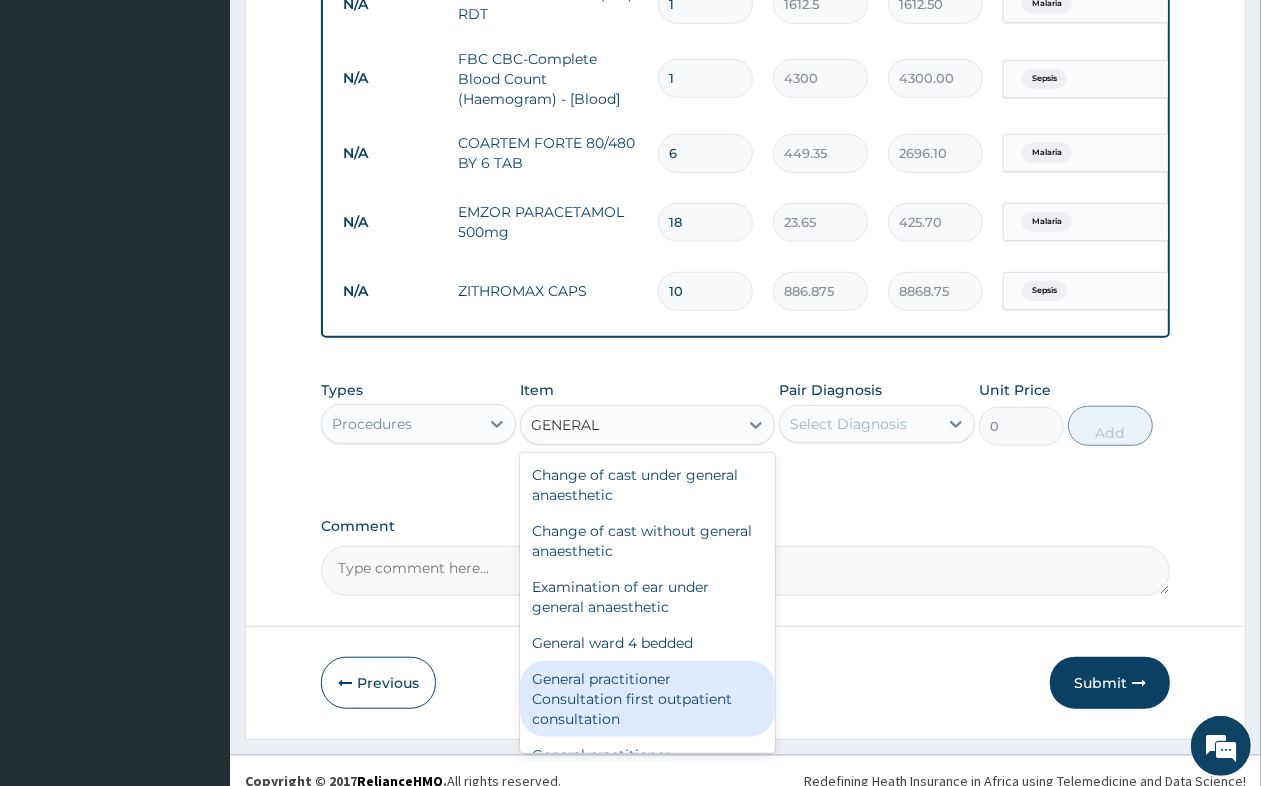 click on "General practitioner Consultation first outpatient consultation" at bounding box center (647, 699) 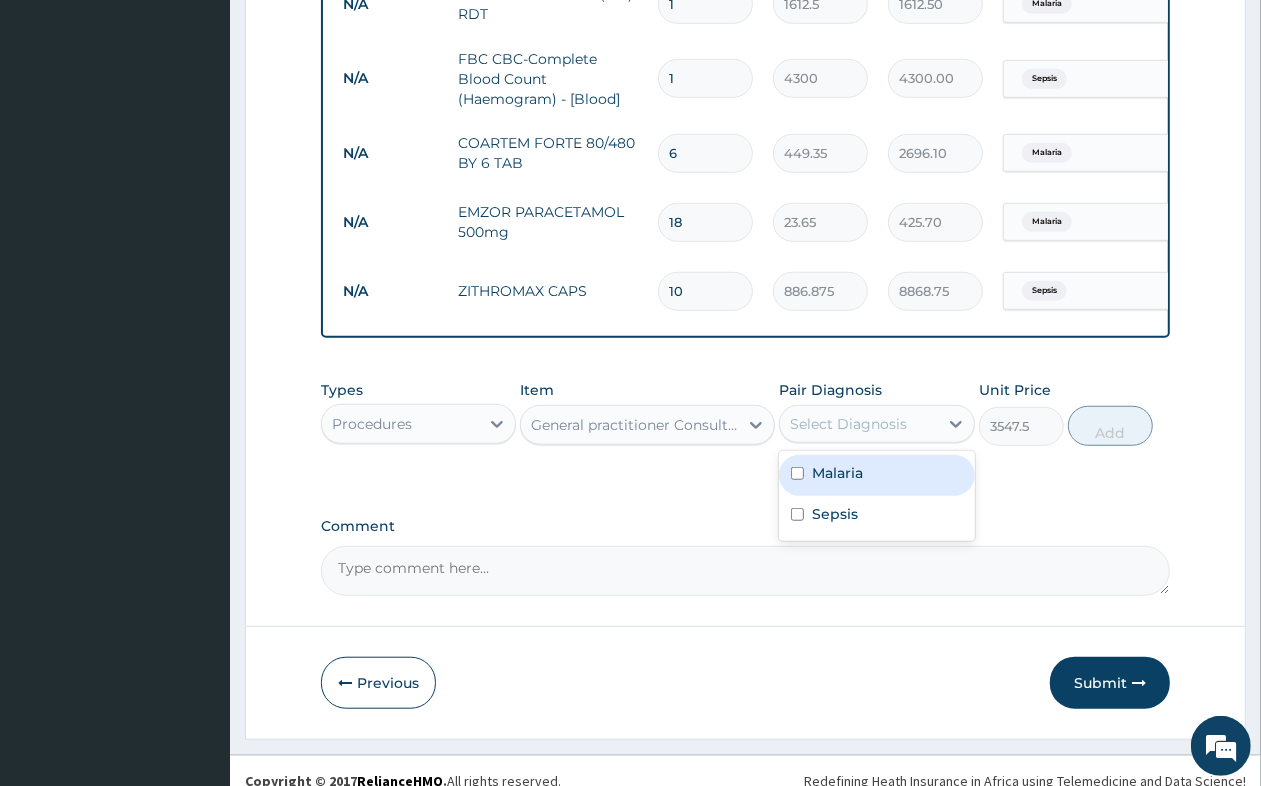click on "Select Diagnosis" at bounding box center (848, 424) 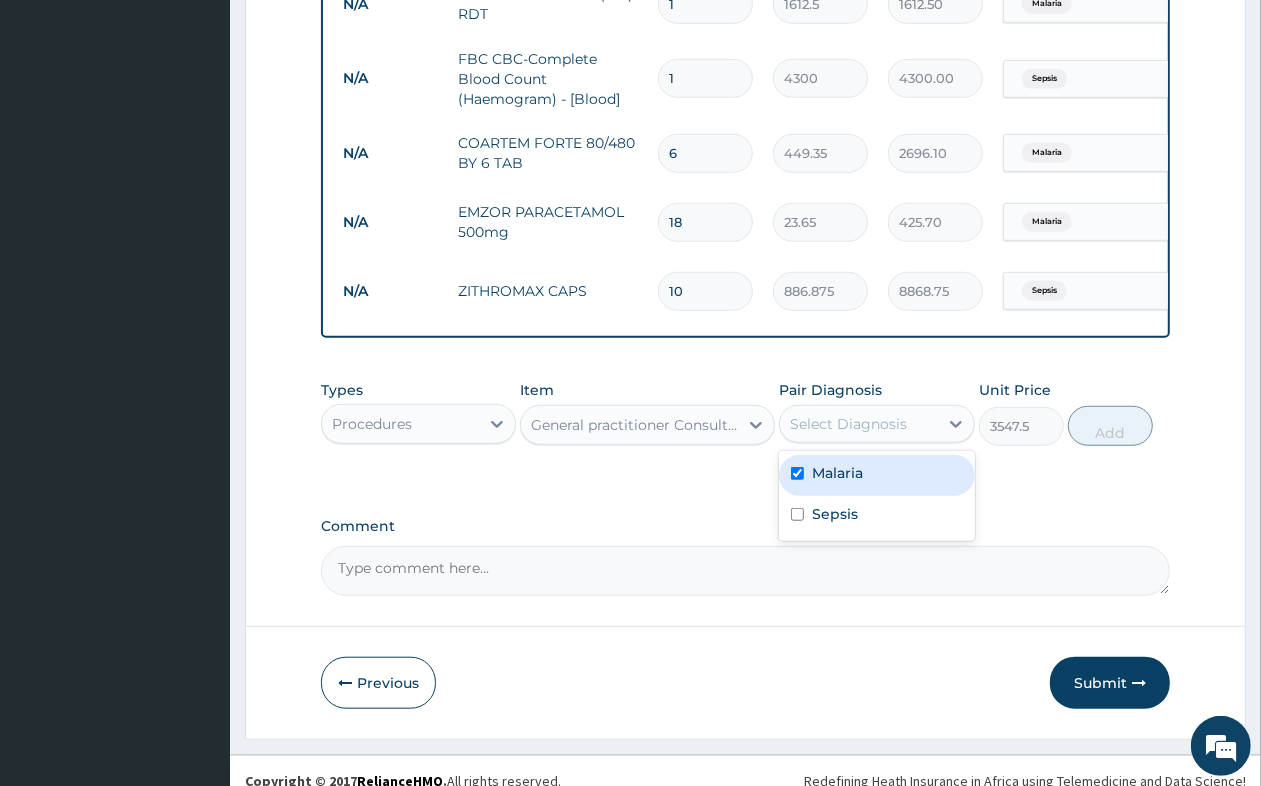 checkbox on "true" 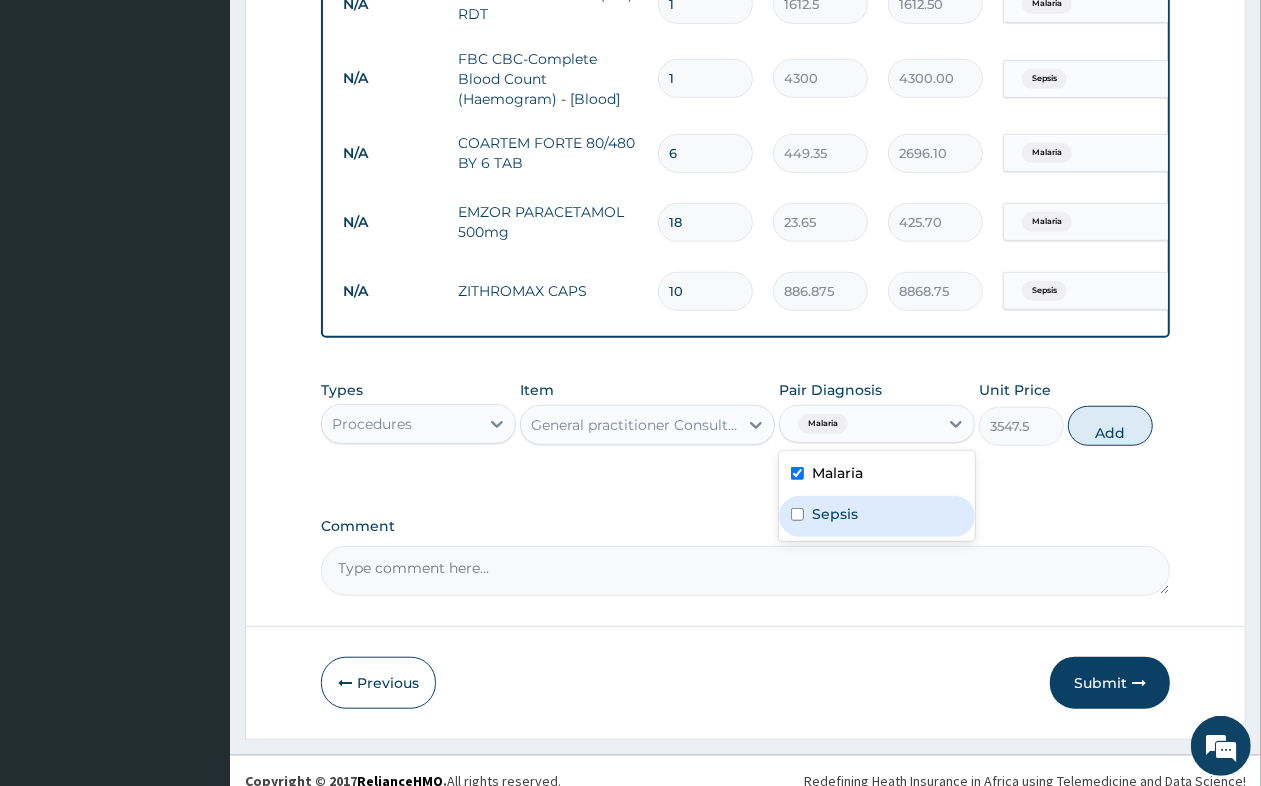 click on "Sepsis" at bounding box center (876, 516) 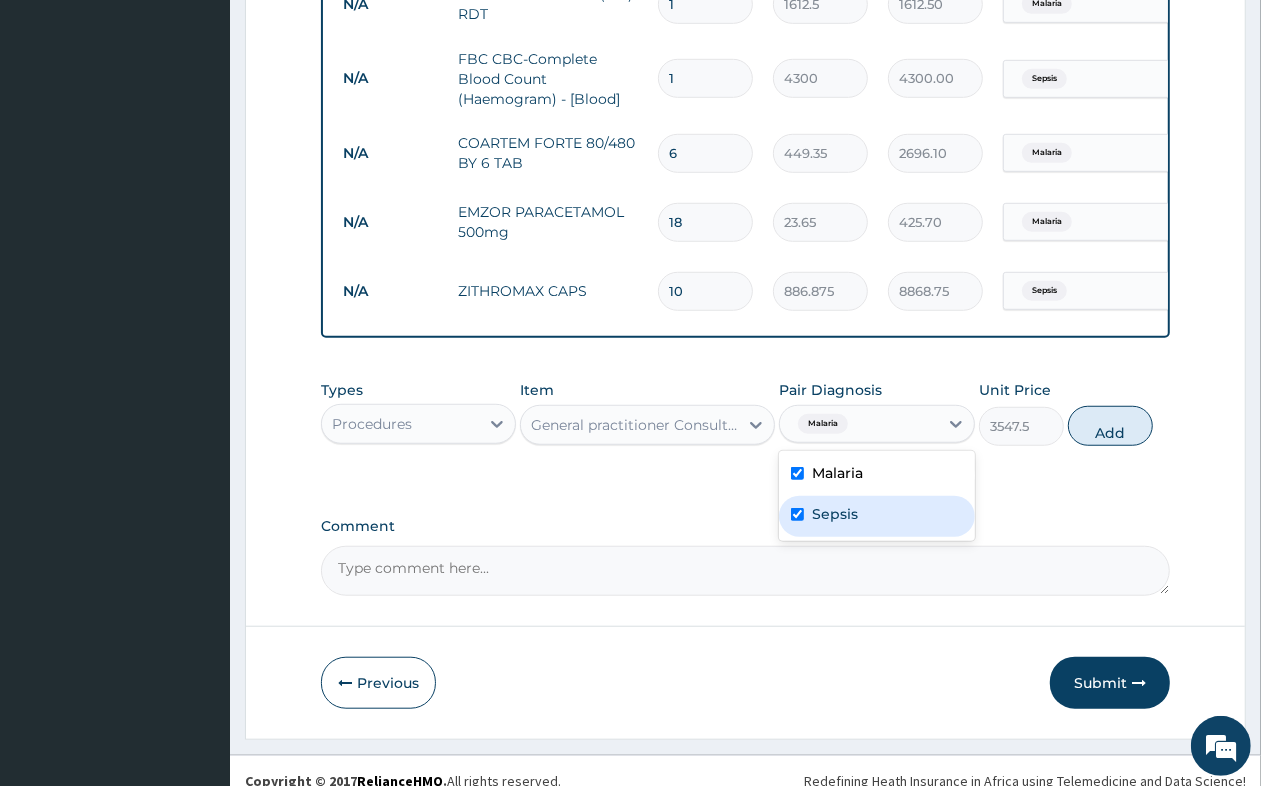 checkbox on "true" 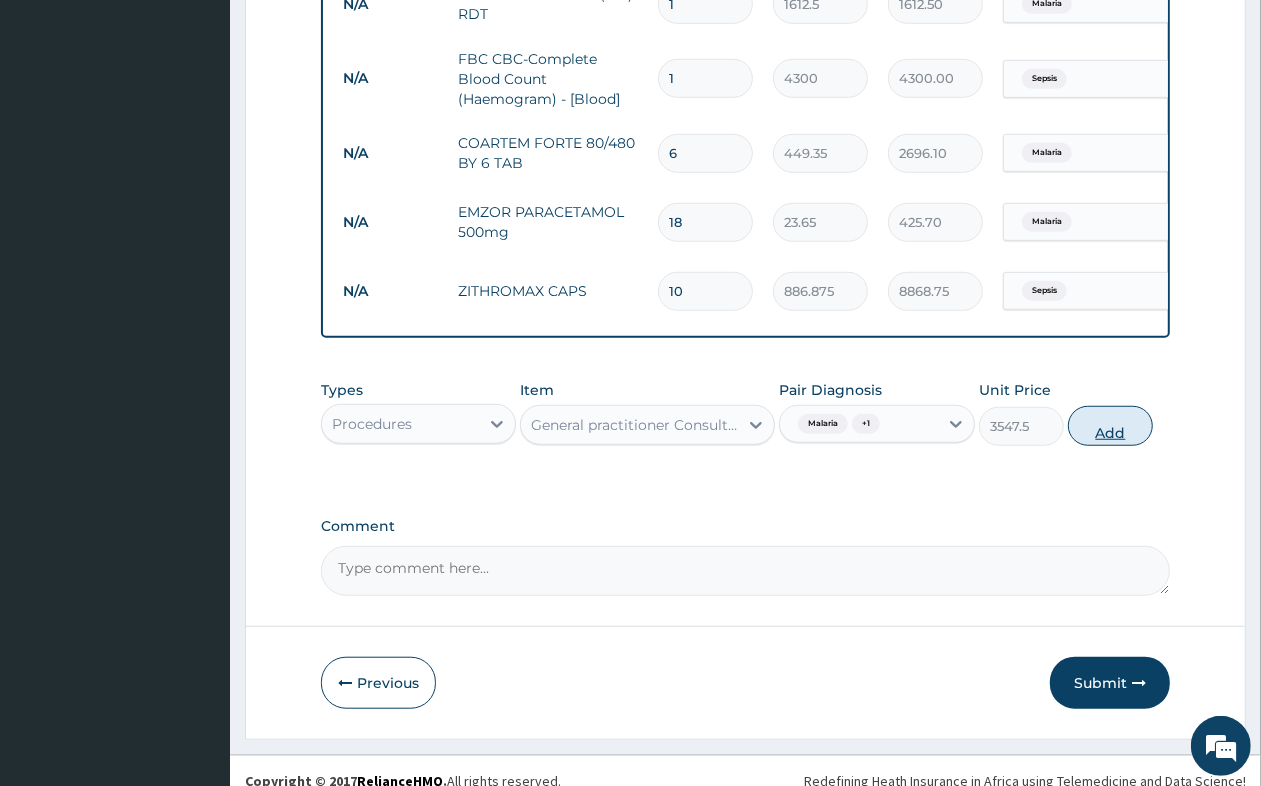 click on "Add" at bounding box center (1110, 426) 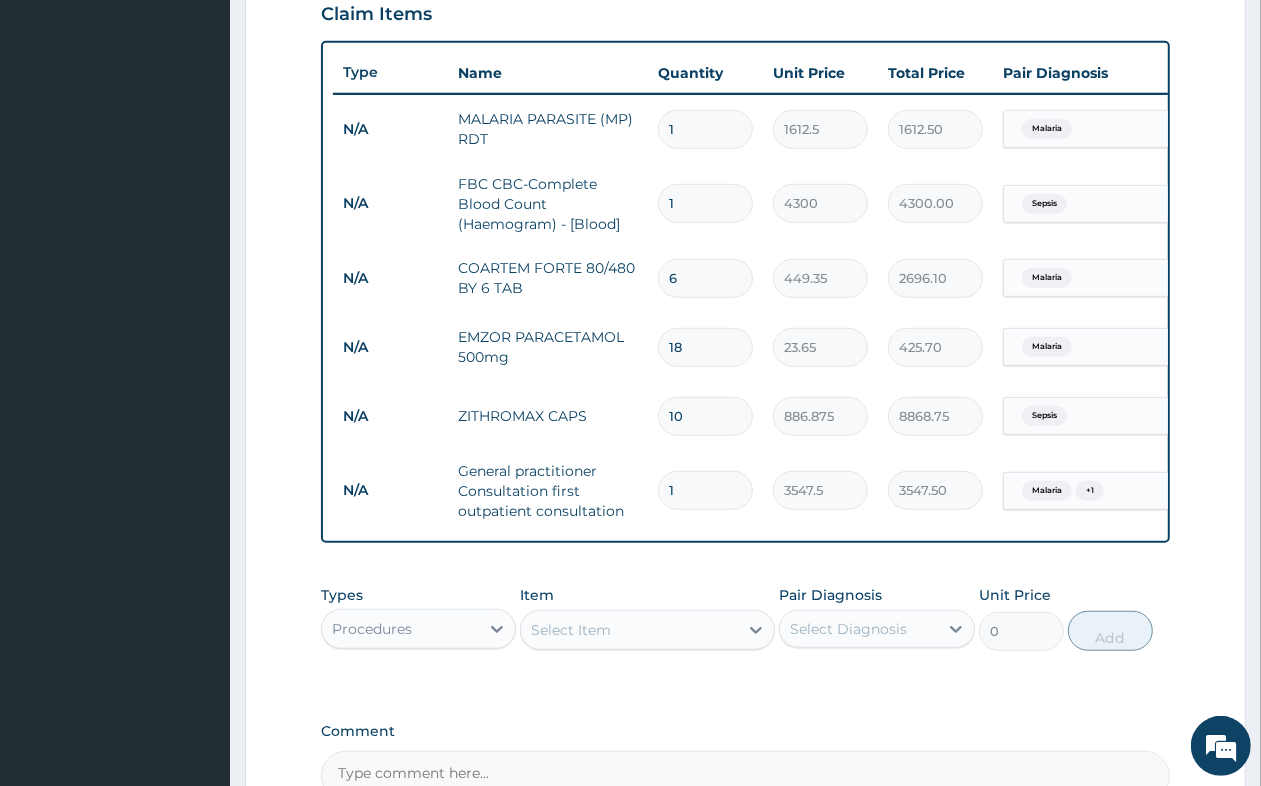 scroll, scrollTop: 946, scrollLeft: 0, axis: vertical 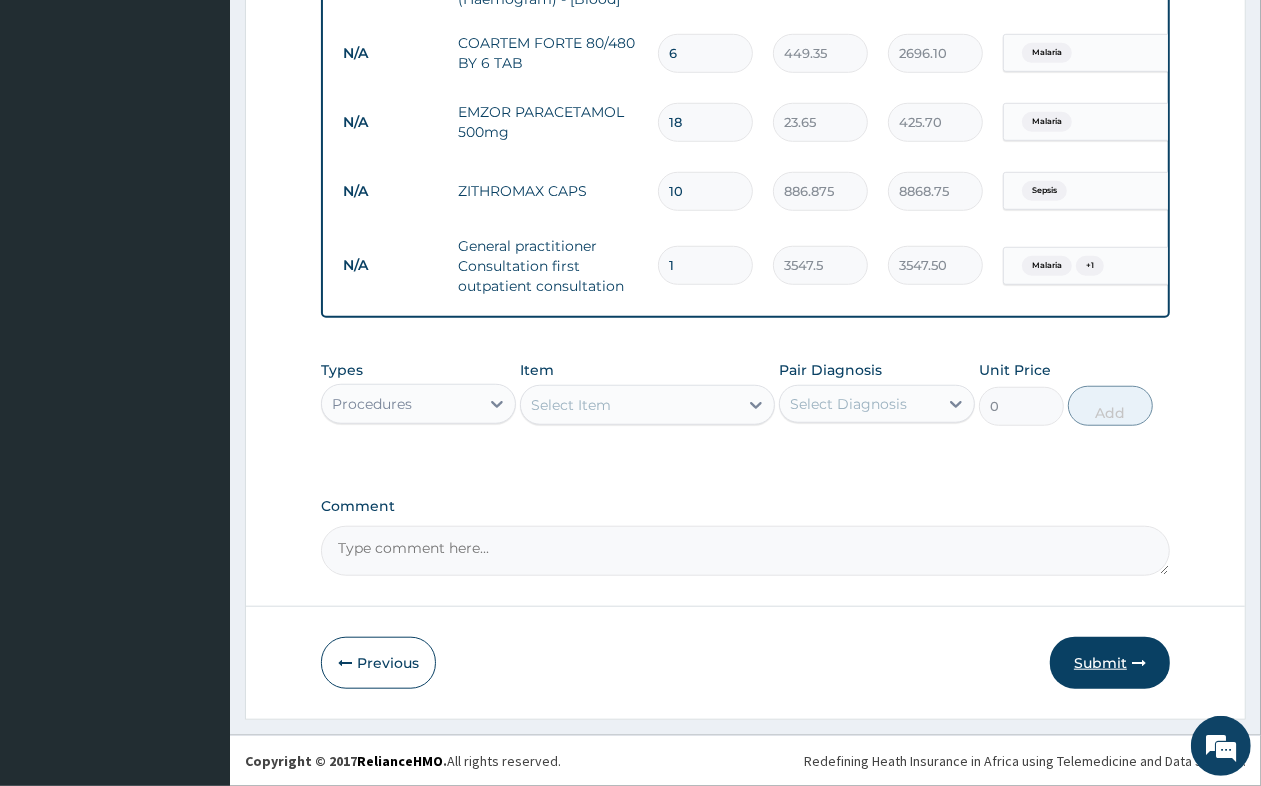 click on "Submit" at bounding box center [1110, 663] 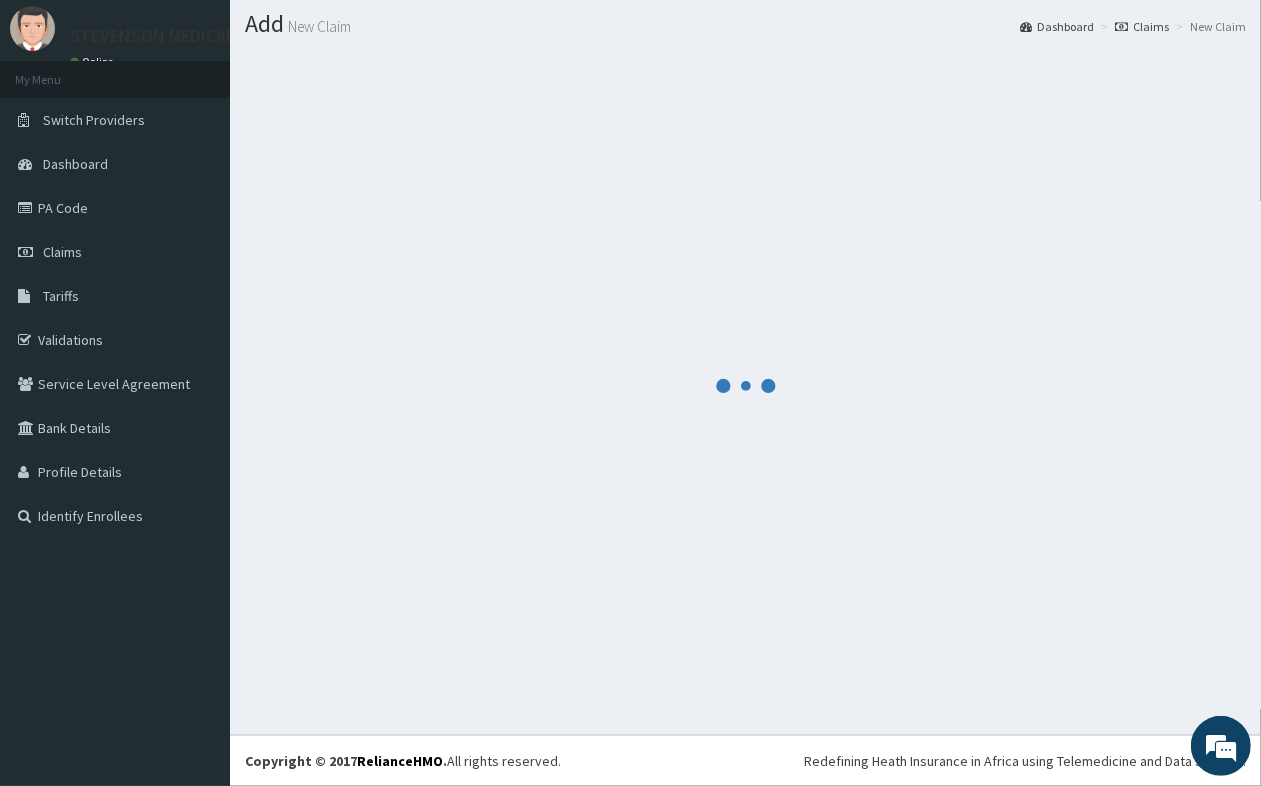 scroll, scrollTop: 946, scrollLeft: 0, axis: vertical 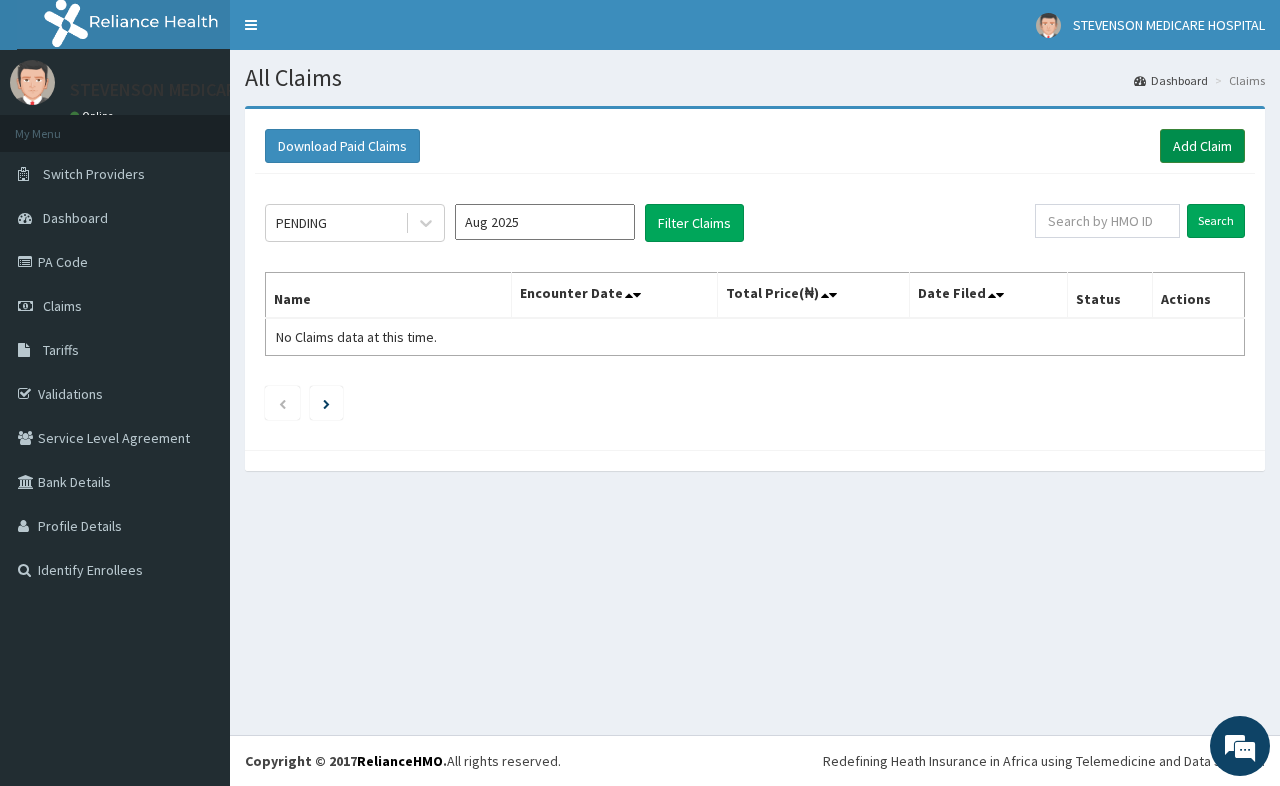 click on "Add Claim" at bounding box center (1202, 146) 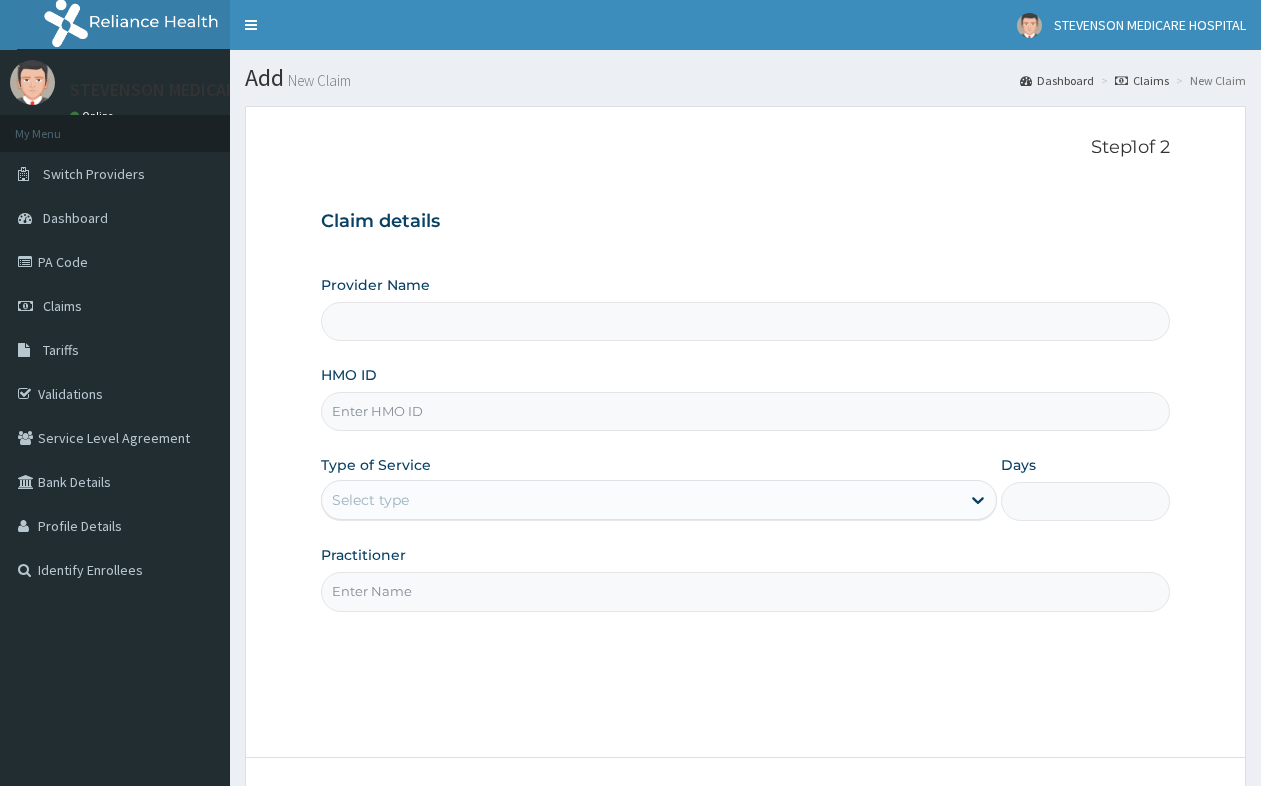 scroll, scrollTop: 0, scrollLeft: 0, axis: both 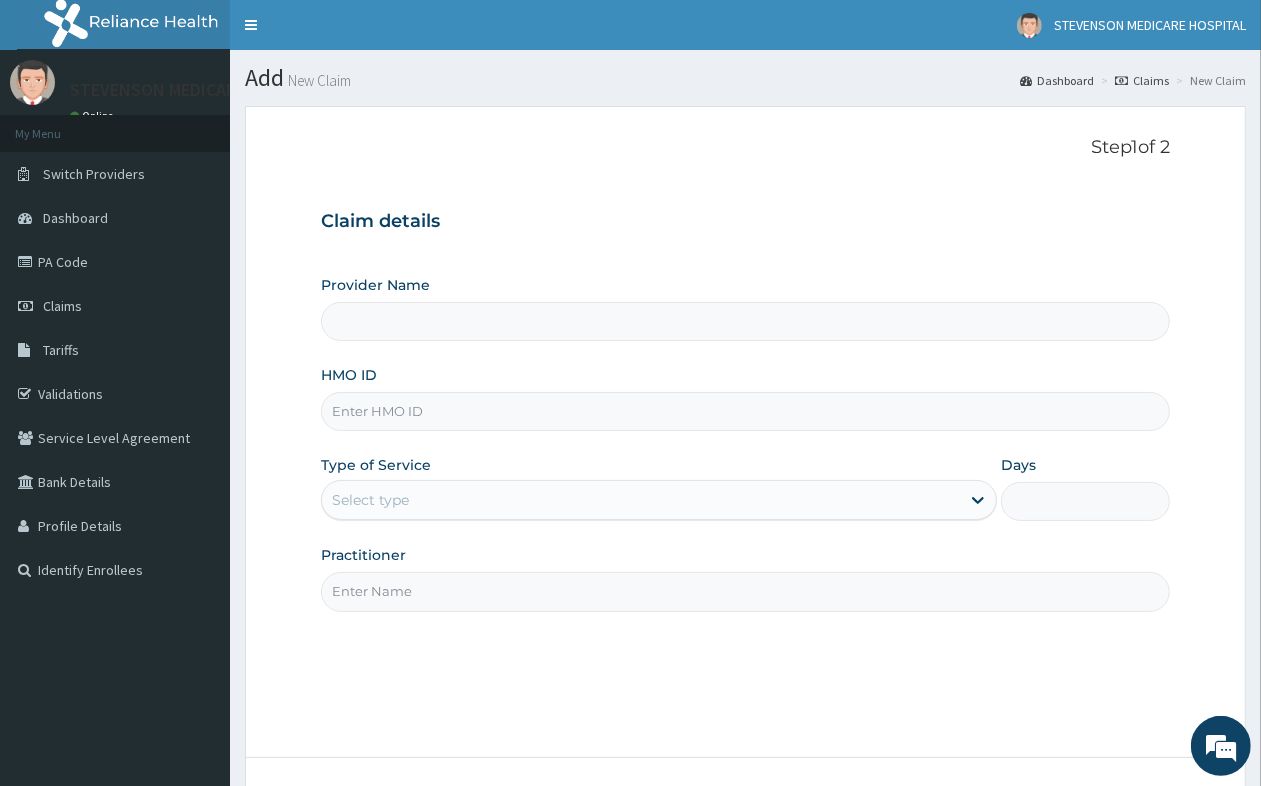 type on "STEVENSON MEDICARE HOSPITAL" 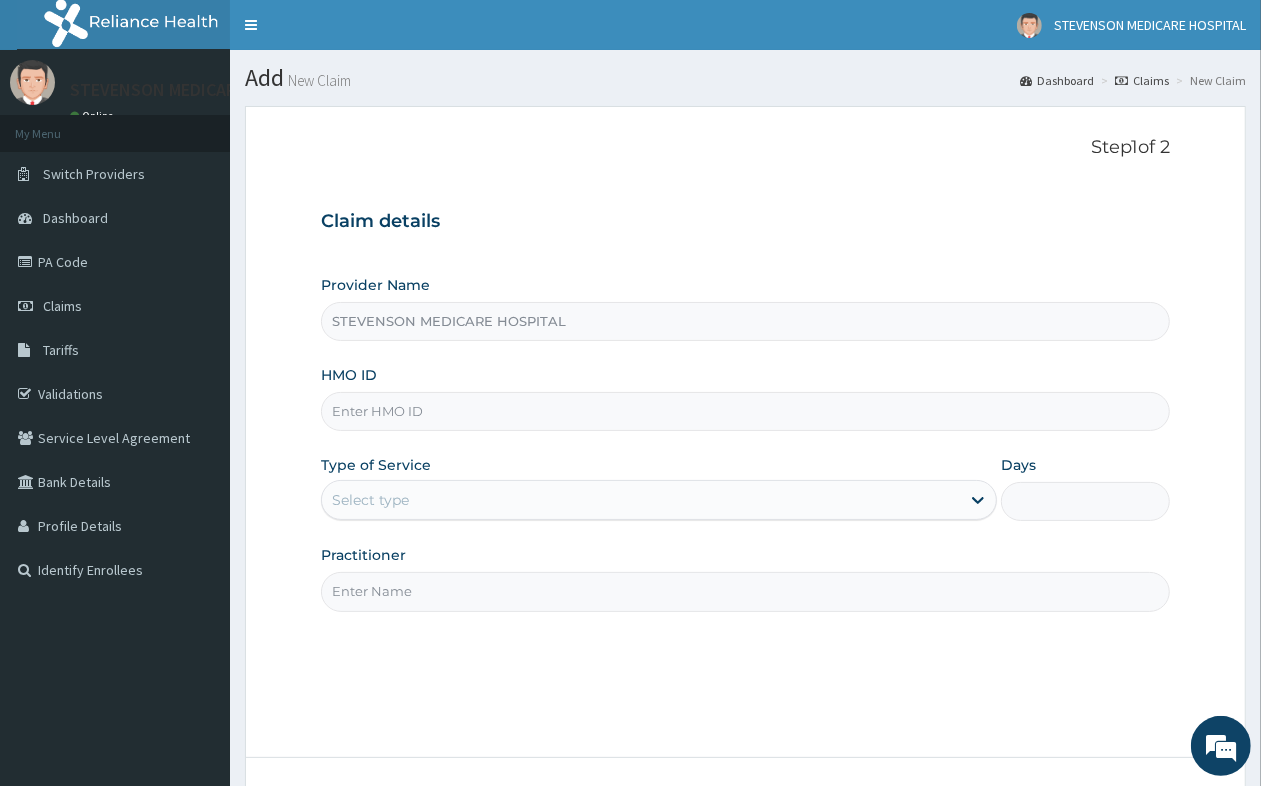 click on "HMO ID" at bounding box center (745, 411) 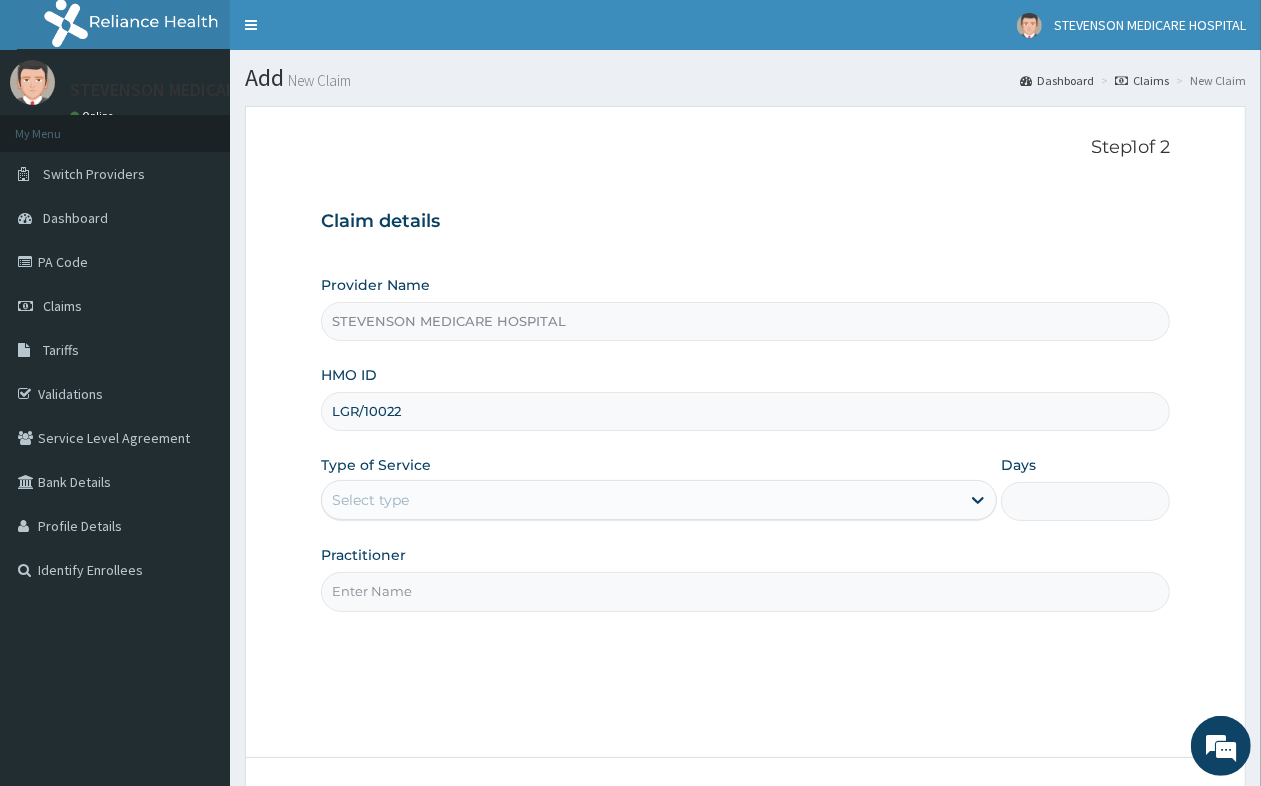 scroll, scrollTop: 0, scrollLeft: 0, axis: both 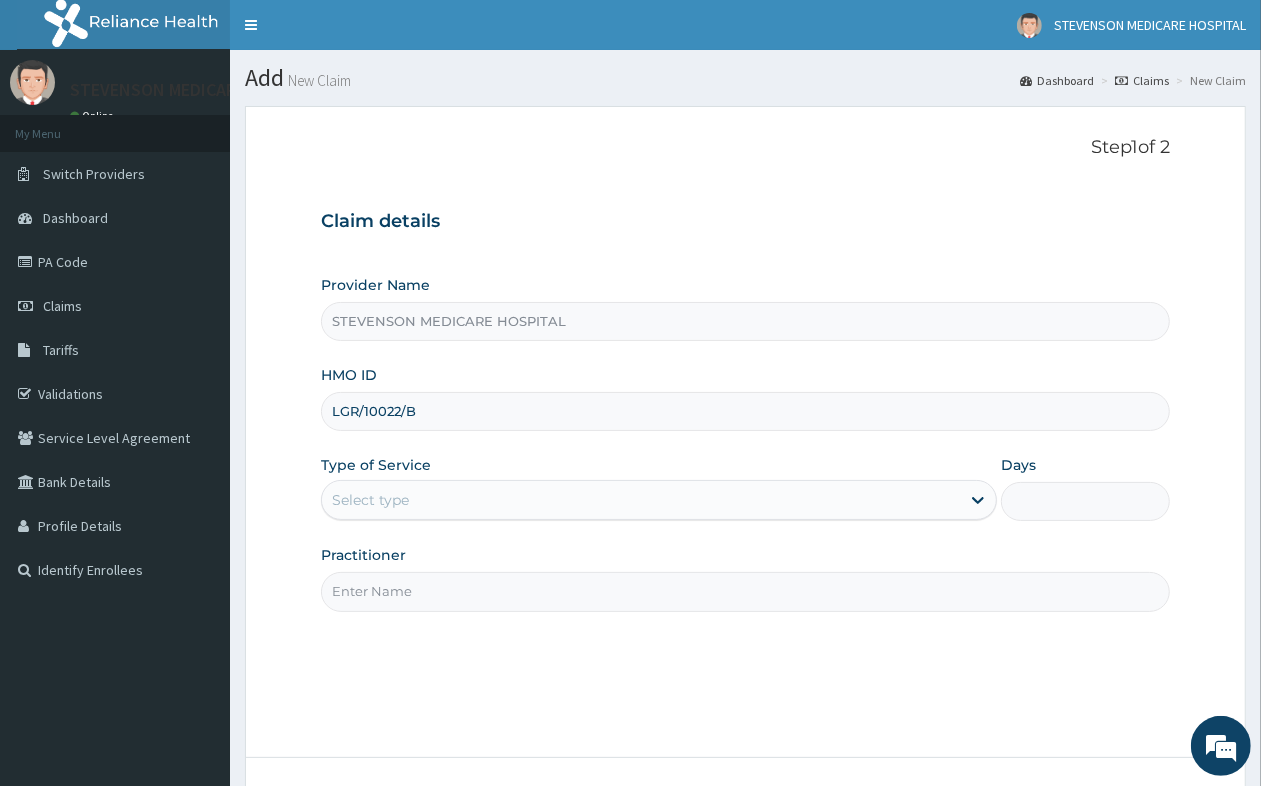 type on "LGR/10022/B" 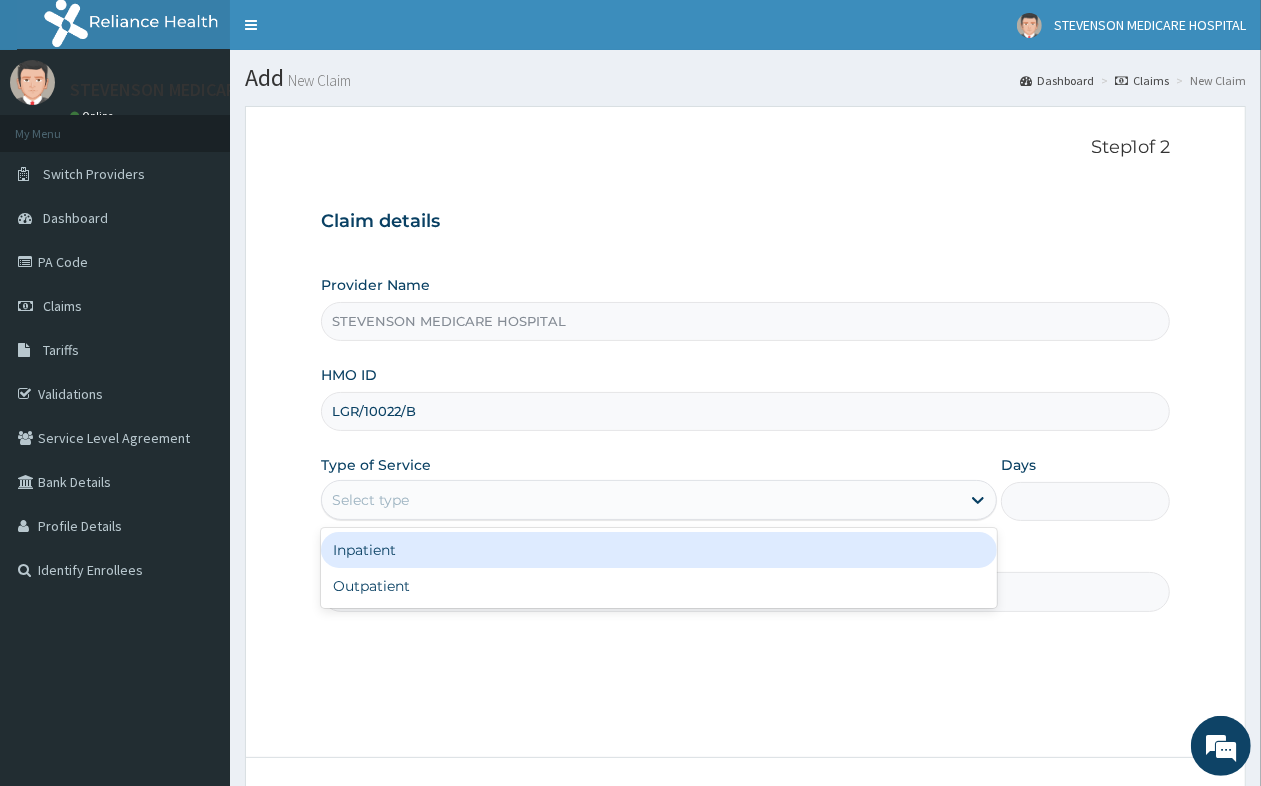 click on "Select type" at bounding box center (641, 500) 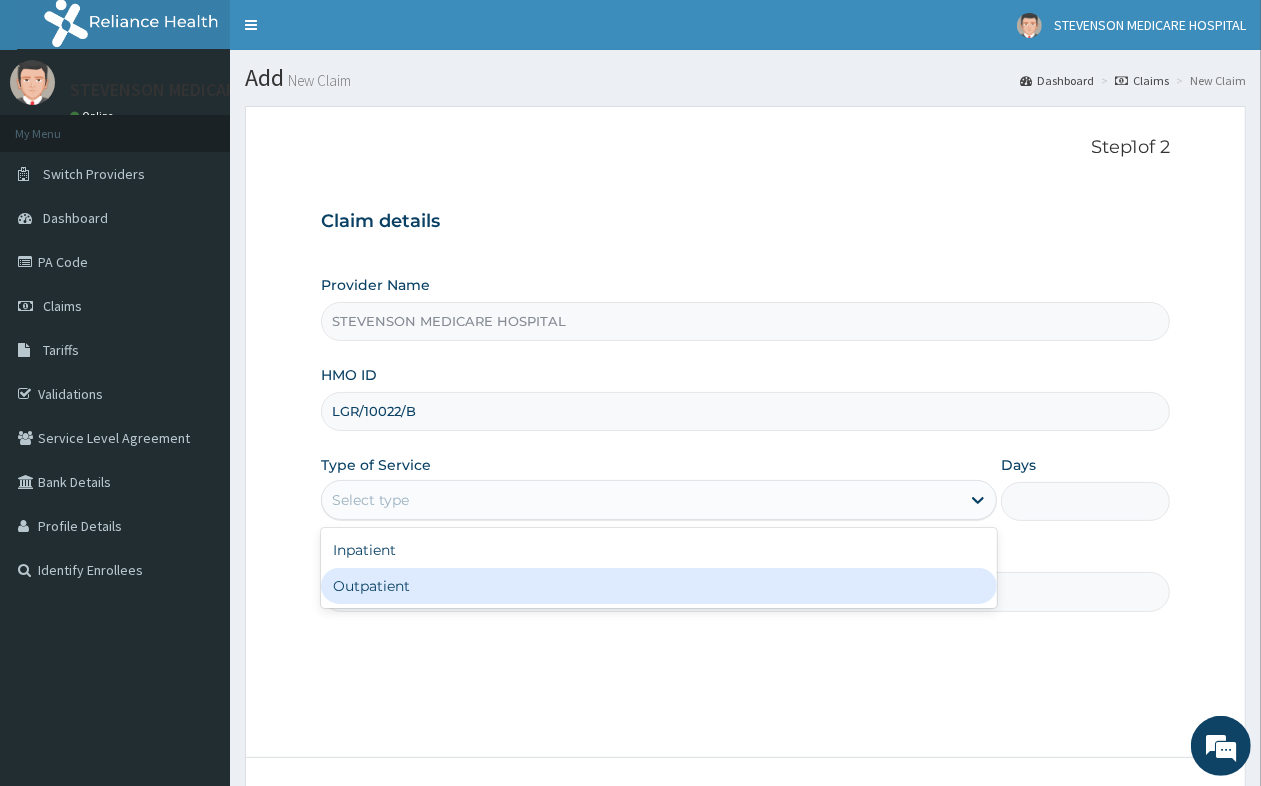 click on "Outpatient" at bounding box center [659, 586] 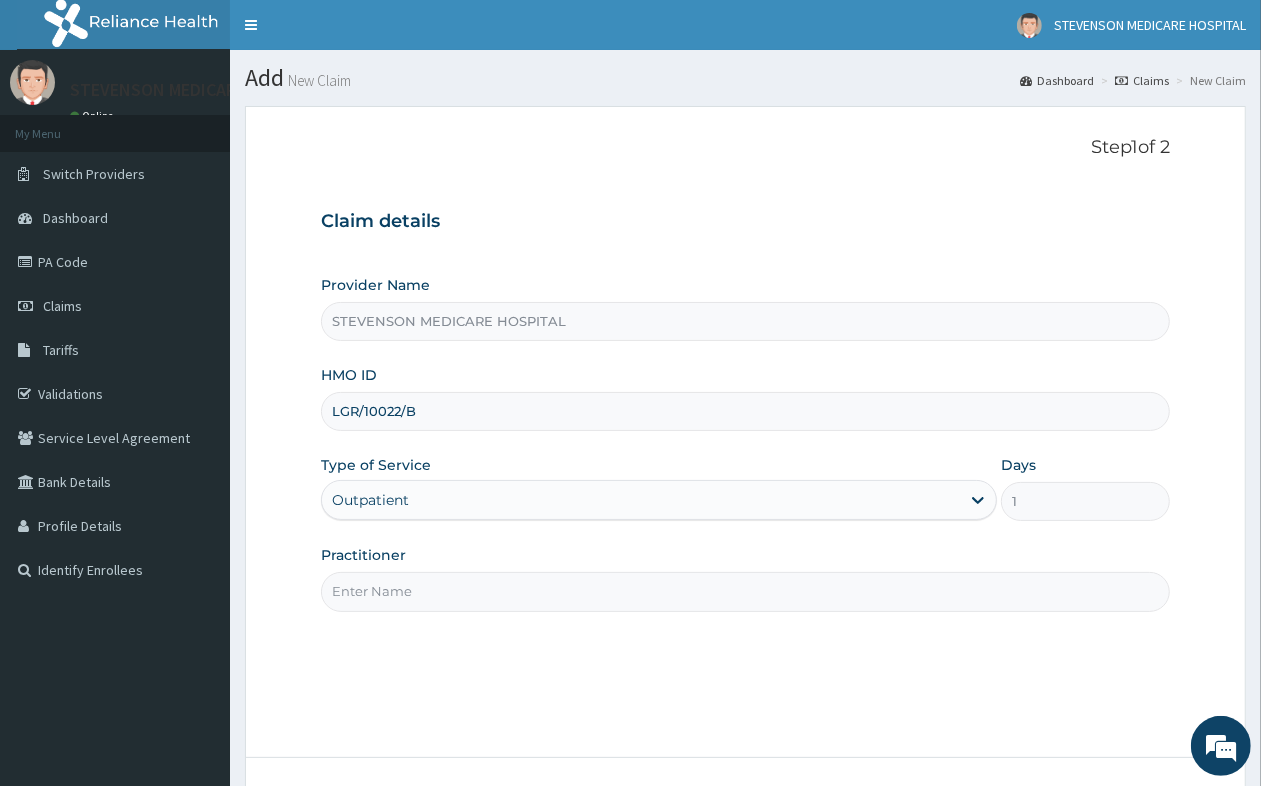 click on "Practitioner" at bounding box center (745, 591) 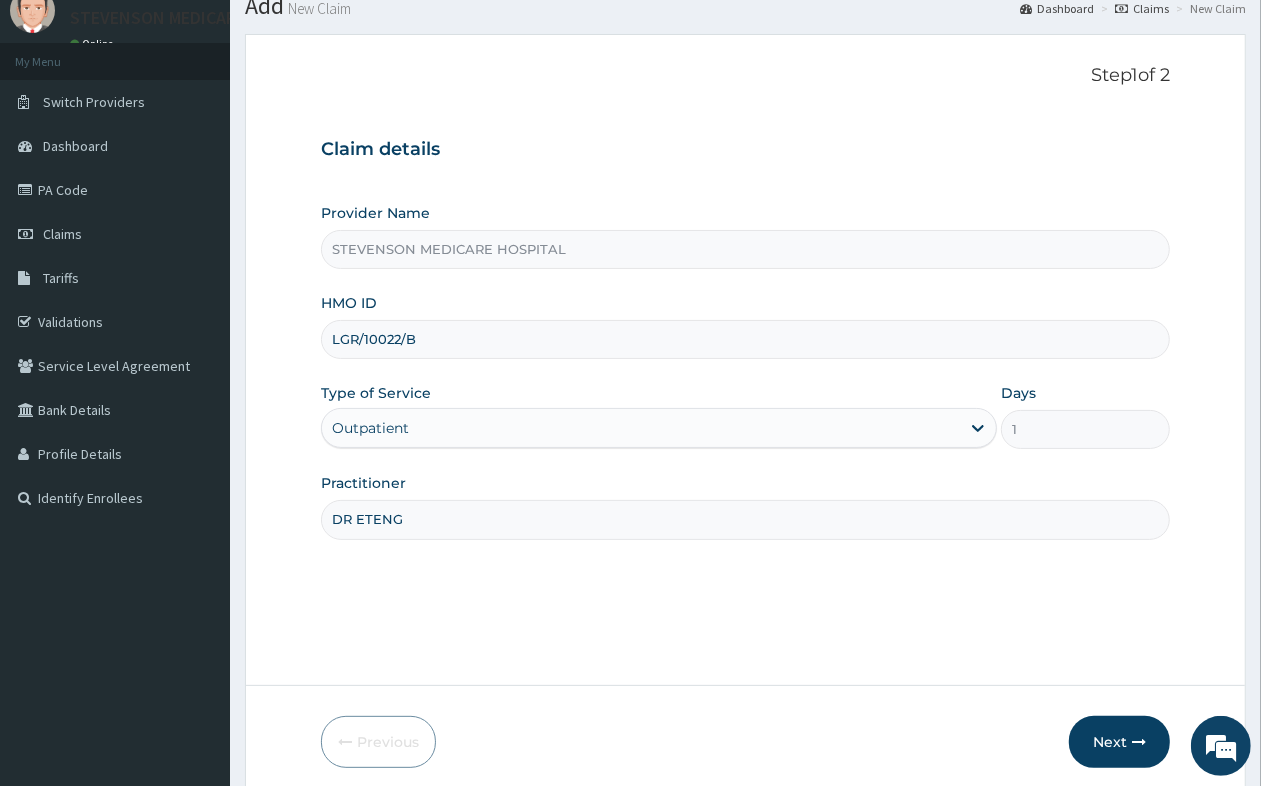 scroll, scrollTop: 151, scrollLeft: 0, axis: vertical 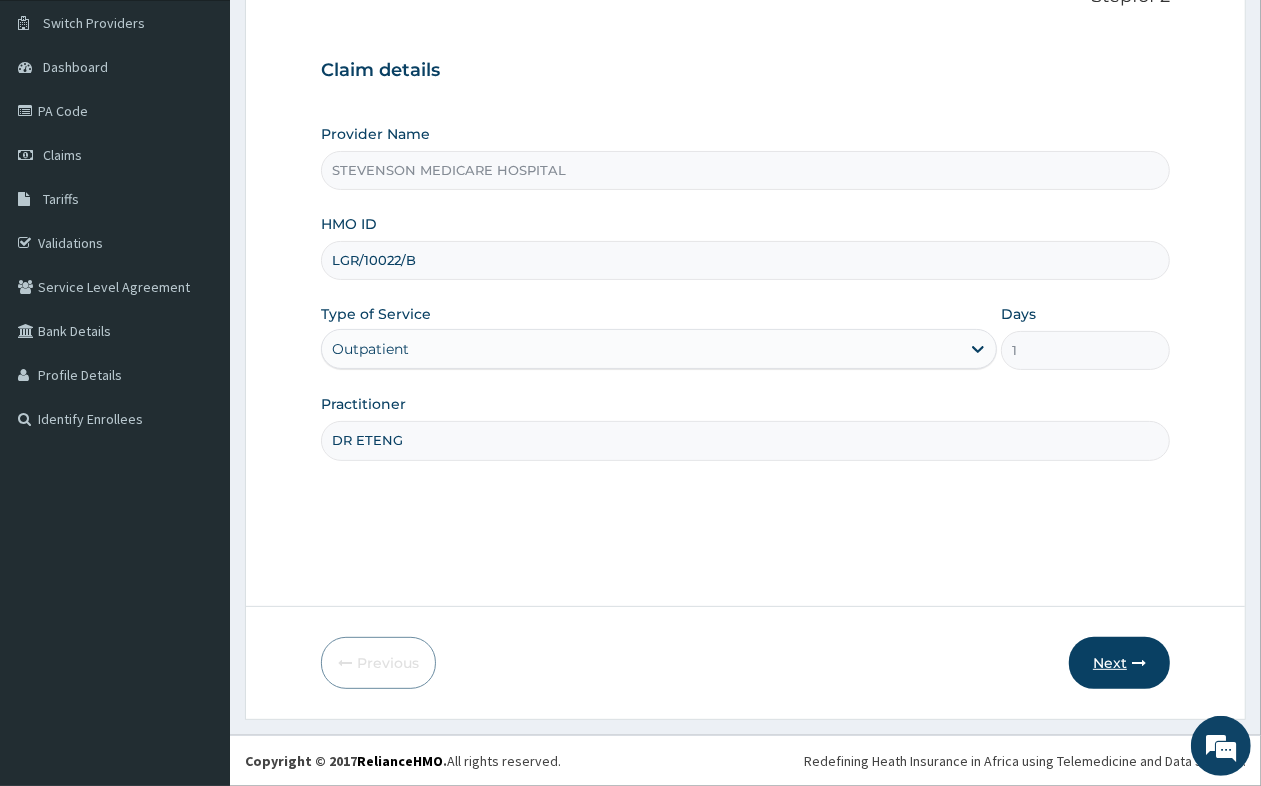 type on "DR ETENG" 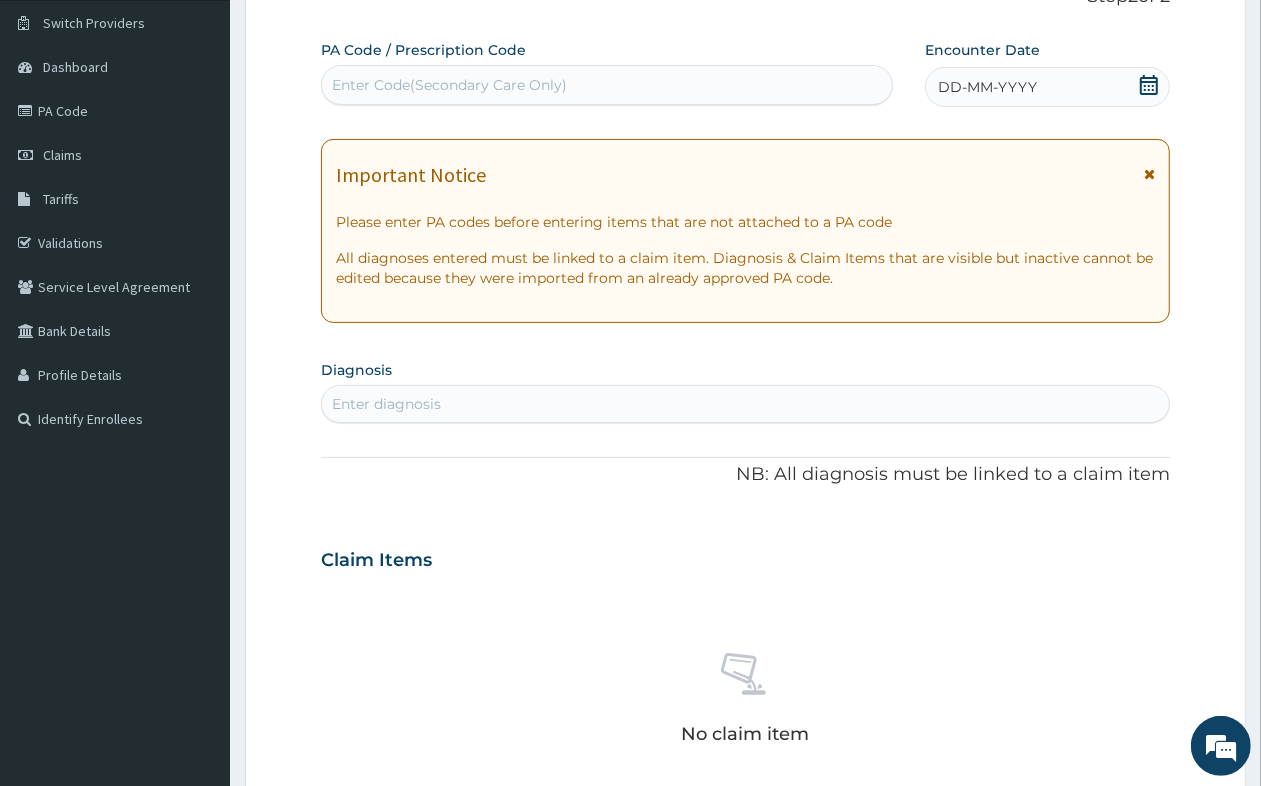 click 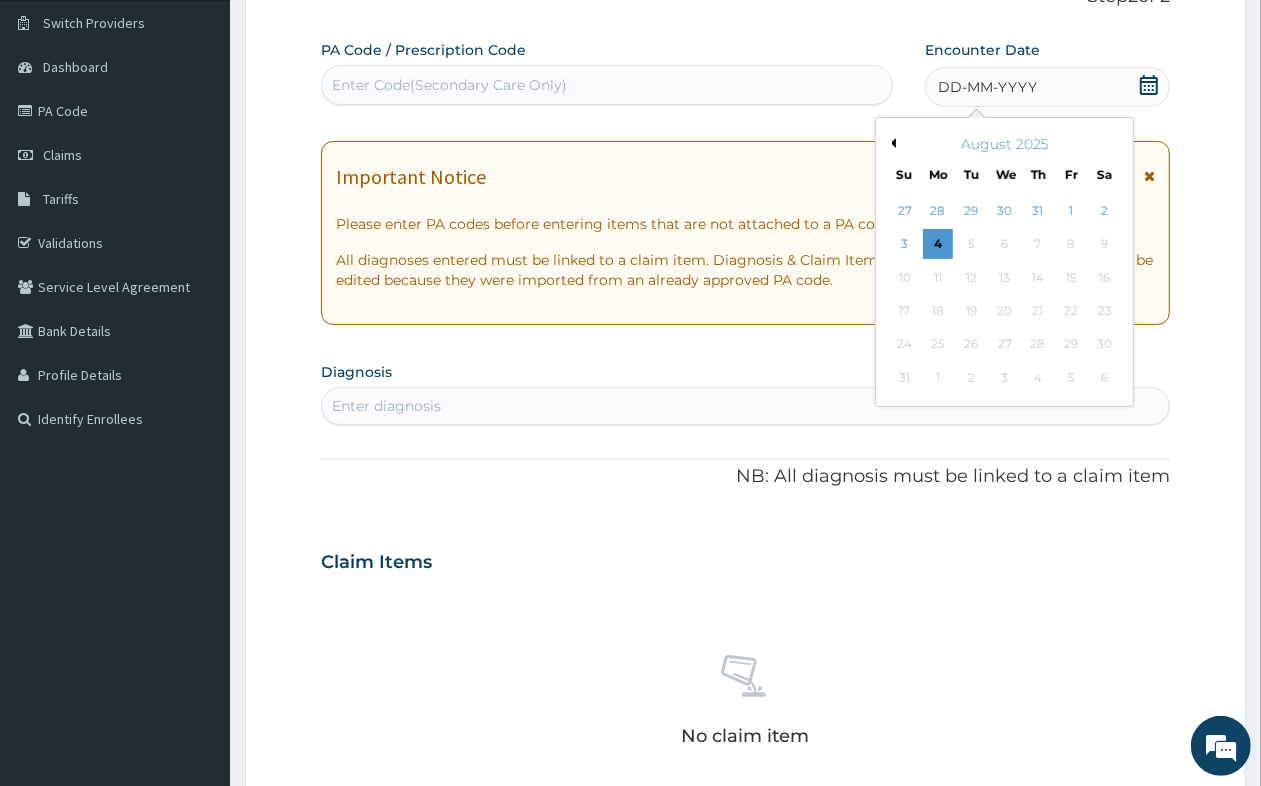 click on "August 2025" at bounding box center (1004, 144) 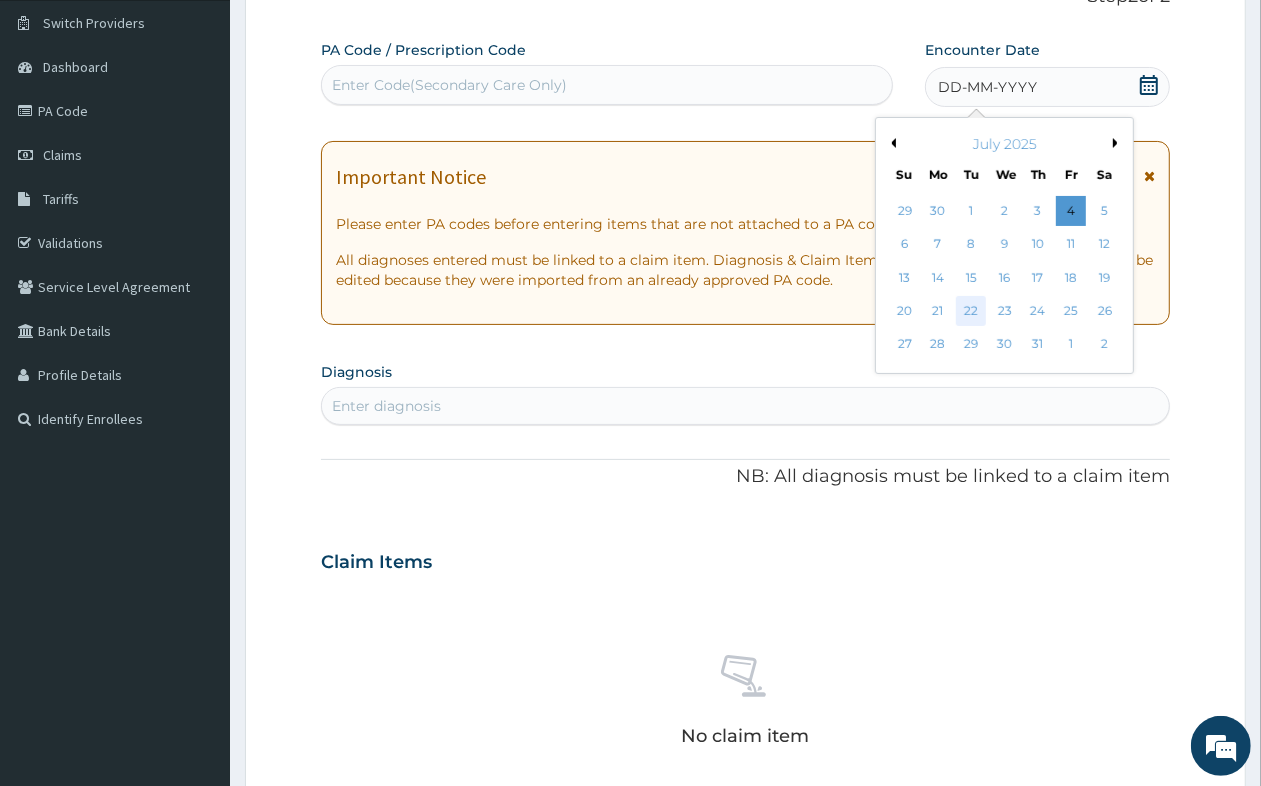 click on "22" at bounding box center [971, 311] 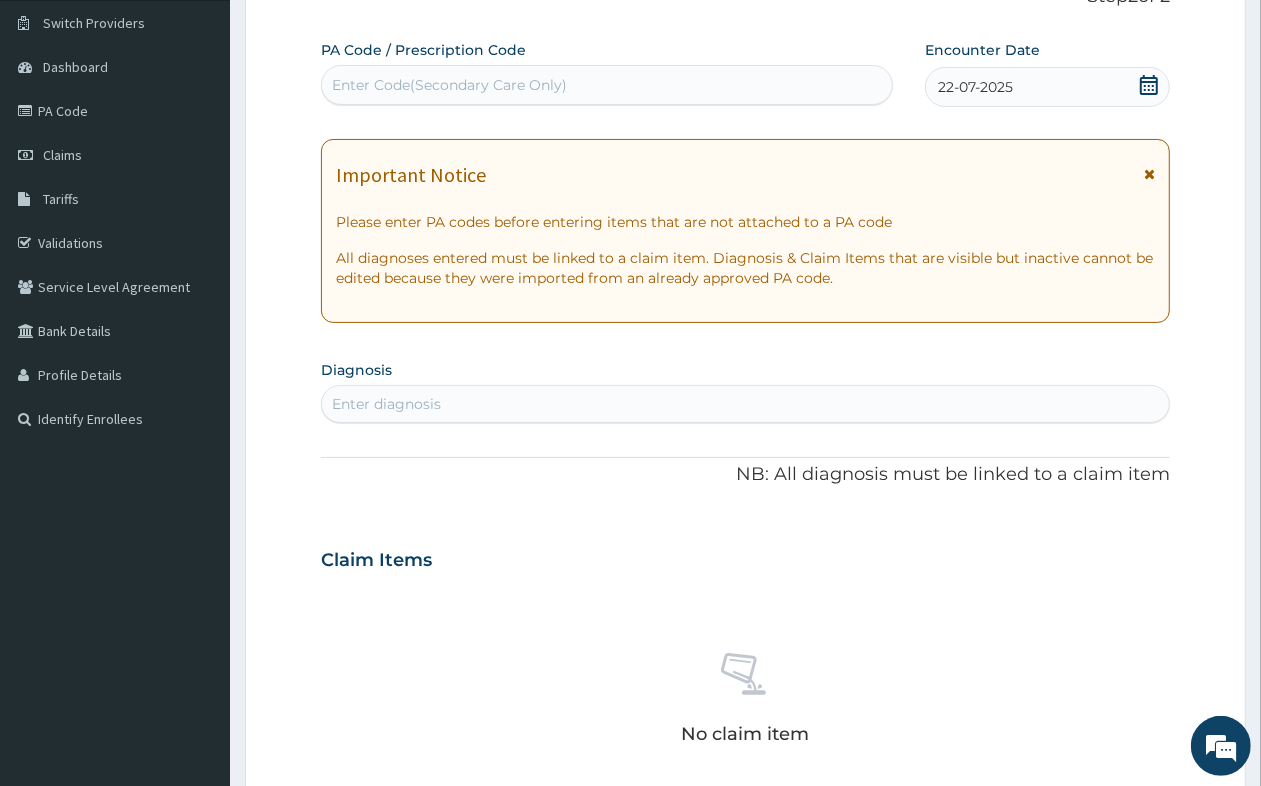 click on "Enter diagnosis" at bounding box center [745, 404] 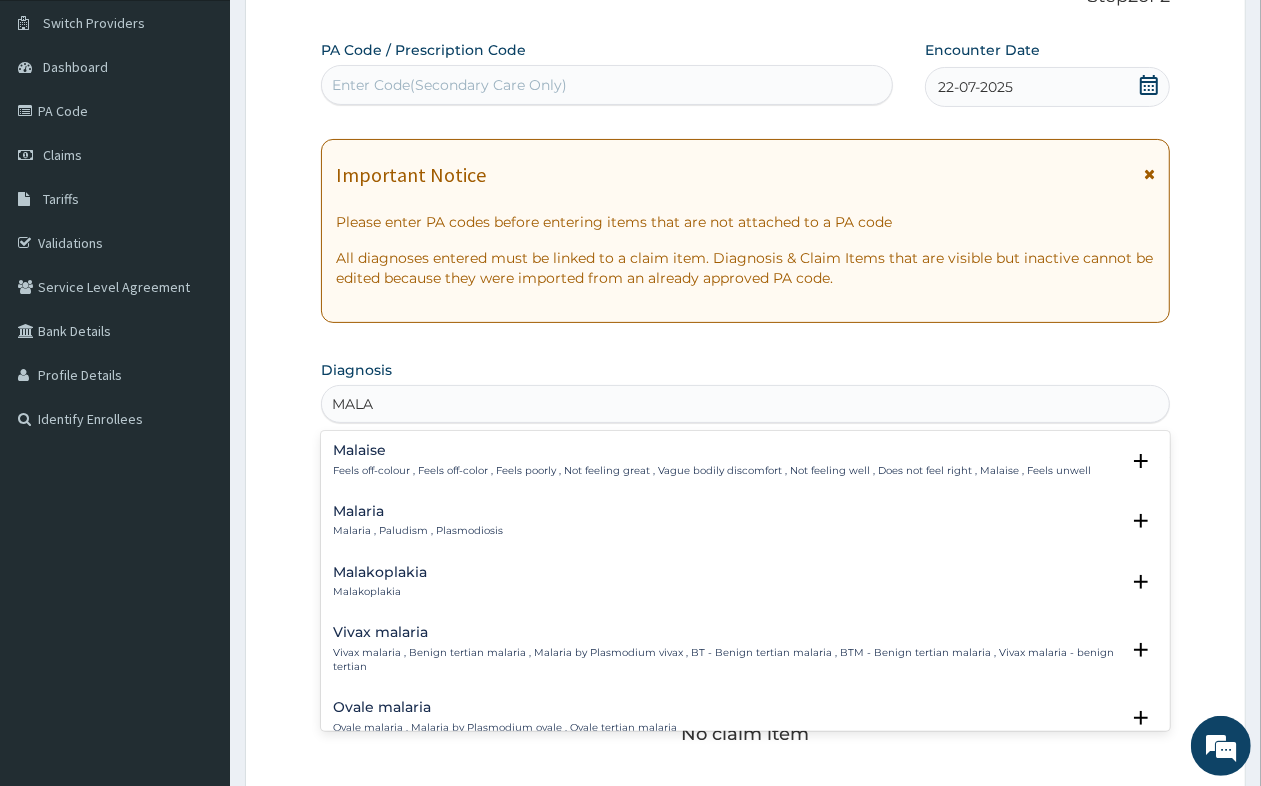 type on "MALAR" 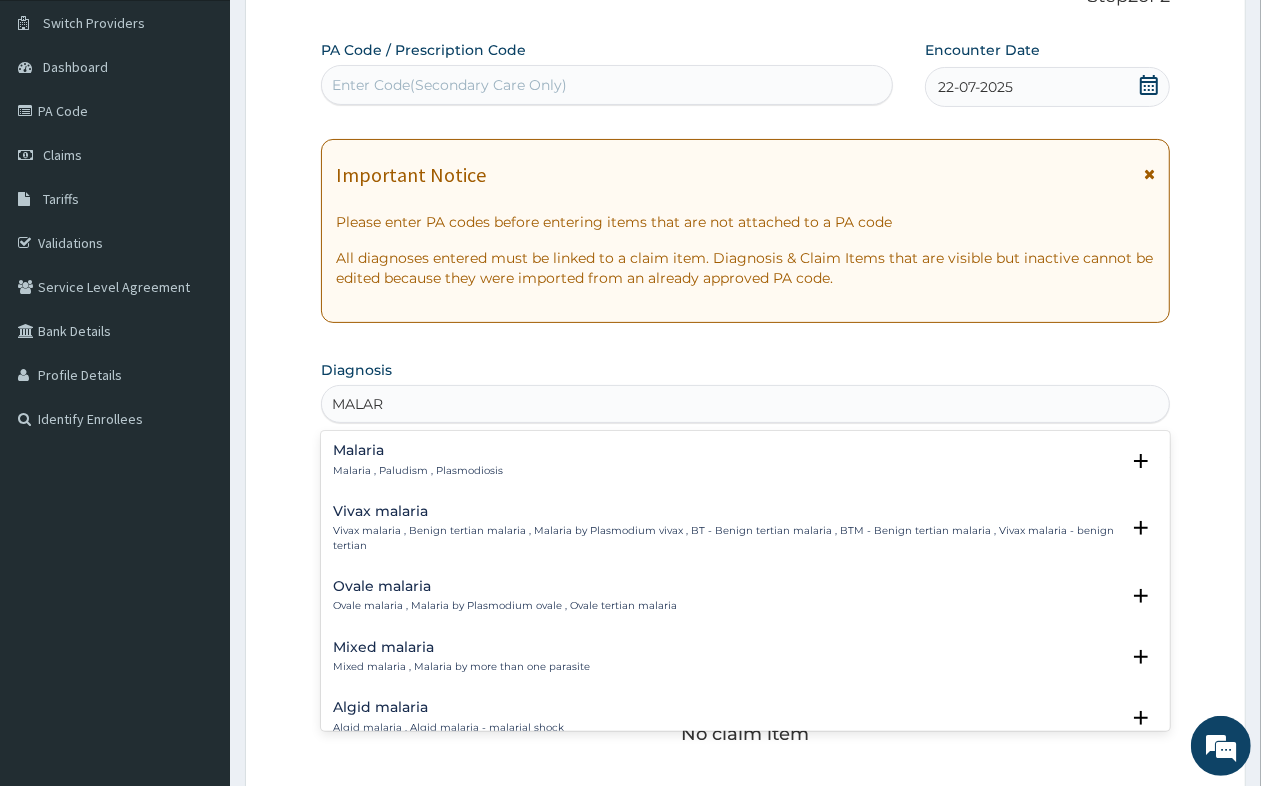 click on "Malaria , Paludism , Plasmodiosis" at bounding box center (418, 471) 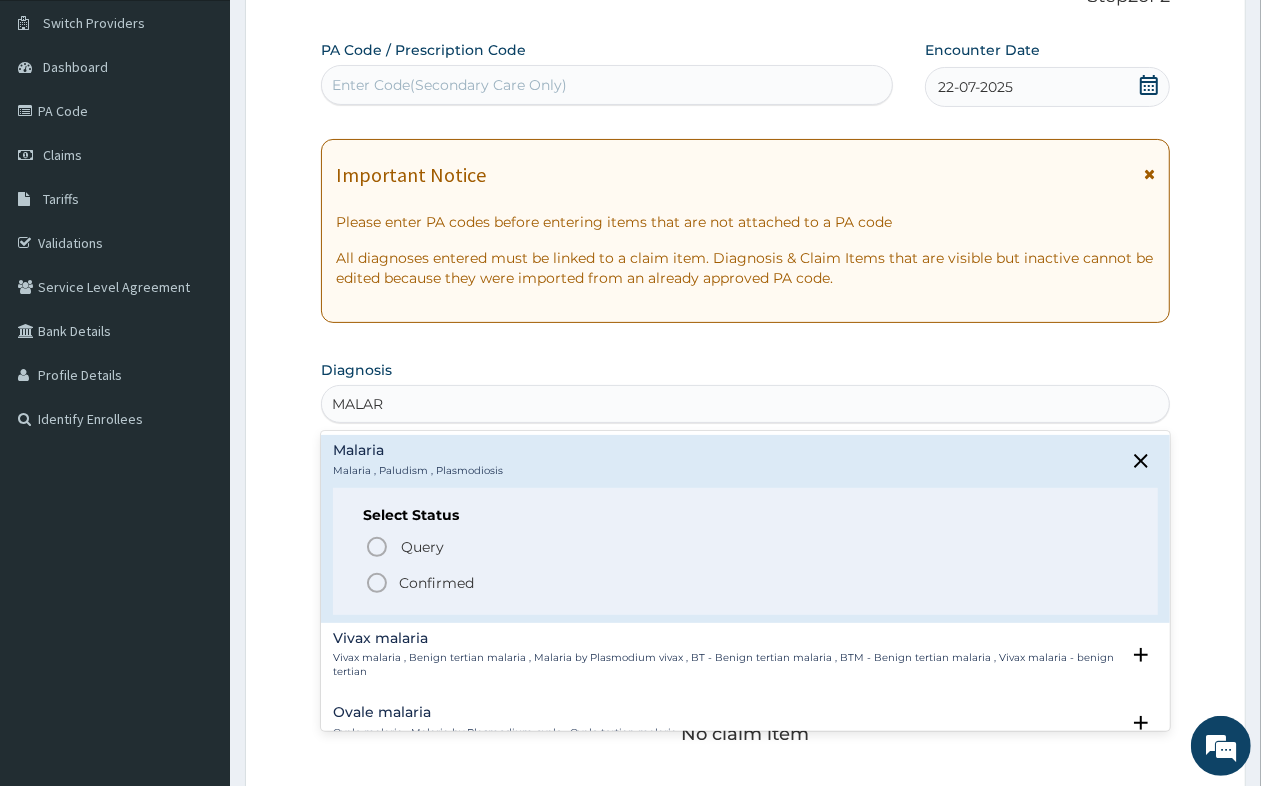 click on "Confirmed" at bounding box center (746, 583) 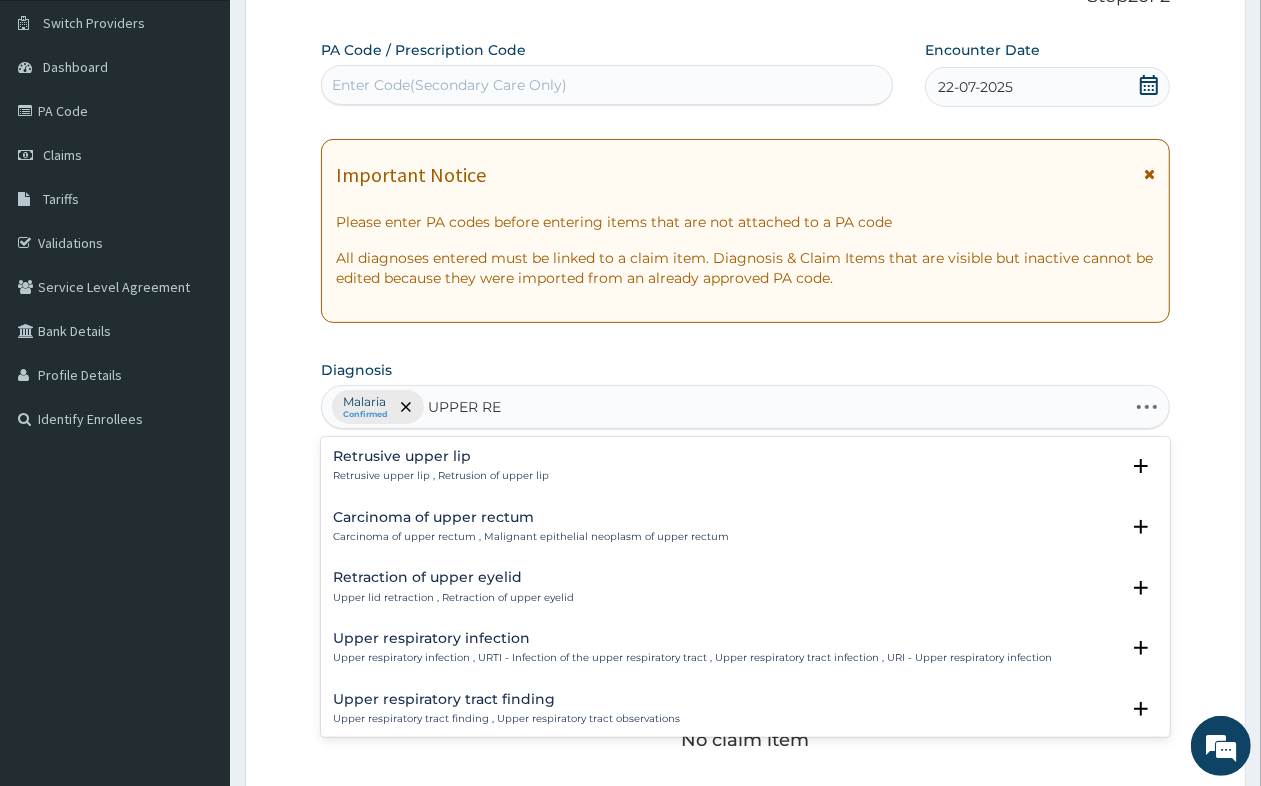 type on "UPPER RES" 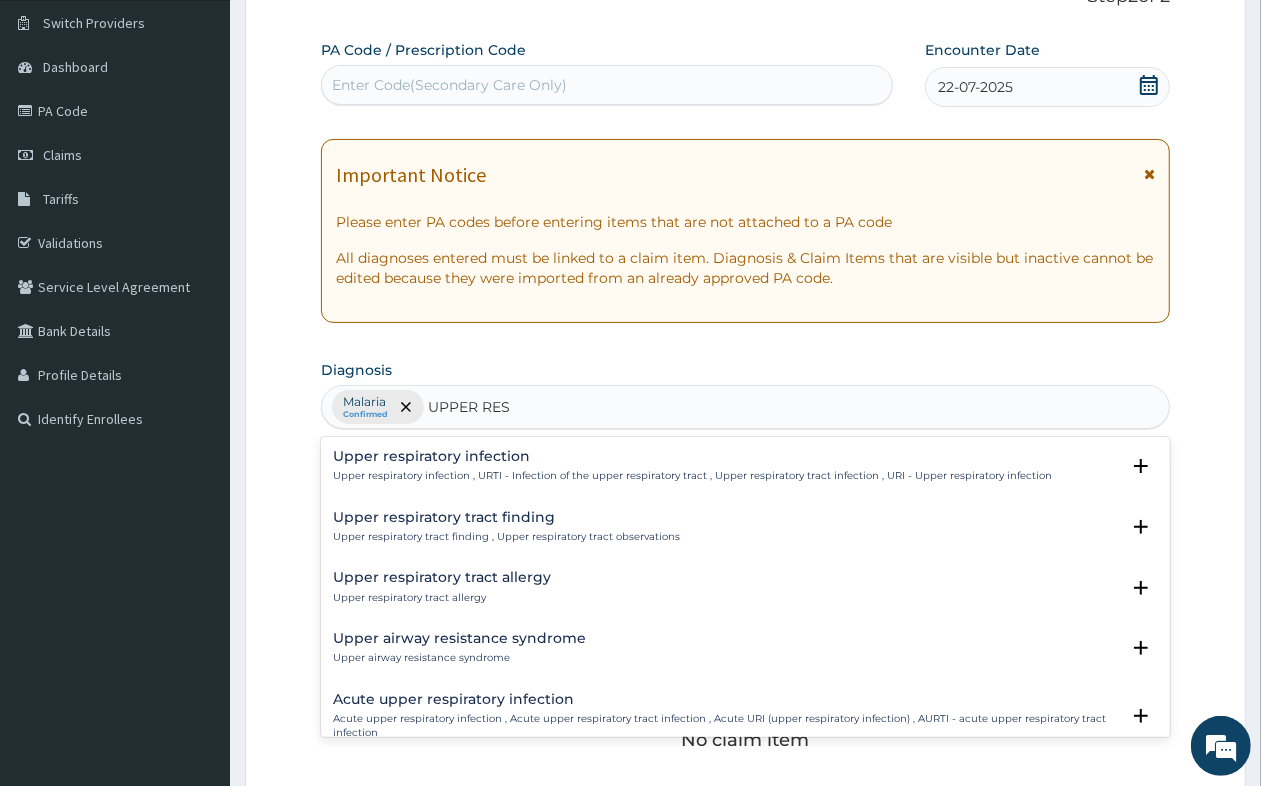 click on "Upper respiratory infection , URTI - Infection of the upper respiratory tract , Upper respiratory tract infection , URI - Upper respiratory infection" at bounding box center [692, 476] 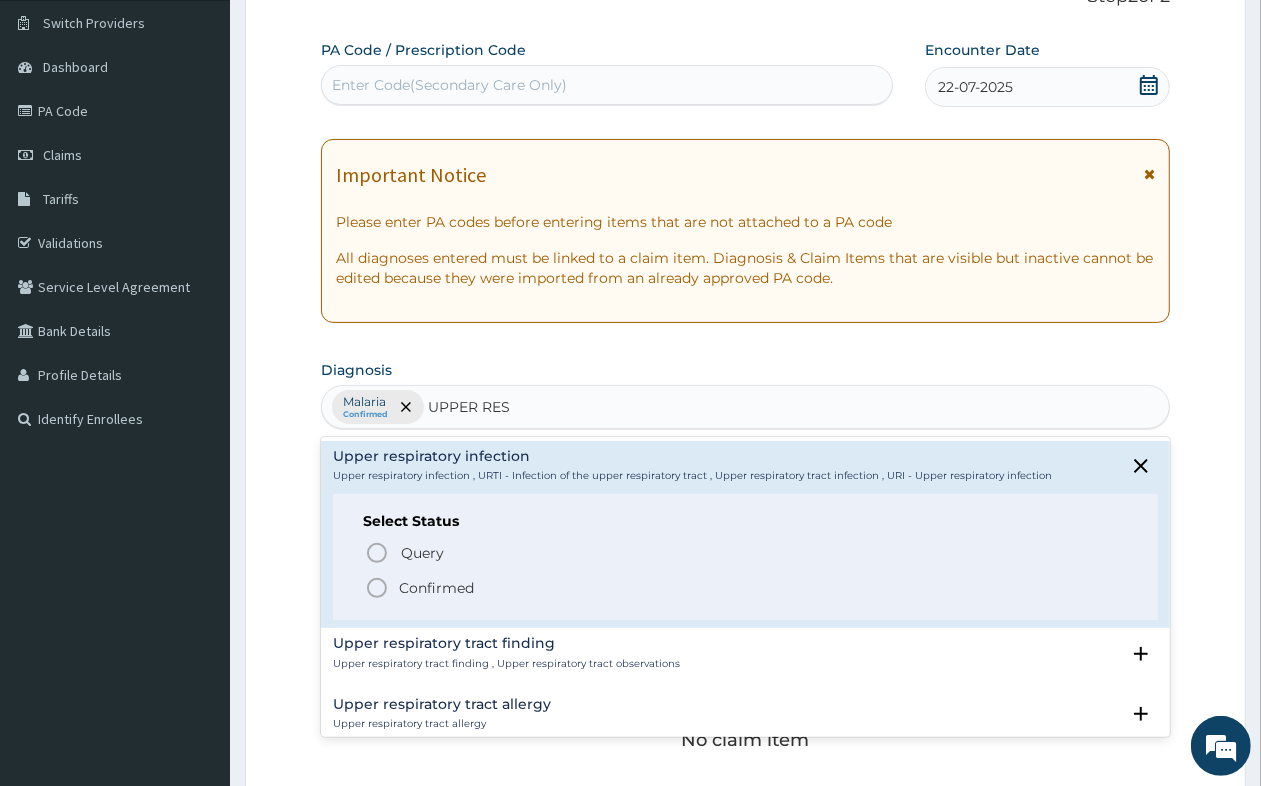 click on "Confirmed" at bounding box center (436, 588) 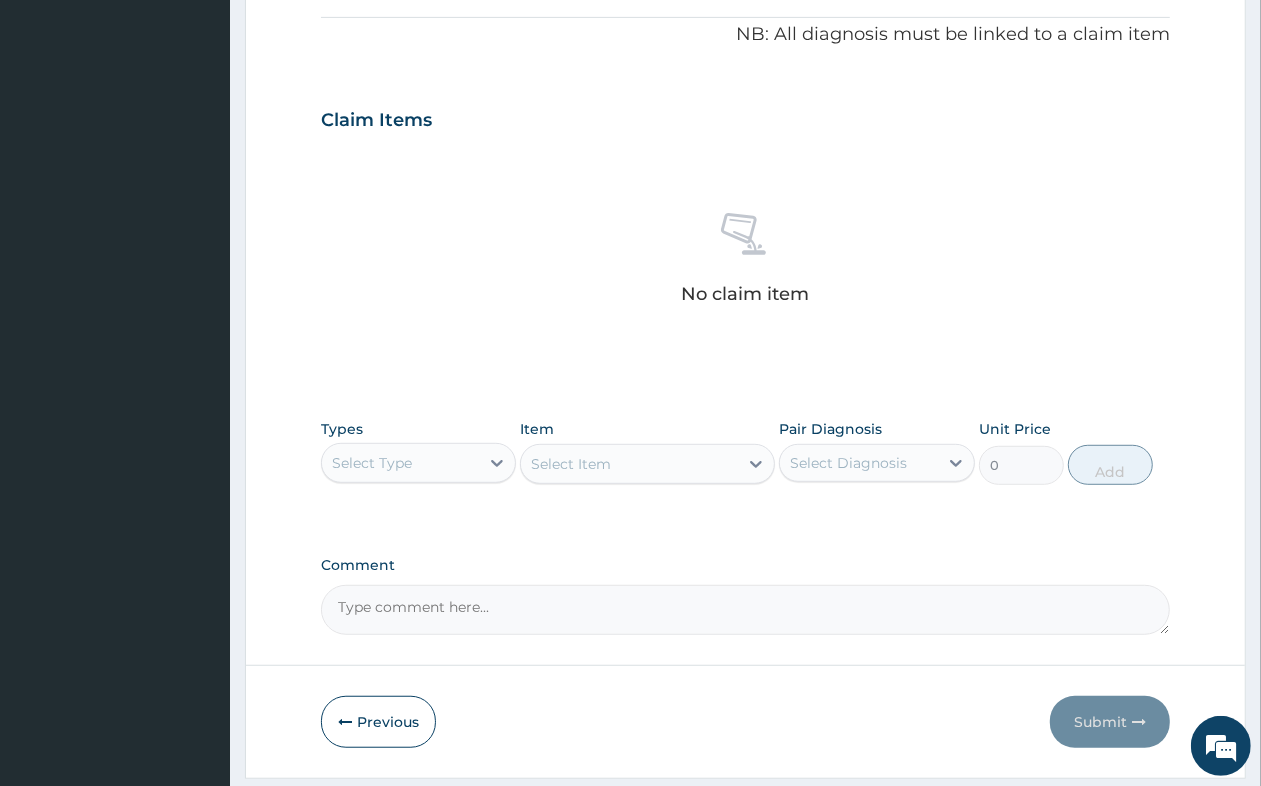 scroll, scrollTop: 651, scrollLeft: 0, axis: vertical 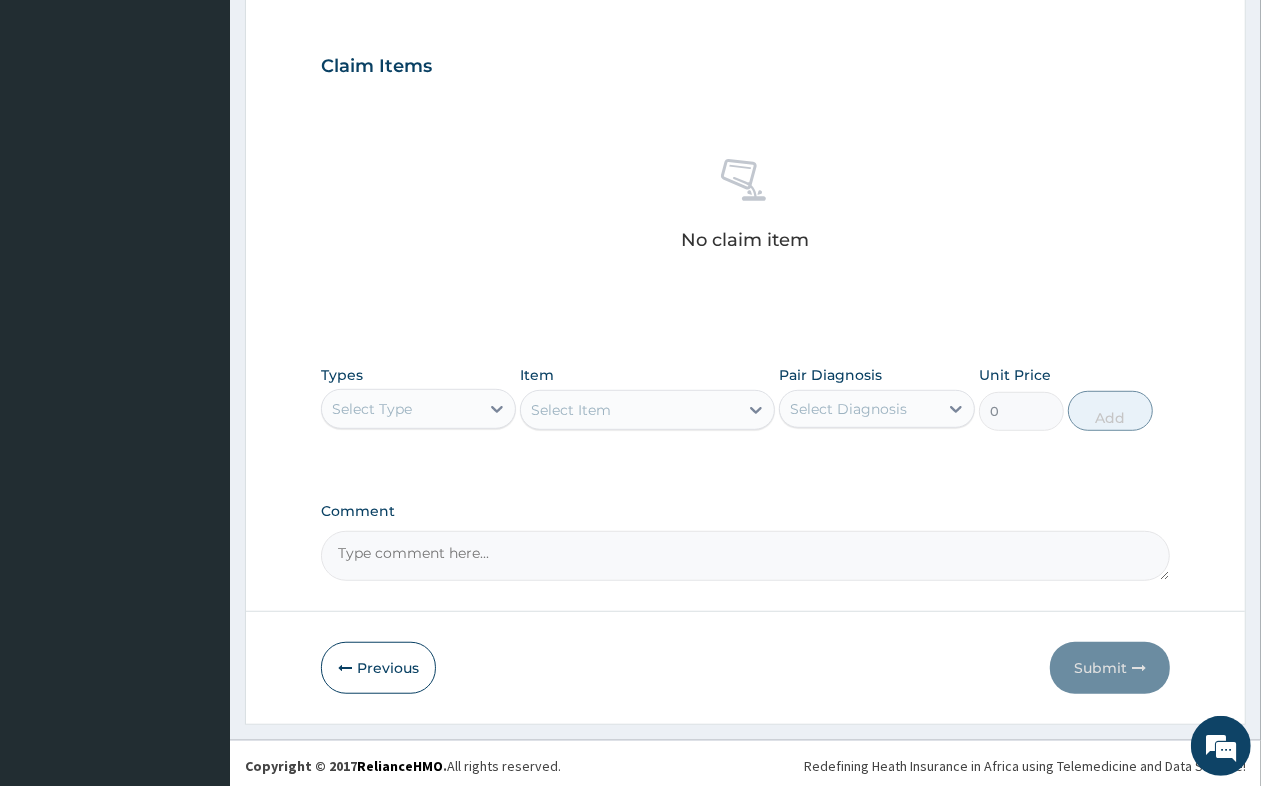 click on "Select Type" at bounding box center (400, 409) 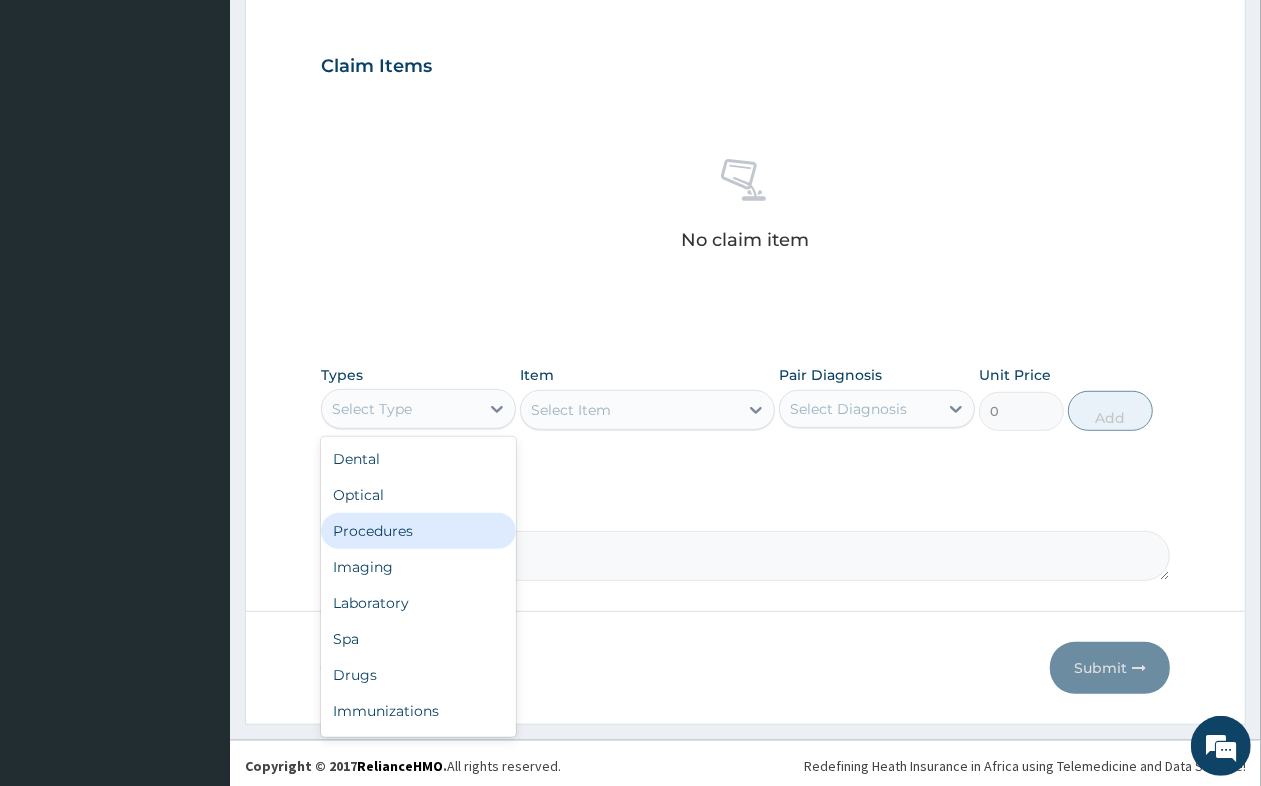 click on "Procedures" at bounding box center [418, 531] 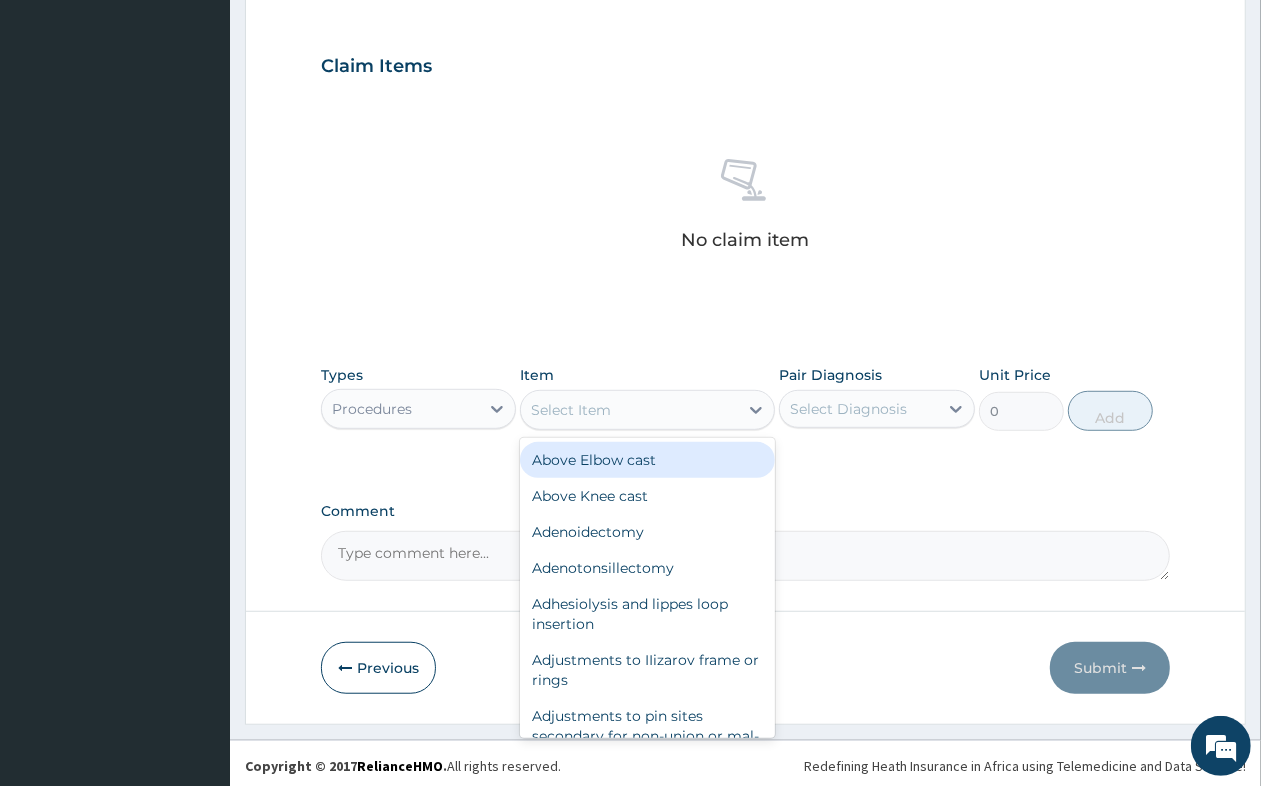 click on "Select Item" at bounding box center [571, 410] 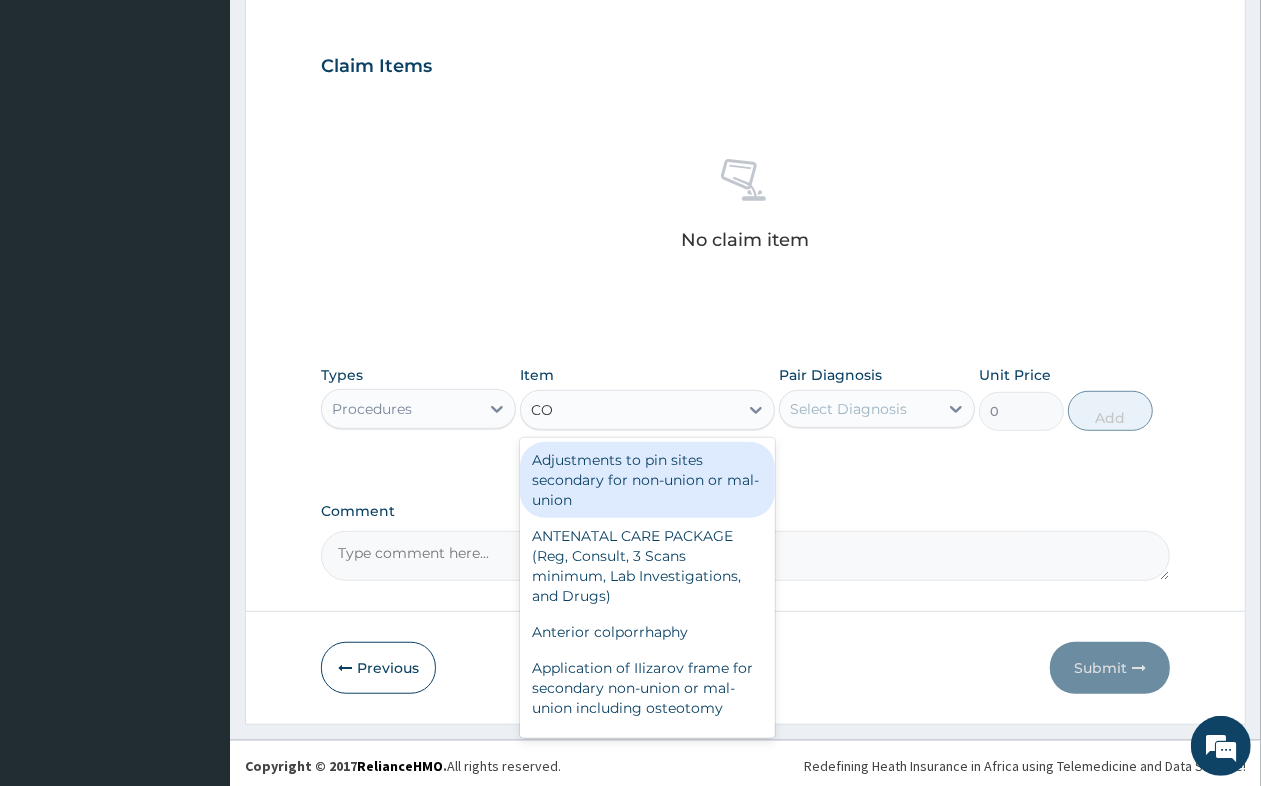 type on "C" 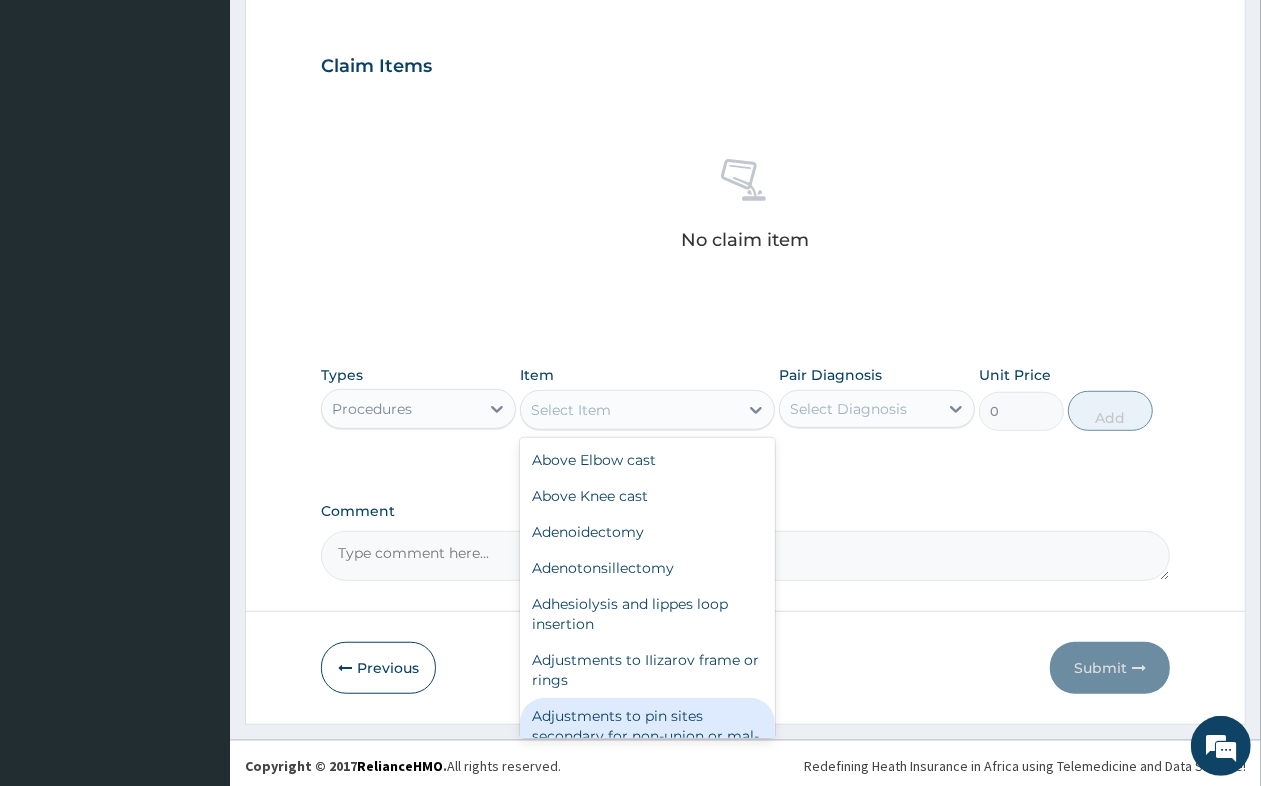 type on "H" 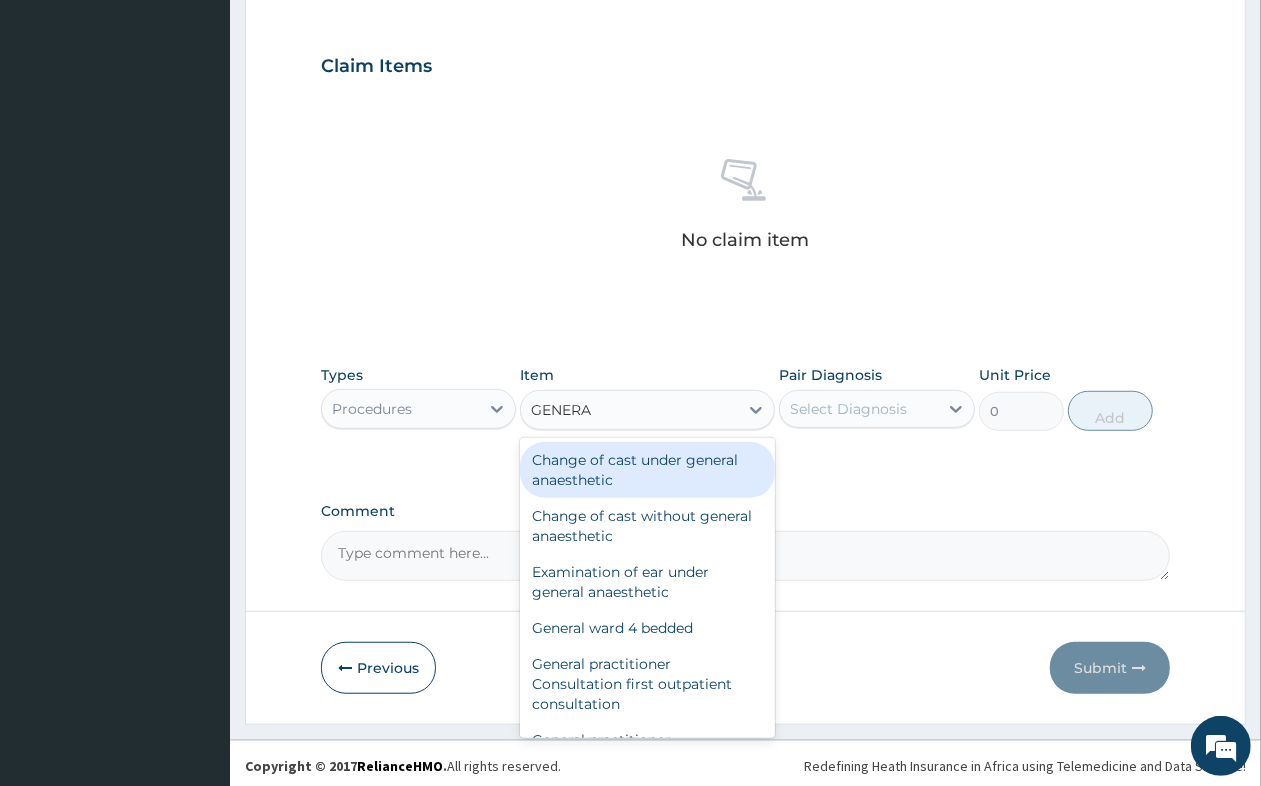 type on "GENERAL" 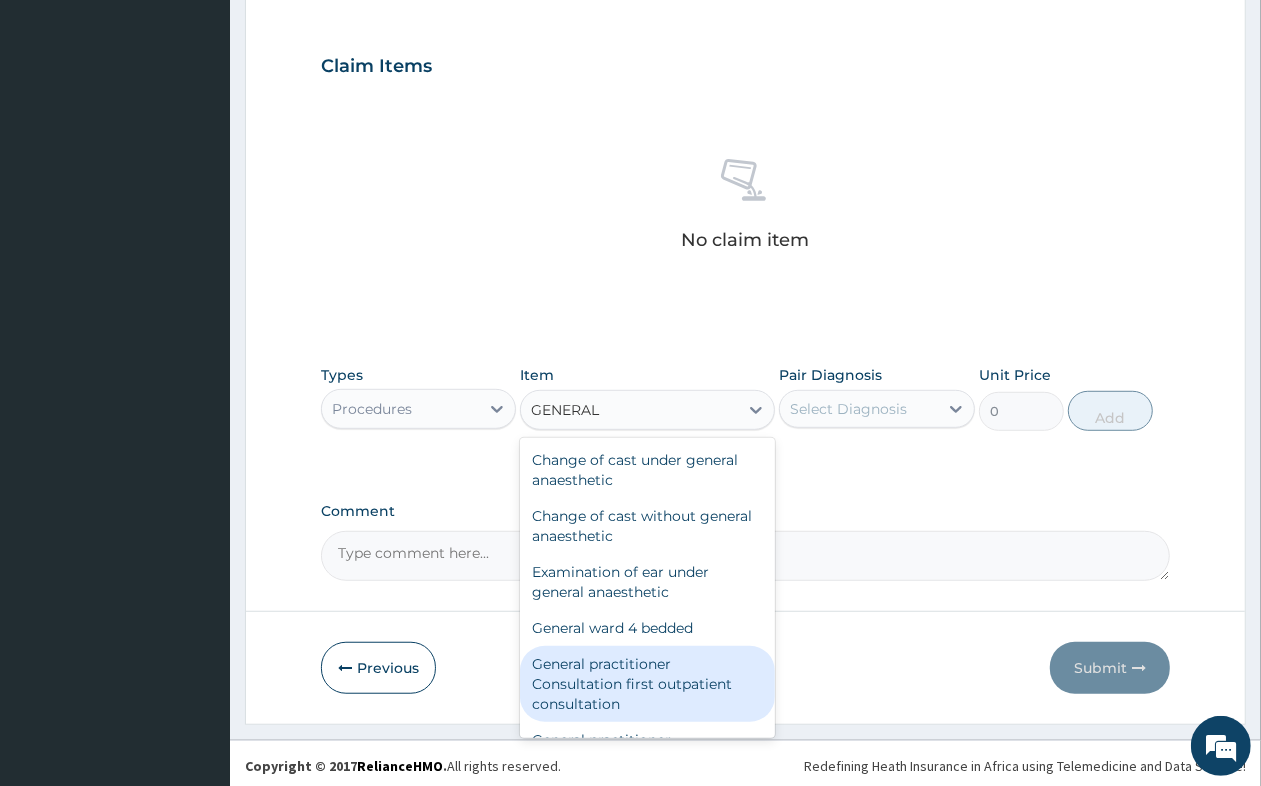 click on "General practitioner Consultation first outpatient consultation" at bounding box center (647, 684) 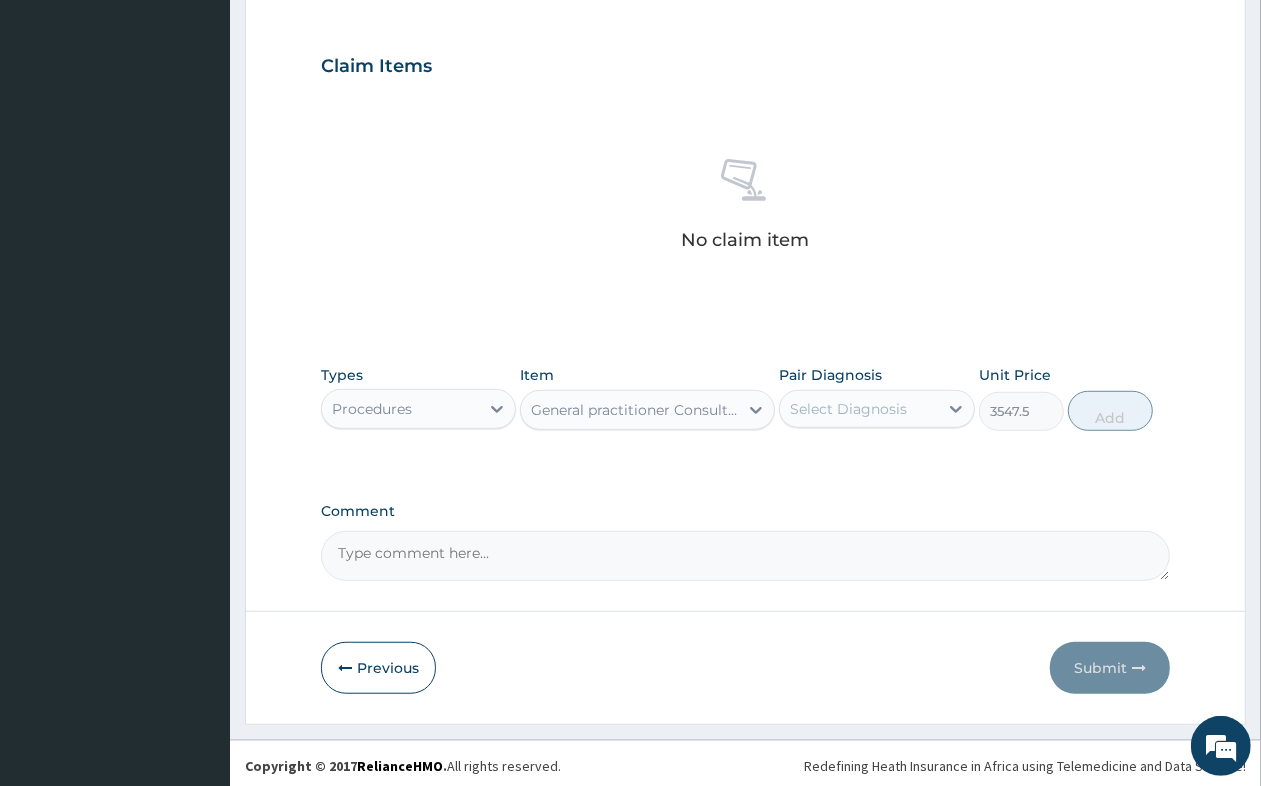 click on "Select Diagnosis" at bounding box center [848, 409] 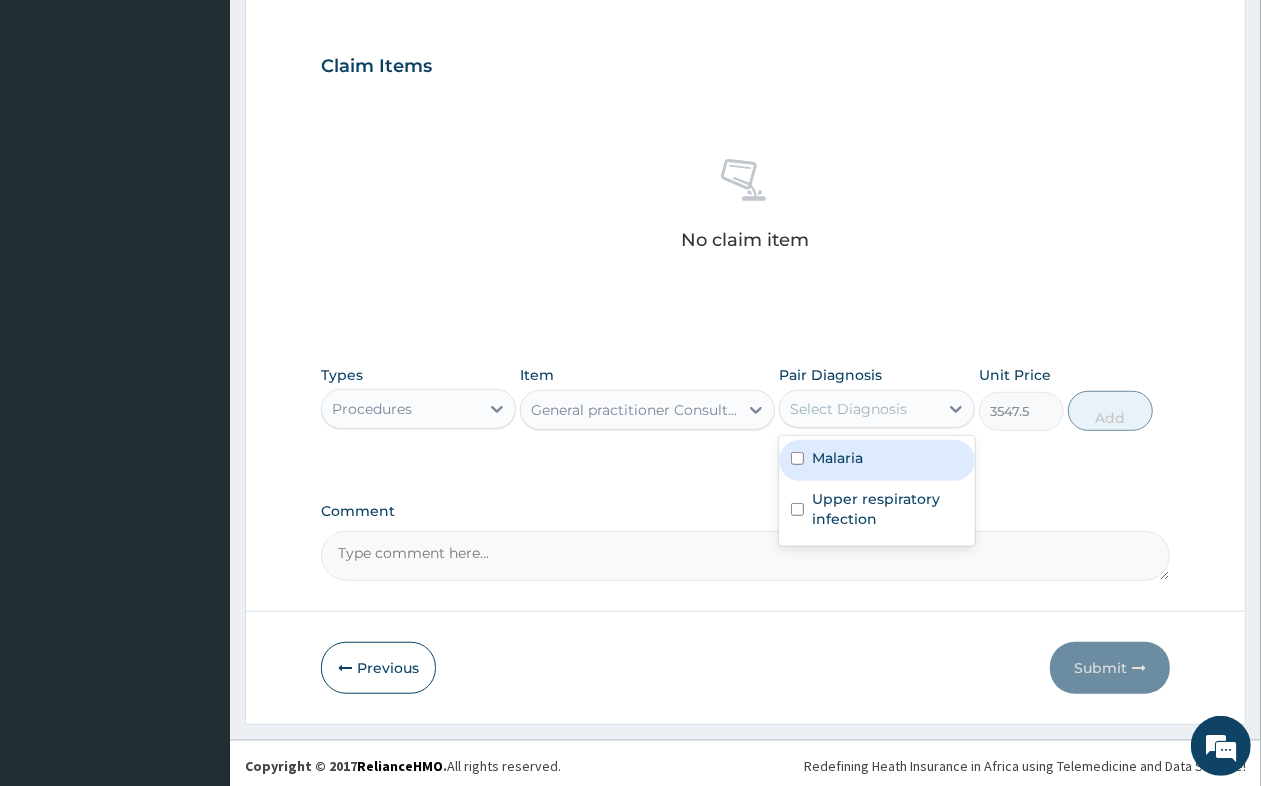 click on "Malaria" at bounding box center [837, 458] 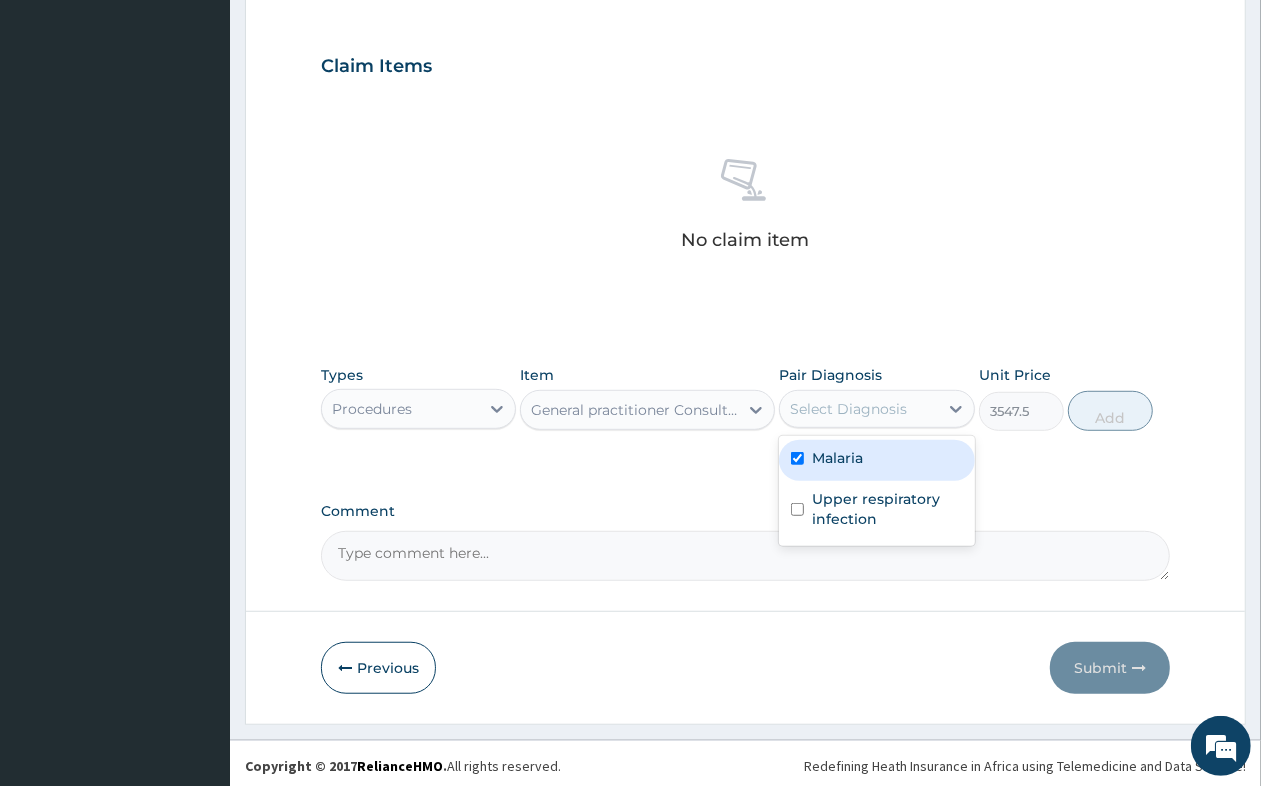 checkbox on "true" 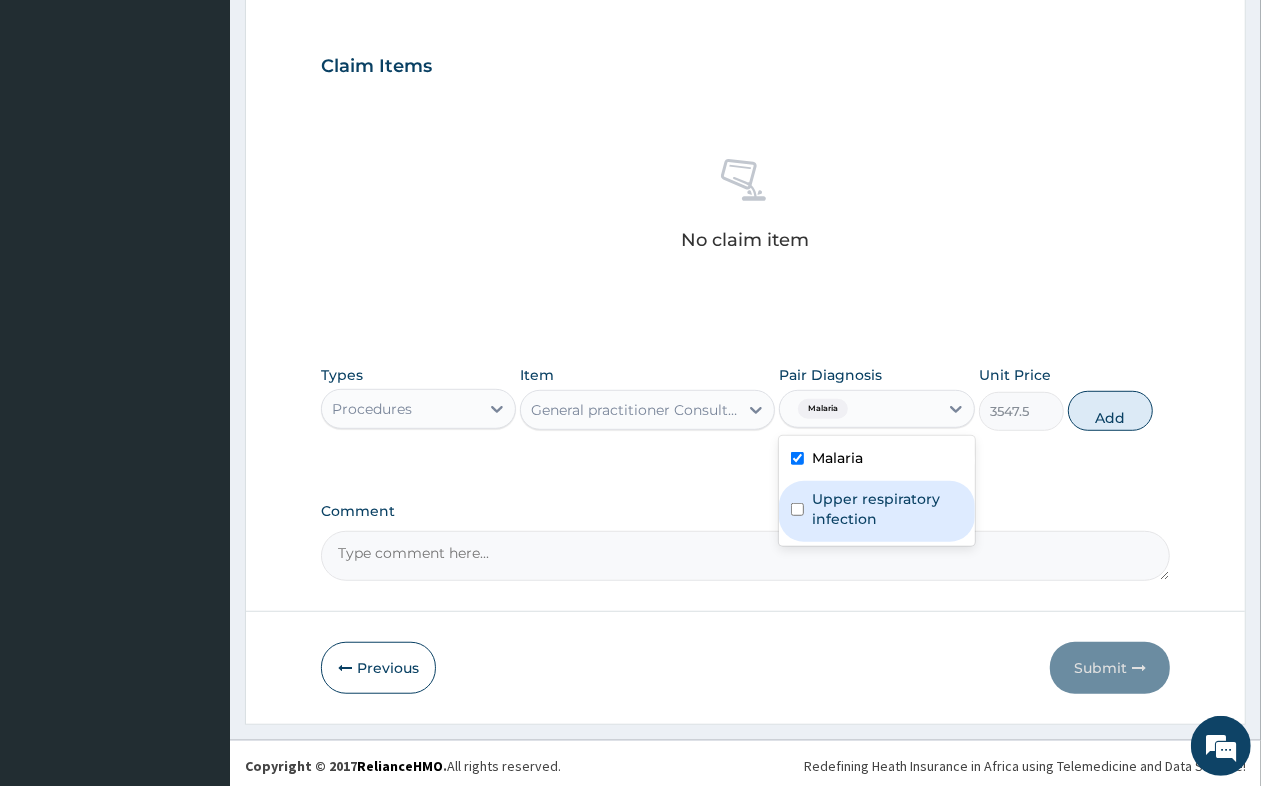 click on "Upper respiratory infection" at bounding box center [887, 509] 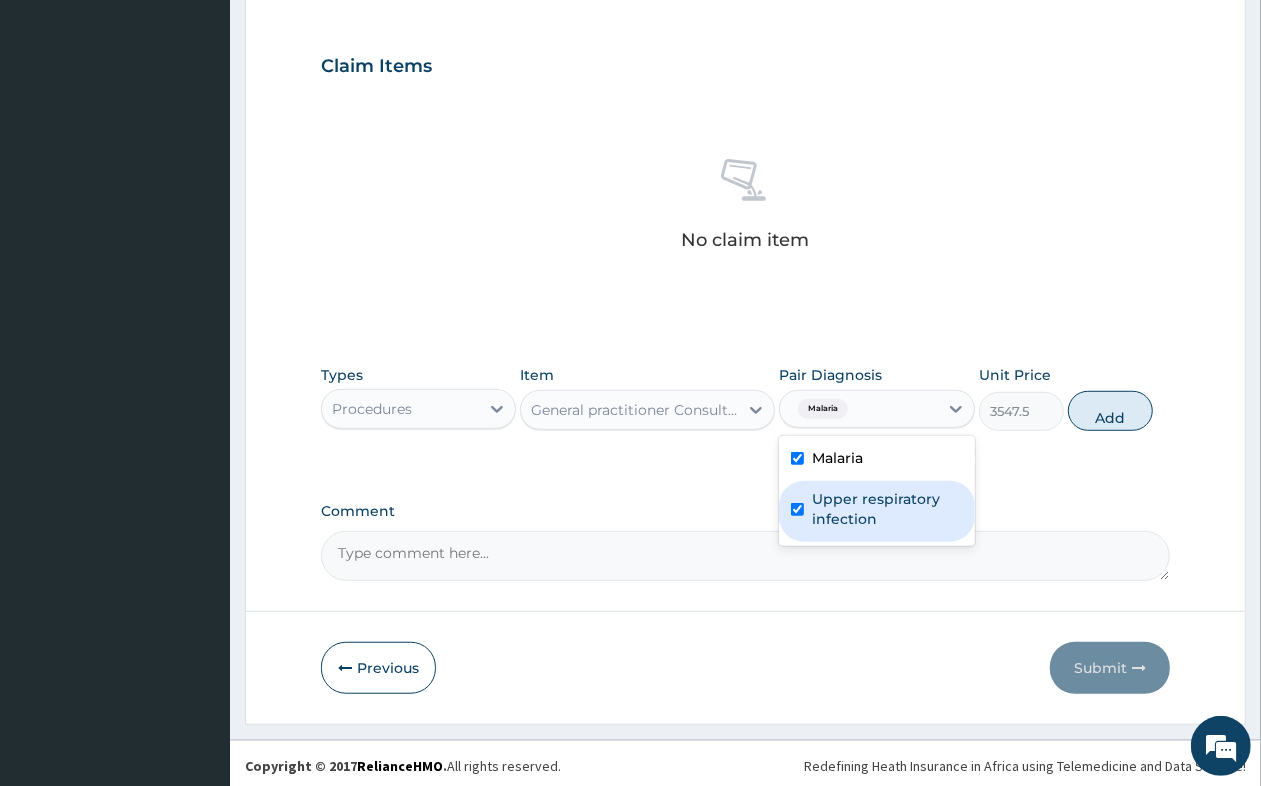checkbox on "true" 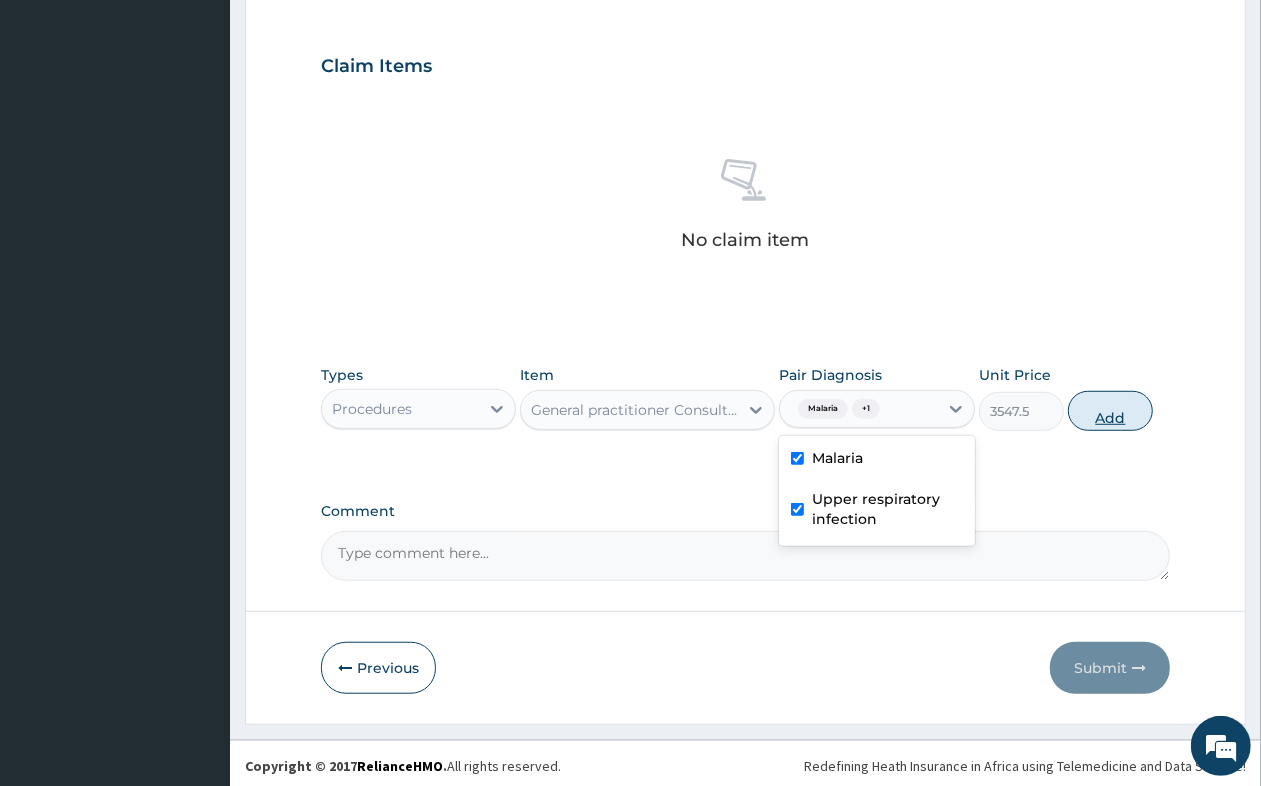 click on "Add" at bounding box center (1110, 411) 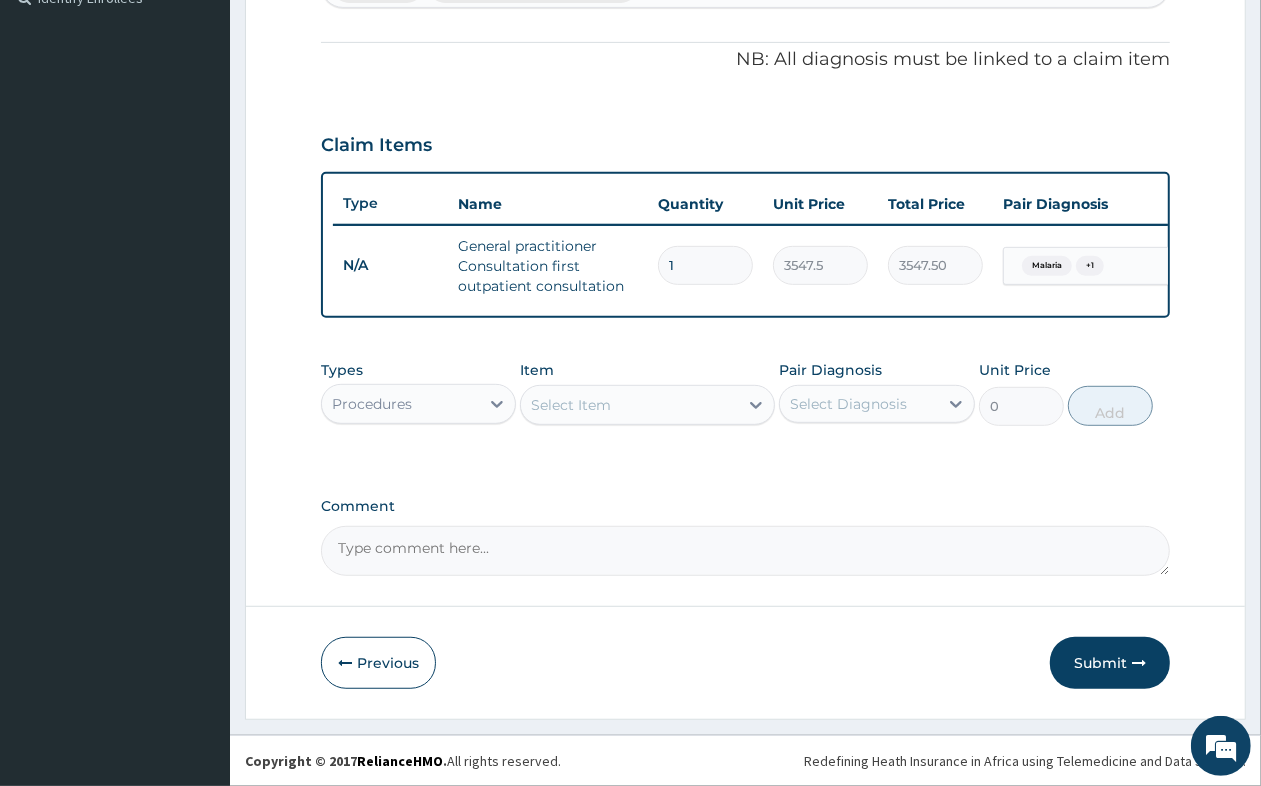 scroll, scrollTop: 590, scrollLeft: 0, axis: vertical 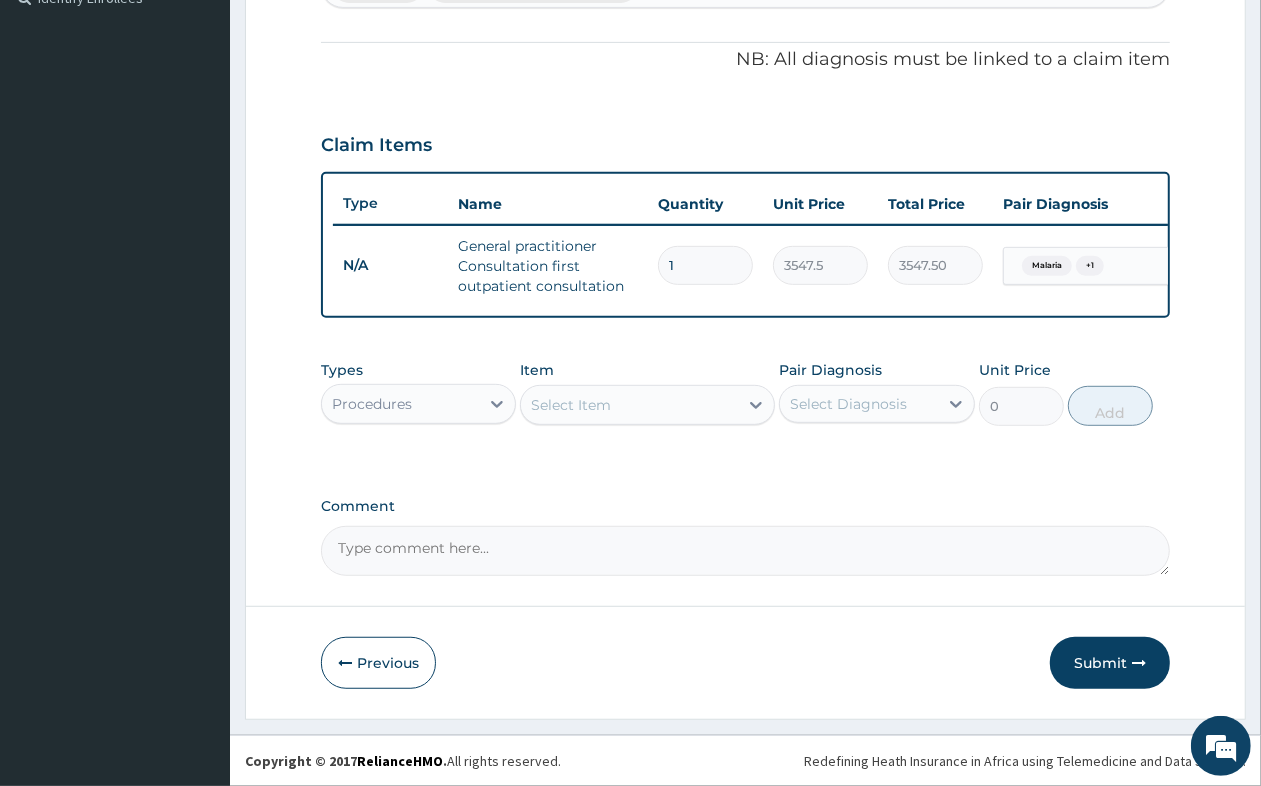 click on "Procedures" at bounding box center (400, 404) 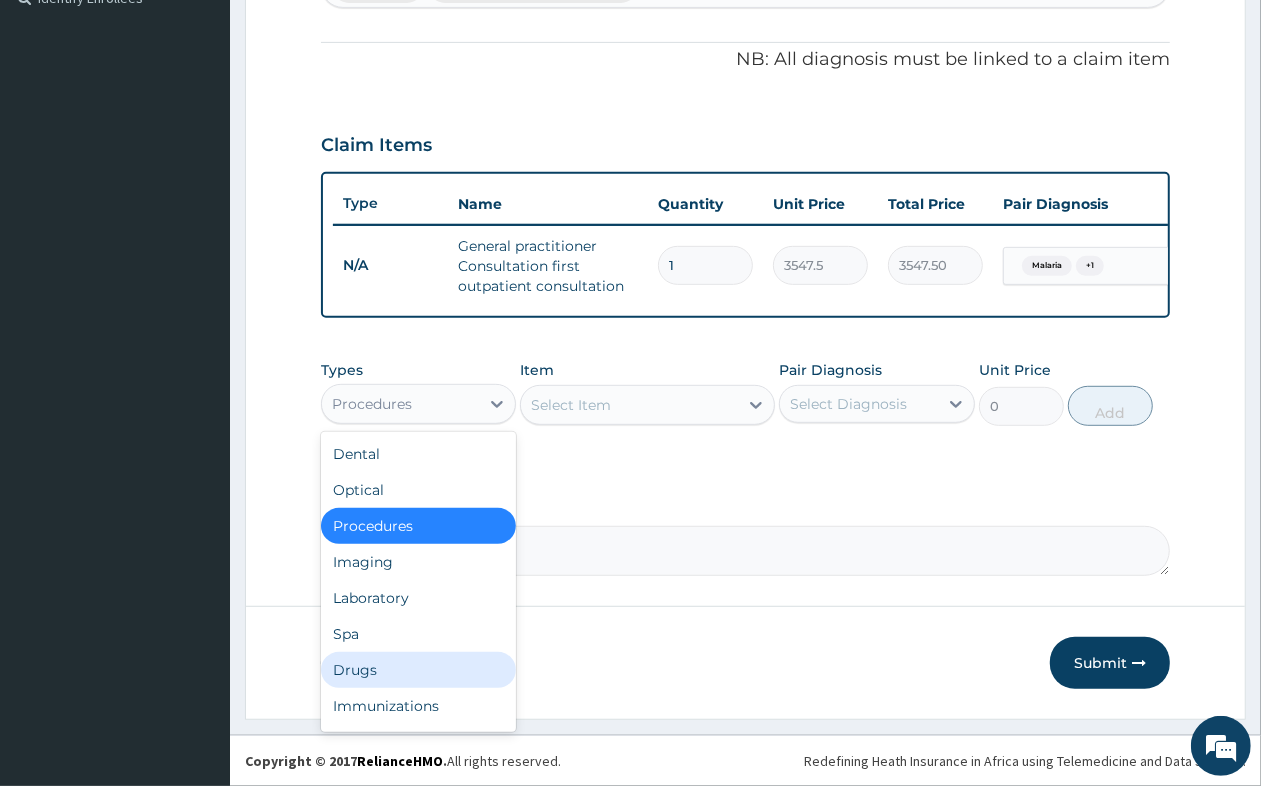 click on "Drugs" at bounding box center [418, 670] 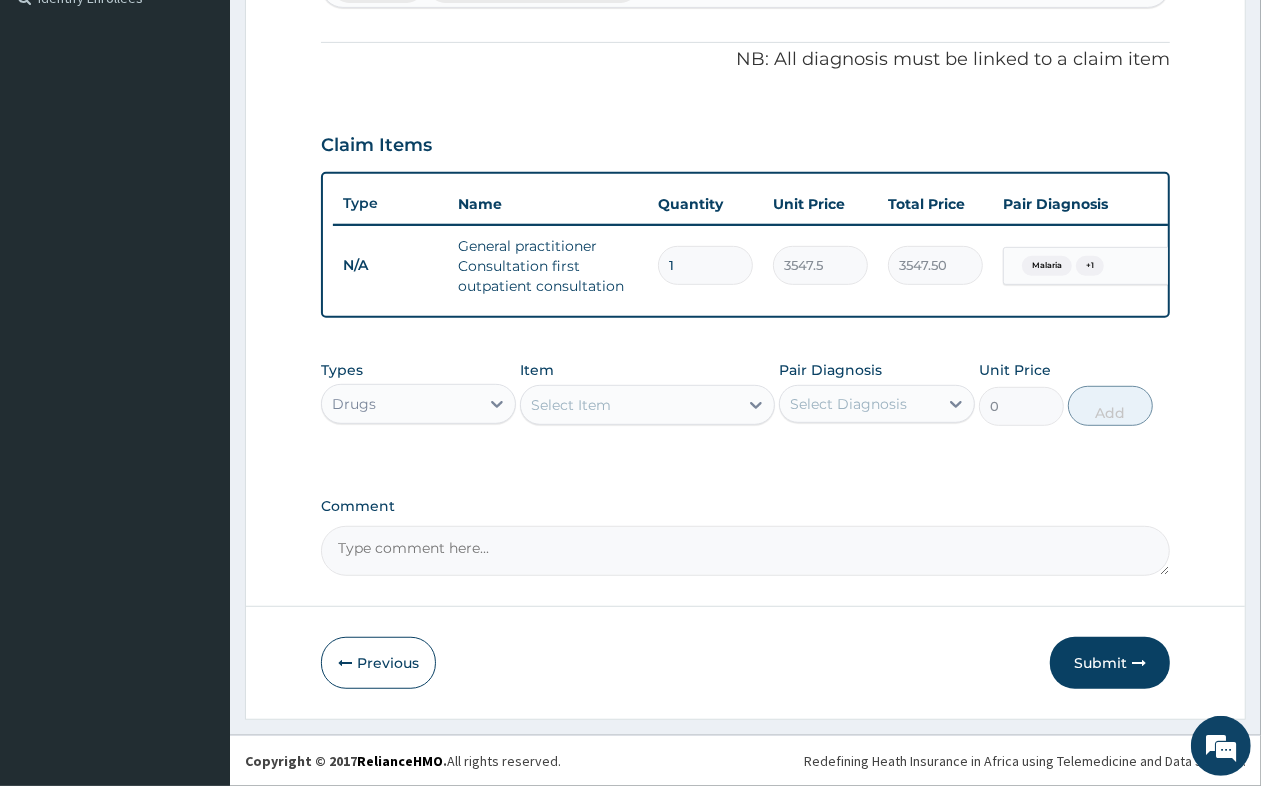 click on "Select Item" at bounding box center [629, 405] 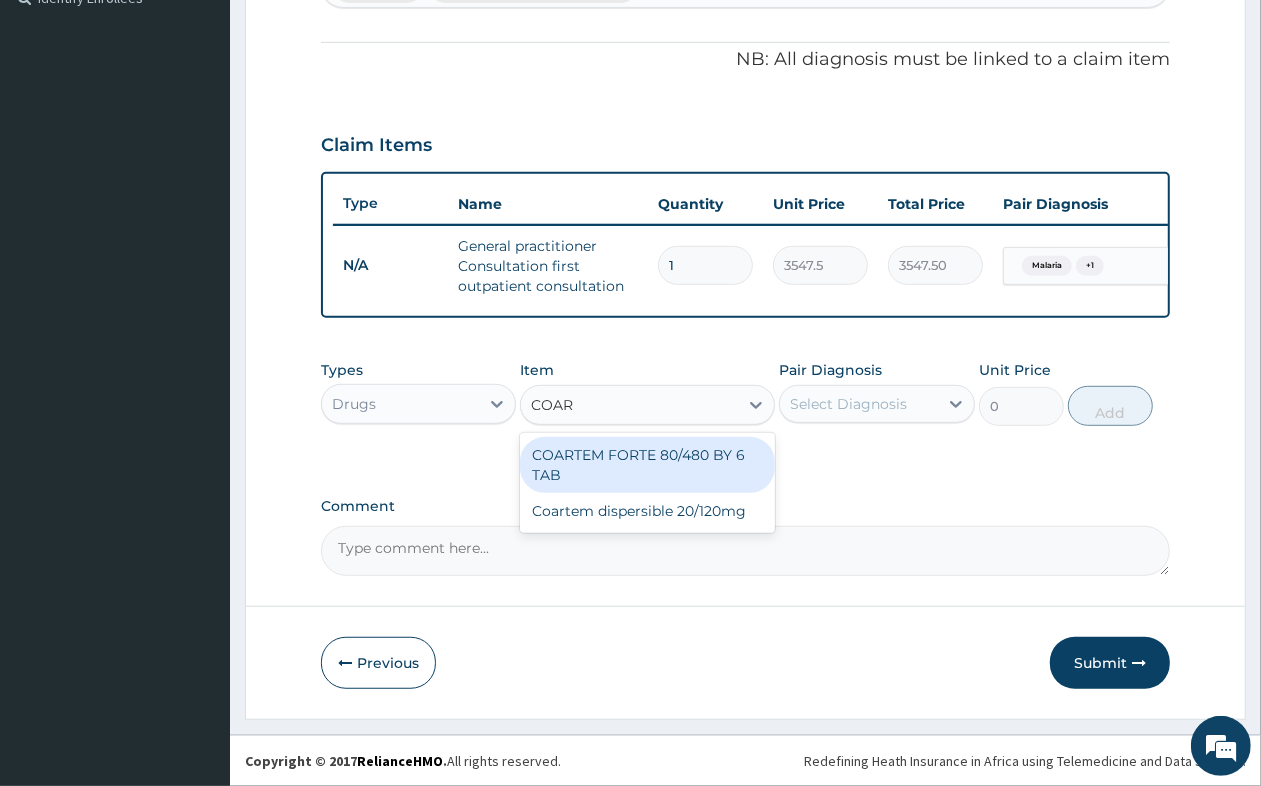 type on "COART" 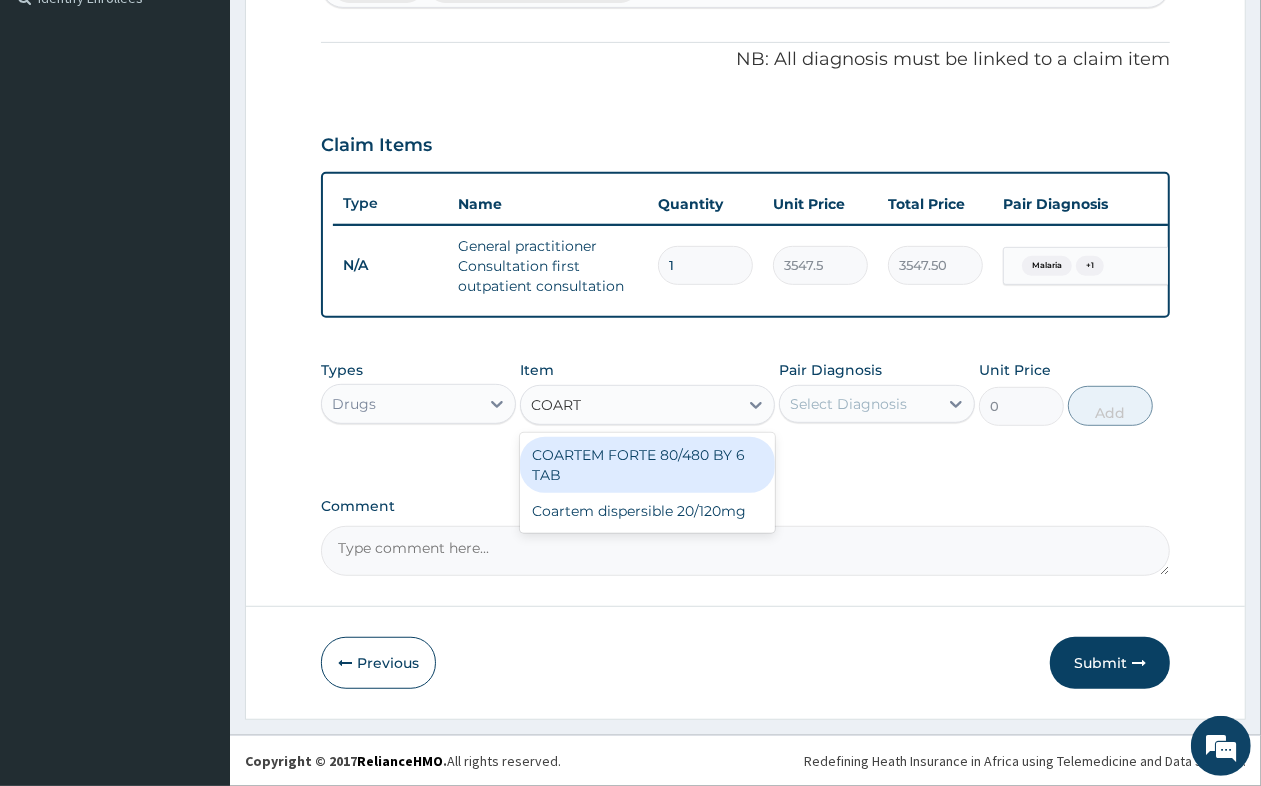 click on "COARTEM FORTE 80/480 BY 6 TAB" at bounding box center [647, 465] 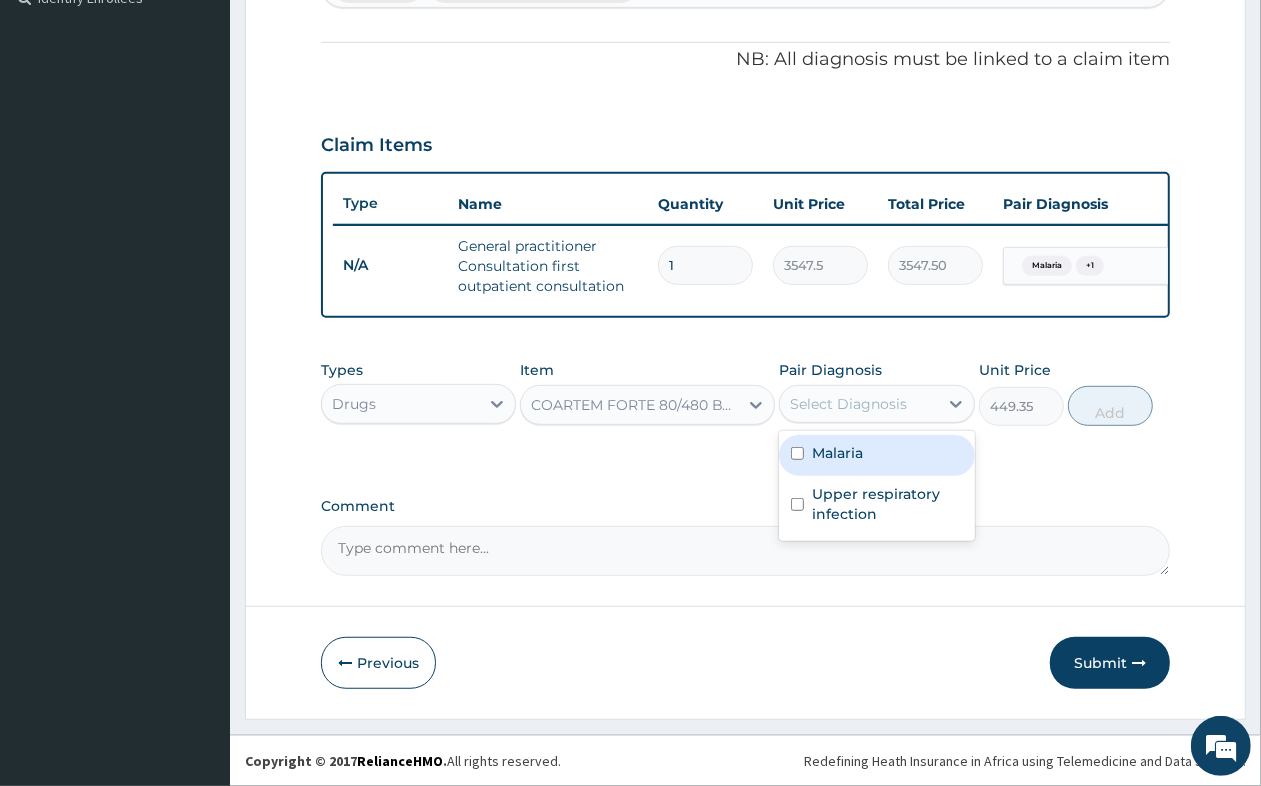 click on "Select Diagnosis" at bounding box center [848, 404] 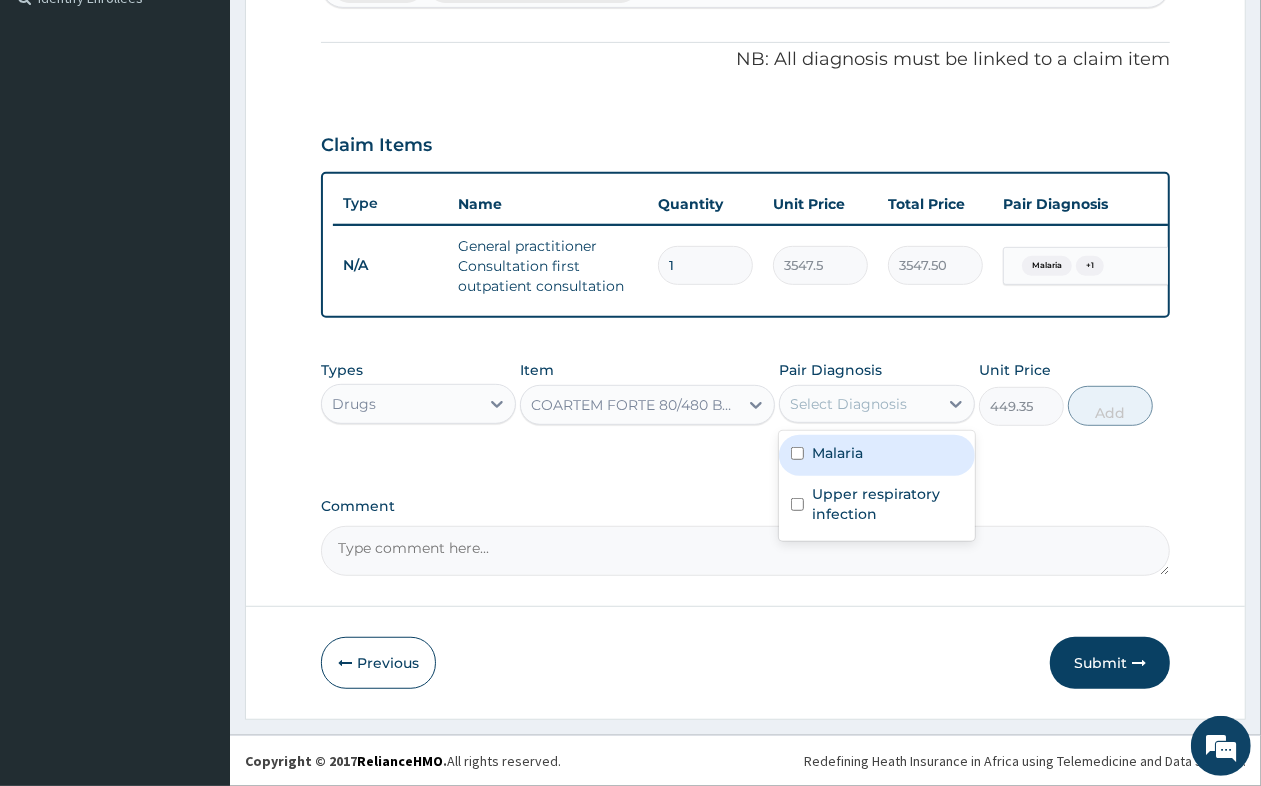 click on "Malaria" at bounding box center [837, 453] 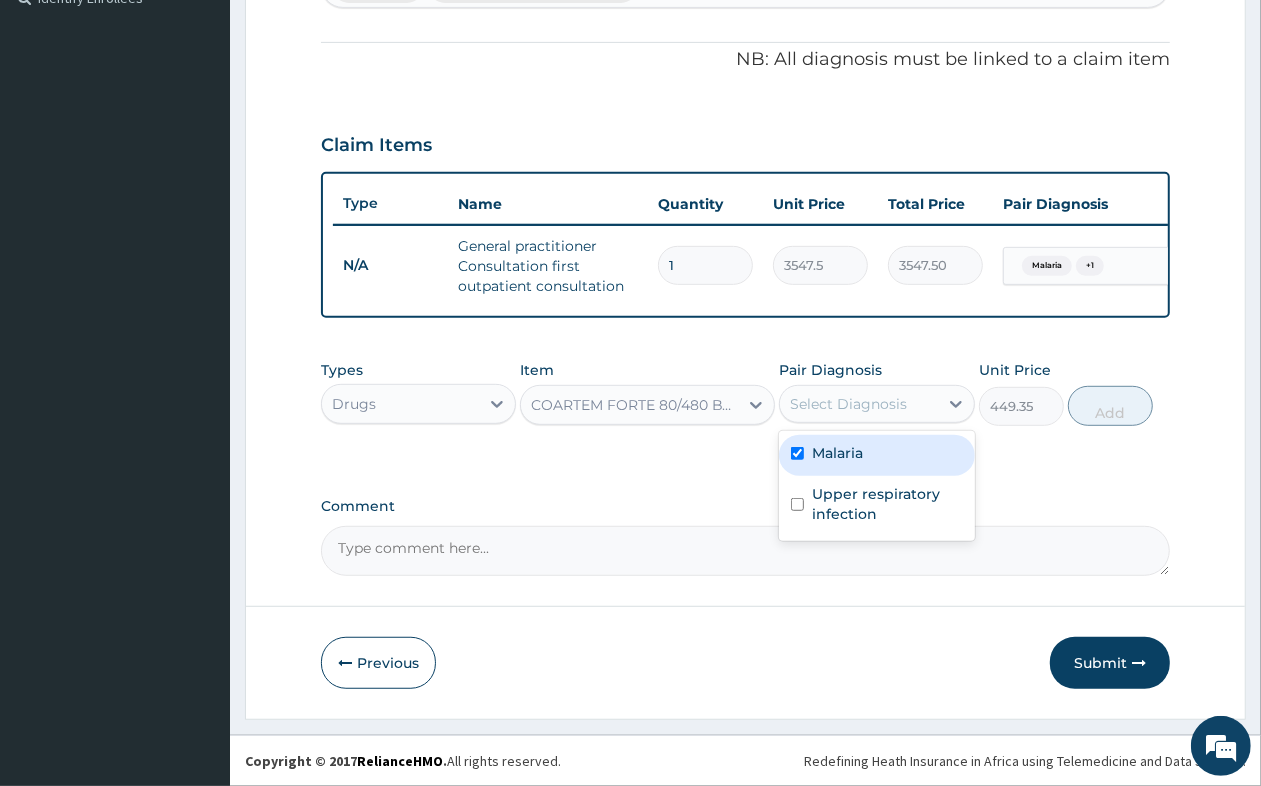 checkbox on "true" 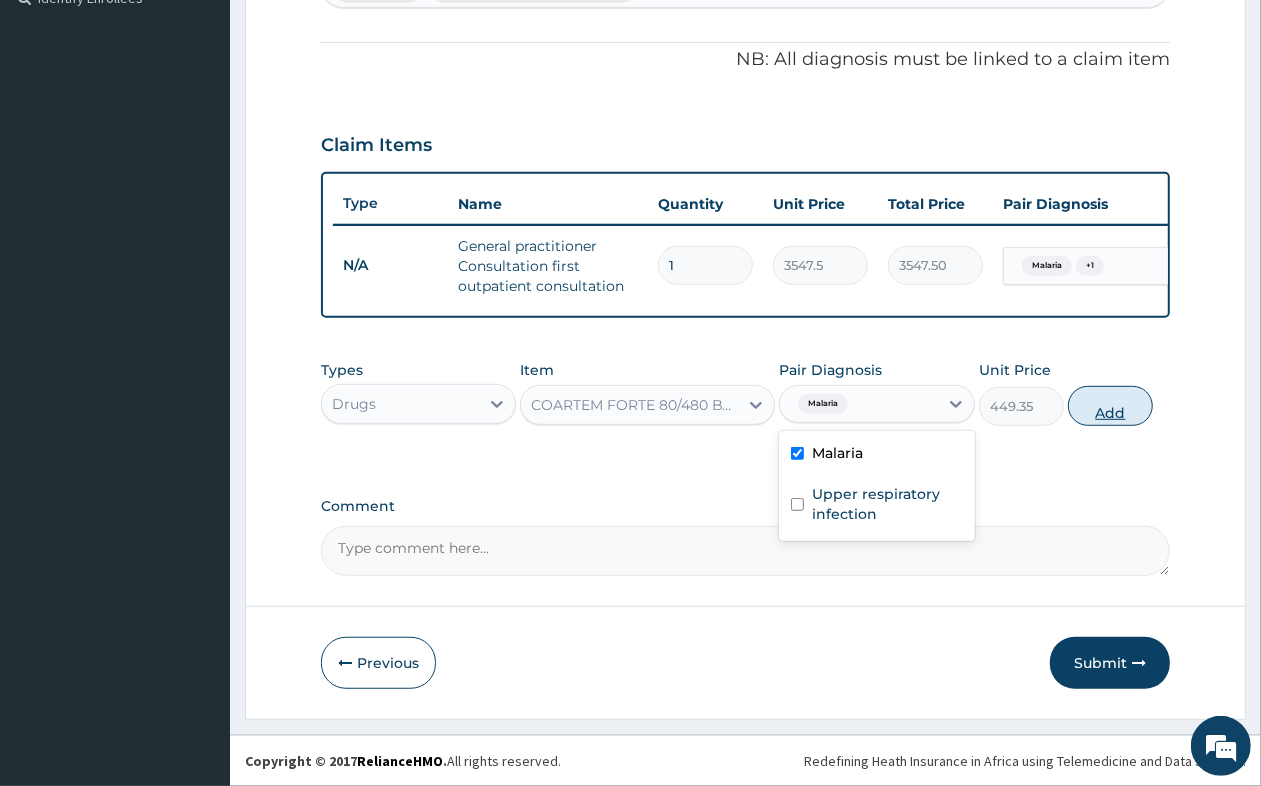 click on "Add" at bounding box center [1110, 406] 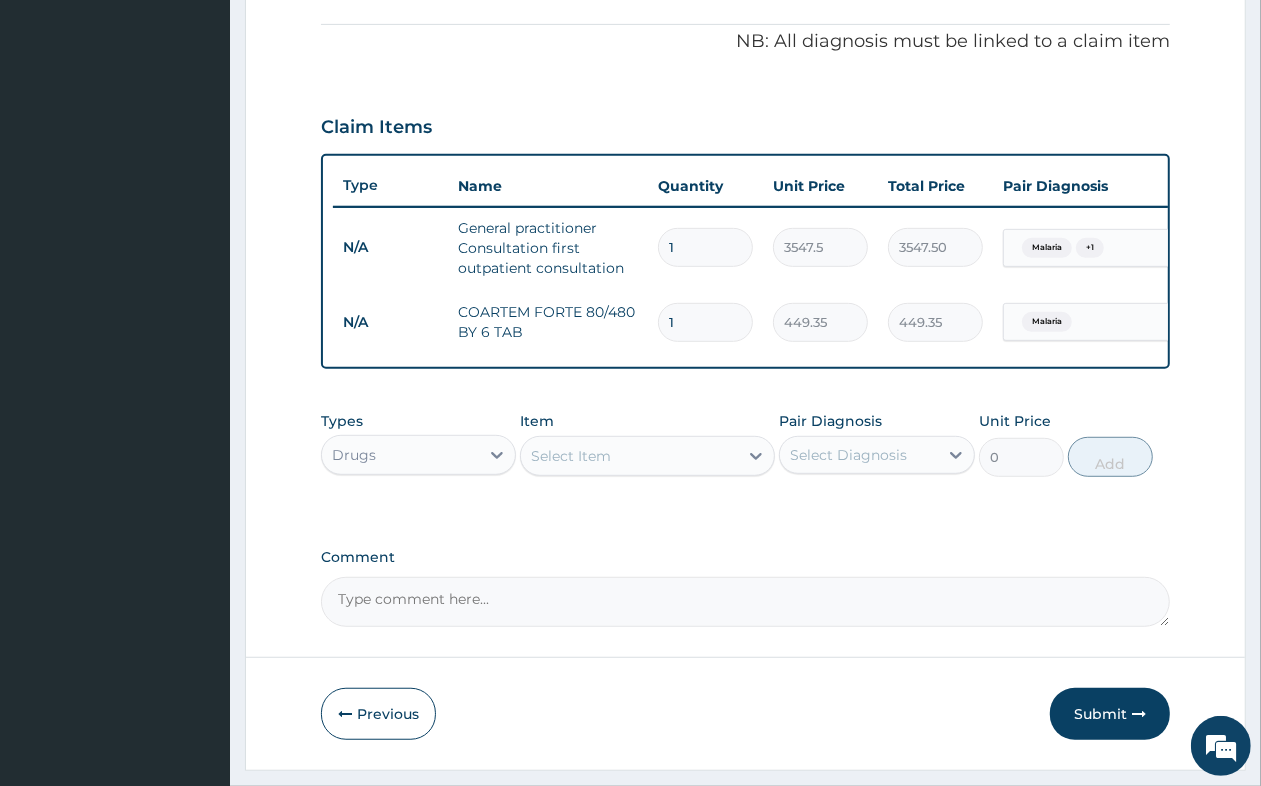 type 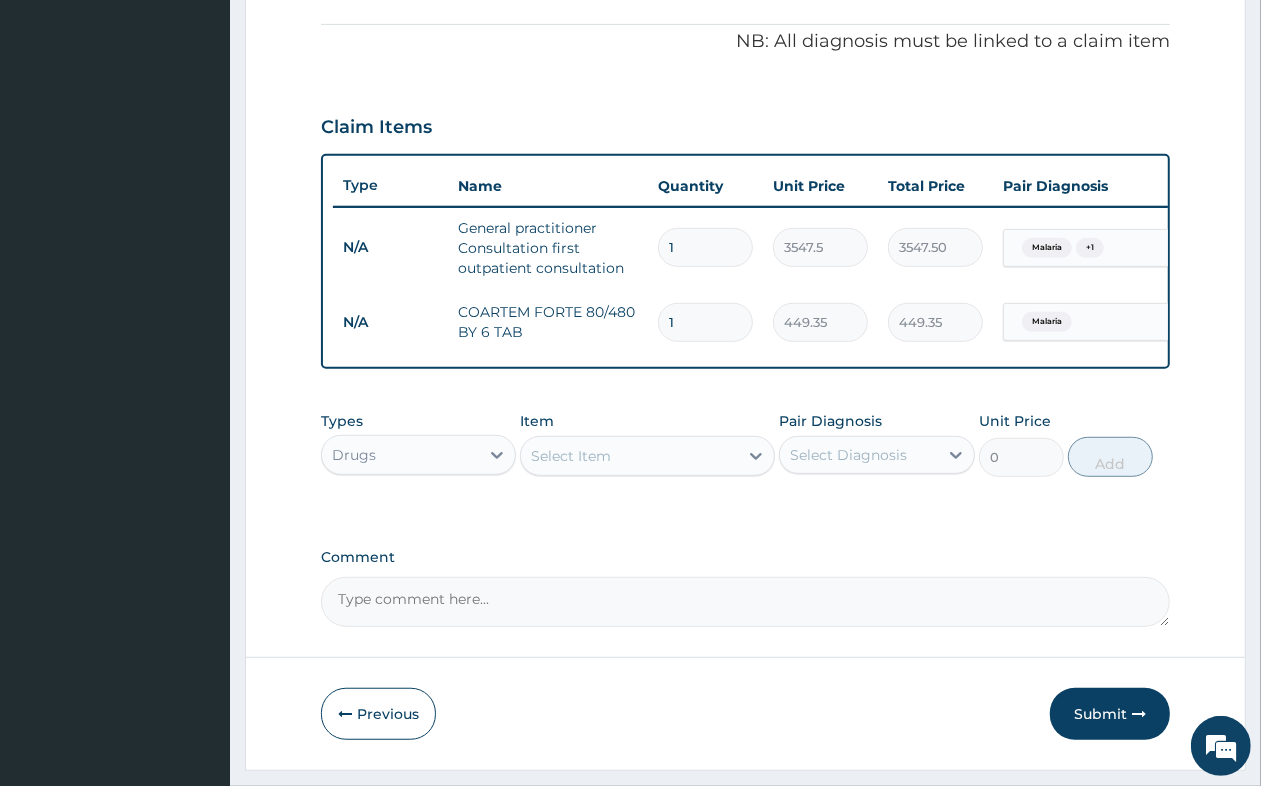 type on "0.00" 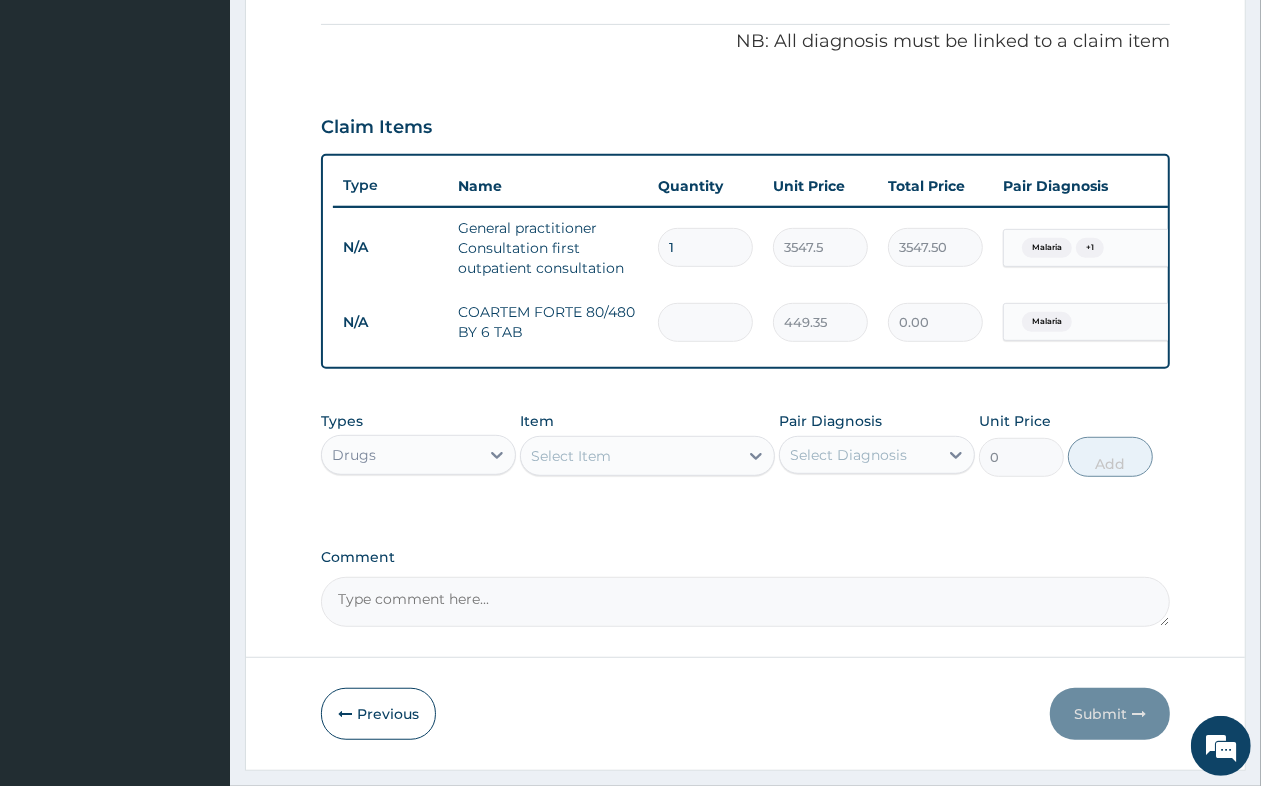 type on "6" 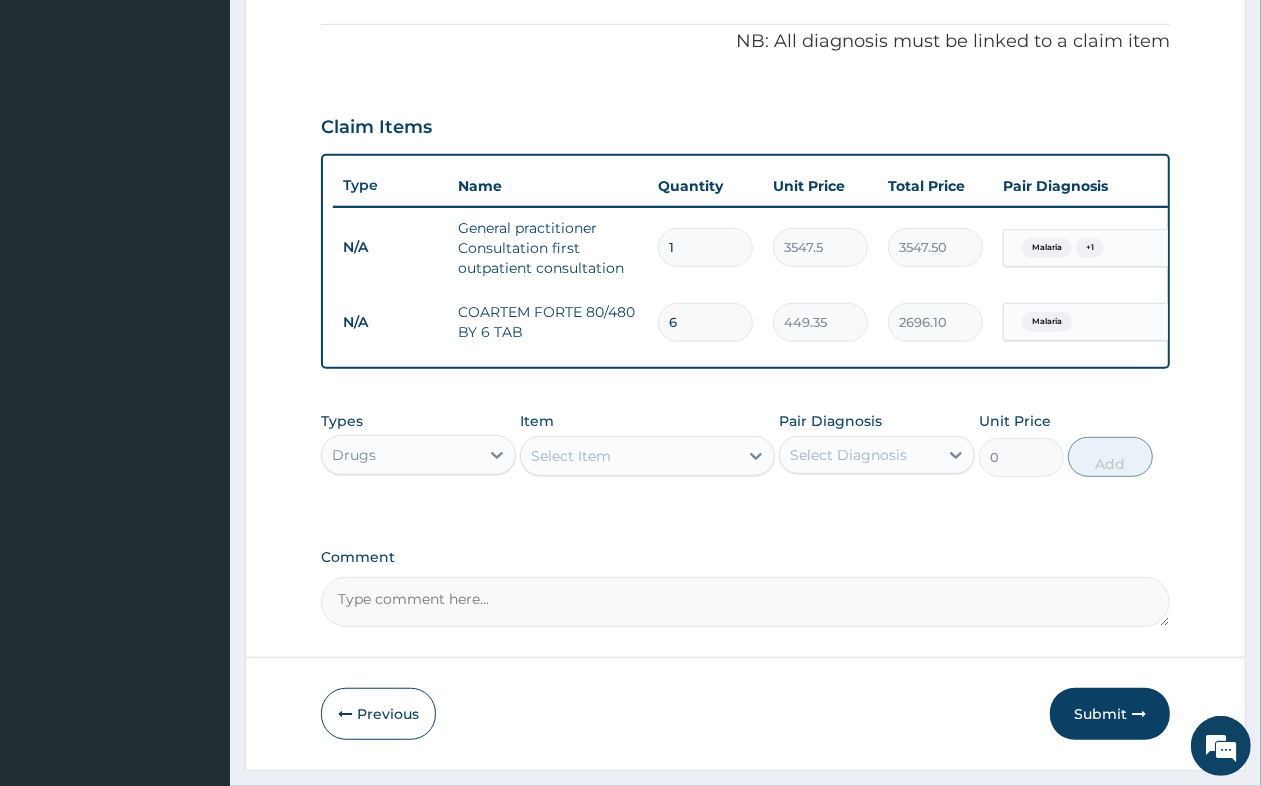 type on "6" 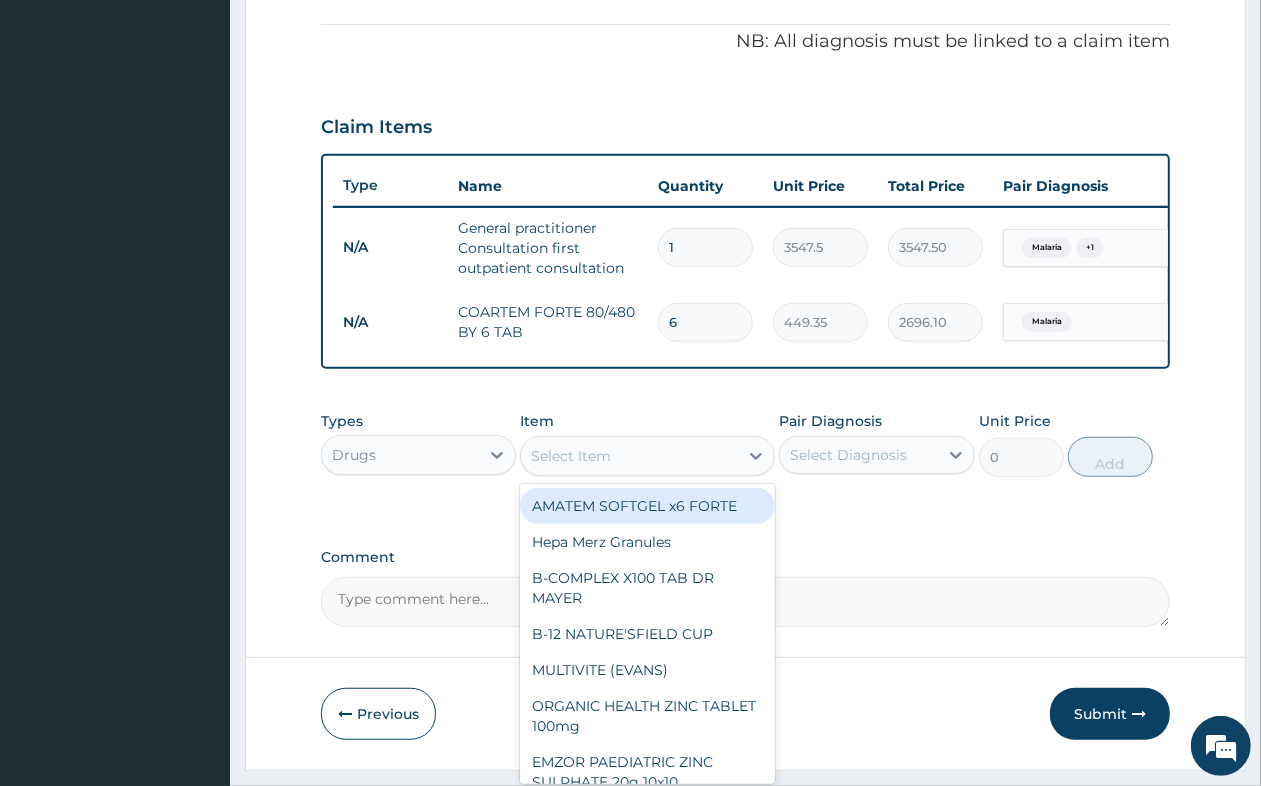 click on "Select Item" at bounding box center (571, 456) 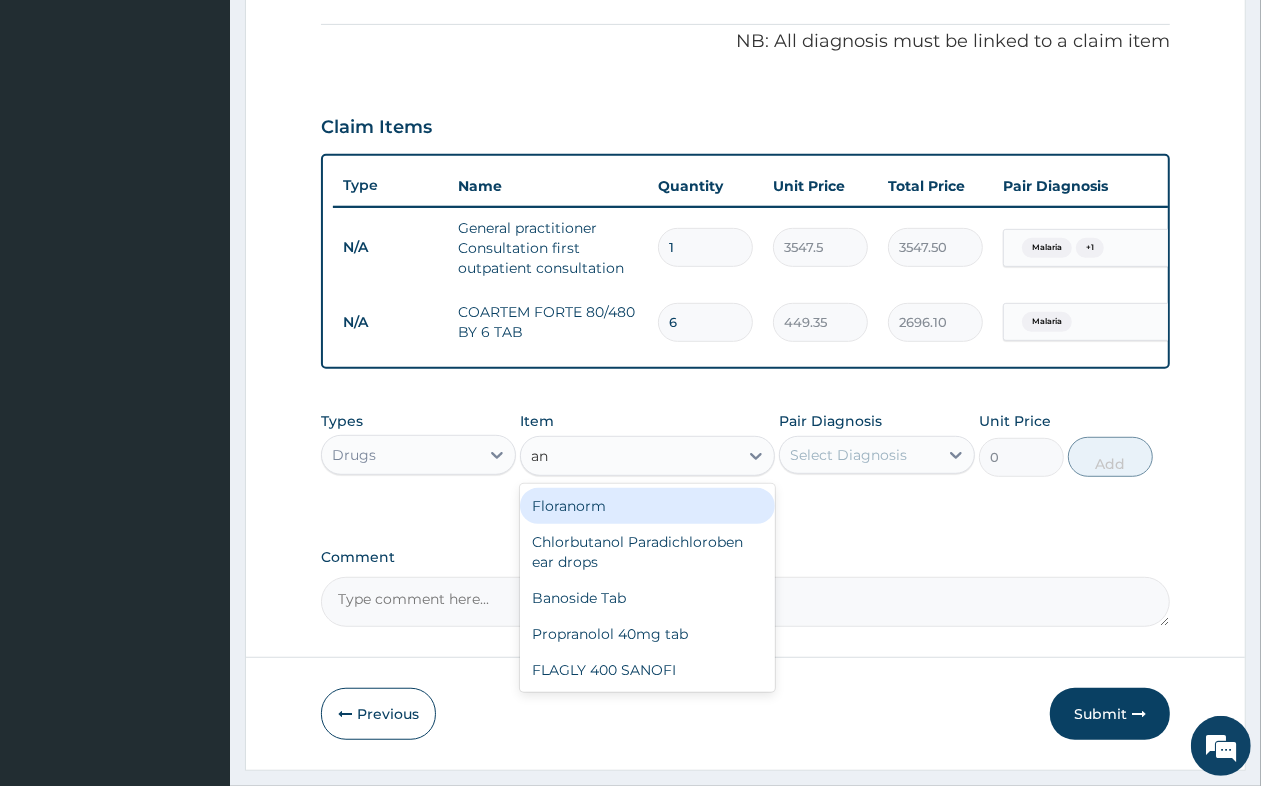 type on "a" 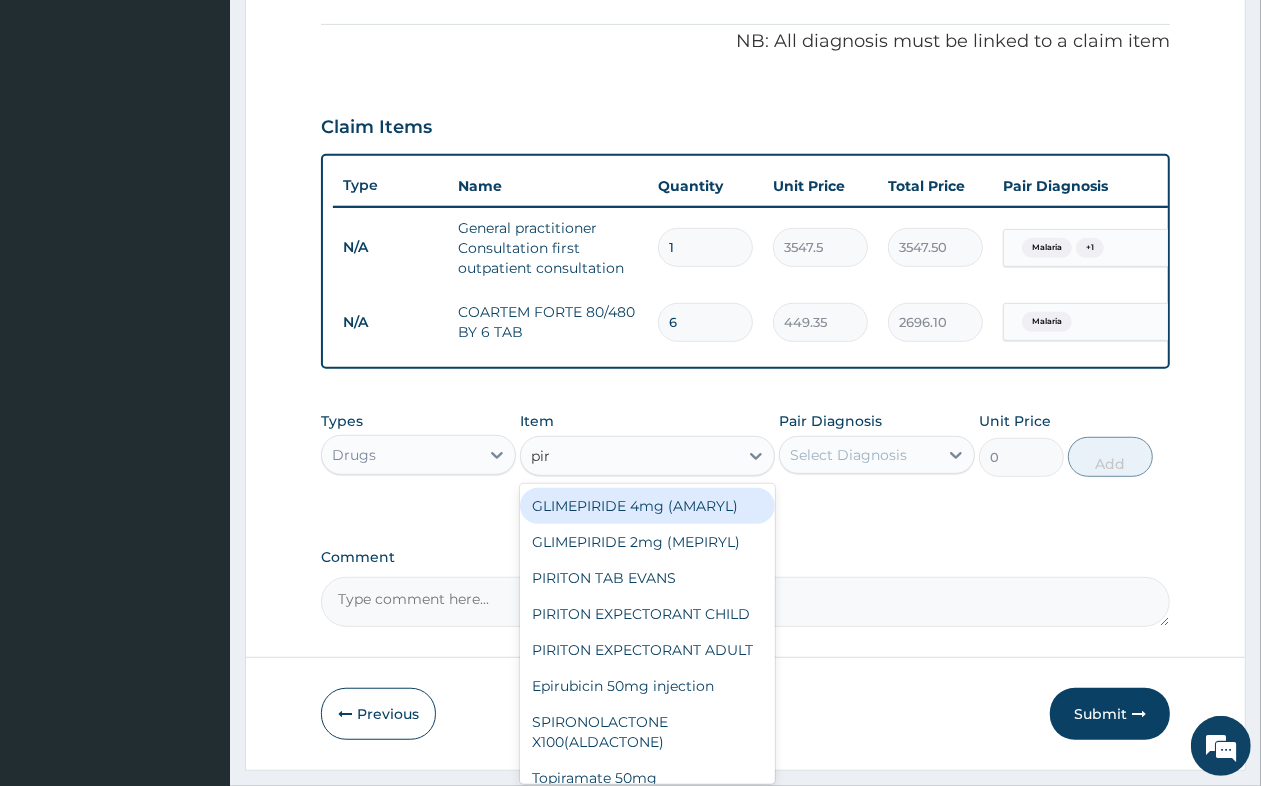 type on "piri" 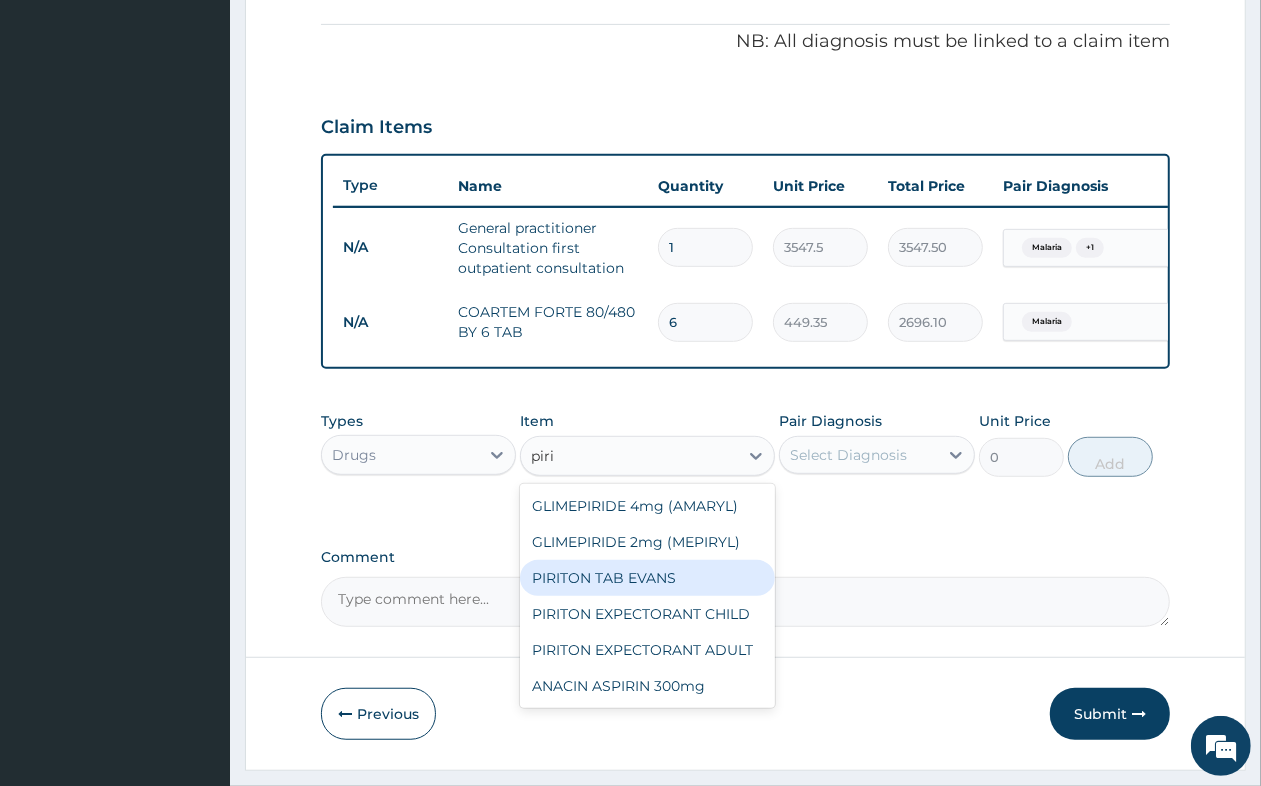 click on "PIRITON TAB EVANS" at bounding box center (647, 578) 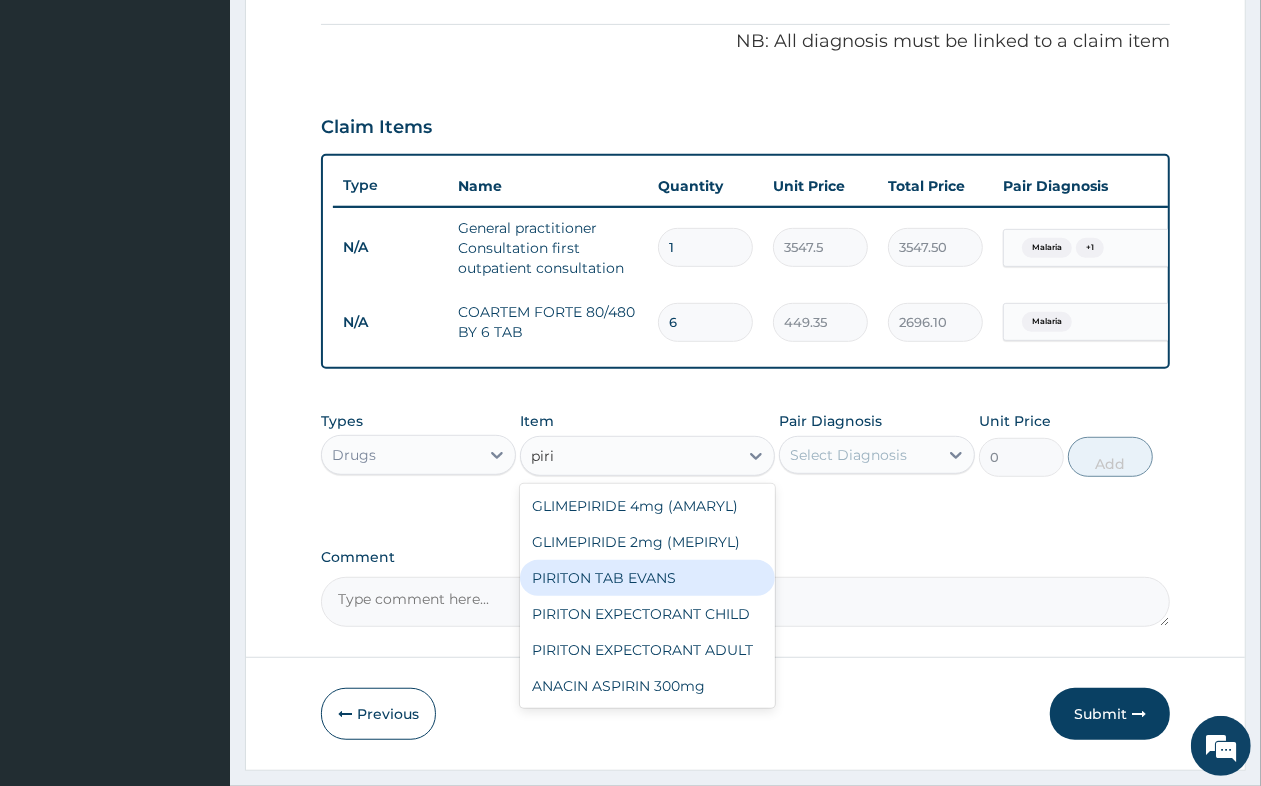 type 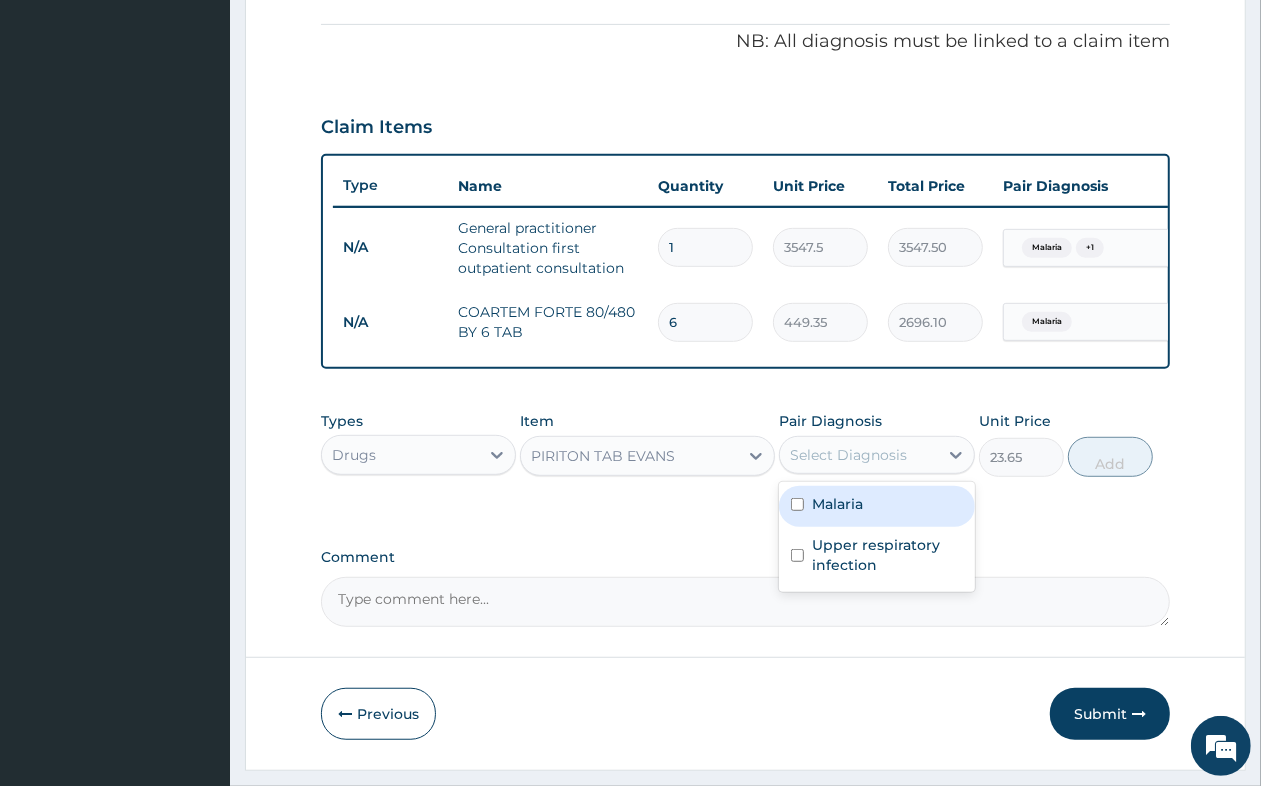 click on "Select Diagnosis" at bounding box center [848, 455] 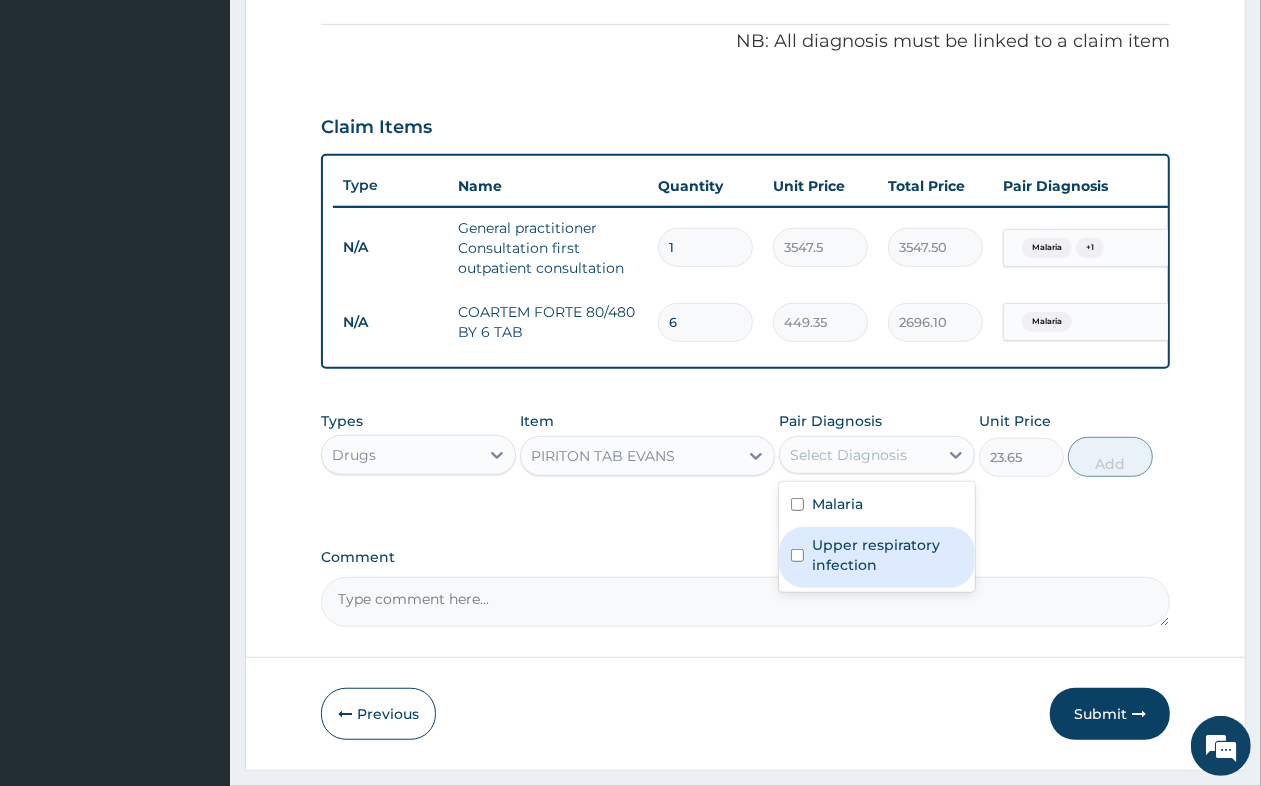 click on "Upper respiratory infection" at bounding box center [887, 555] 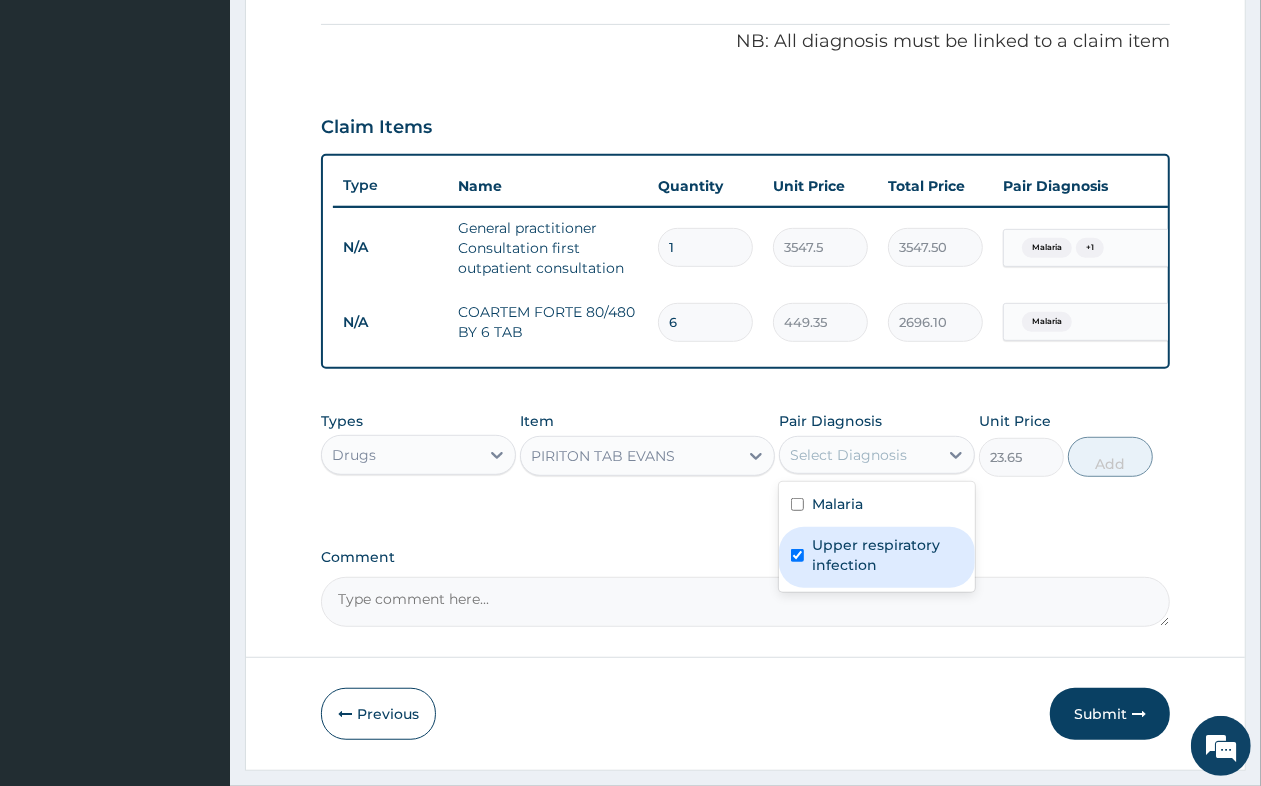 checkbox on "true" 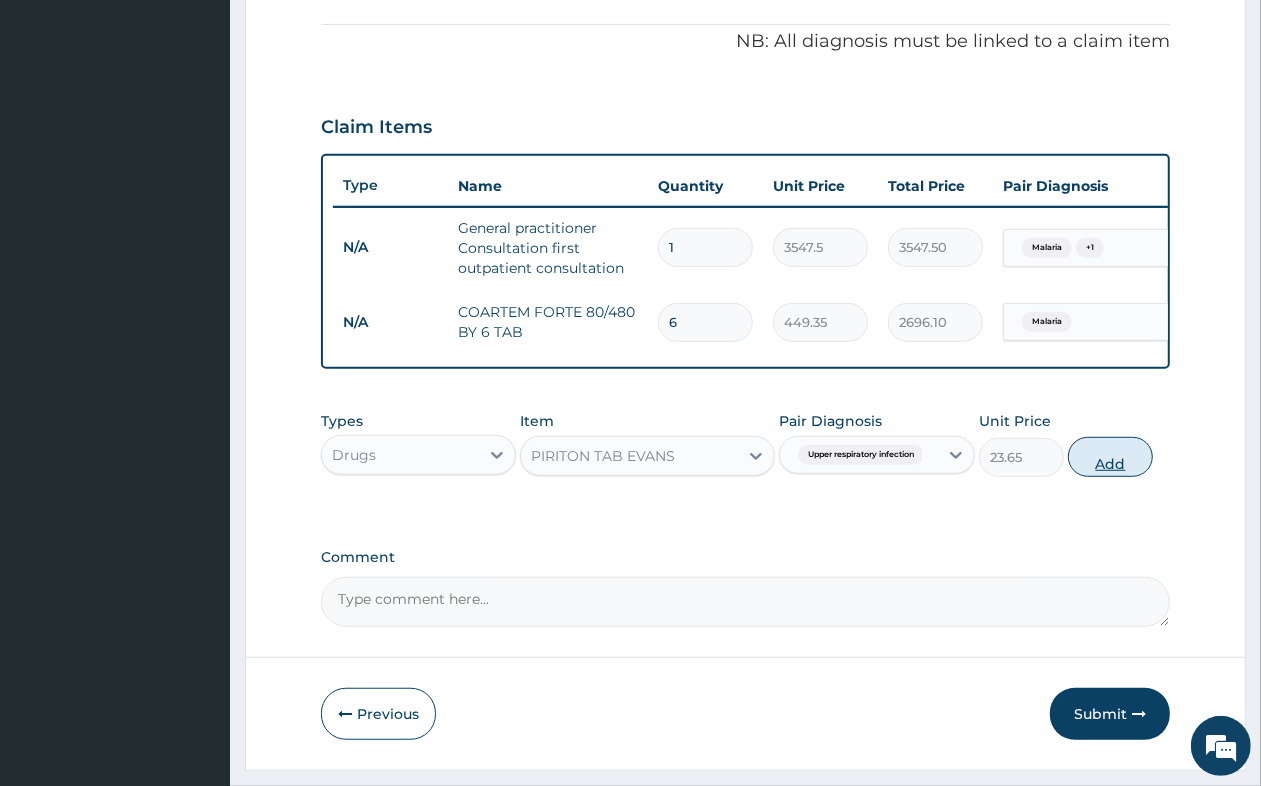 click on "Add" at bounding box center [1110, 457] 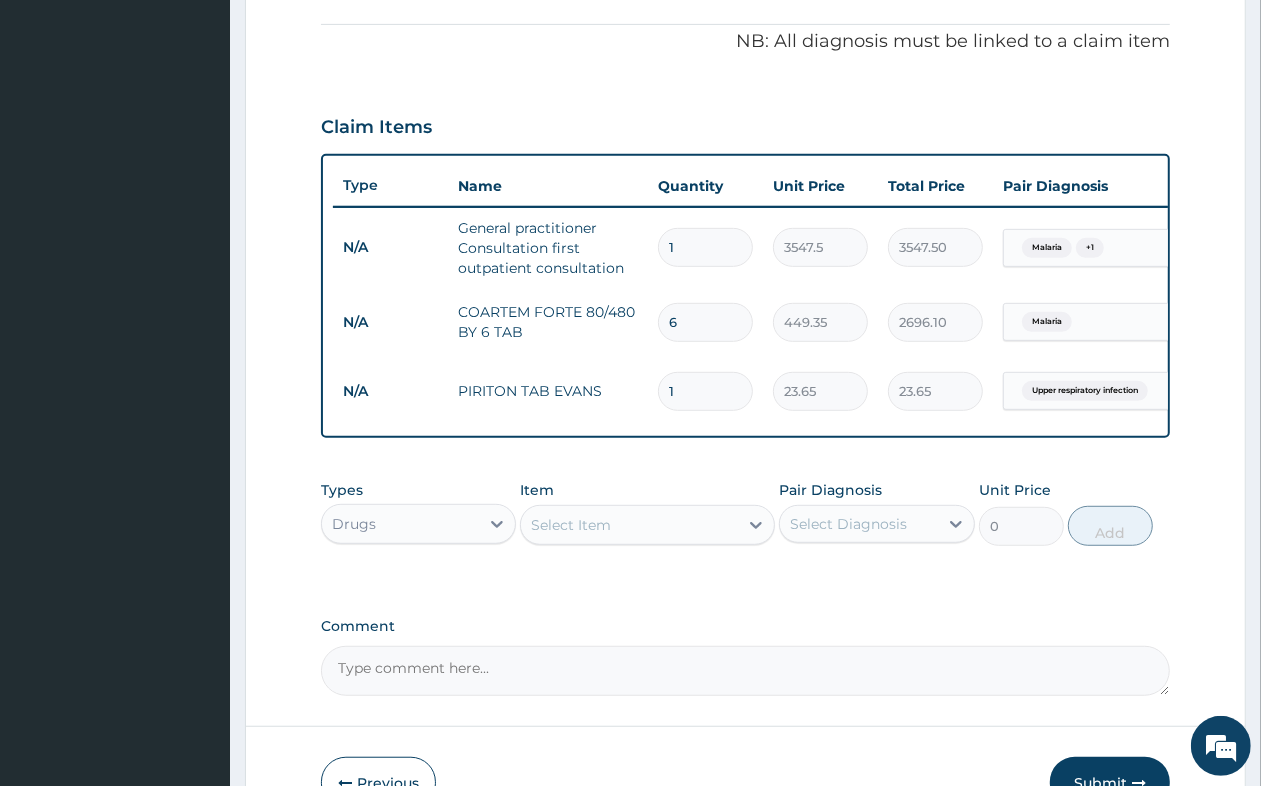 type 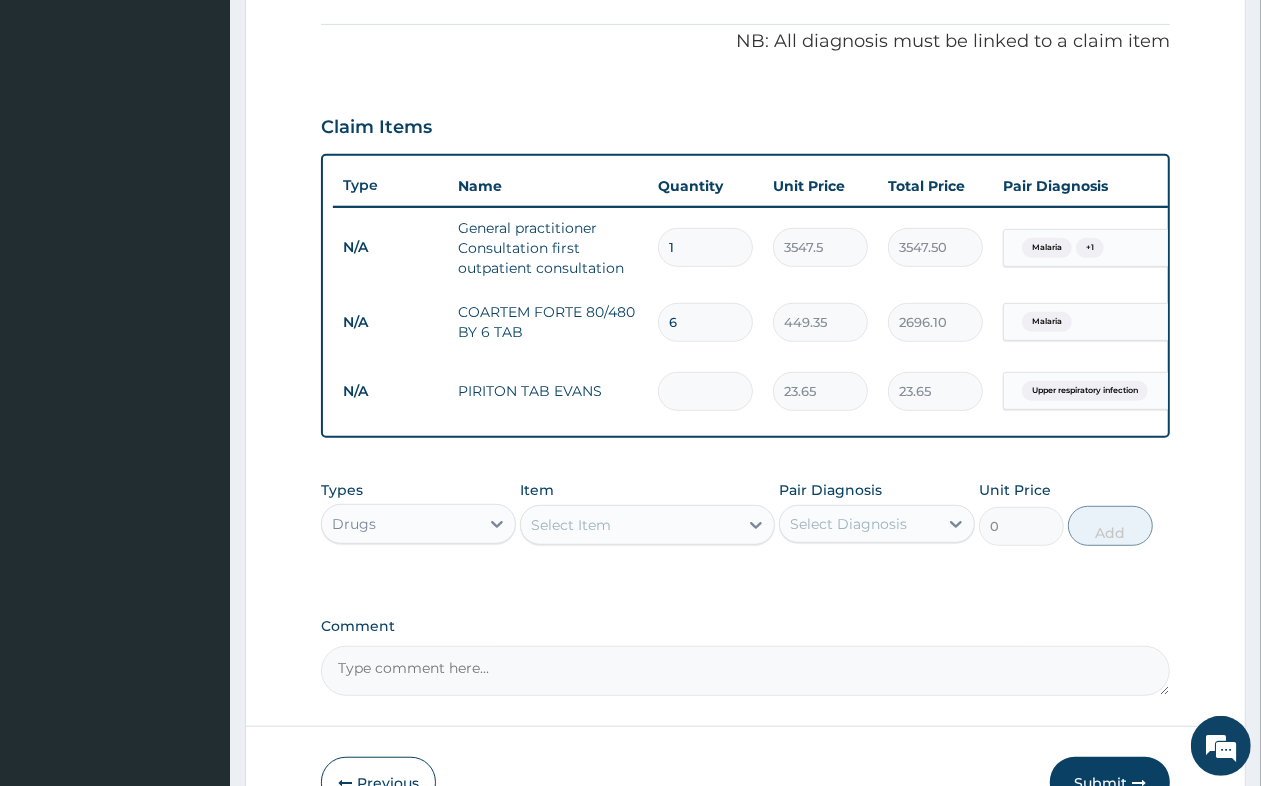 type on "0.00" 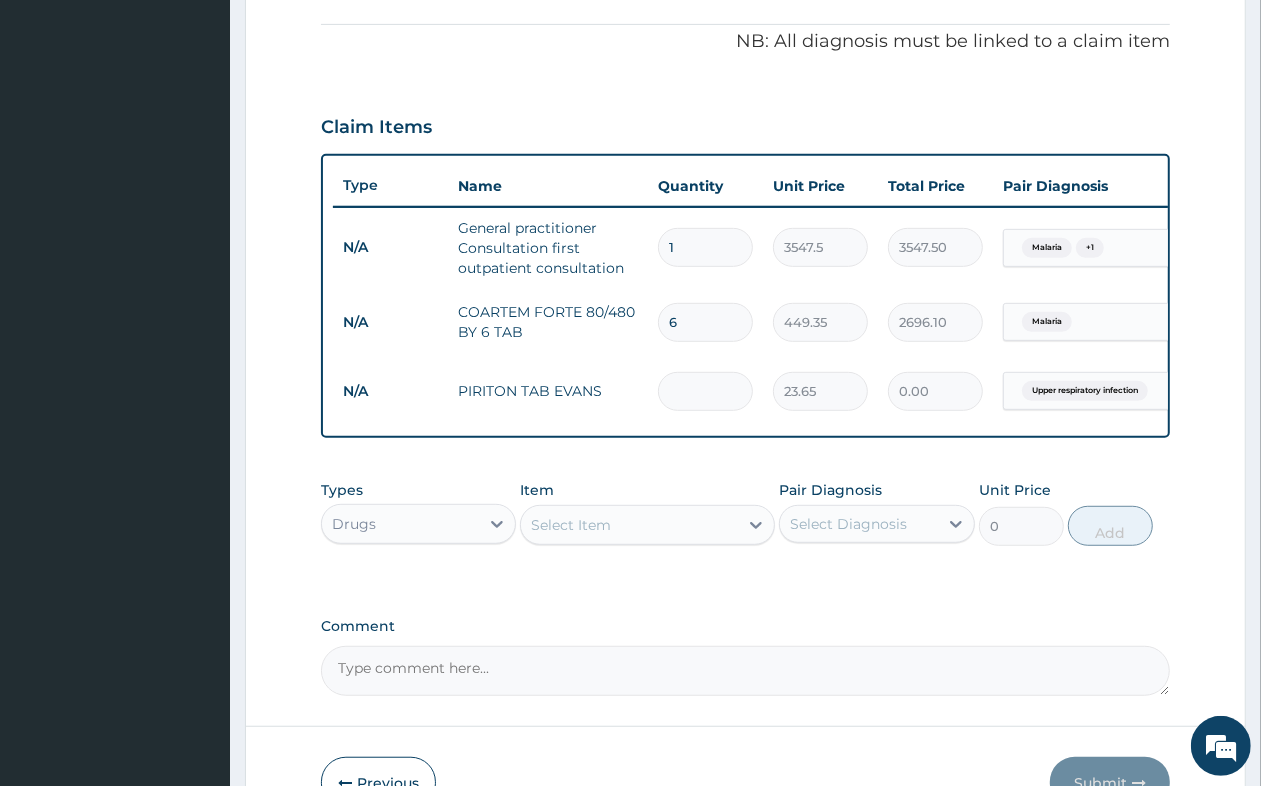 type on "5" 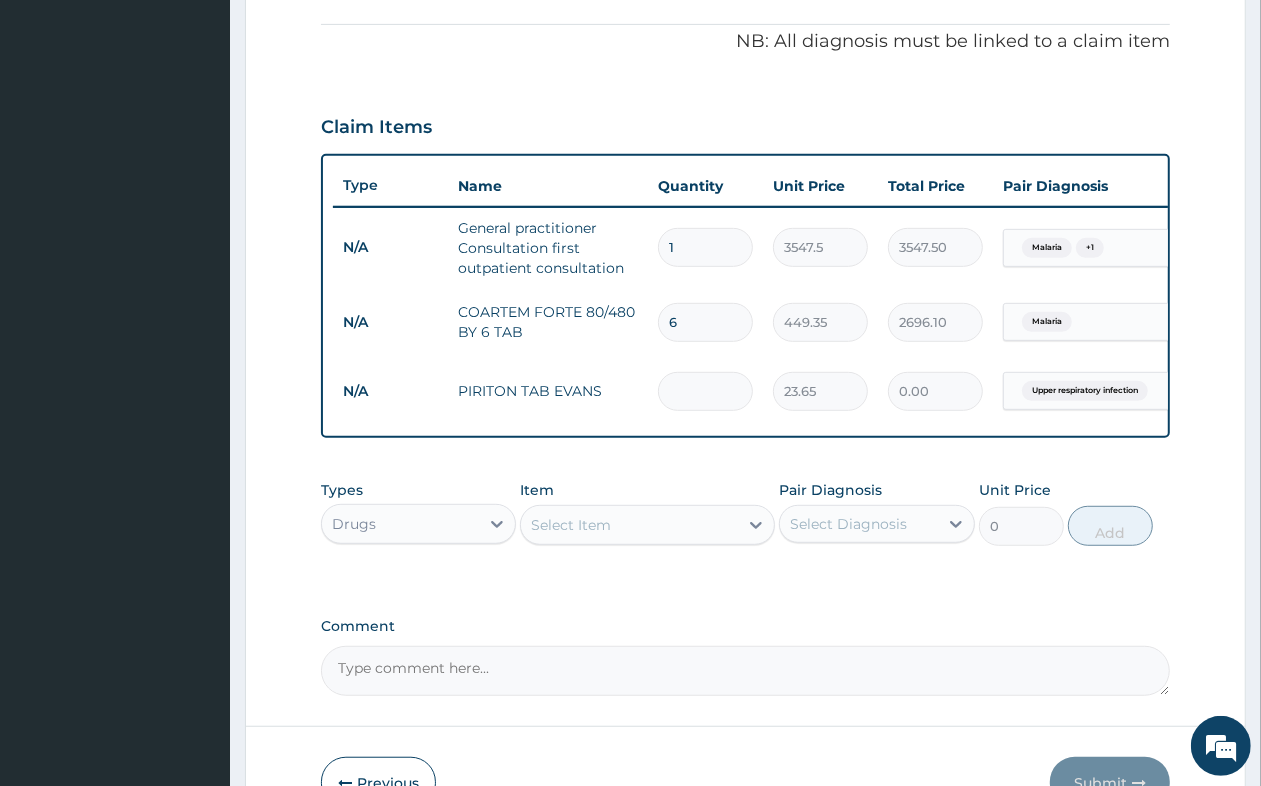 type on "118.25" 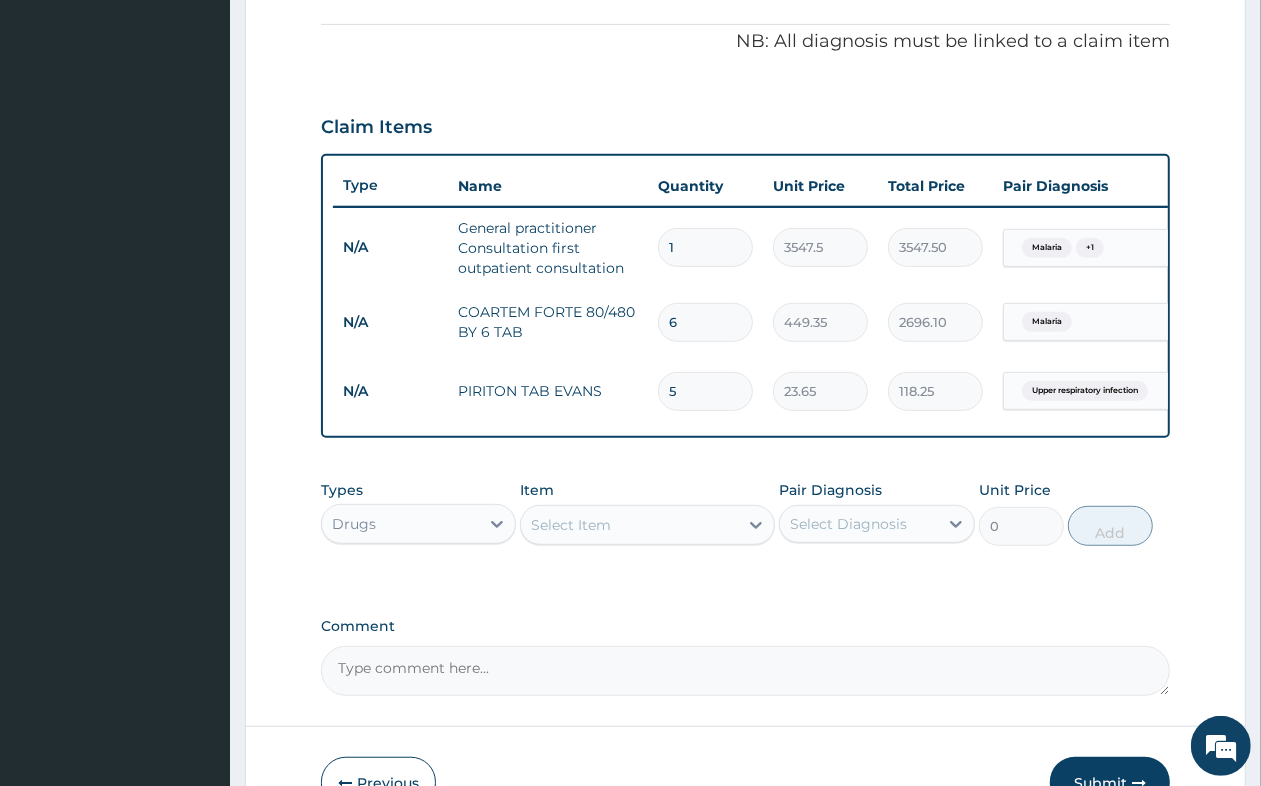 type on "5" 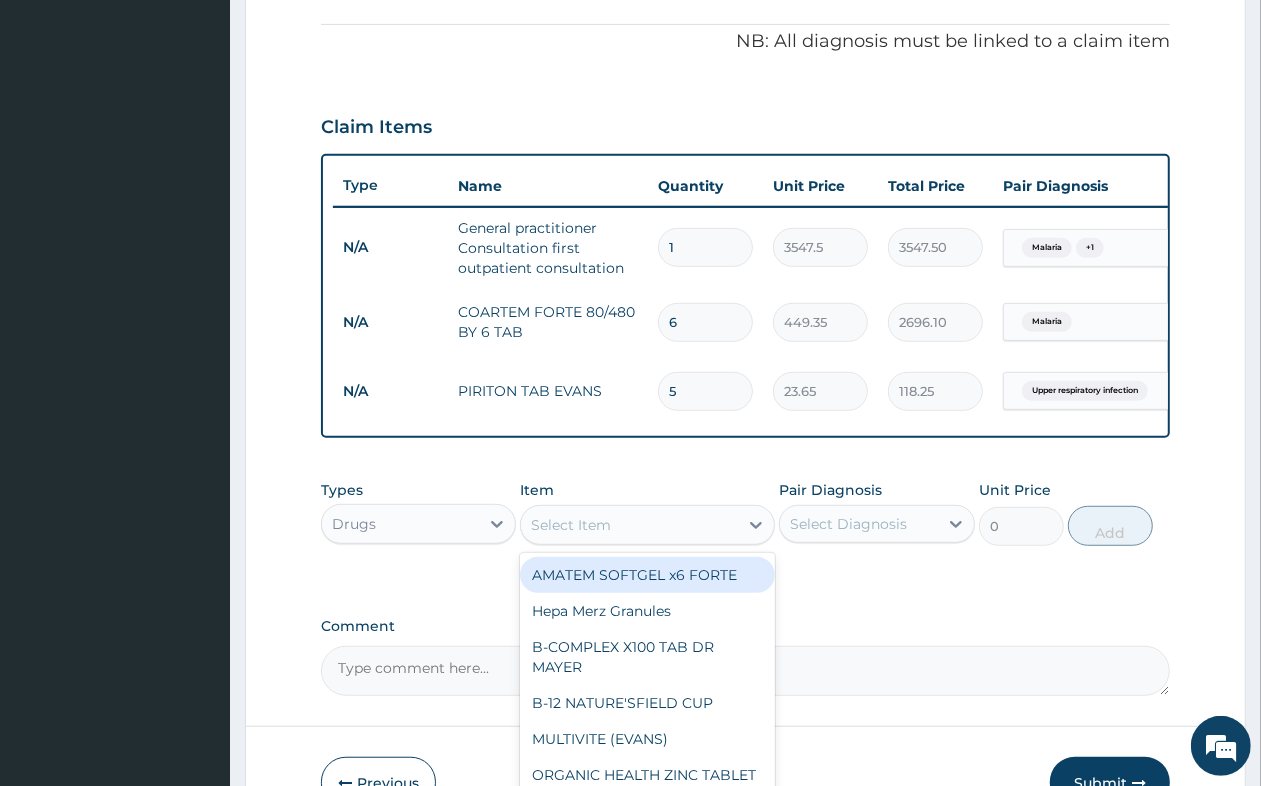 click on "Select Item" at bounding box center [629, 525] 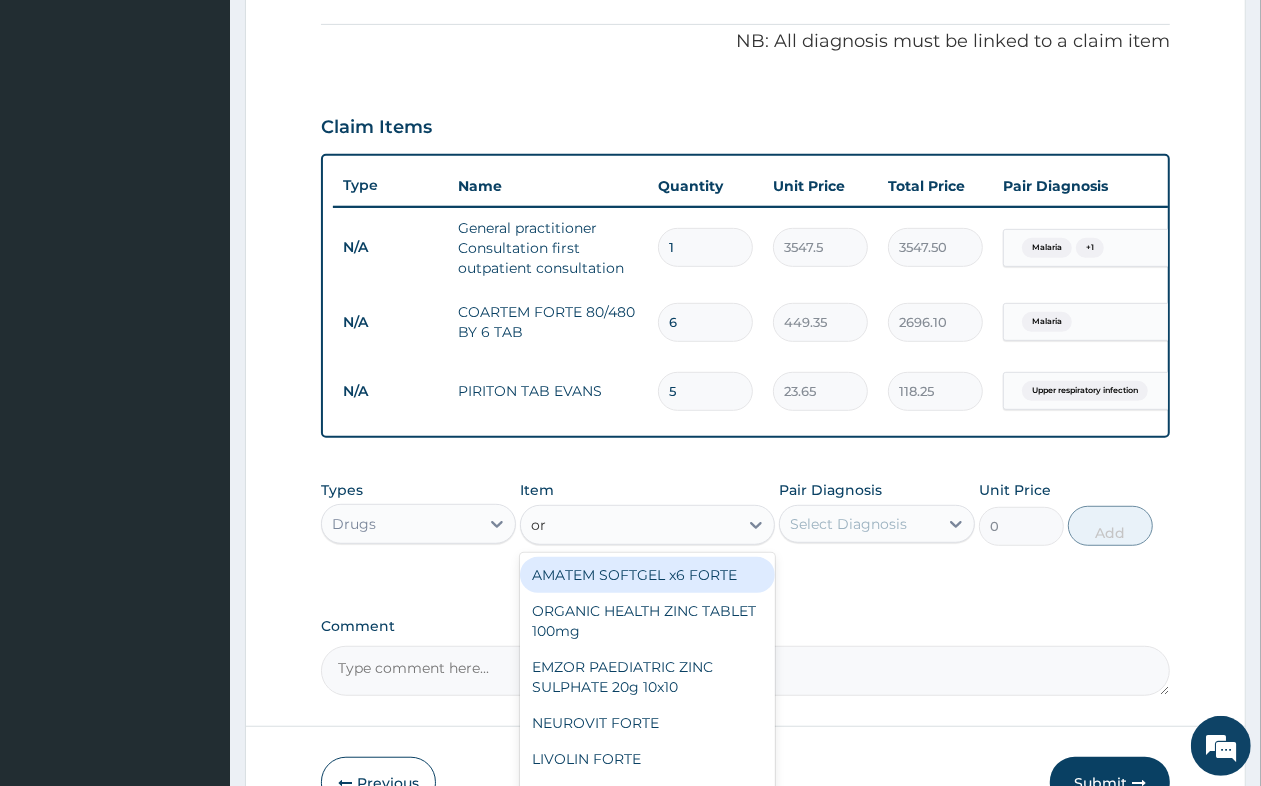 type on "orp" 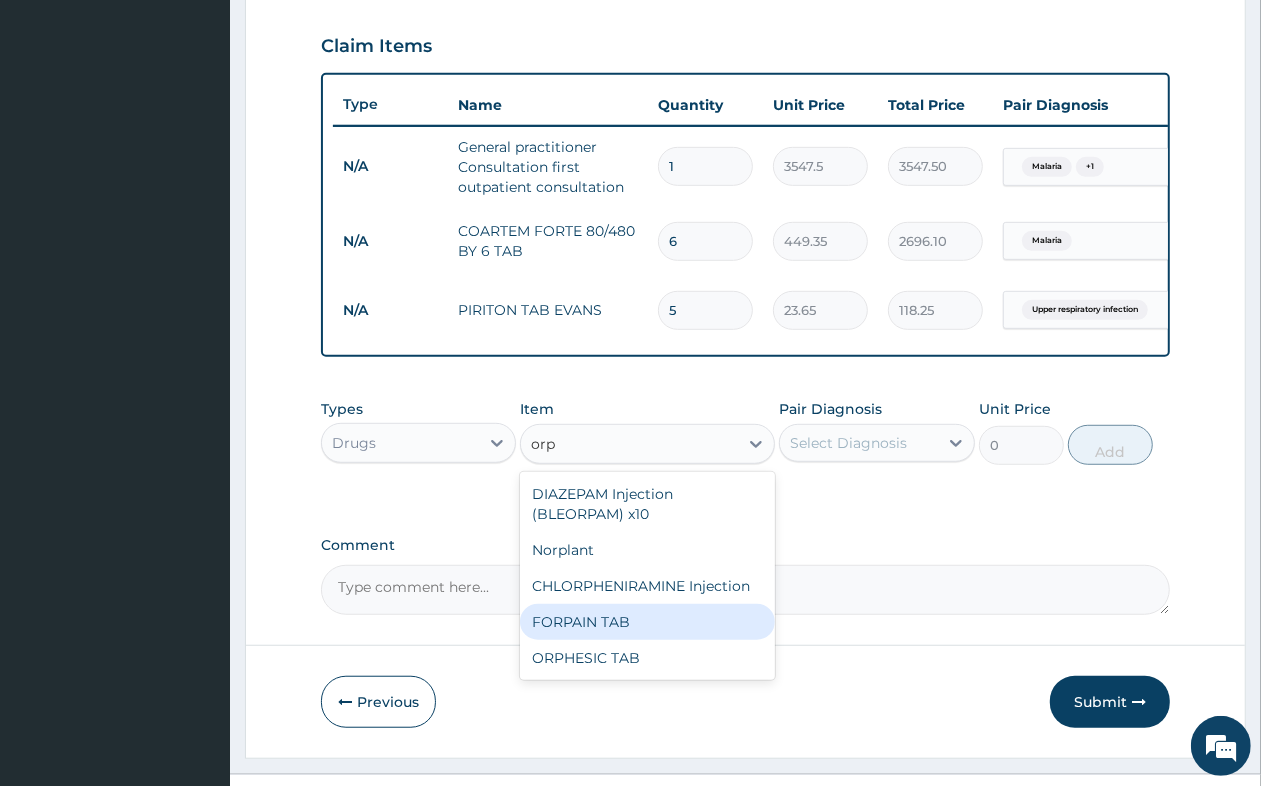 scroll, scrollTop: 715, scrollLeft: 0, axis: vertical 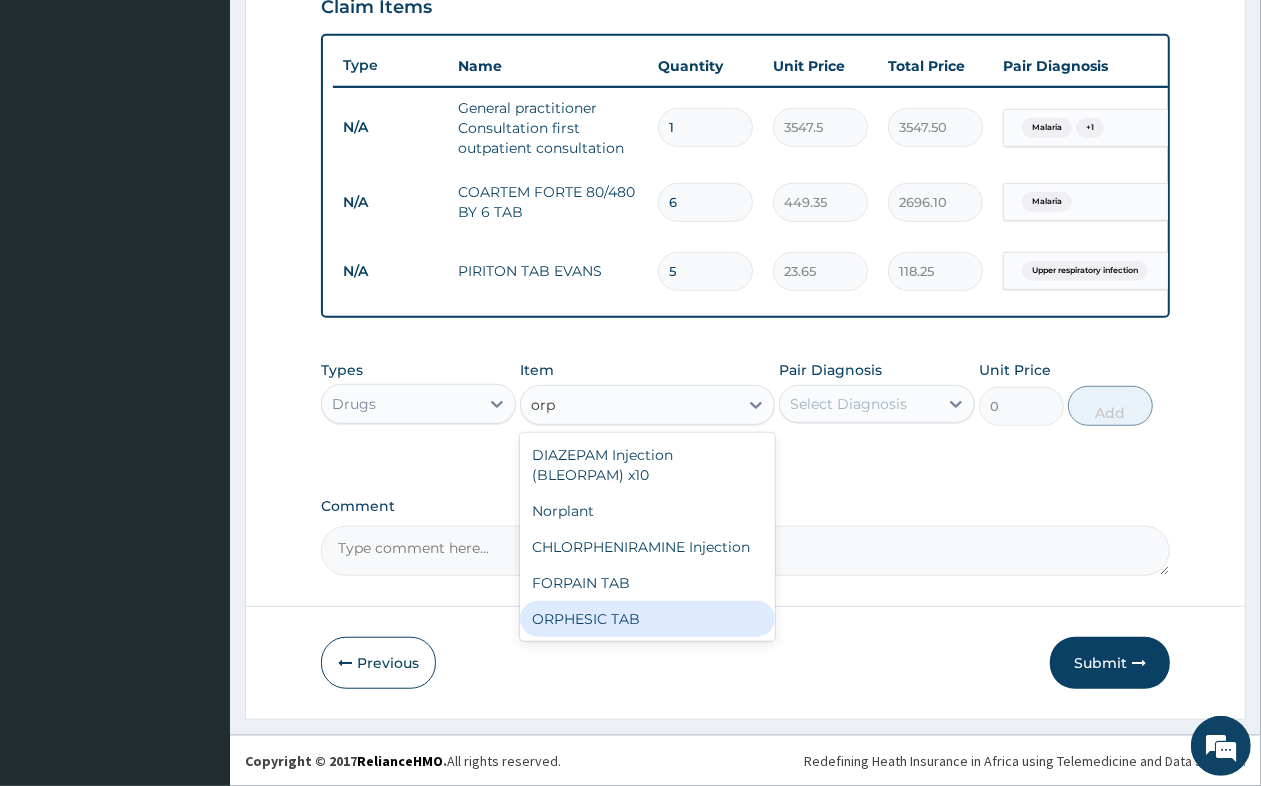 click on "ORPHESIC TAB" at bounding box center (647, 619) 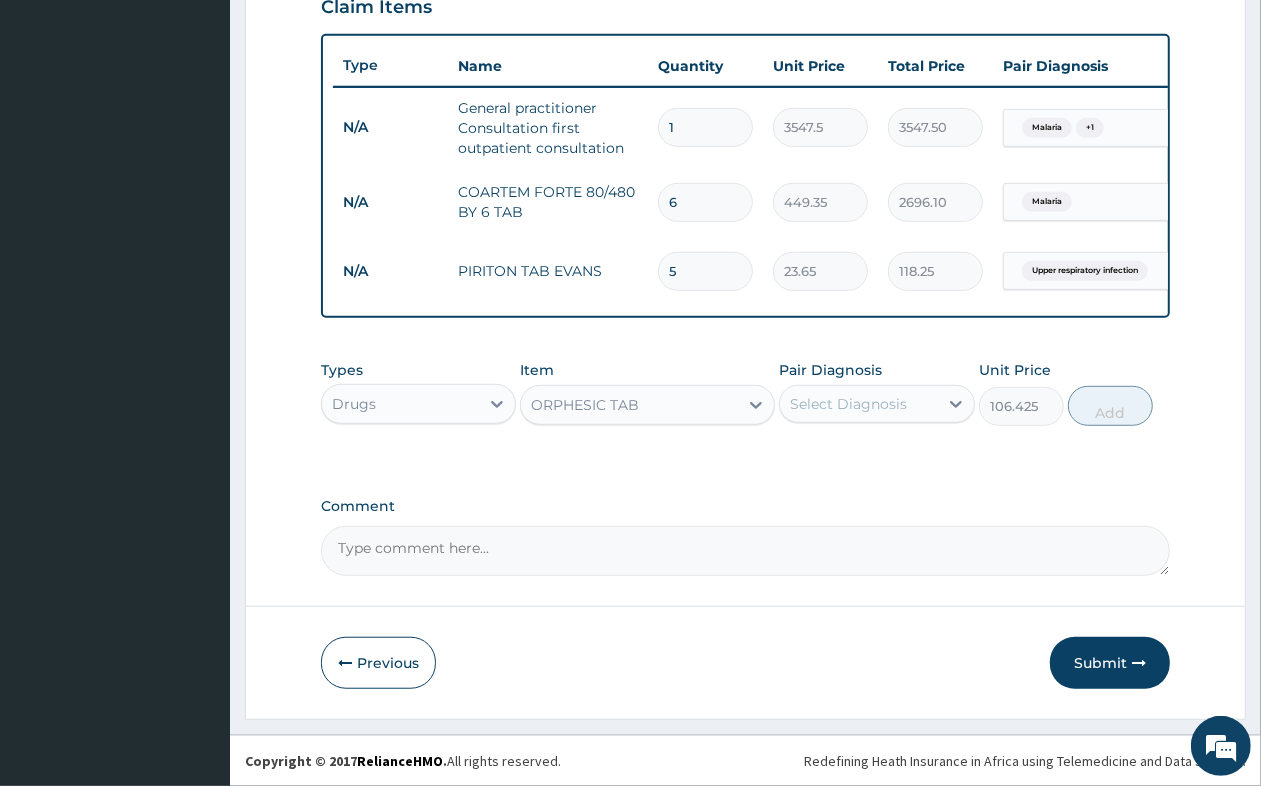 click on "Select Diagnosis" at bounding box center (848, 404) 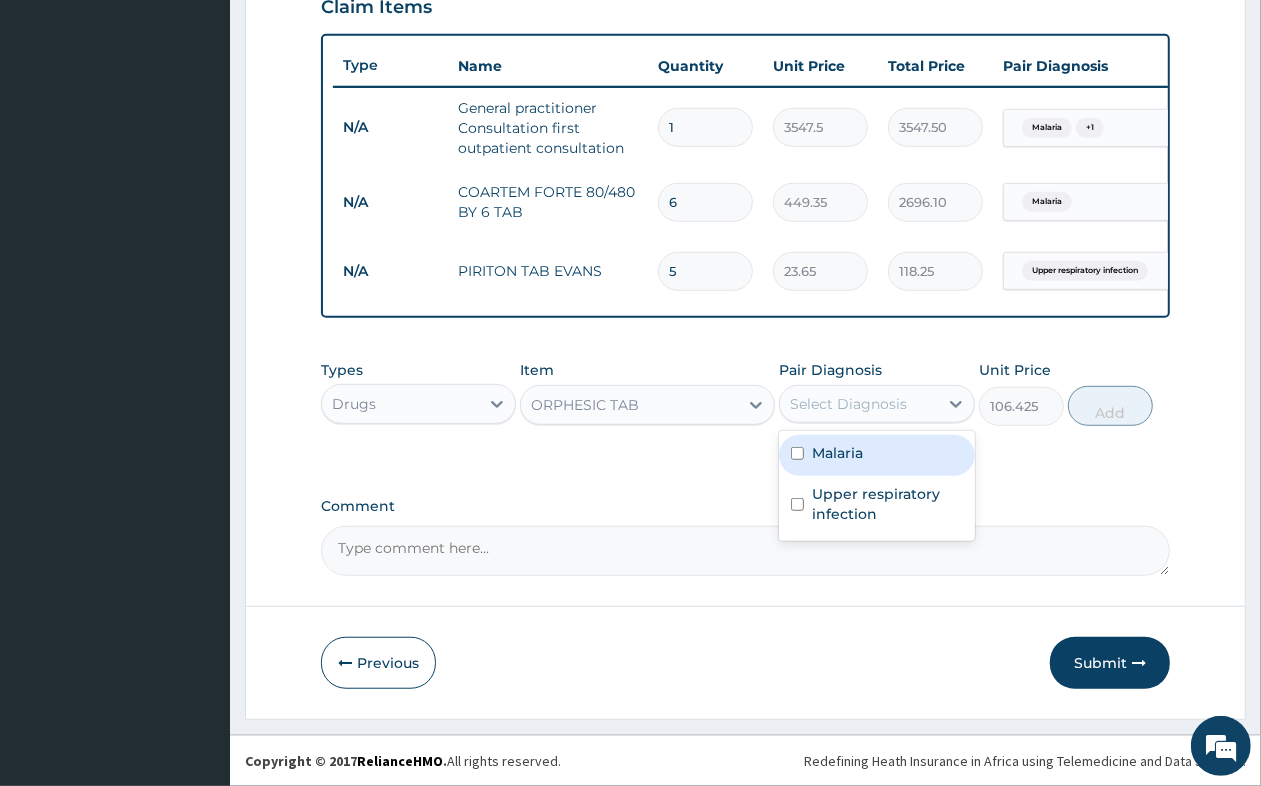 click on "Malaria" at bounding box center (876, 455) 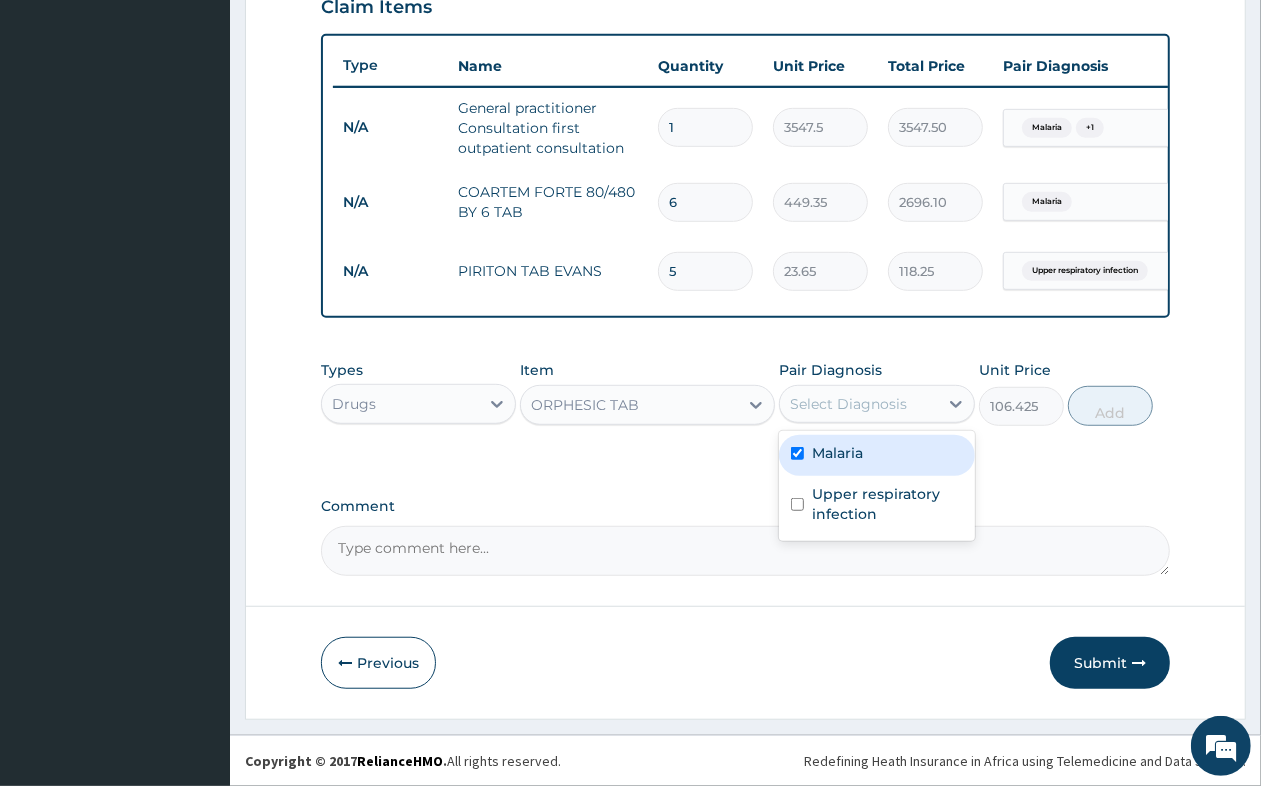 checkbox on "true" 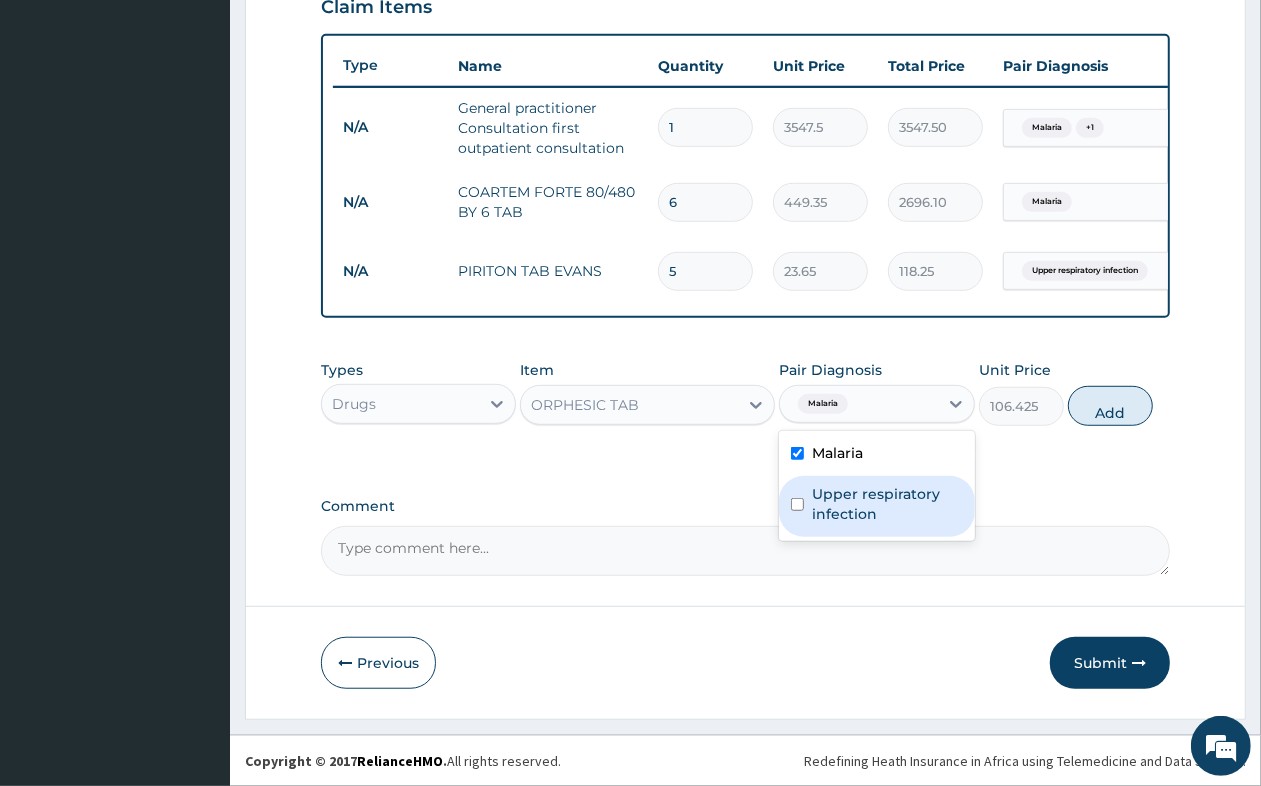 click on "Upper respiratory infection" at bounding box center (887, 504) 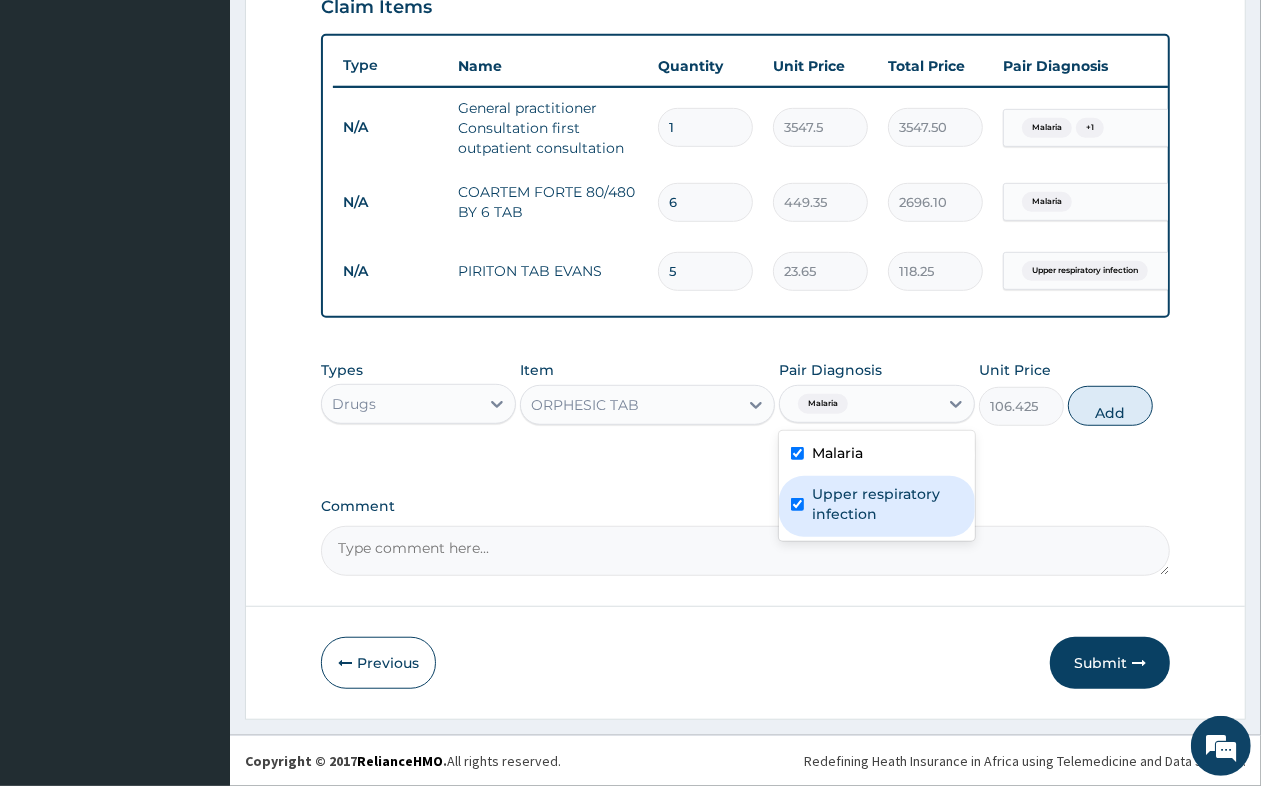checkbox on "true" 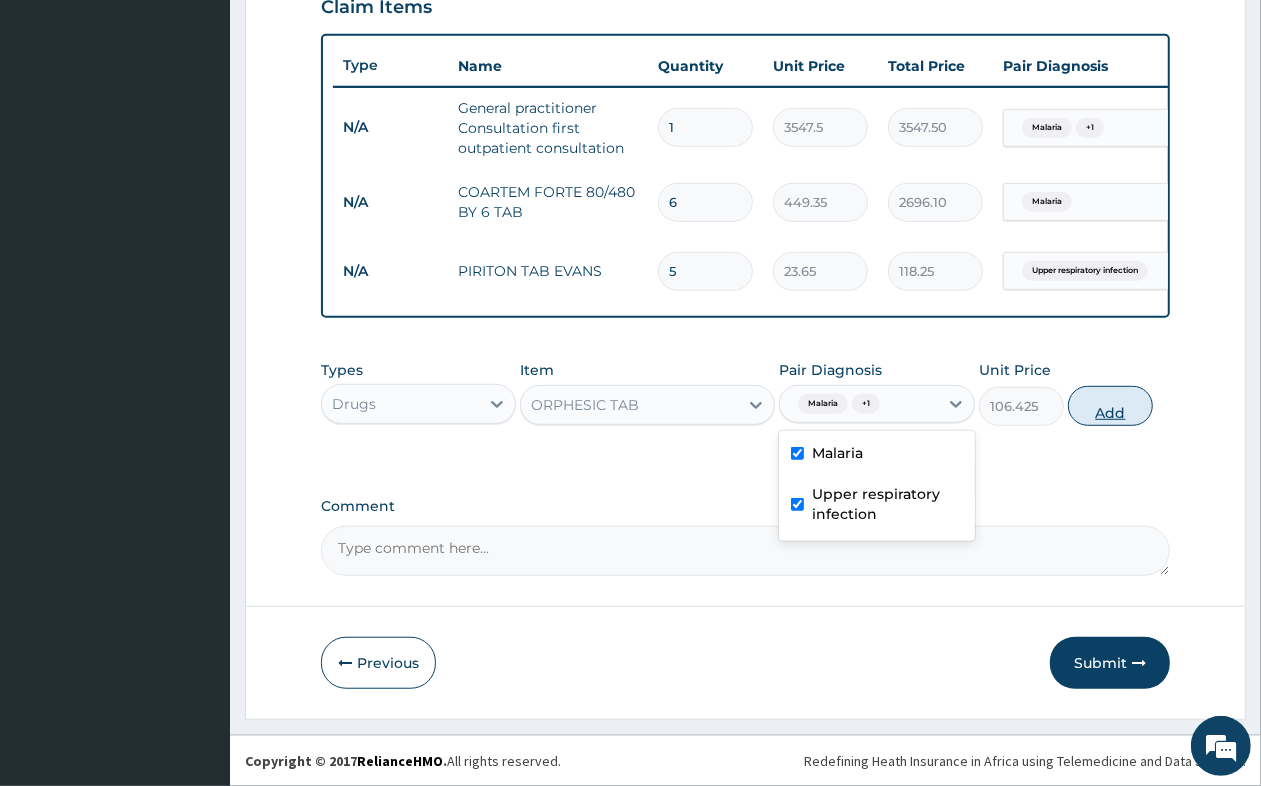 click on "Add" at bounding box center [1110, 406] 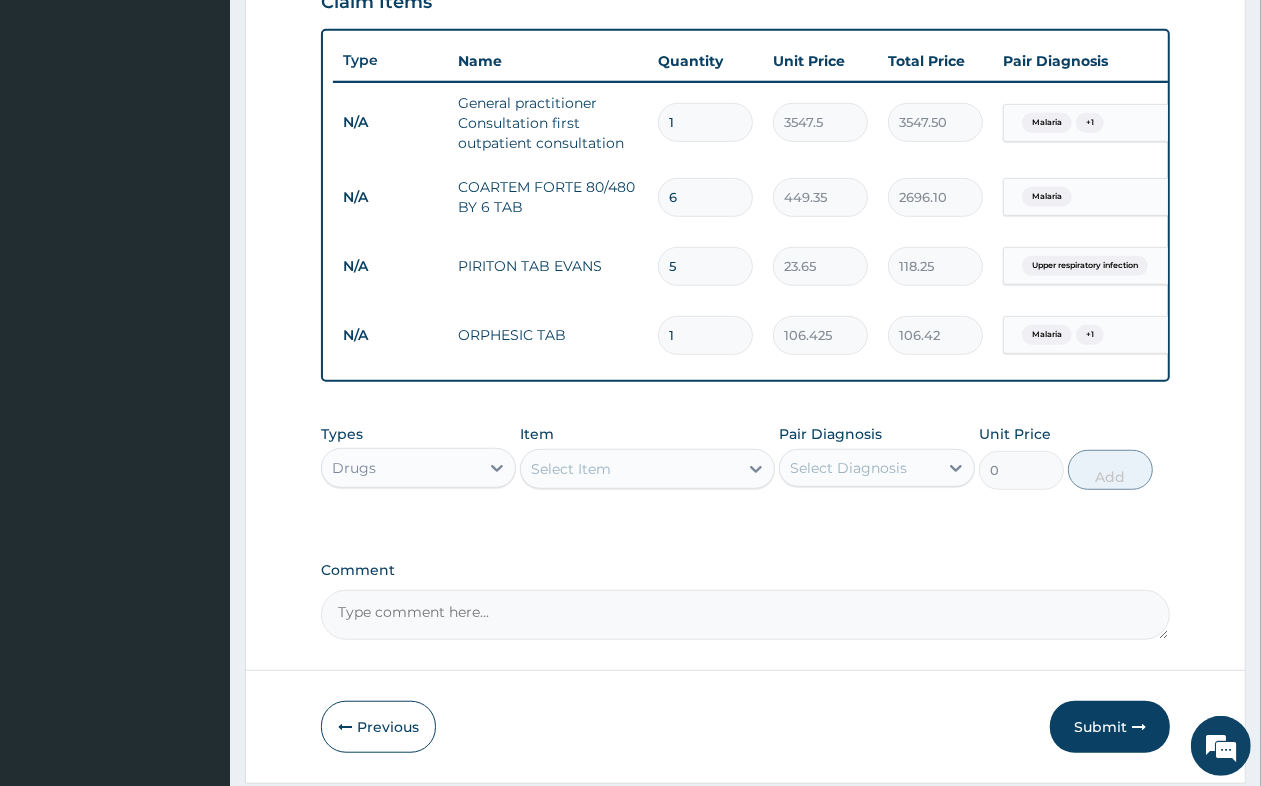 type 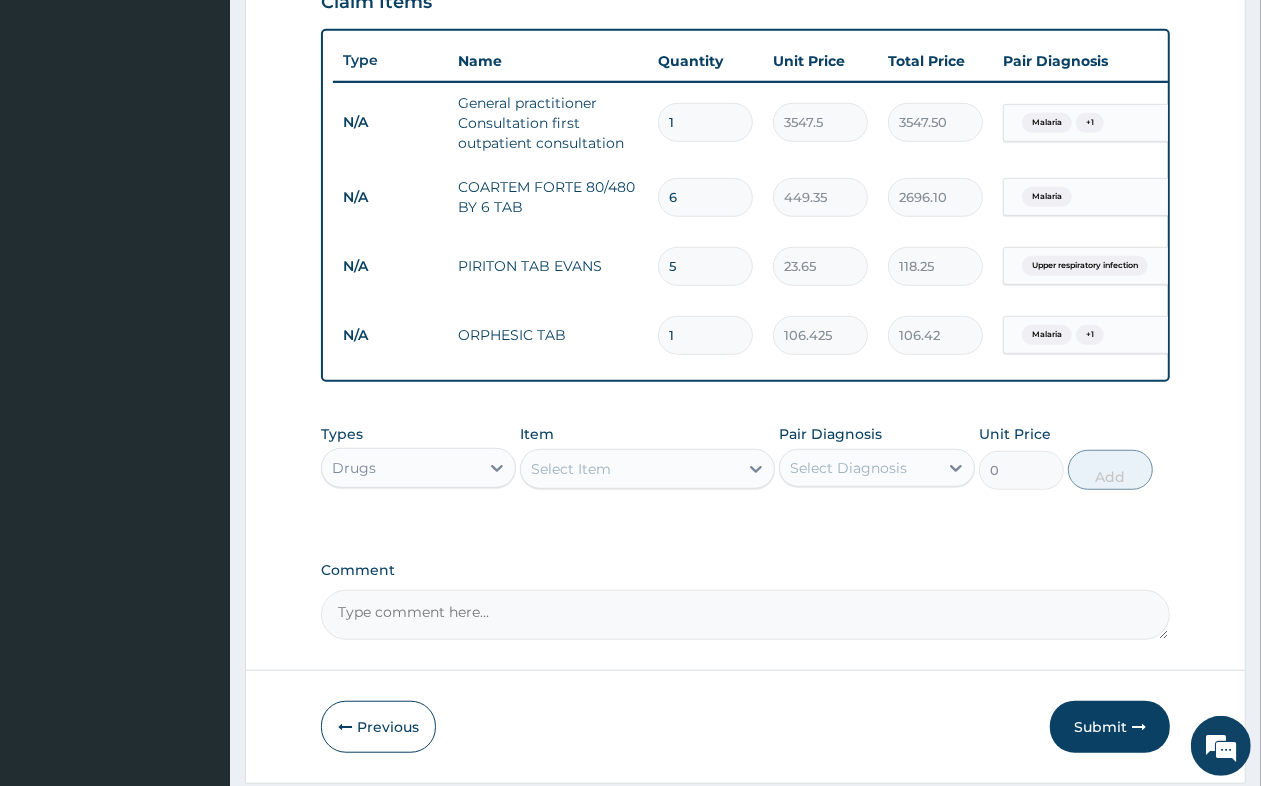 type on "0.00" 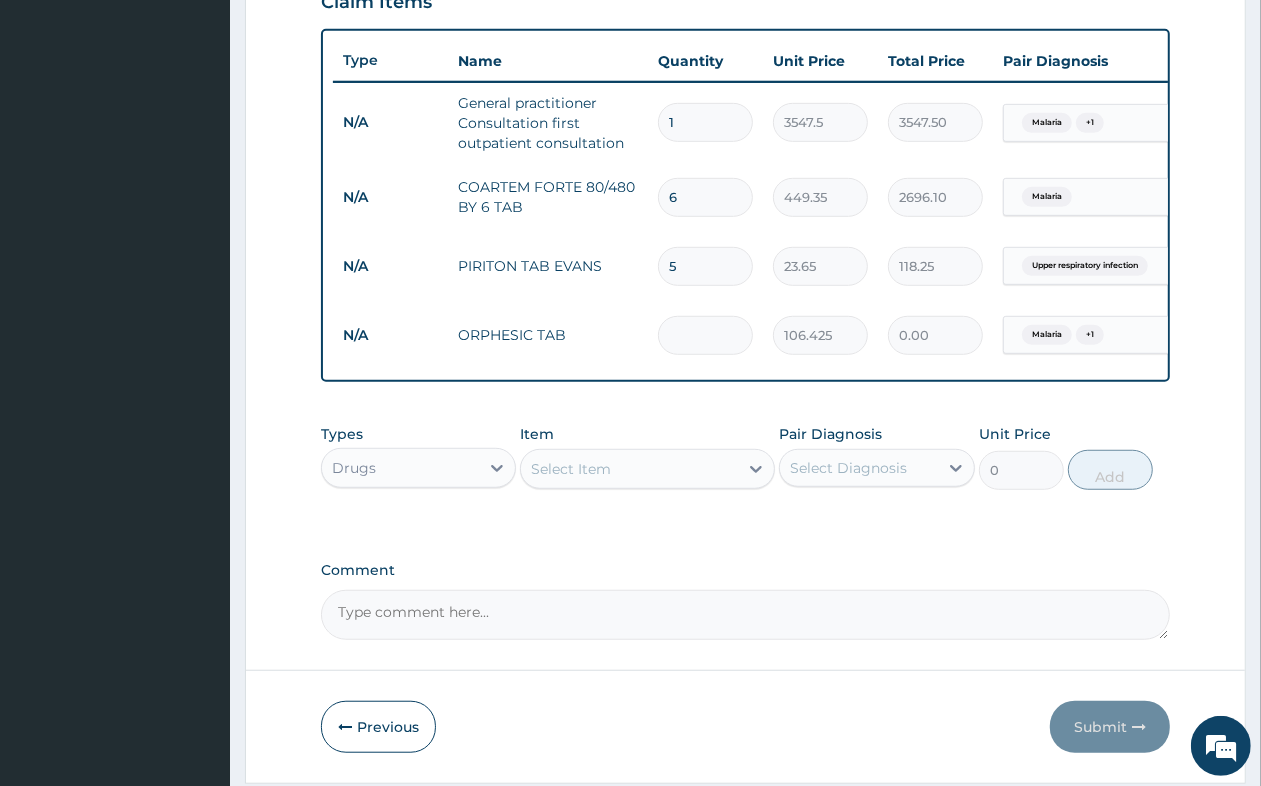 type on "1" 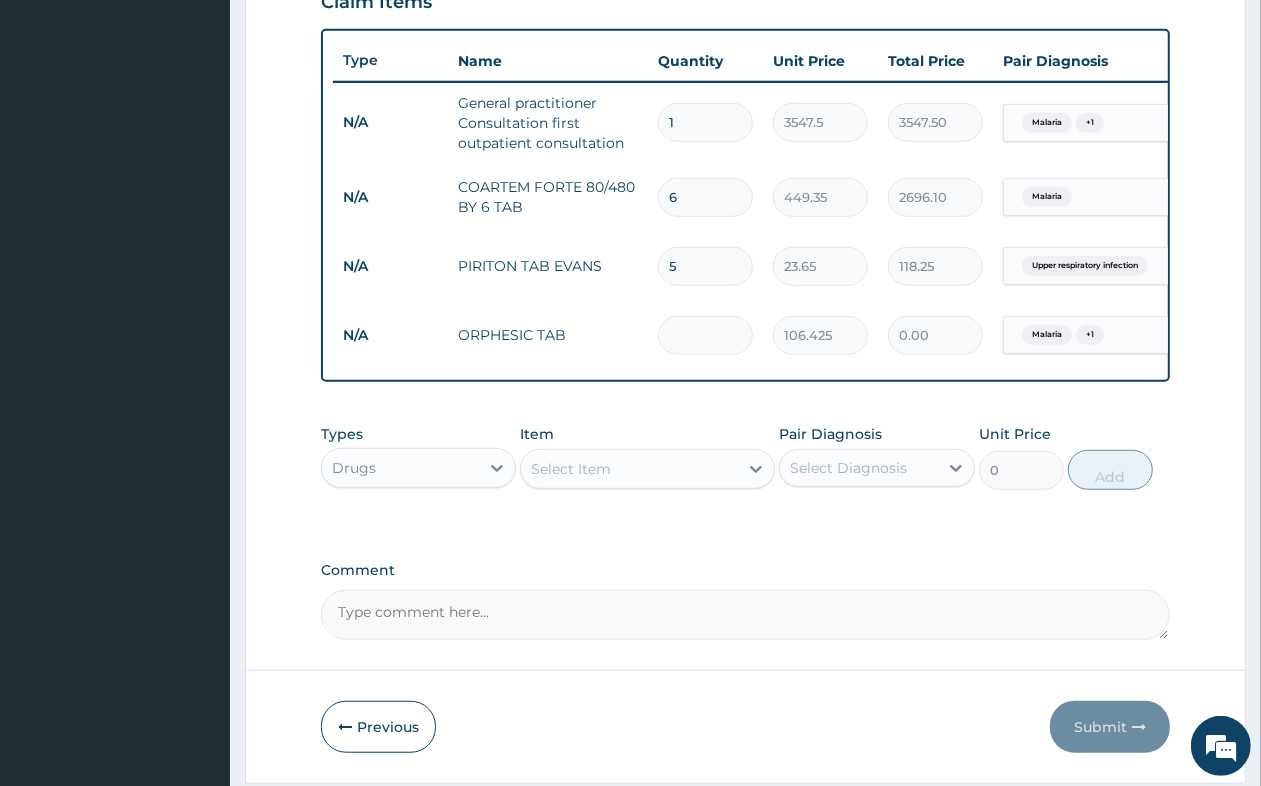 type on "106.42" 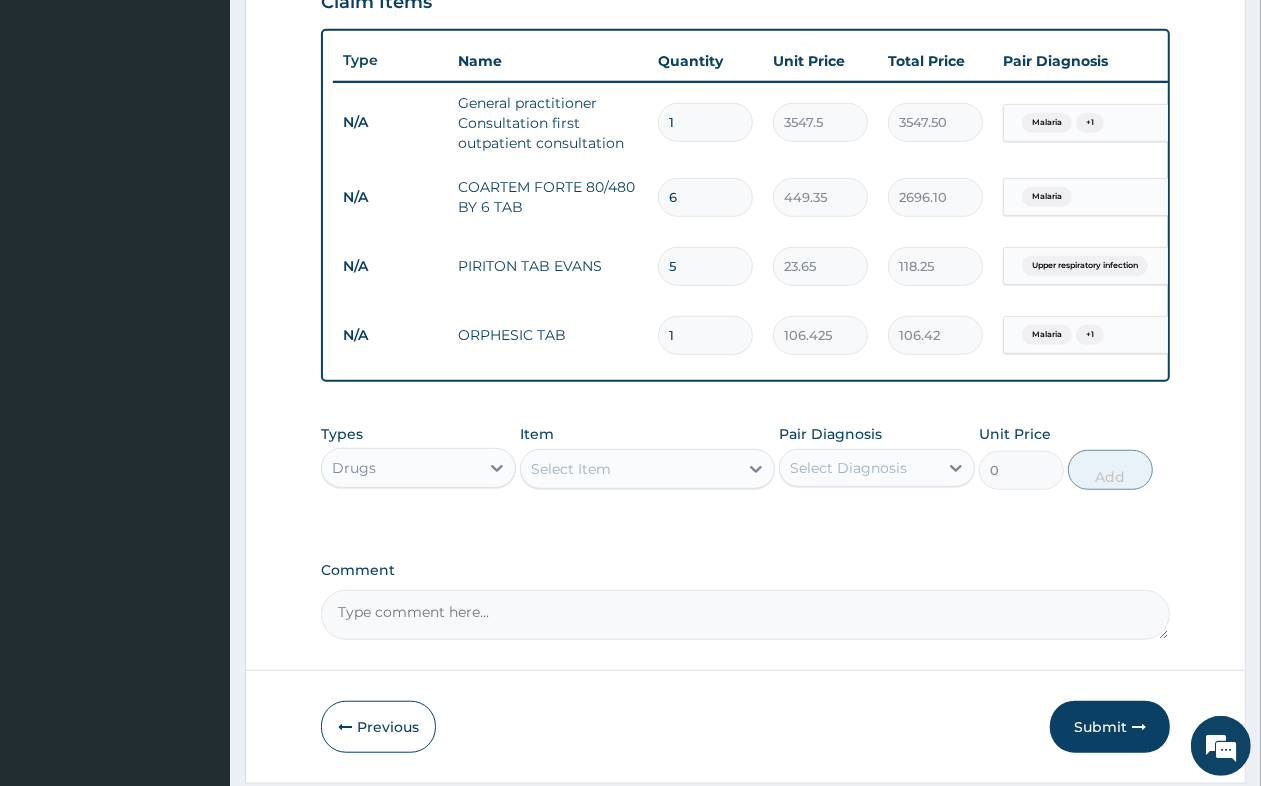 type on "12" 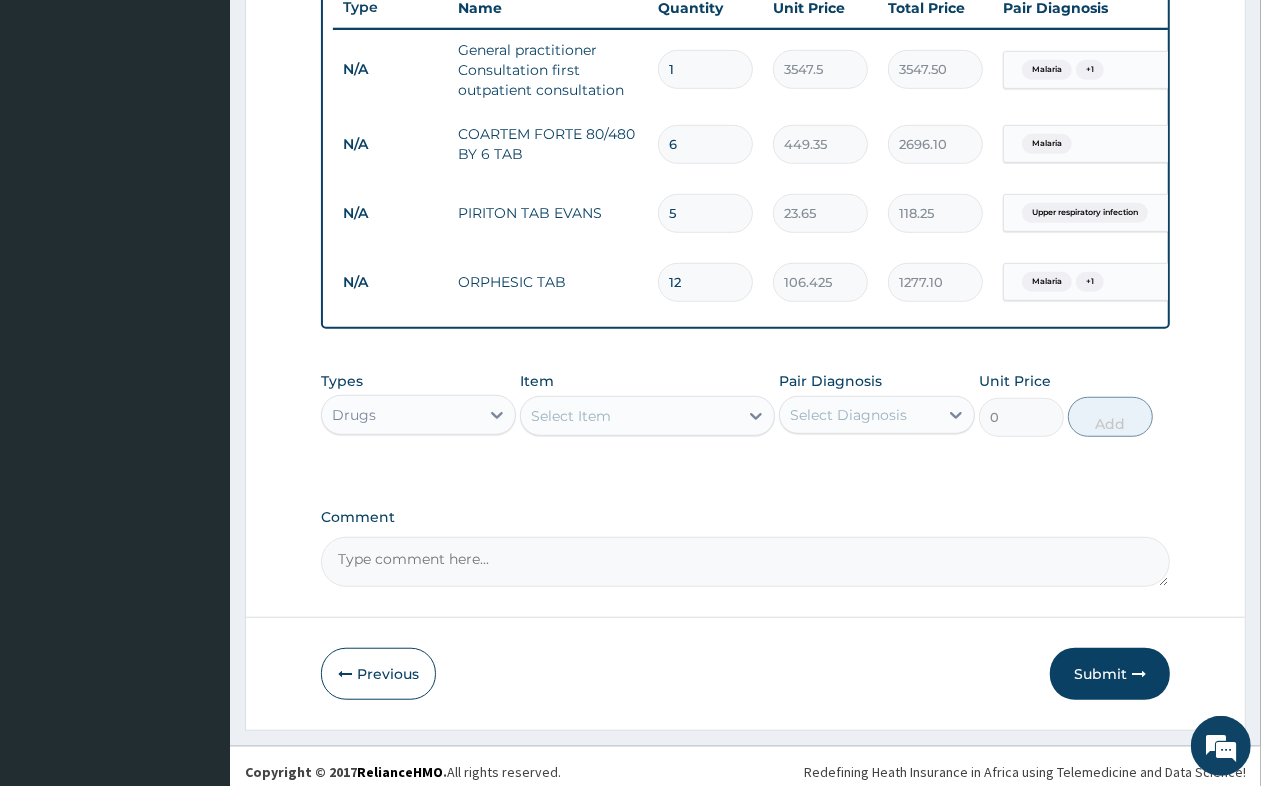 scroll, scrollTop: 797, scrollLeft: 0, axis: vertical 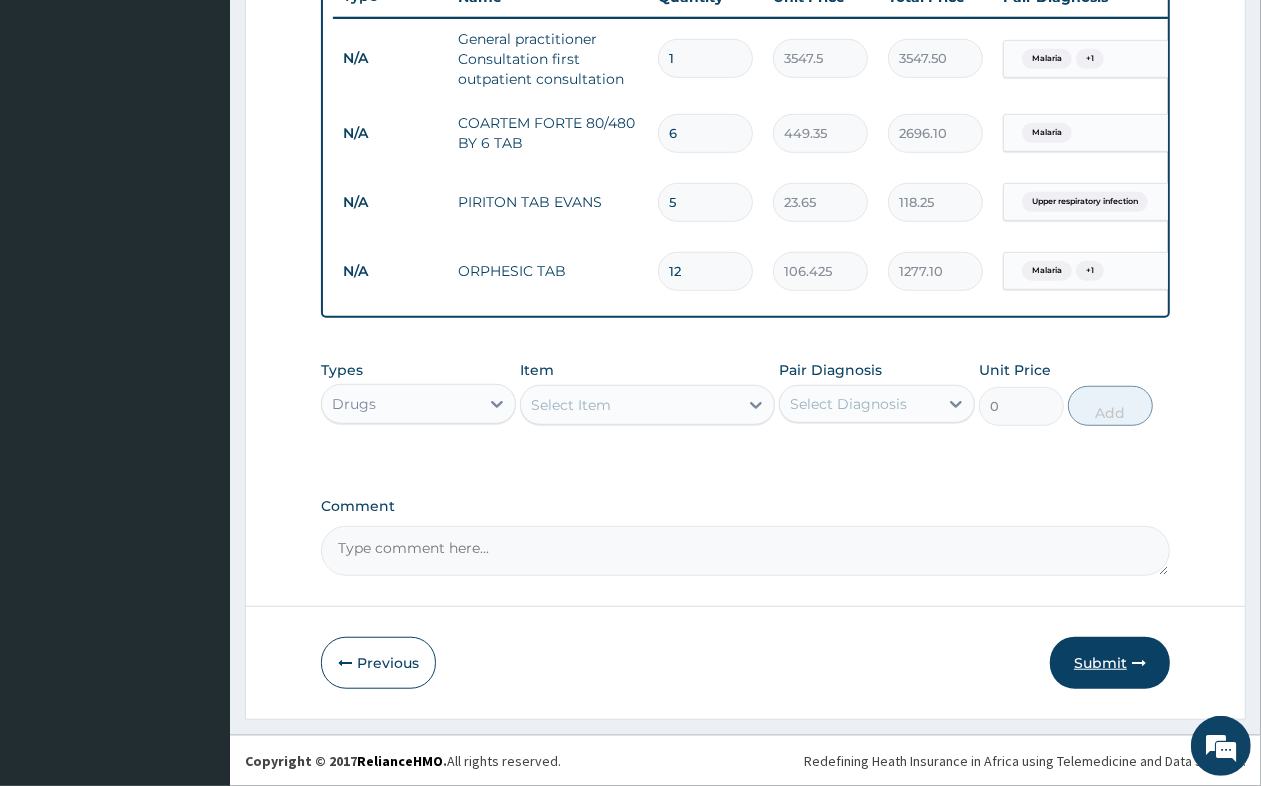 type on "12" 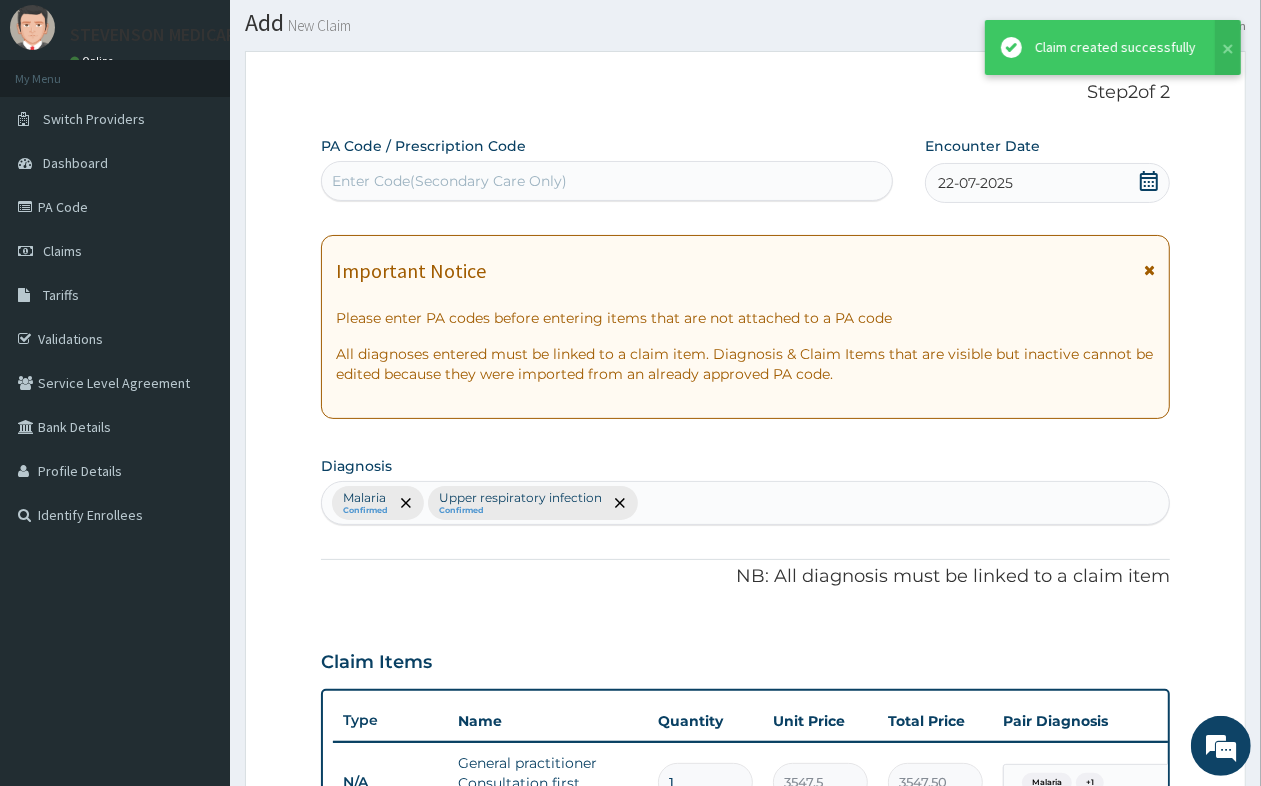 scroll, scrollTop: 797, scrollLeft: 0, axis: vertical 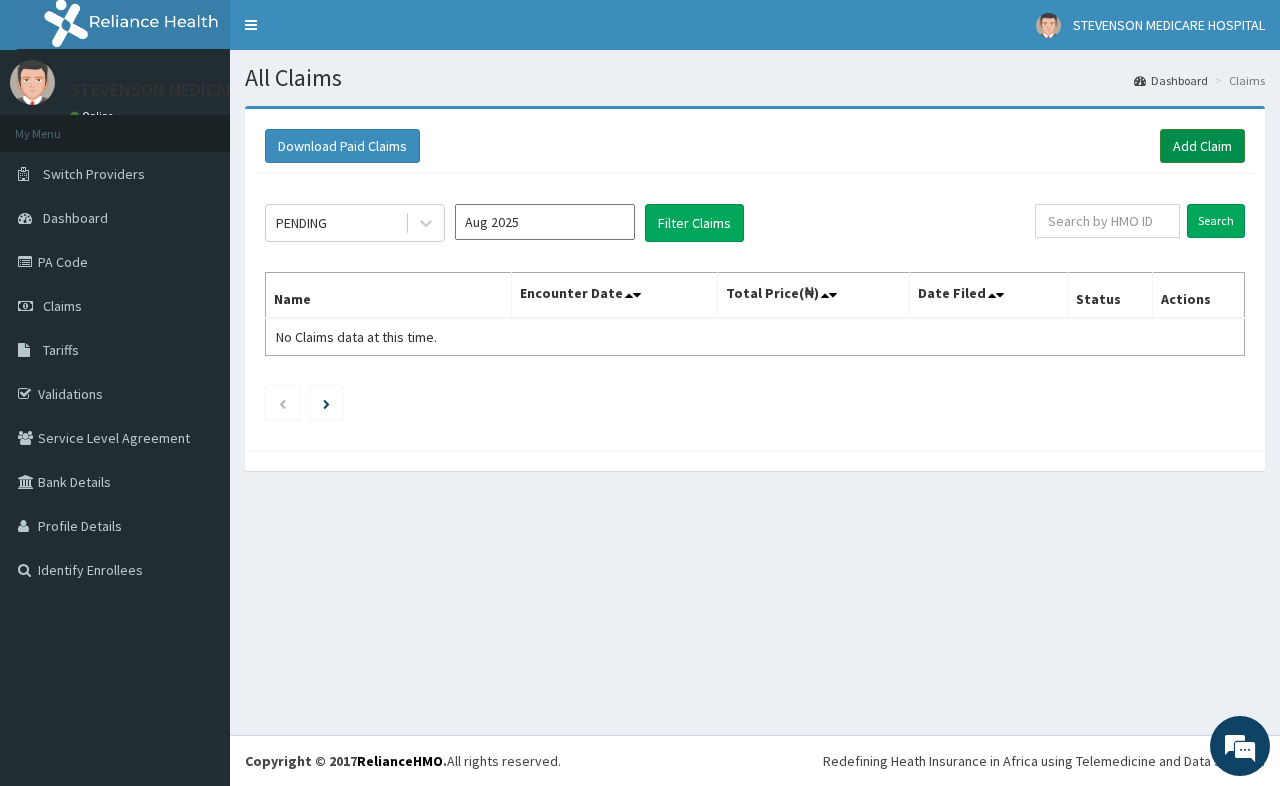 click on "Add Claim" at bounding box center (1202, 146) 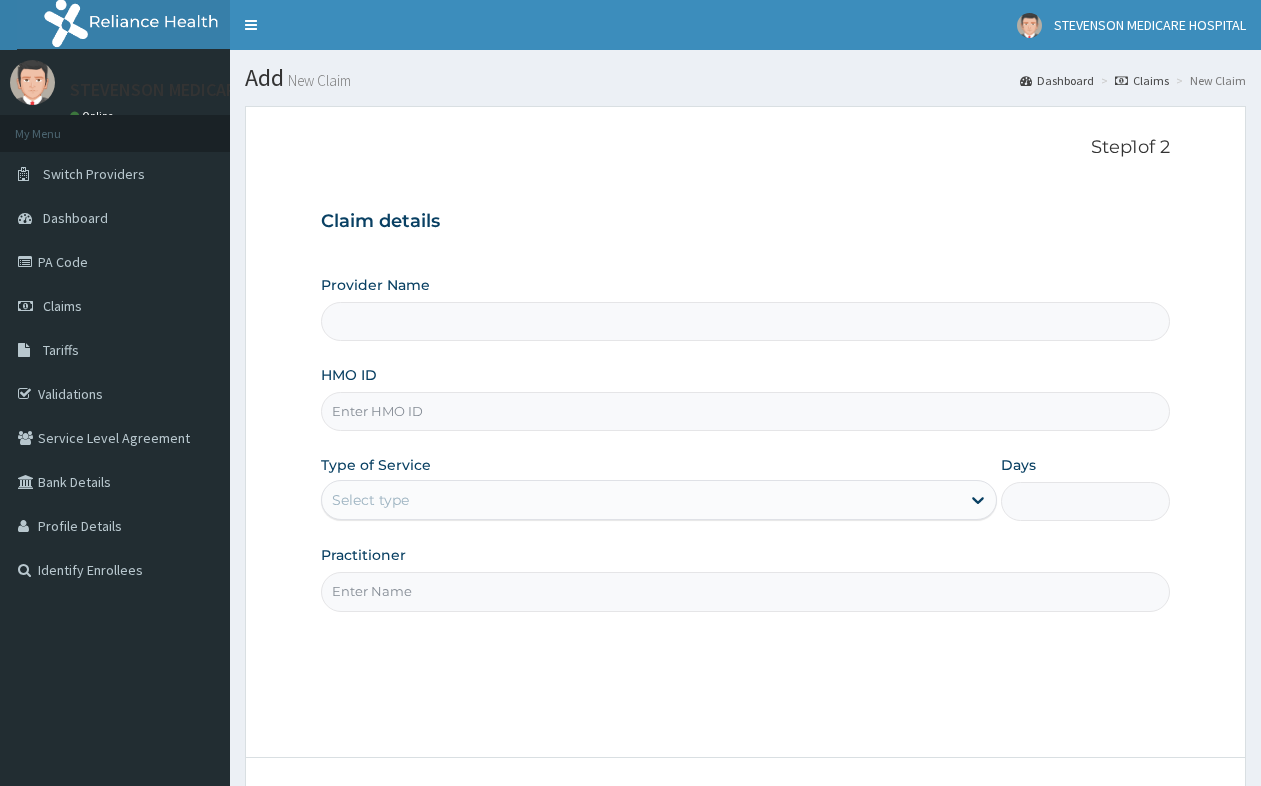 scroll, scrollTop: 0, scrollLeft: 0, axis: both 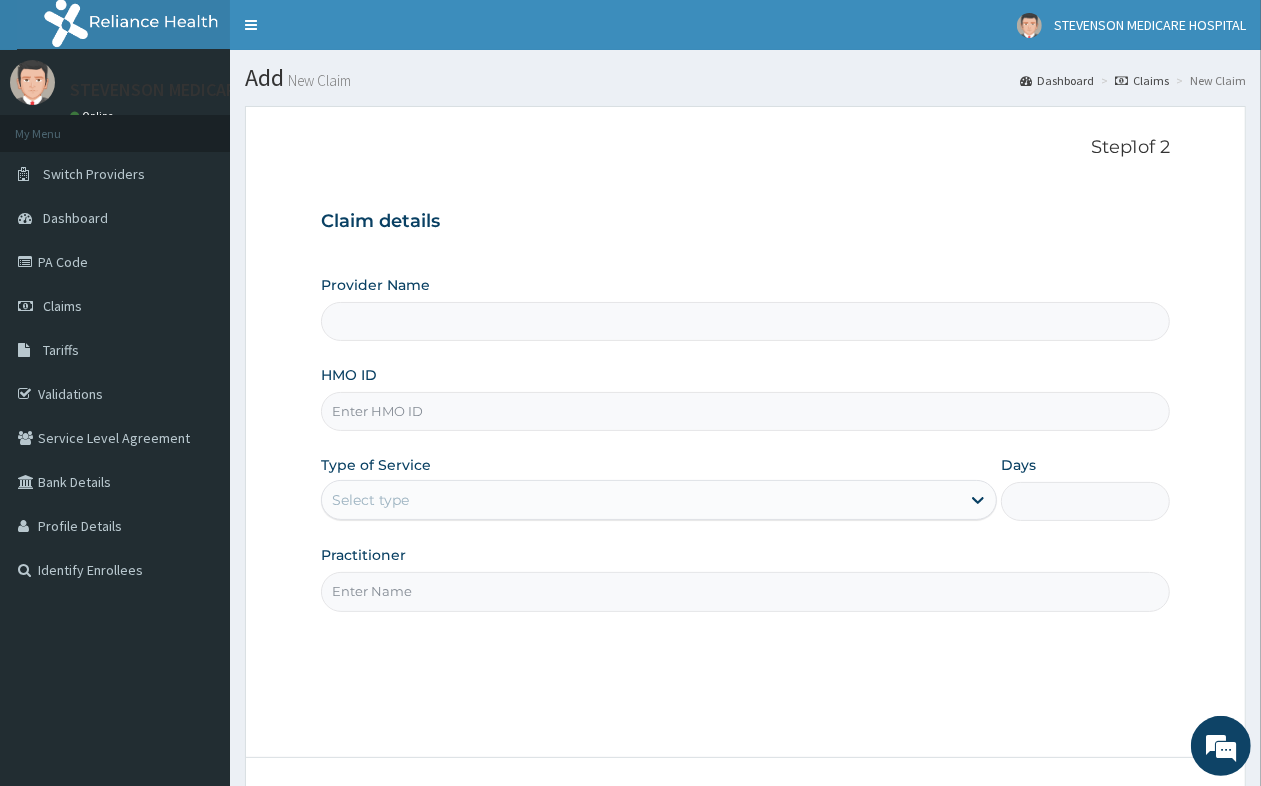 type on "STEVENSON MEDICARE HOSPITAL" 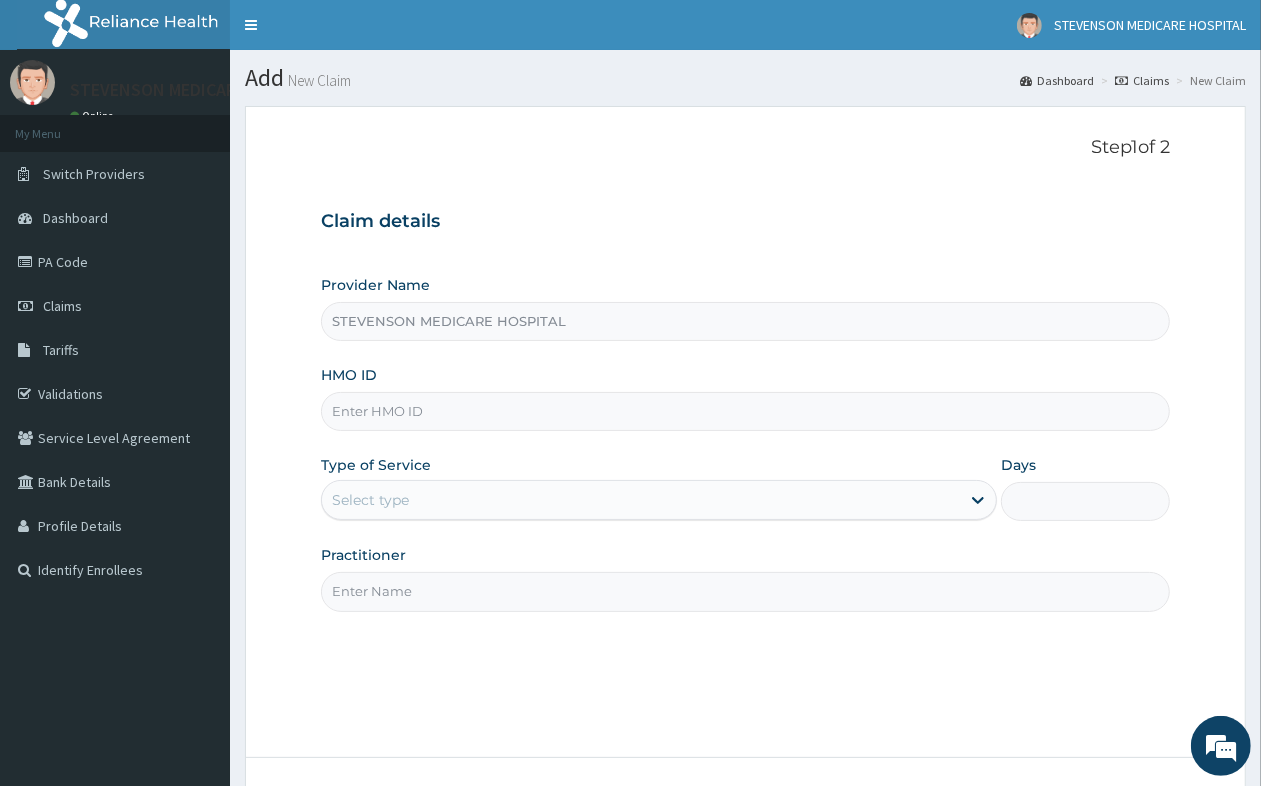 scroll, scrollTop: 0, scrollLeft: 0, axis: both 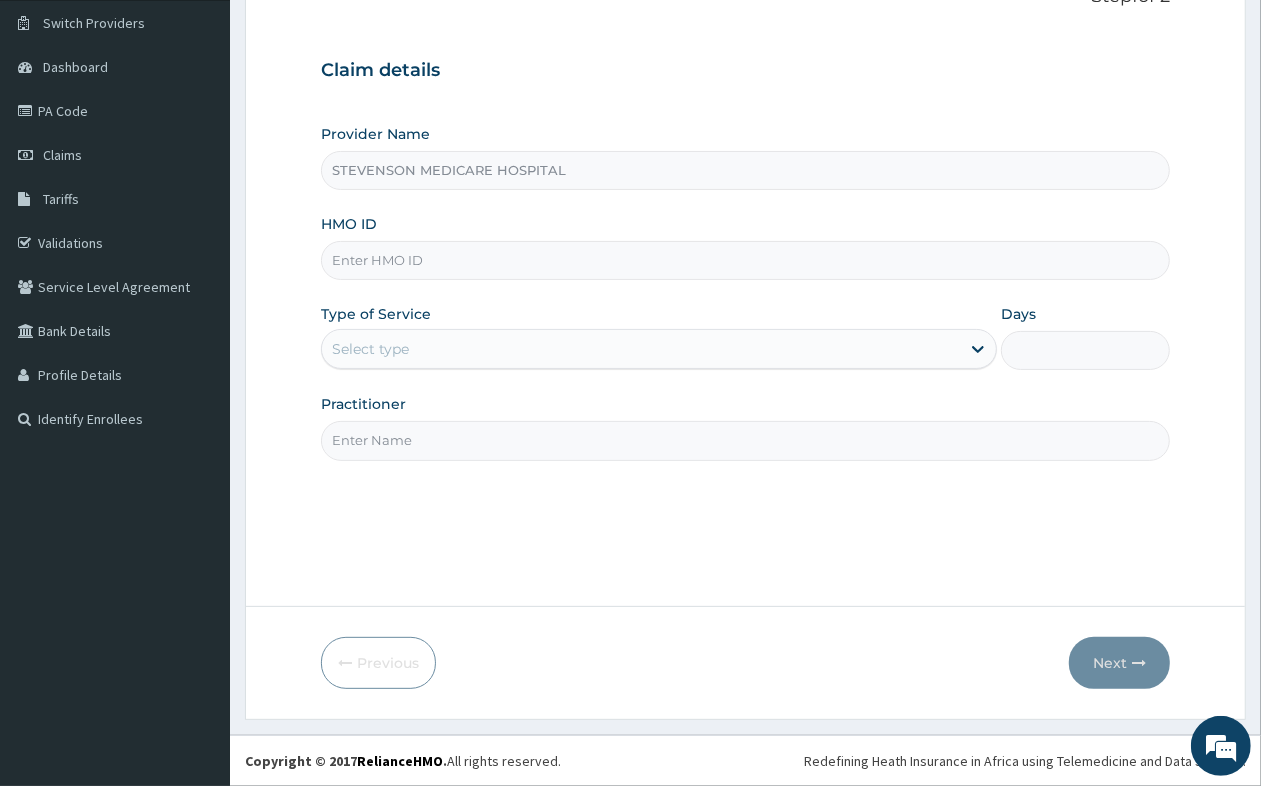 click on "HMO ID" at bounding box center (745, 260) 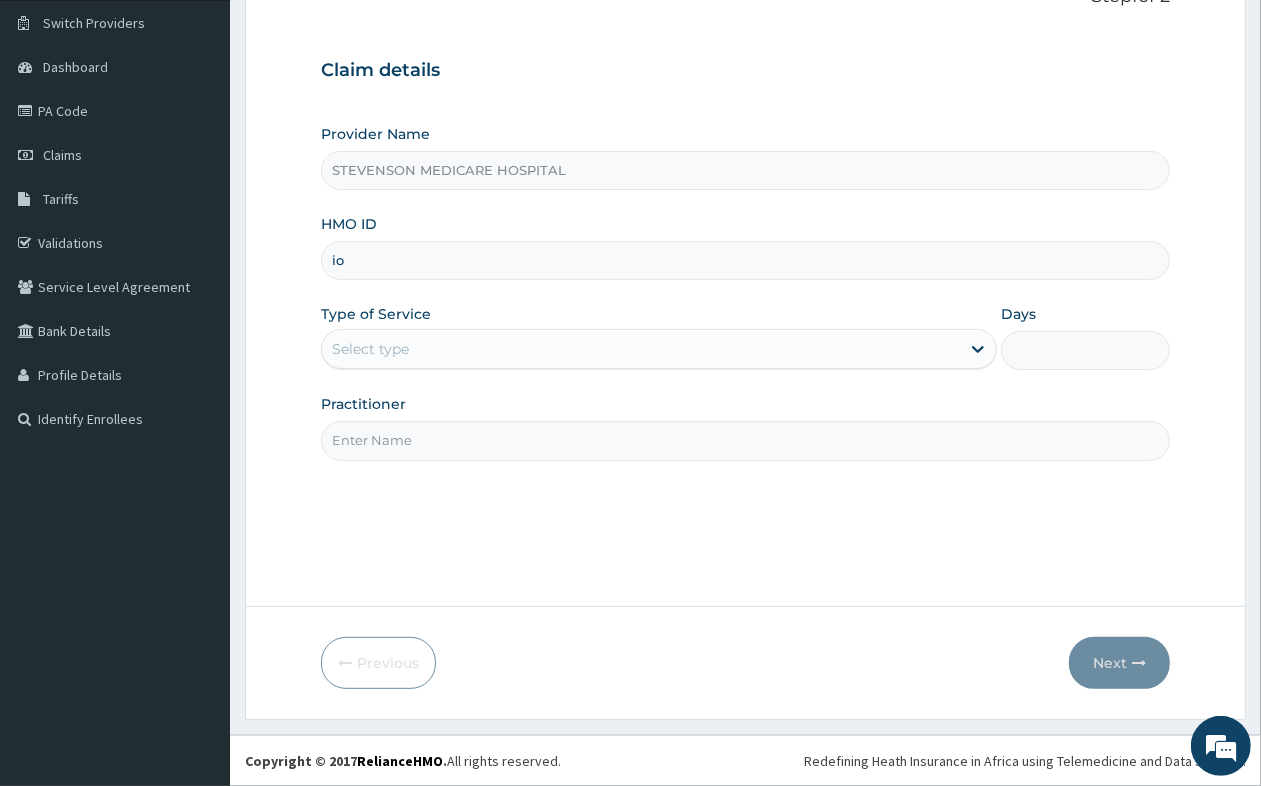 type on "i" 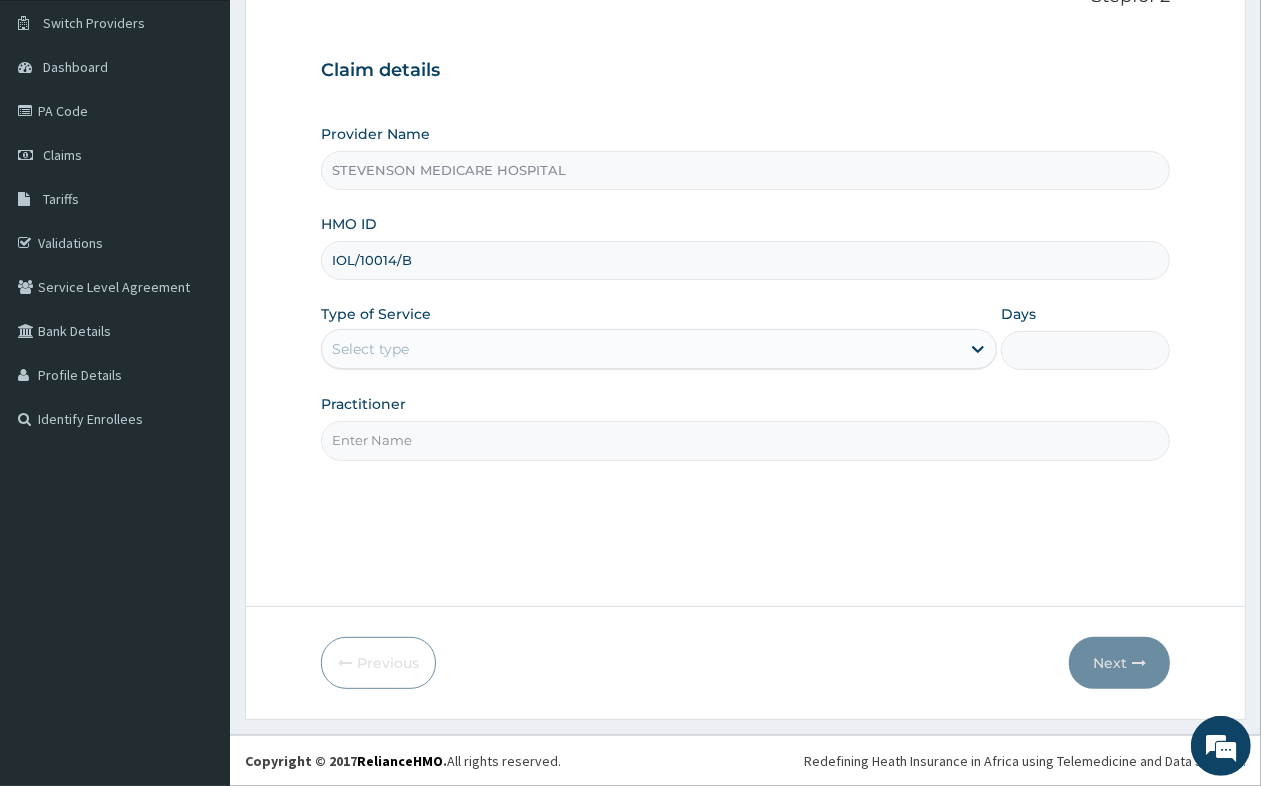 type on "IOL/10014/B" 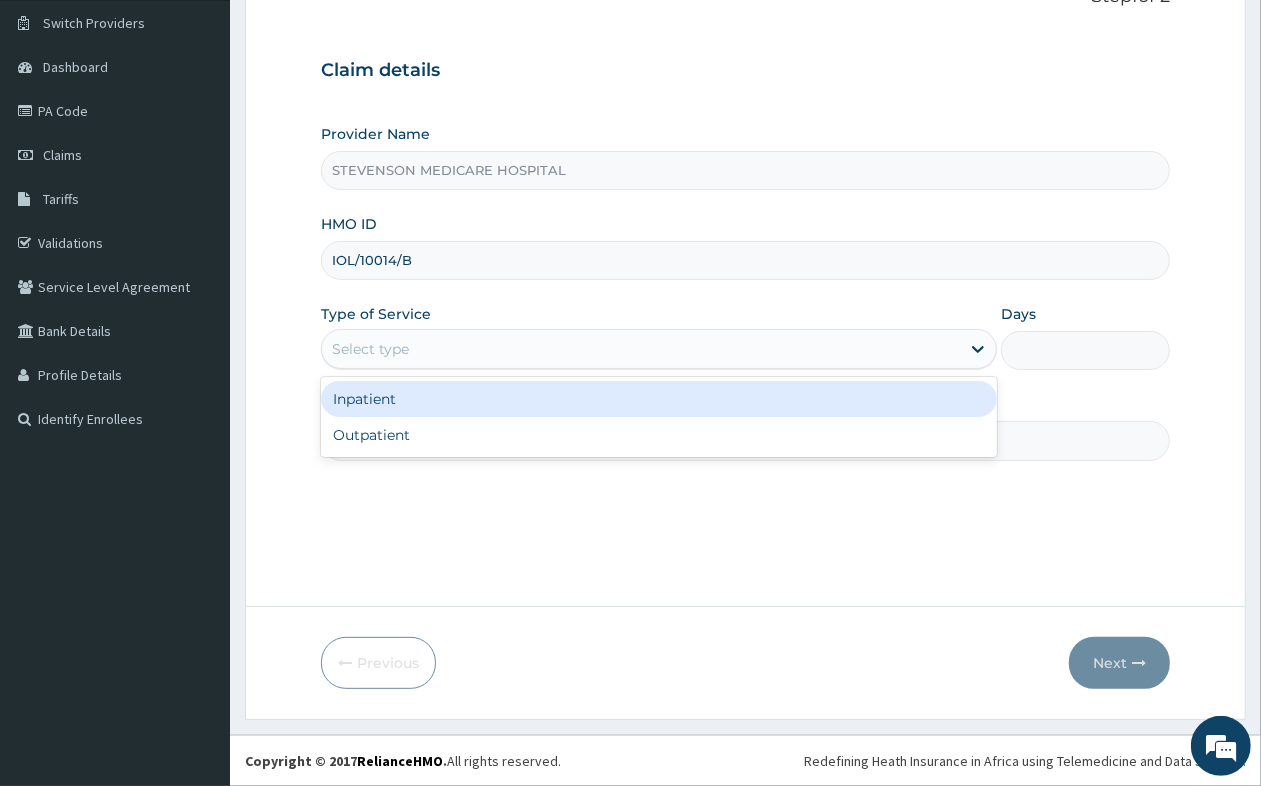 click on "Select type" at bounding box center [641, 349] 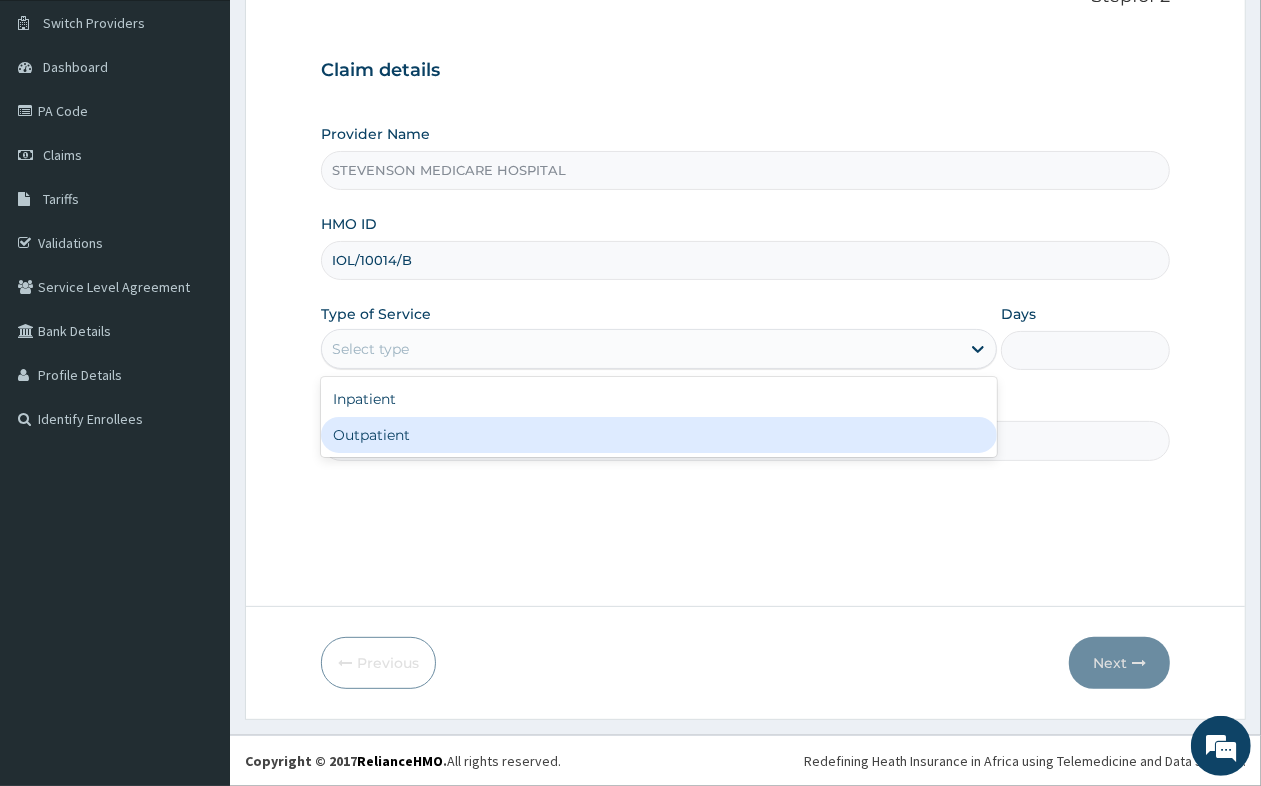 click on "Outpatient" at bounding box center (659, 435) 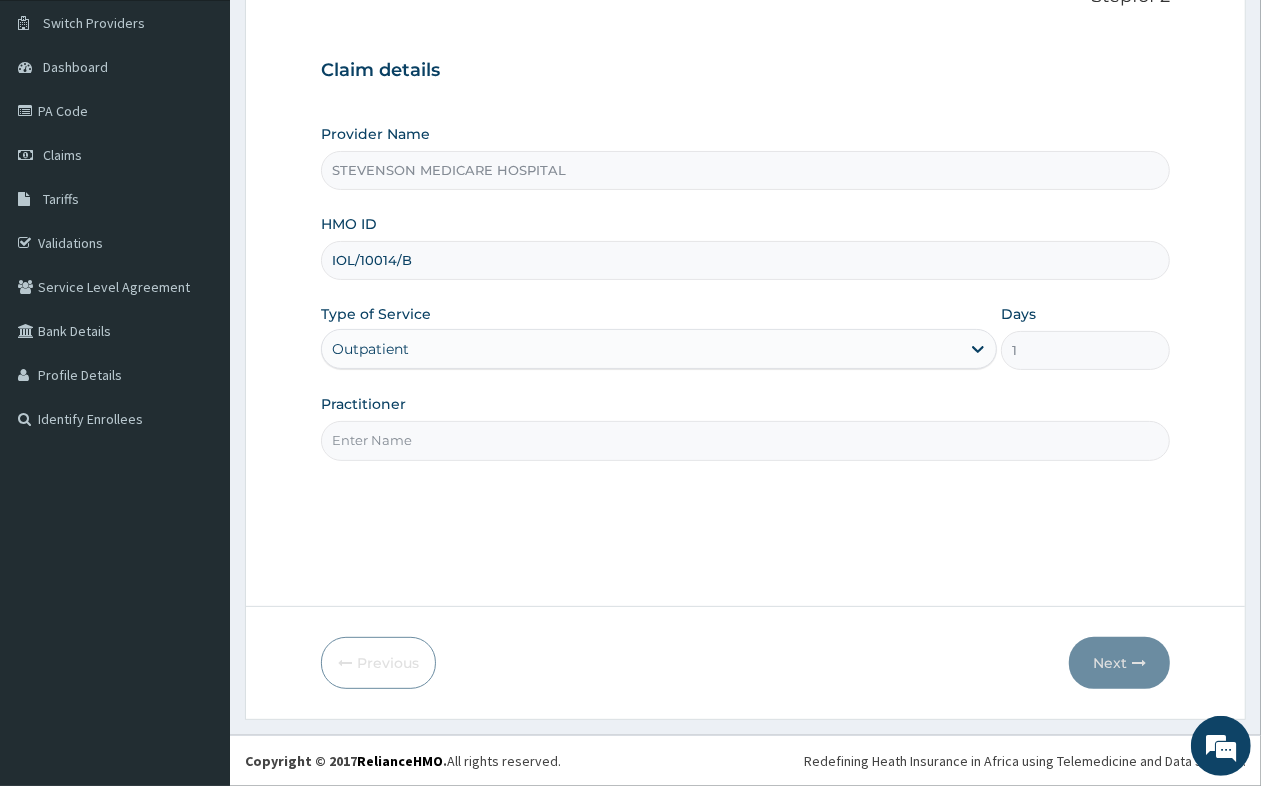 click on "Practitioner" at bounding box center (745, 440) 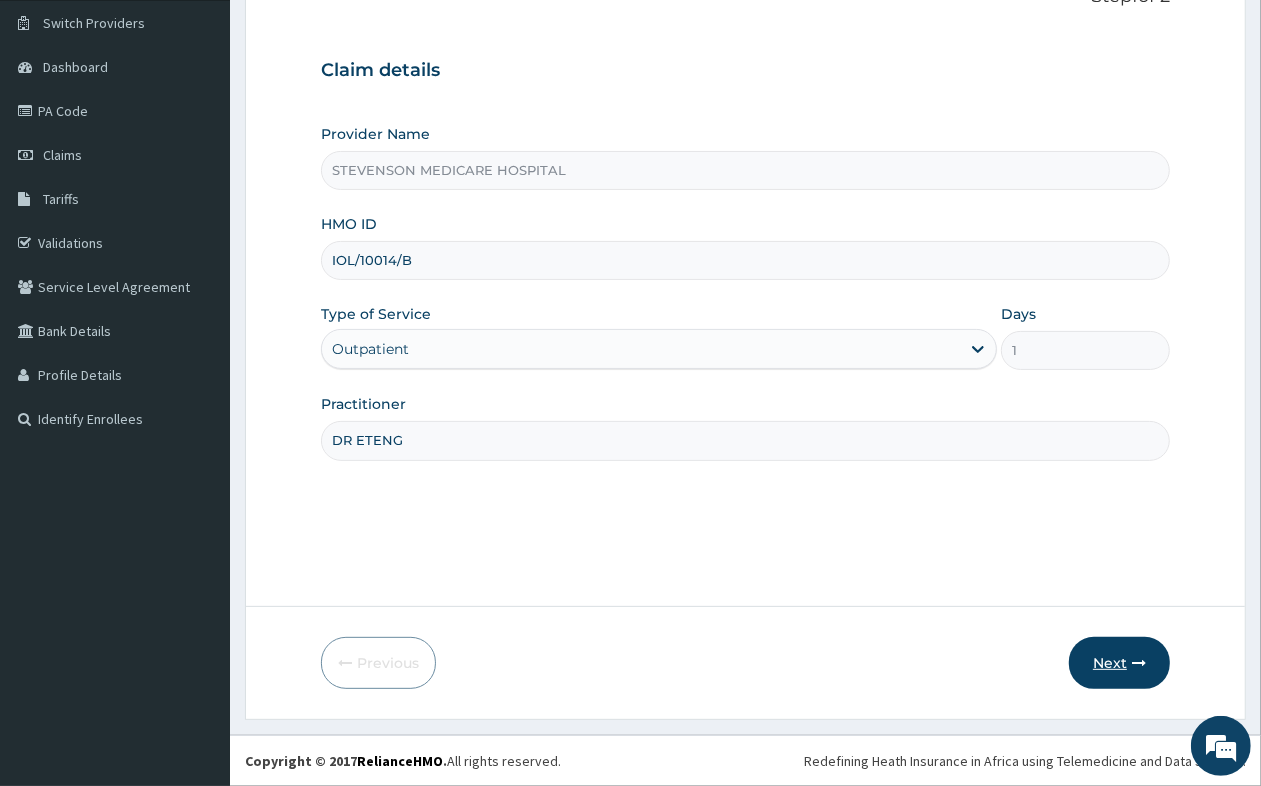 type on "DR ETENG" 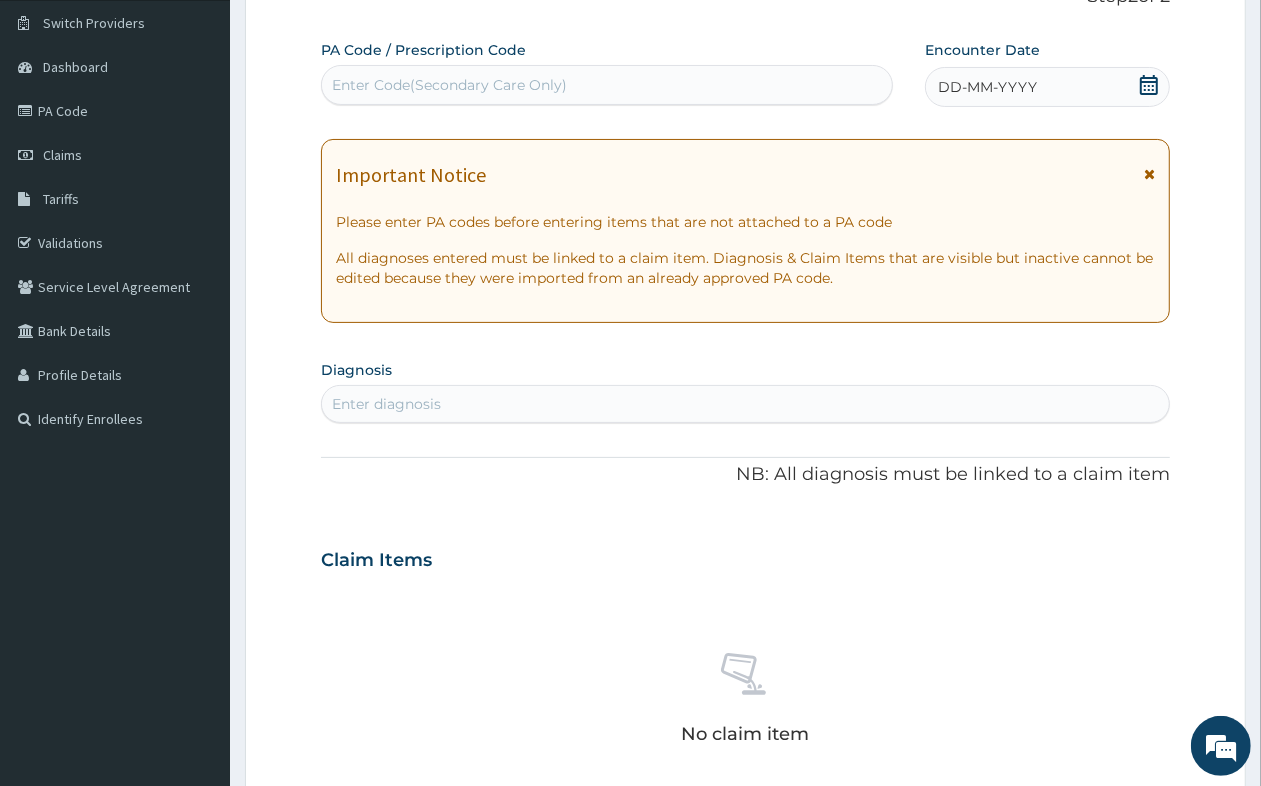 click 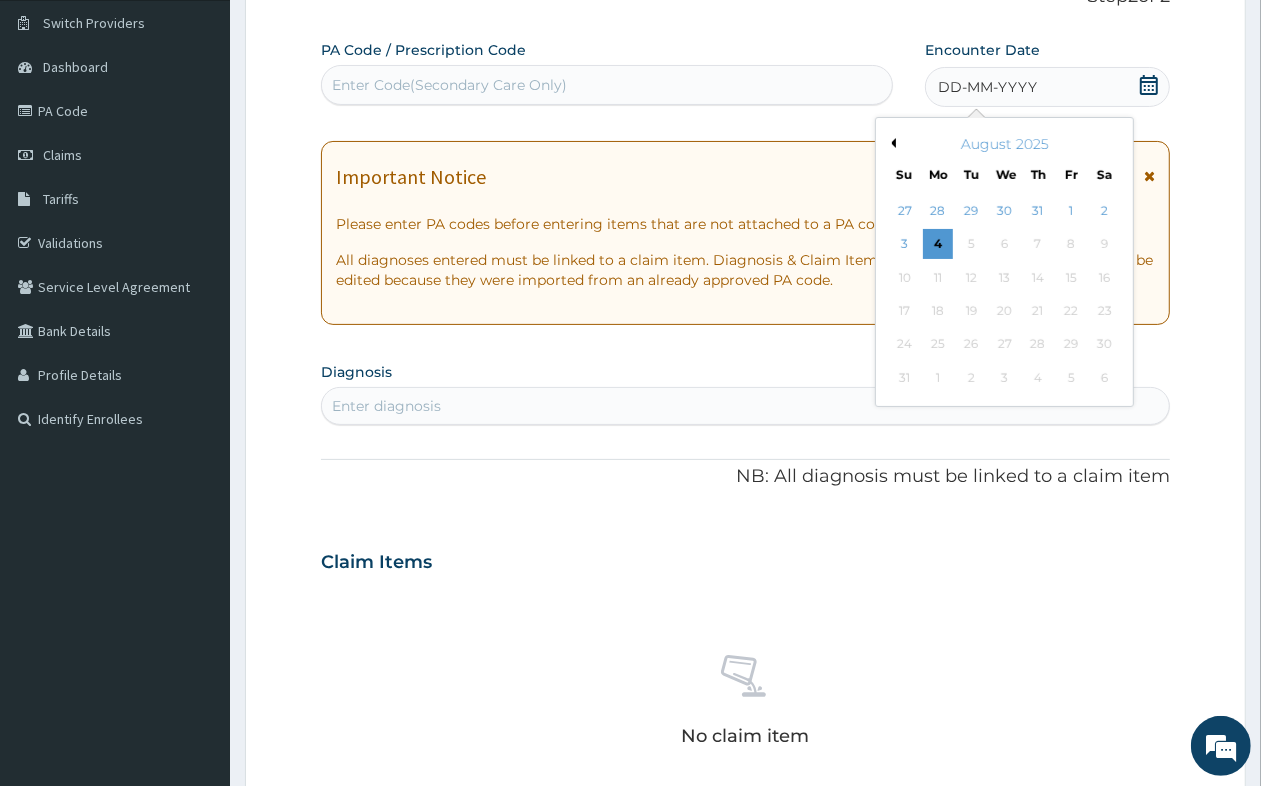 click on "August 2025" at bounding box center [1004, 144] 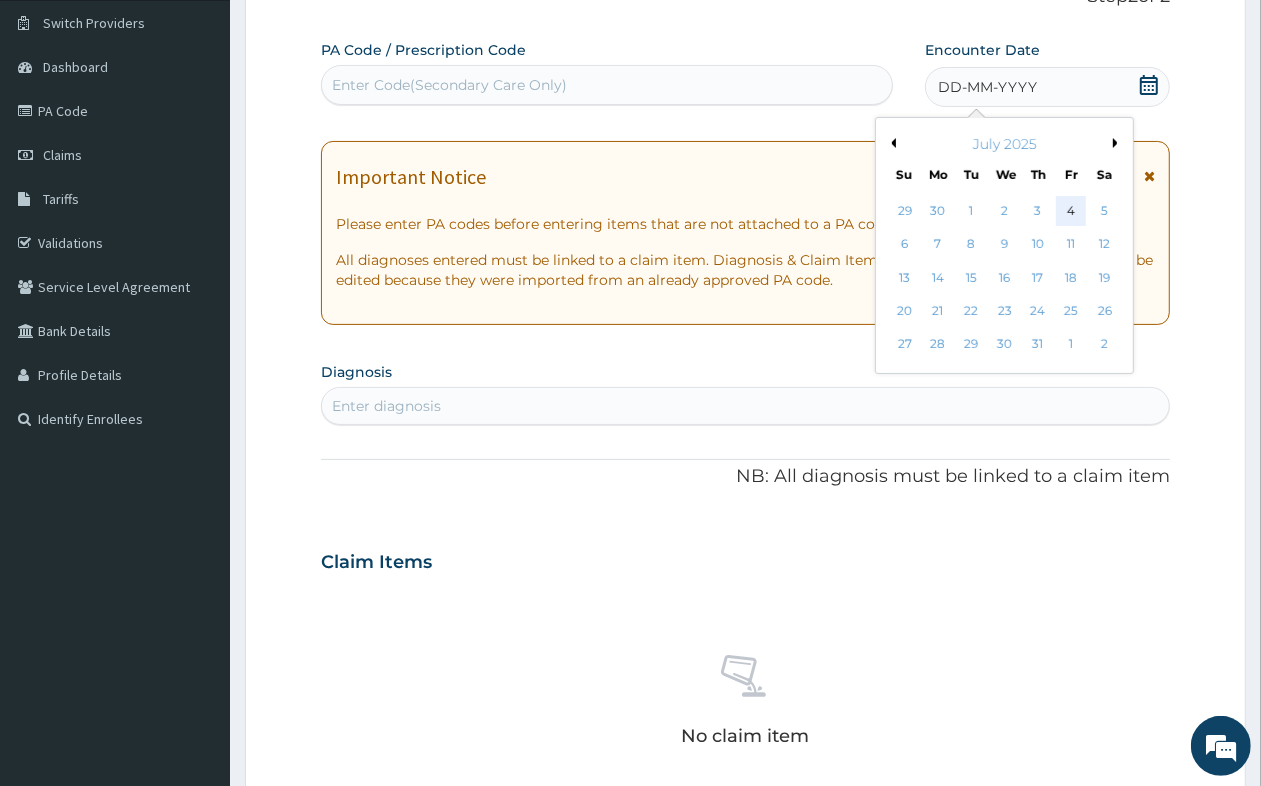click on "4" at bounding box center (1071, 211) 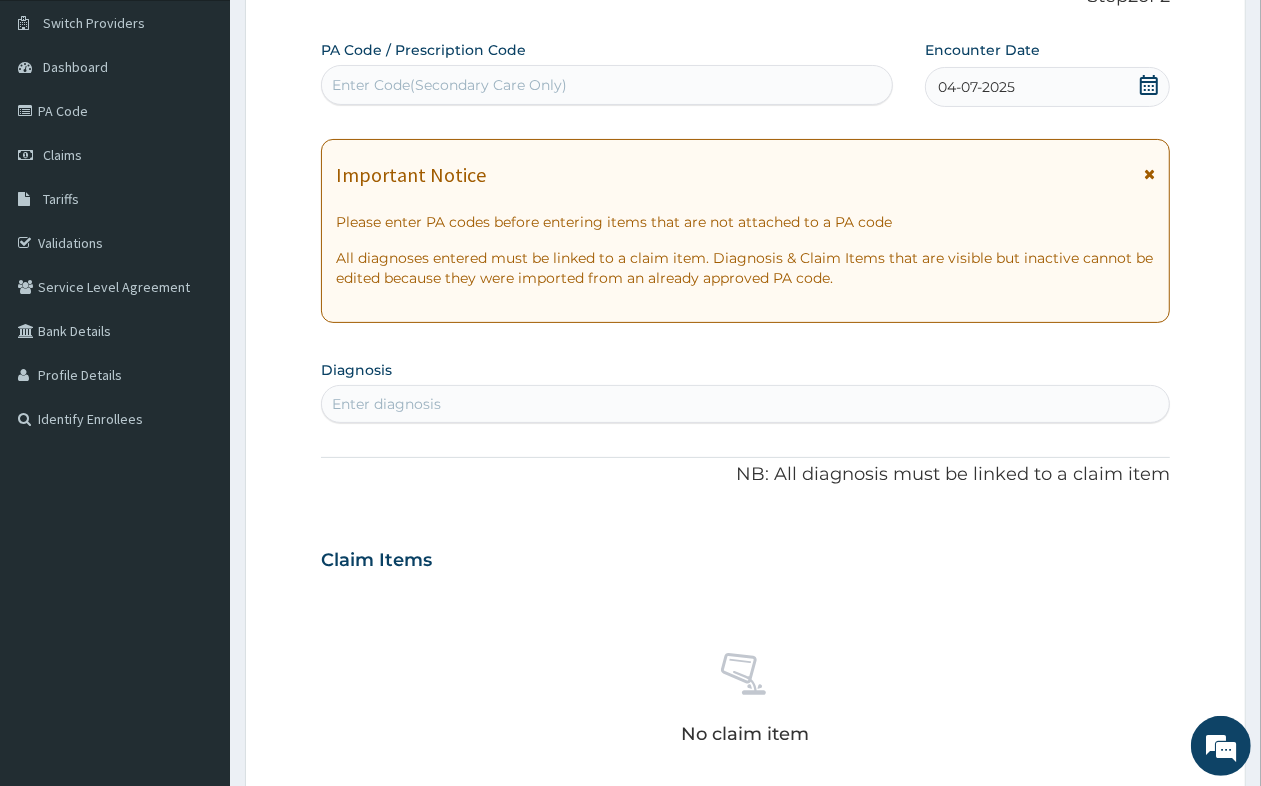 click on "Enter diagnosis" at bounding box center (745, 404) 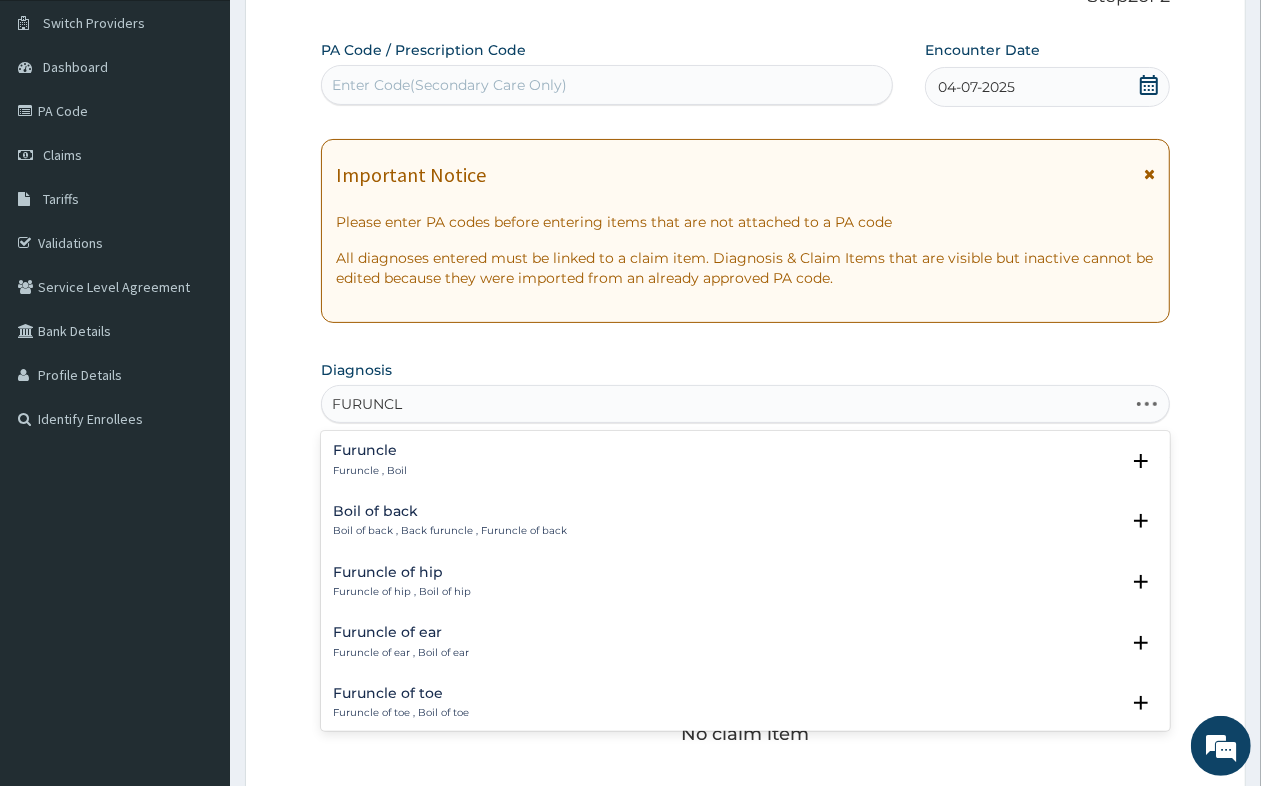type on "FURUNCLE" 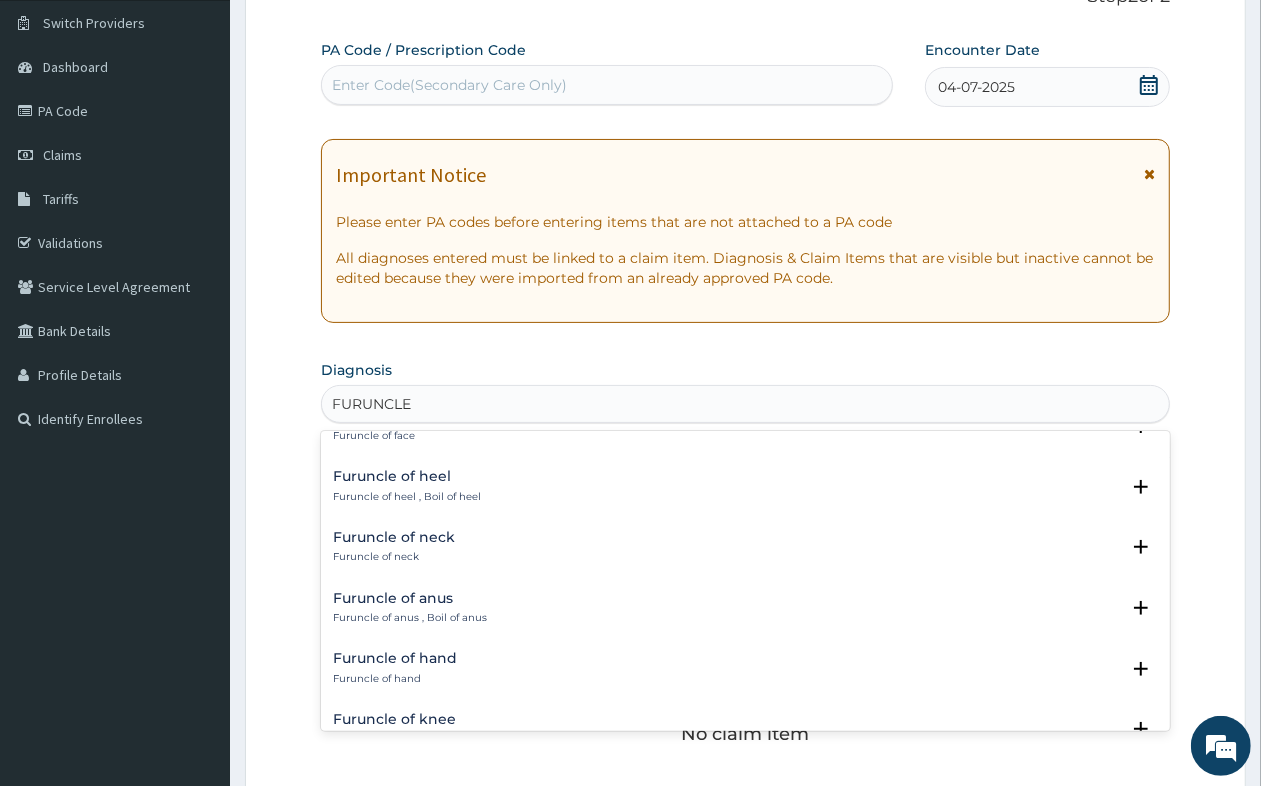 scroll, scrollTop: 375, scrollLeft: 0, axis: vertical 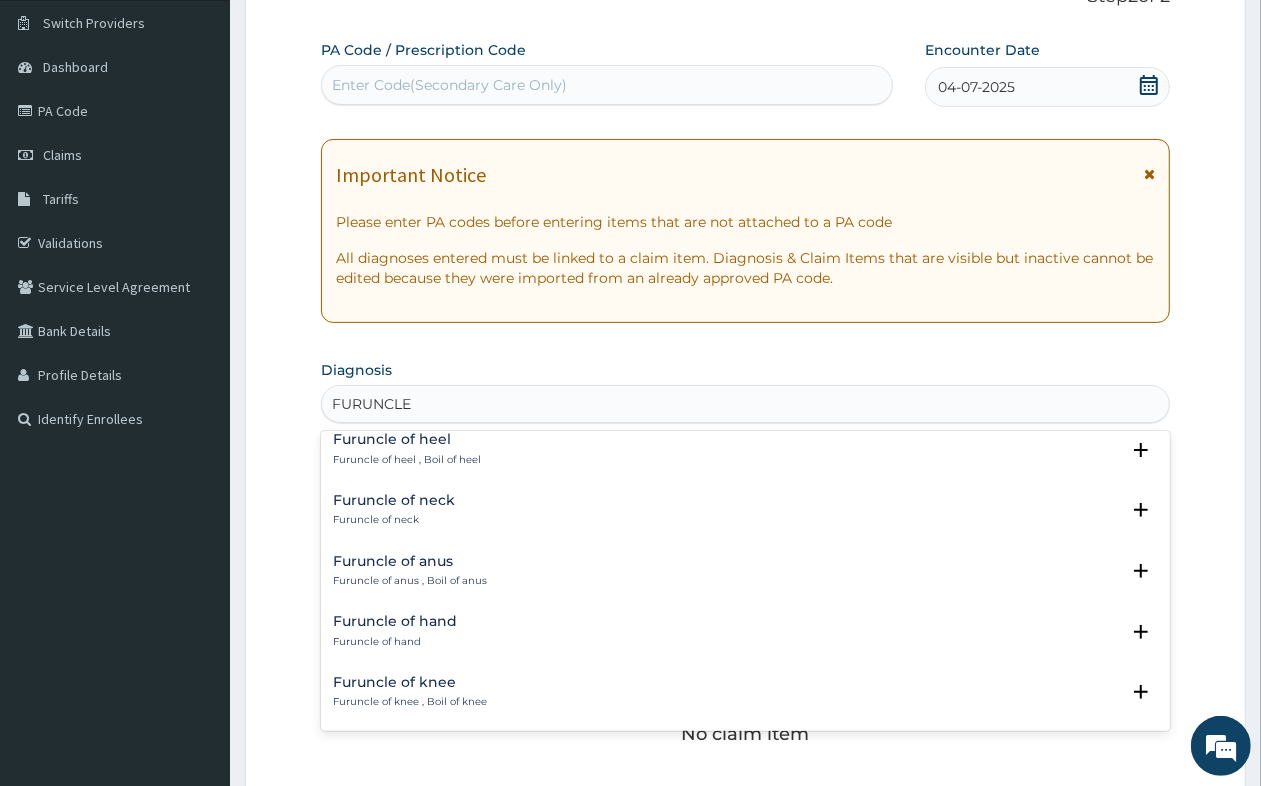 click on "Furuncle of hand" at bounding box center [395, 642] 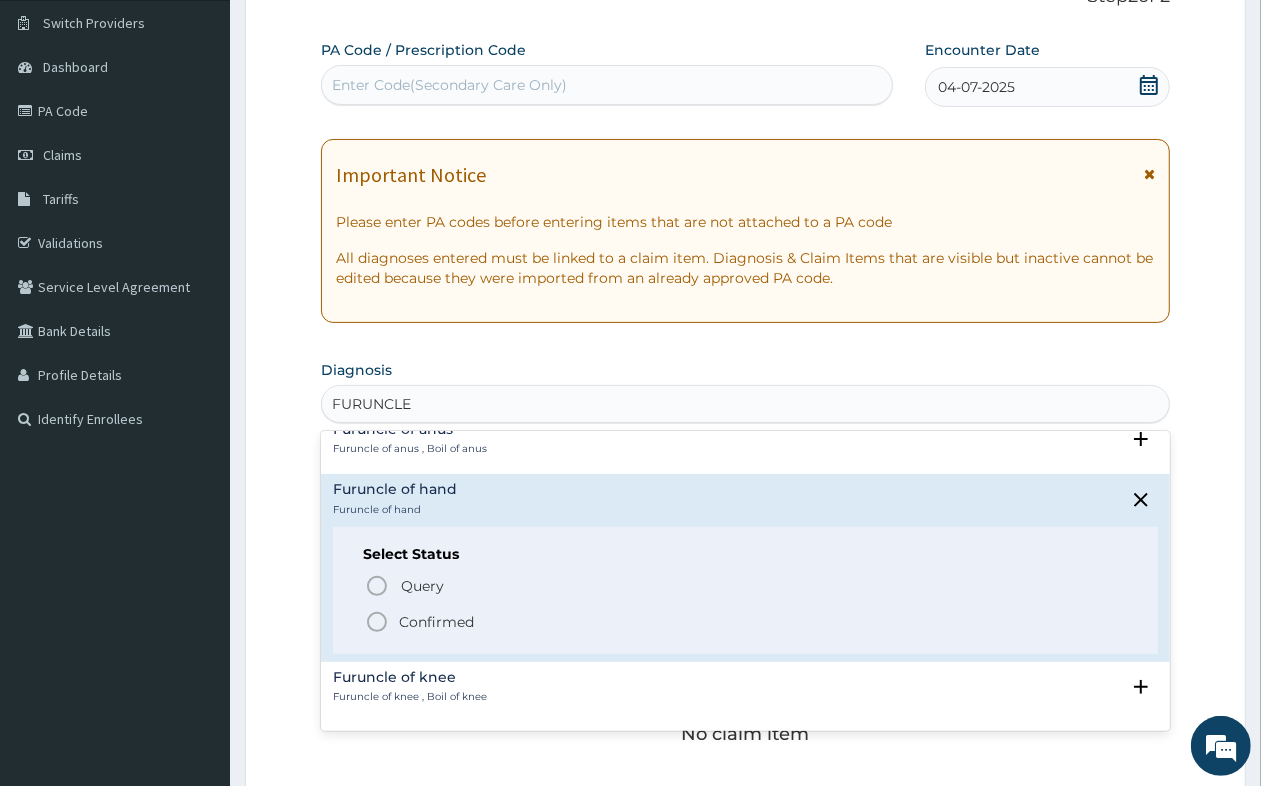 scroll, scrollTop: 625, scrollLeft: 0, axis: vertical 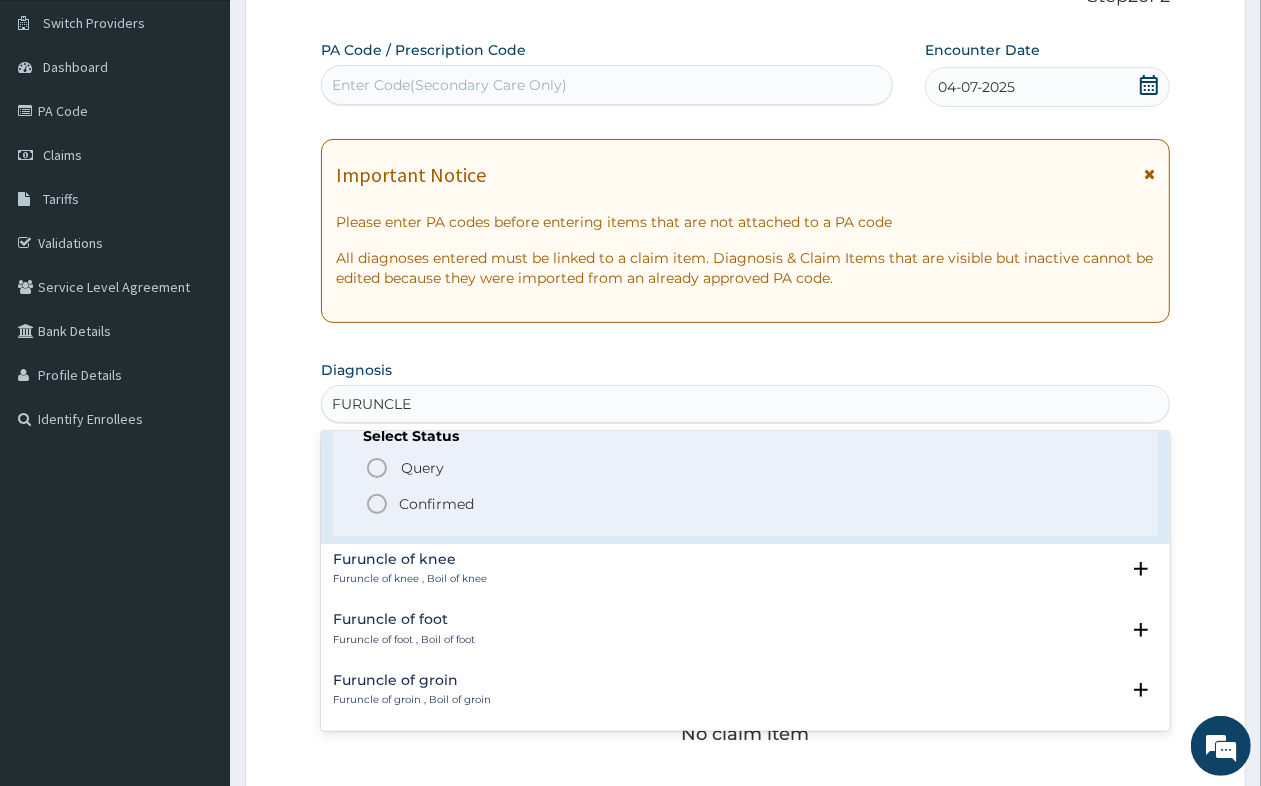 click on "Confirmed" at bounding box center (436, 504) 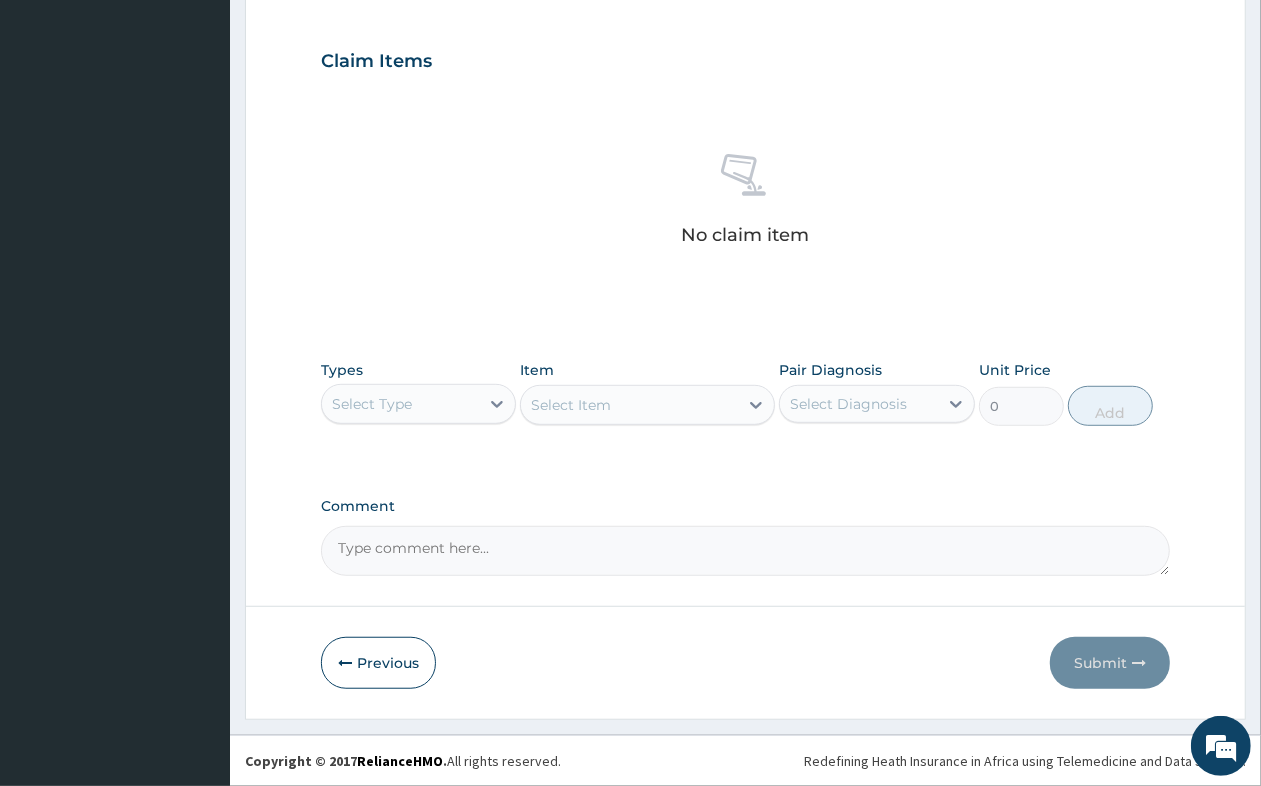 scroll, scrollTop: 657, scrollLeft: 0, axis: vertical 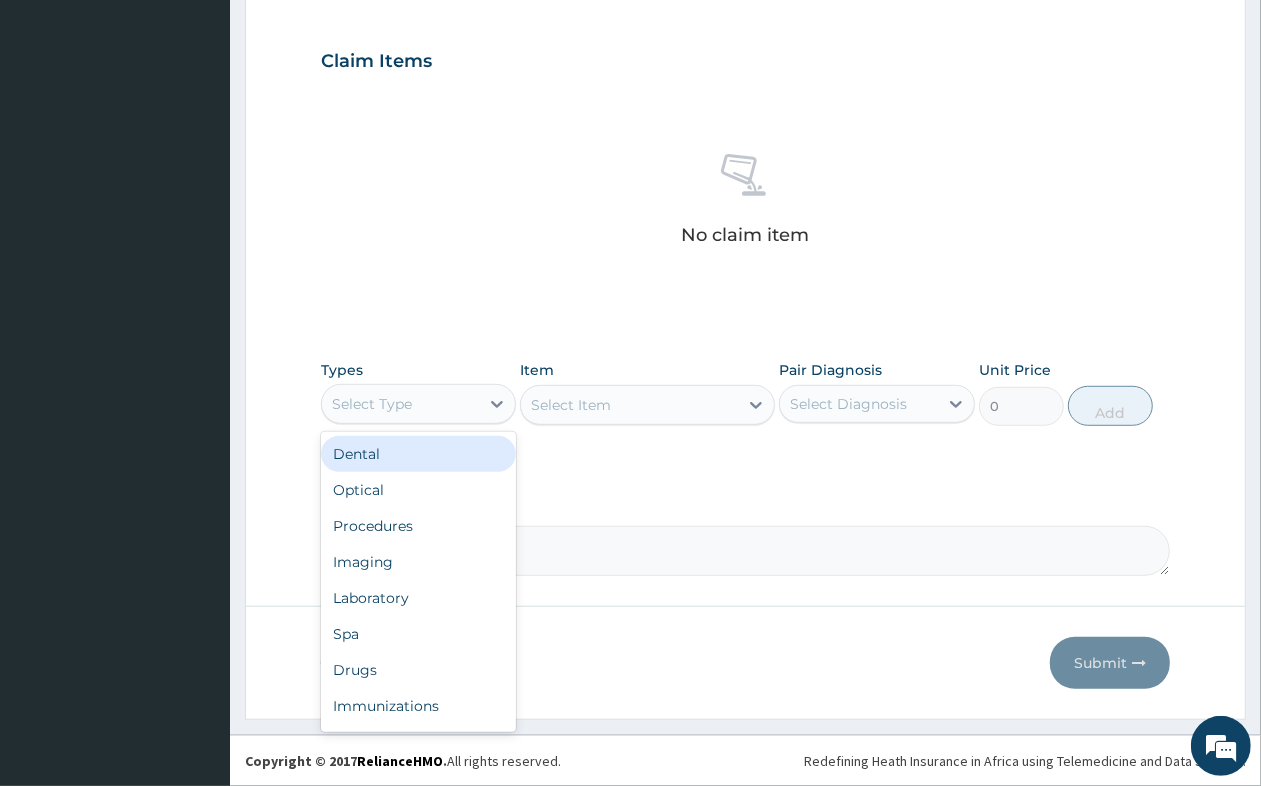 click on "Select Type" at bounding box center [400, 404] 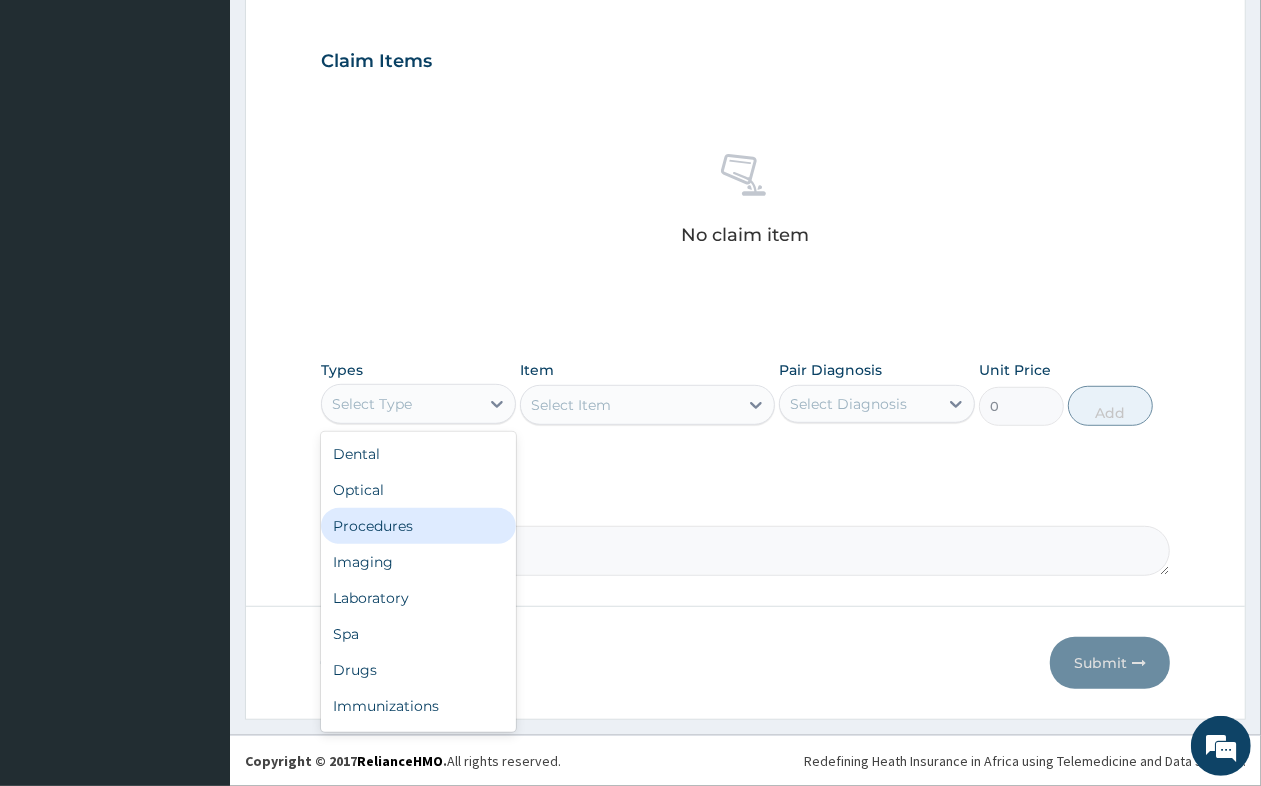 click on "Procedures" at bounding box center [418, 526] 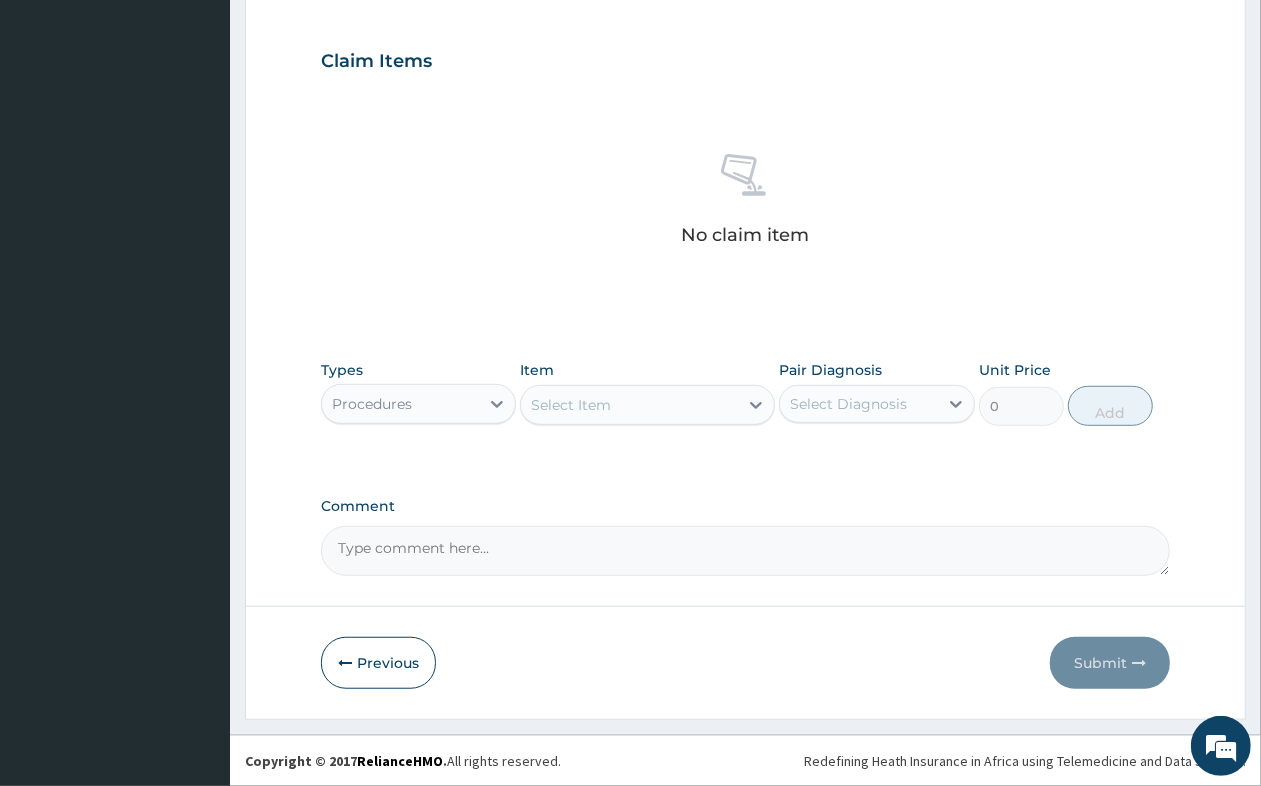 click on "Select Item" at bounding box center [629, 405] 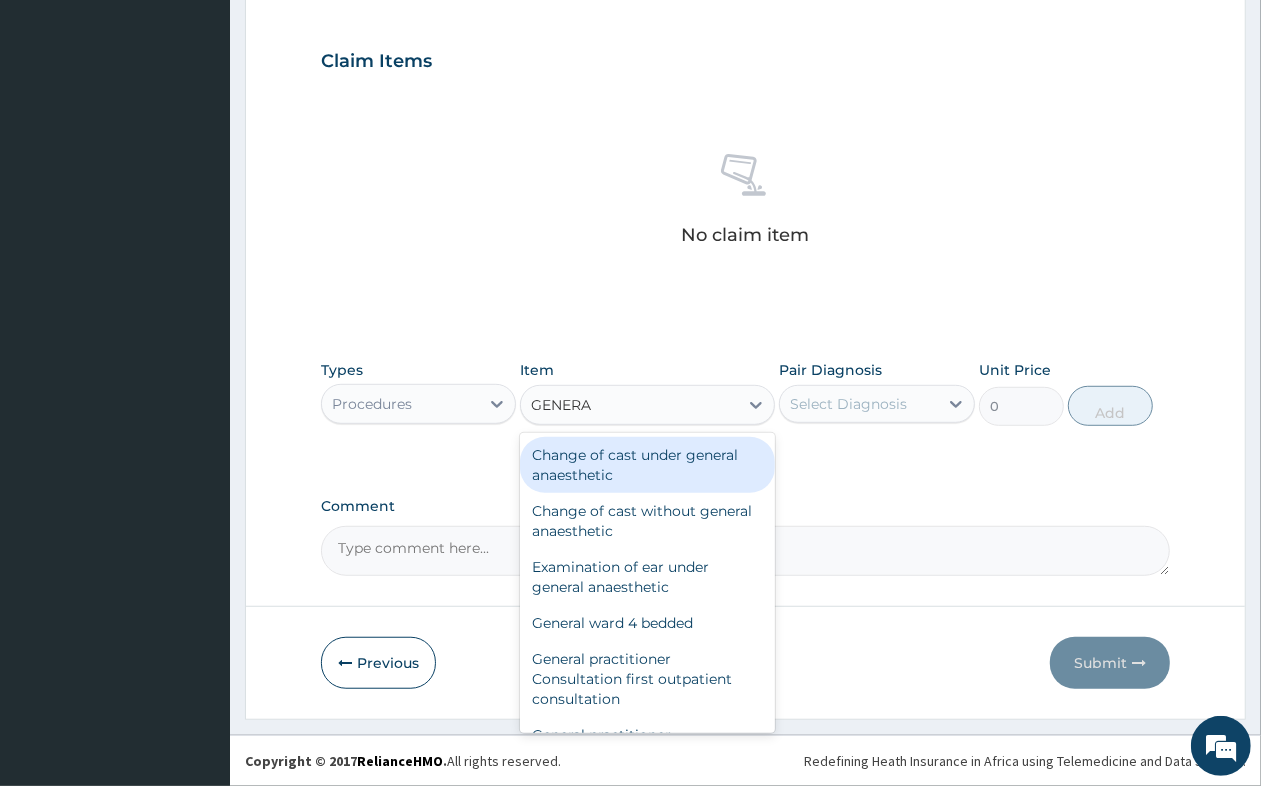 type on "GENERAL" 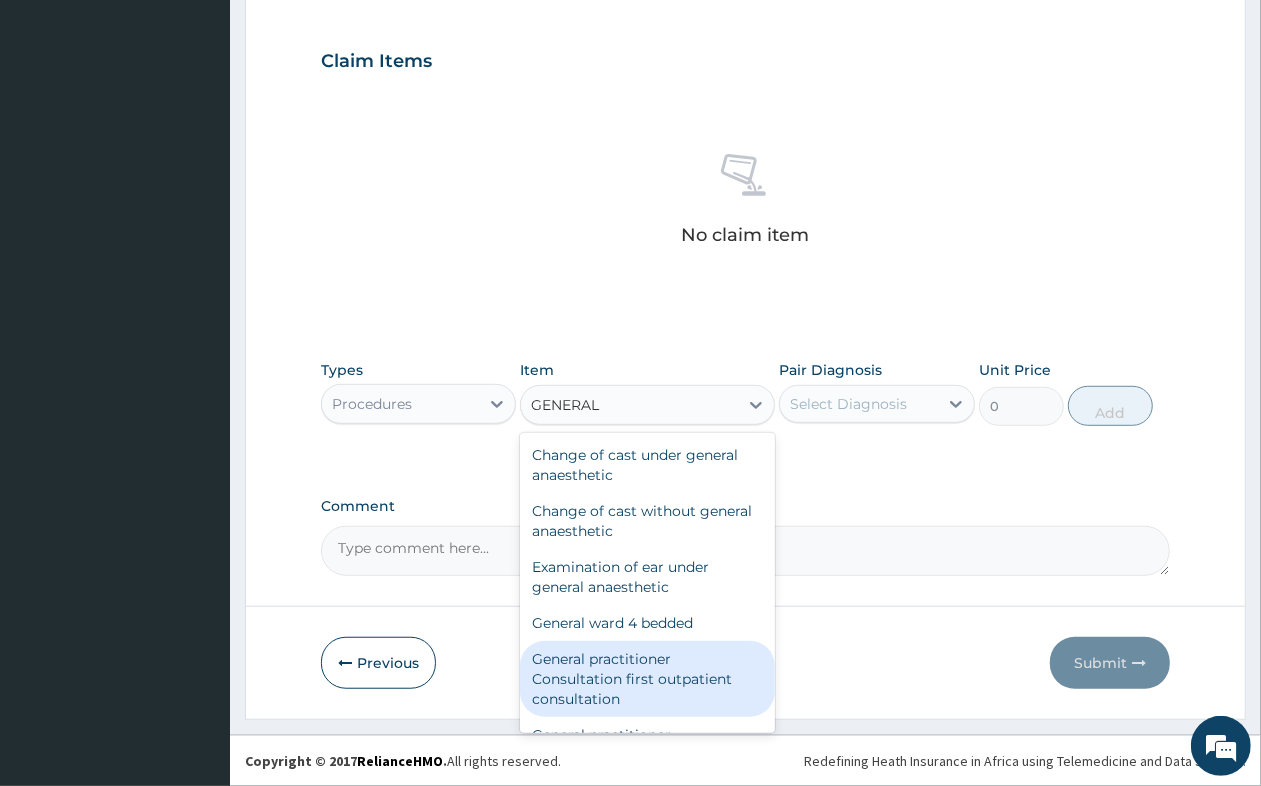 click on "General practitioner Consultation first outpatient consultation" at bounding box center [647, 679] 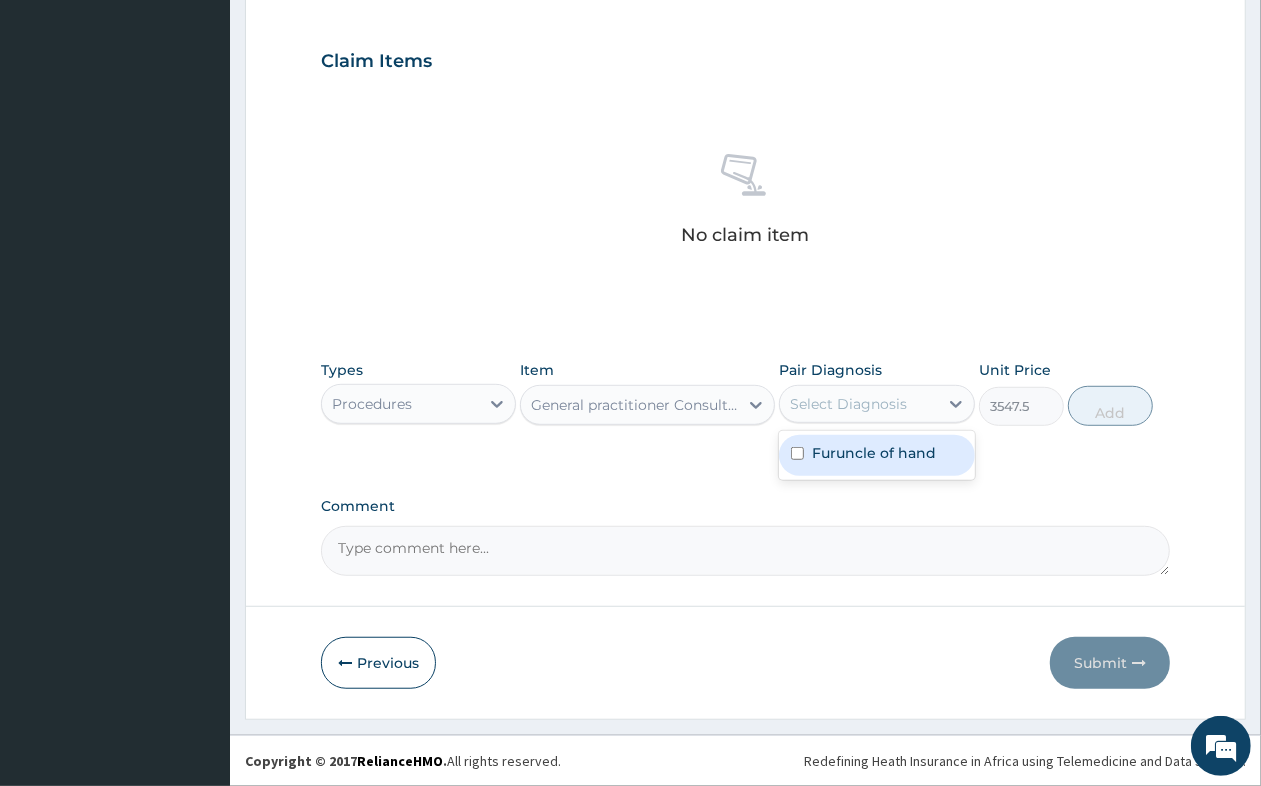 click on "Select Diagnosis" at bounding box center [848, 404] 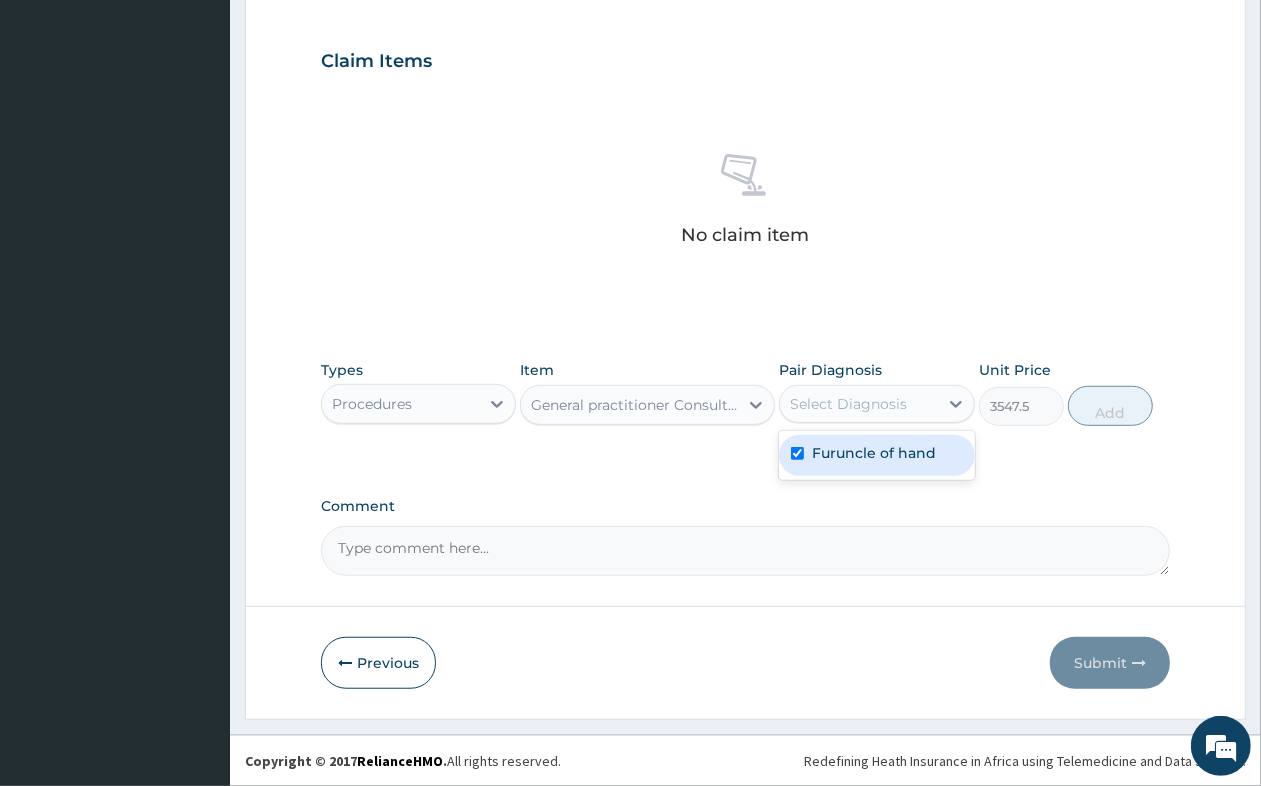 checkbox on "true" 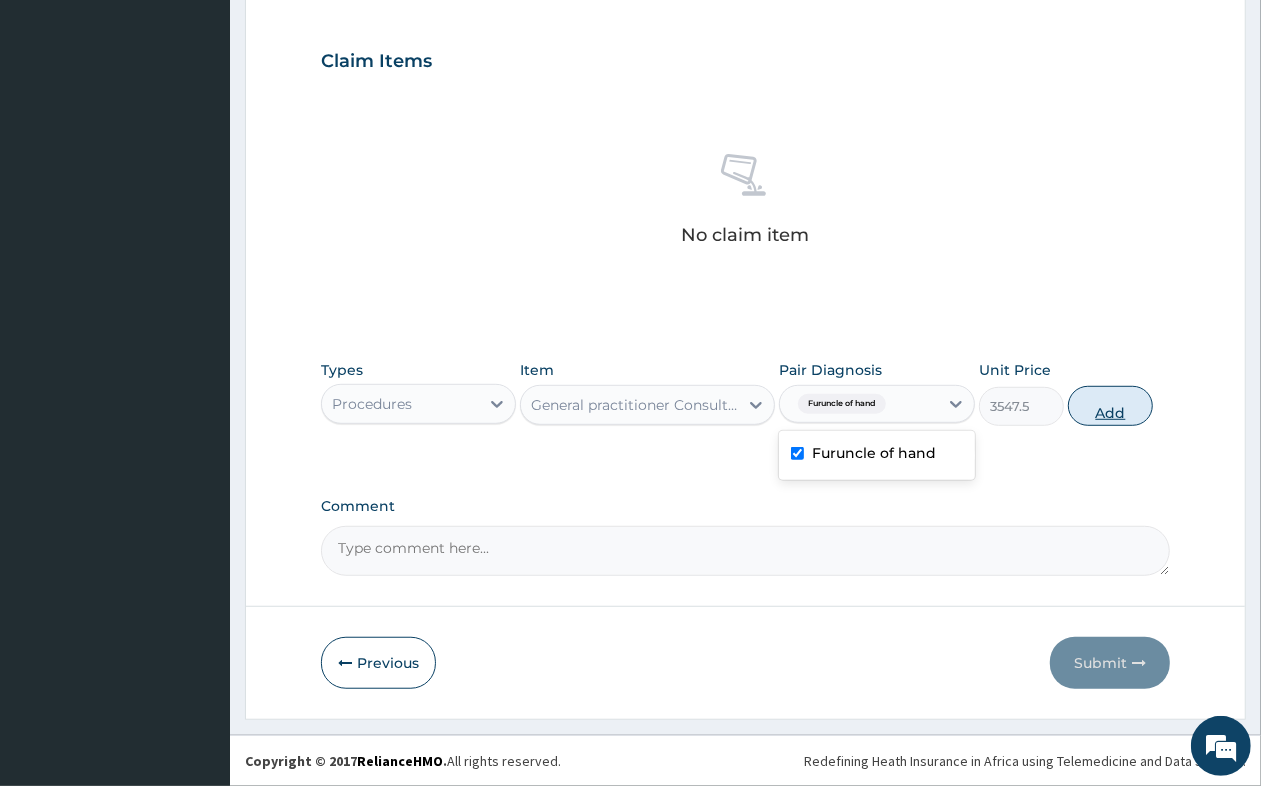 click on "Add" at bounding box center [1110, 406] 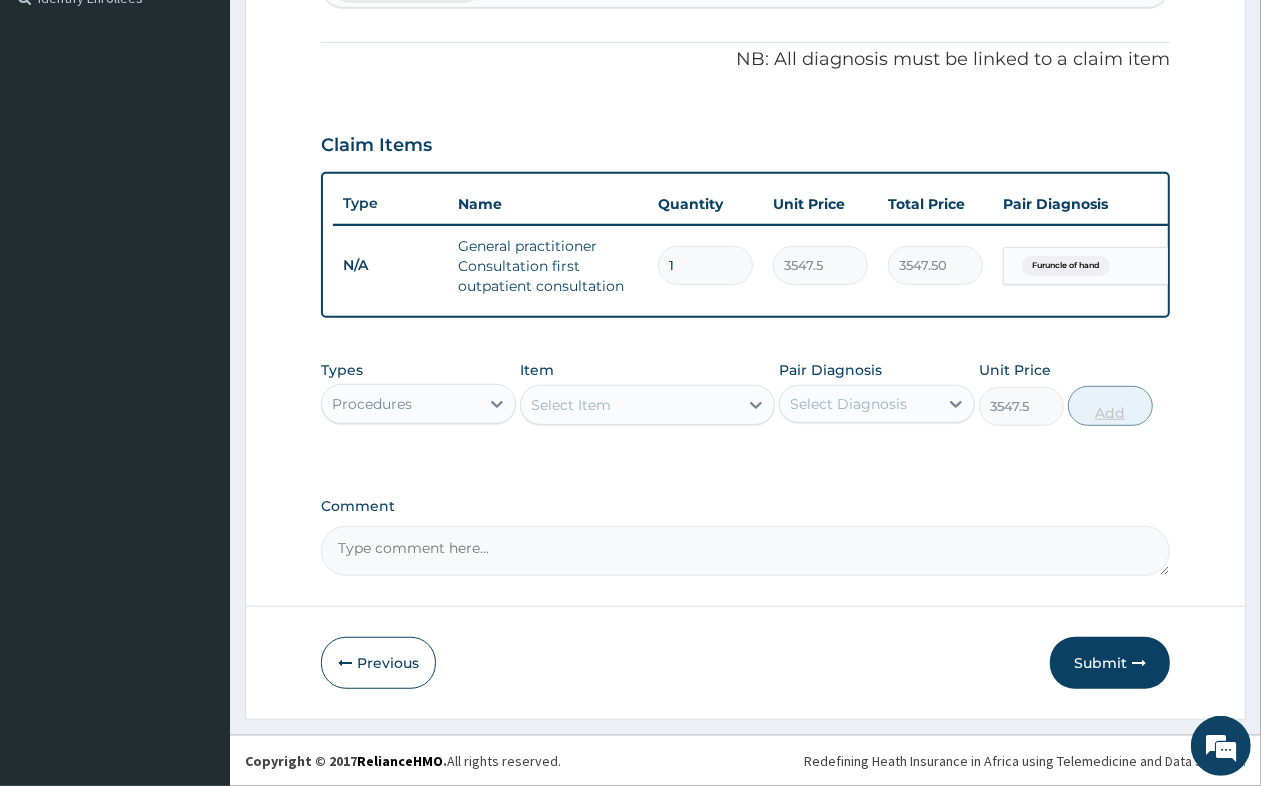 type on "0" 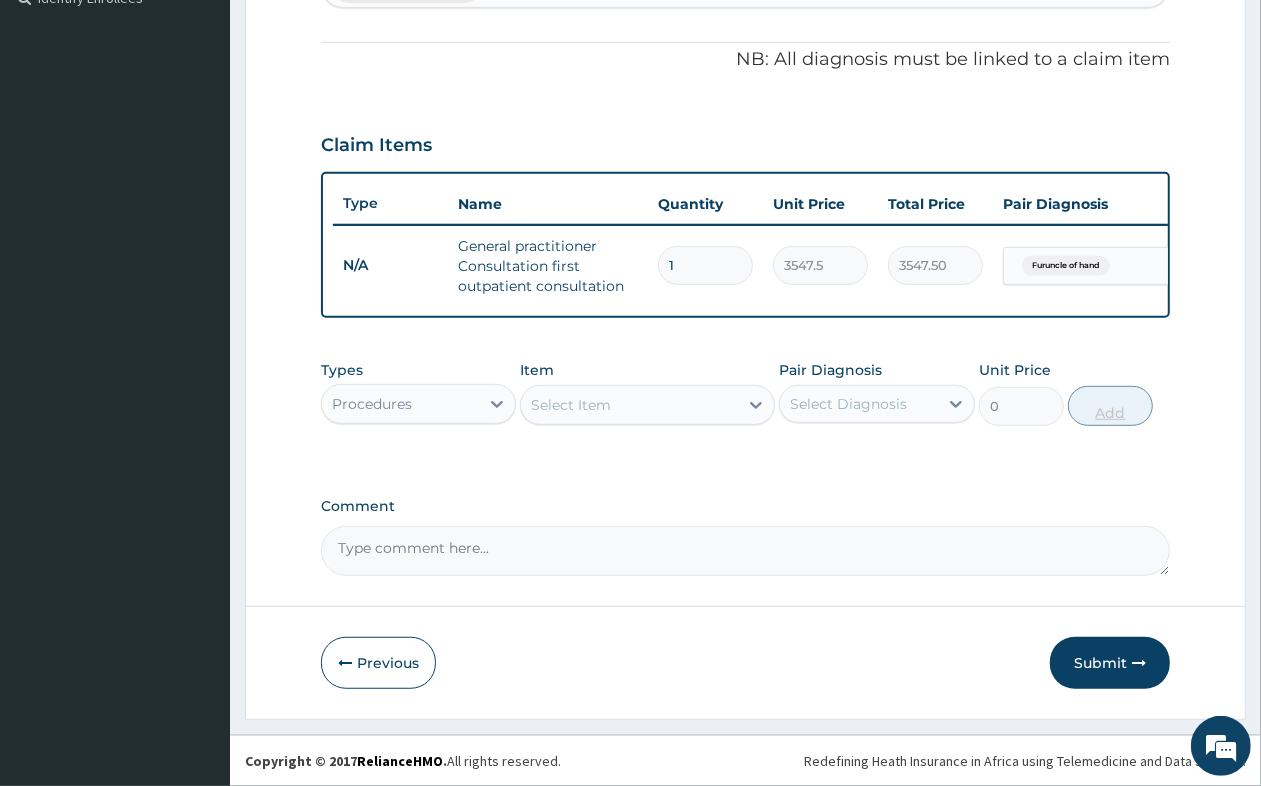 scroll, scrollTop: 590, scrollLeft: 0, axis: vertical 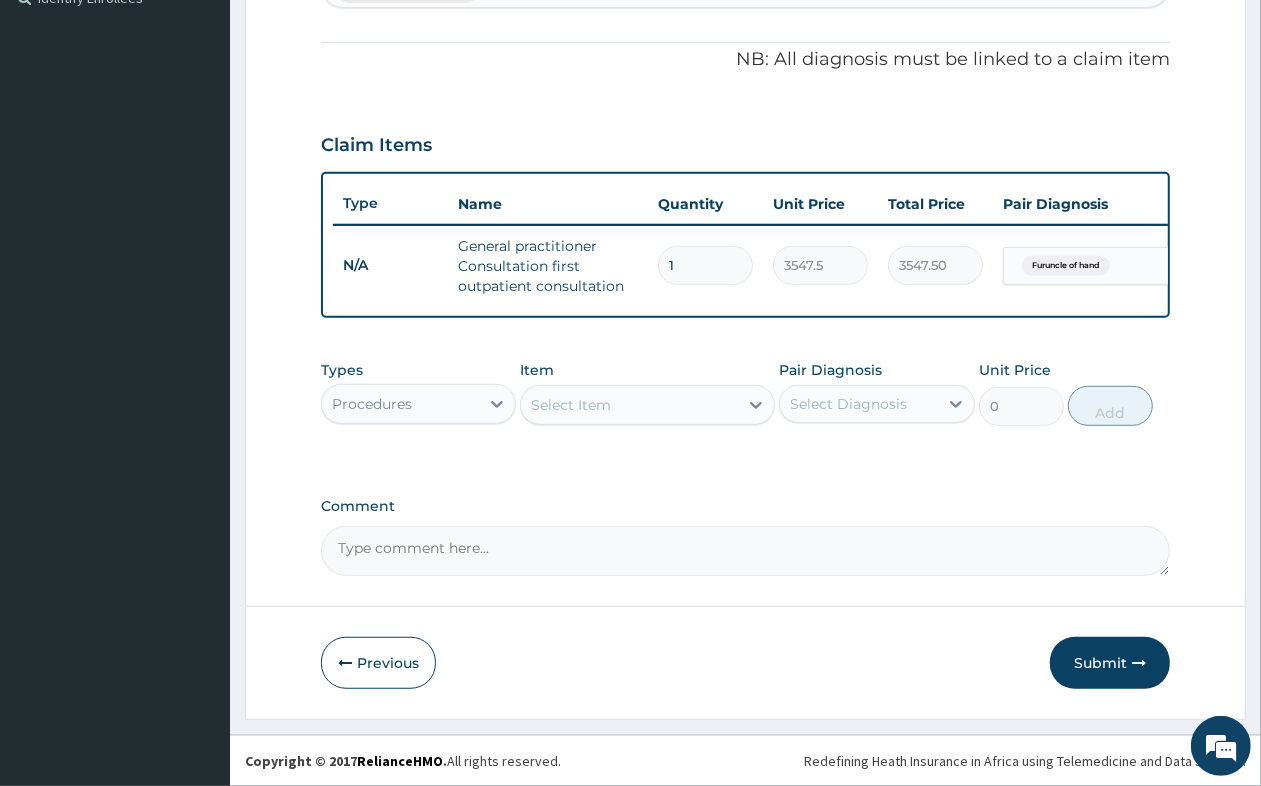 click on "Procedures" at bounding box center [372, 404] 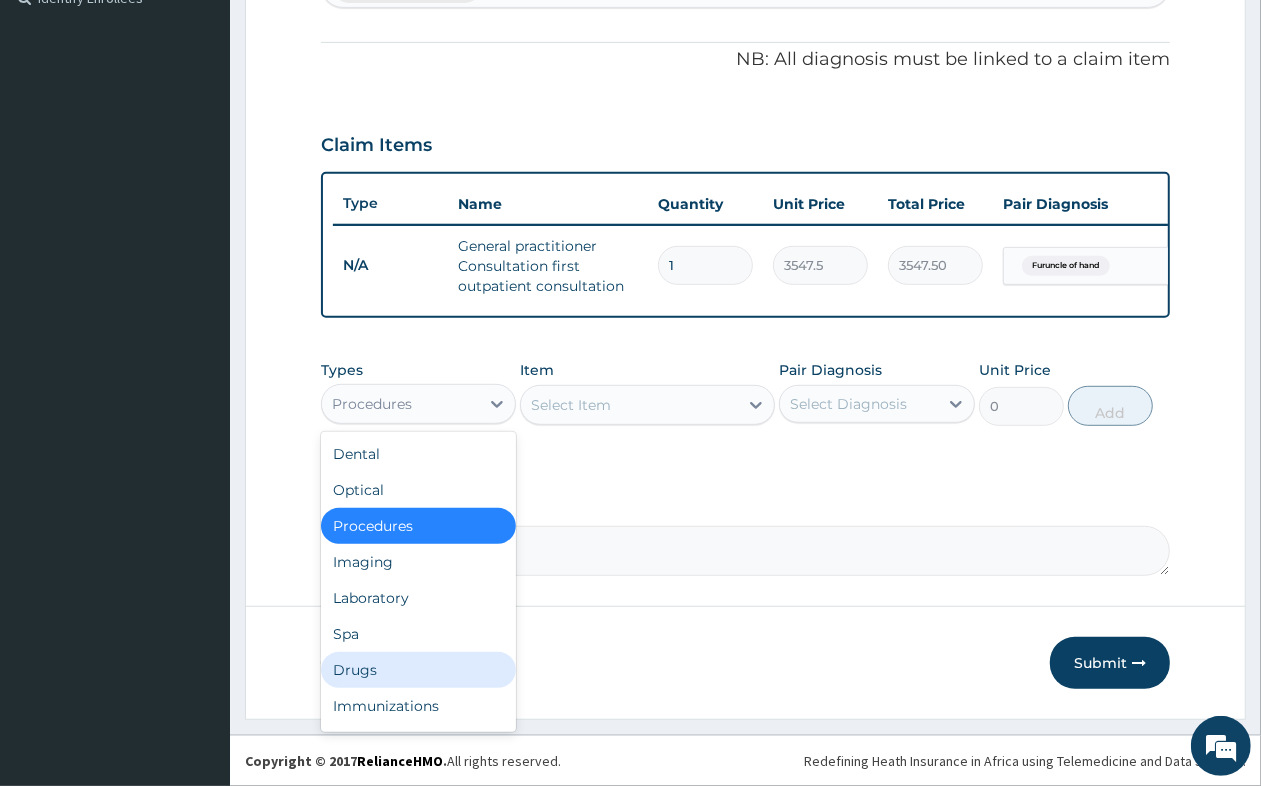 click on "Drugs" at bounding box center (418, 670) 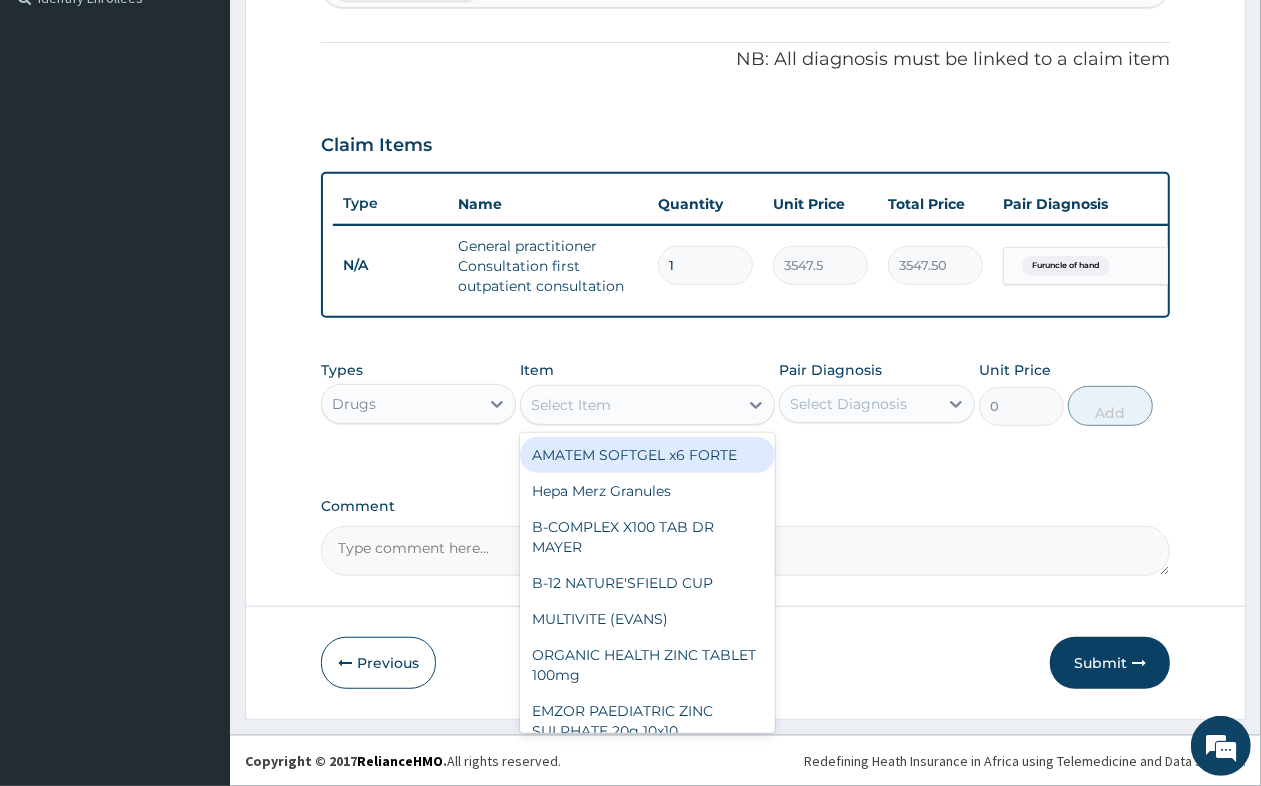 click on "Select Item" at bounding box center (571, 405) 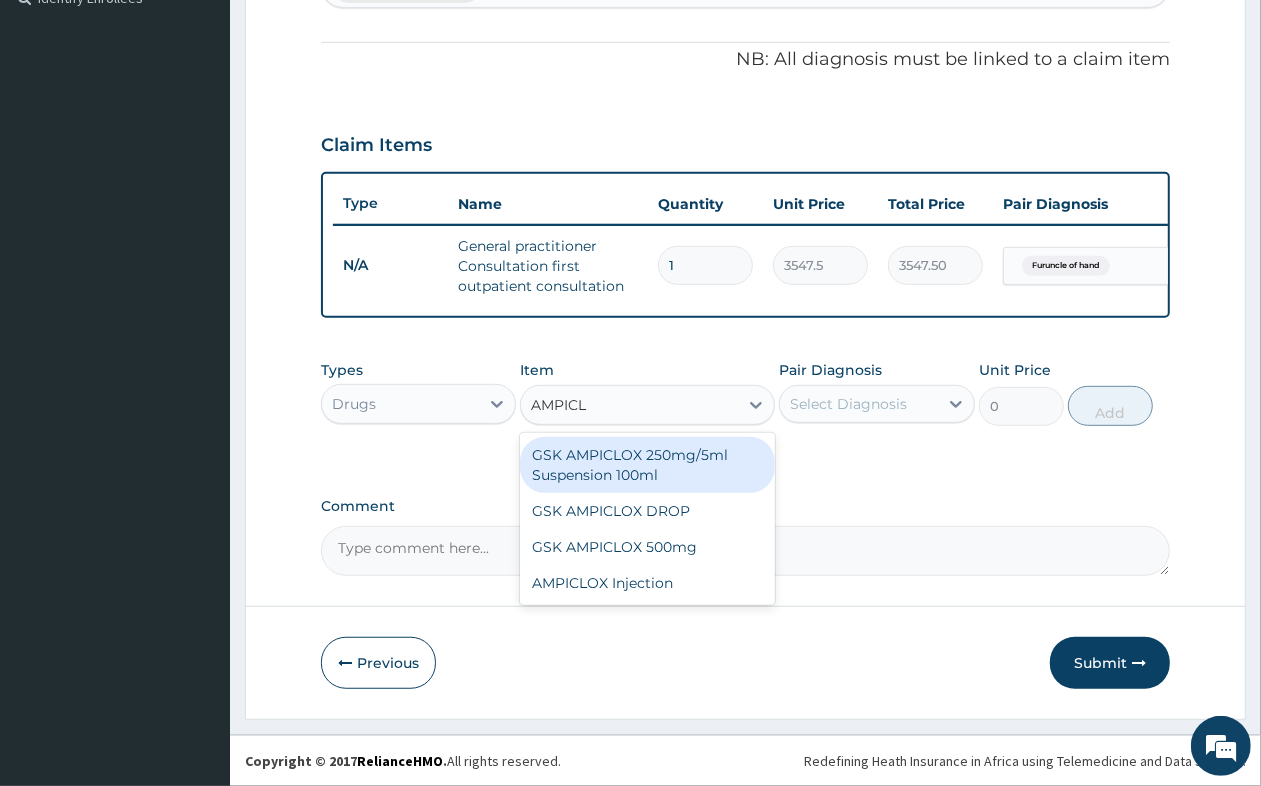 type on "AMPICLO" 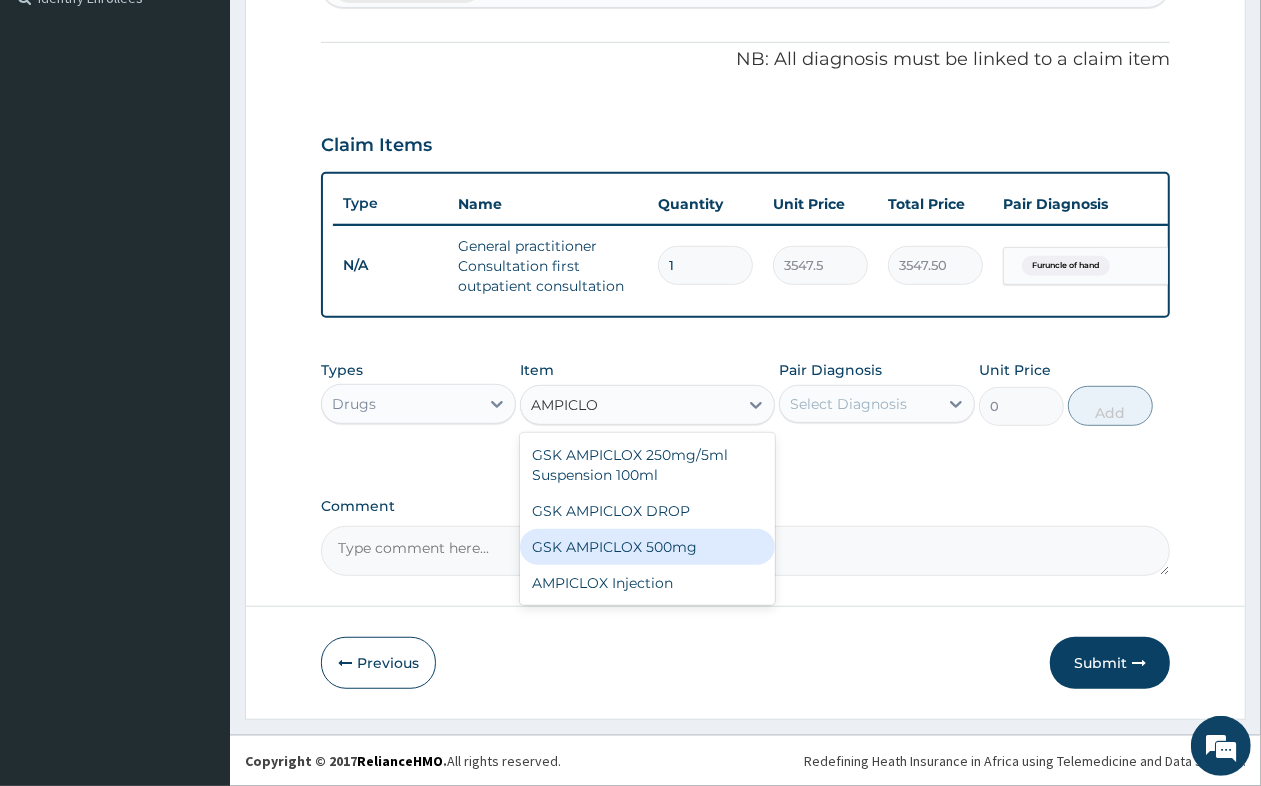 click on "GSK AMPICLOX 500mg" at bounding box center (647, 547) 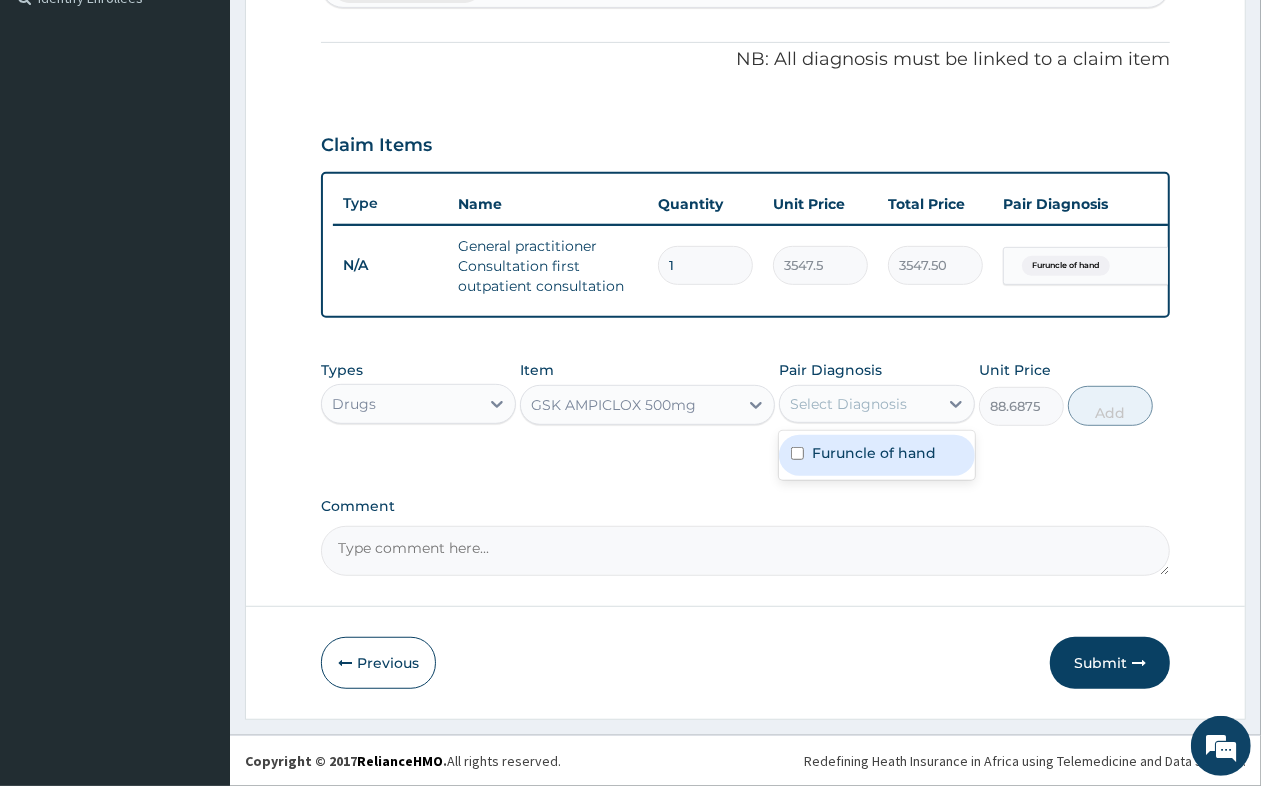 click on "Select Diagnosis" at bounding box center [848, 404] 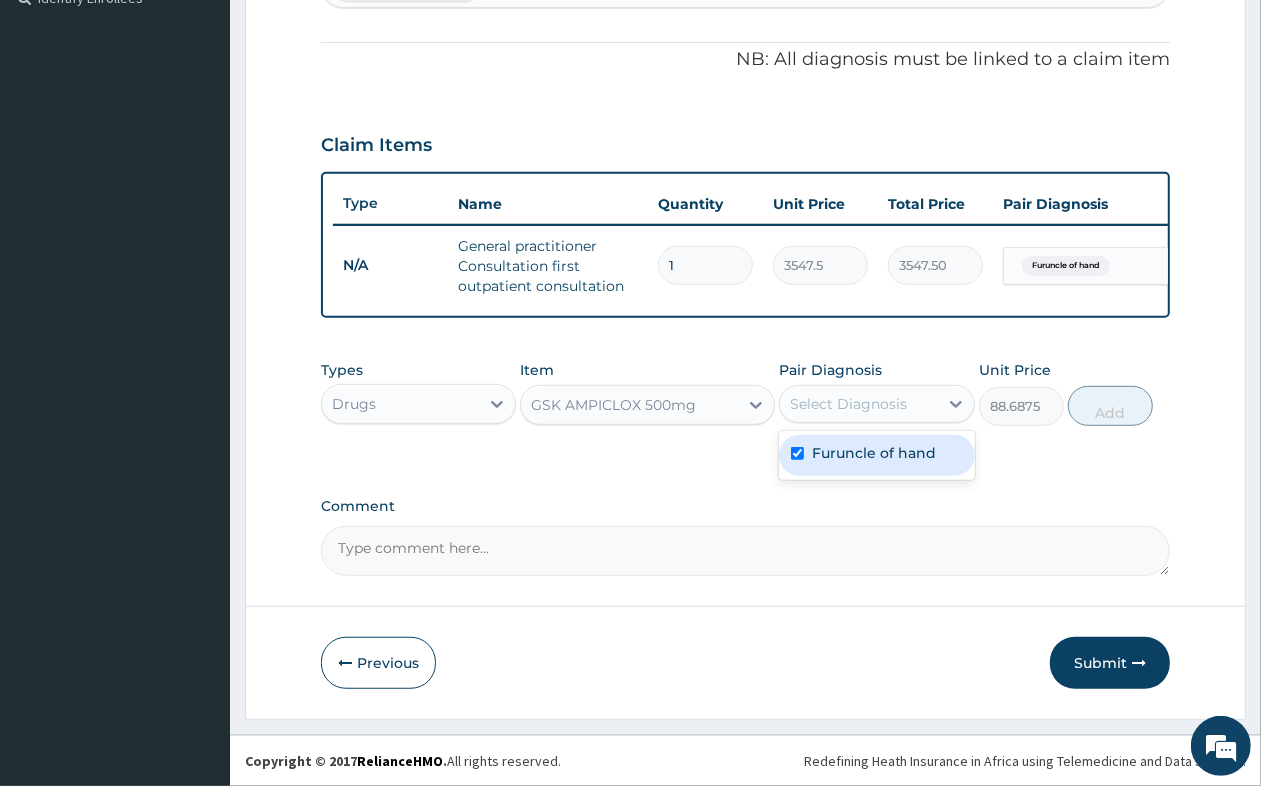 checkbox on "true" 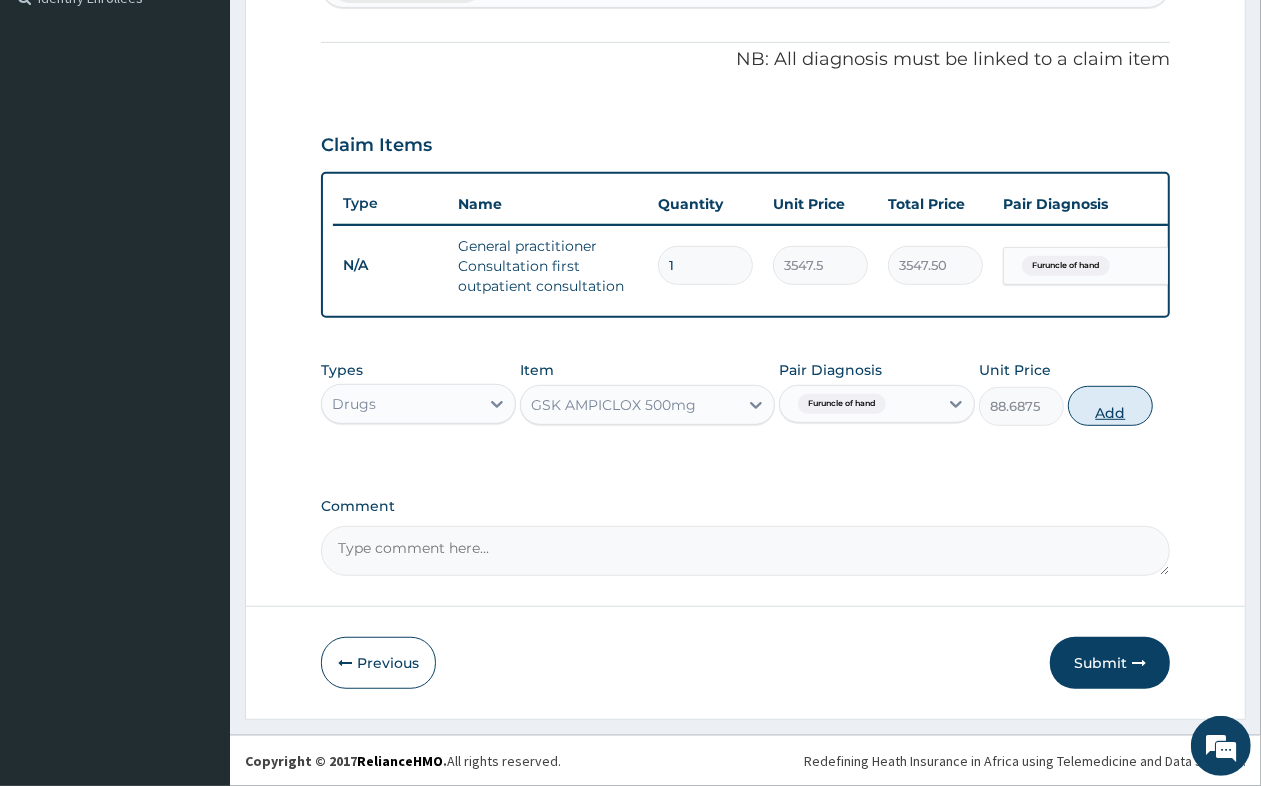 click on "Add" at bounding box center (1110, 406) 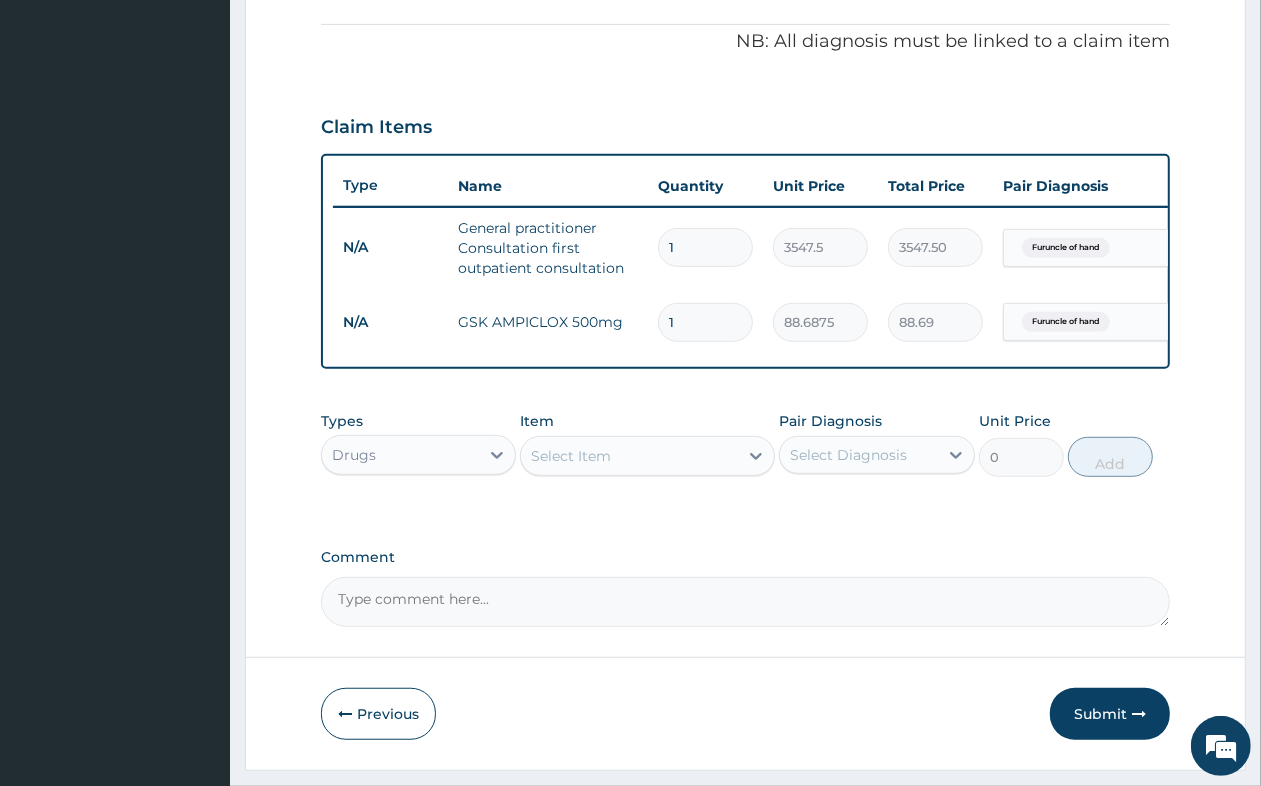 type 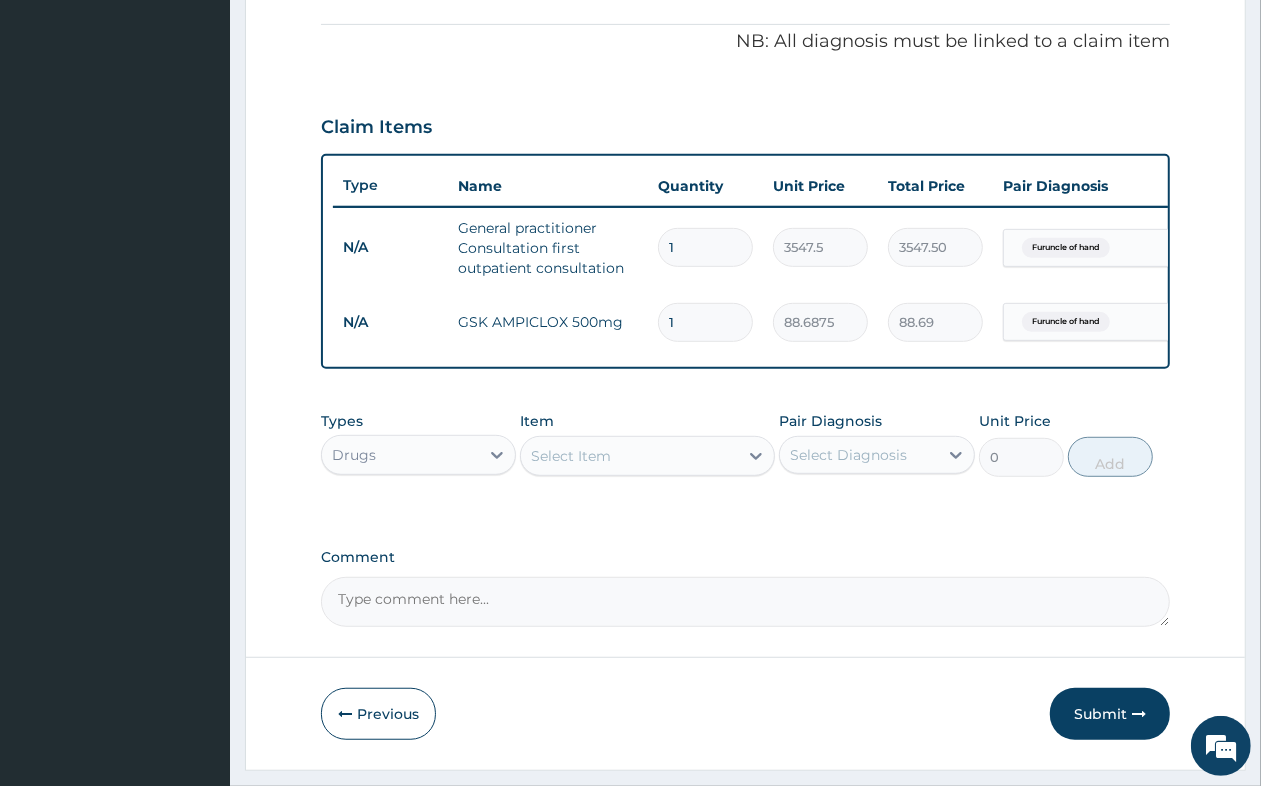 type on "0.00" 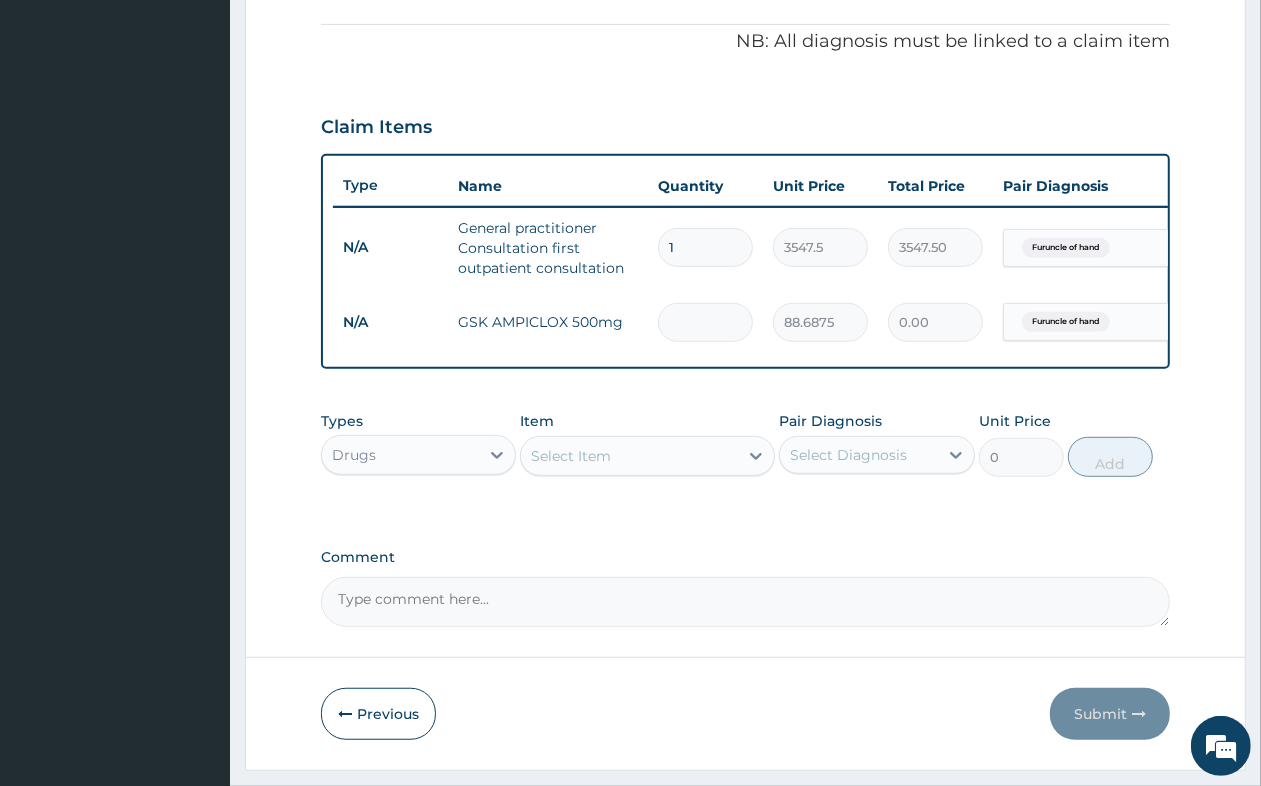 type on "3" 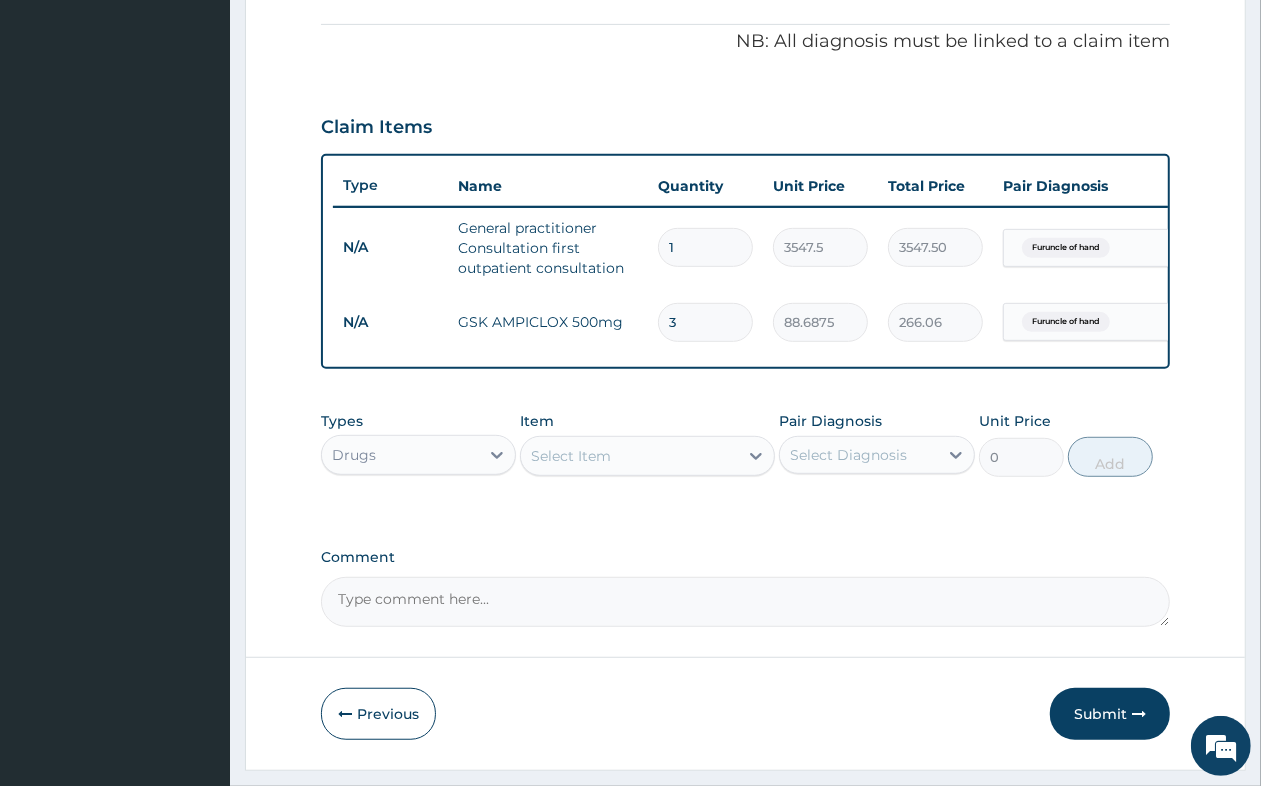 type on "30" 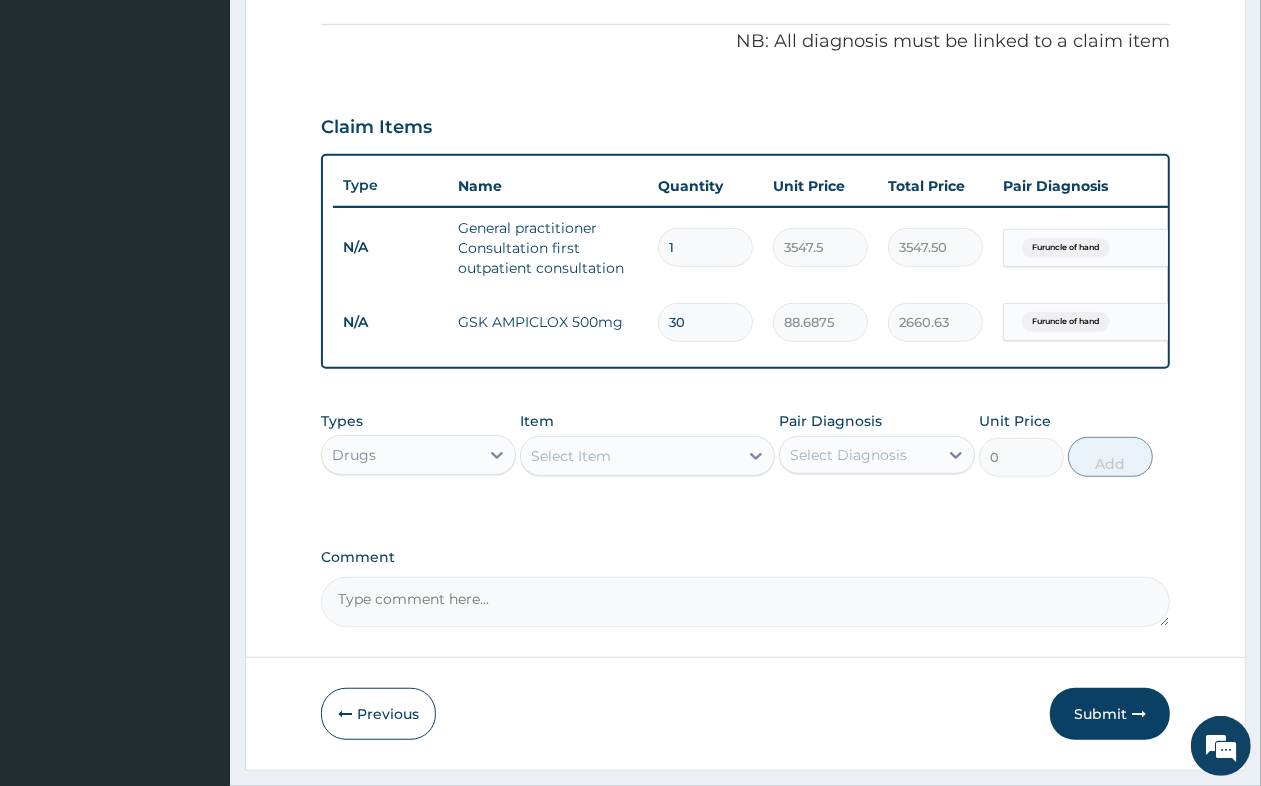 type on "30" 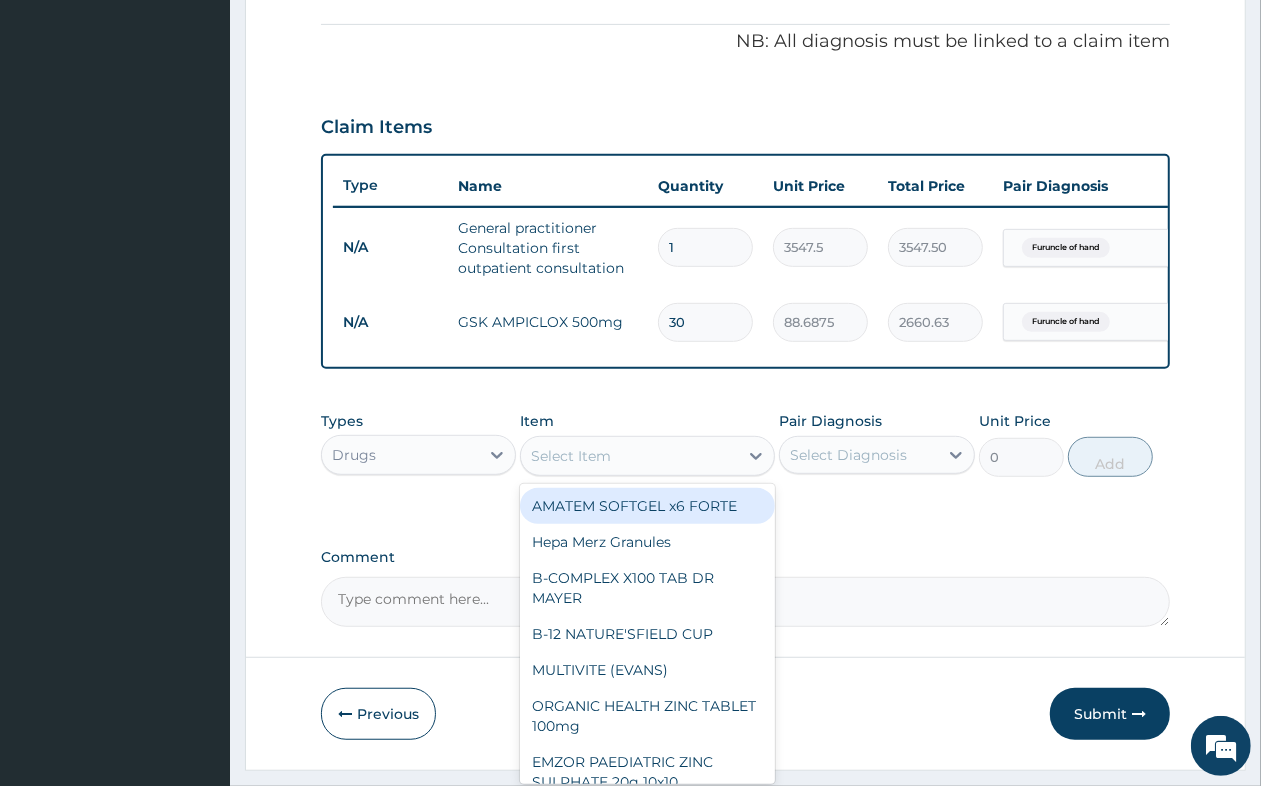 click on "Select Item" at bounding box center (629, 456) 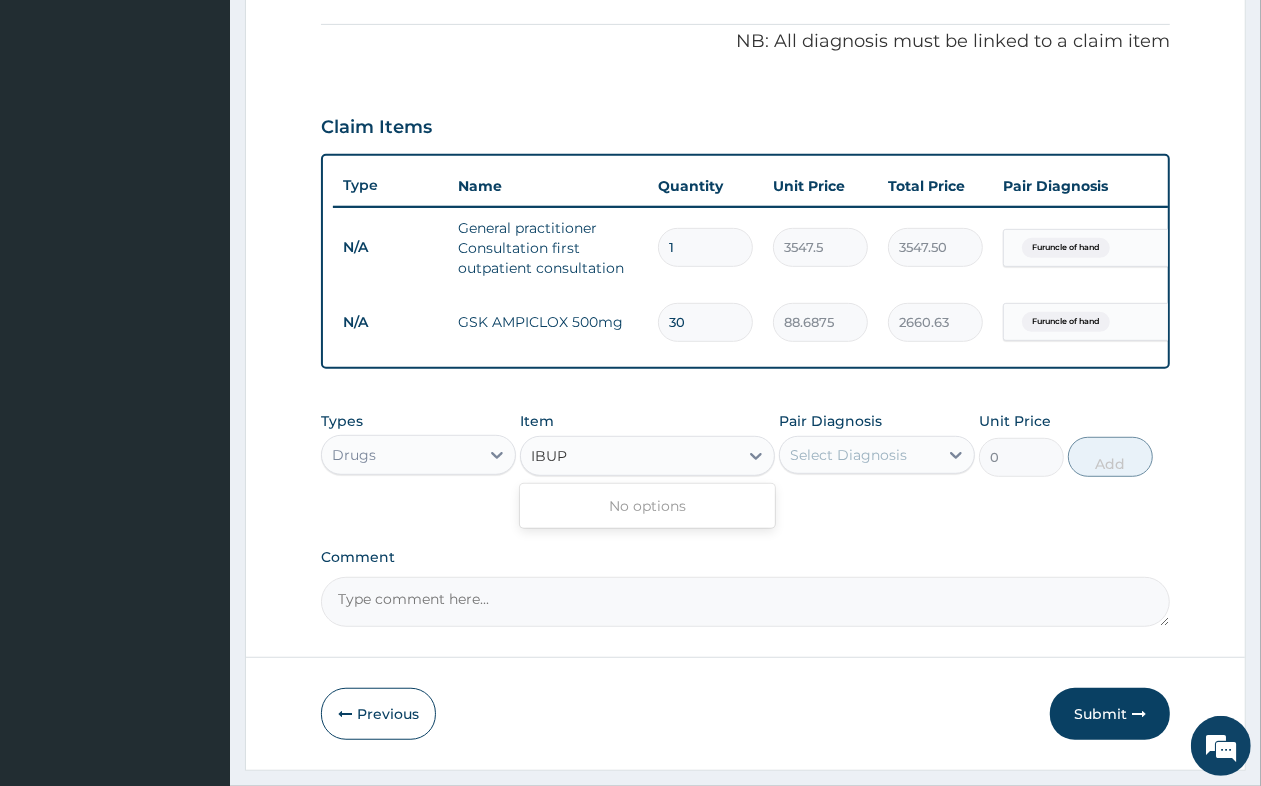 type on "IBU" 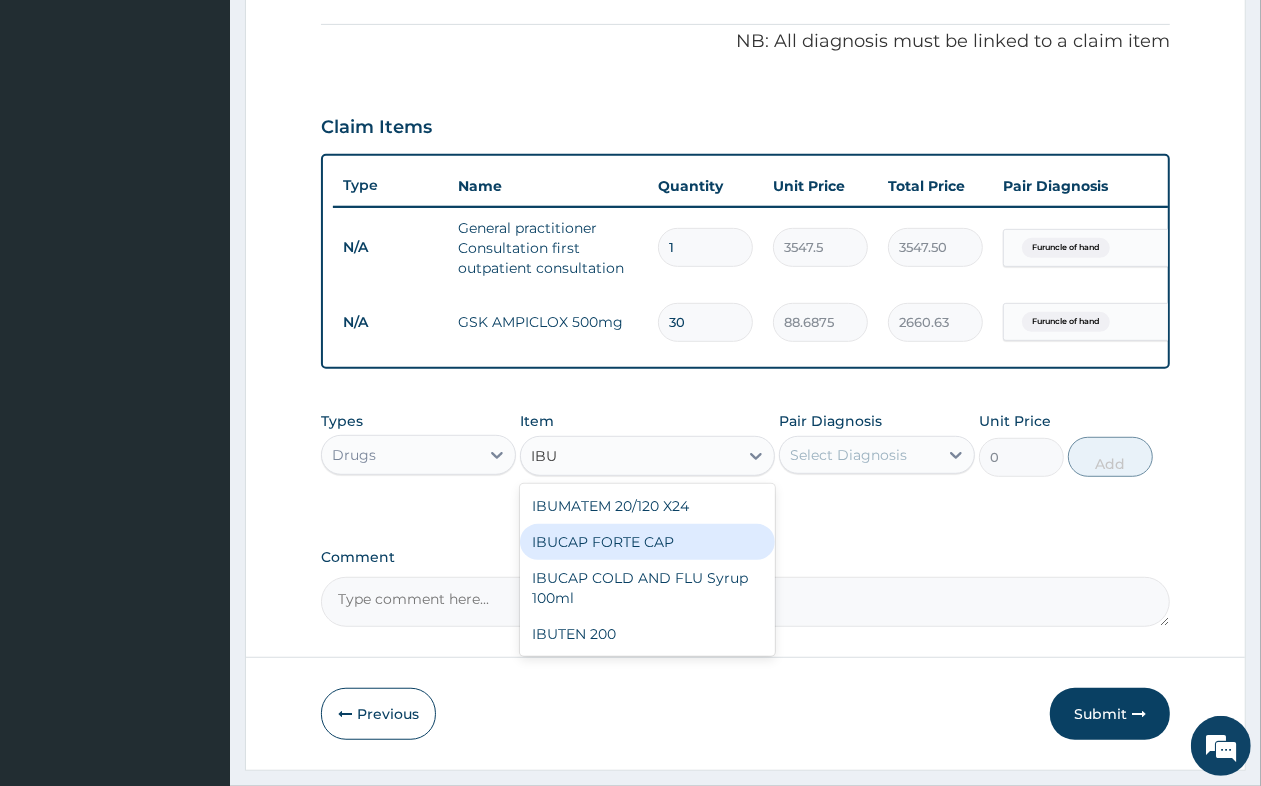 click on "IBUCAP FORTE CAP" at bounding box center [647, 542] 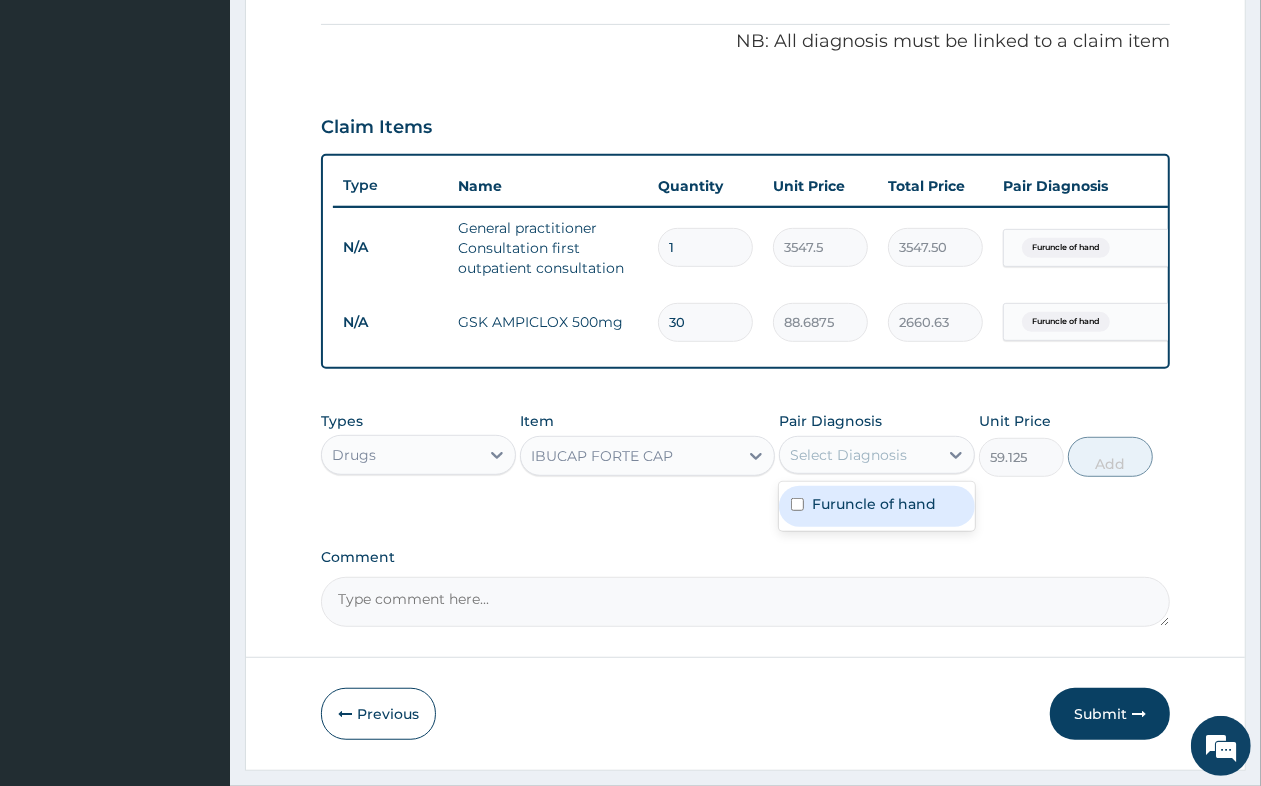 click on "Select Diagnosis" at bounding box center (858, 455) 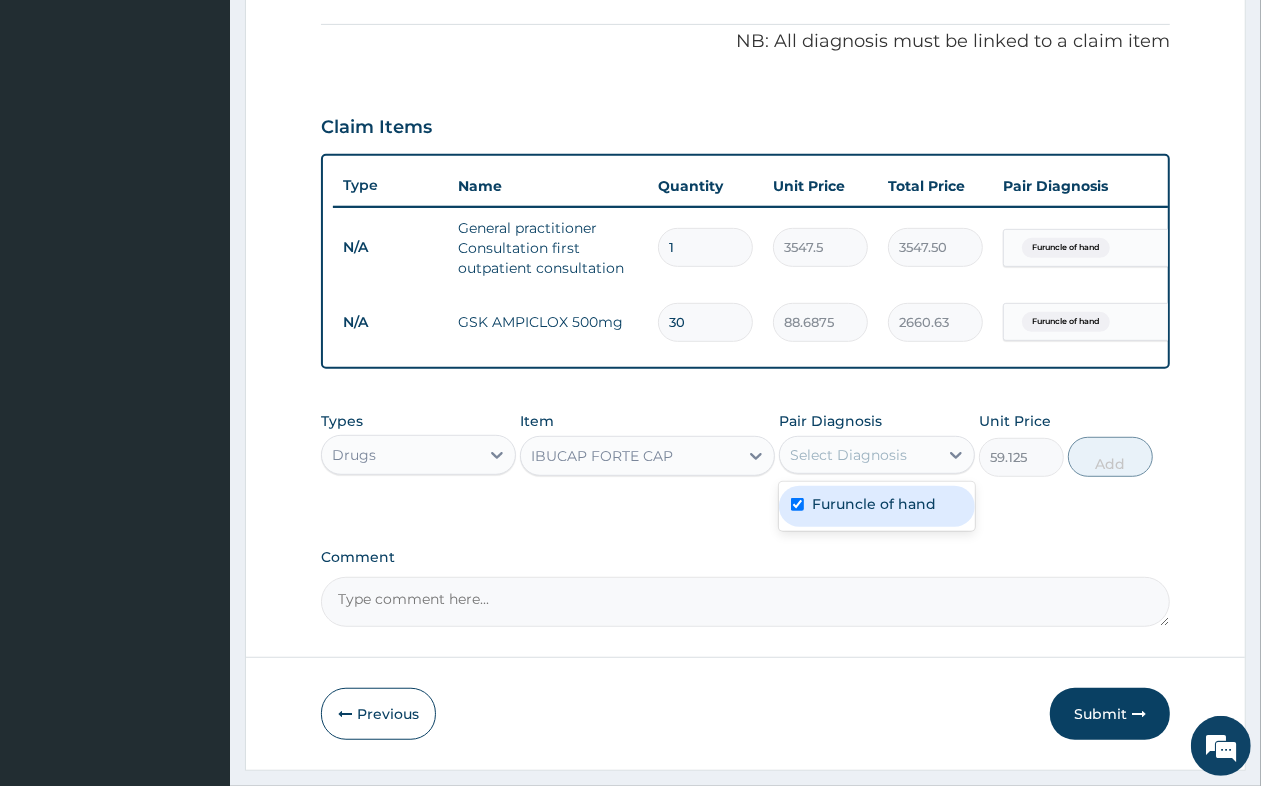 checkbox on "true" 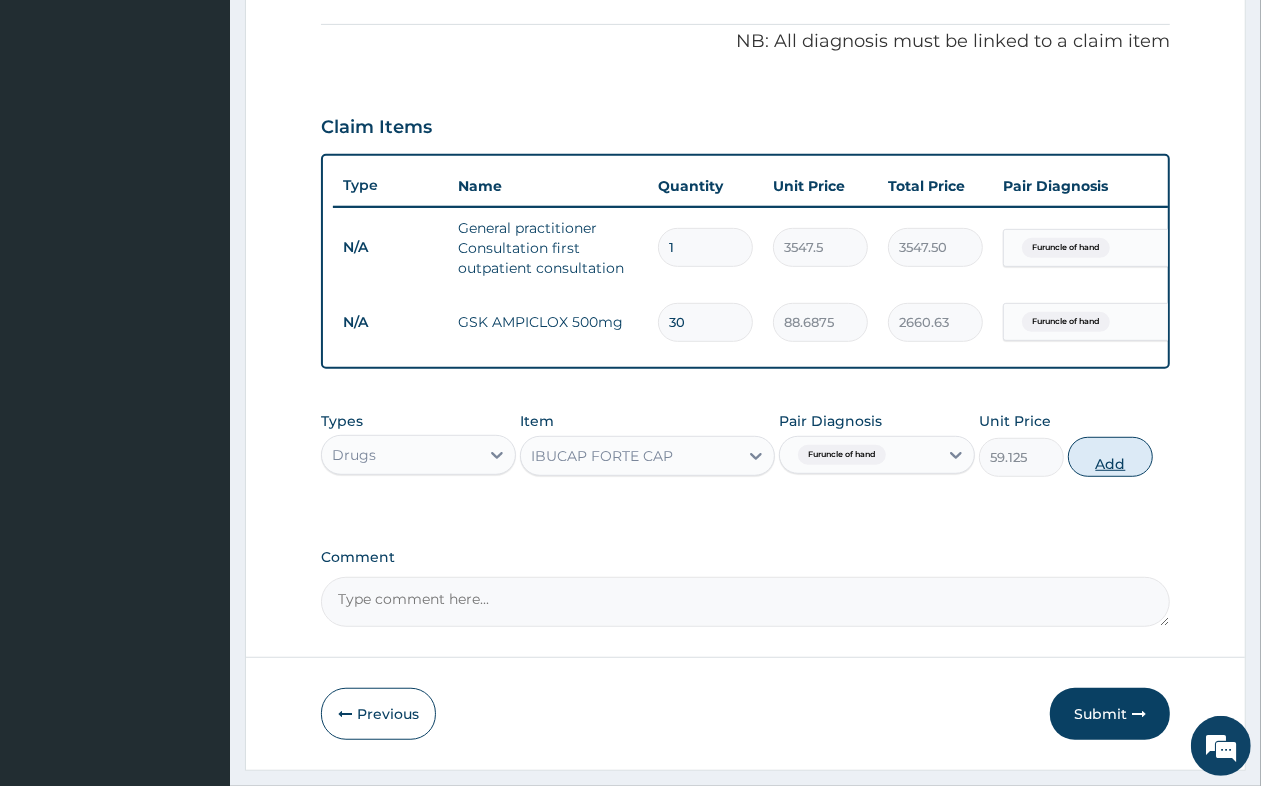 click on "Add" at bounding box center (1110, 457) 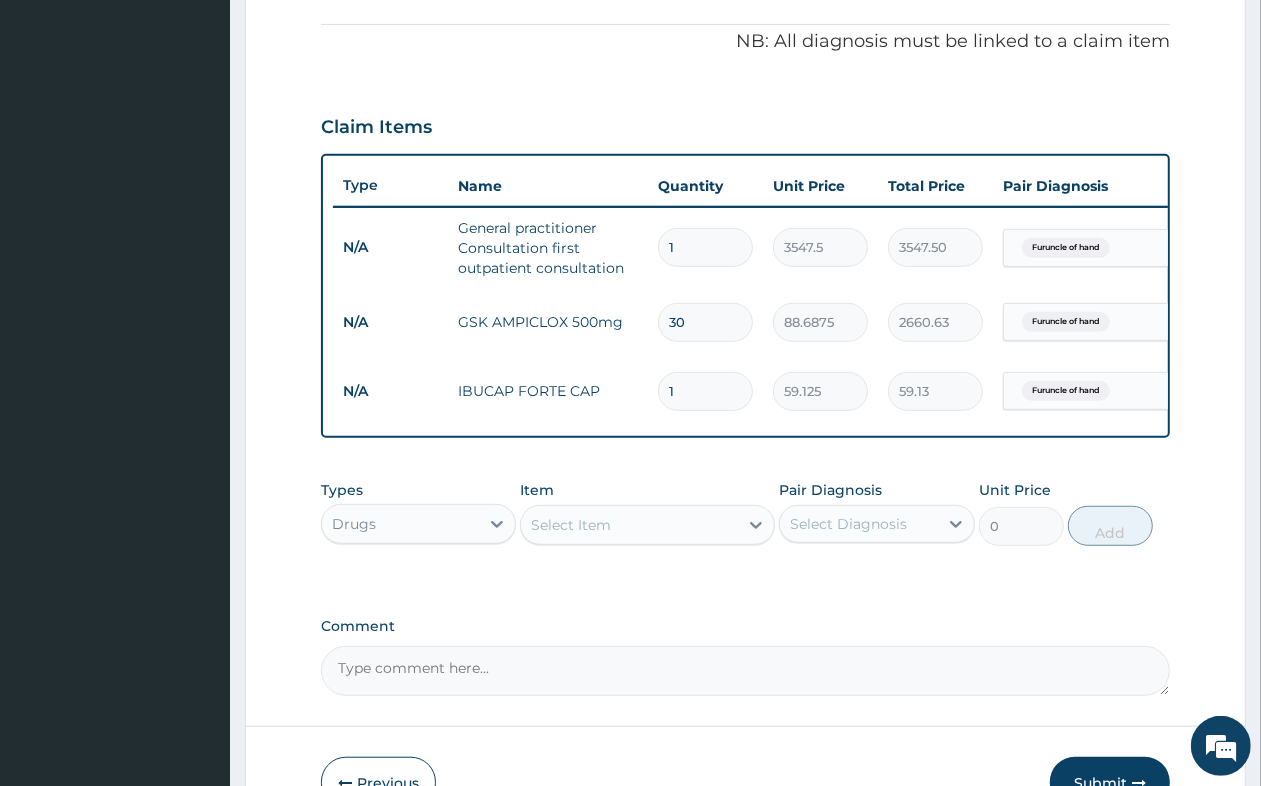type on "15" 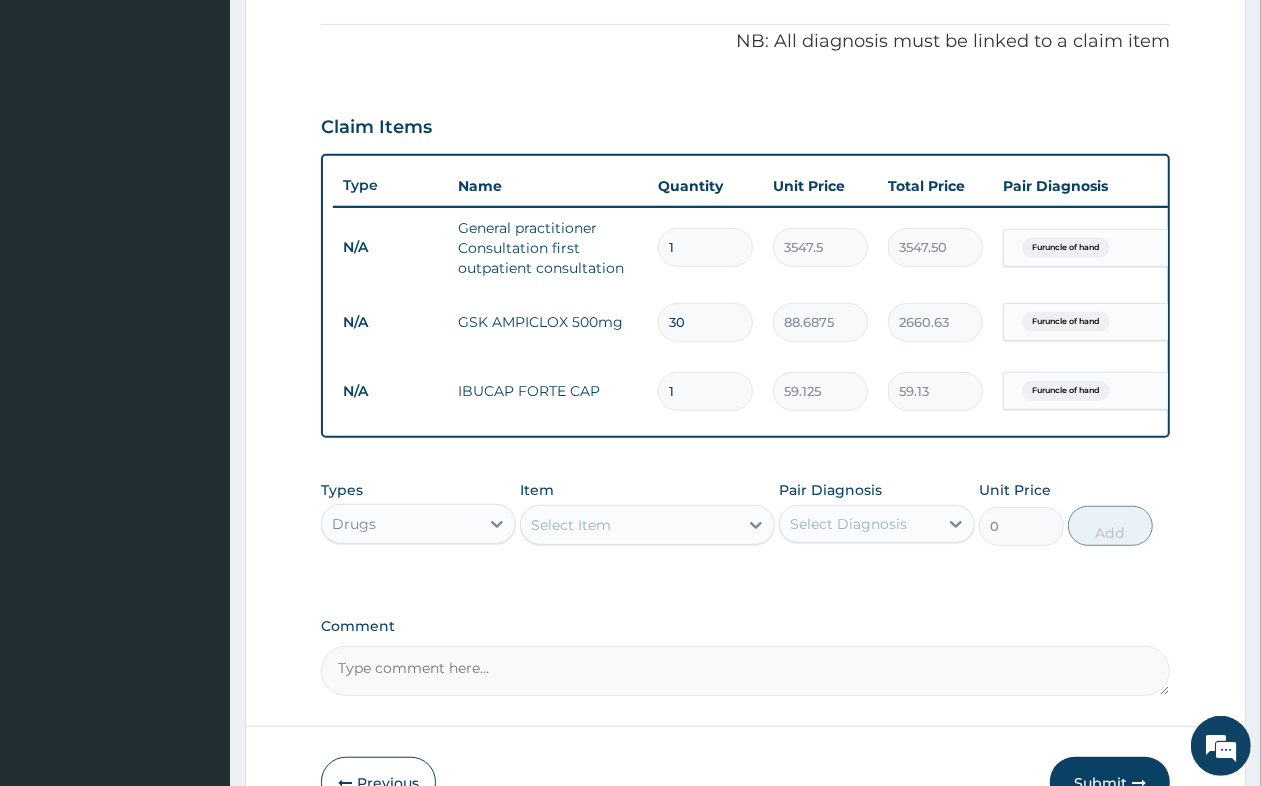 type on "886.88" 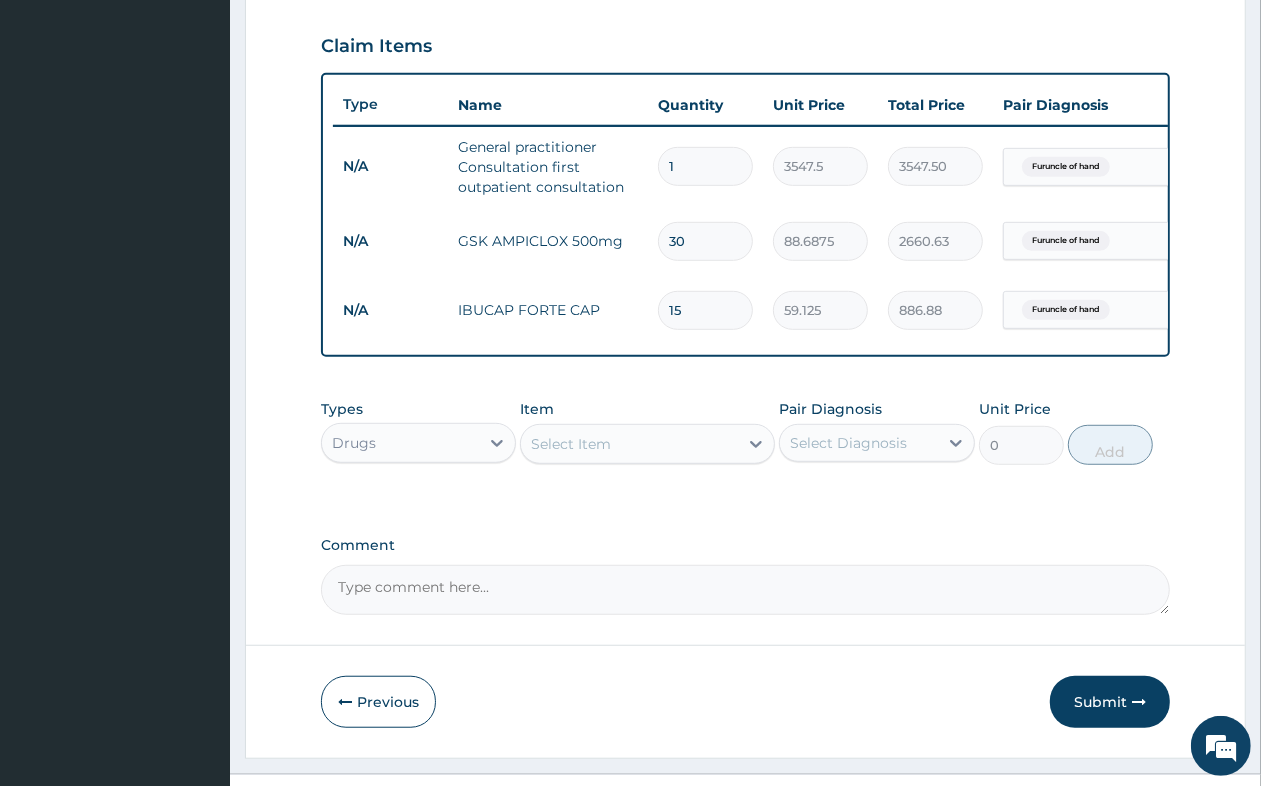 scroll, scrollTop: 715, scrollLeft: 0, axis: vertical 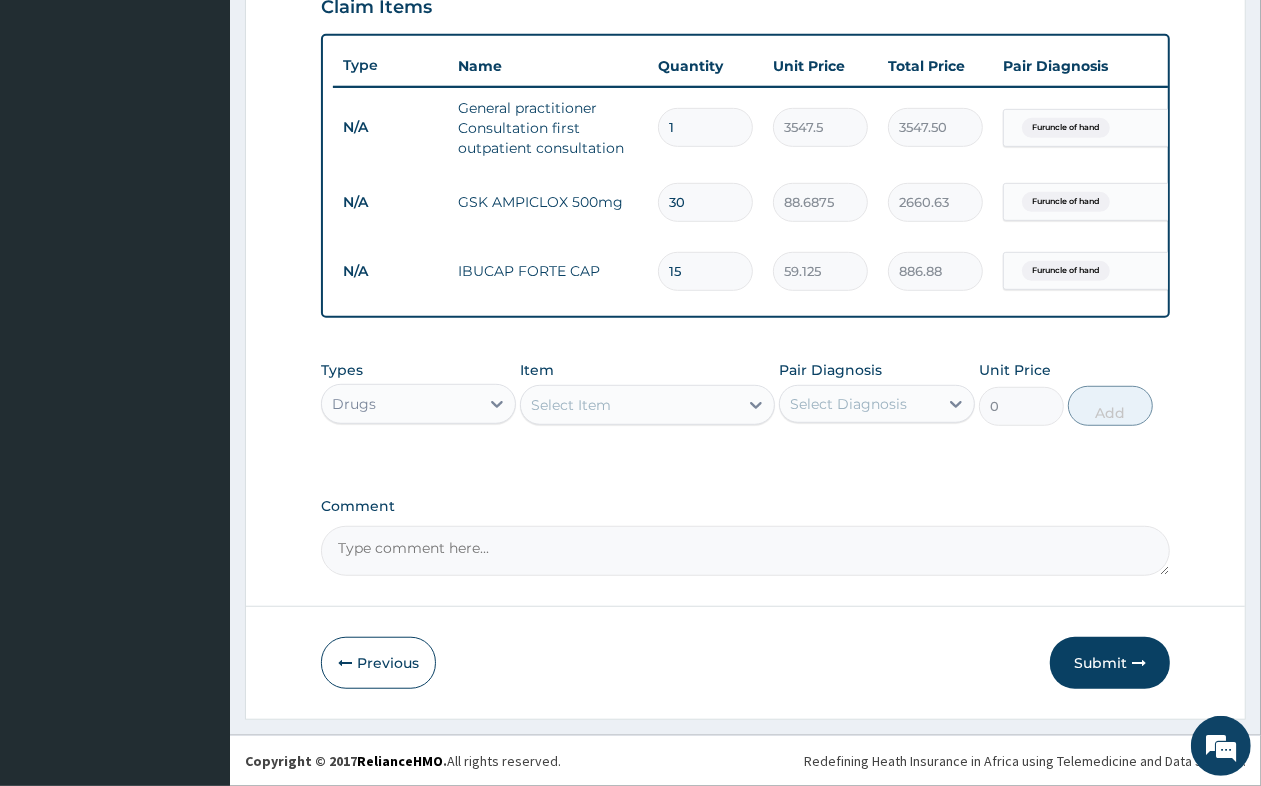 type on "15" 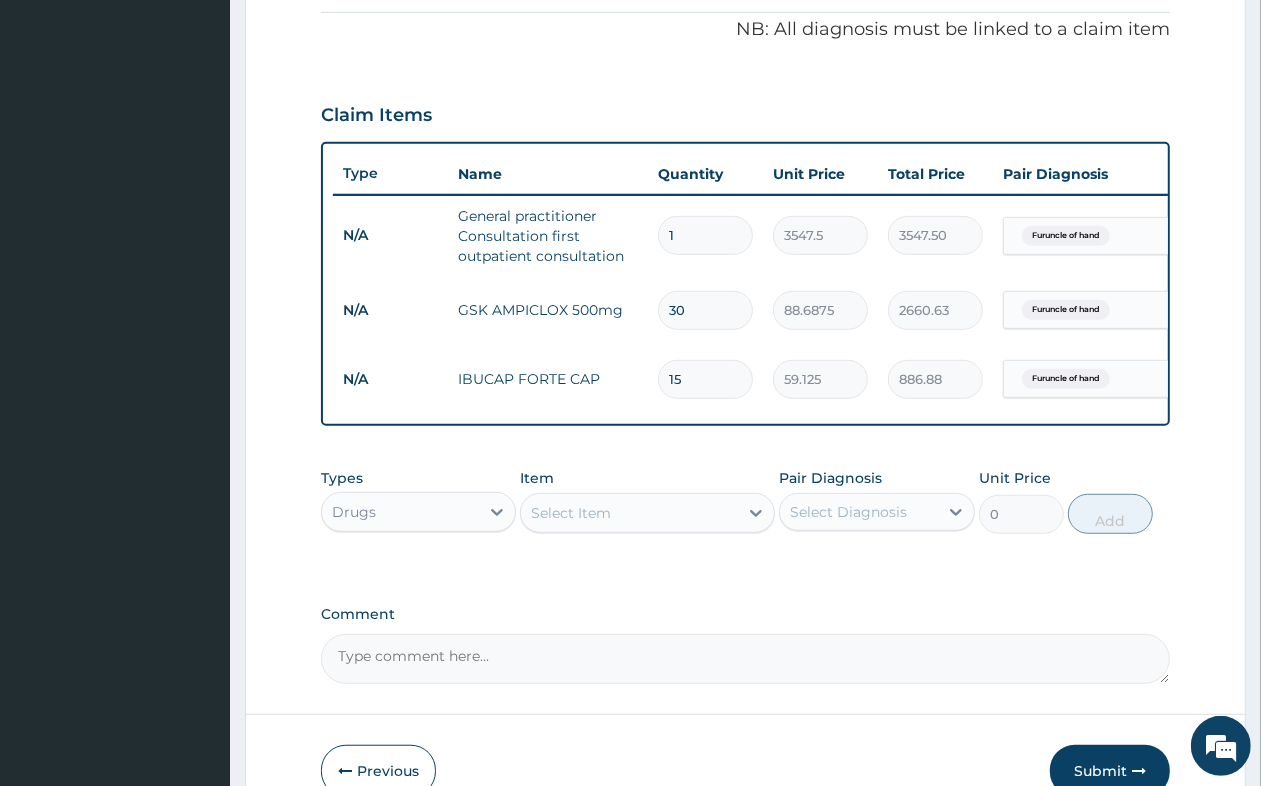 scroll, scrollTop: 727, scrollLeft: 0, axis: vertical 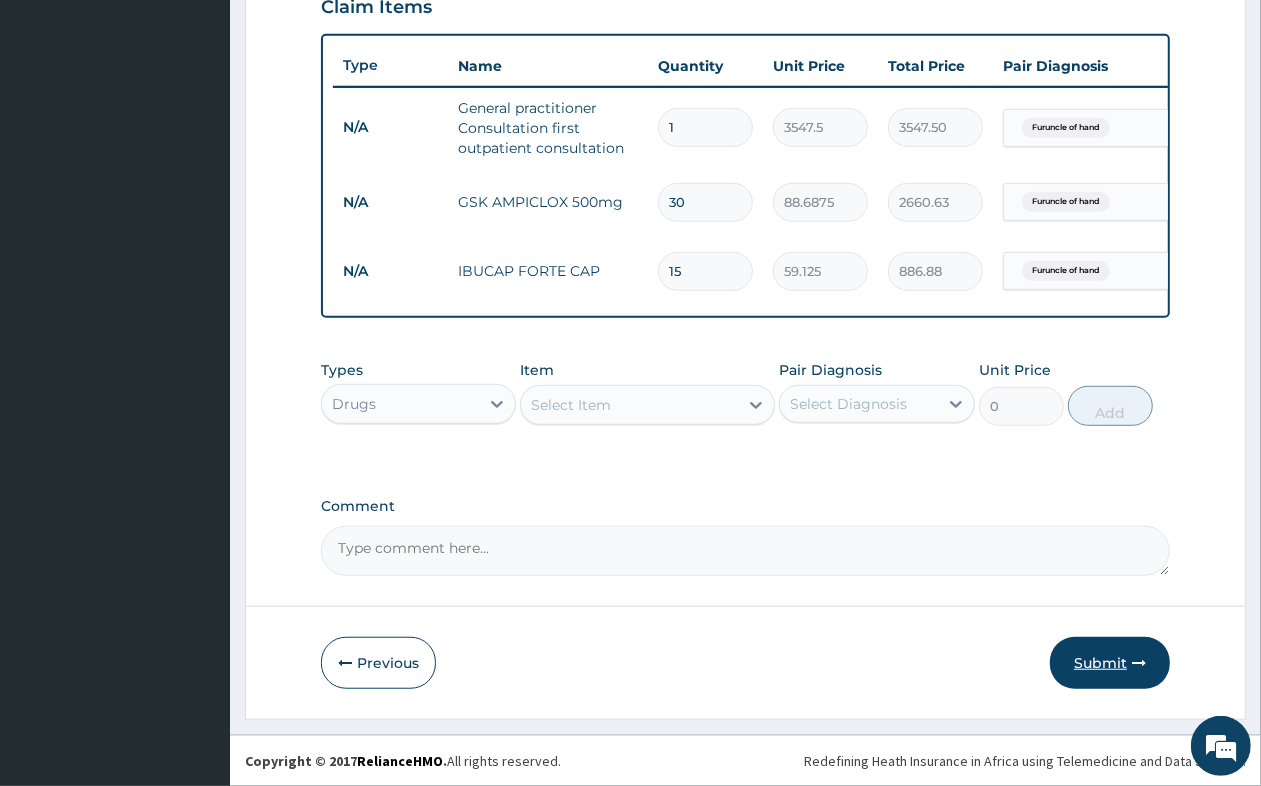 click on "Submit" at bounding box center (1110, 663) 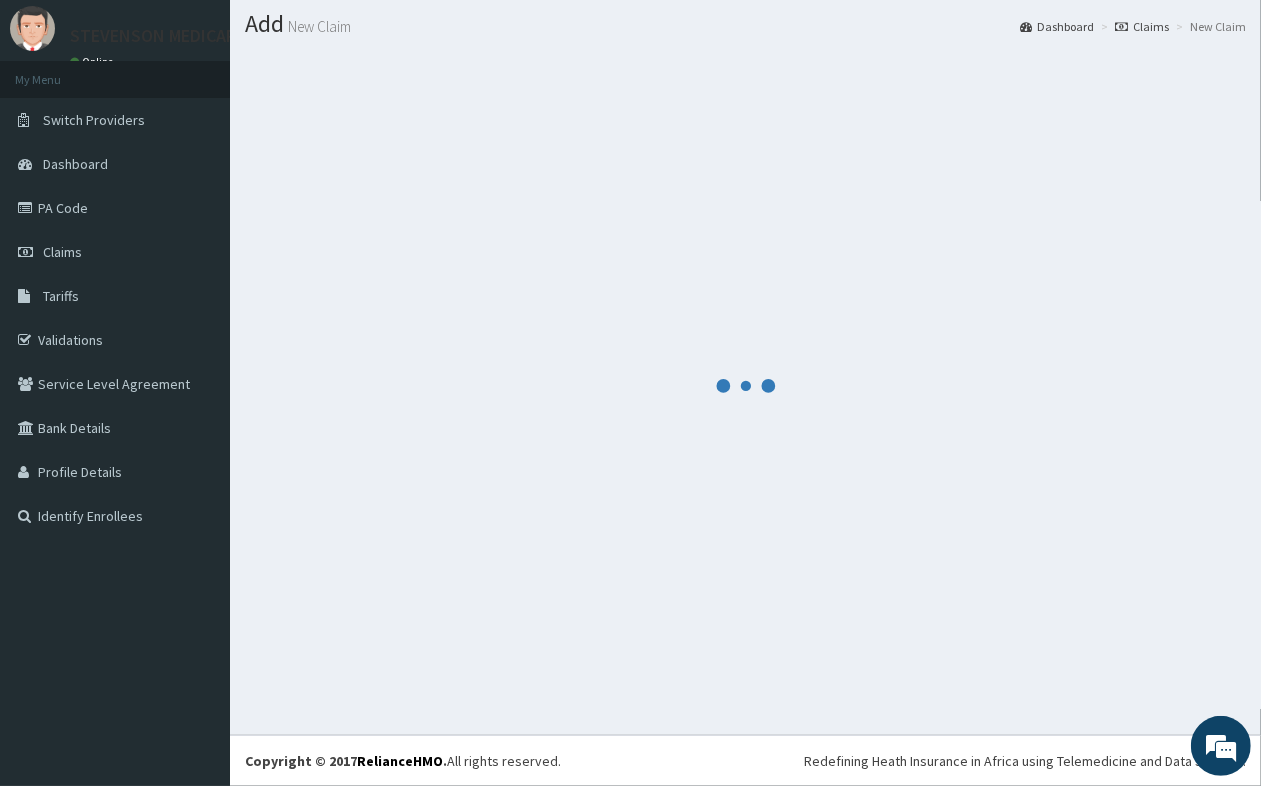 scroll, scrollTop: 727, scrollLeft: 0, axis: vertical 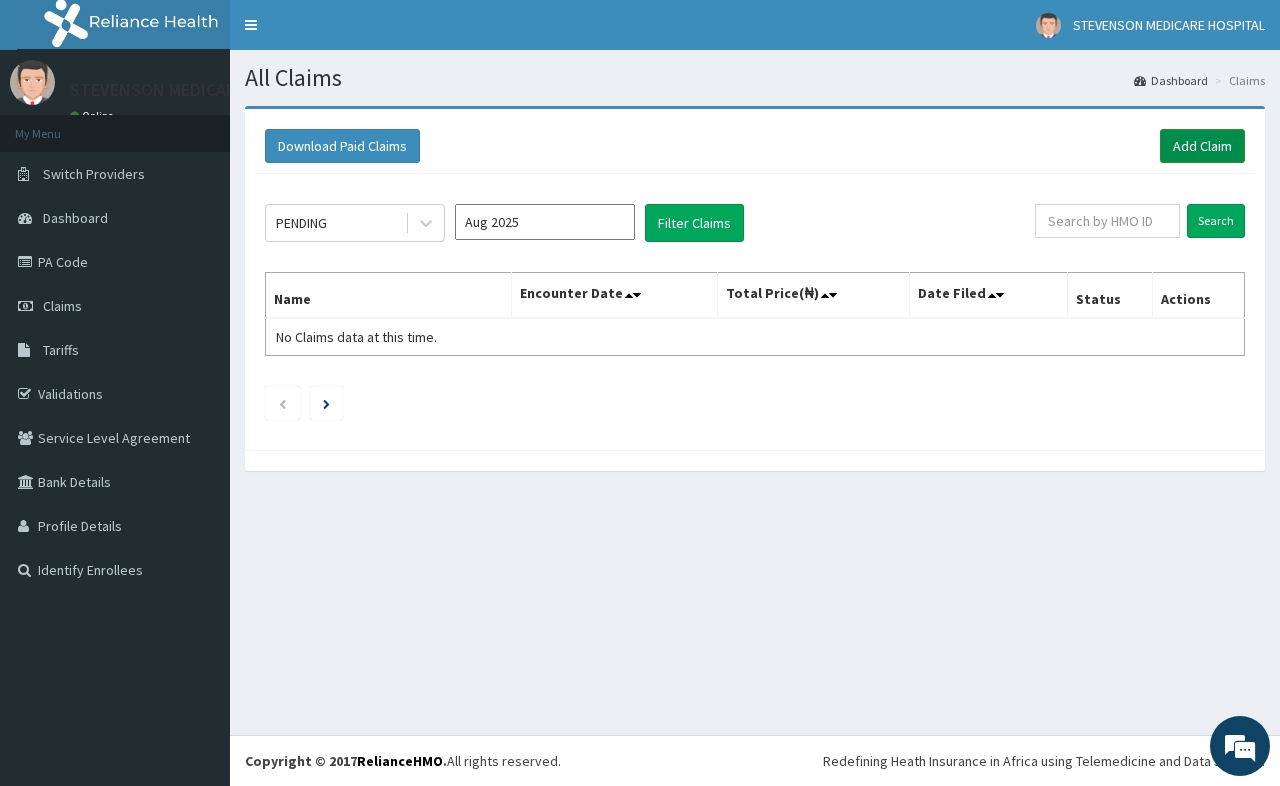 click on "Add Claim" at bounding box center [1202, 146] 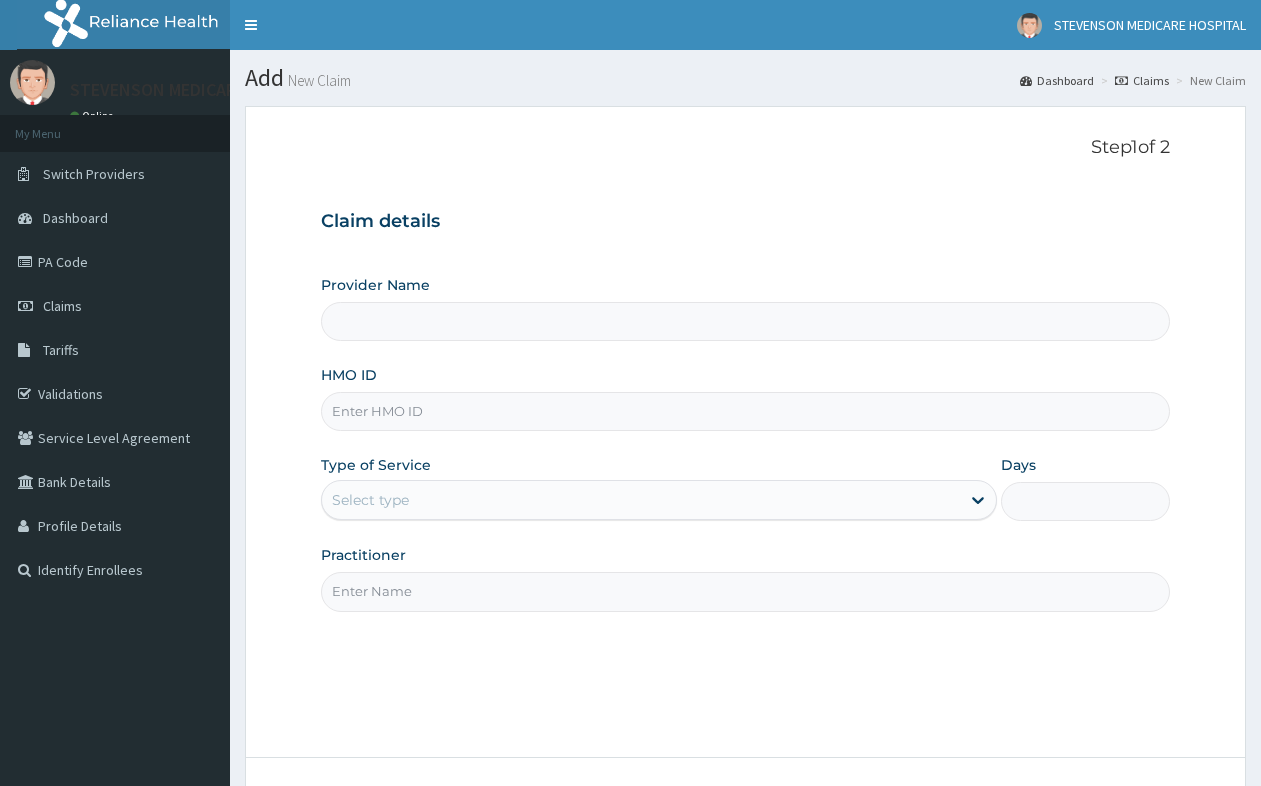 scroll, scrollTop: 0, scrollLeft: 0, axis: both 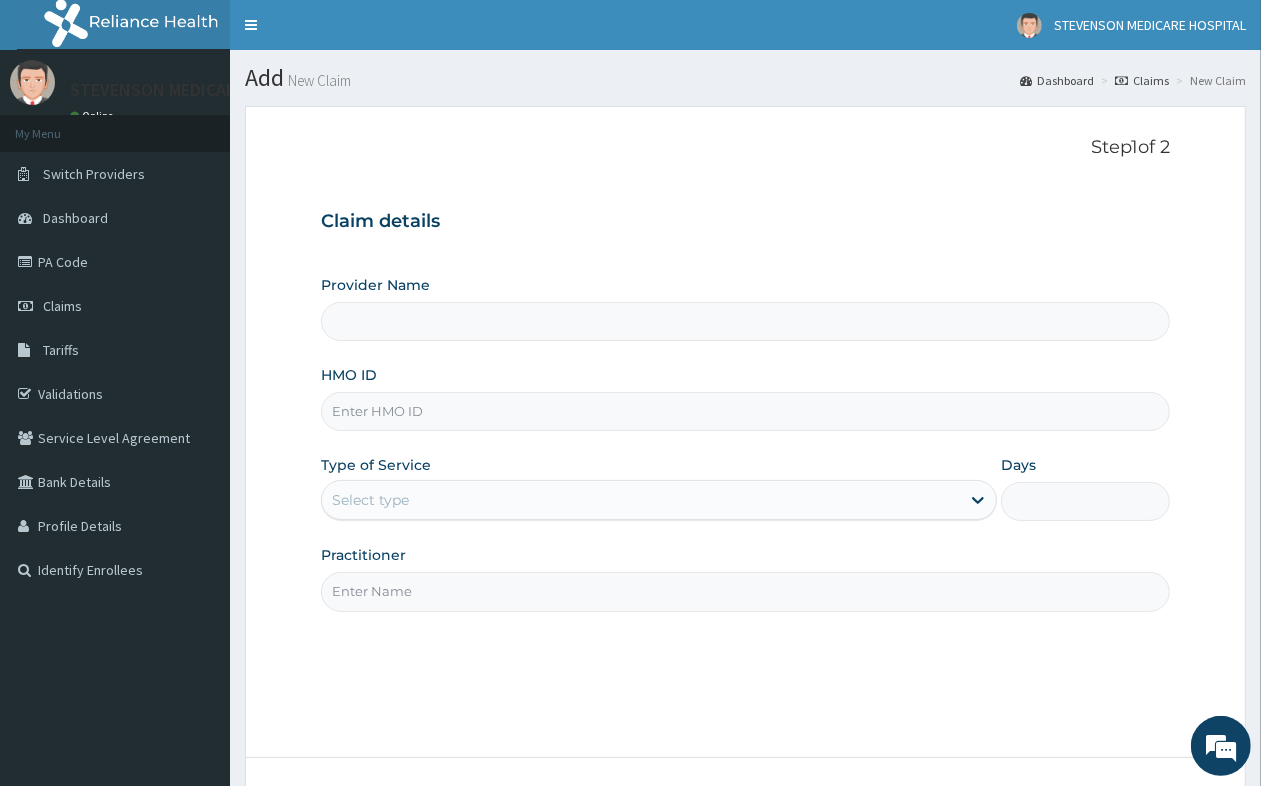 type on "STEVENSON MEDICARE HOSPITAL" 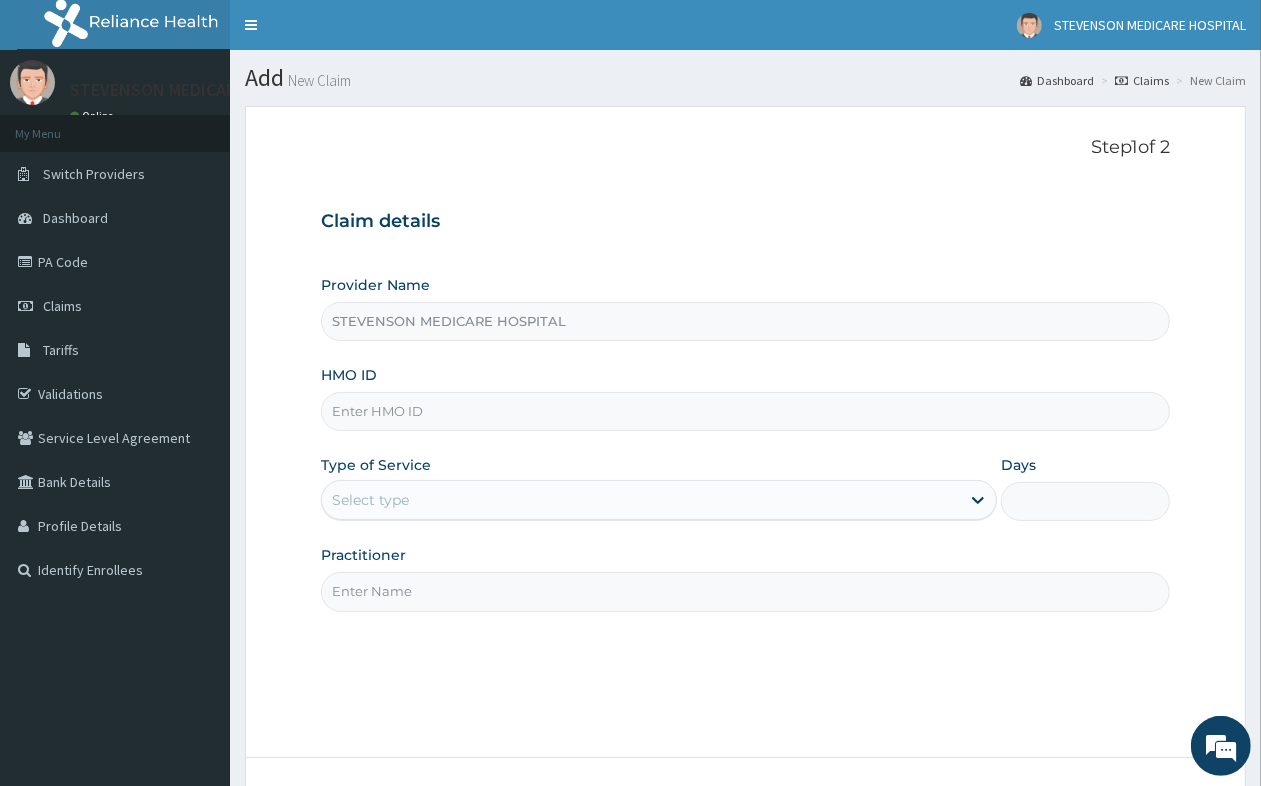 scroll, scrollTop: 0, scrollLeft: 0, axis: both 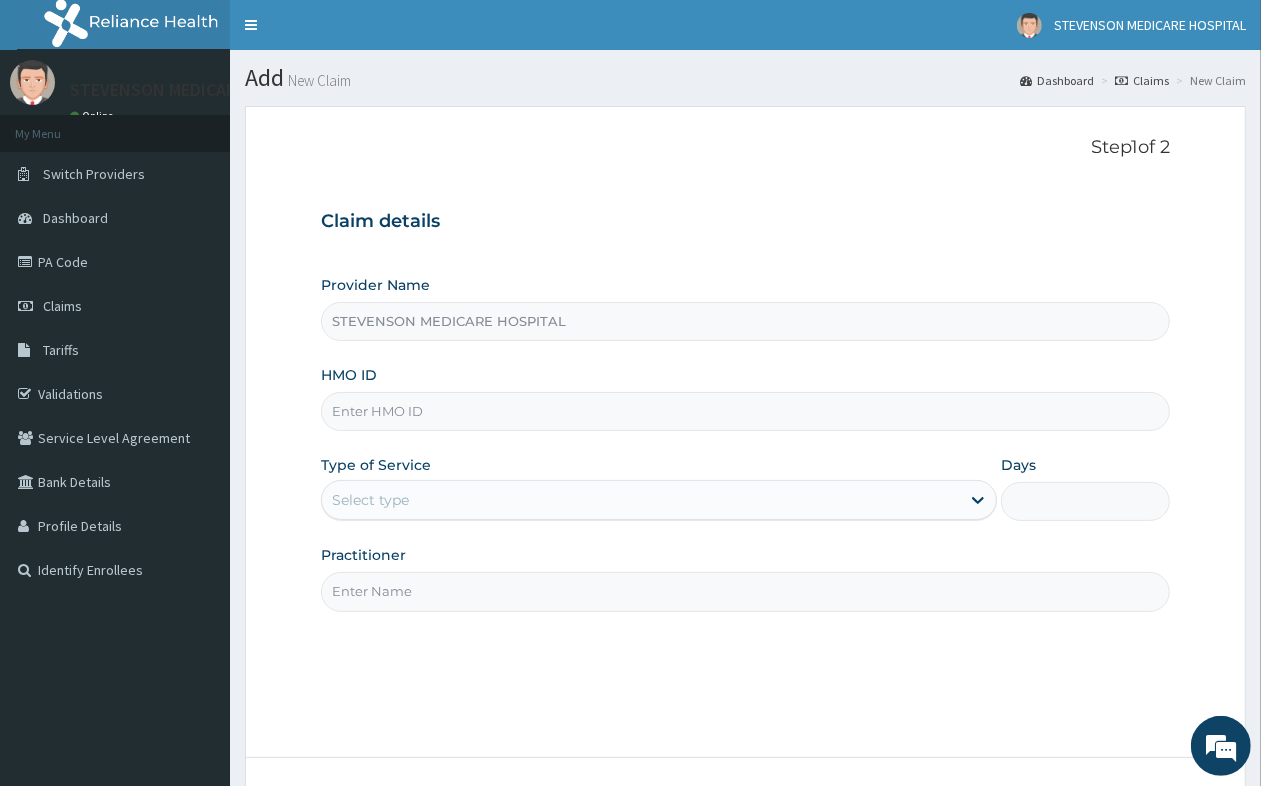 click on "HMO ID" at bounding box center (745, 411) 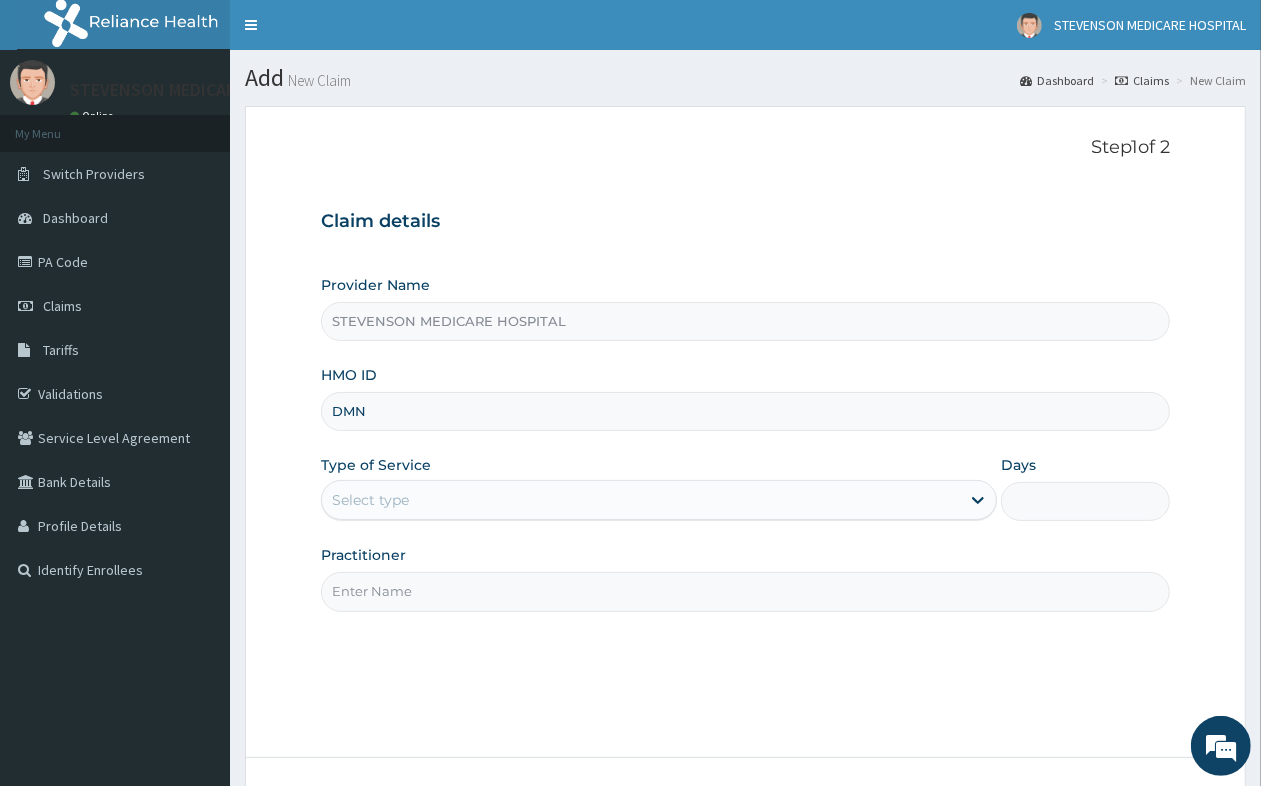 type on "DMN/10023/A" 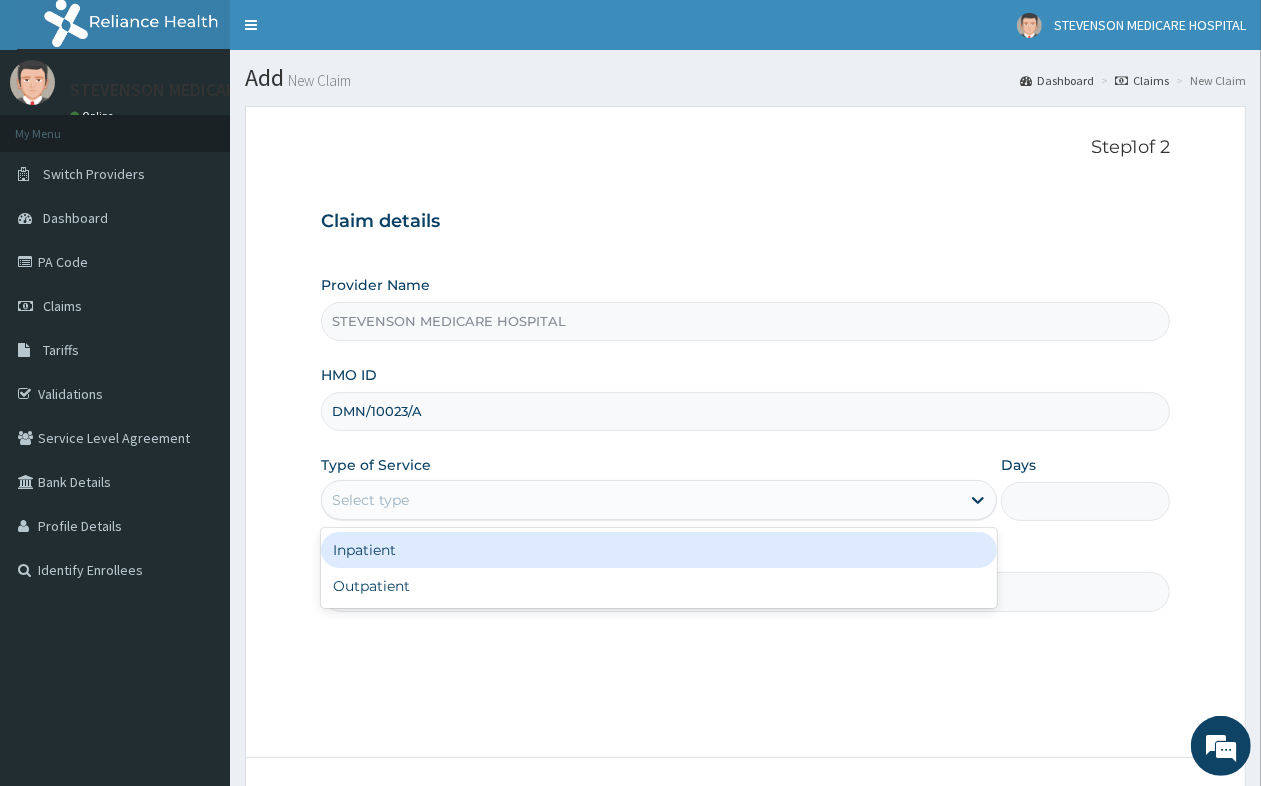 click on "Select type" at bounding box center (641, 500) 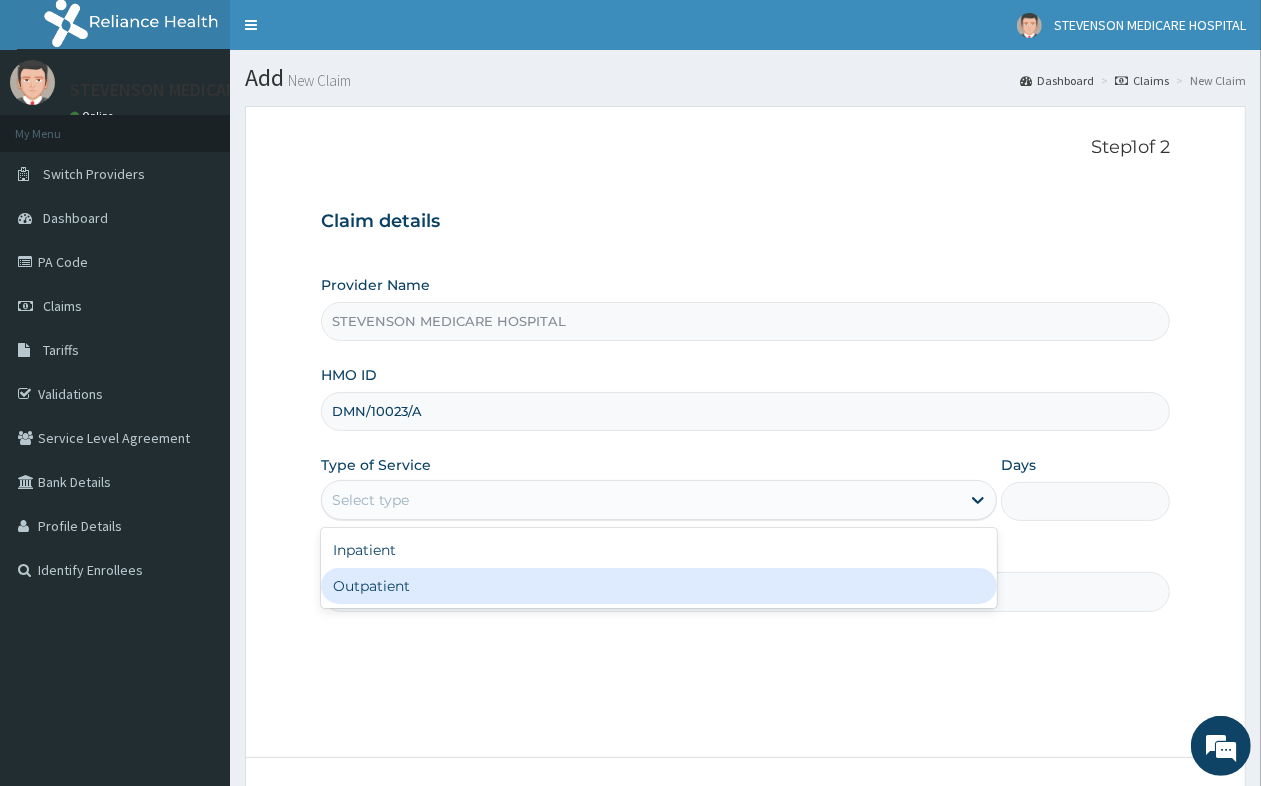click on "Outpatient" at bounding box center [659, 586] 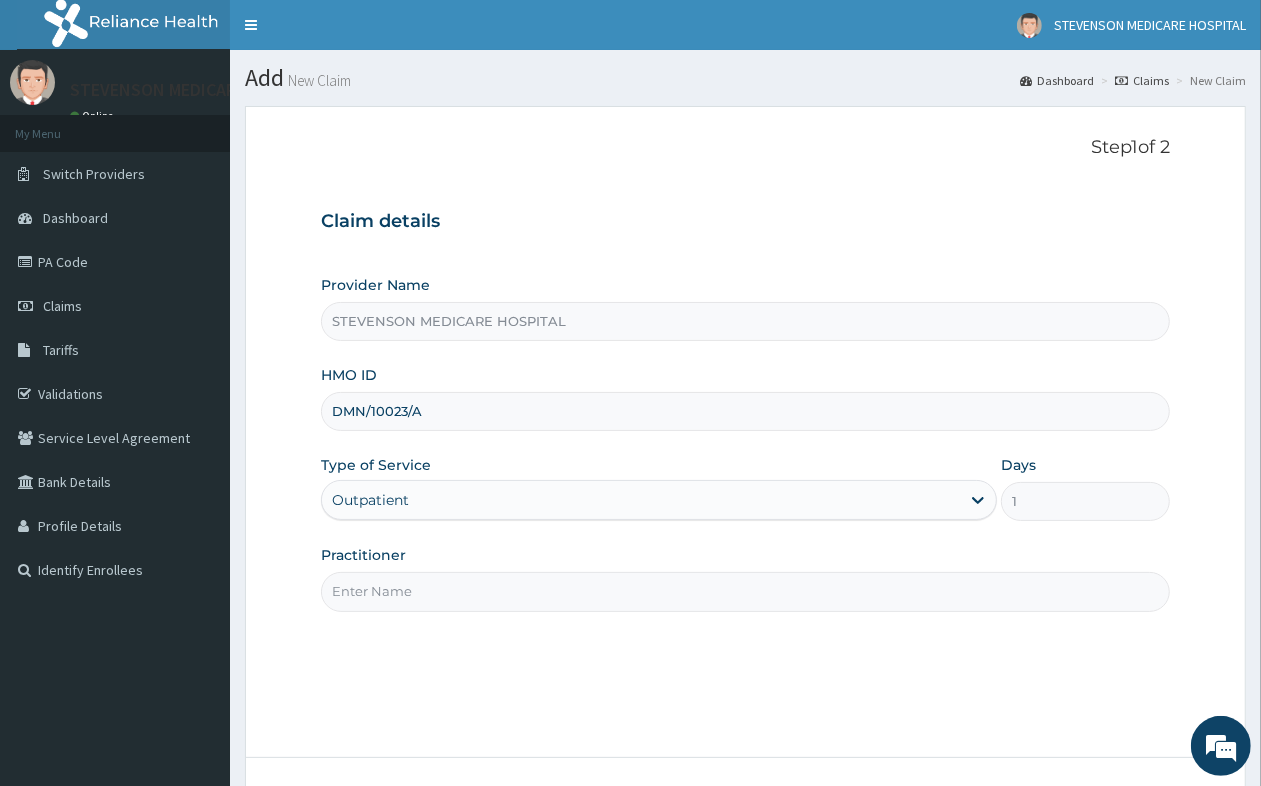 click on "Practitioner" at bounding box center (745, 591) 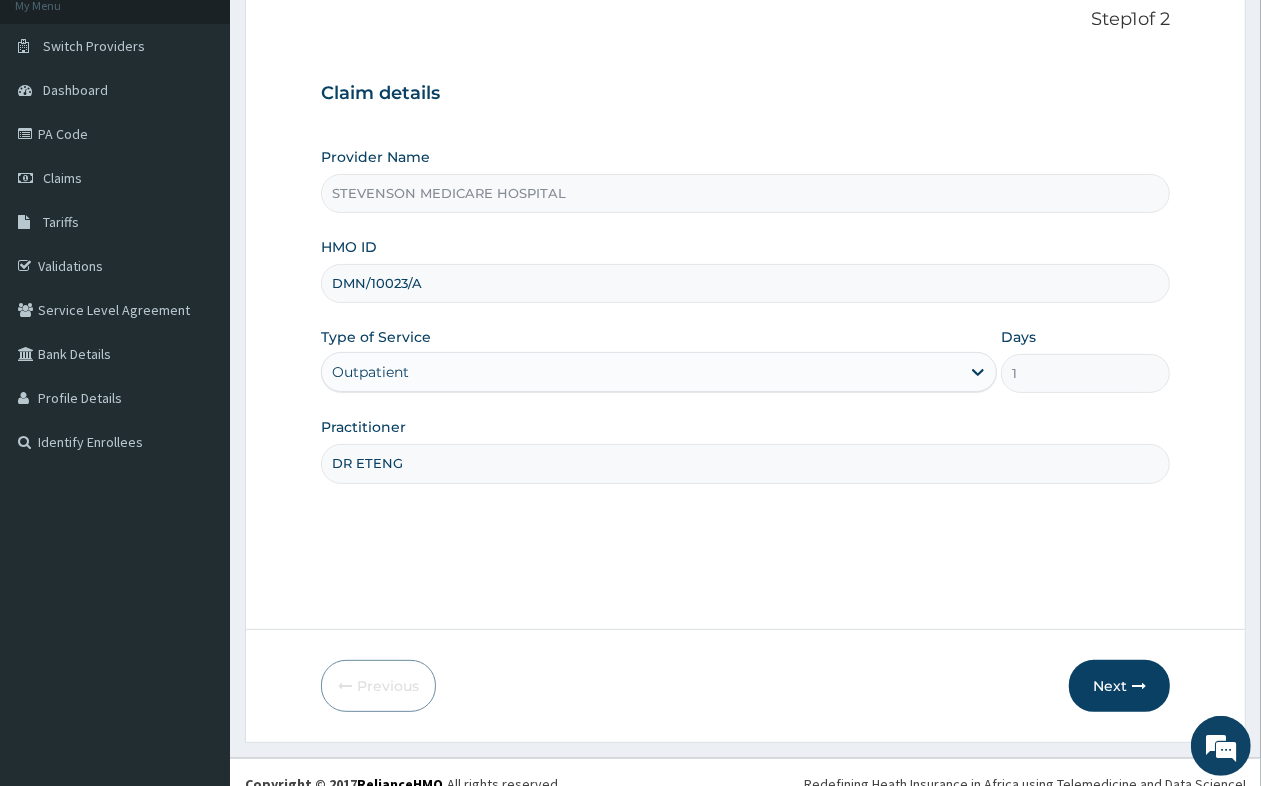 scroll, scrollTop: 151, scrollLeft: 0, axis: vertical 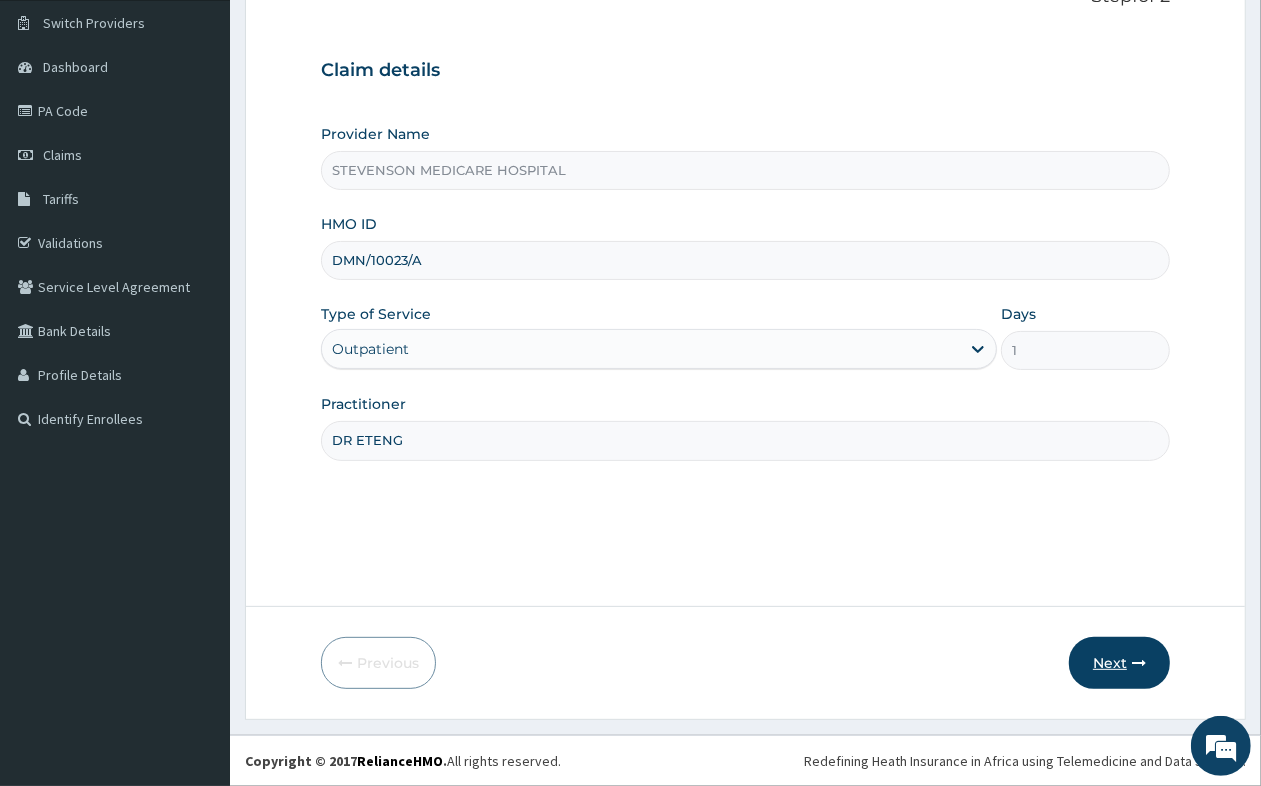 type on "DR ETENG" 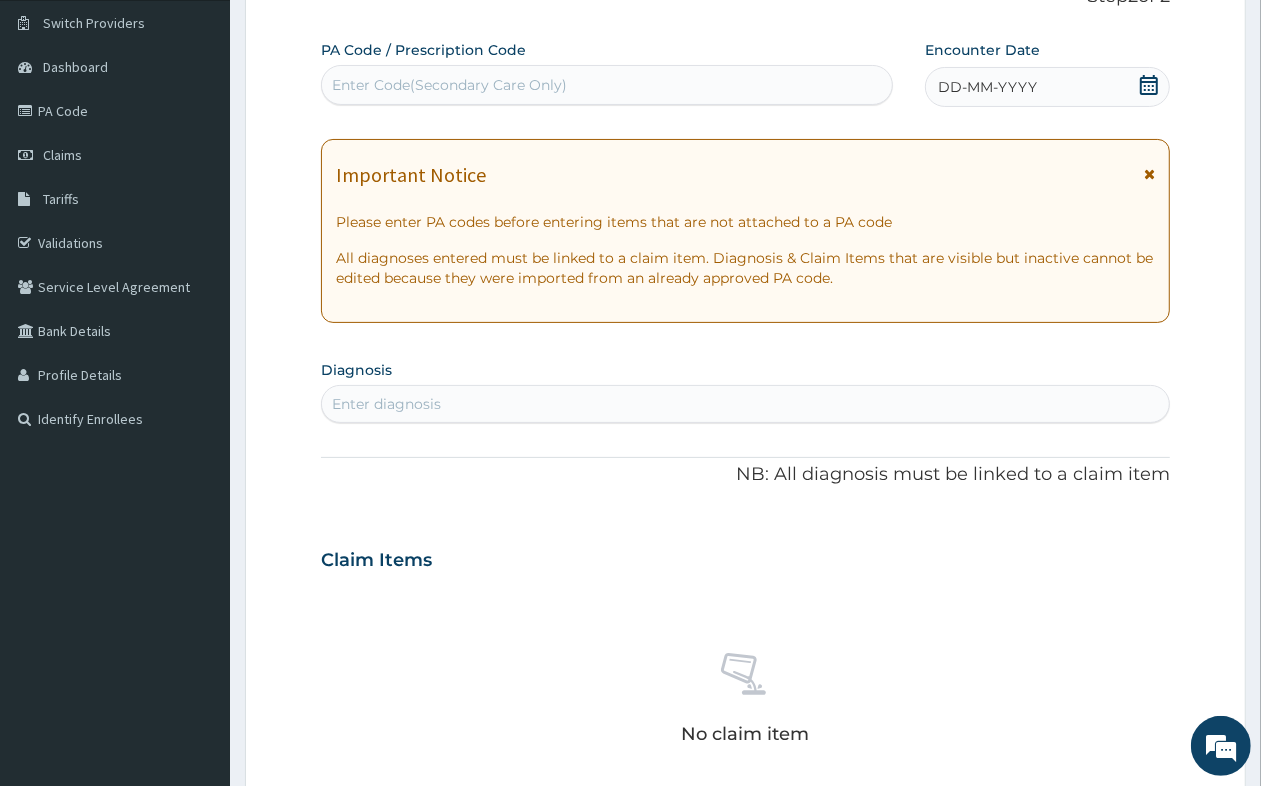 click on "Enter diagnosis" at bounding box center [386, 404] 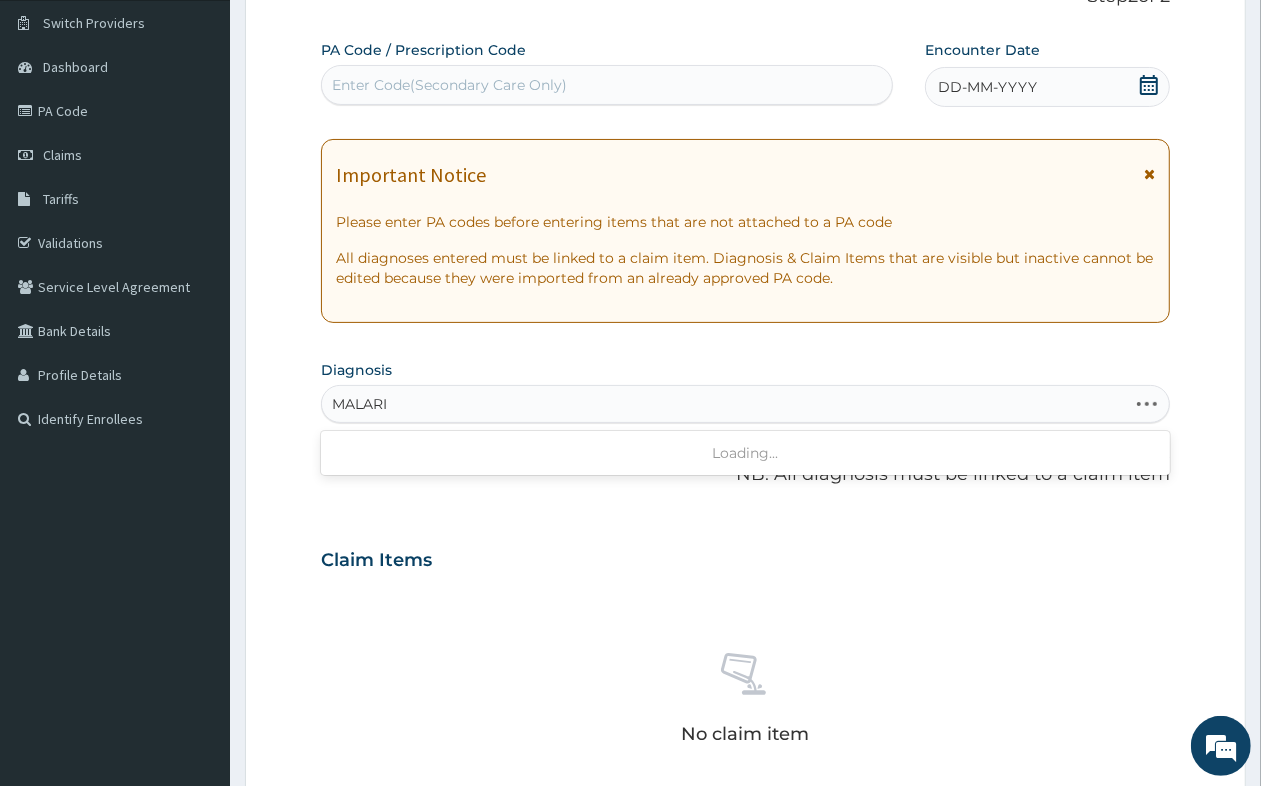 type on "MALARIA" 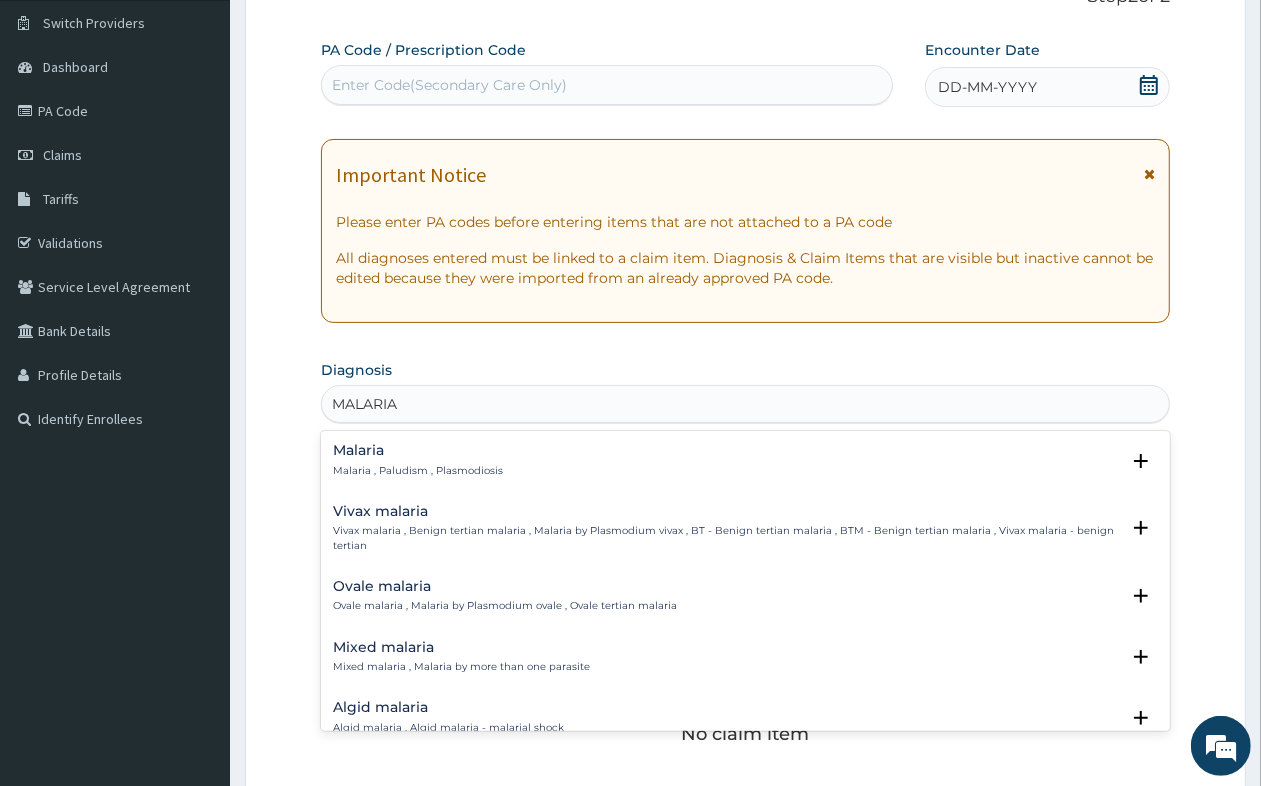 click on "Malaria , Paludism , Plasmodiosis" at bounding box center (418, 471) 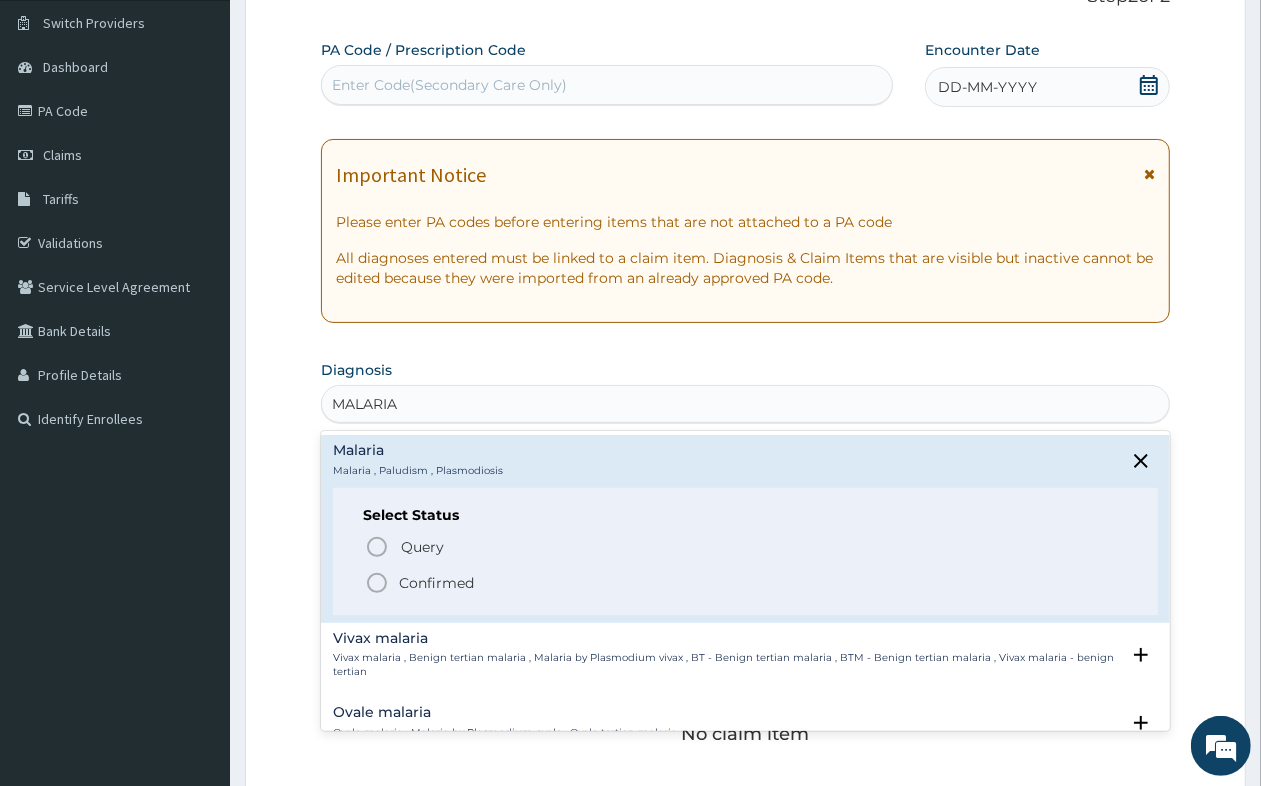 click on "Confirmed" at bounding box center (436, 583) 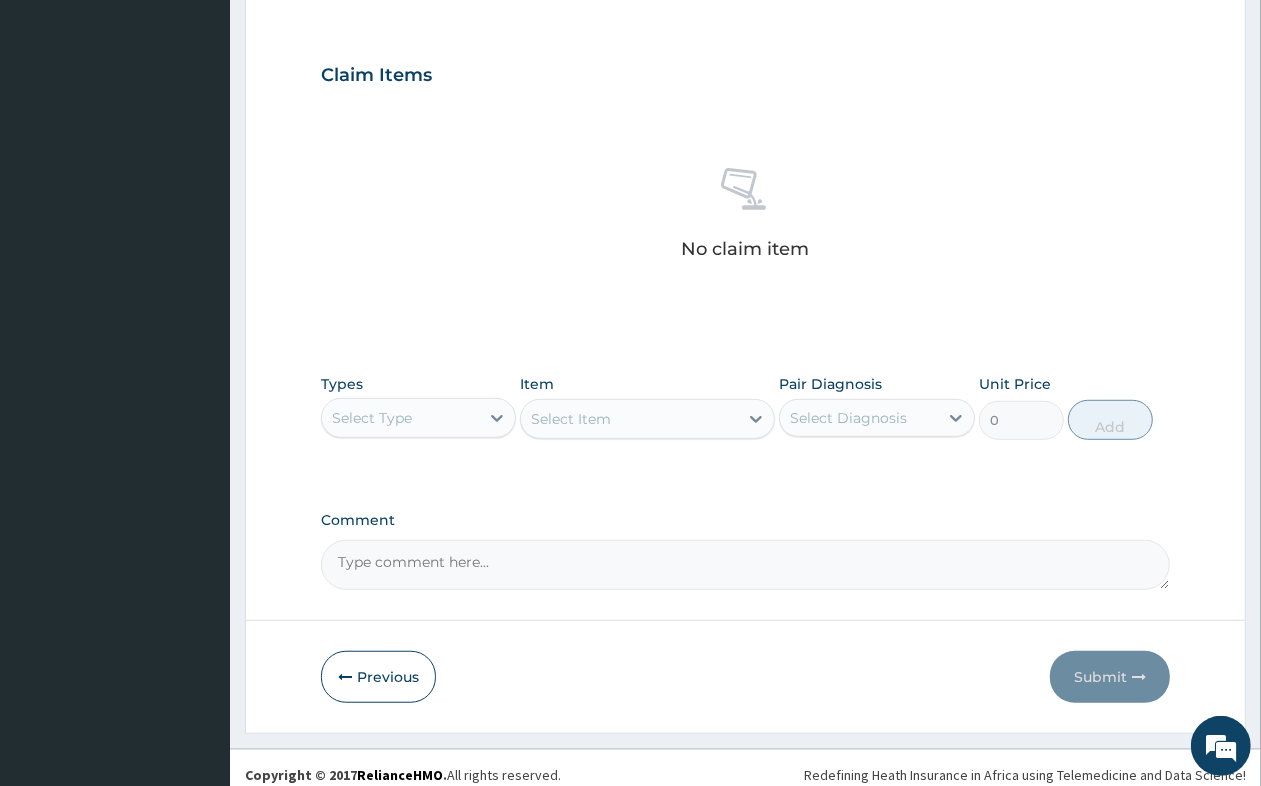 scroll, scrollTop: 657, scrollLeft: 0, axis: vertical 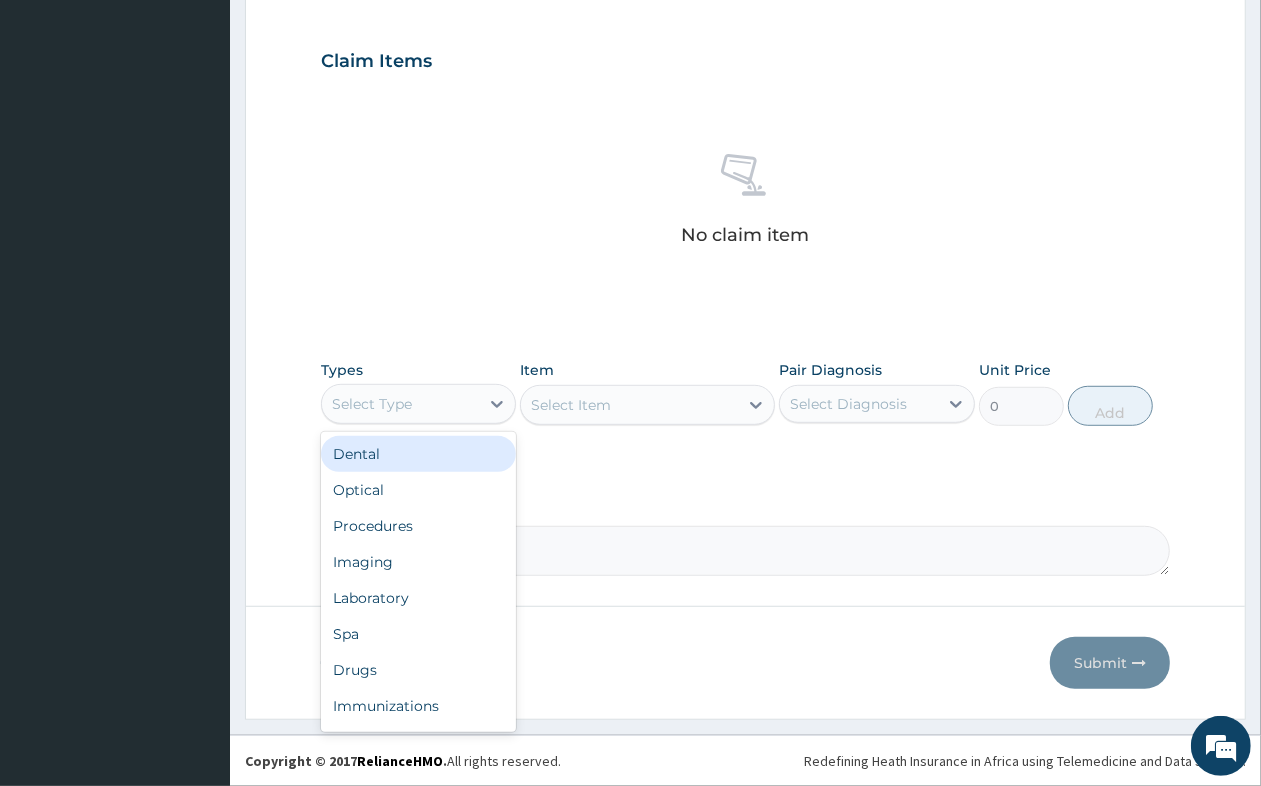 click on "Select Type" at bounding box center (400, 404) 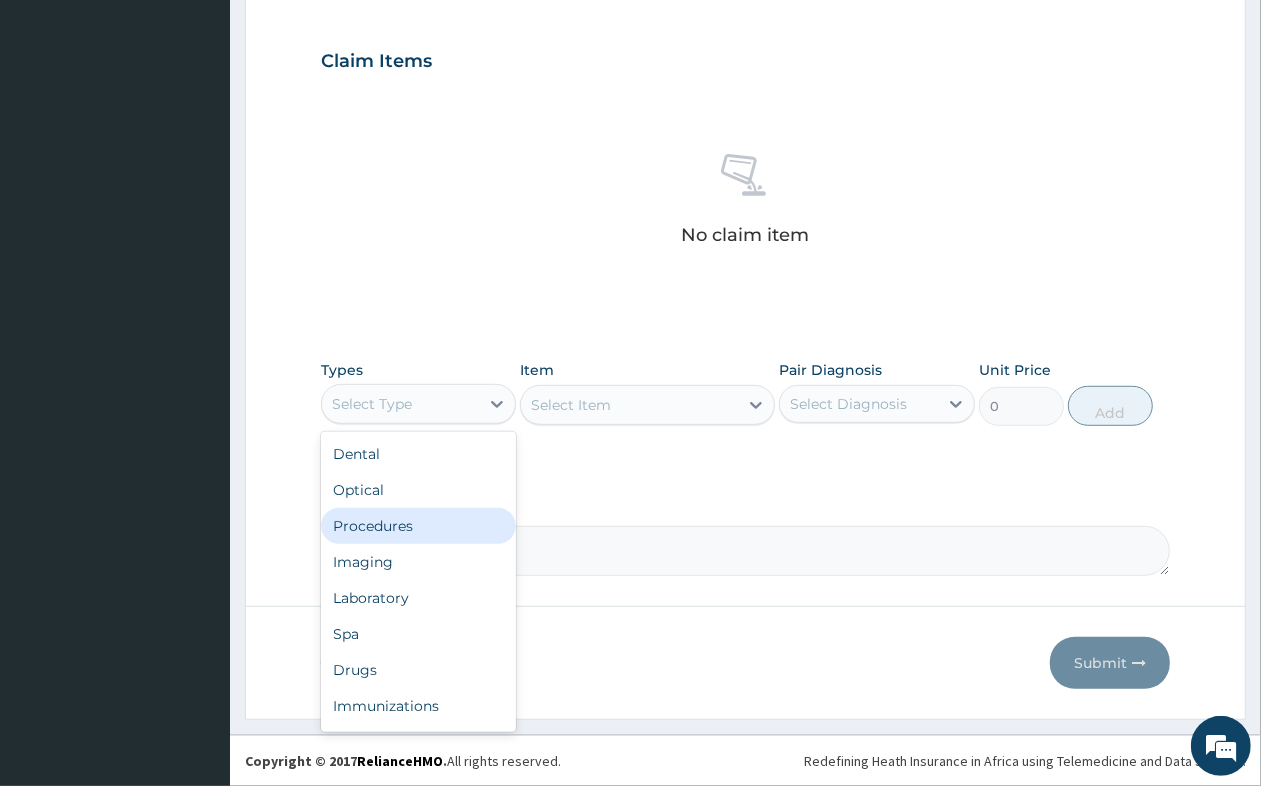 click on "Procedures" at bounding box center (418, 526) 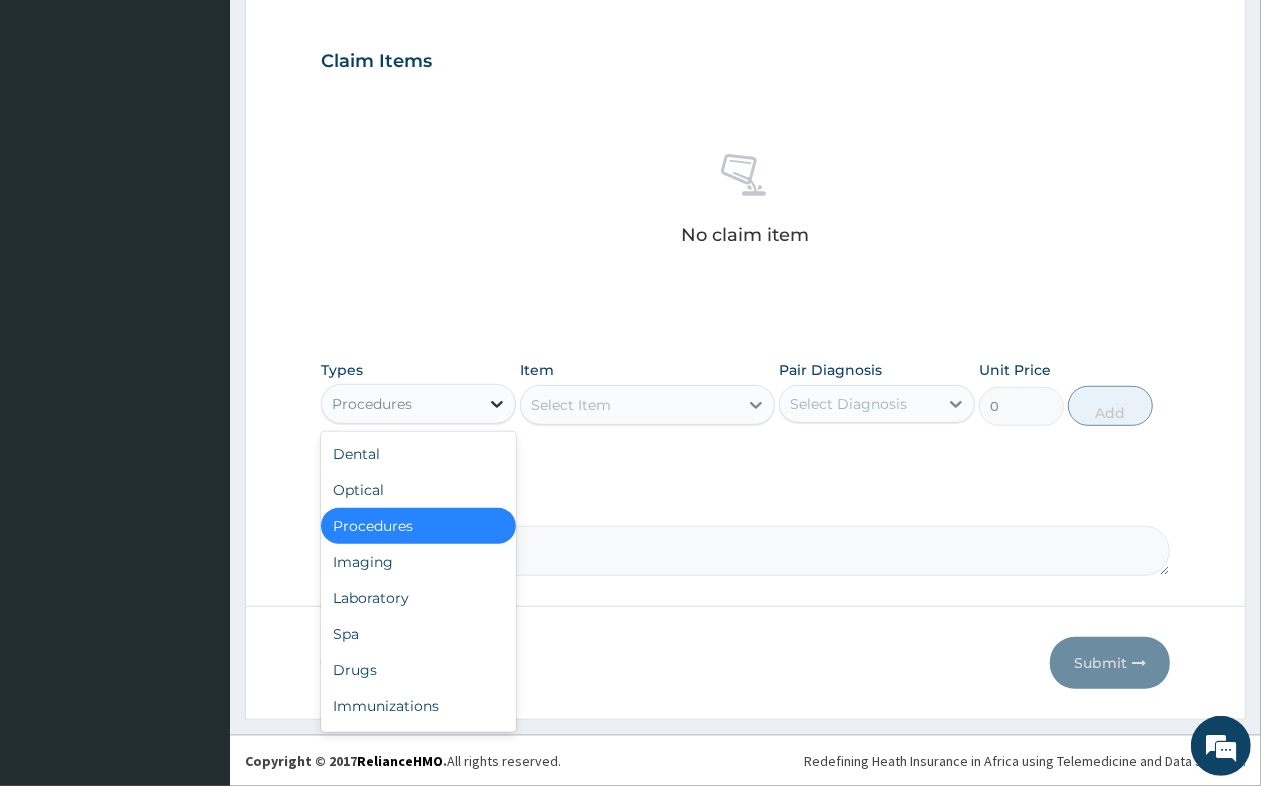 click 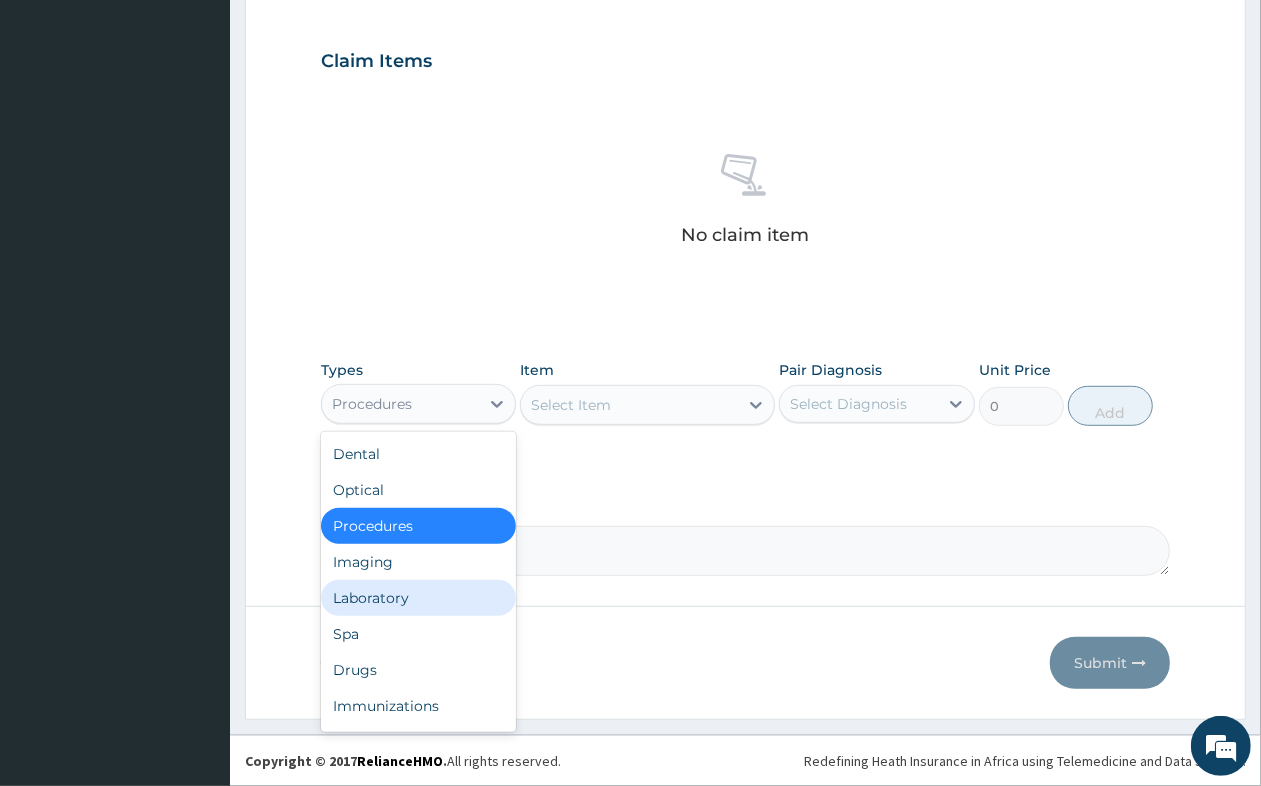 click on "Laboratory" at bounding box center (418, 598) 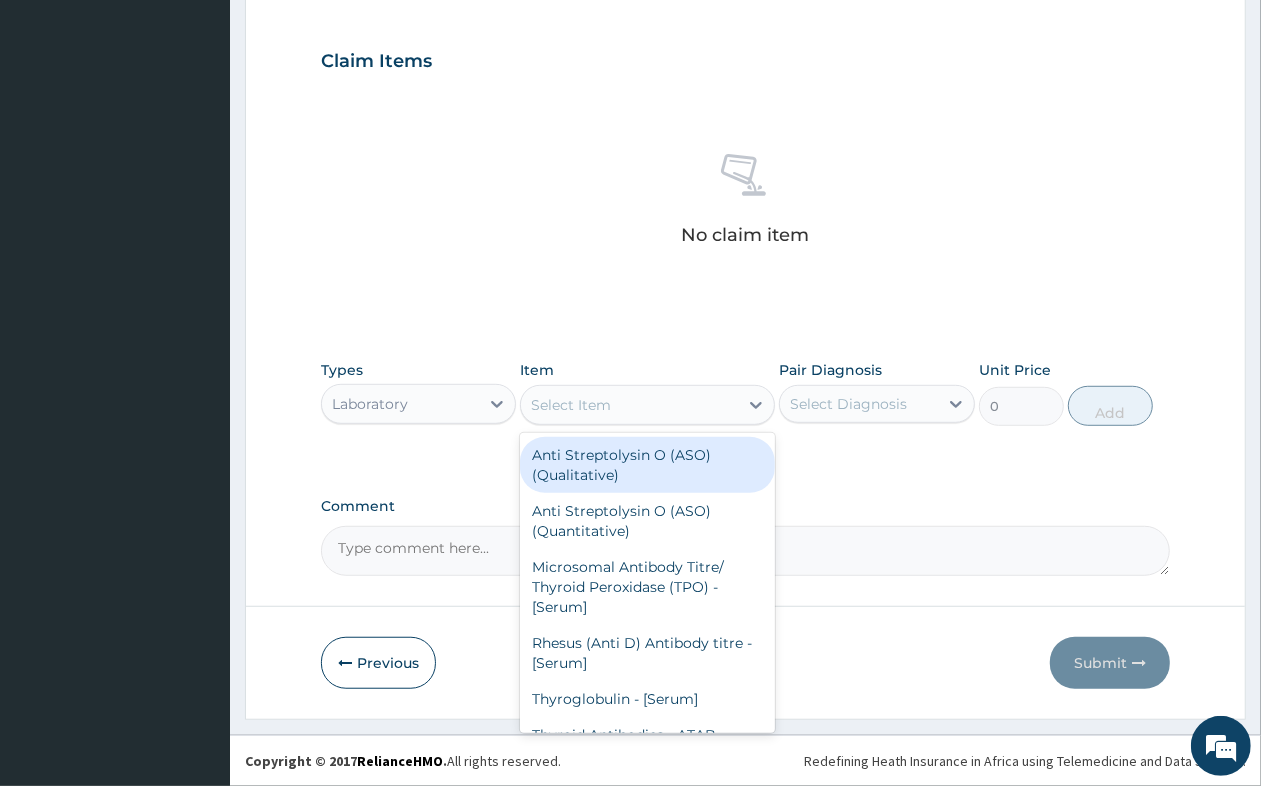 click on "Select Item" at bounding box center [571, 405] 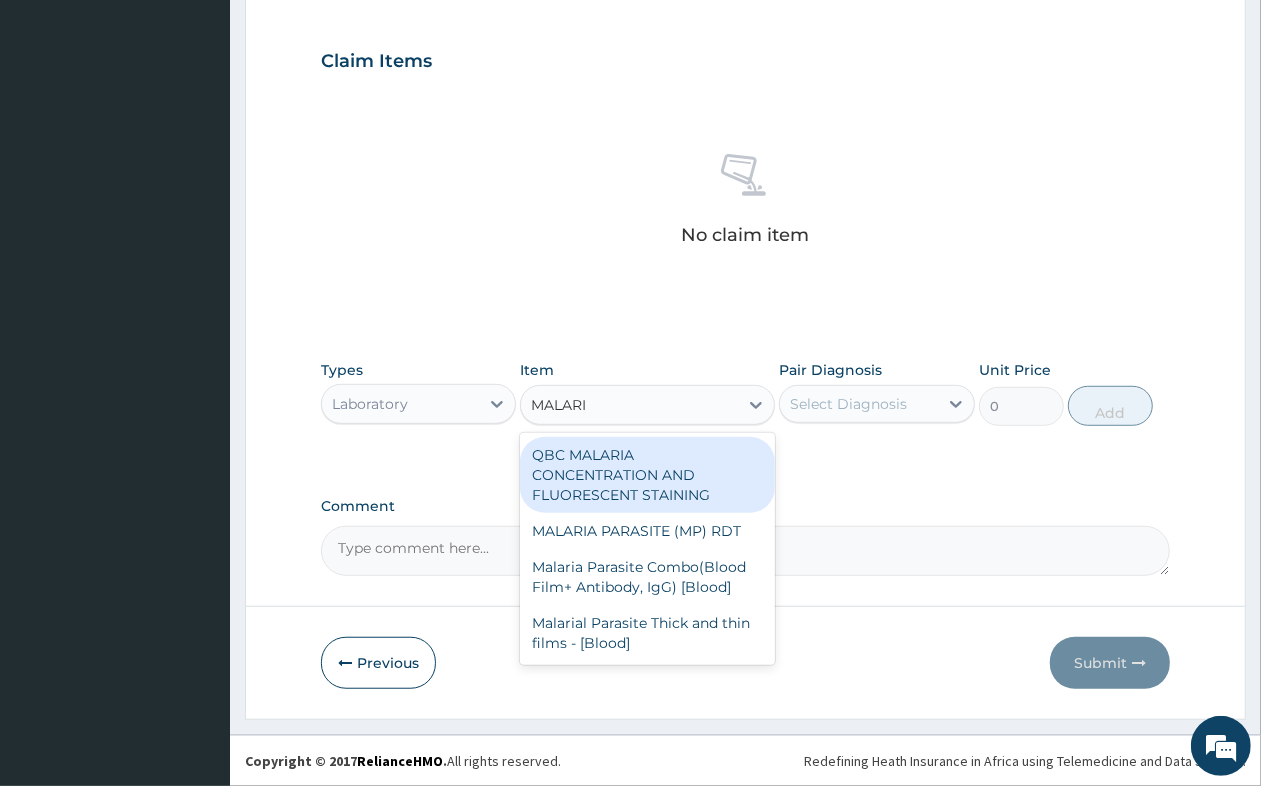 type on "MALARIA" 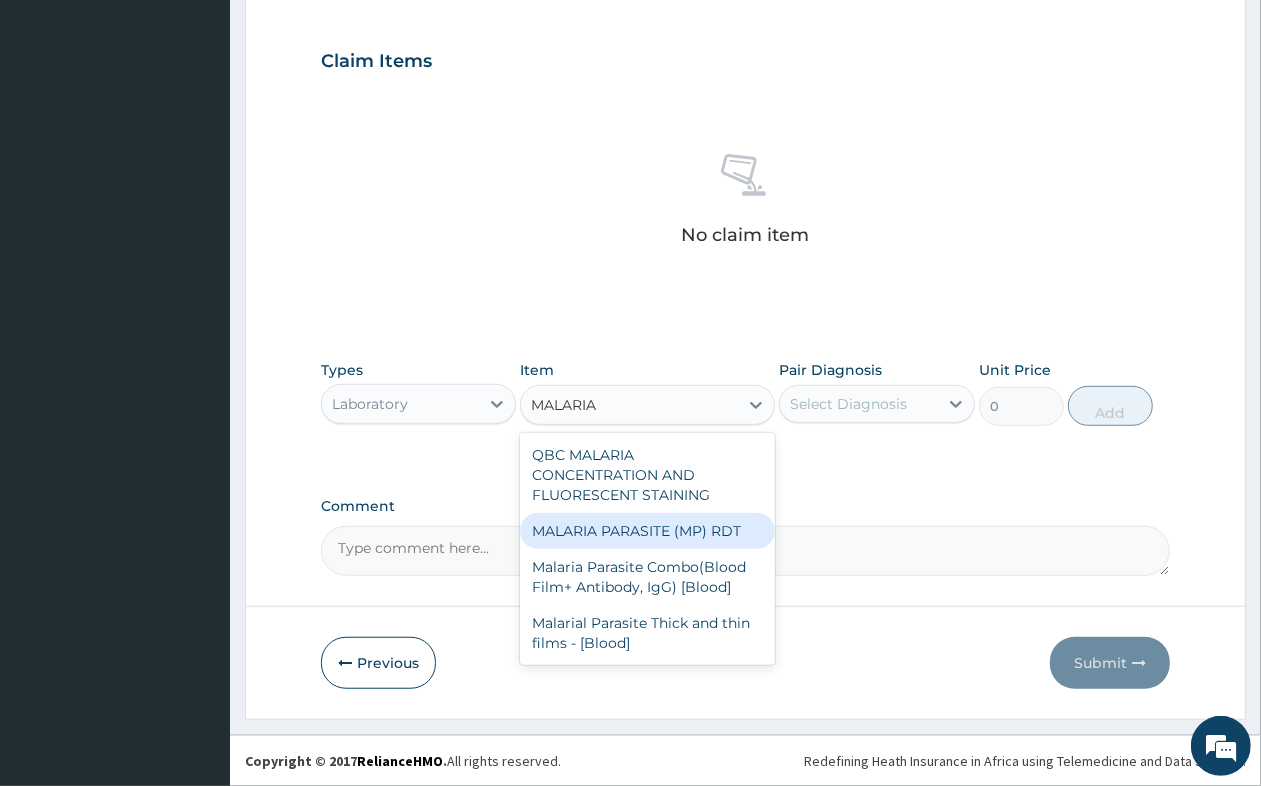 click on "MALARIA PARASITE (MP) RDT" at bounding box center [647, 531] 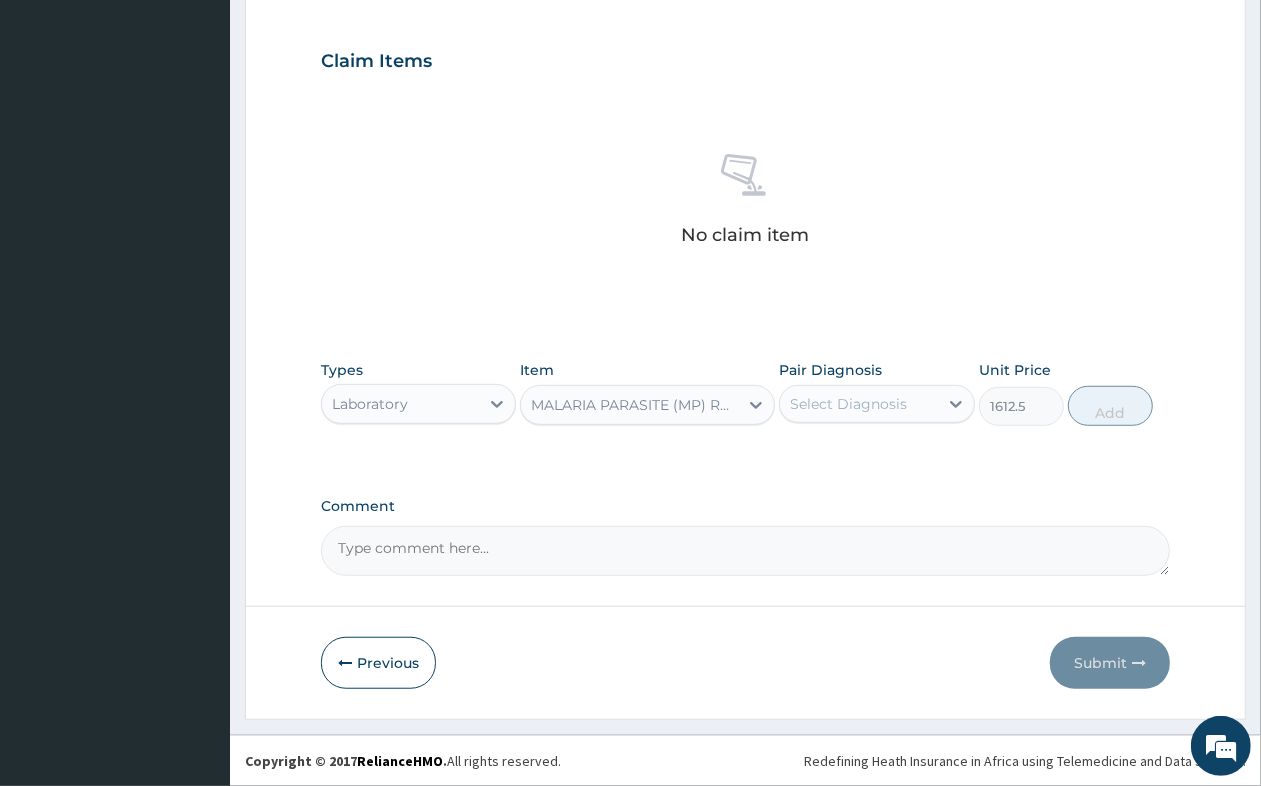 click on "Select Diagnosis" at bounding box center [848, 404] 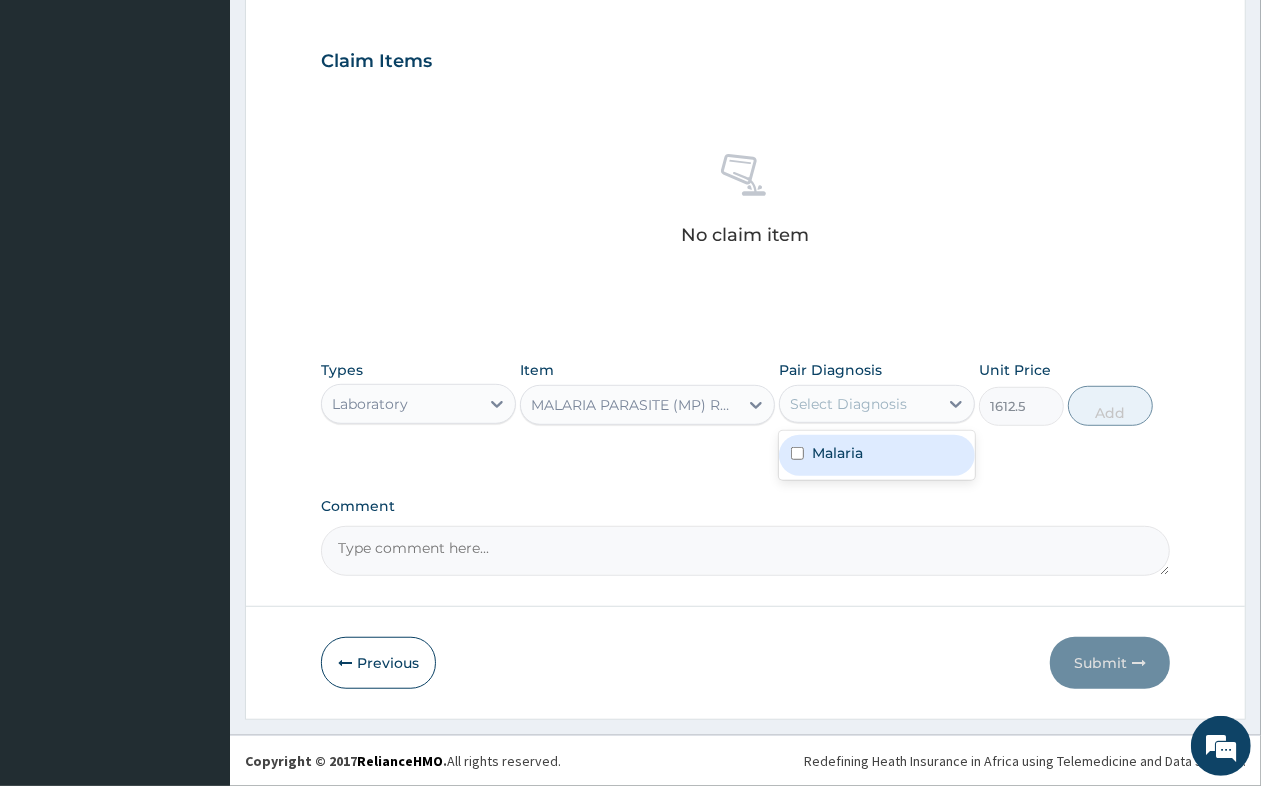 click on "Malaria" at bounding box center [876, 455] 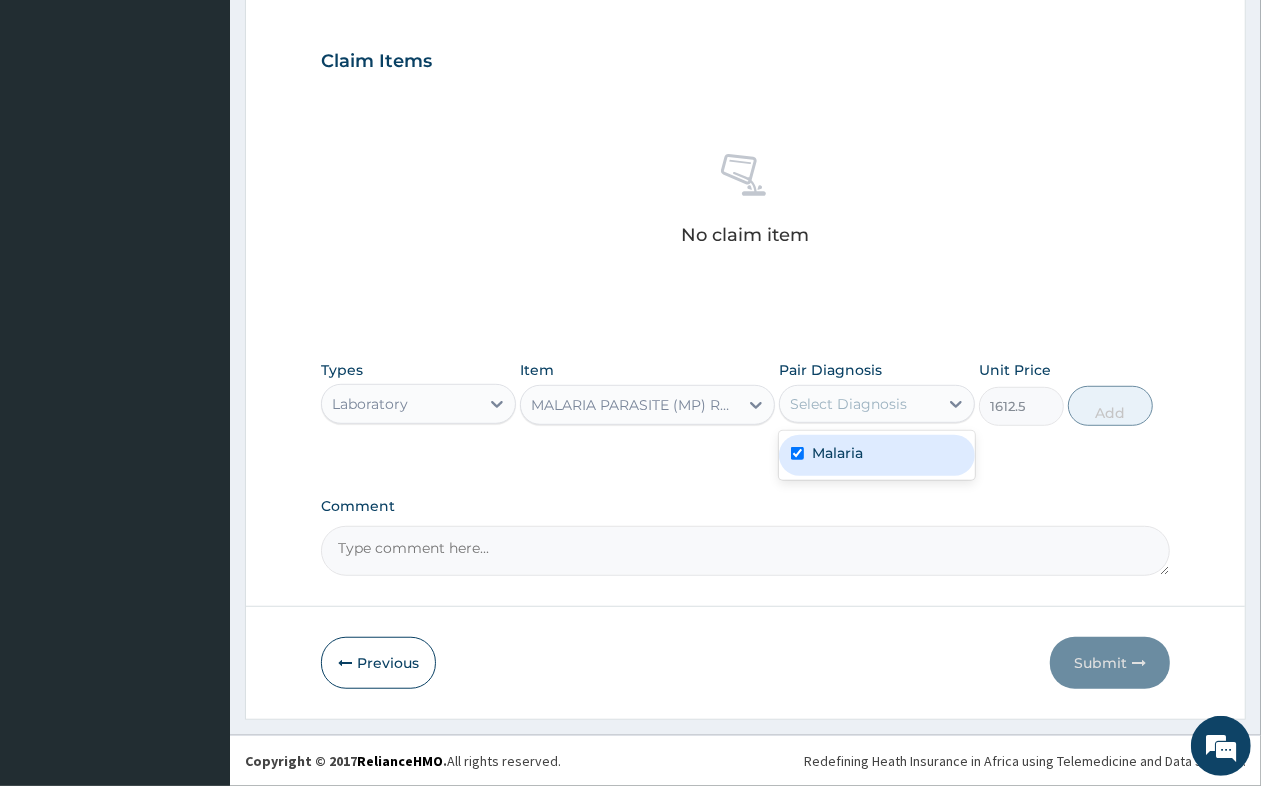 checkbox on "true" 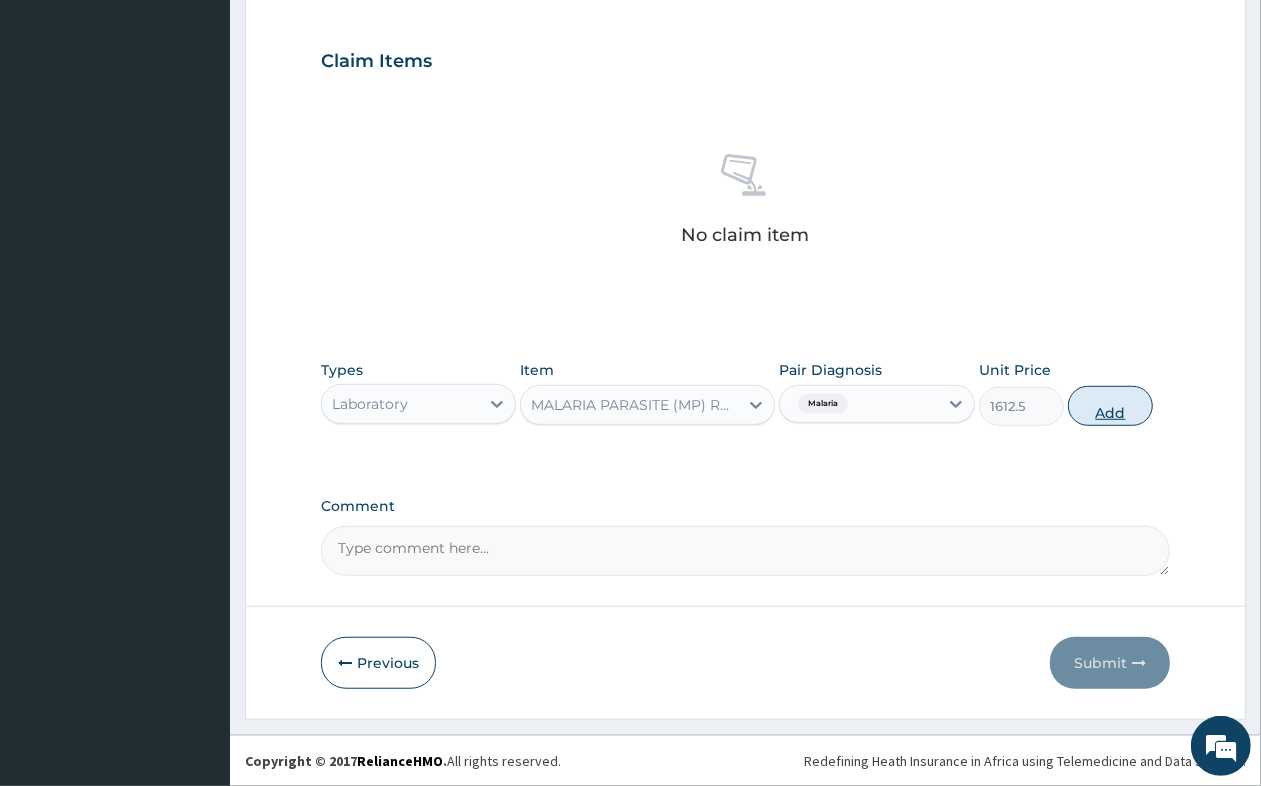 click on "Add" at bounding box center (1110, 406) 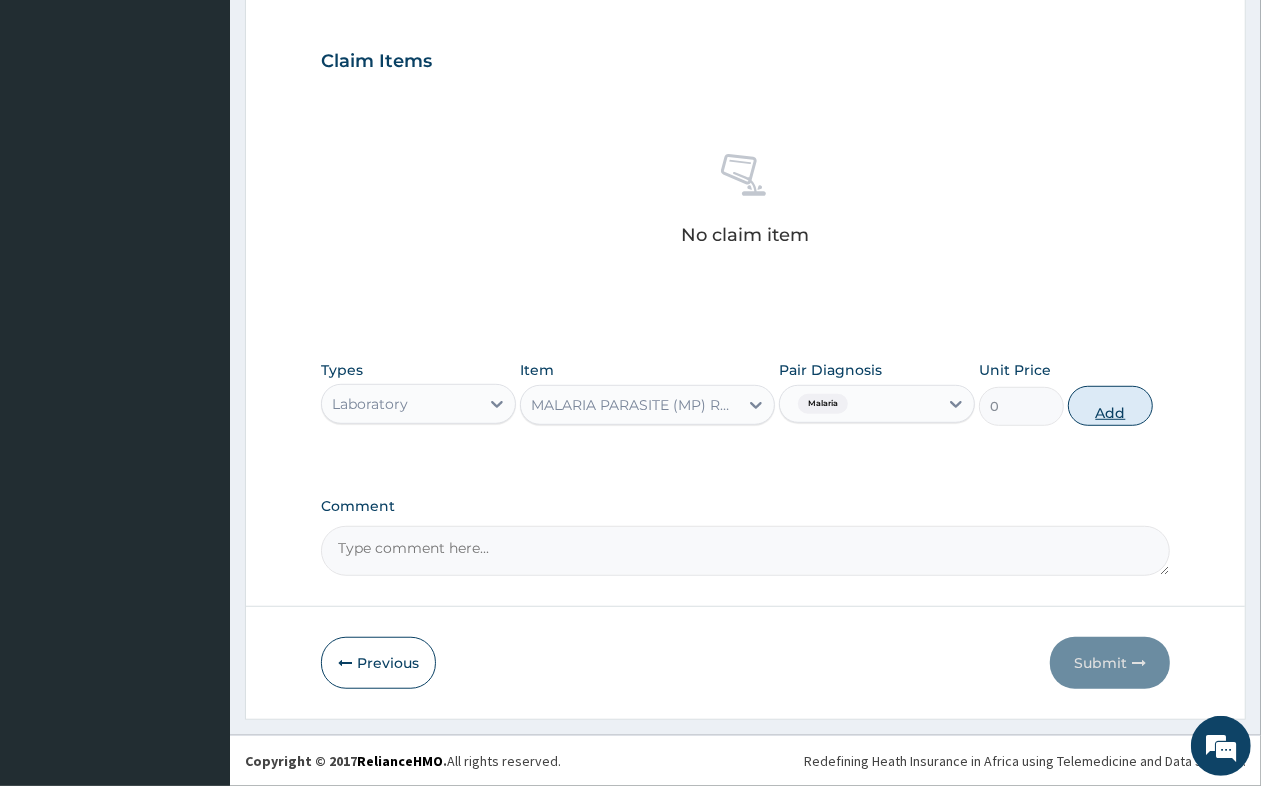 scroll, scrollTop: 578, scrollLeft: 0, axis: vertical 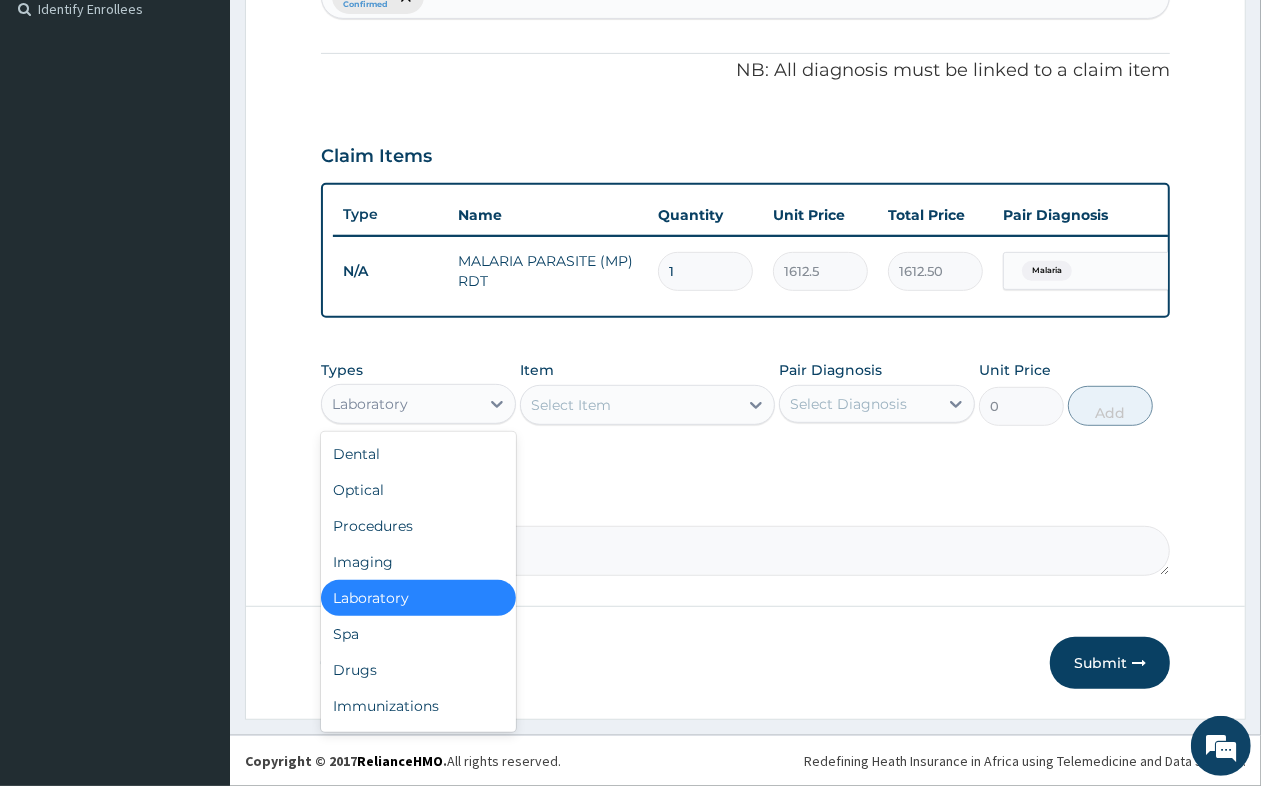 click on "Laboratory" at bounding box center (400, 404) 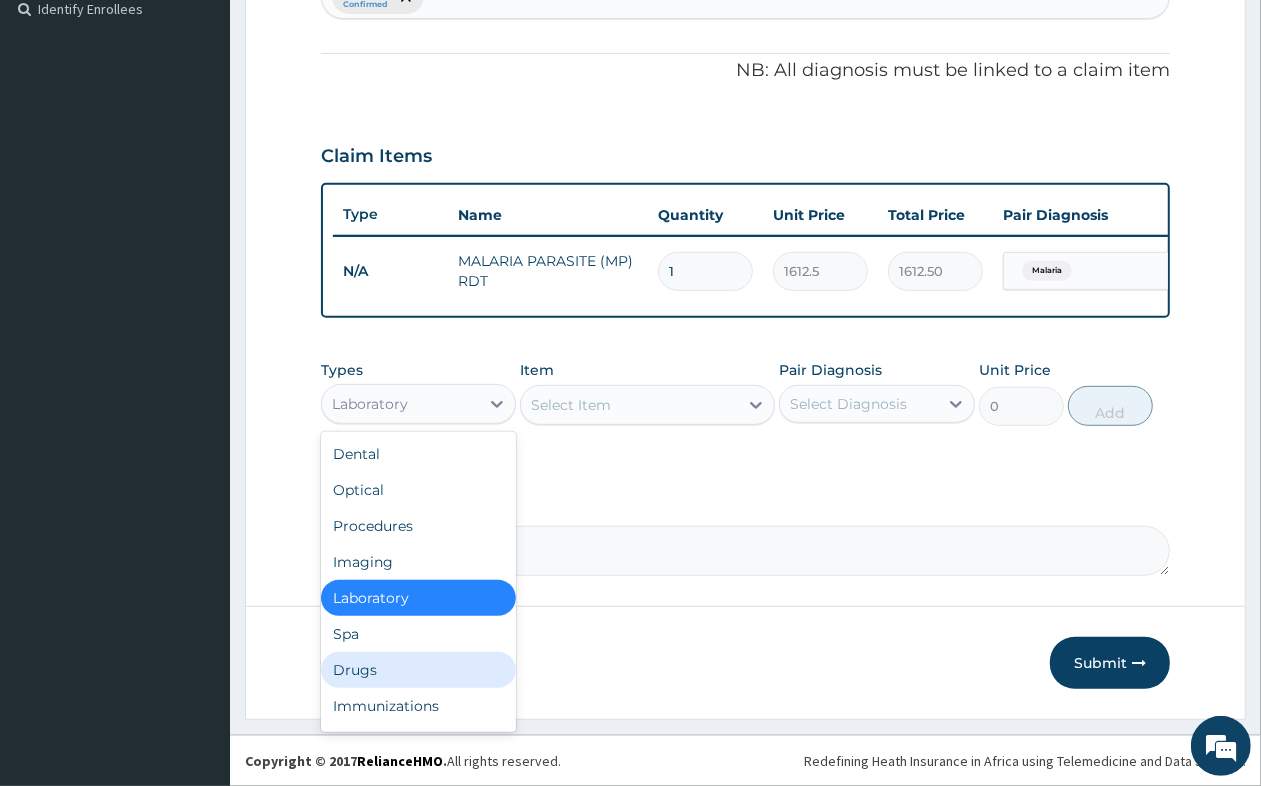 click on "Drugs" at bounding box center (418, 670) 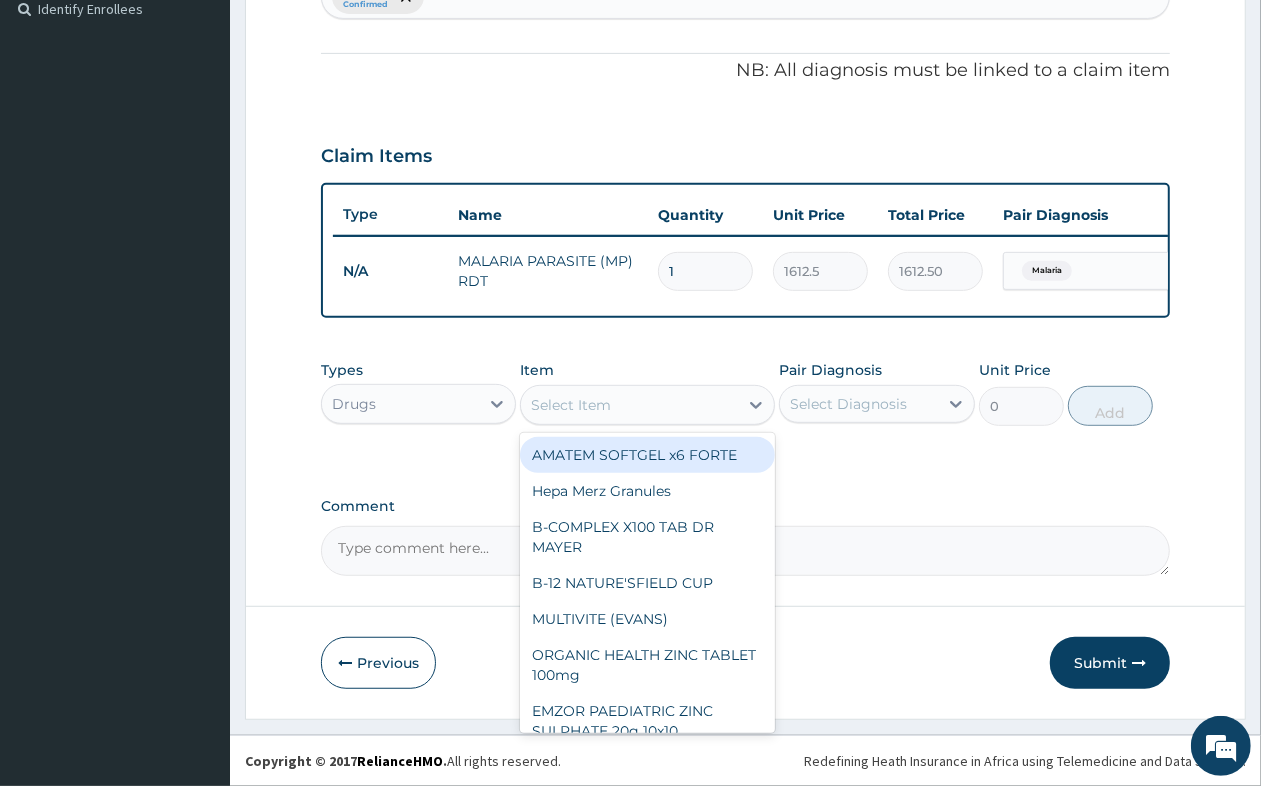 click on "Select Item" at bounding box center (571, 405) 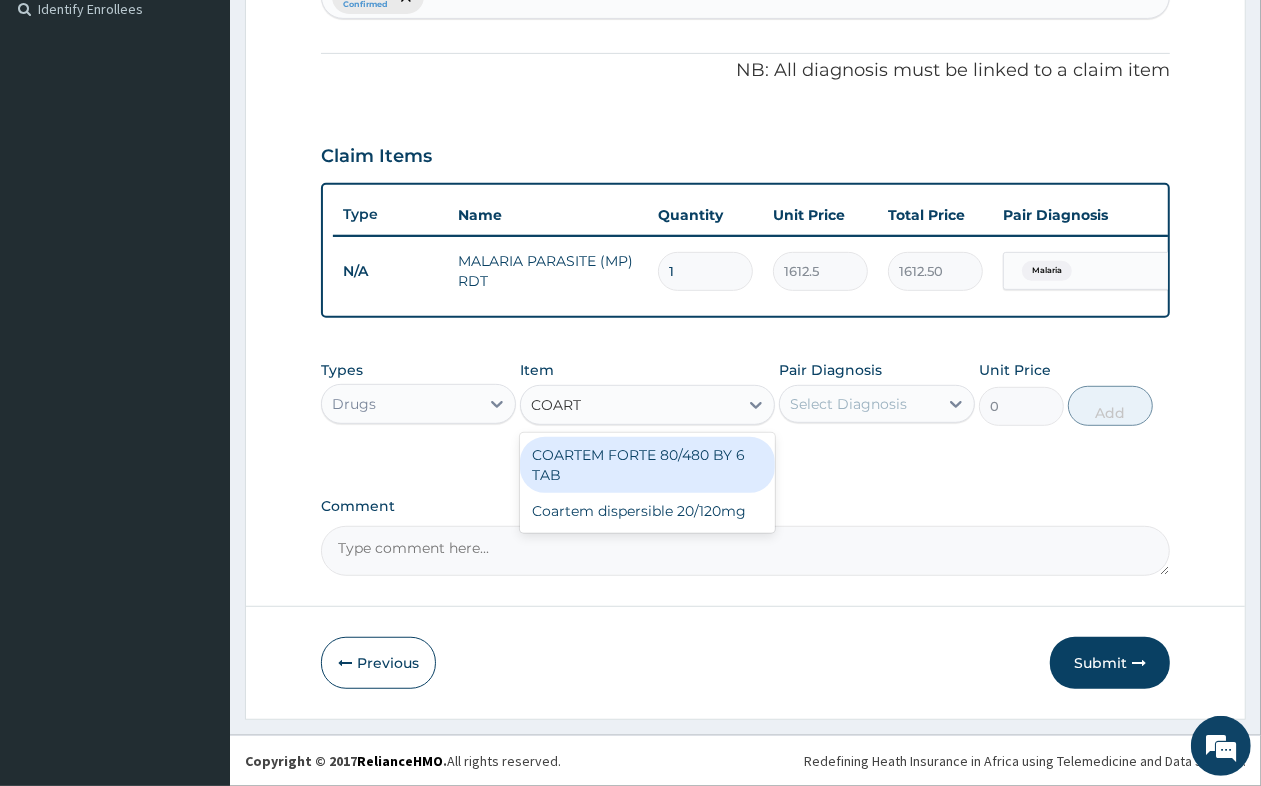 type on "COARTE" 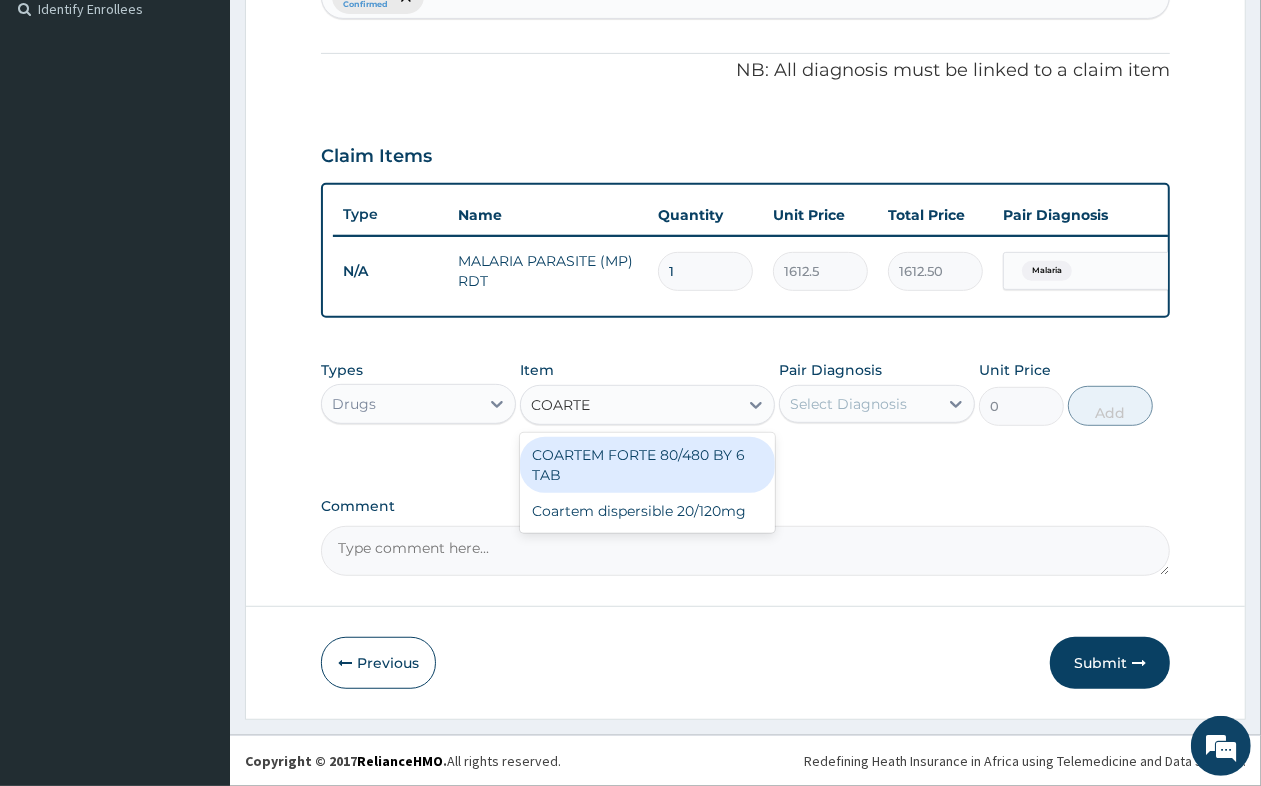click on "COARTEM FORTE 80/480 BY 6 TAB" at bounding box center [647, 465] 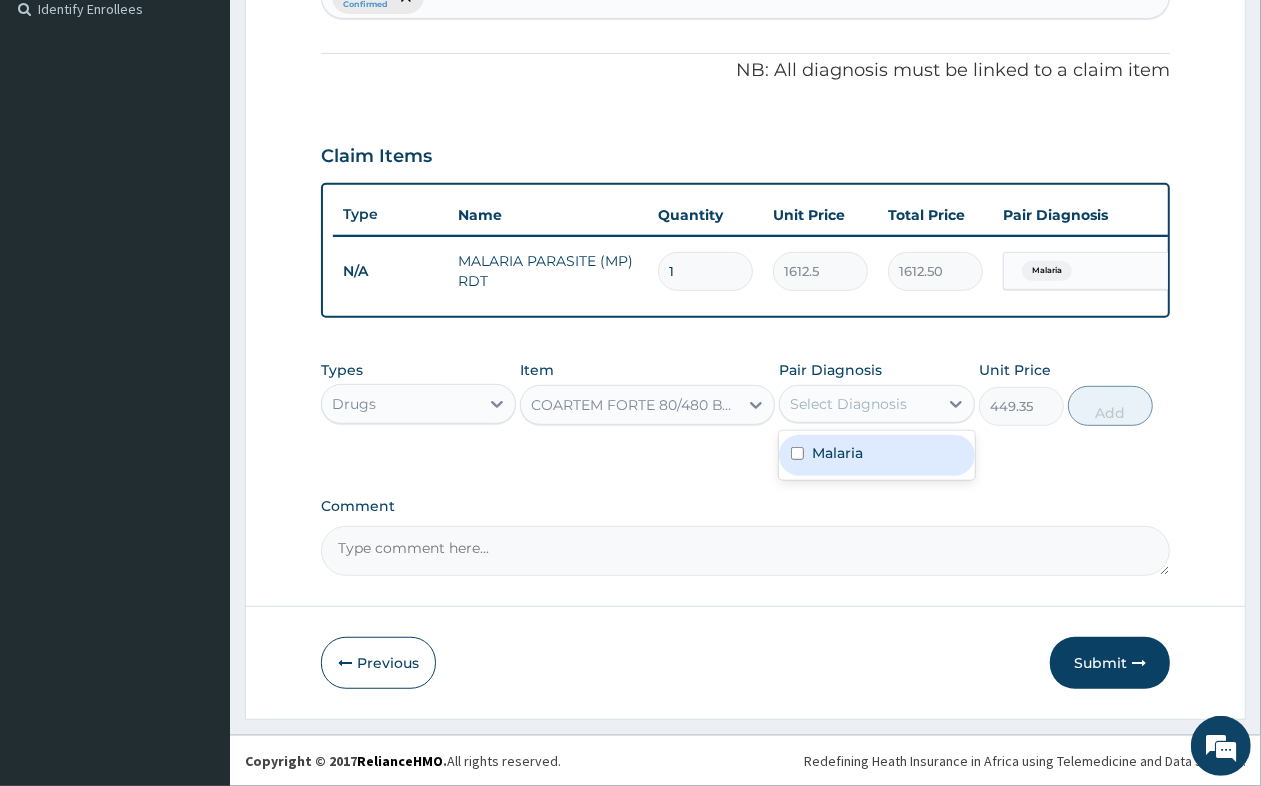 click on "Select Diagnosis" at bounding box center (848, 404) 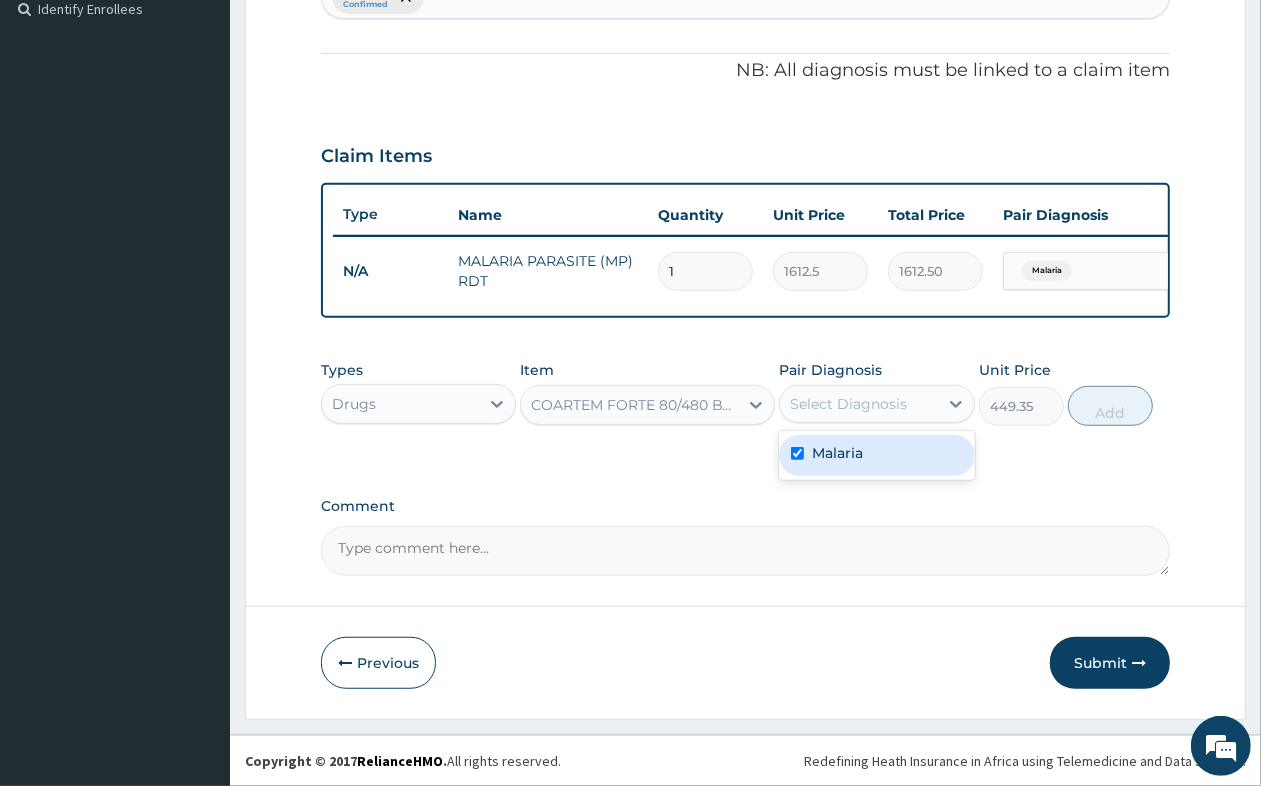 checkbox on "true" 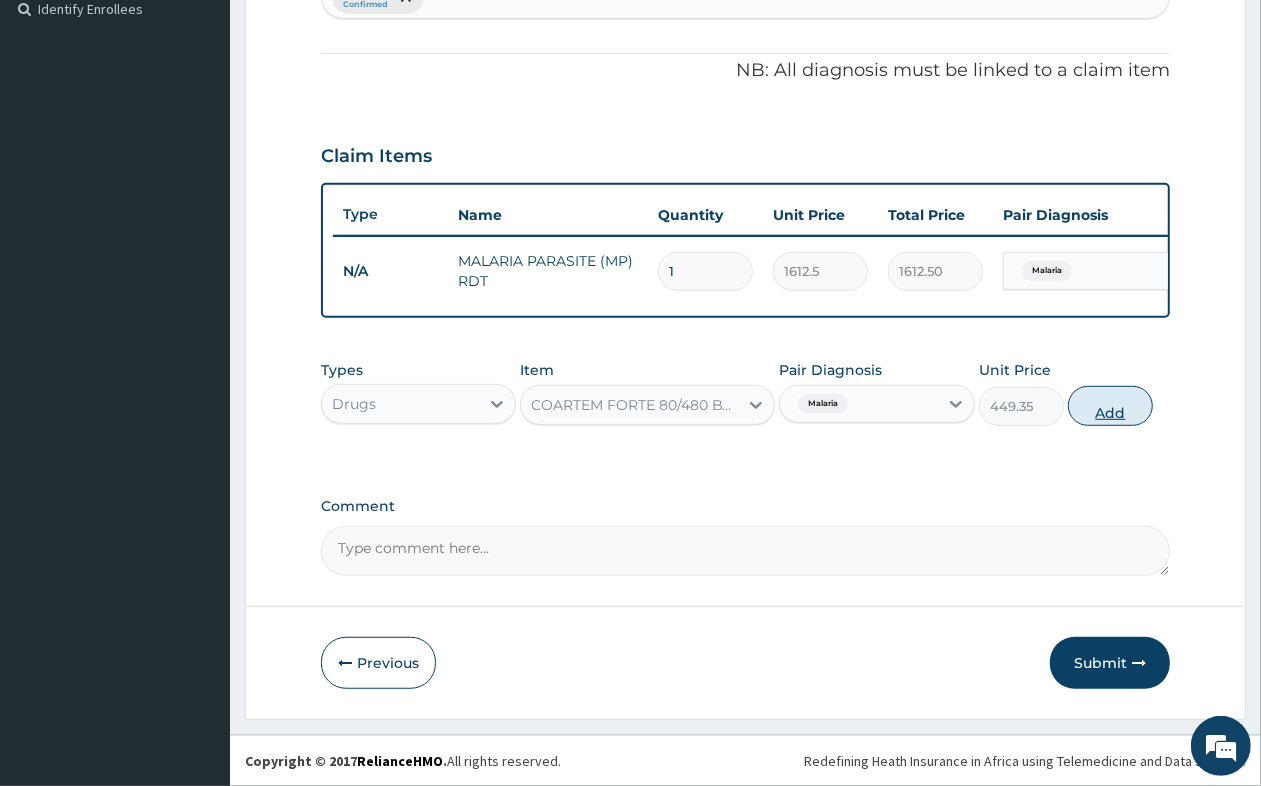 click on "Add" at bounding box center (1110, 406) 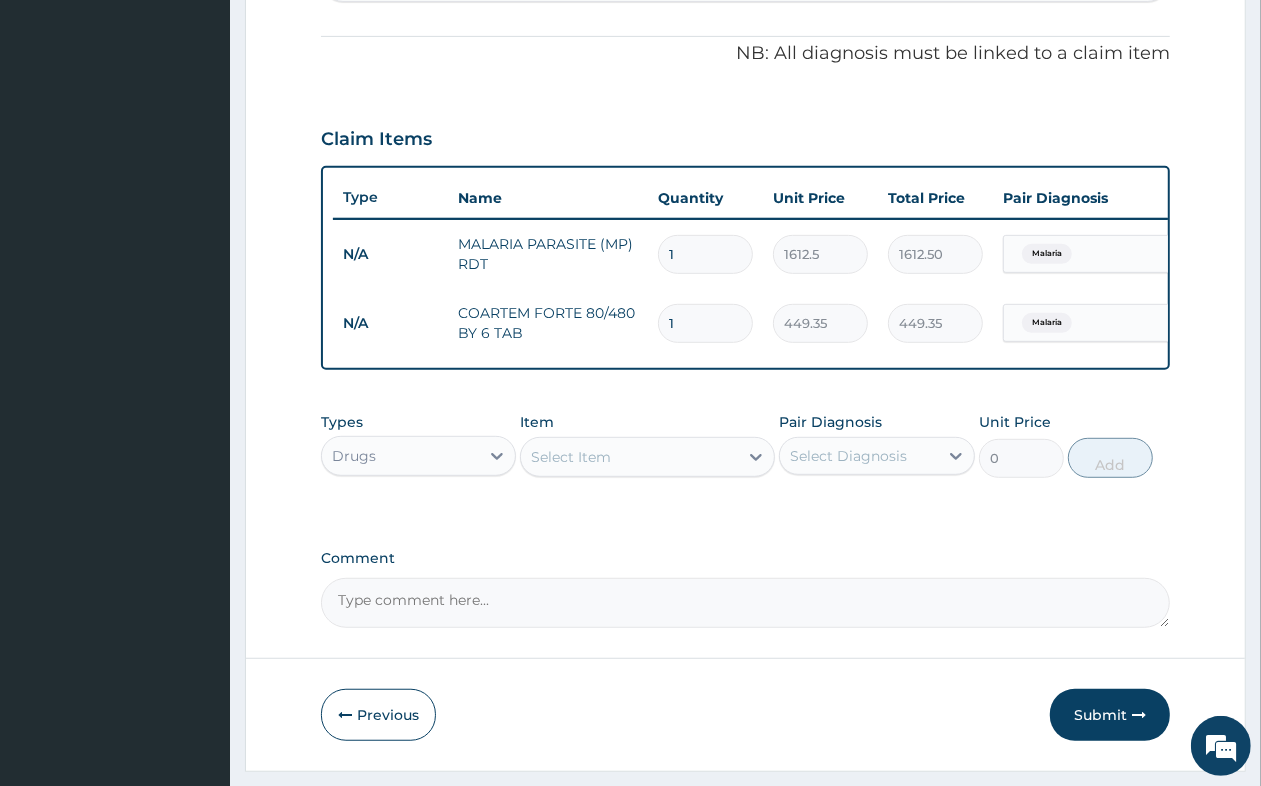 type 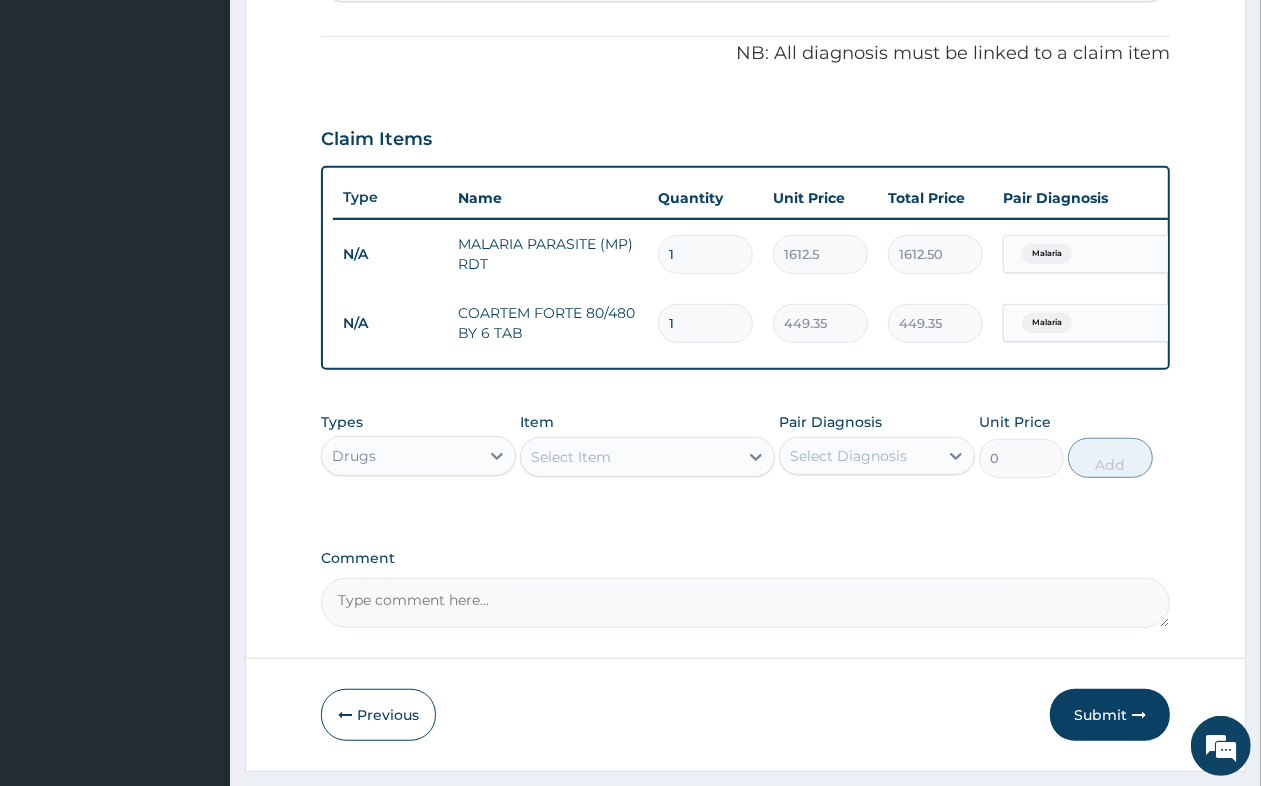 type on "0.00" 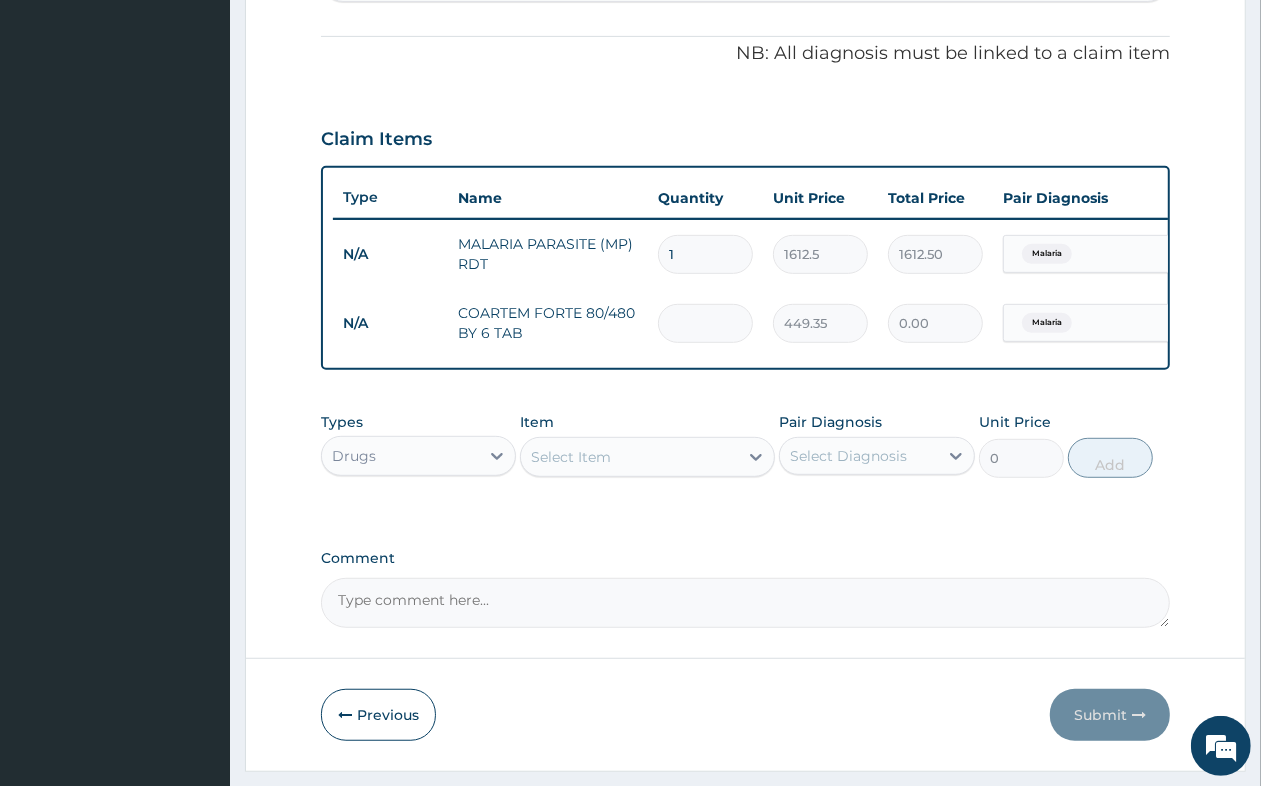 type on "6" 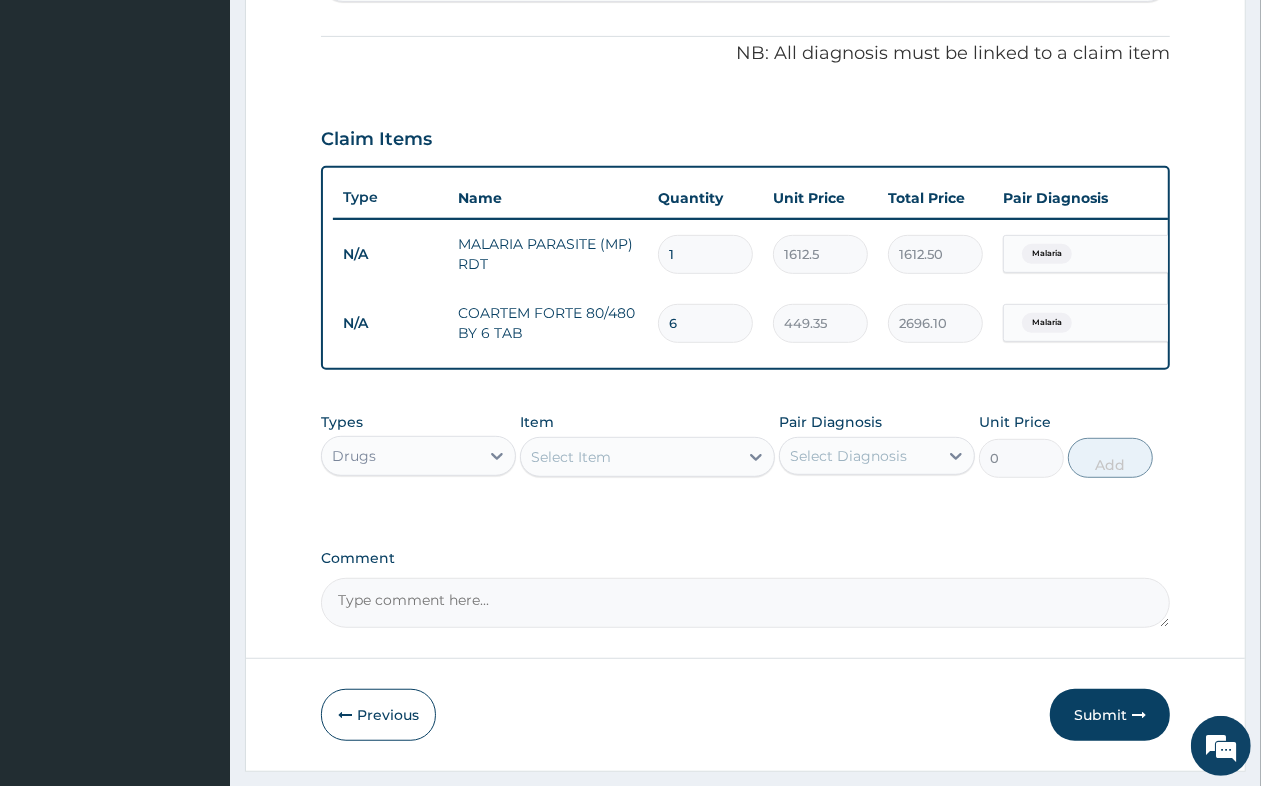 type on "6" 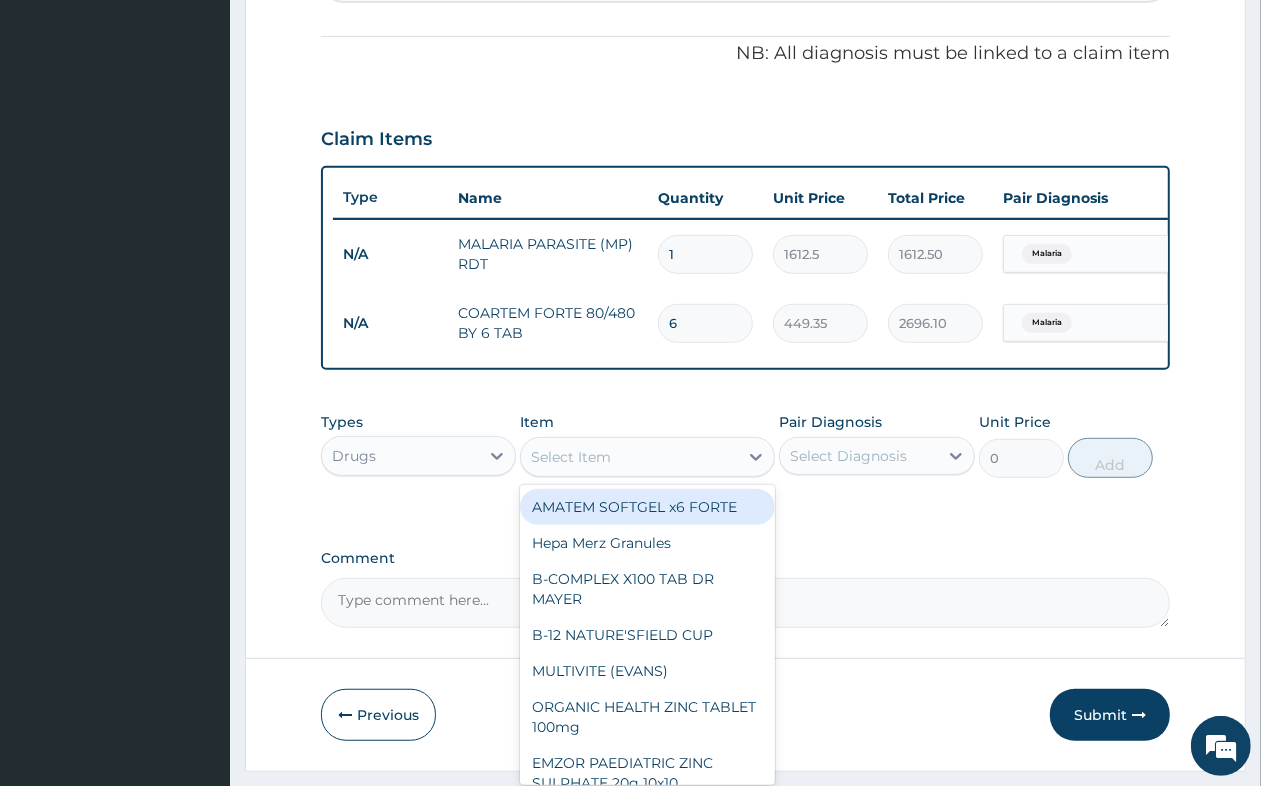 click on "Select Item" at bounding box center (629, 457) 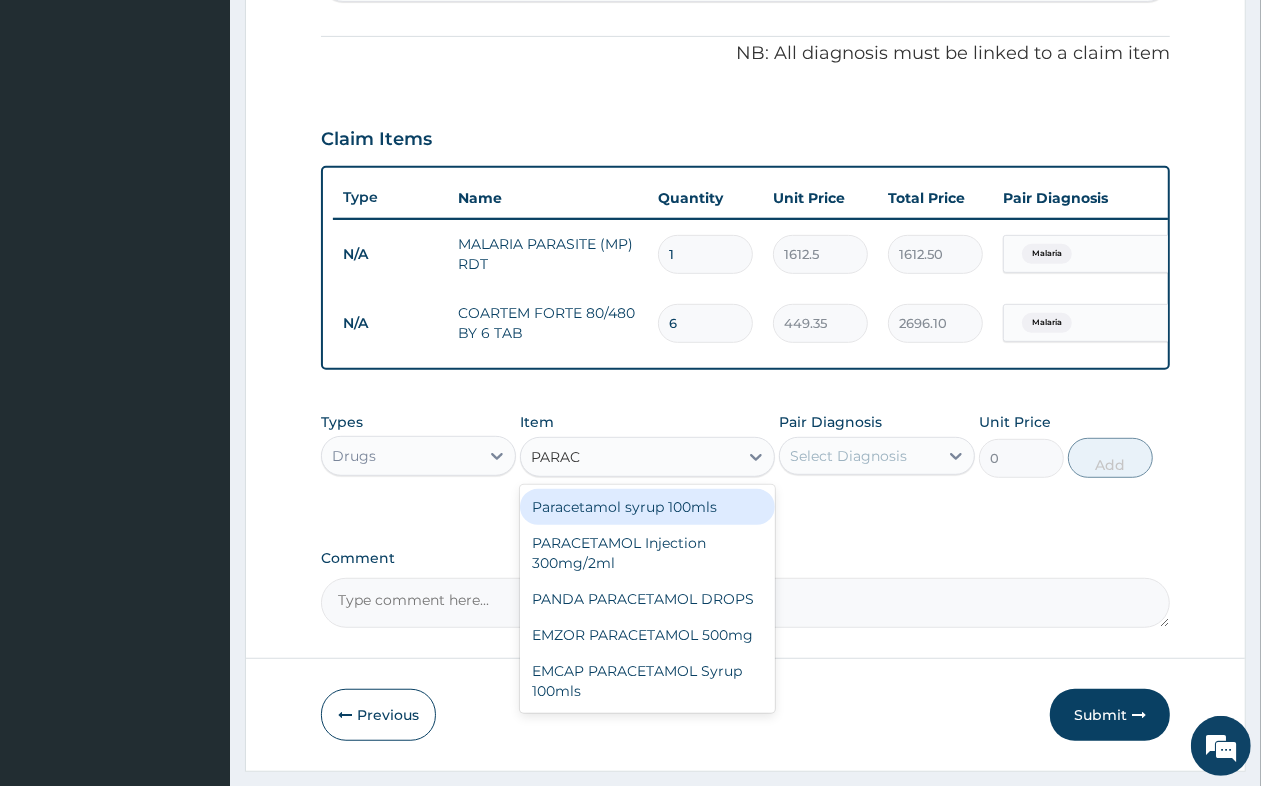 type on "PARA" 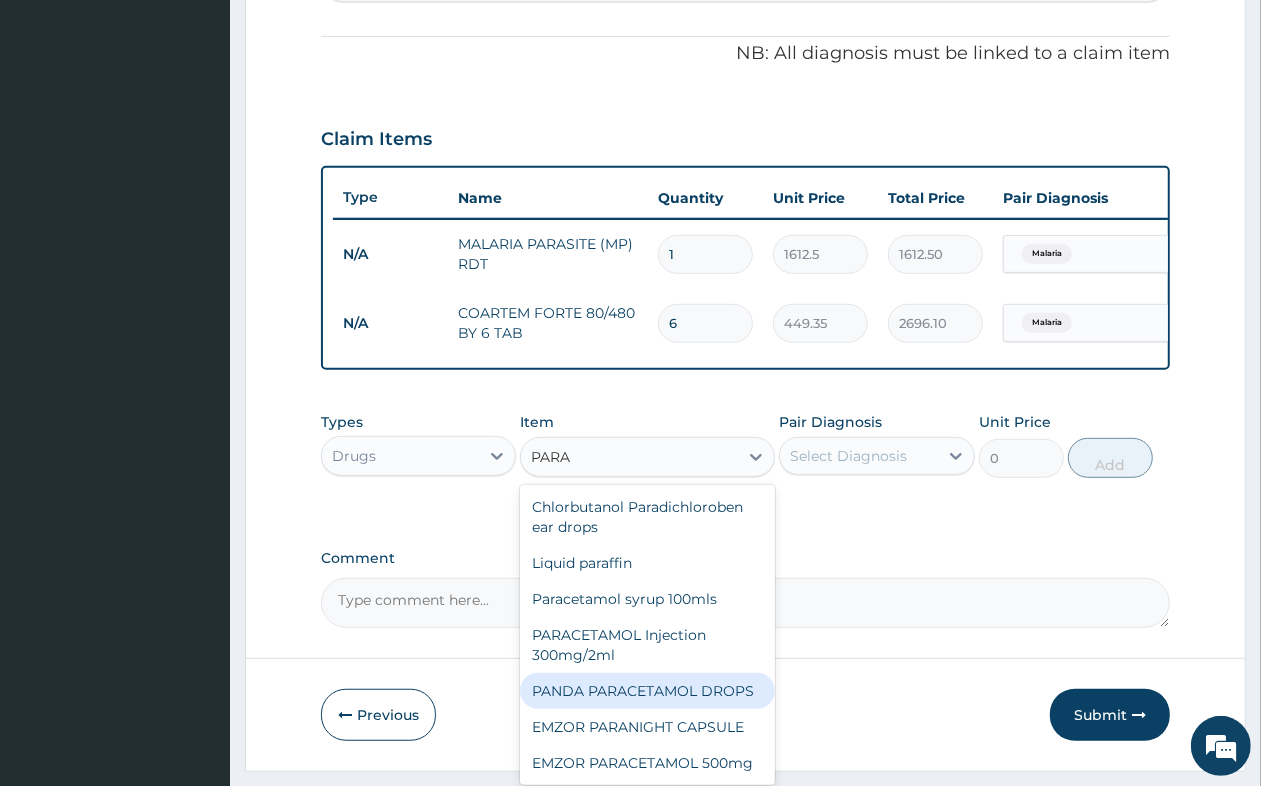 scroll, scrollTop: 116, scrollLeft: 0, axis: vertical 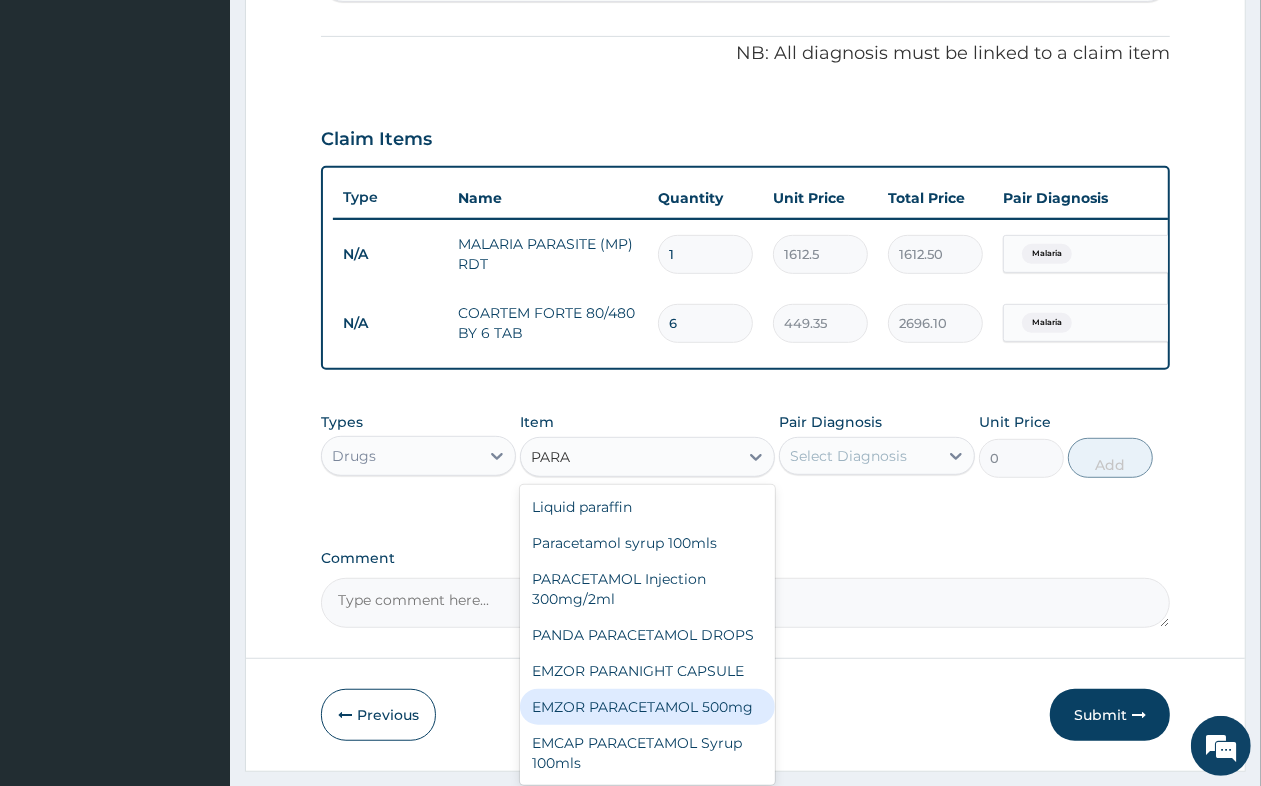 click on "EMZOR PARACETAMOL 500mg" at bounding box center (647, 707) 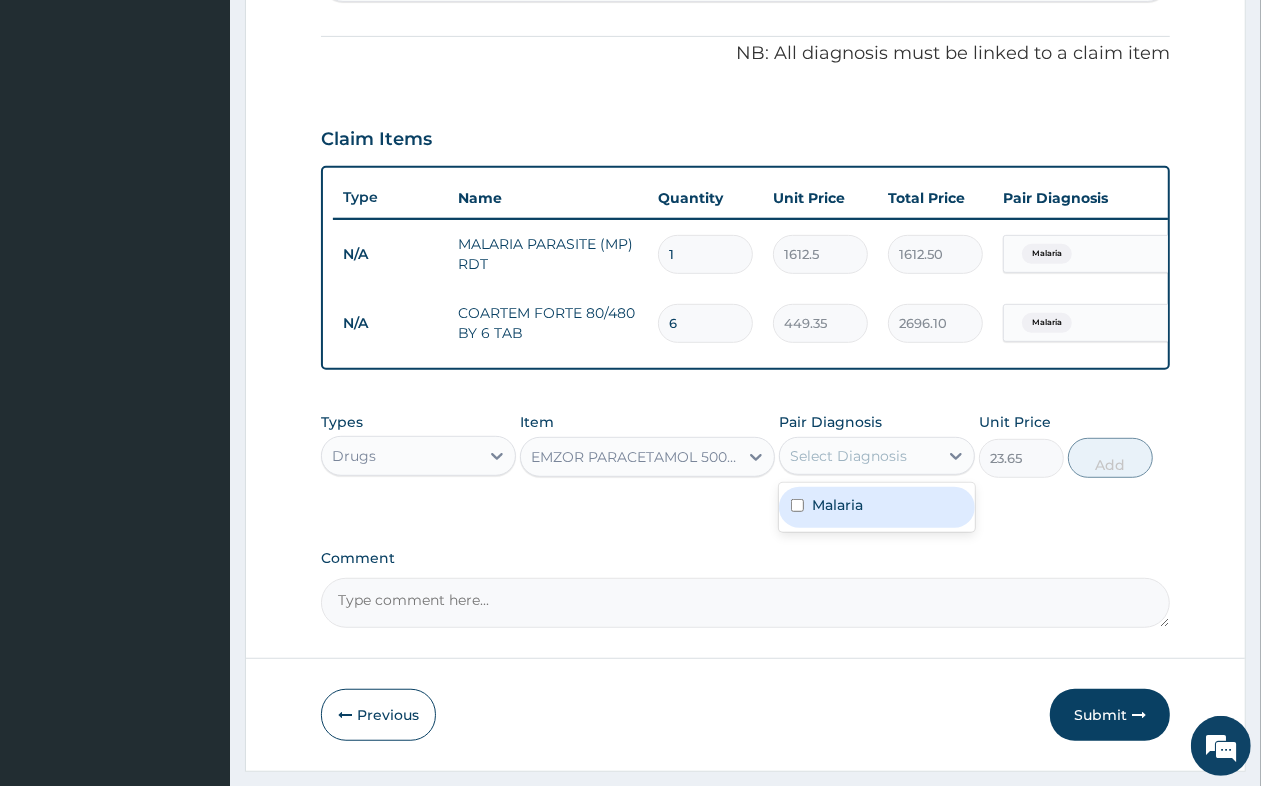 click on "Select Diagnosis" at bounding box center (848, 456) 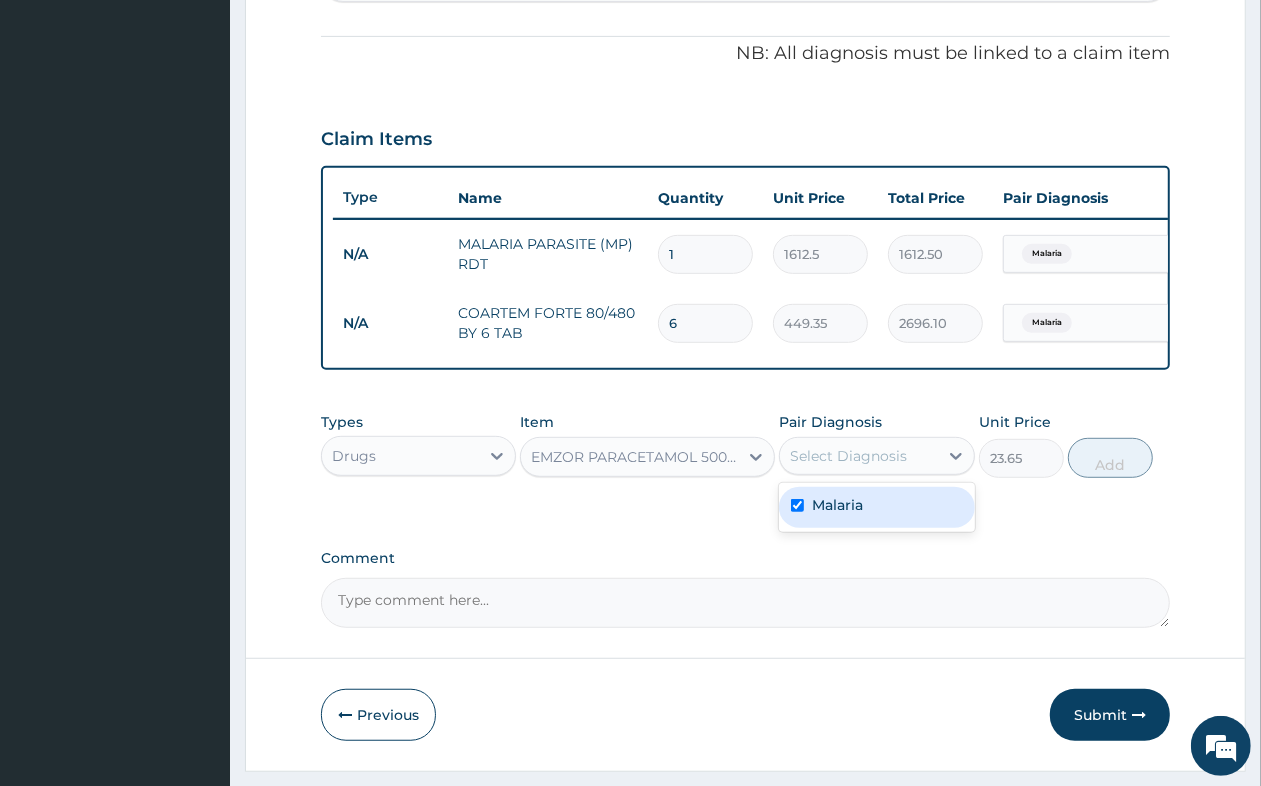 checkbox on "true" 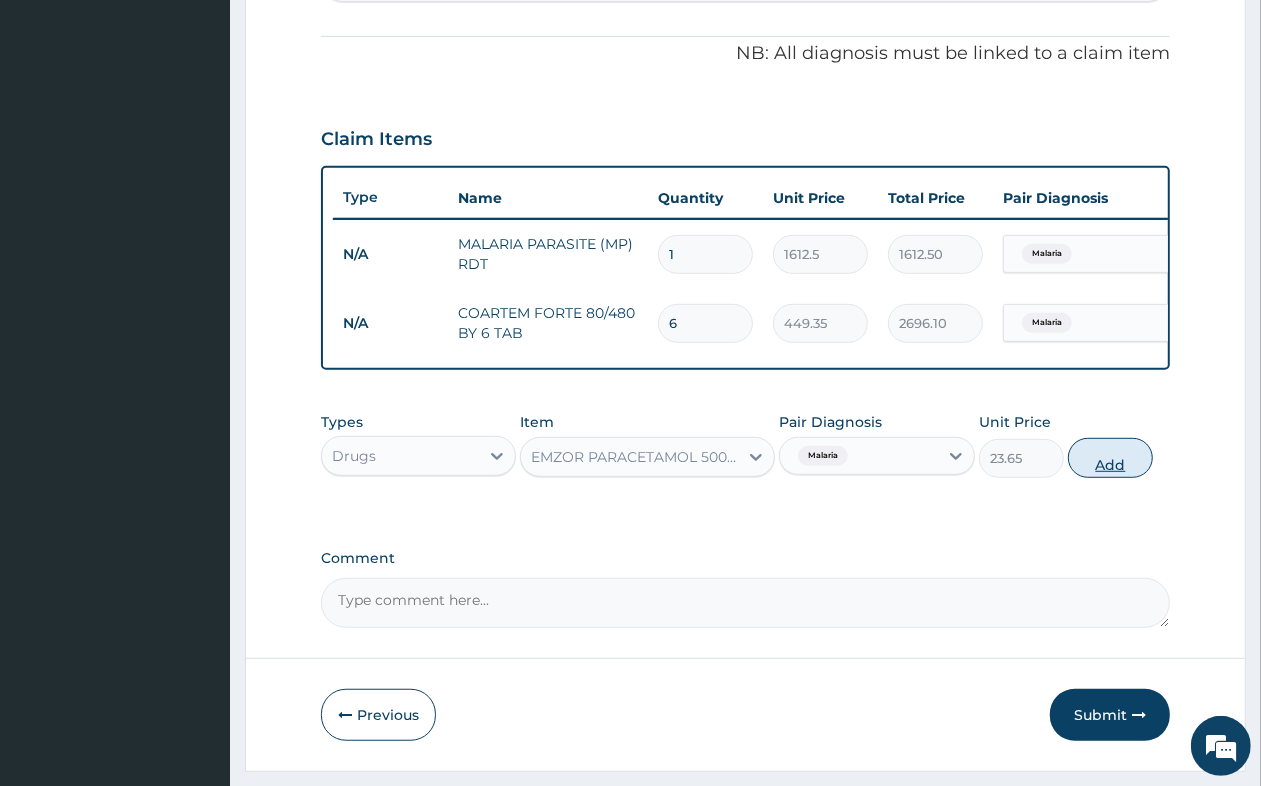 click on "Add" at bounding box center (1110, 458) 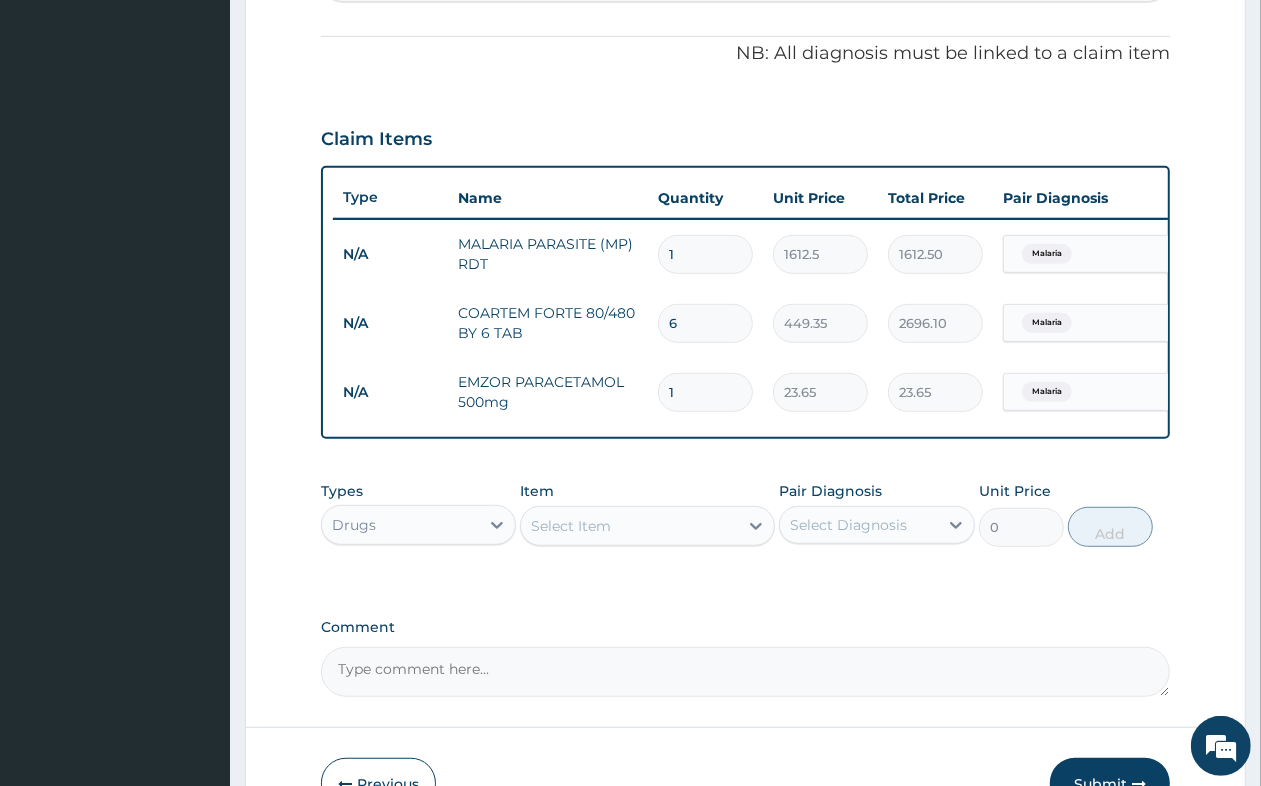 type on "18" 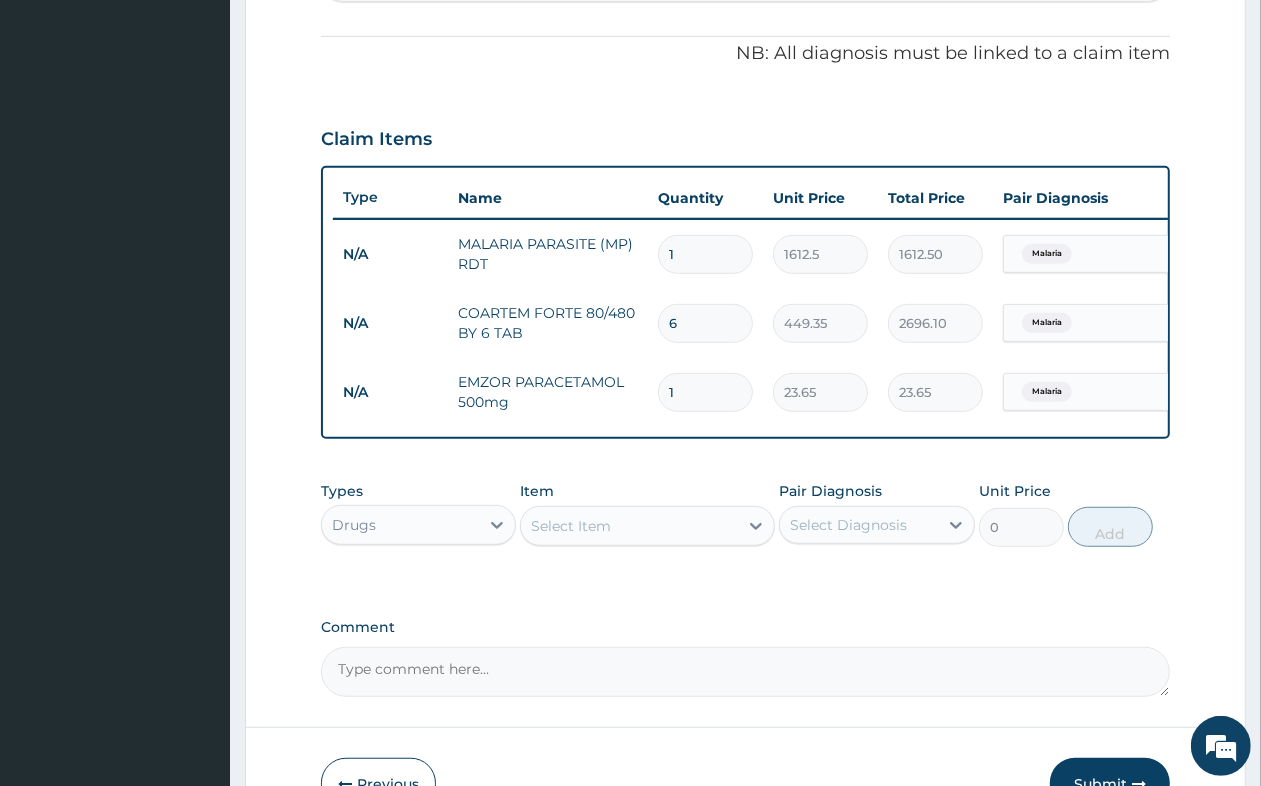 type on "425.70" 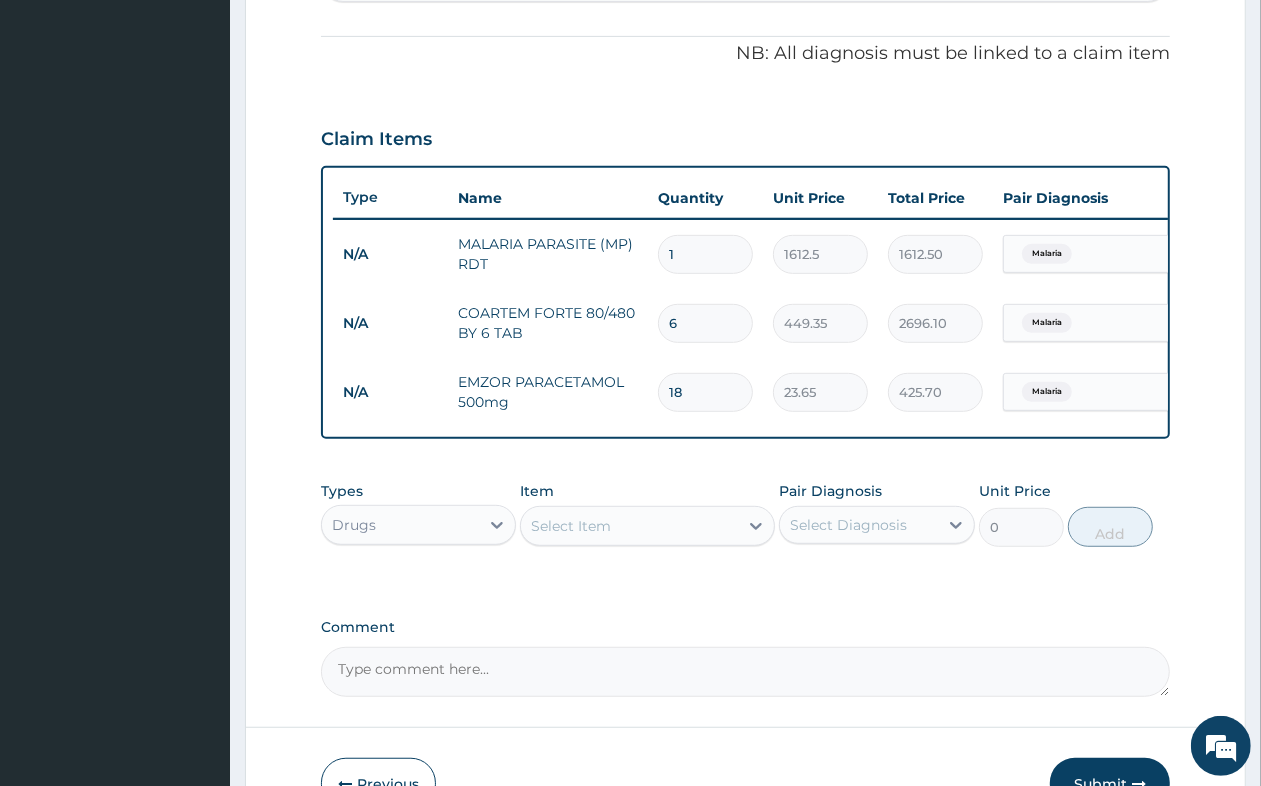 type on "18" 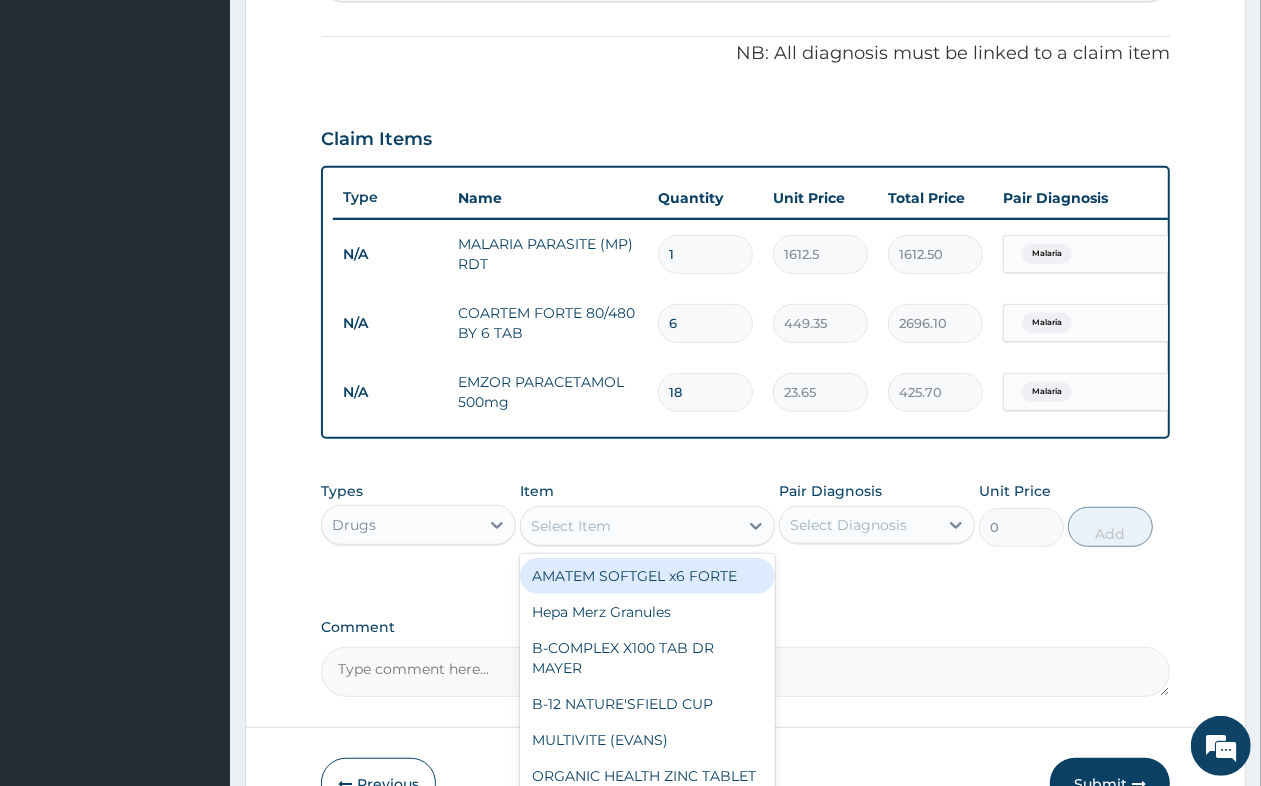 click on "Select Item" at bounding box center [571, 526] 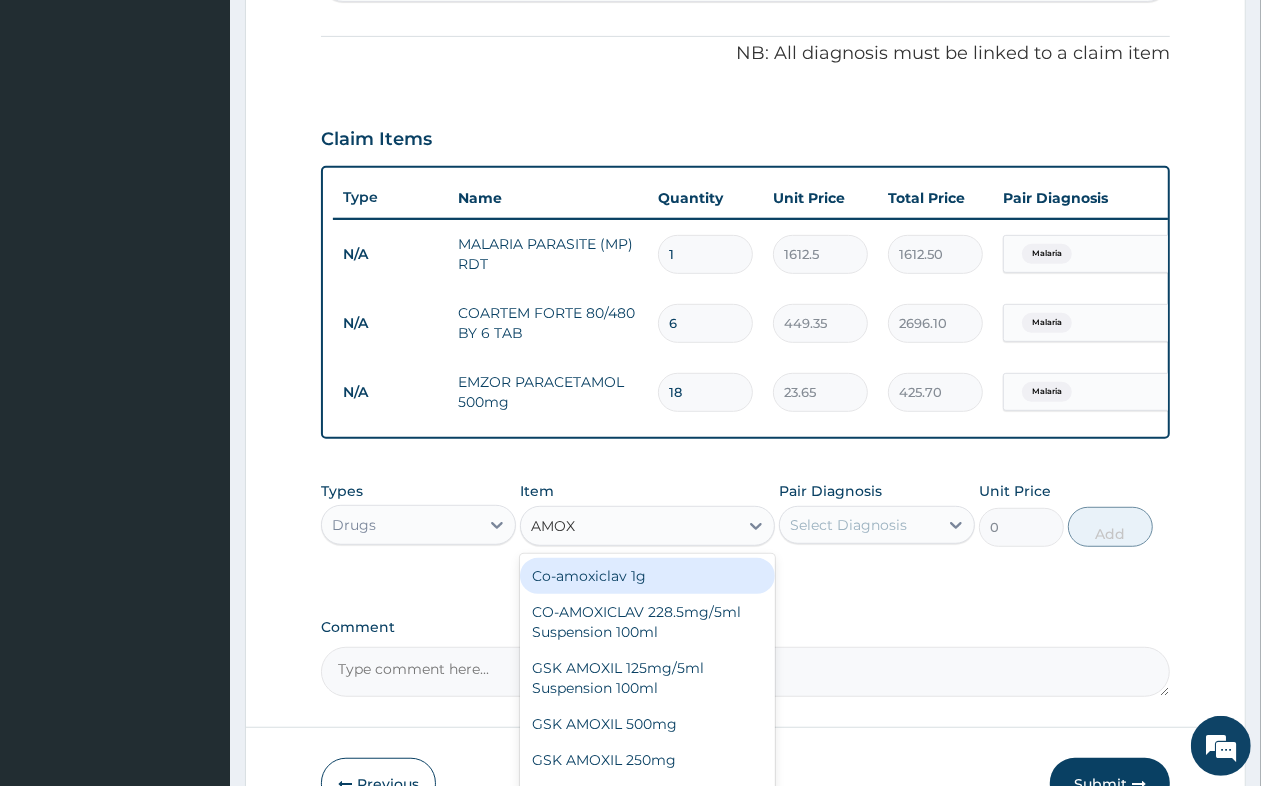 type on "AMOXI" 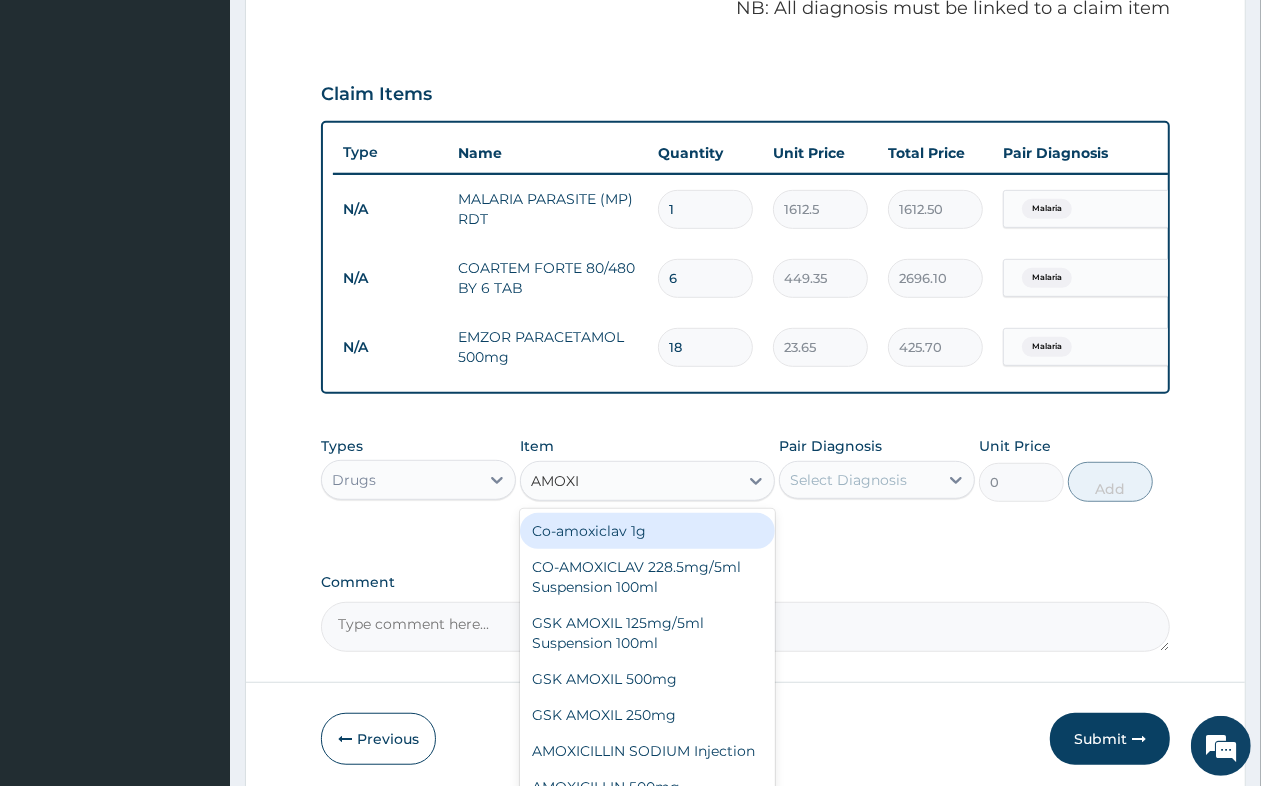 scroll, scrollTop: 703, scrollLeft: 0, axis: vertical 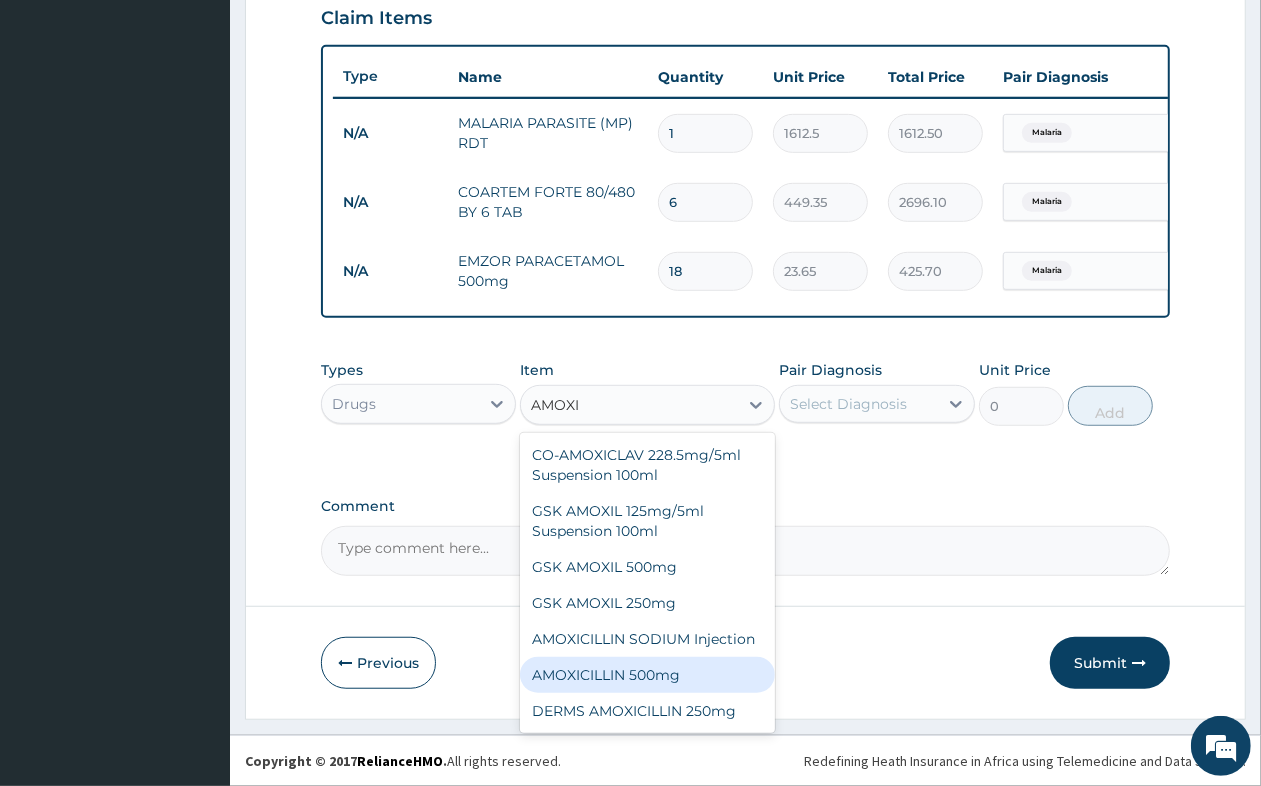 click on "AMOXICILLIN 500mg" at bounding box center (647, 675) 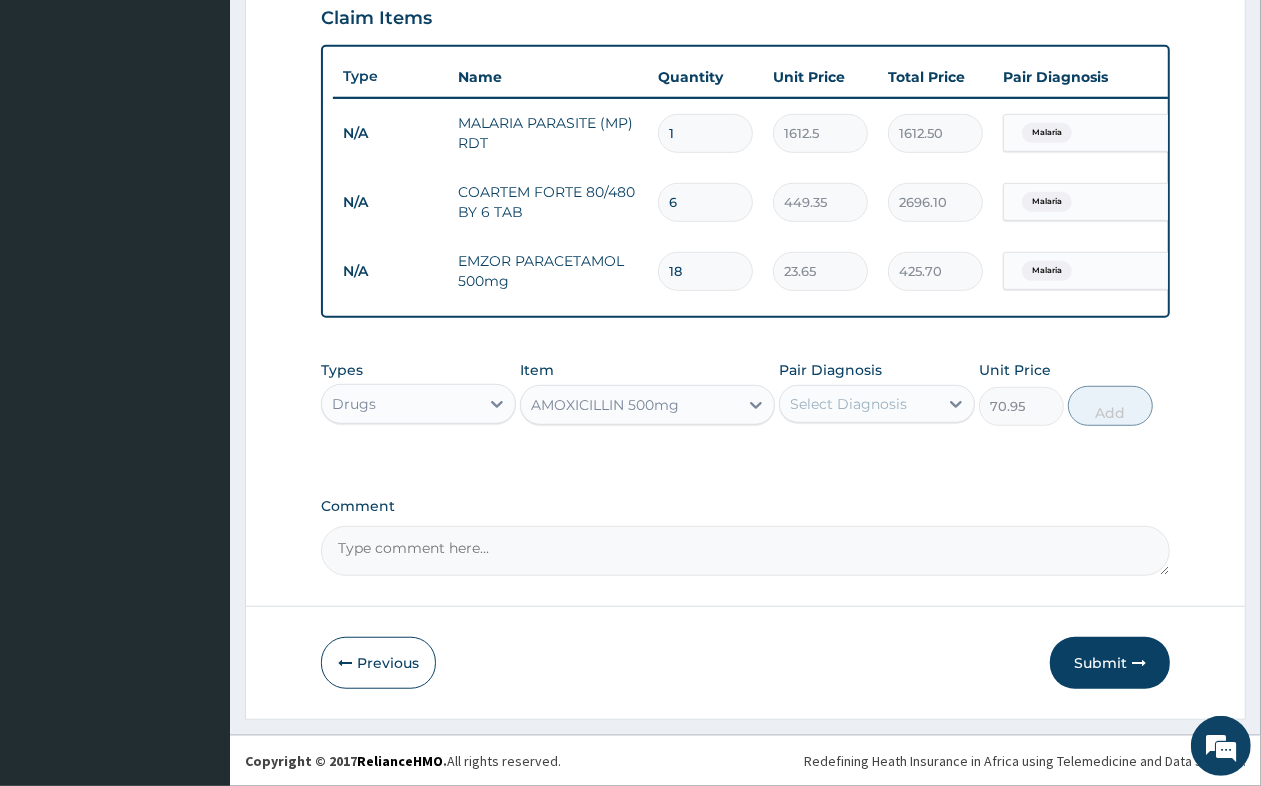 click on "Select Diagnosis" at bounding box center (848, 404) 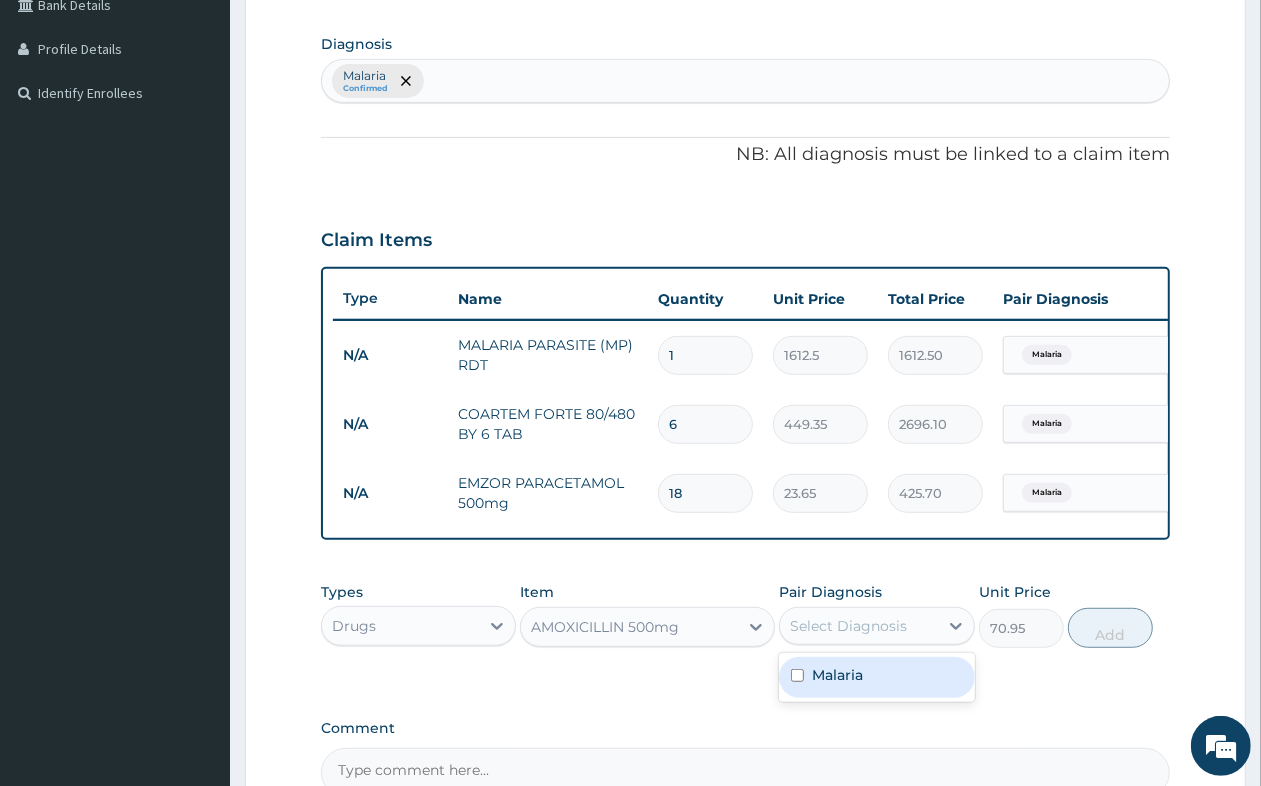 scroll, scrollTop: 453, scrollLeft: 0, axis: vertical 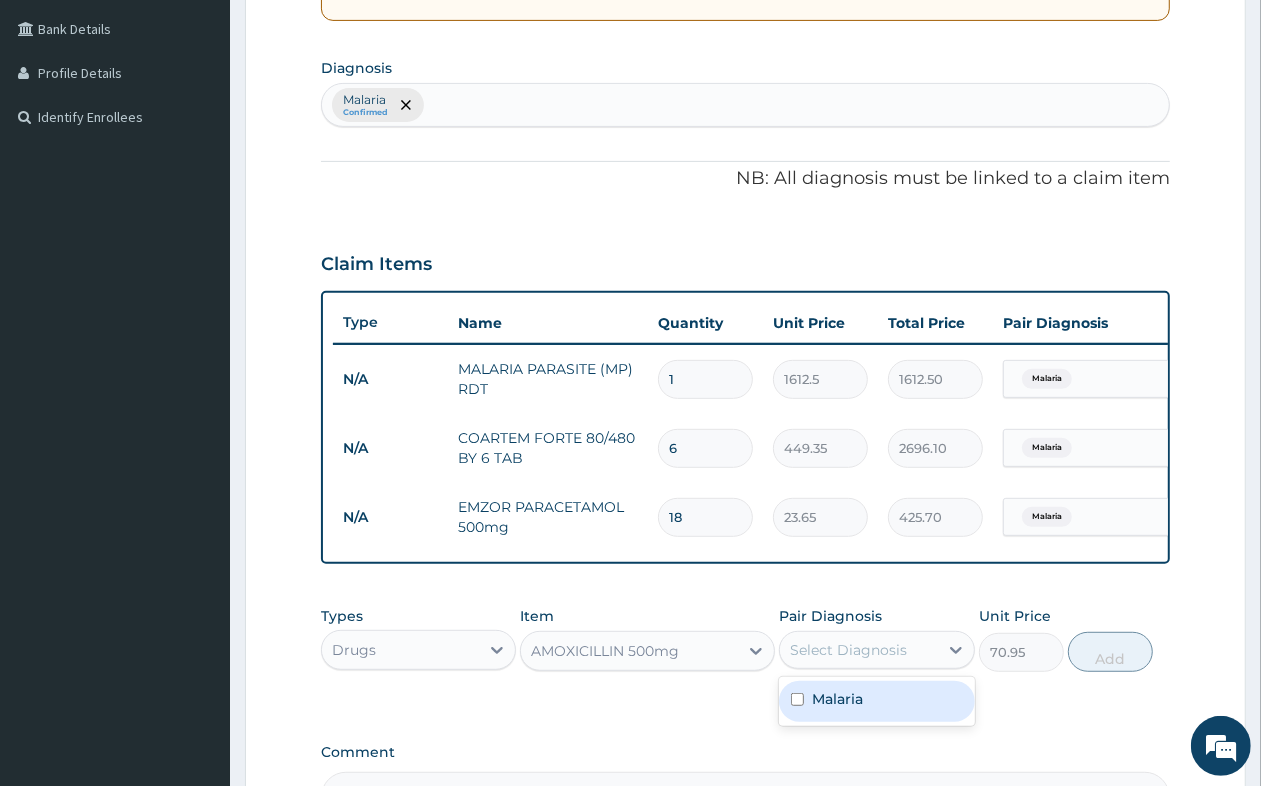 click on "Malaria Confirmed" at bounding box center (745, 105) 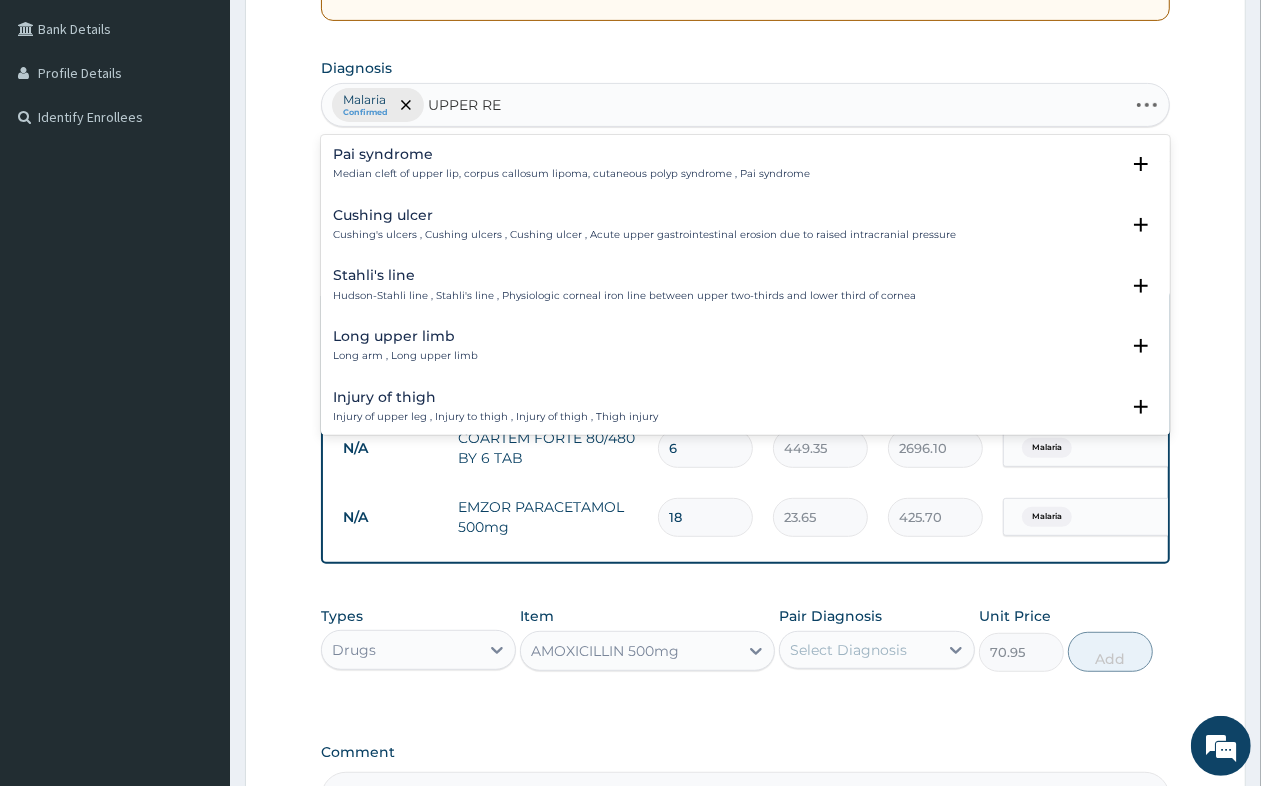 type on "UPPER RES" 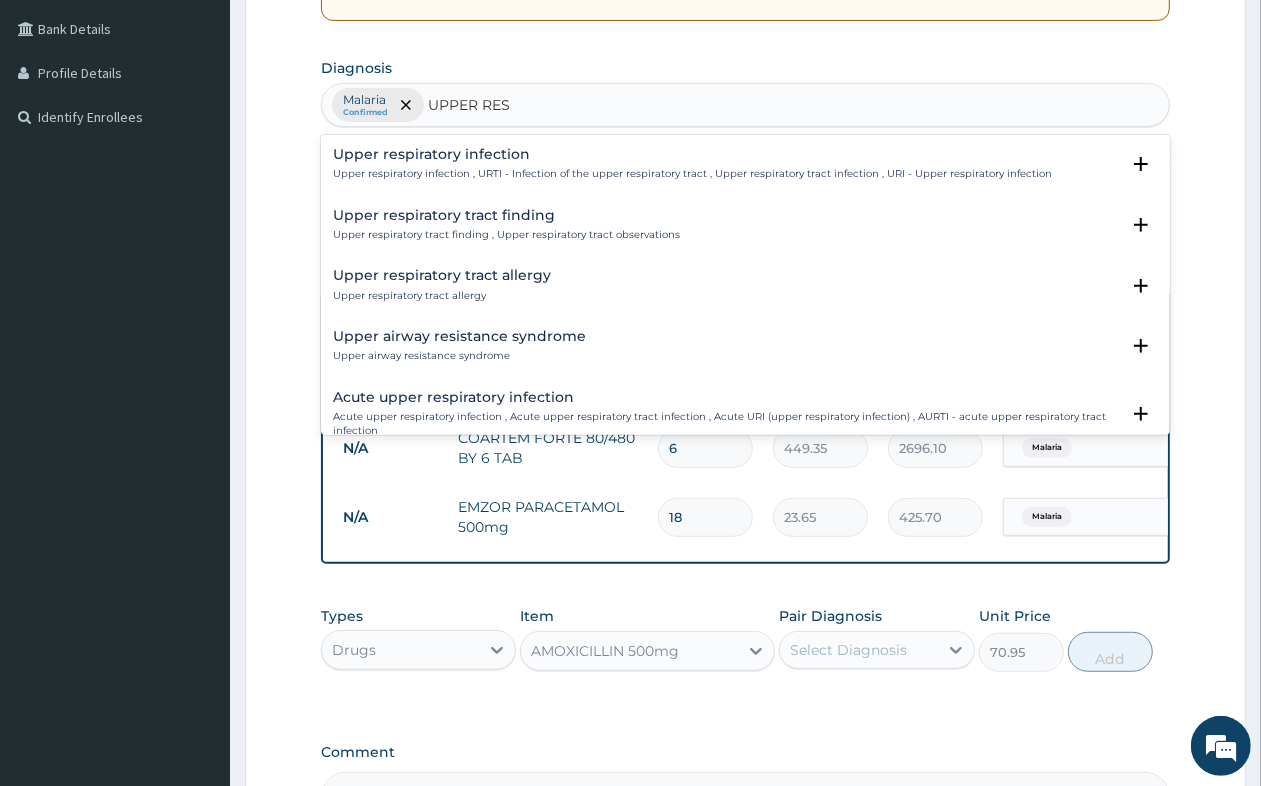 click on "Upper respiratory infection" at bounding box center [692, 154] 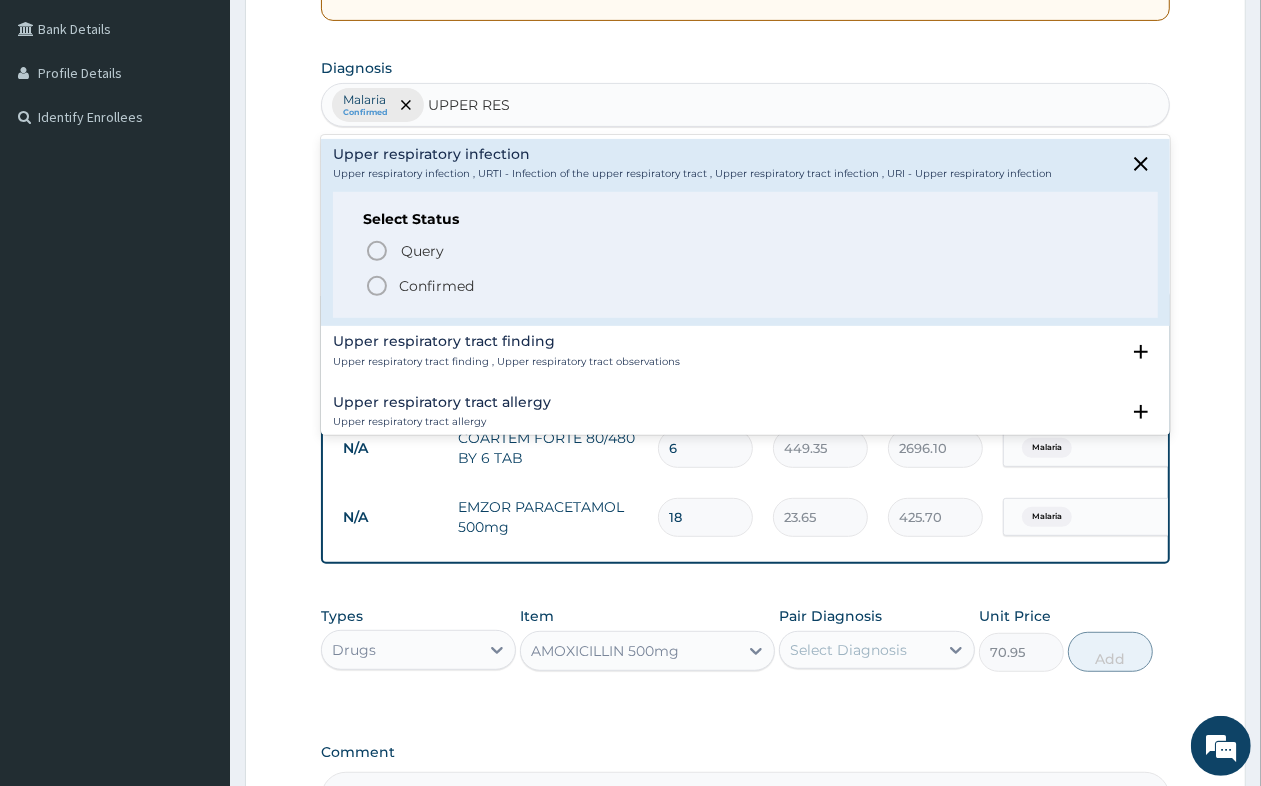 click on "Confirmed" at bounding box center (746, 286) 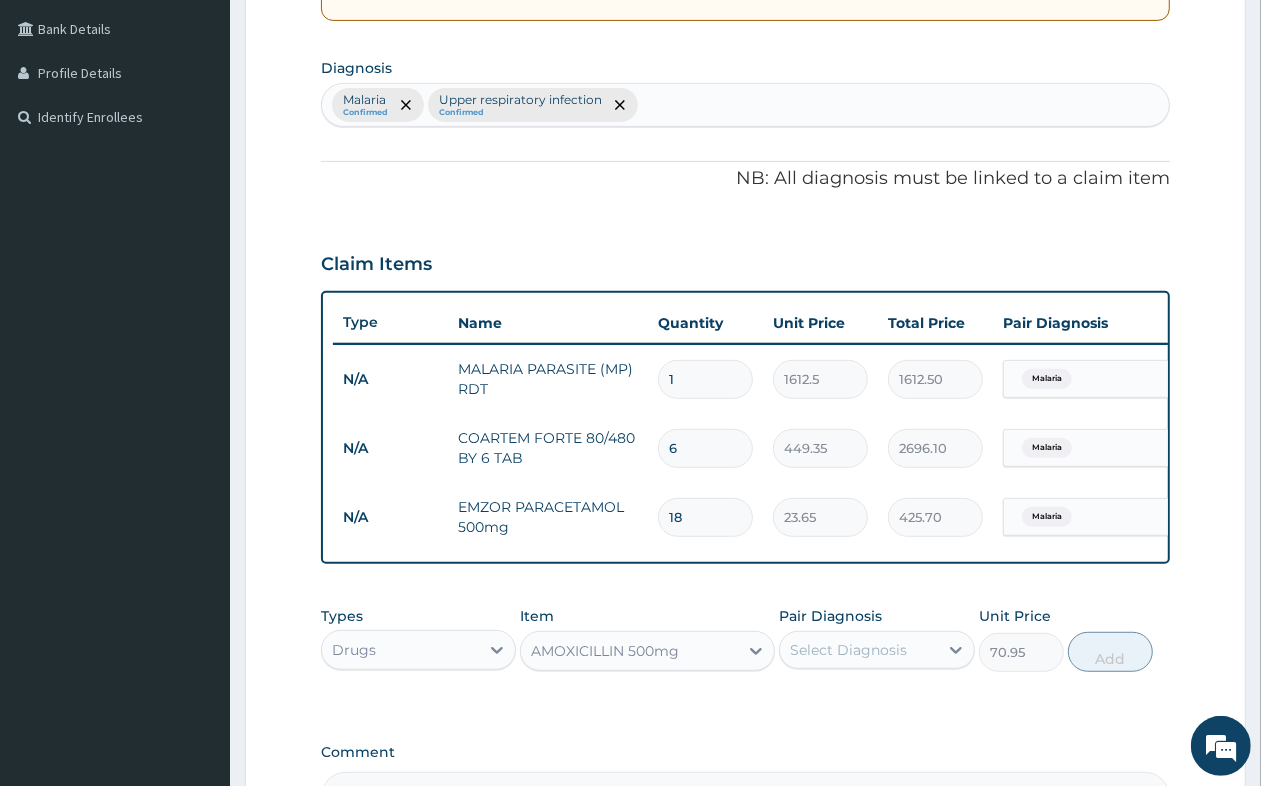 scroll, scrollTop: 717, scrollLeft: 0, axis: vertical 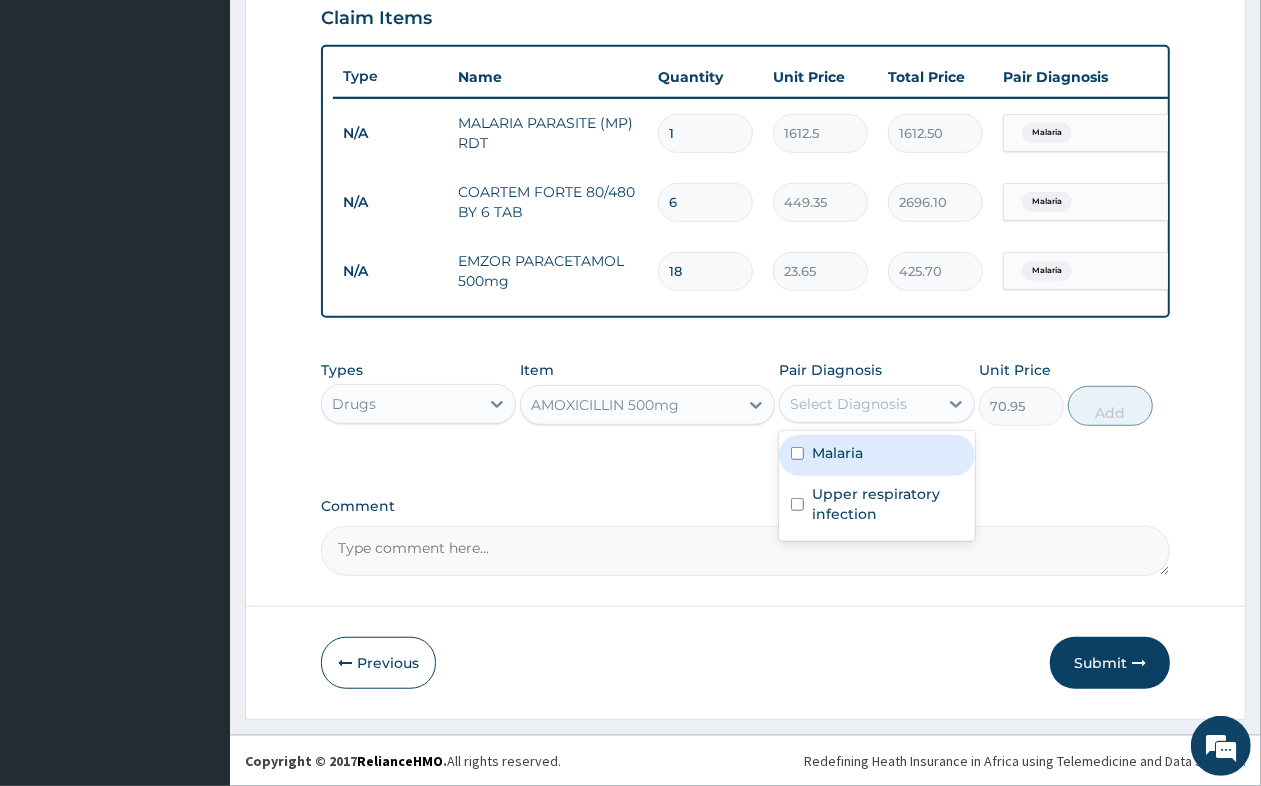 click on "Select Diagnosis" at bounding box center (848, 404) 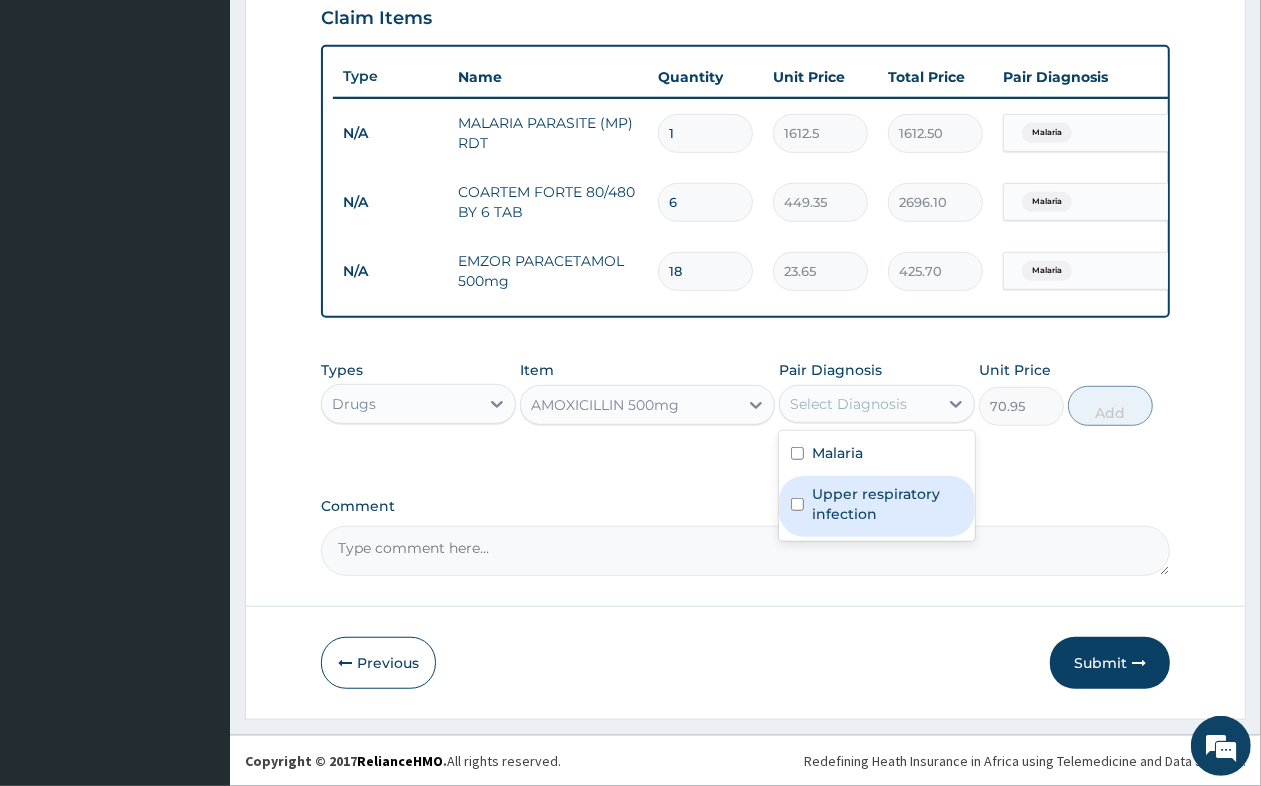 click on "Upper respiratory infection" at bounding box center [887, 504] 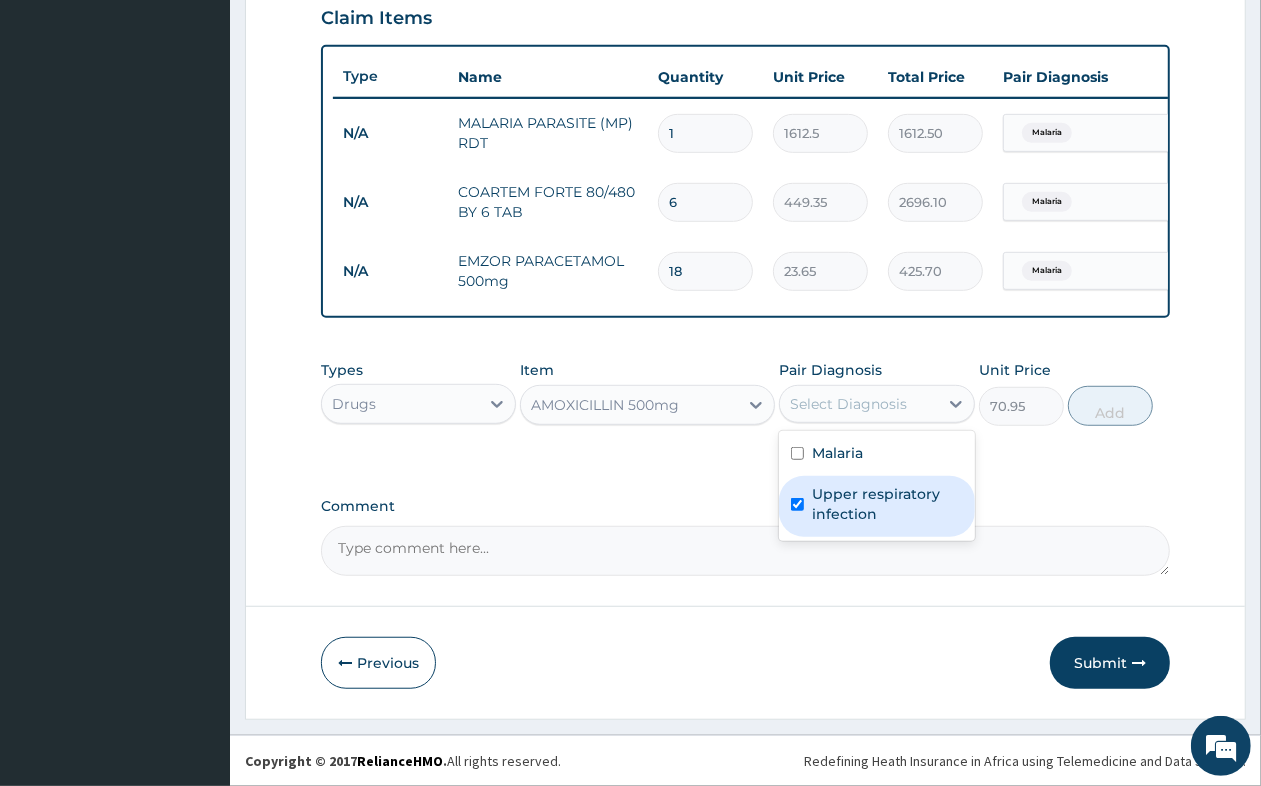 checkbox on "true" 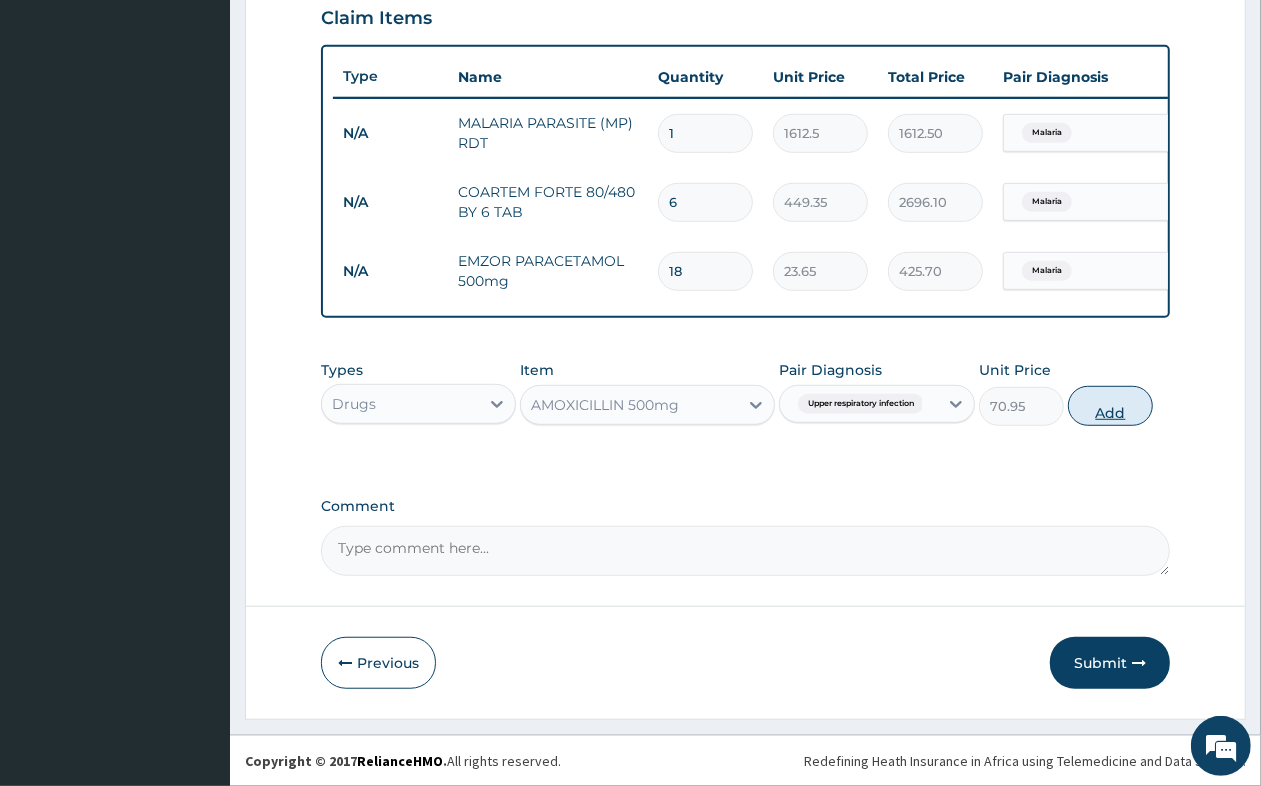 click on "Add" at bounding box center [1110, 406] 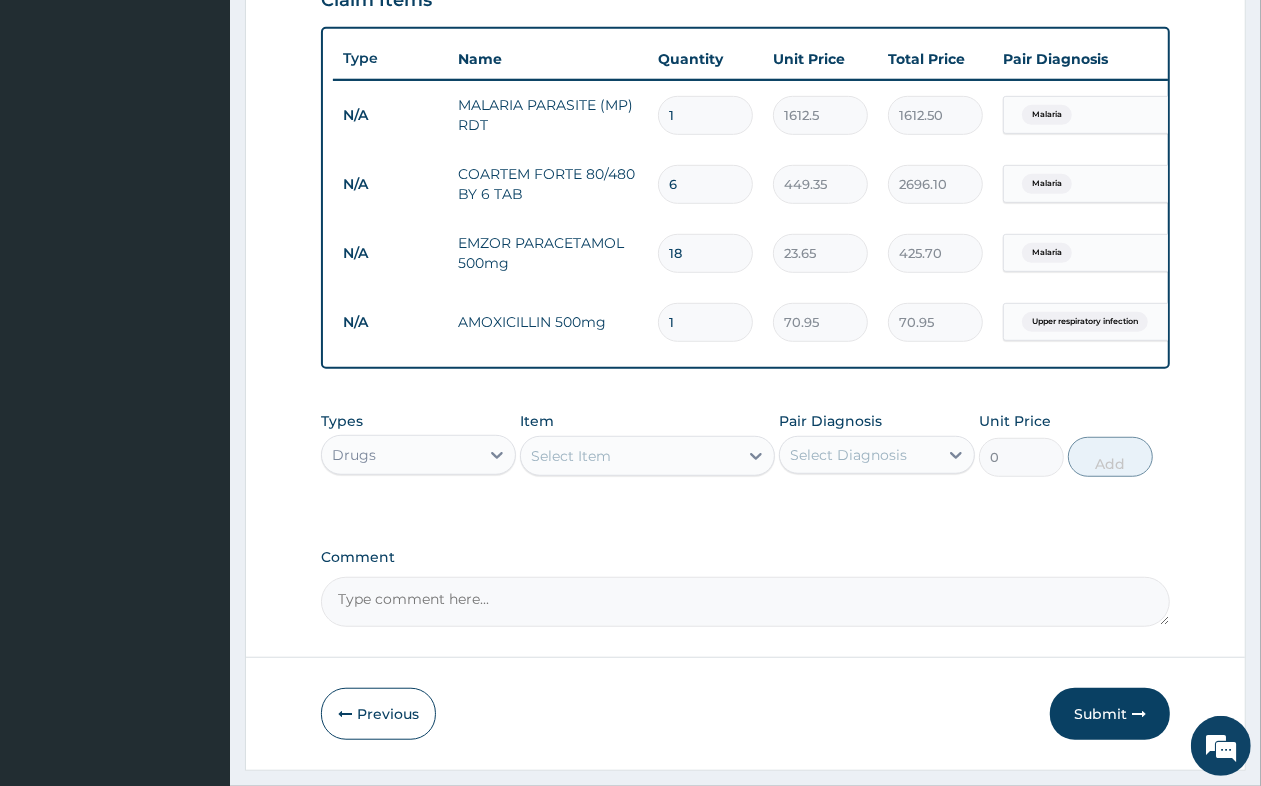 type on "15" 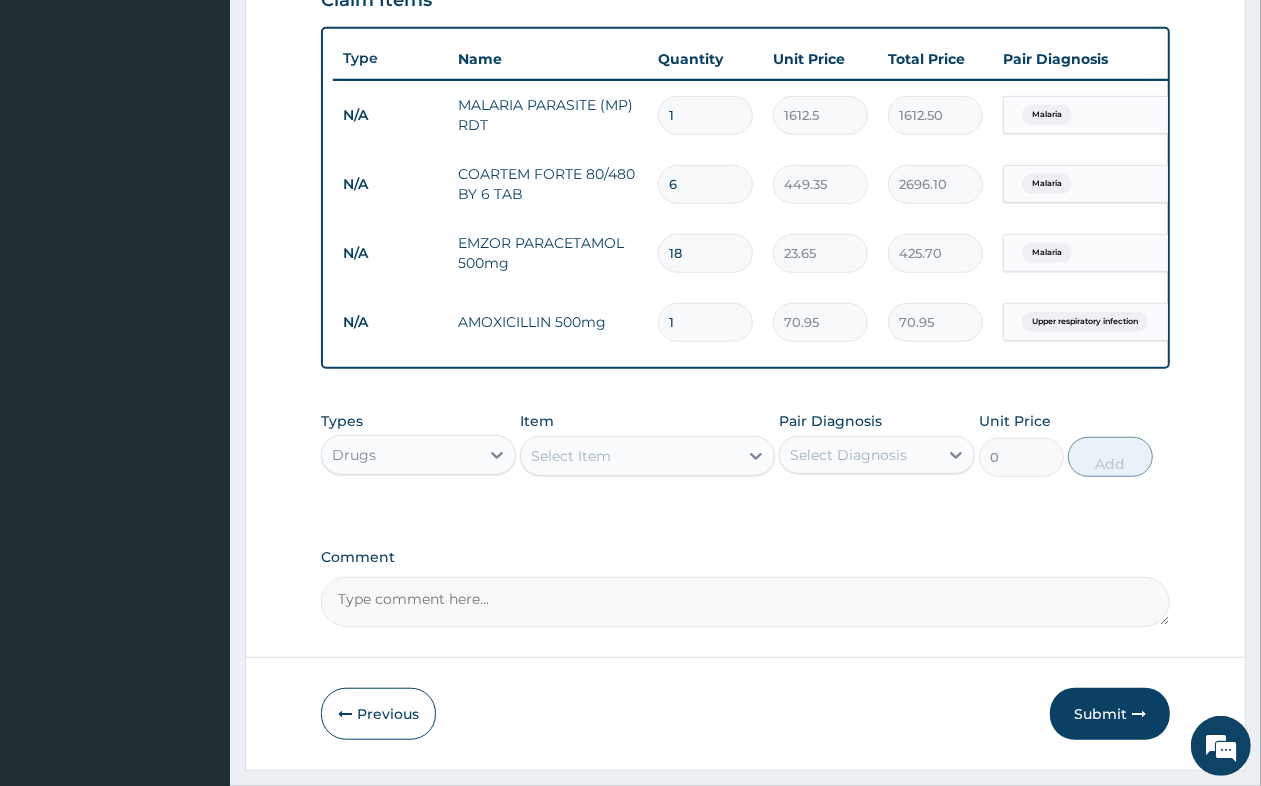 type on "1064.25" 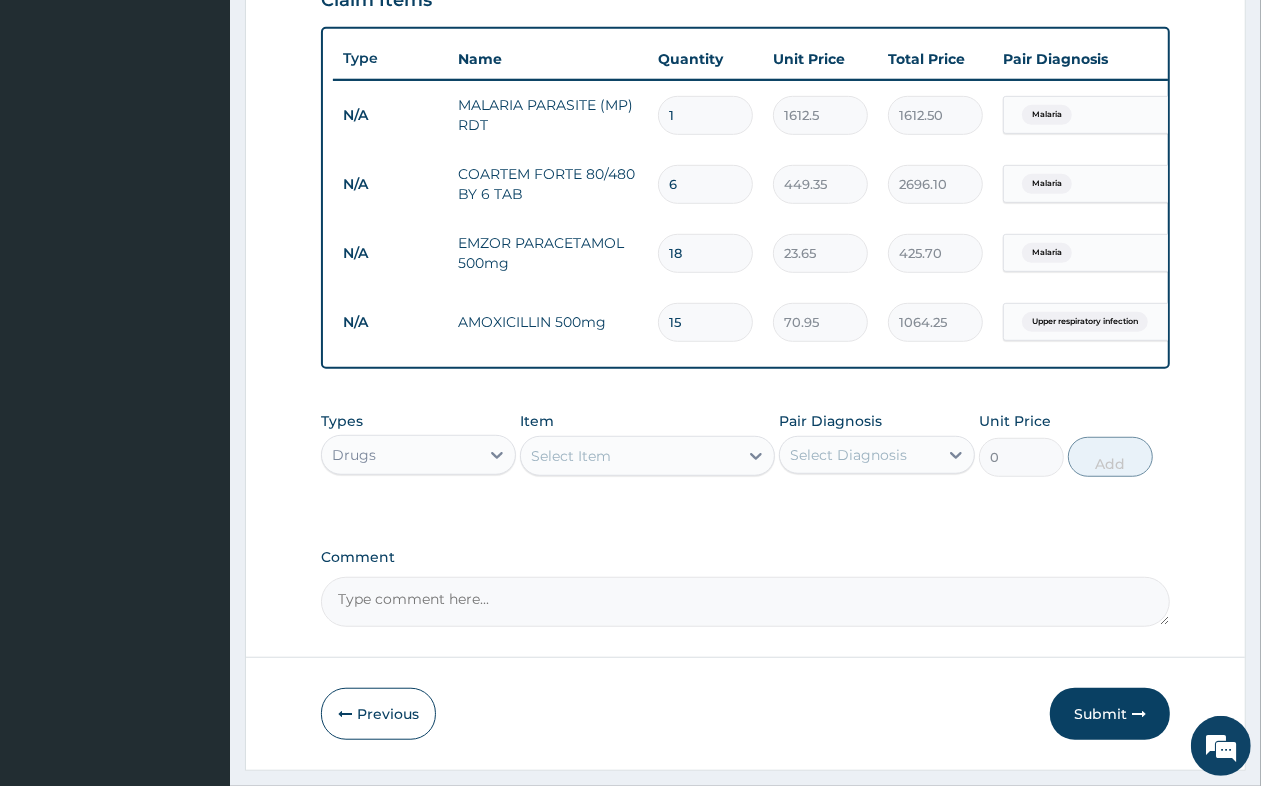 type on "15" 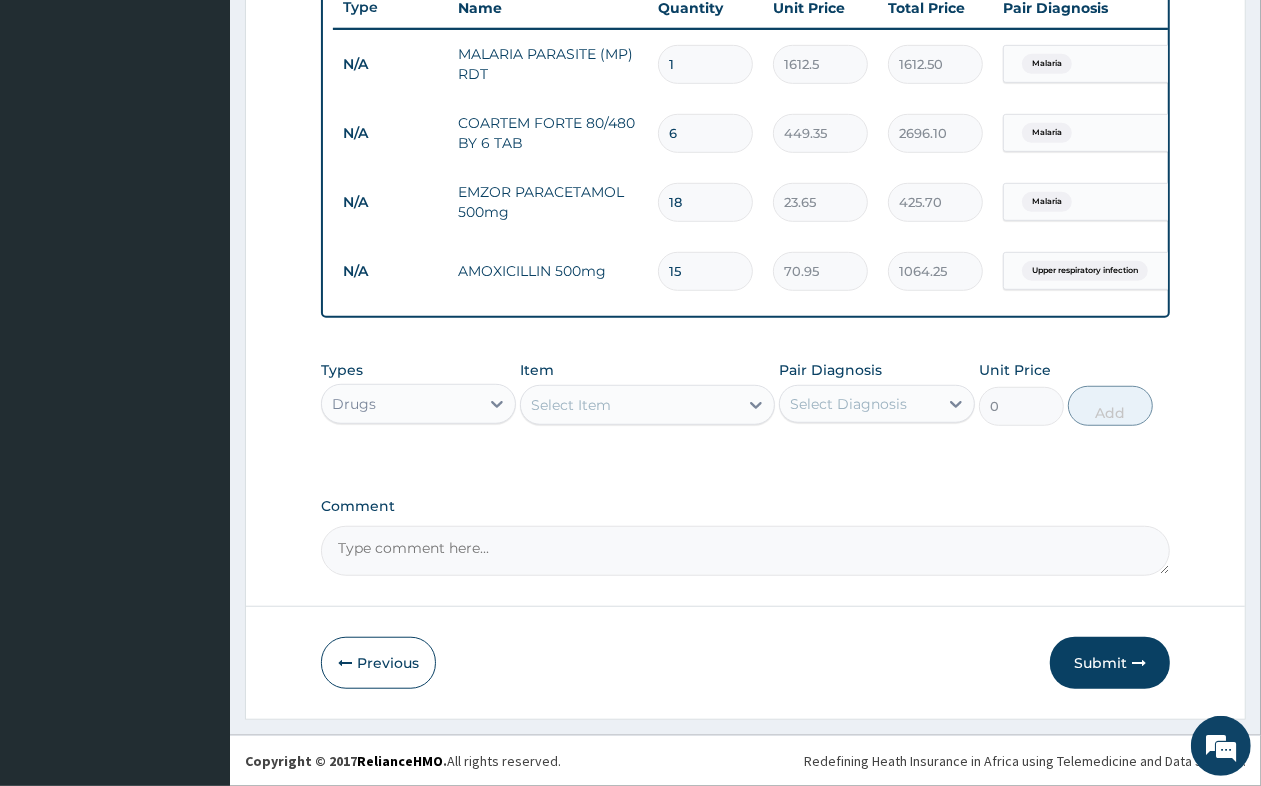 scroll, scrollTop: 786, scrollLeft: 0, axis: vertical 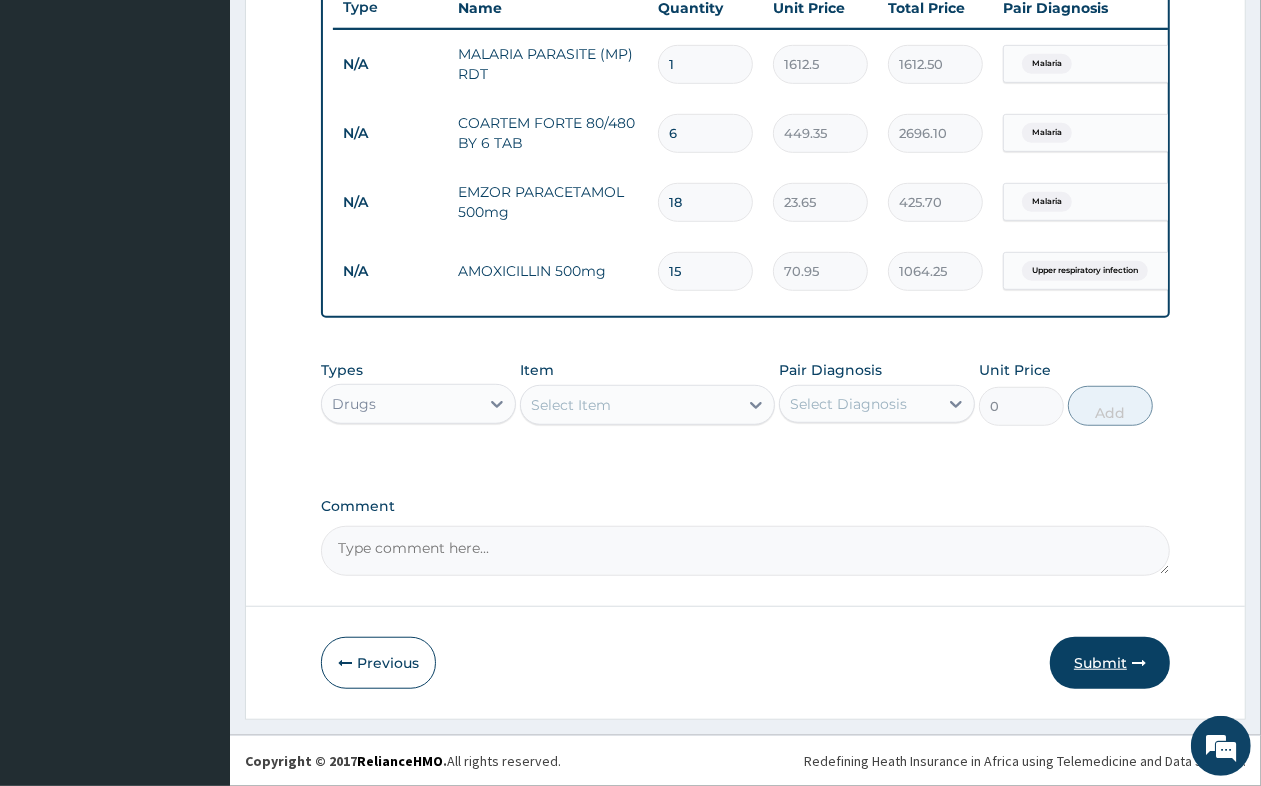 click on "Submit" at bounding box center (1110, 663) 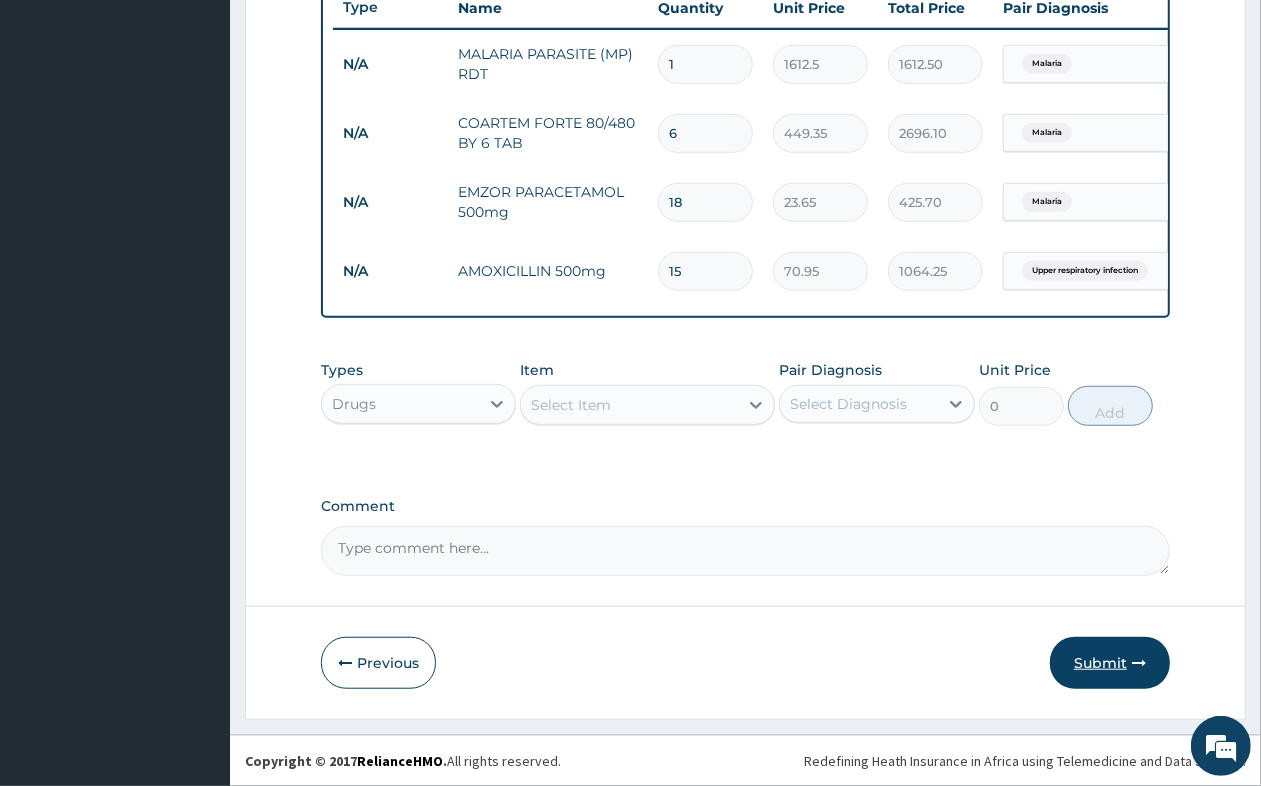 click on "Submit" at bounding box center (1110, 663) 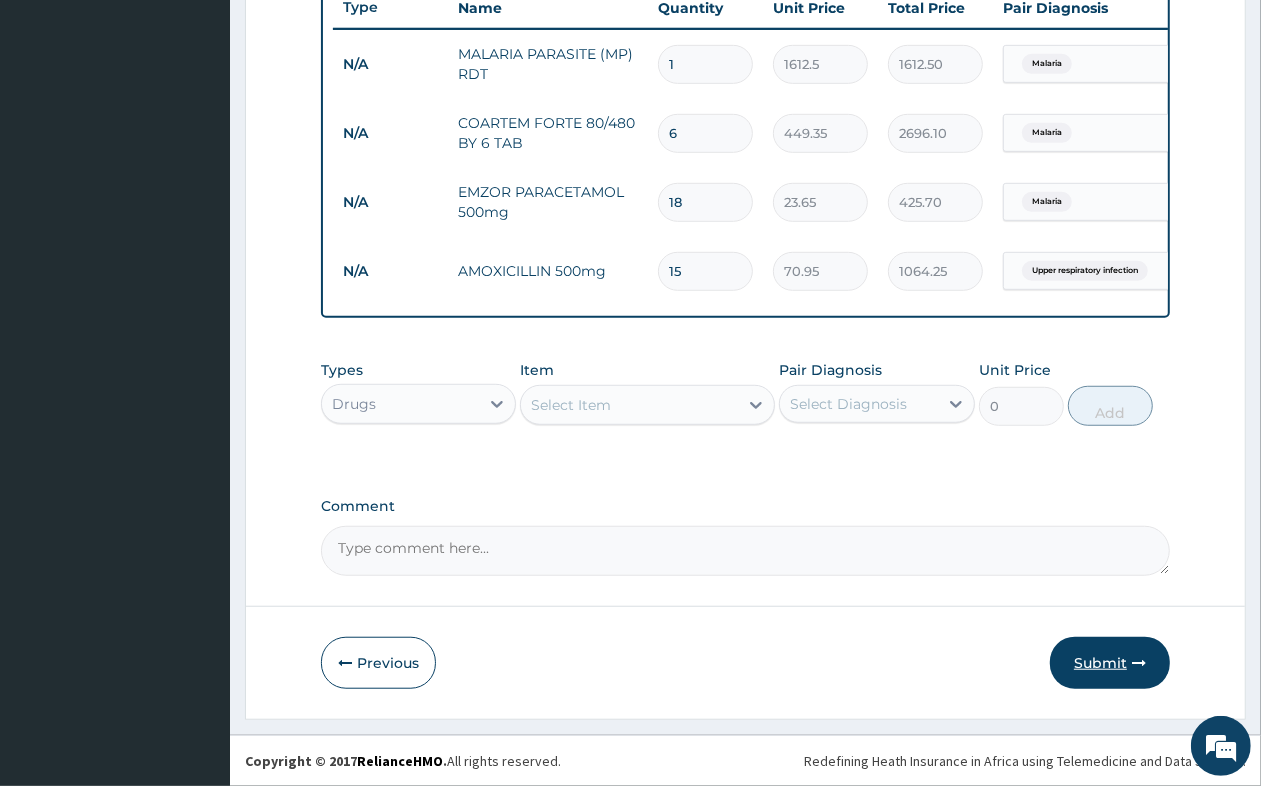 click on "Submit" at bounding box center [1110, 663] 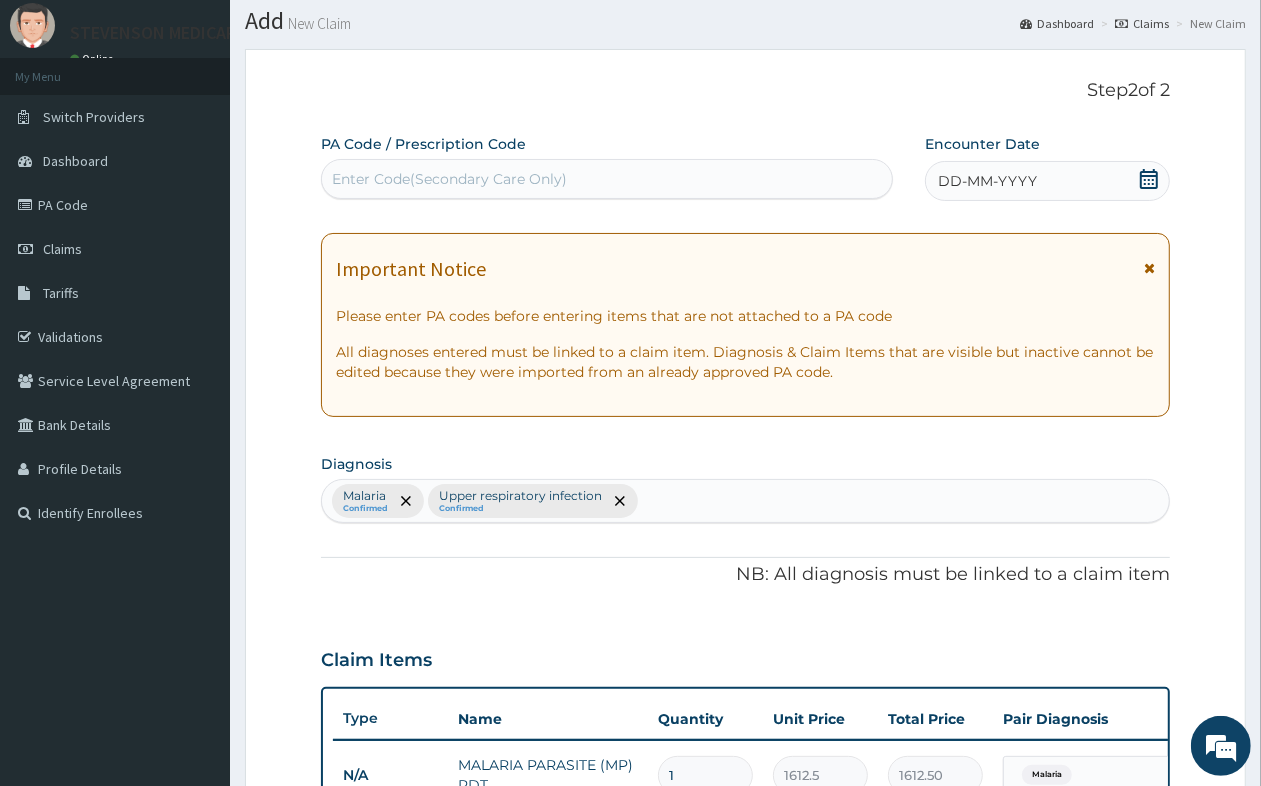 scroll, scrollTop: 36, scrollLeft: 0, axis: vertical 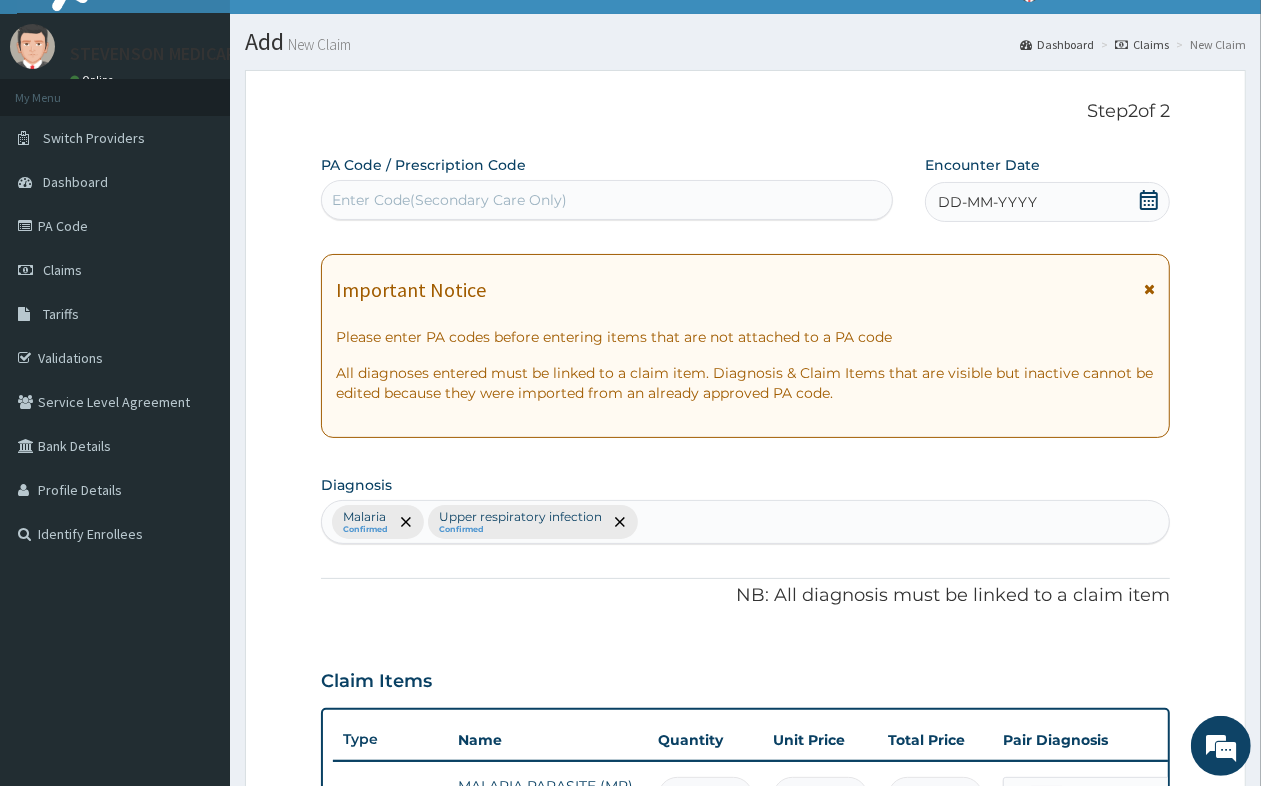 click on "DD-MM-YYYY" at bounding box center (1047, 202) 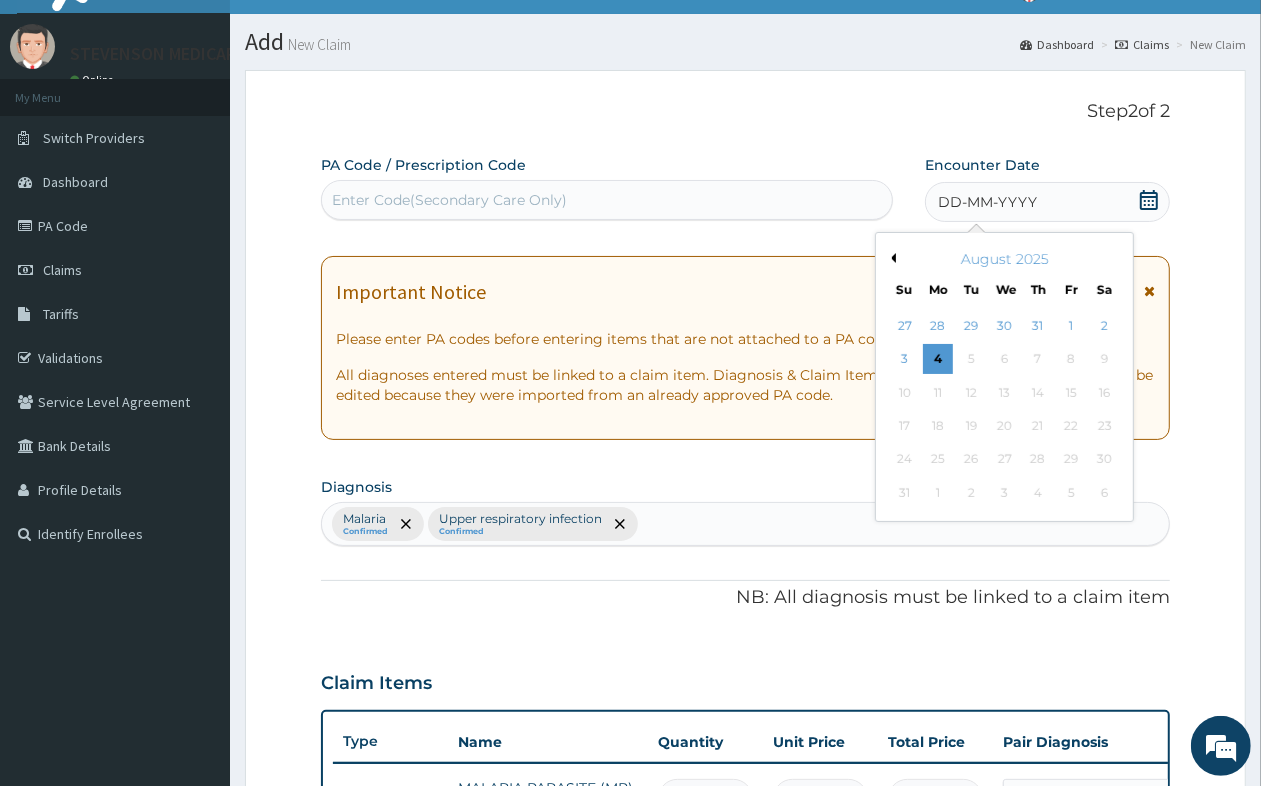 click on "August 2025" at bounding box center [1004, 259] 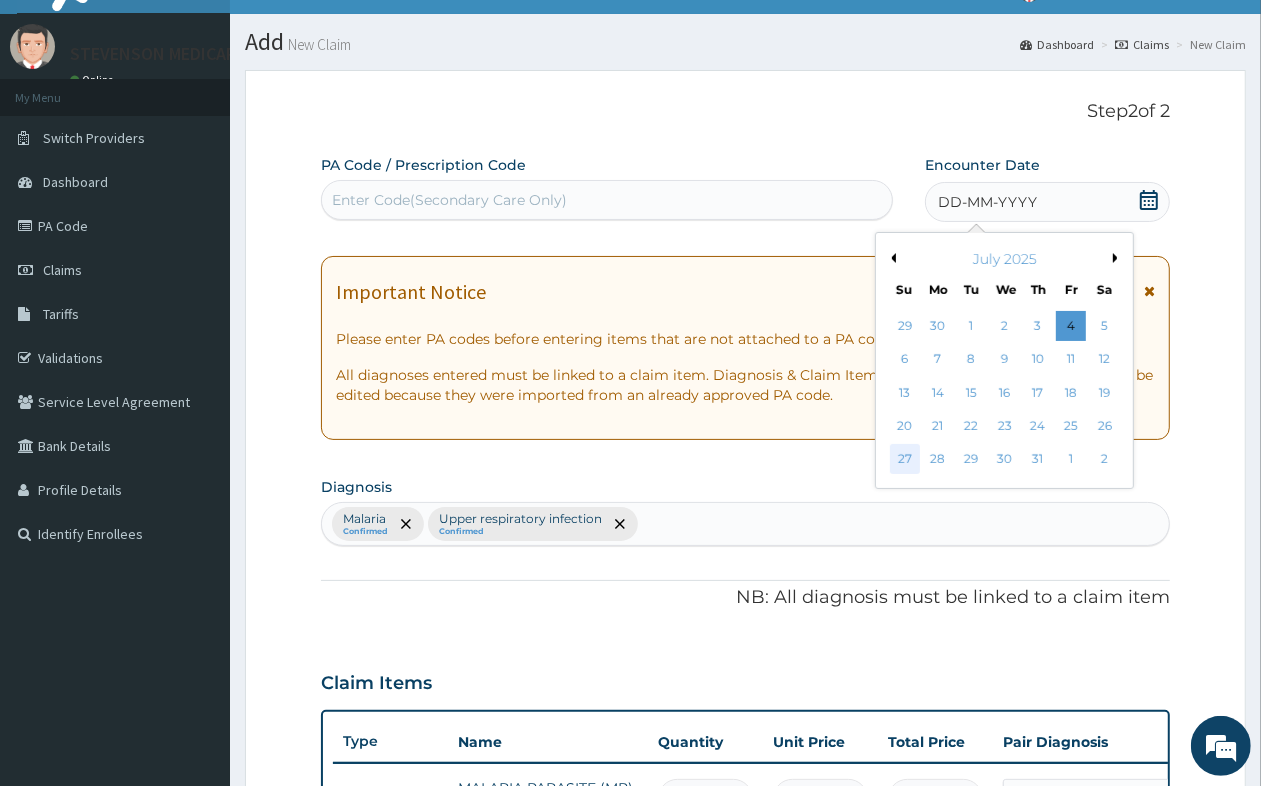 click on "27" at bounding box center [905, 460] 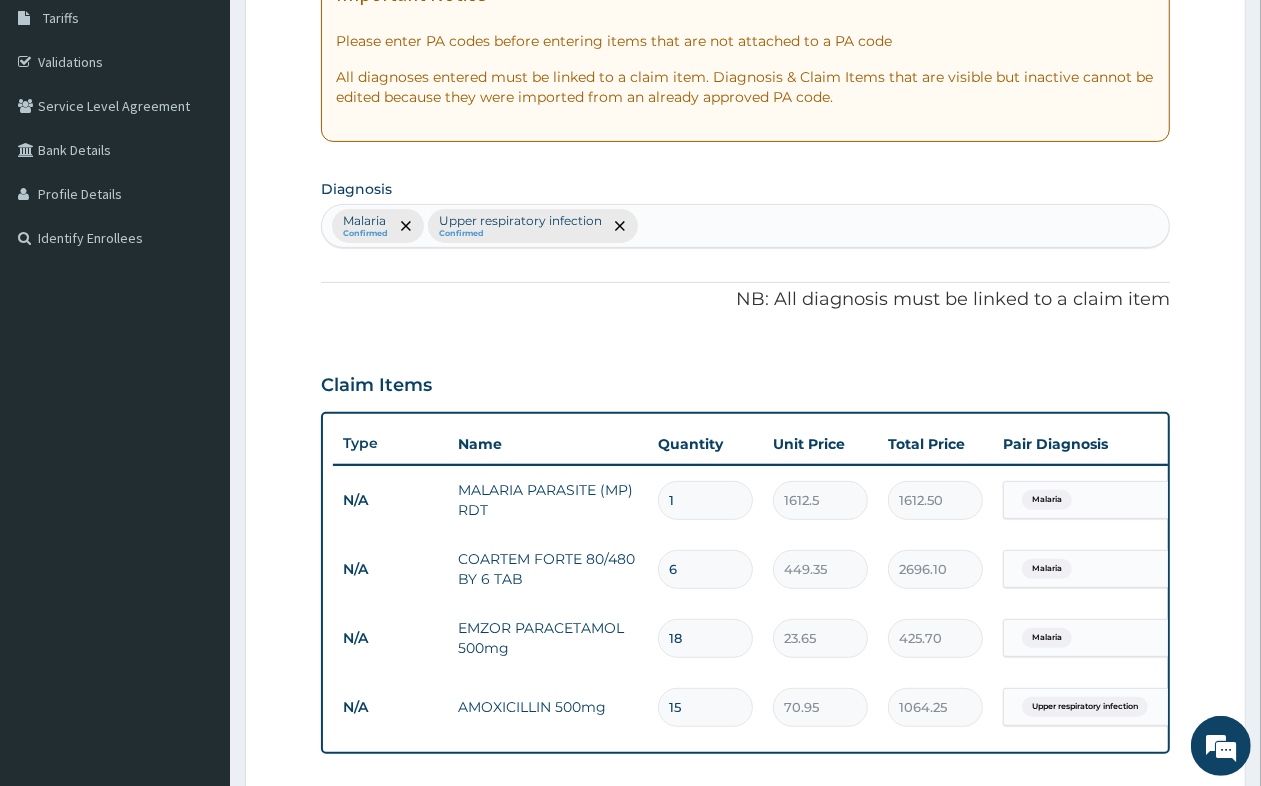 scroll, scrollTop: 411, scrollLeft: 0, axis: vertical 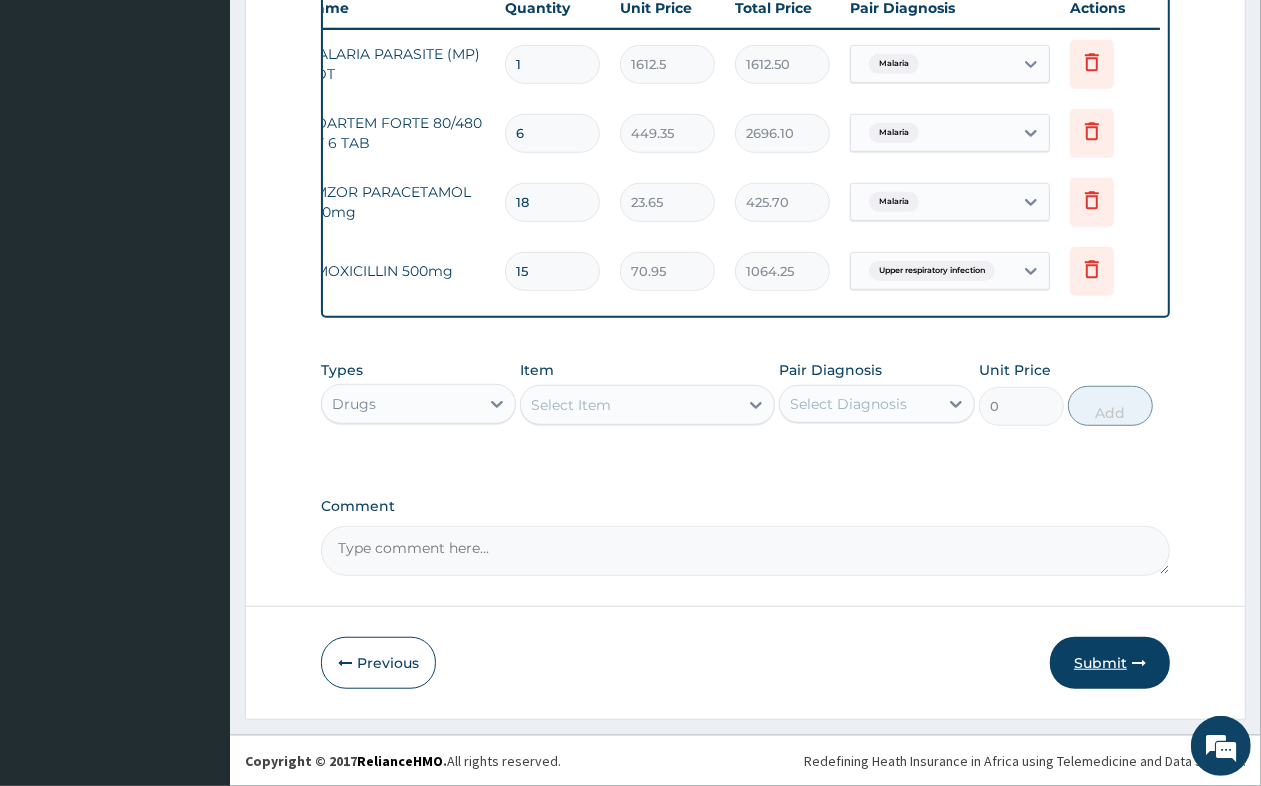 click on "Submit" at bounding box center (1110, 663) 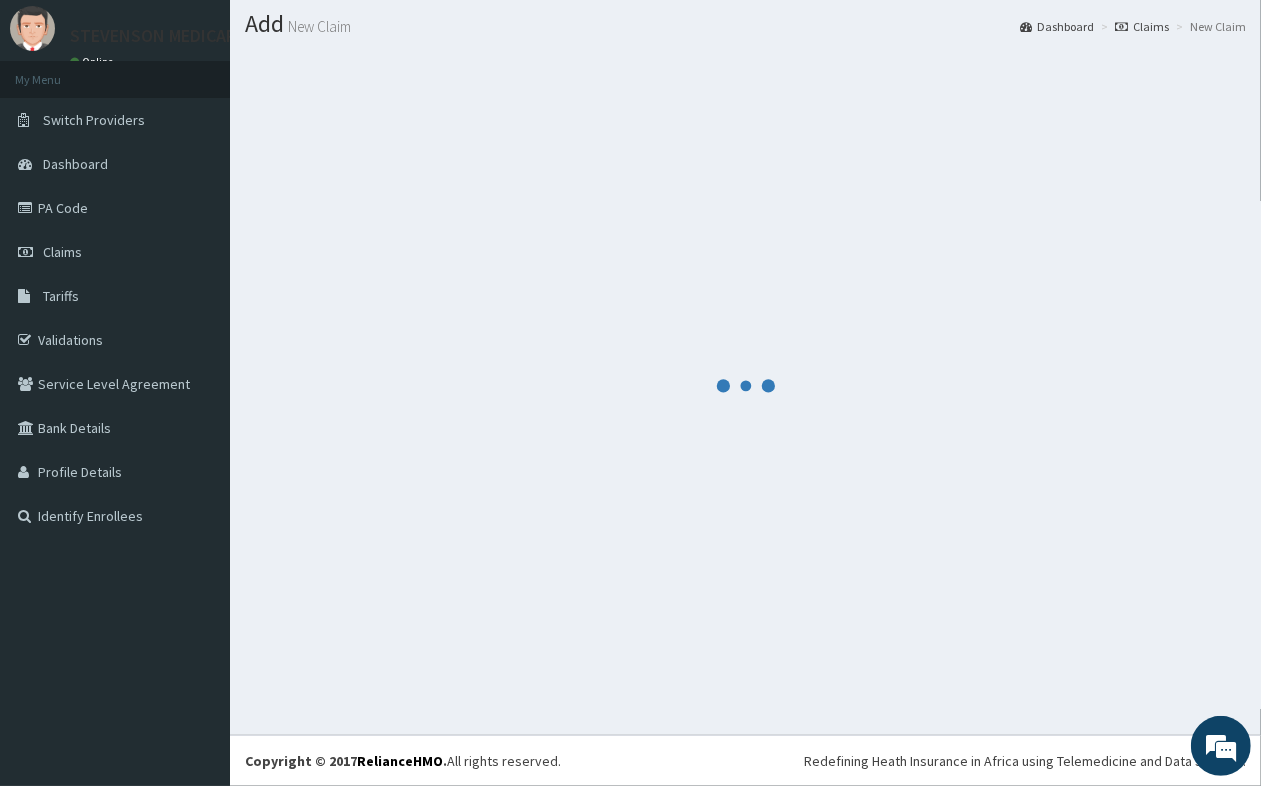 scroll, scrollTop: 786, scrollLeft: 0, axis: vertical 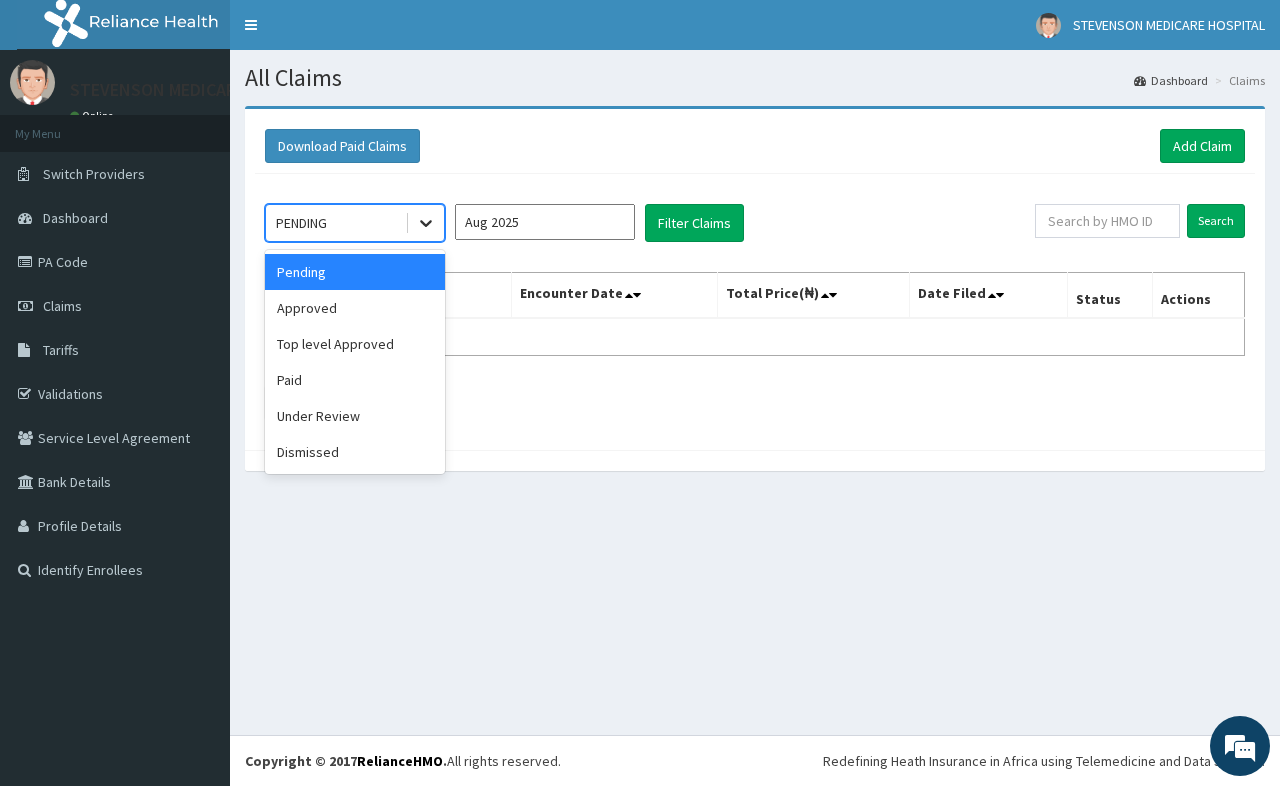 click at bounding box center (426, 223) 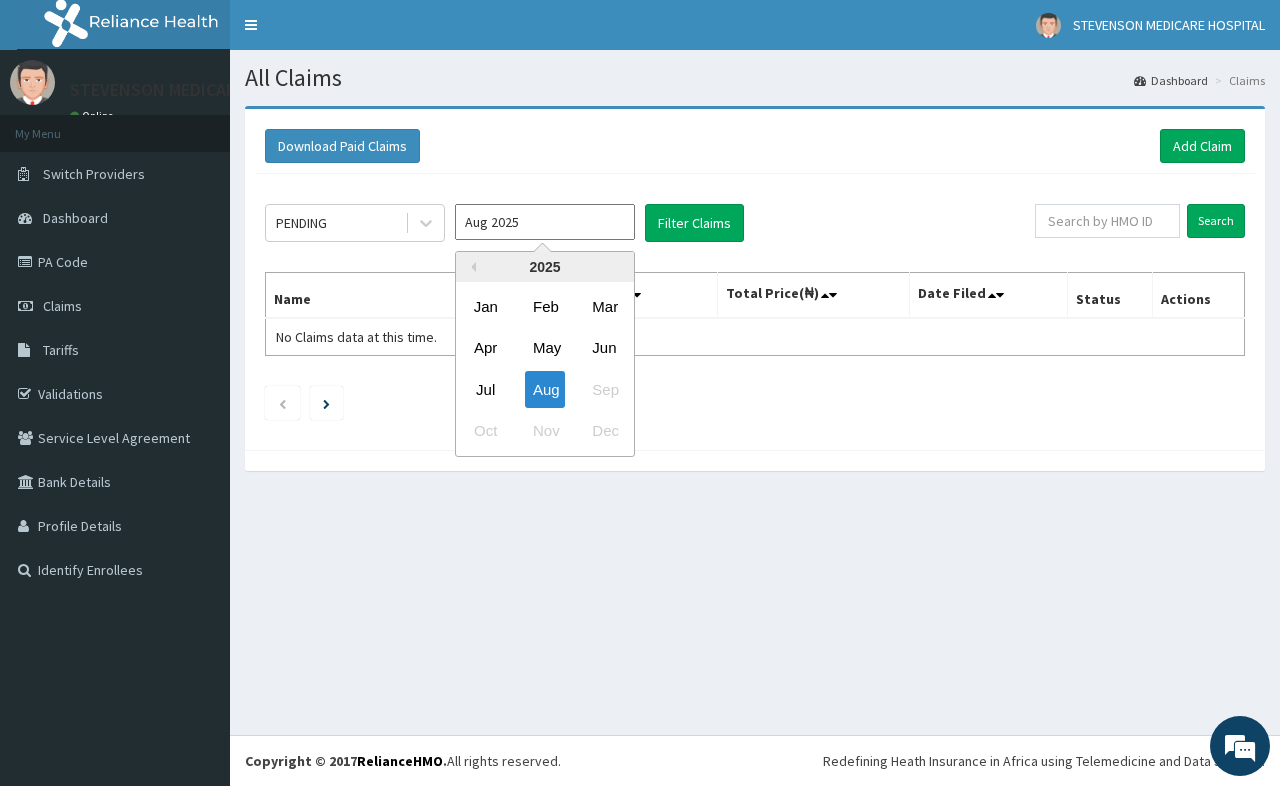 click on "Aug 2025" at bounding box center (545, 222) 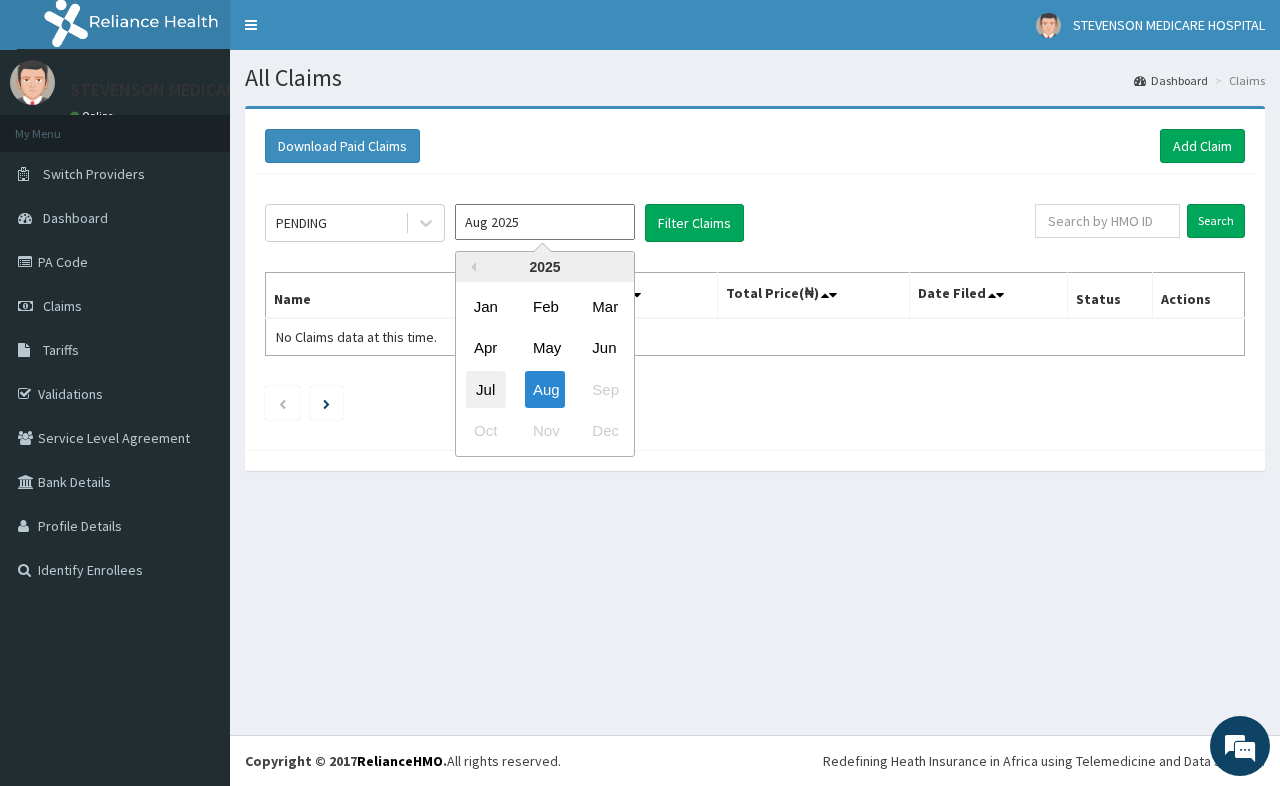 click on "Jul" at bounding box center [486, 389] 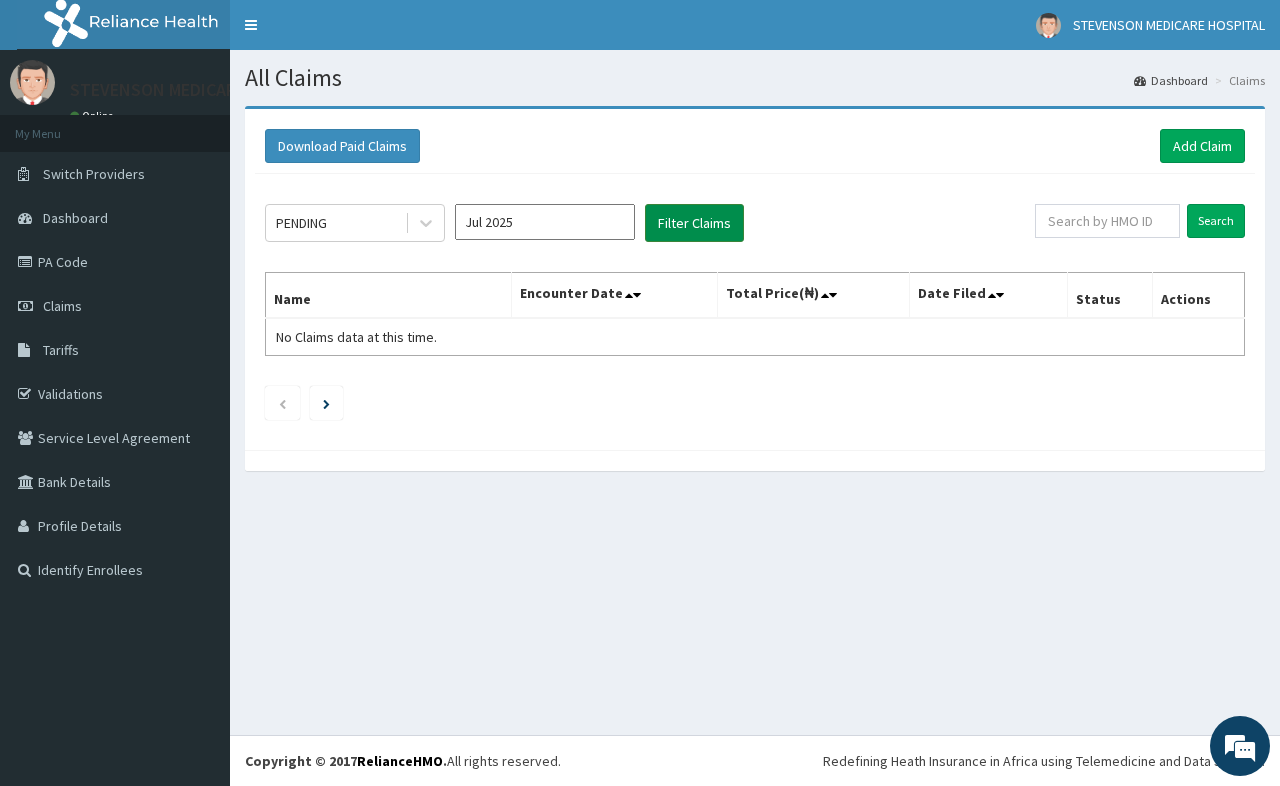 click on "Filter Claims" at bounding box center [694, 223] 